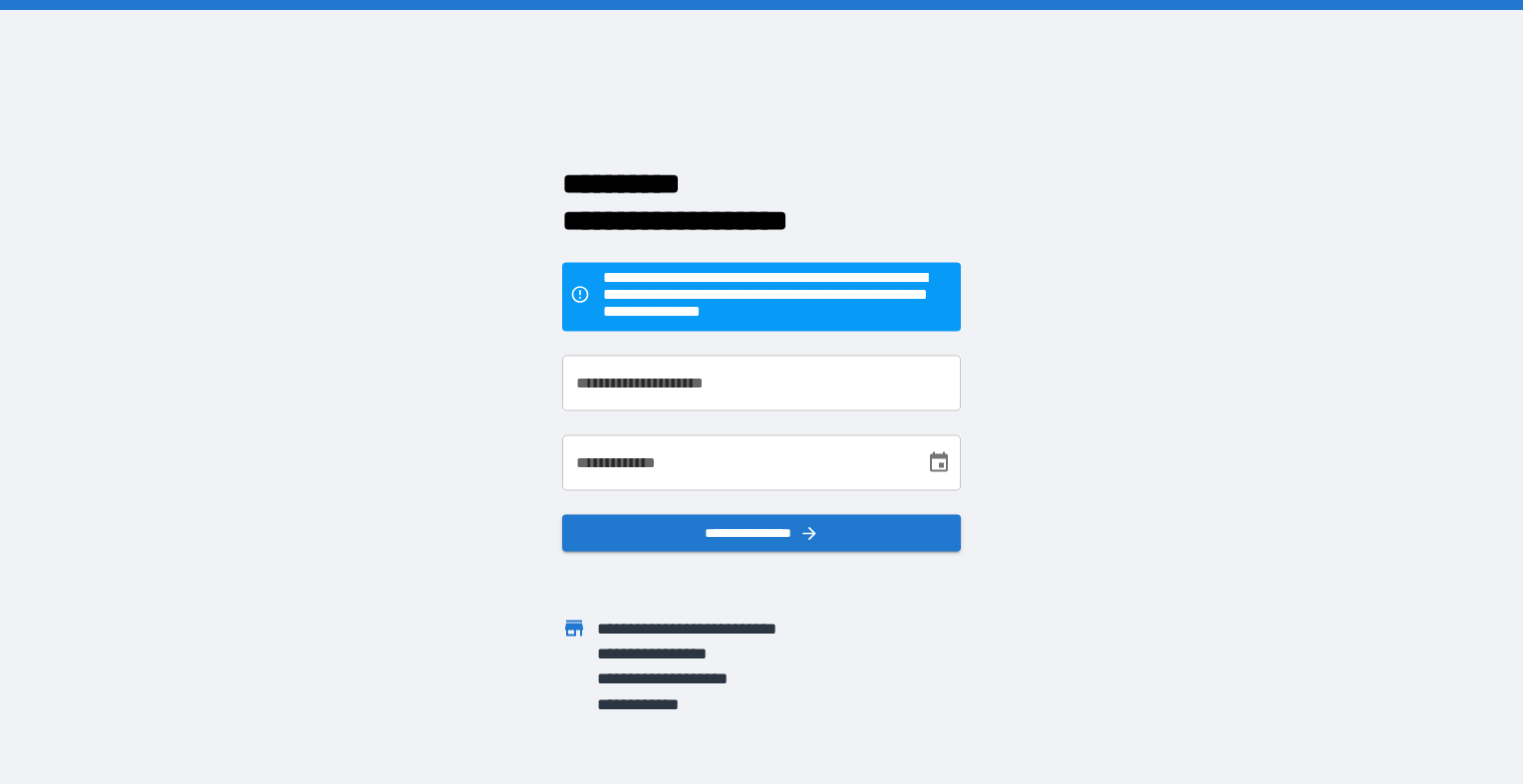 scroll, scrollTop: 0, scrollLeft: 0, axis: both 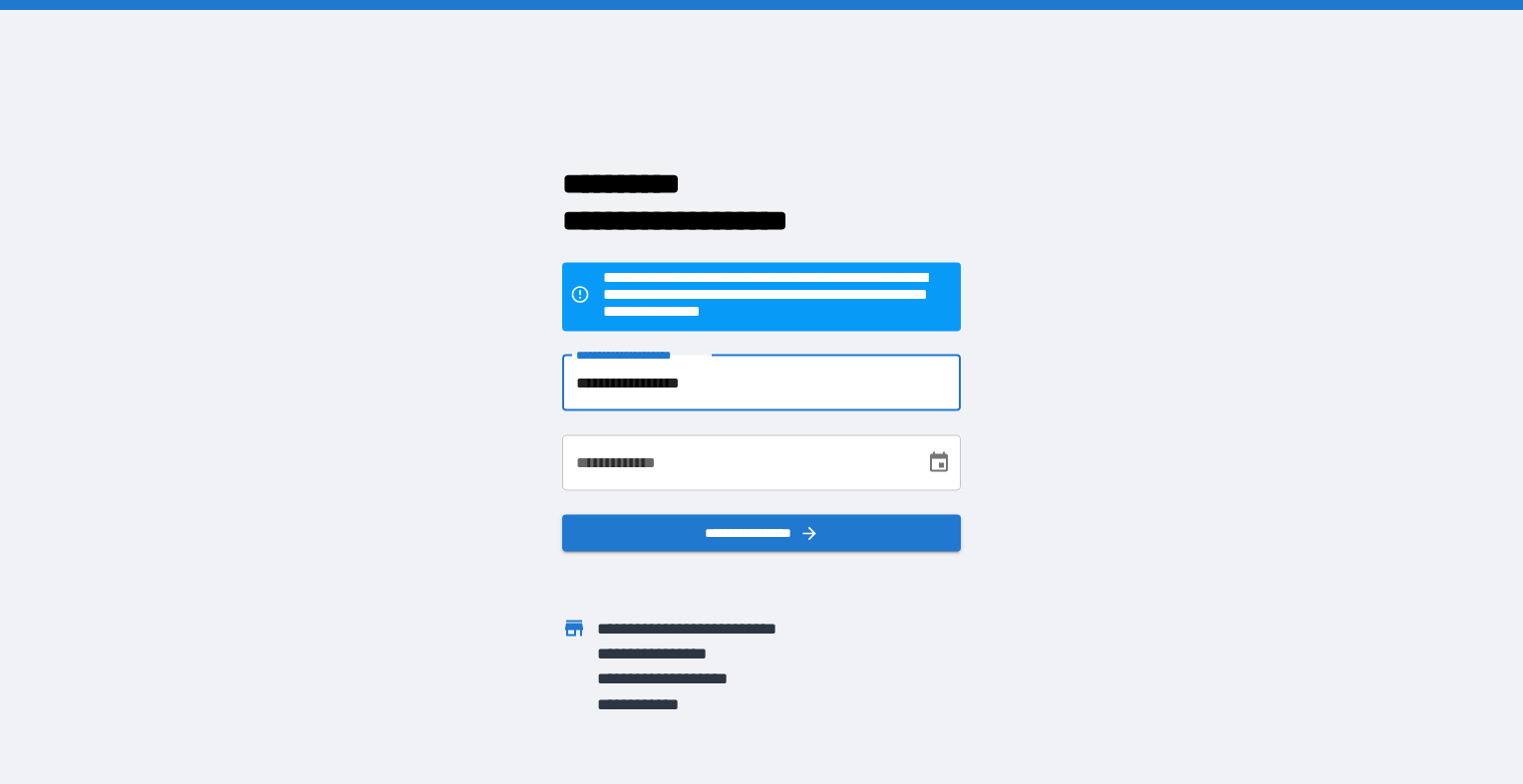 type on "**********" 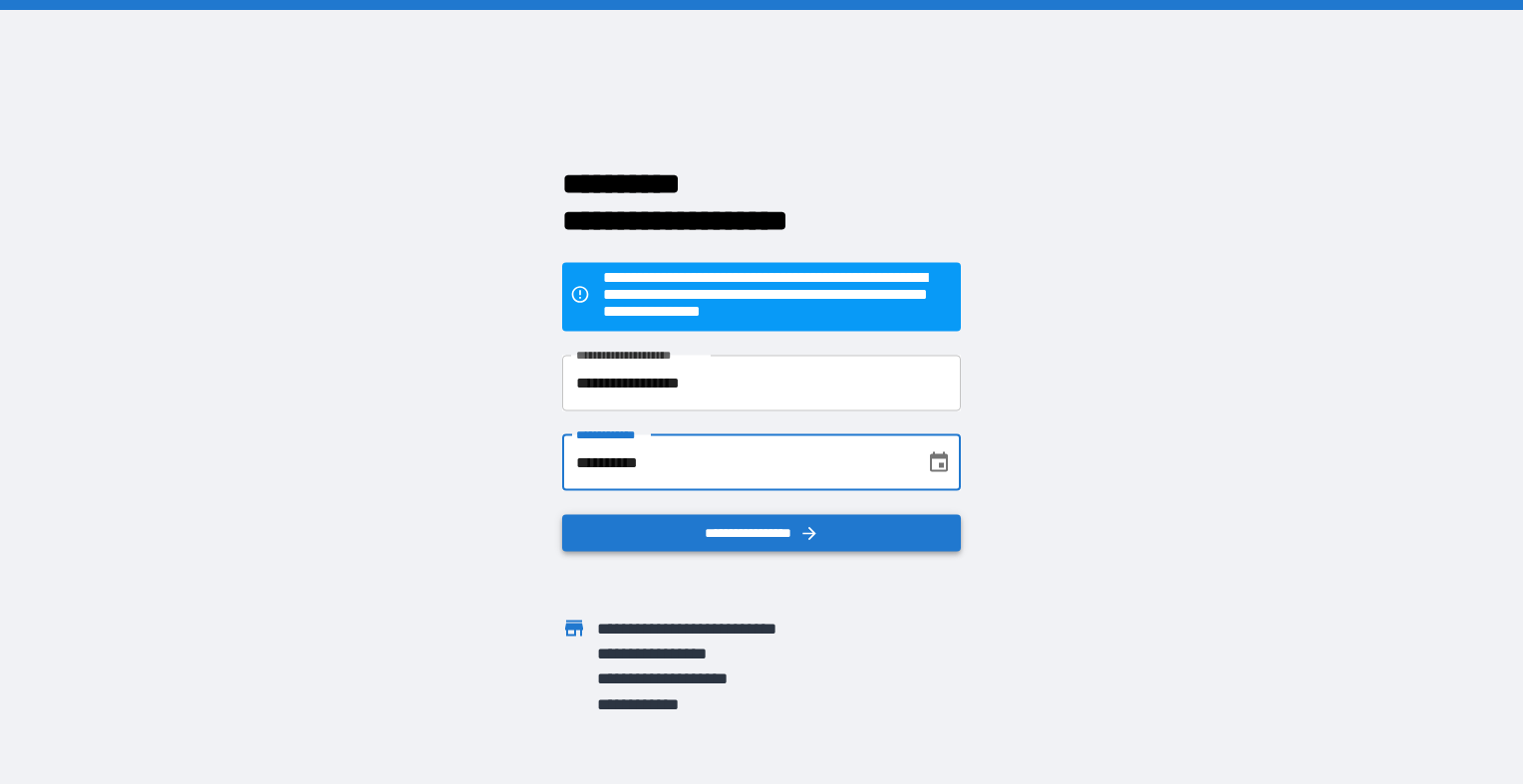 type on "**********" 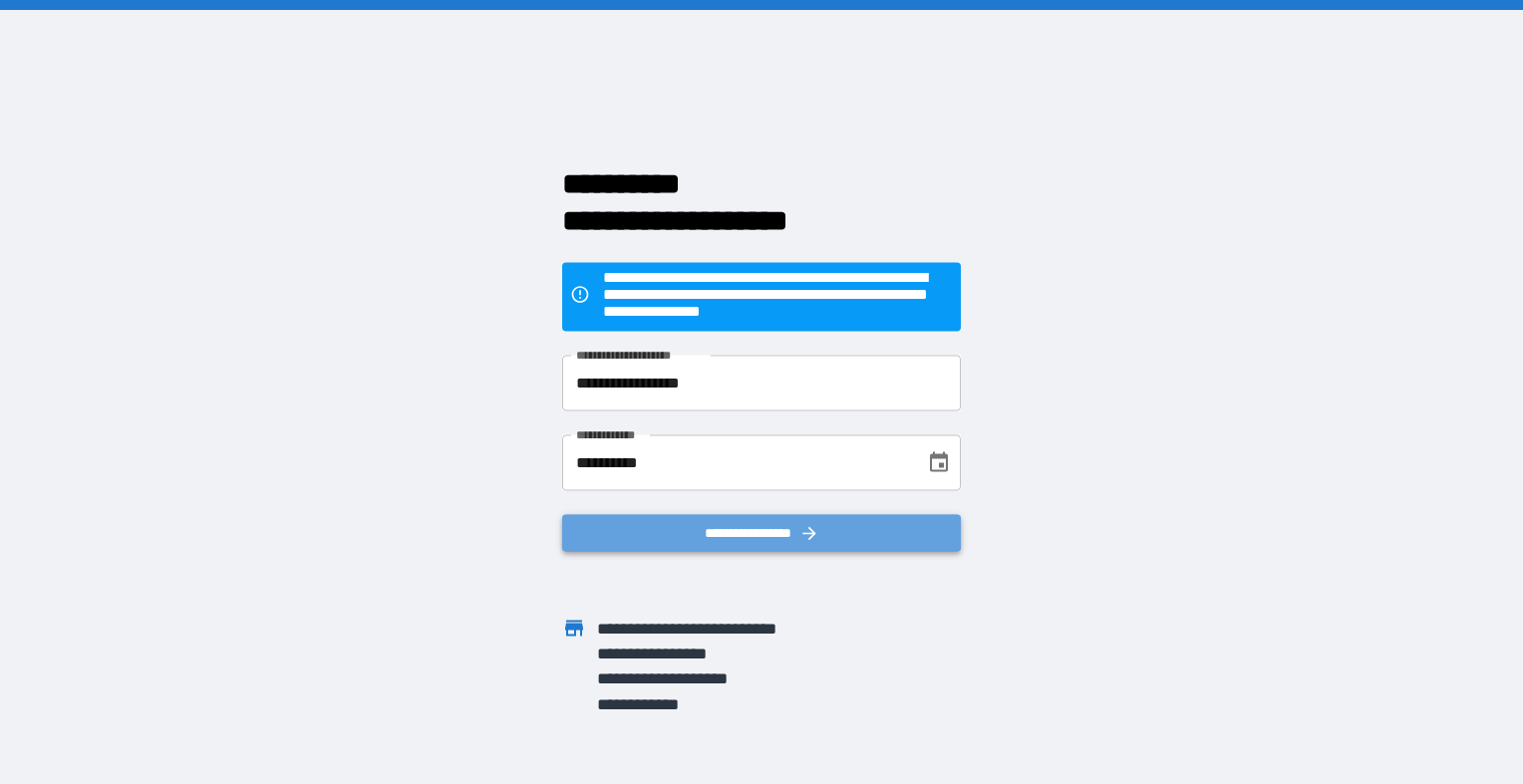 click 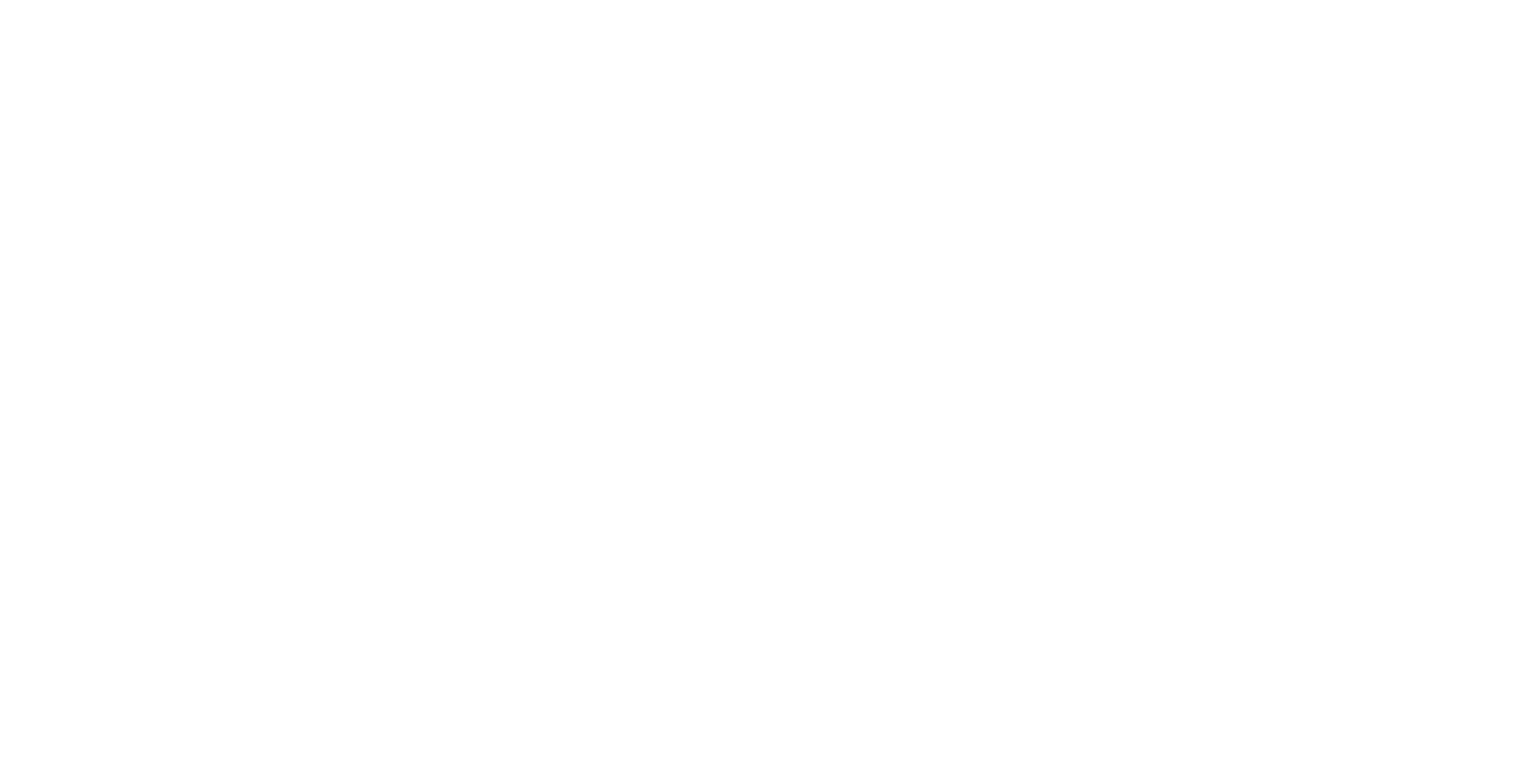 scroll, scrollTop: 0, scrollLeft: 0, axis: both 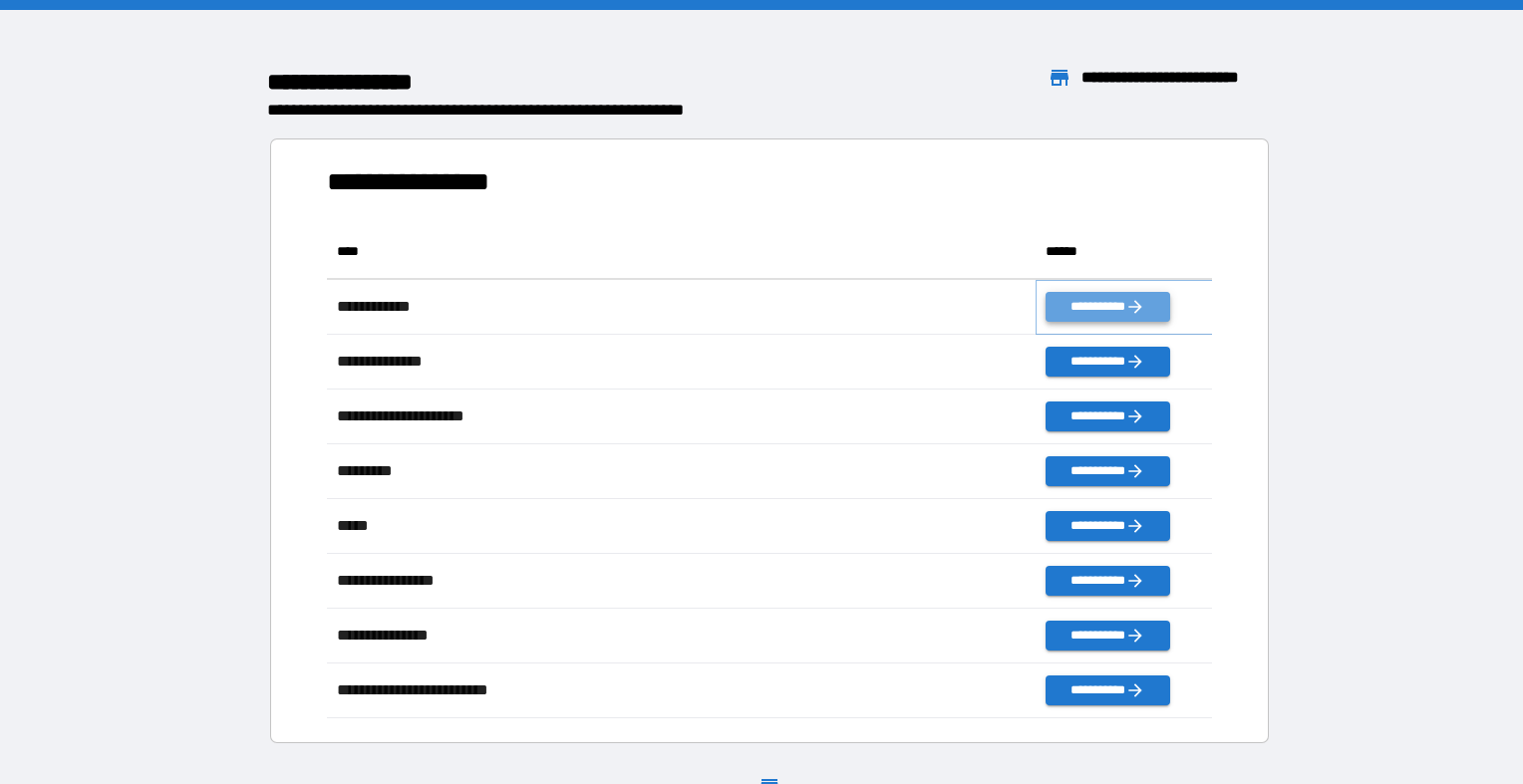 click on "**********" at bounding box center [1107, 307] 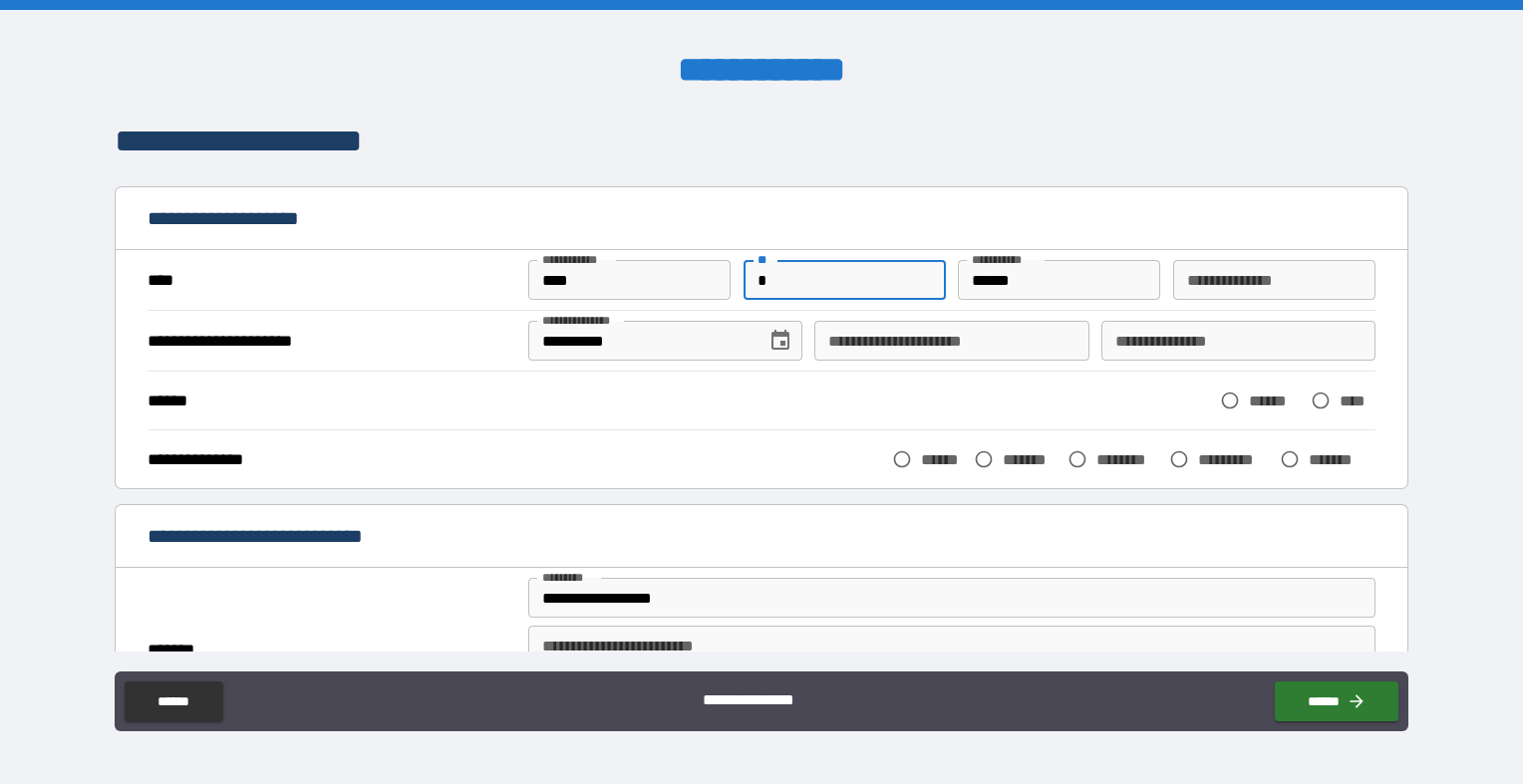 type on "*" 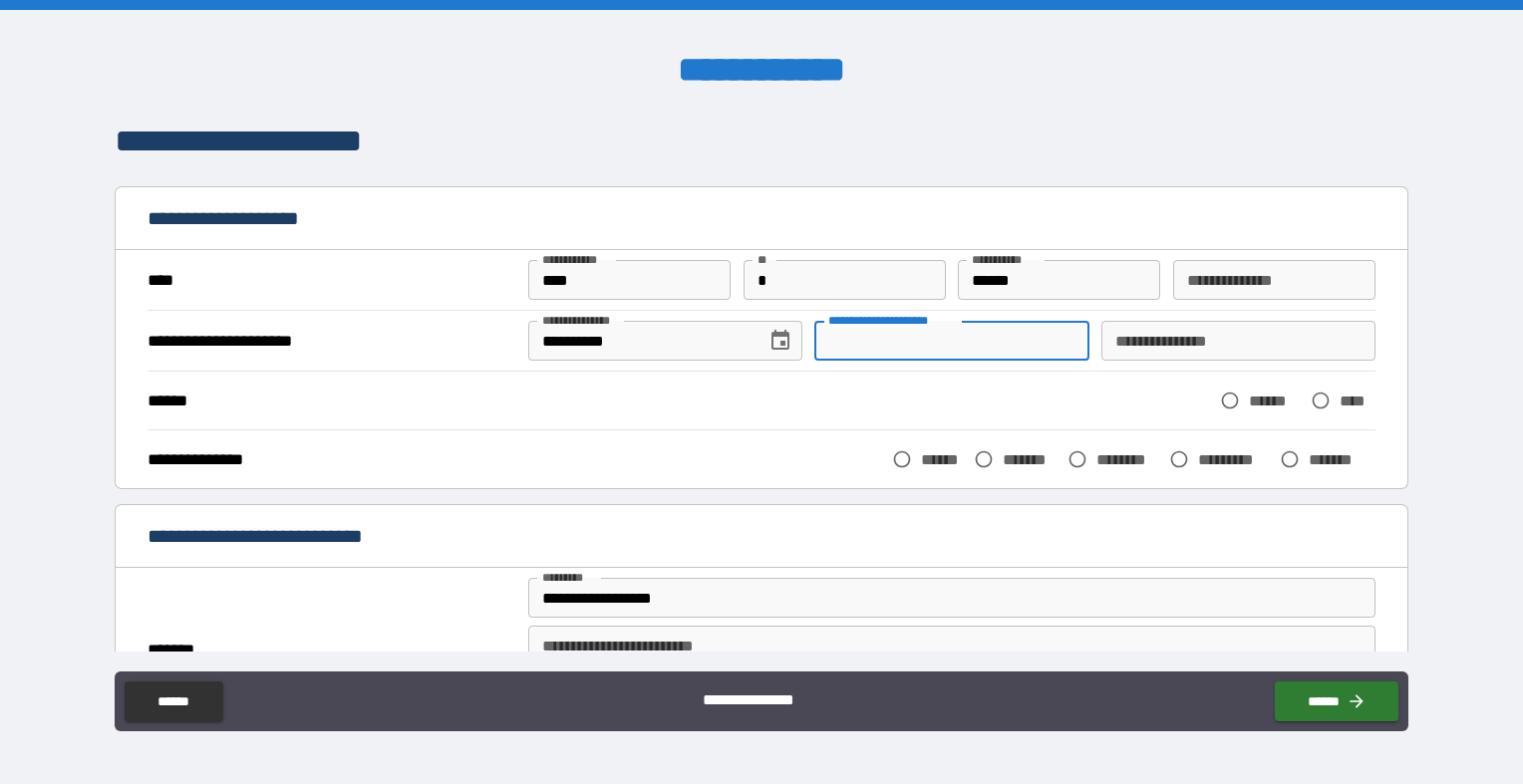 click on "**********" at bounding box center (1238, 341) 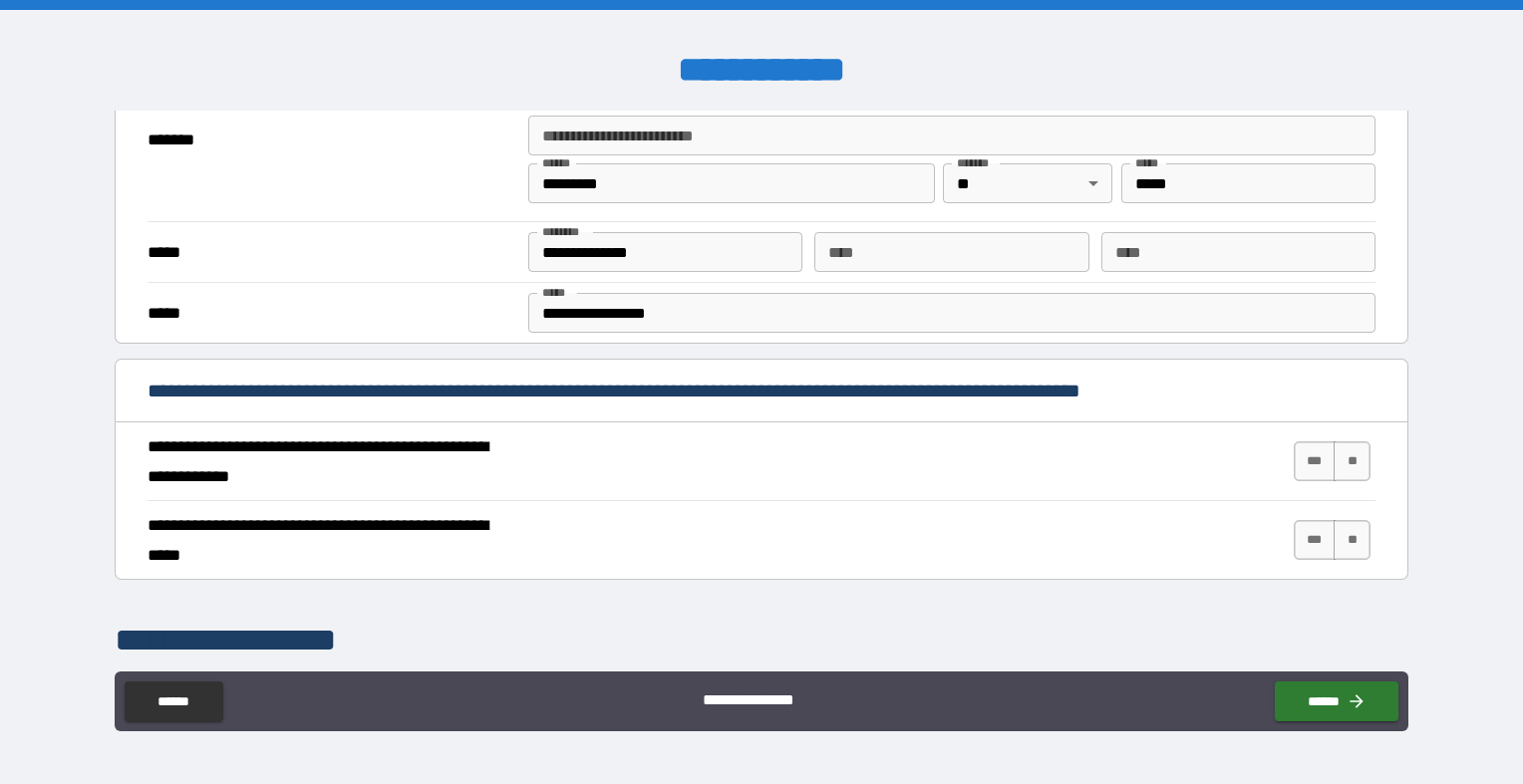 scroll, scrollTop: 515, scrollLeft: 0, axis: vertical 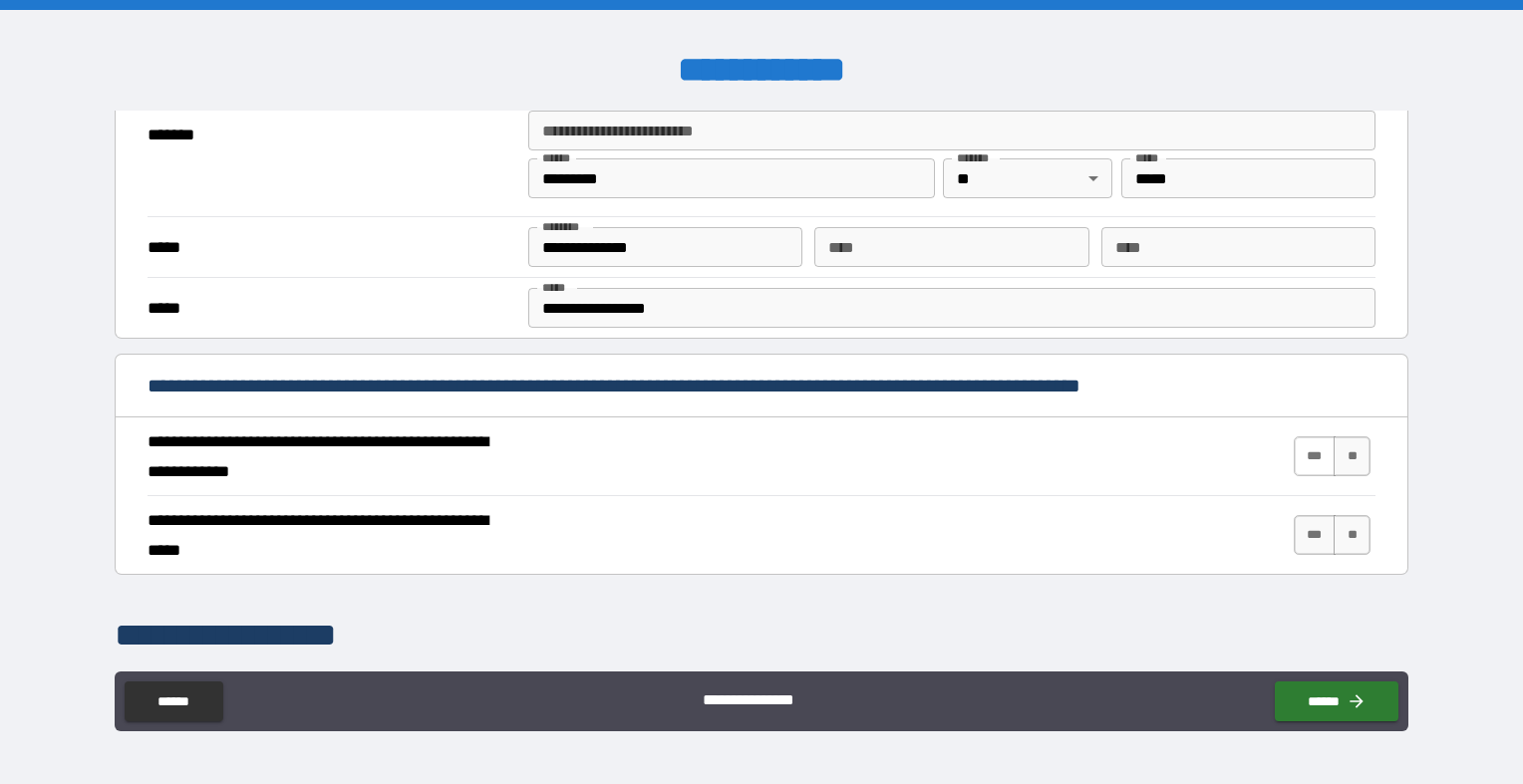 click on "***" at bounding box center [1315, 456] 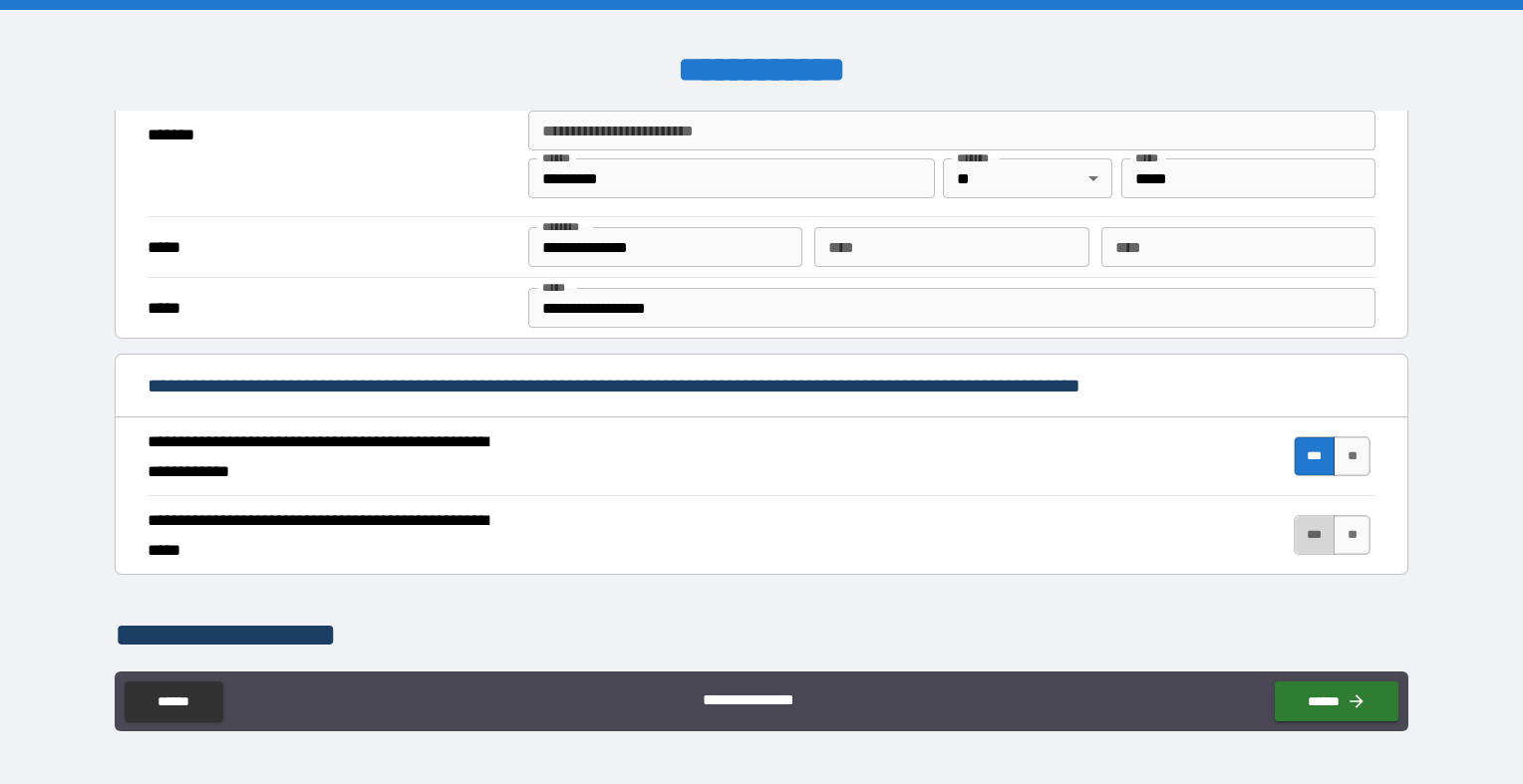 click on "***" at bounding box center (1315, 535) 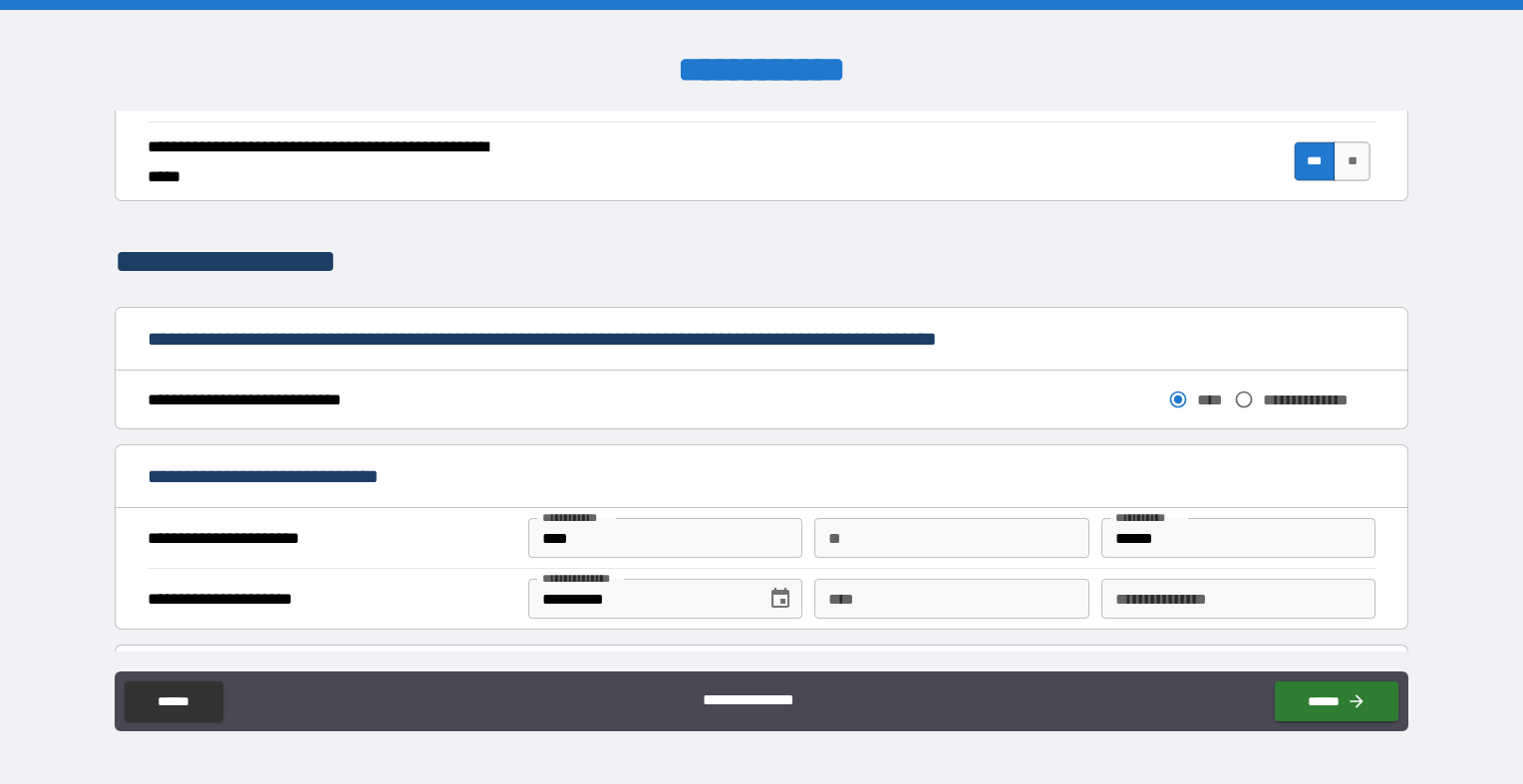 scroll, scrollTop: 891, scrollLeft: 0, axis: vertical 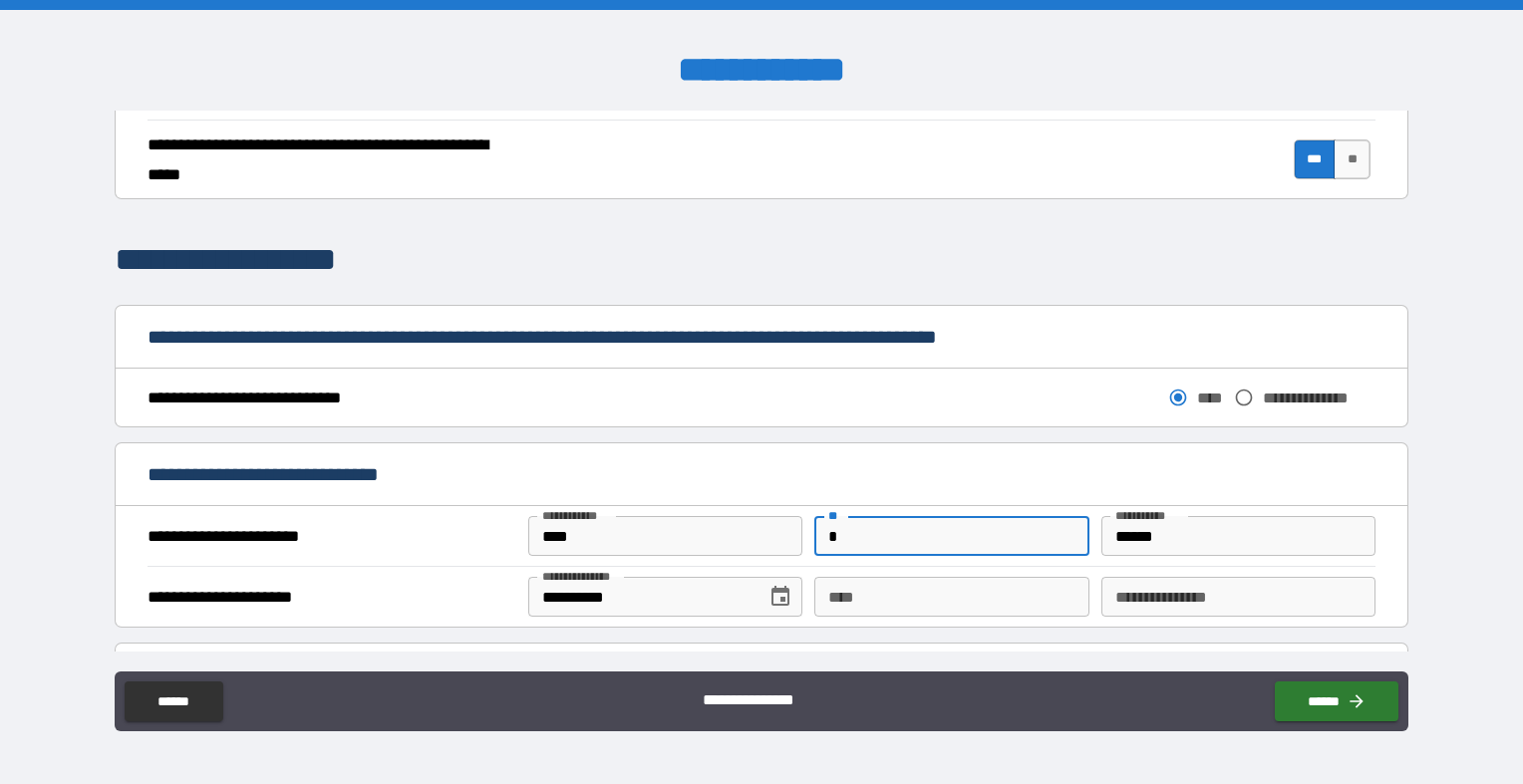 type on "*" 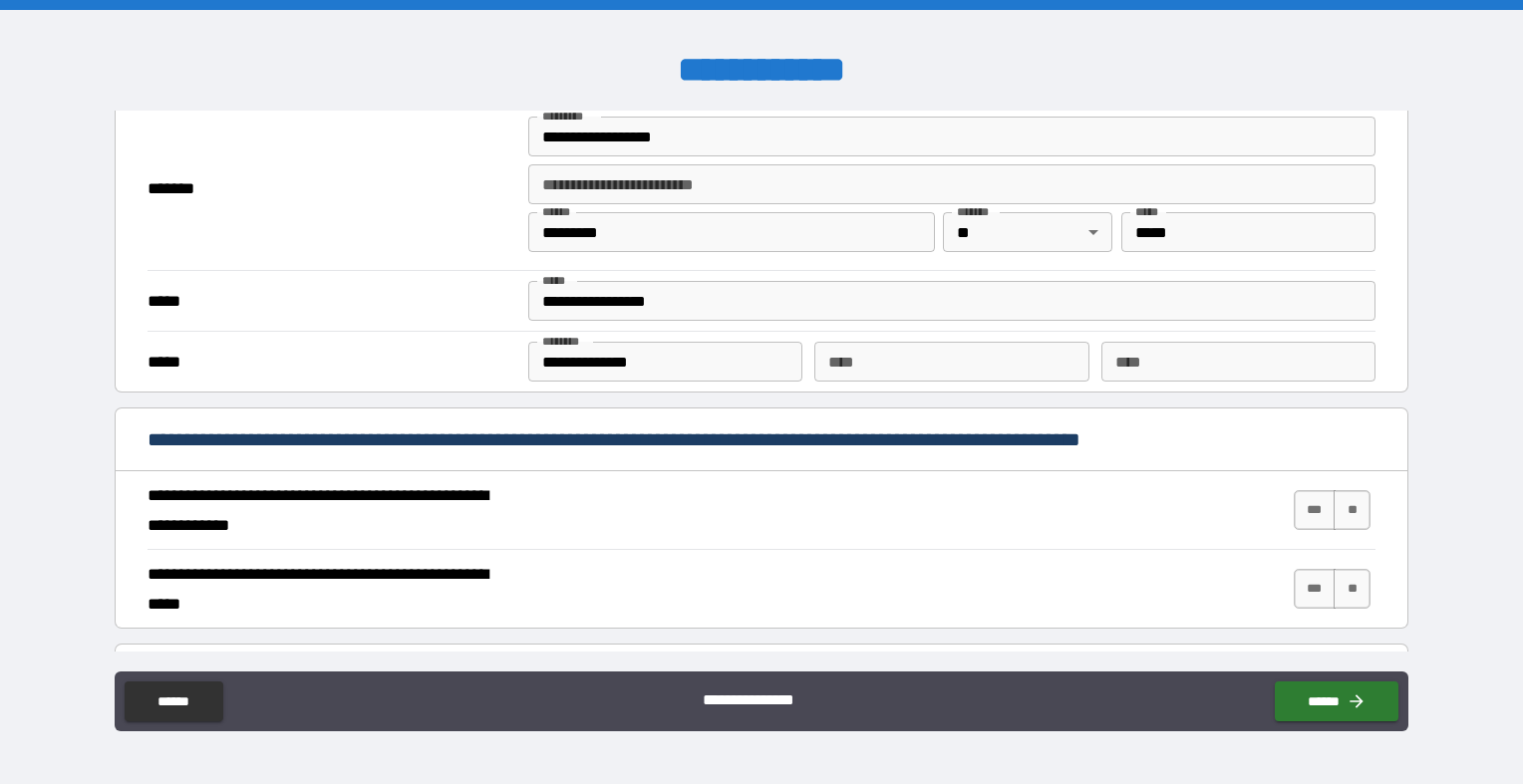 scroll, scrollTop: 1546, scrollLeft: 0, axis: vertical 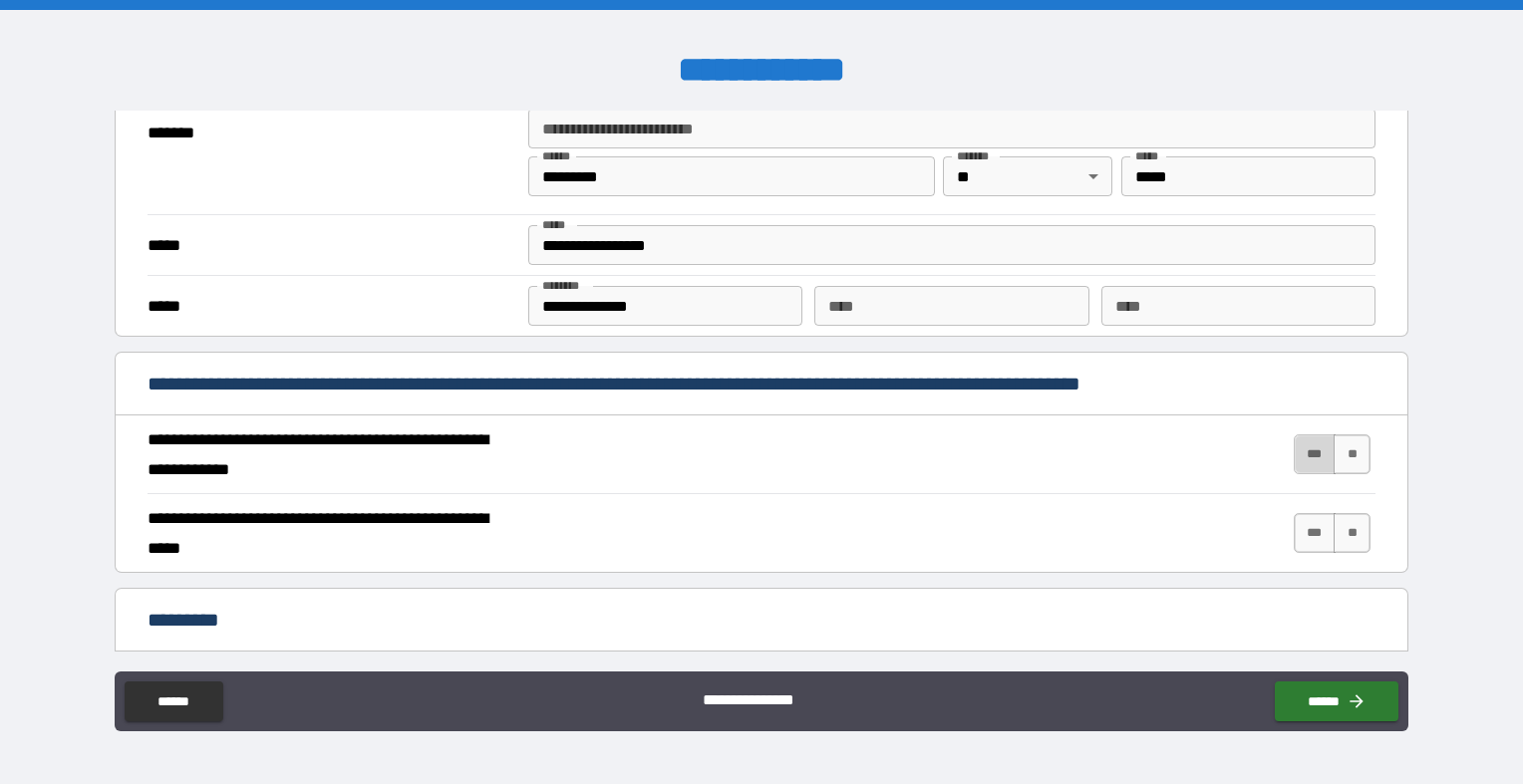 click on "***" at bounding box center [1315, 454] 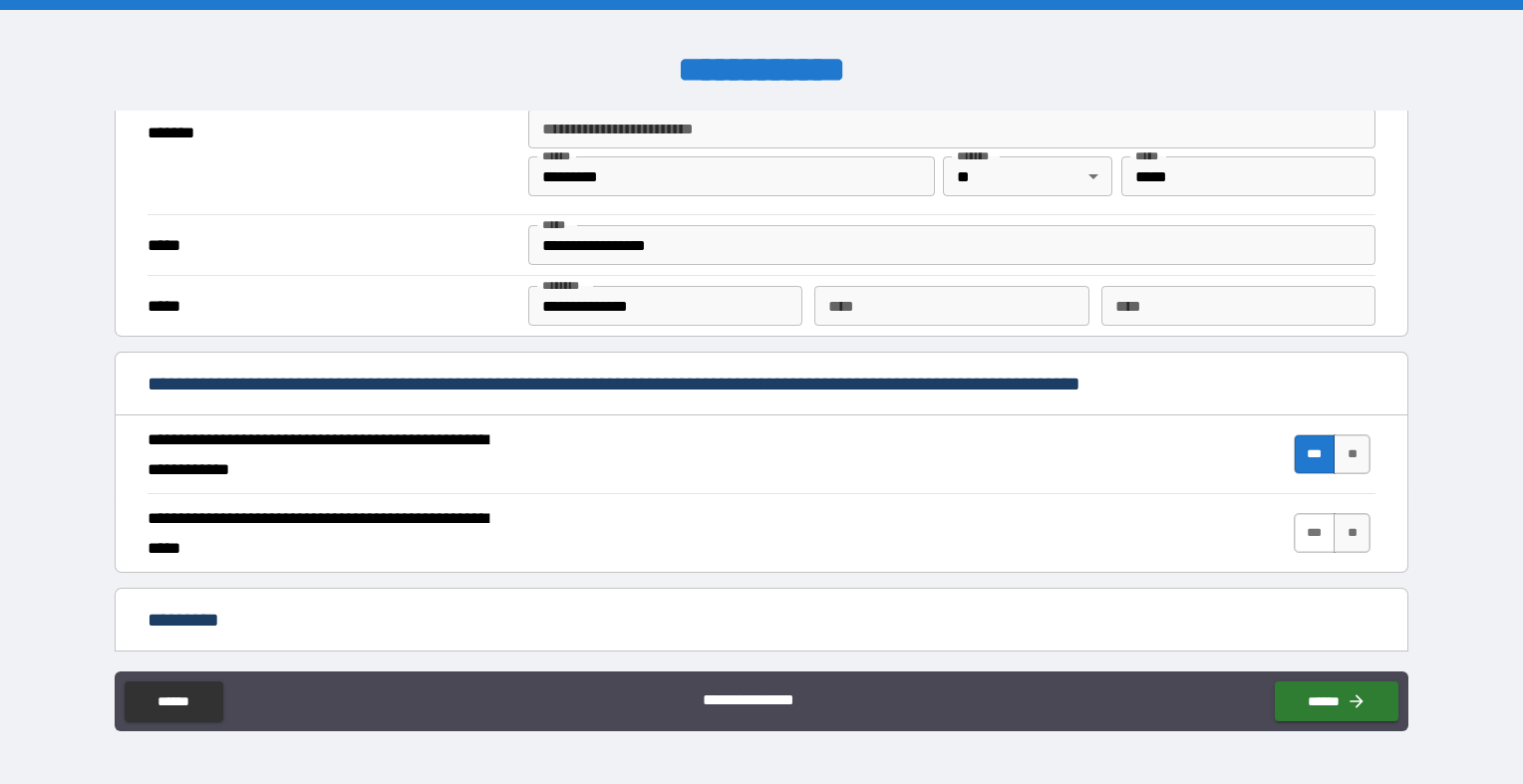 click on "***" at bounding box center [1315, 533] 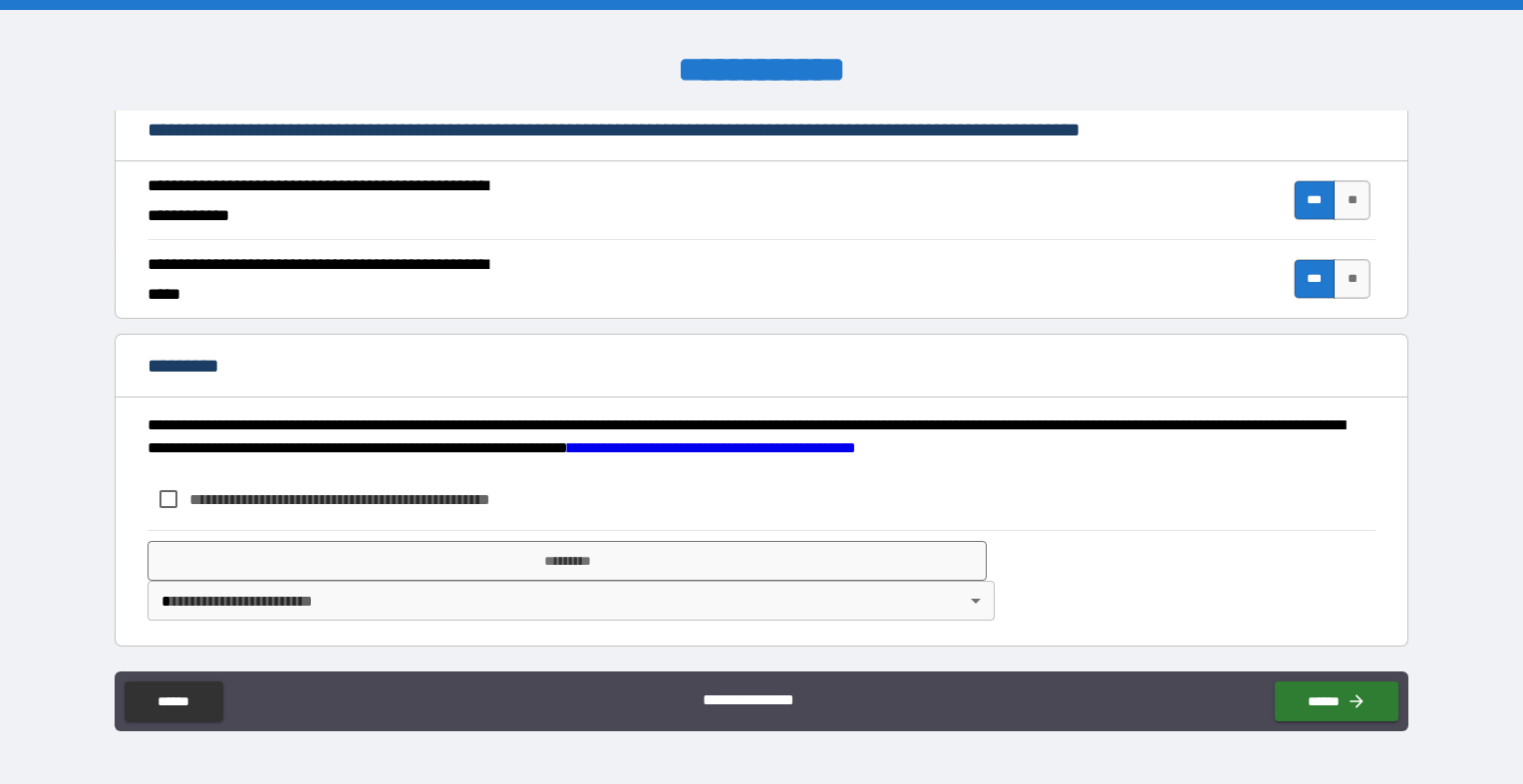 scroll, scrollTop: 1800, scrollLeft: 0, axis: vertical 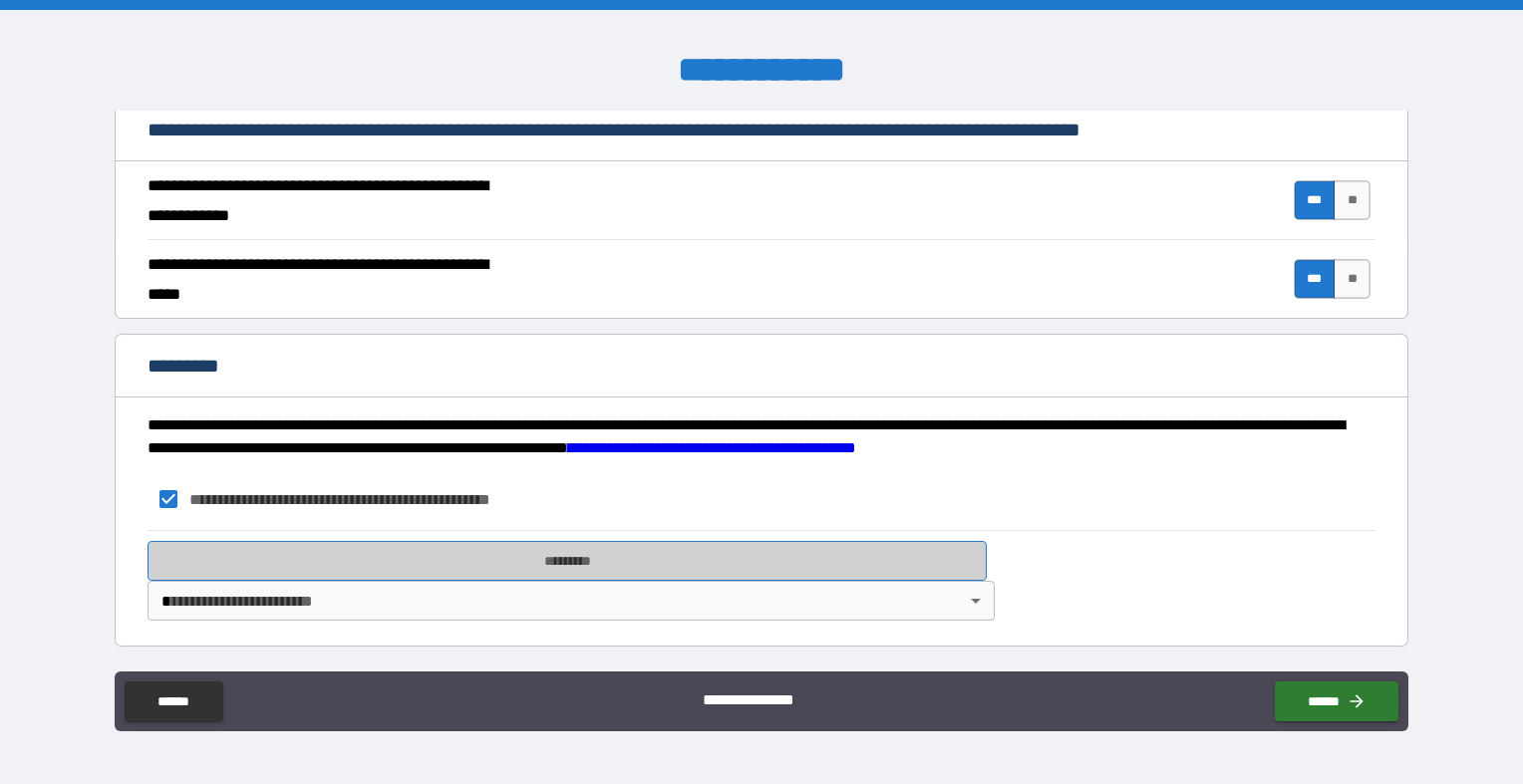 click on "*********" at bounding box center (567, 561) 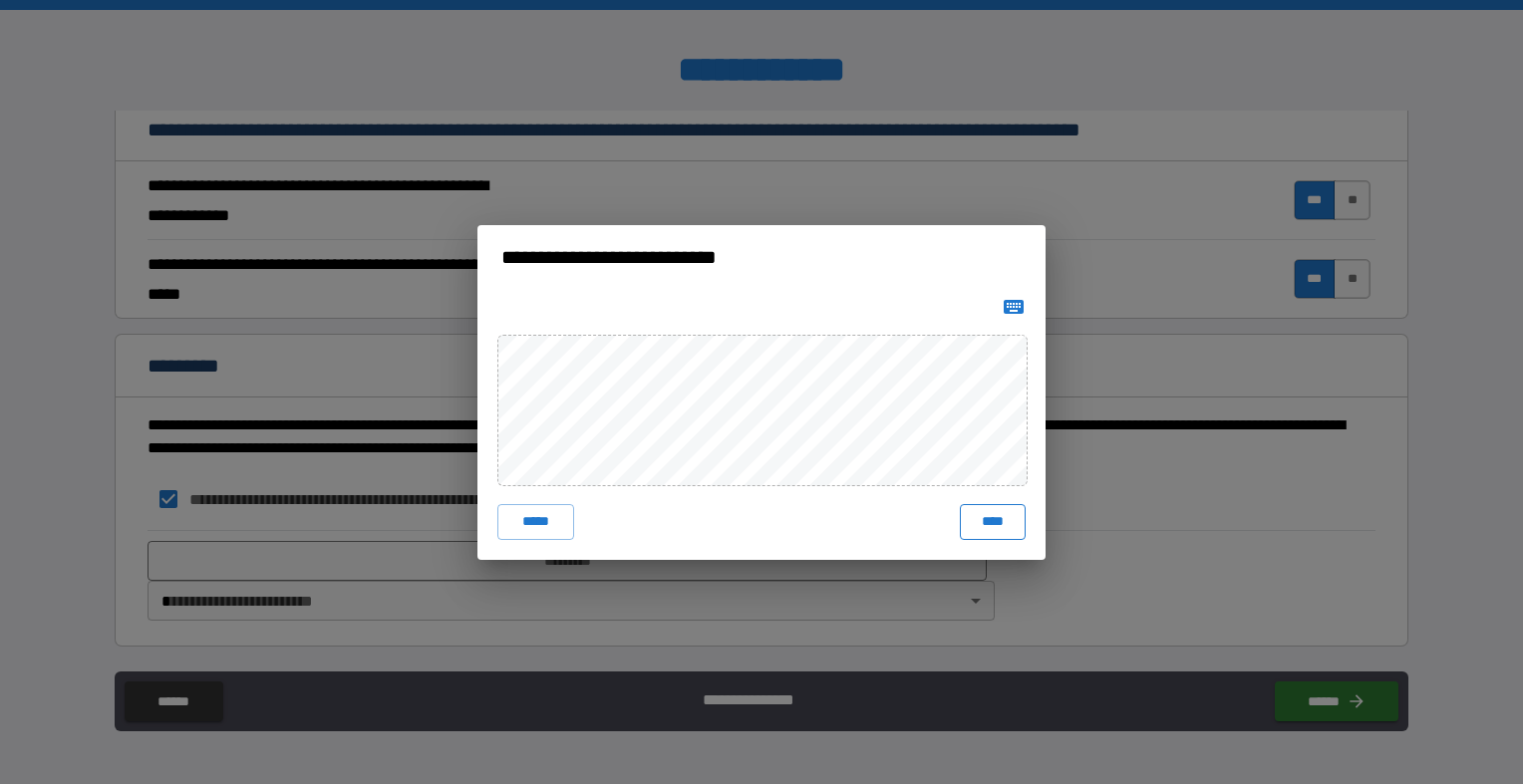 click on "****" at bounding box center (993, 522) 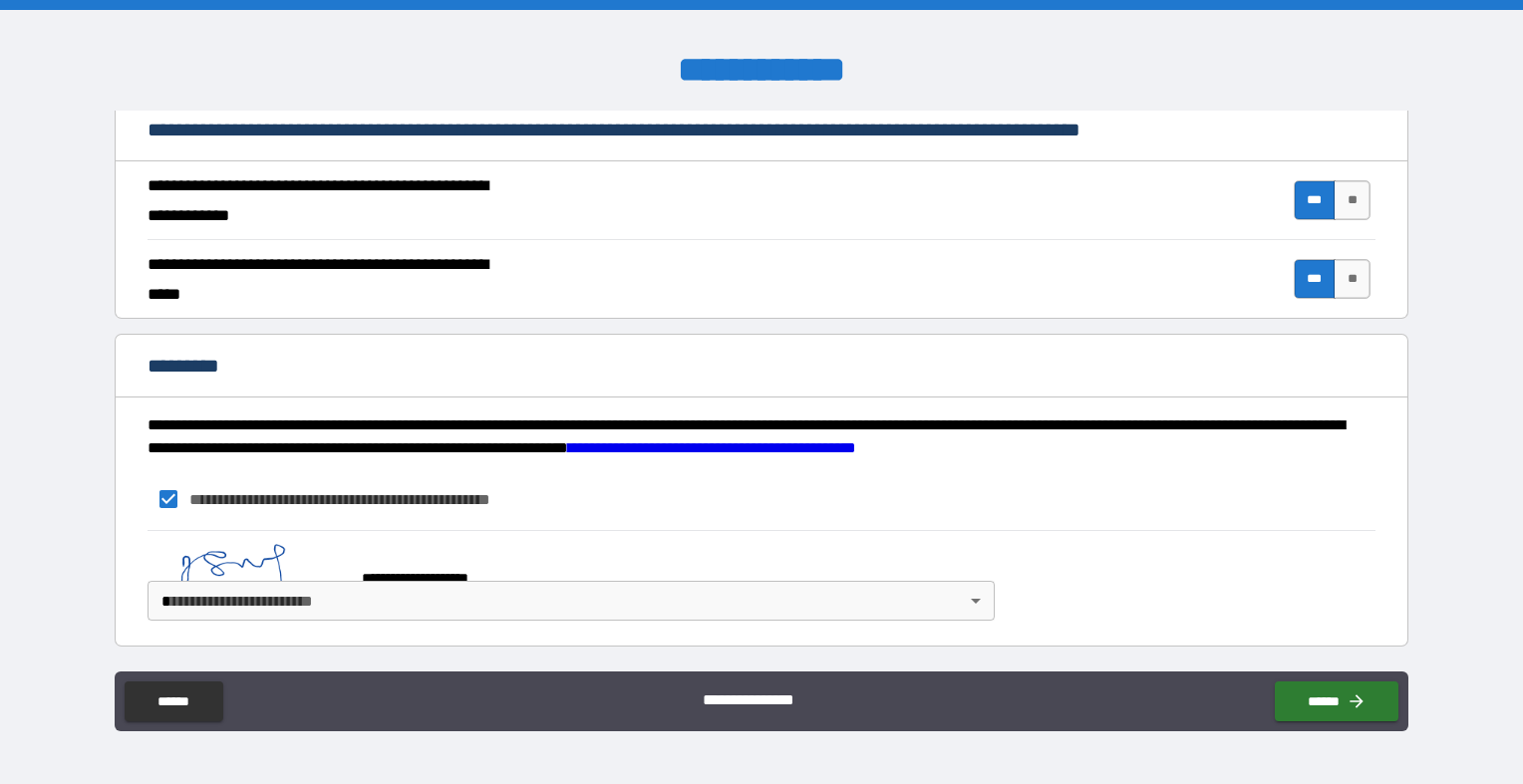 scroll, scrollTop: 1790, scrollLeft: 0, axis: vertical 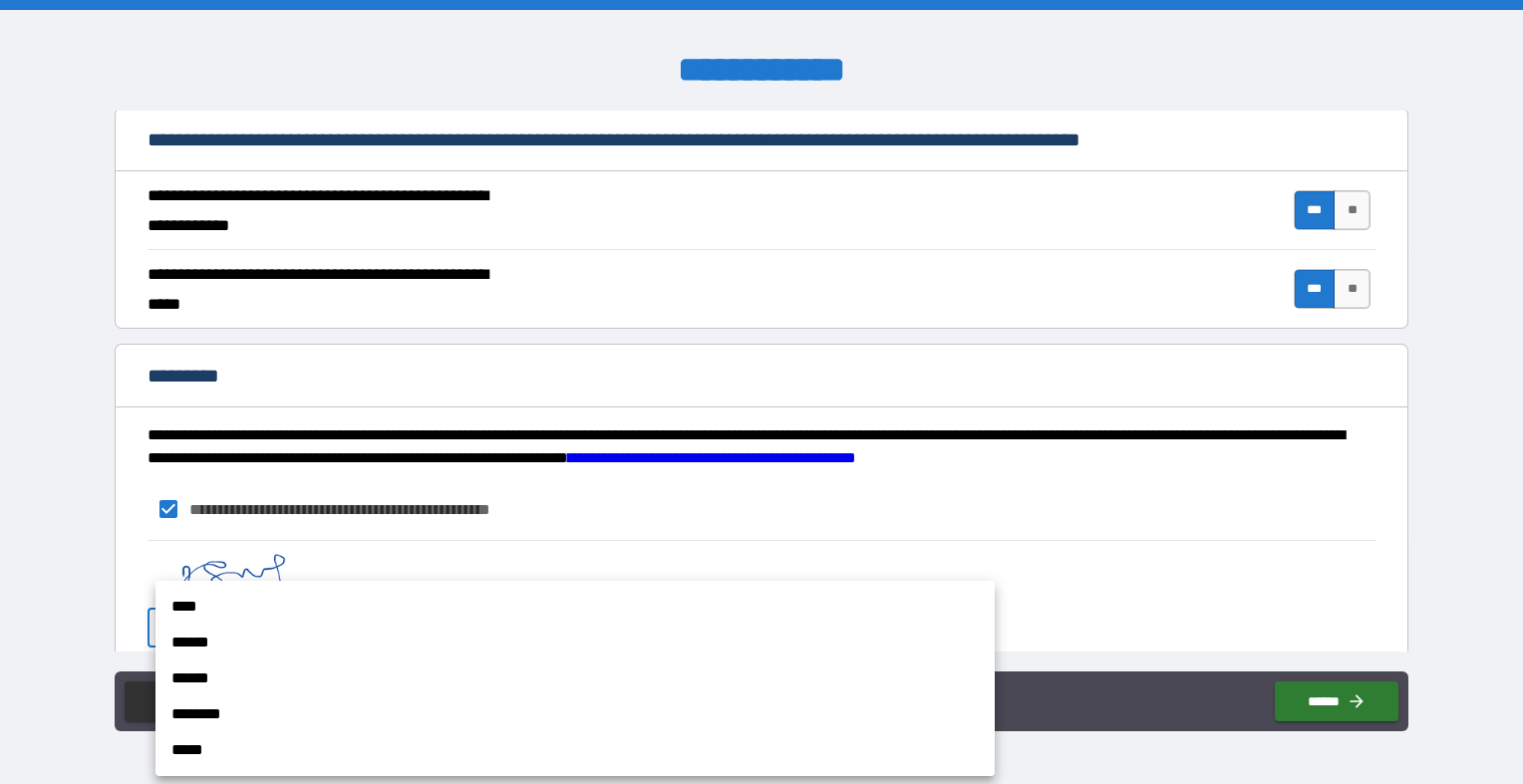 click on "**********" at bounding box center (762, 392) 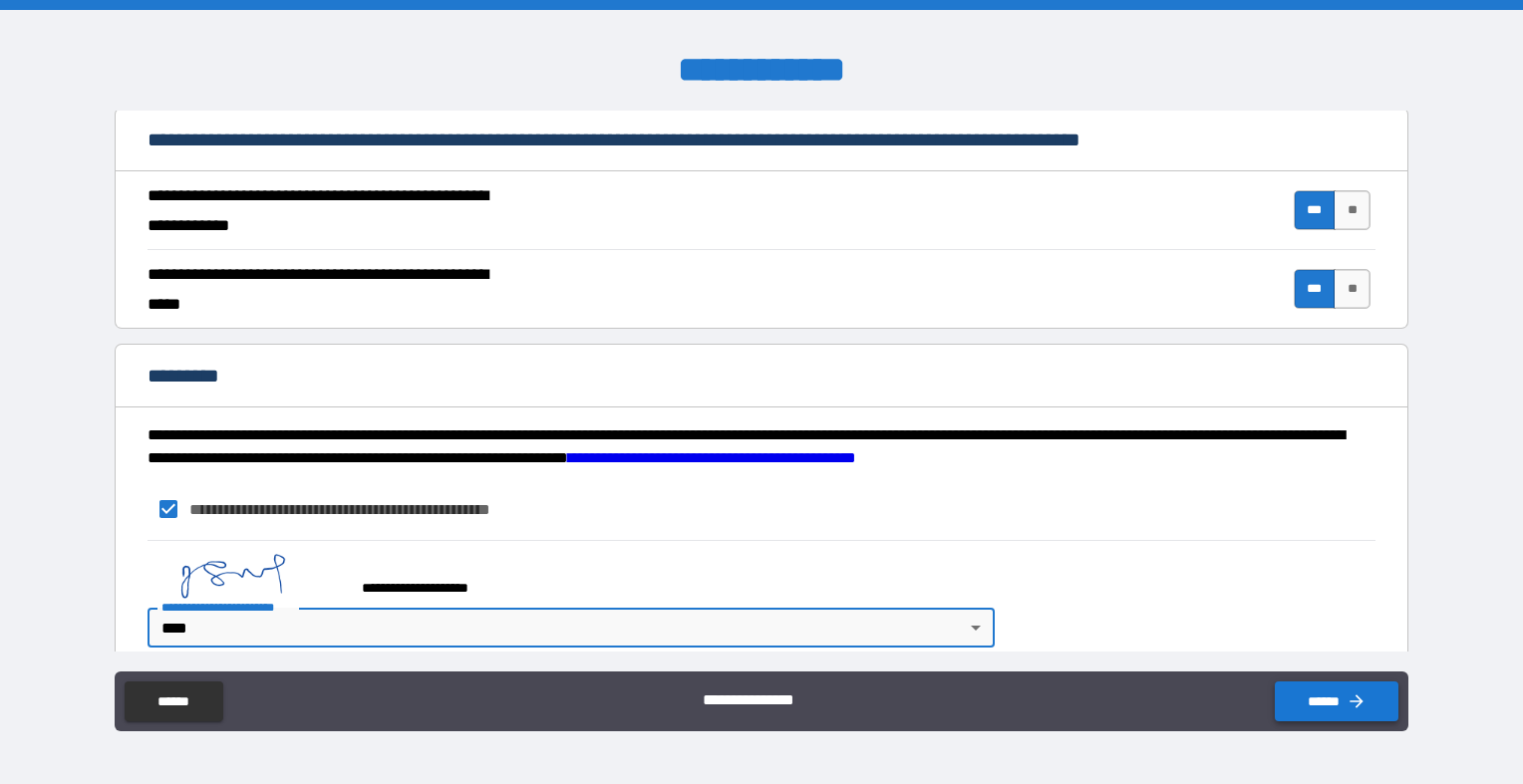 click on "******" at bounding box center (1337, 701) 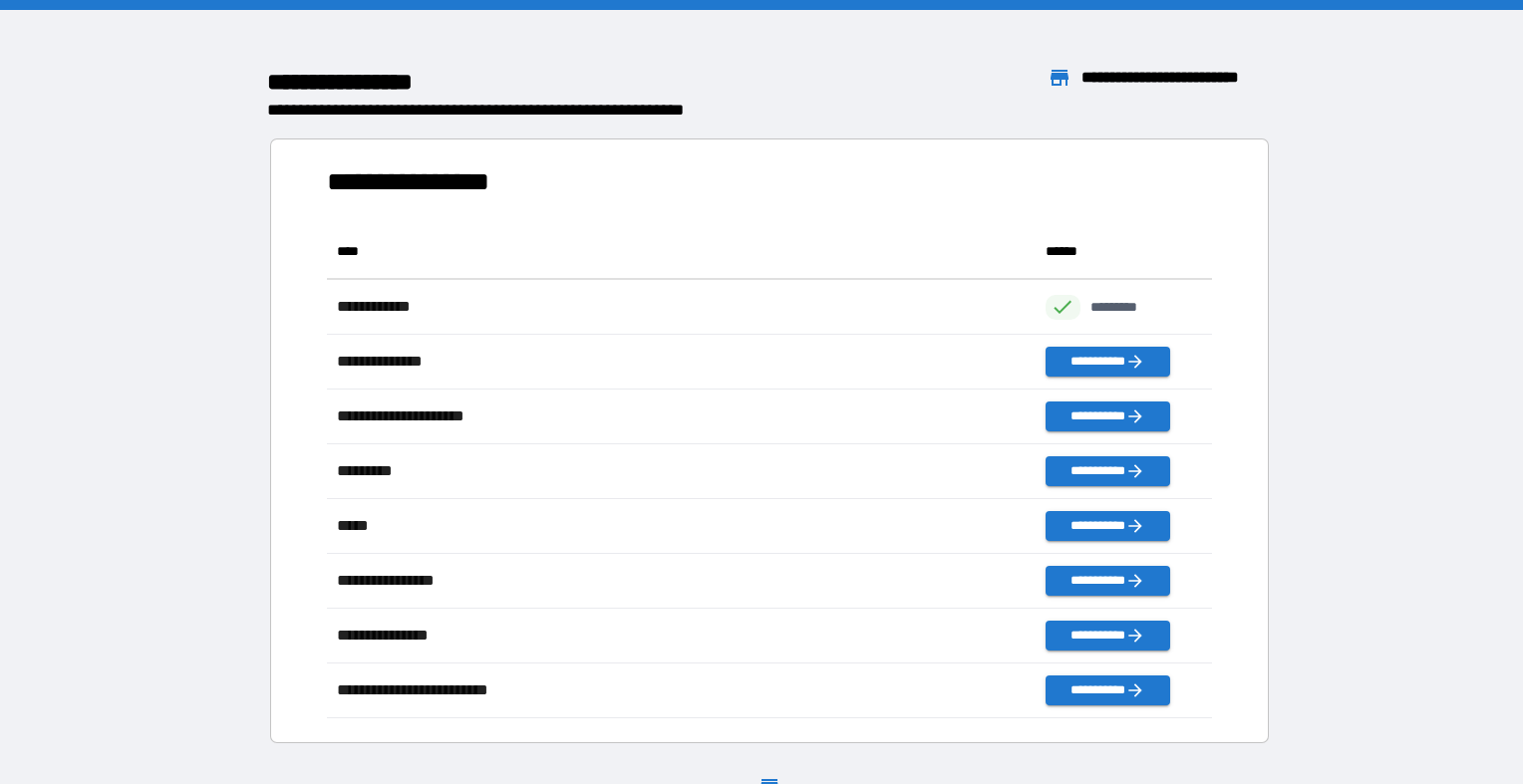 scroll, scrollTop: 1, scrollLeft: 1, axis: both 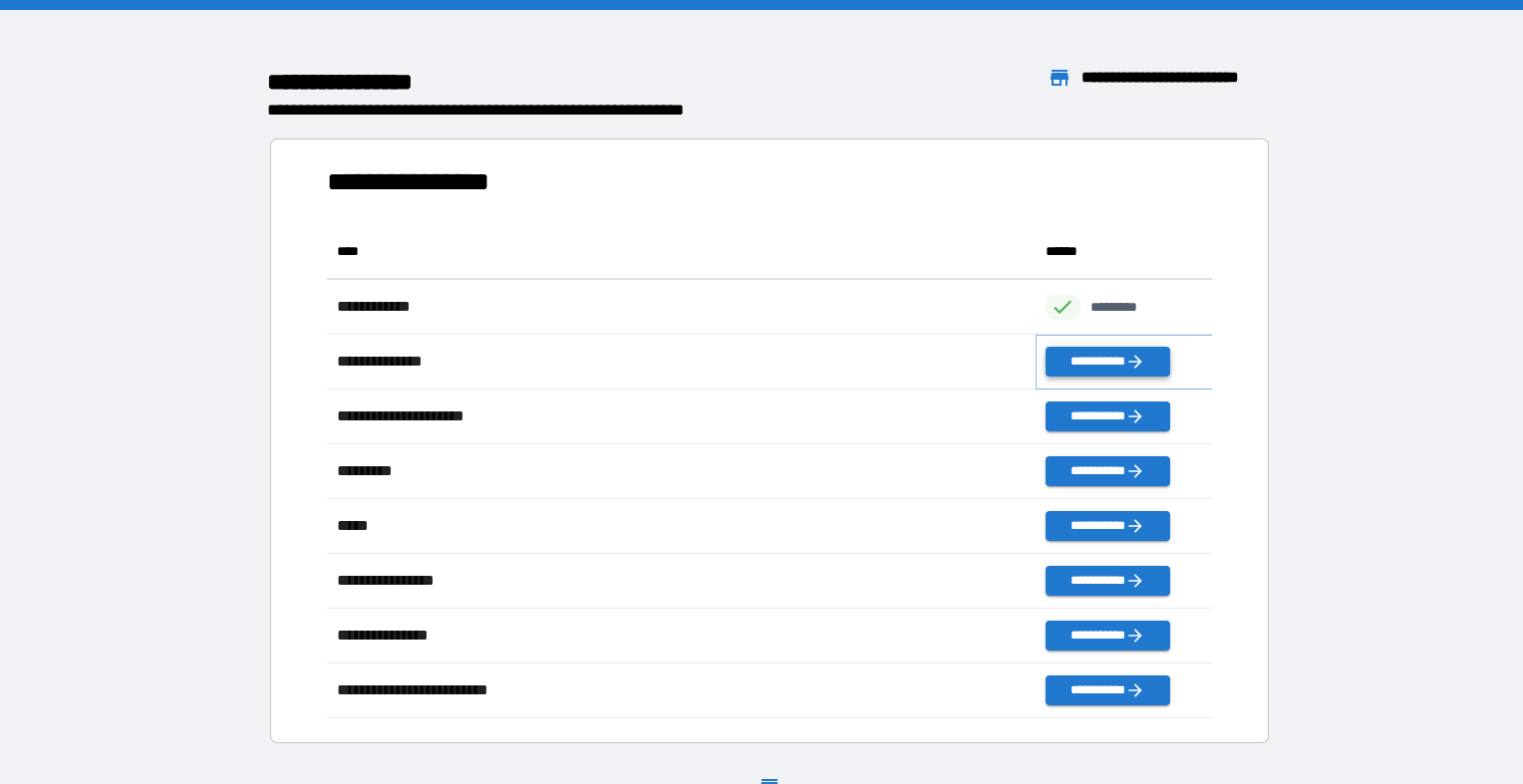 click on "**********" at bounding box center [1107, 362] 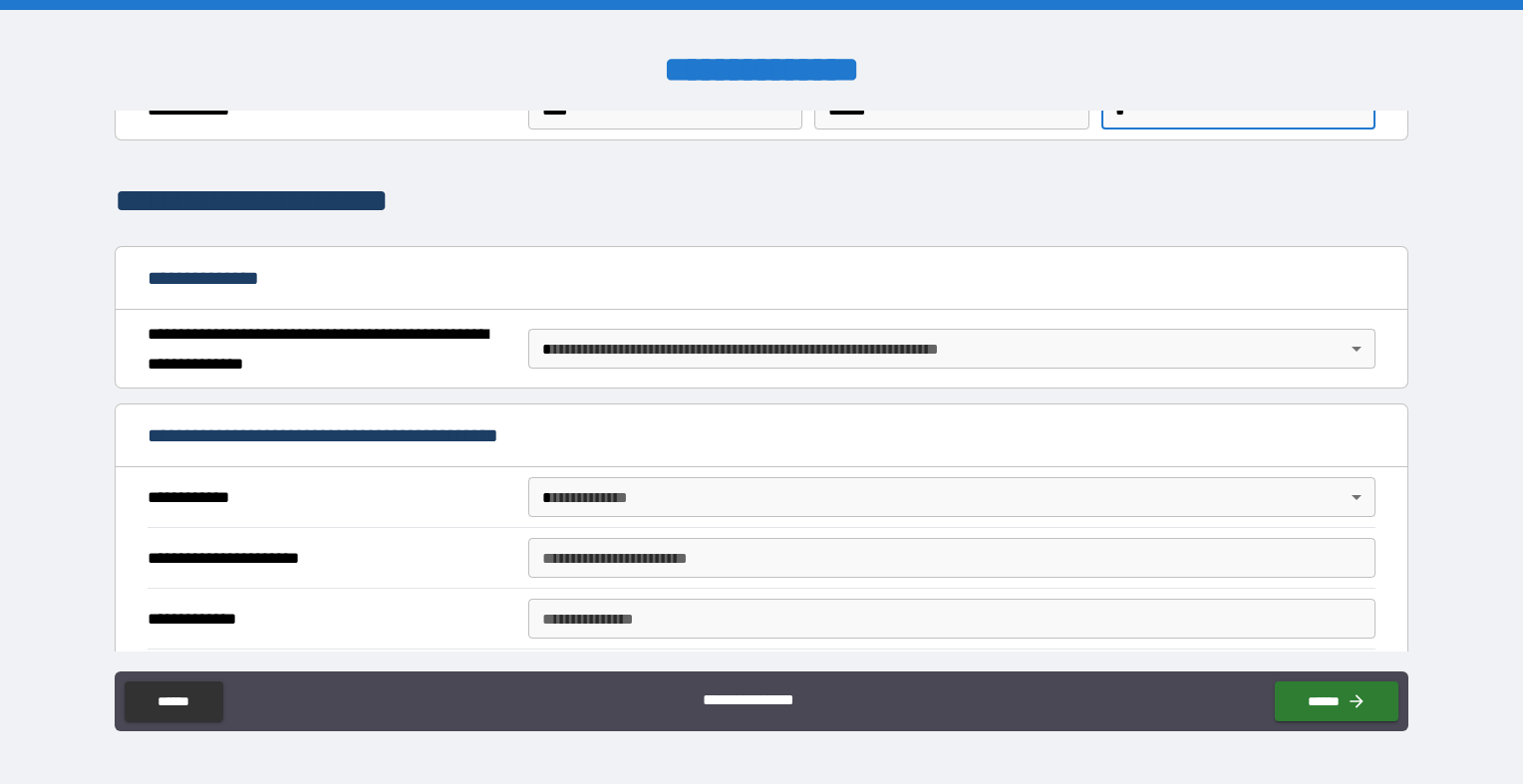 scroll, scrollTop: 100, scrollLeft: 0, axis: vertical 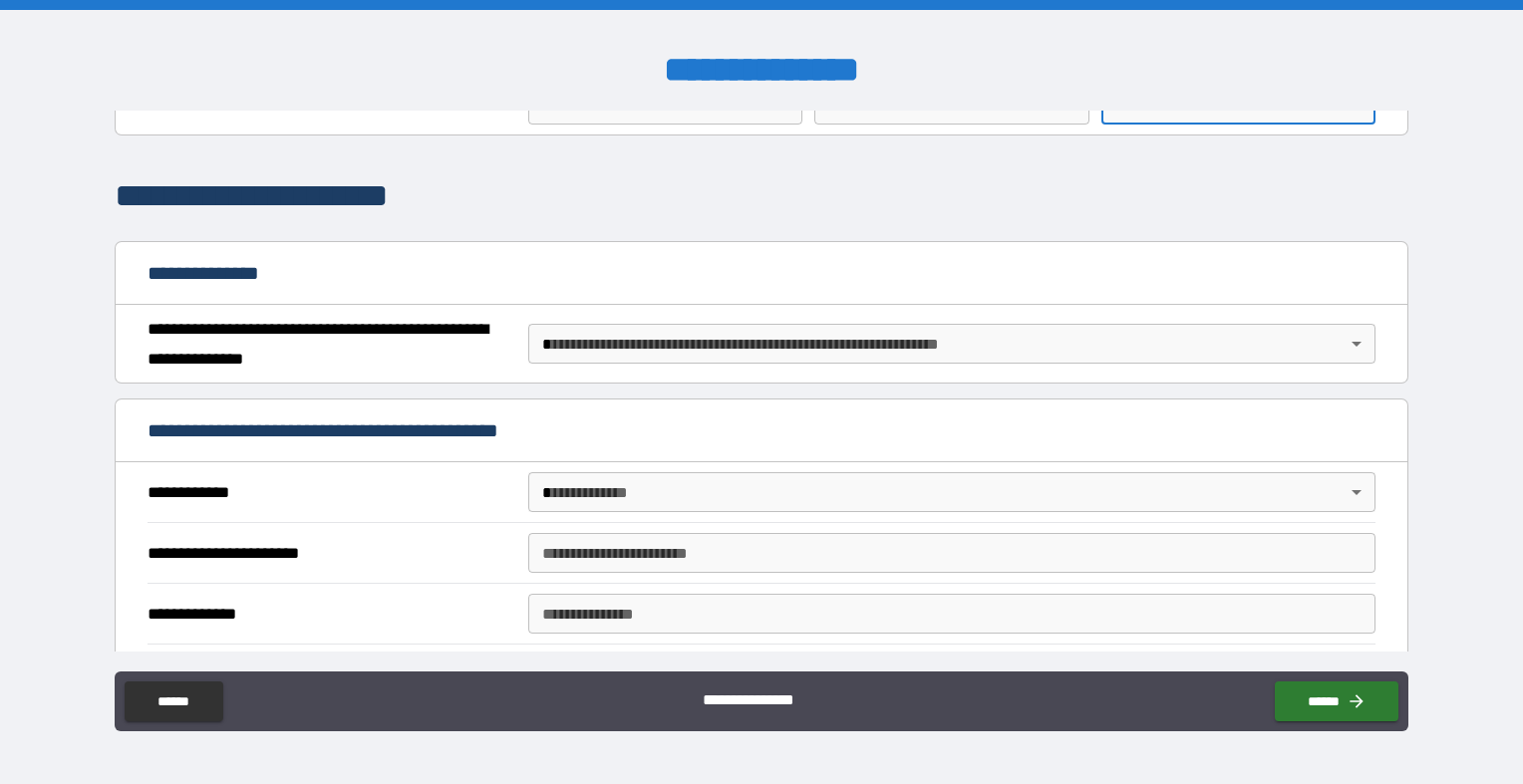type on "*" 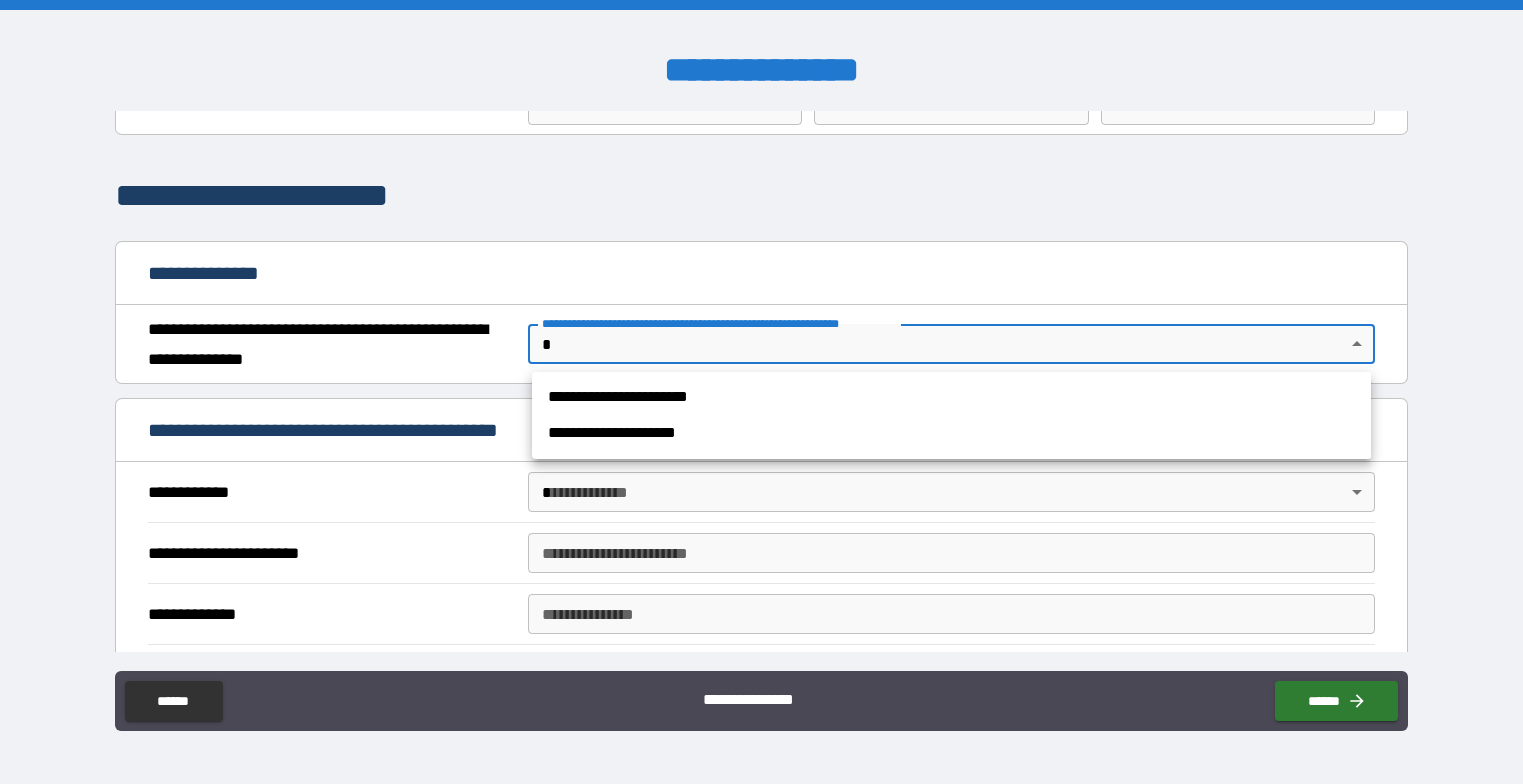 click on "**********" at bounding box center [762, 392] 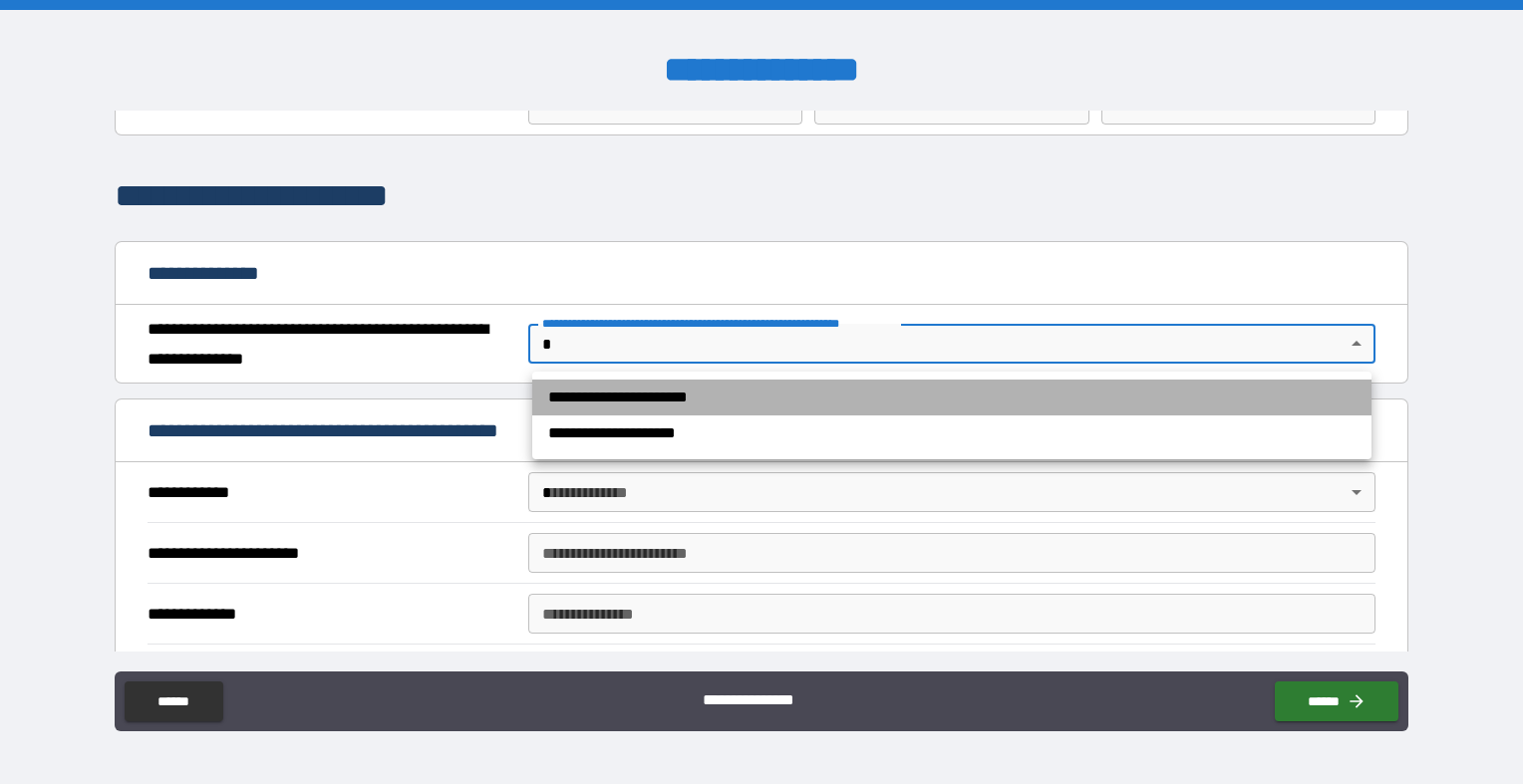 click on "**********" at bounding box center (952, 397) 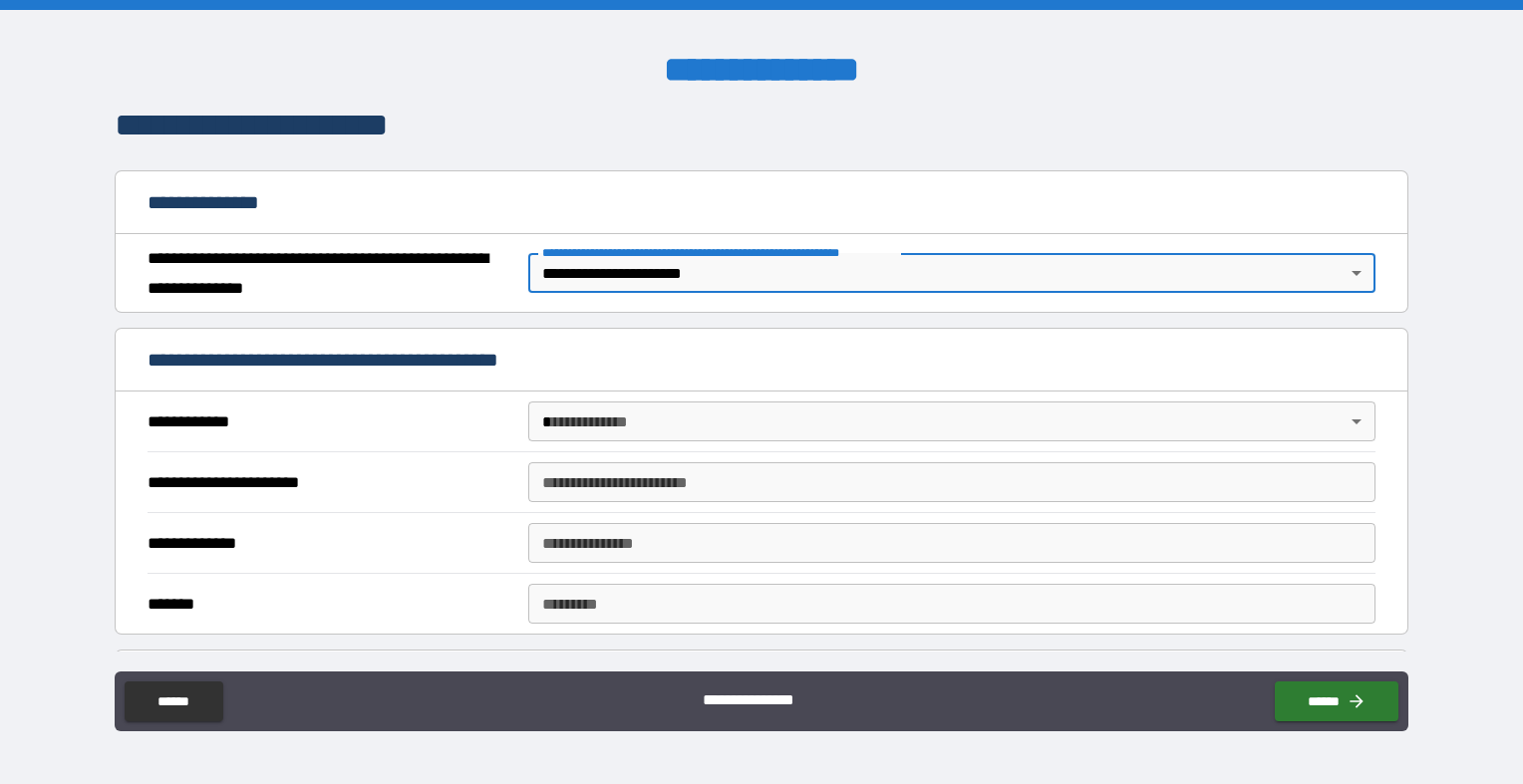 scroll, scrollTop: 203, scrollLeft: 0, axis: vertical 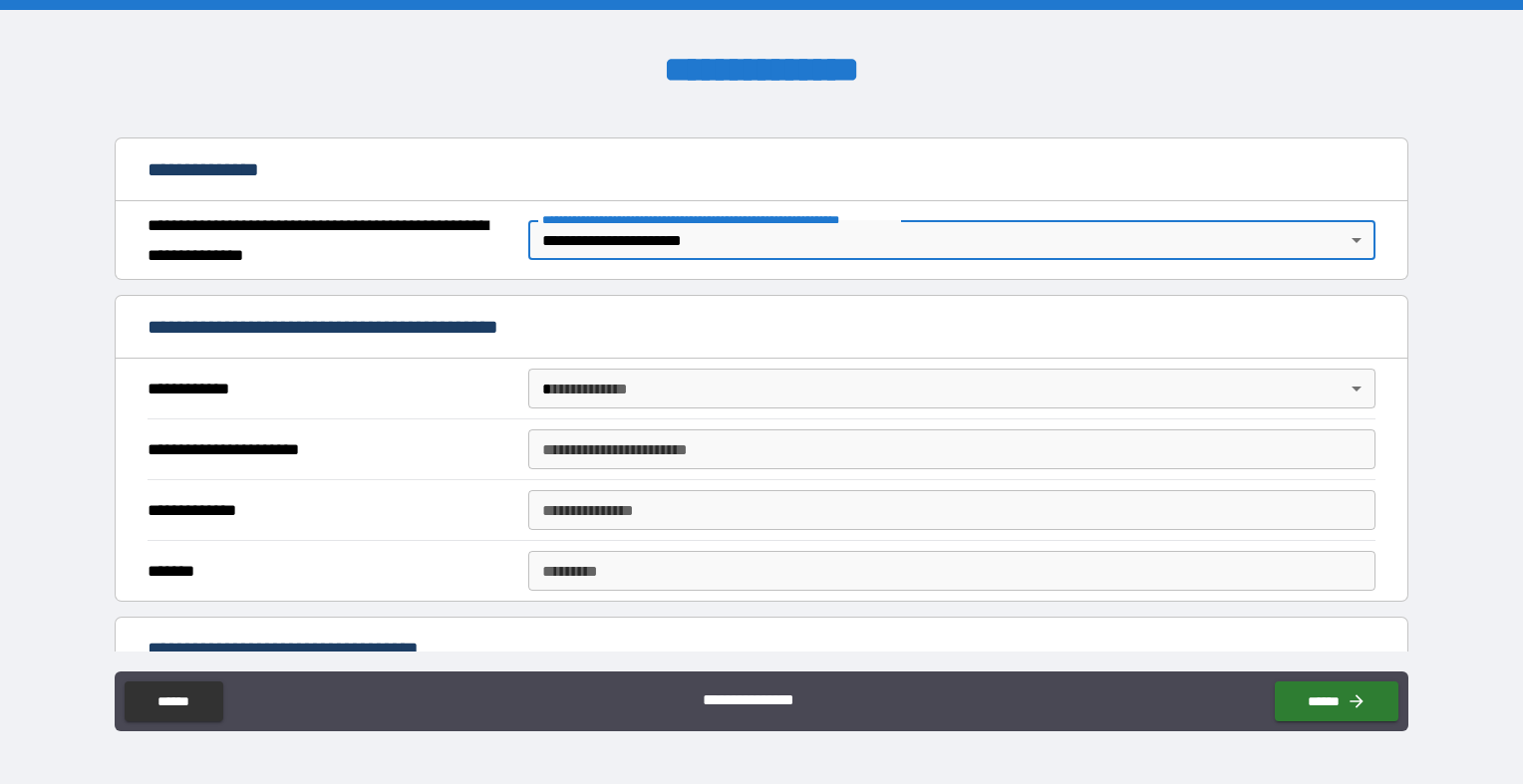 click on "**********" at bounding box center [762, 392] 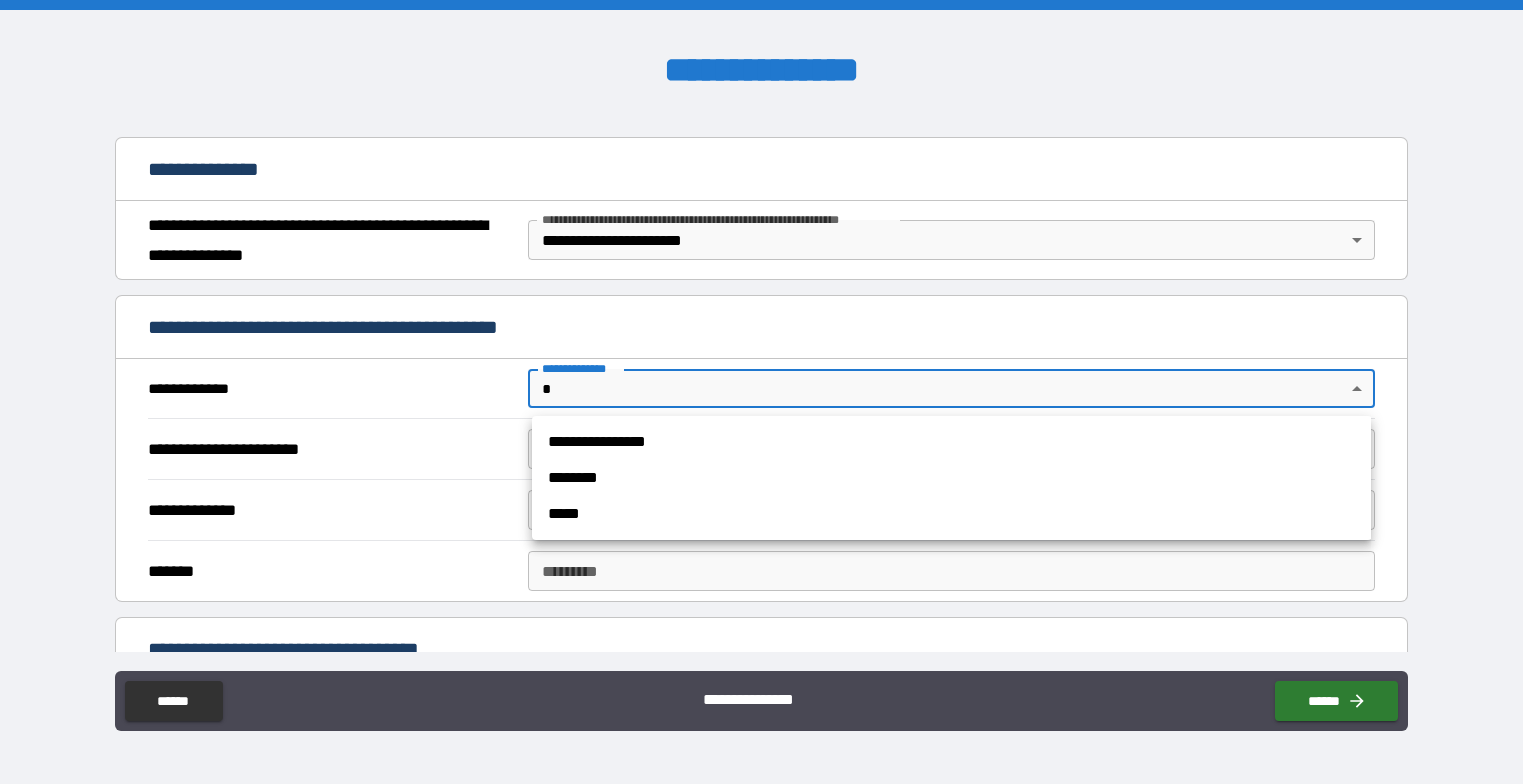 click on "**********" at bounding box center (952, 442) 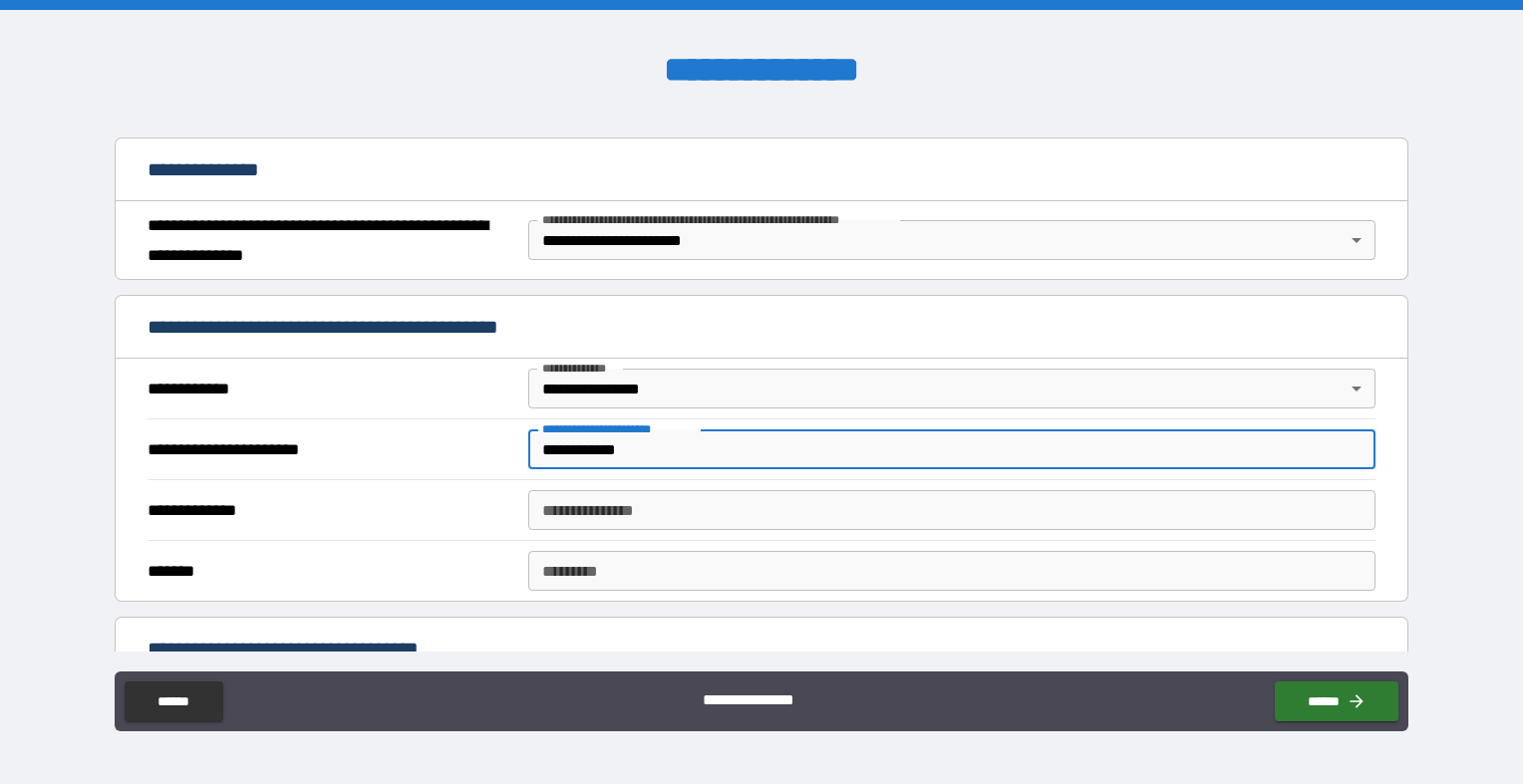 type on "**********" 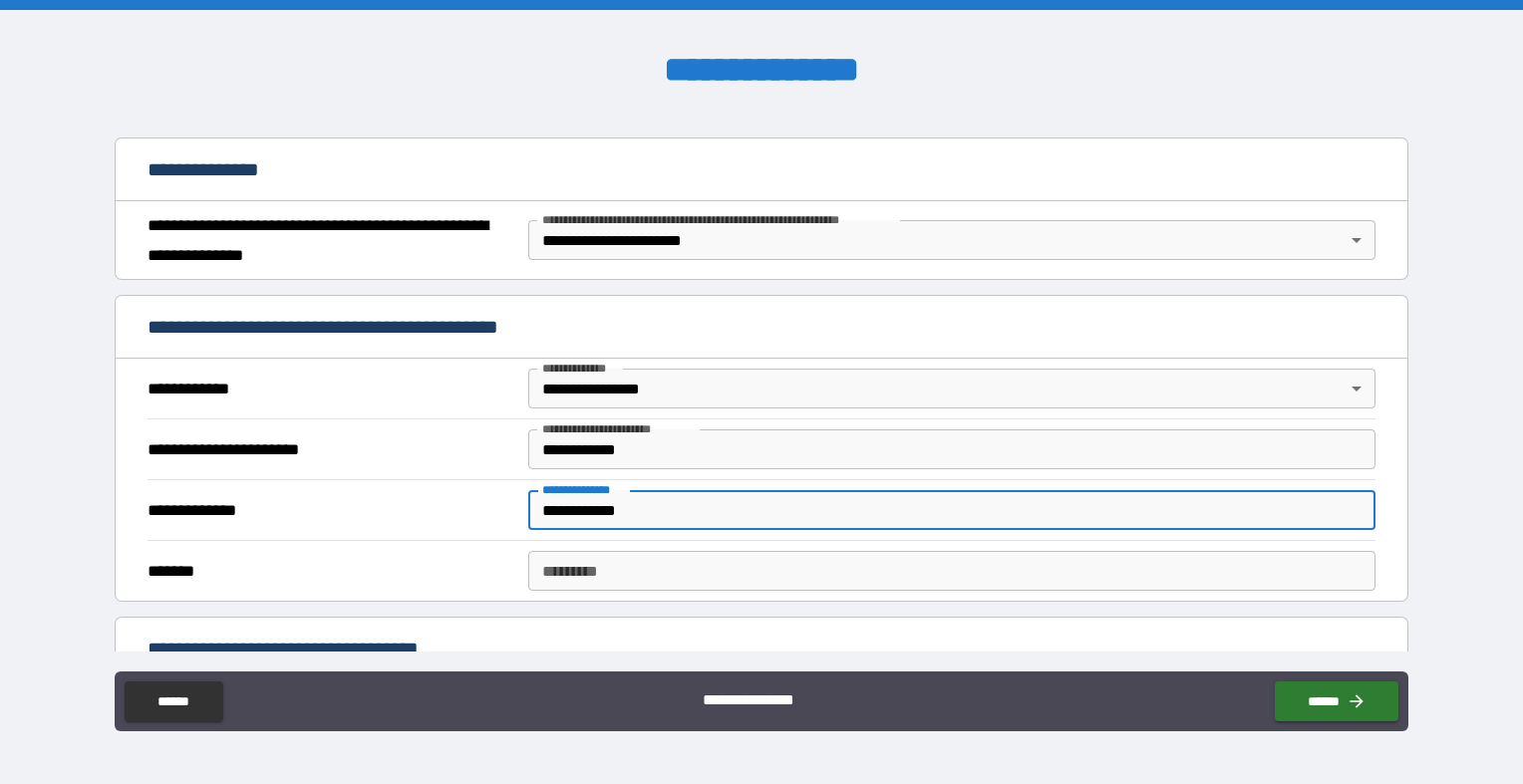 type on "**********" 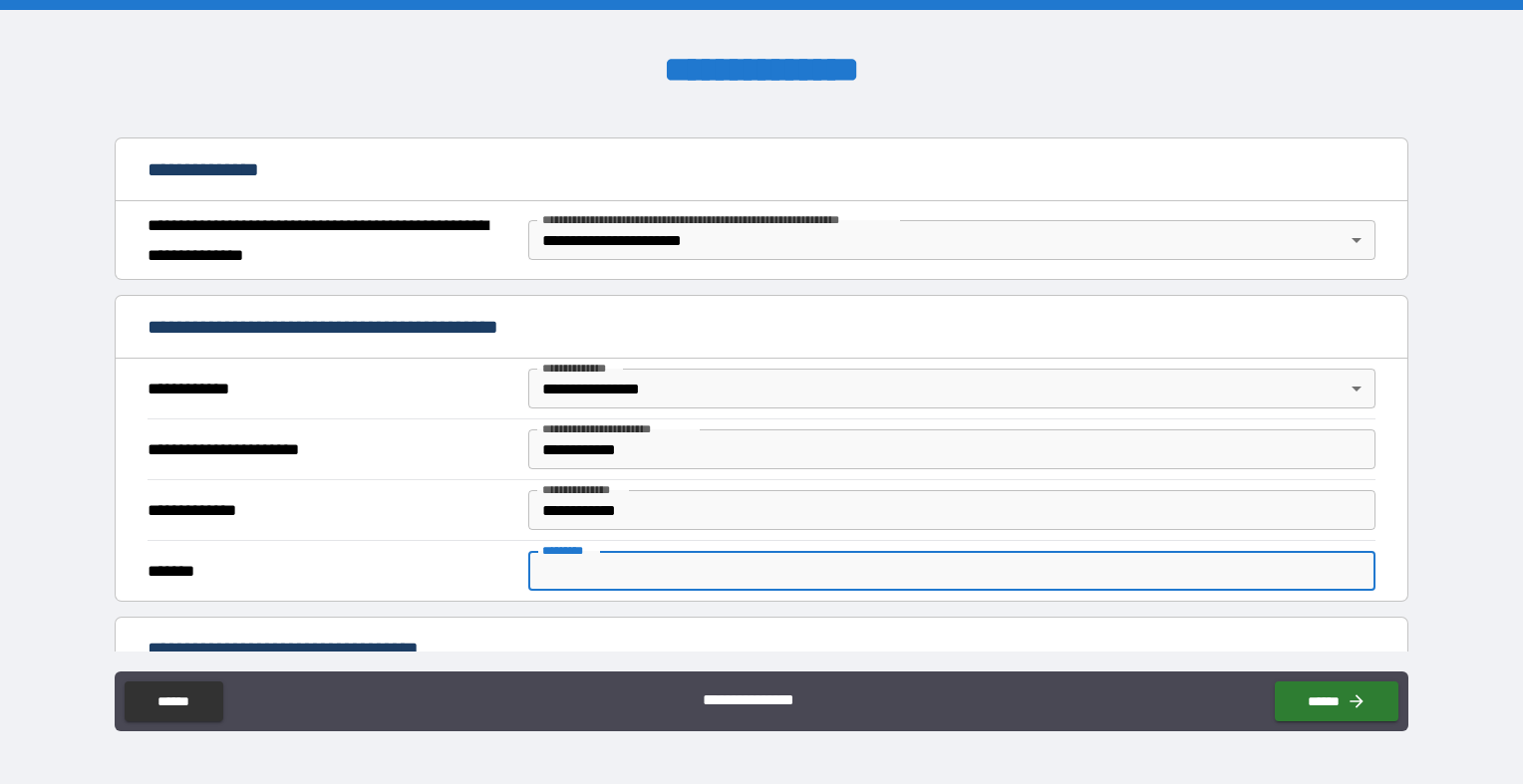 click on "*******   * *******   *" at bounding box center (952, 571) 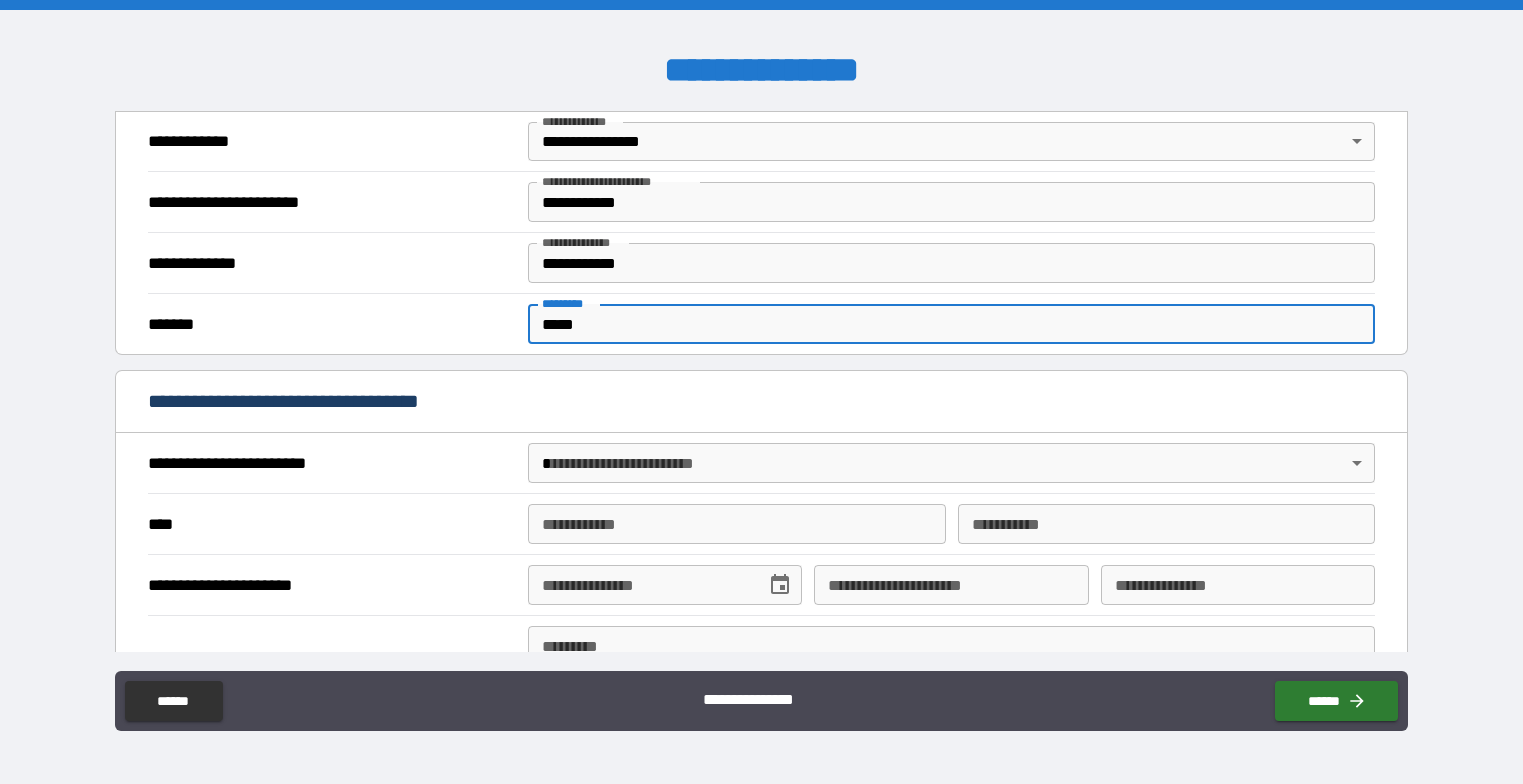 scroll, scrollTop: 453, scrollLeft: 0, axis: vertical 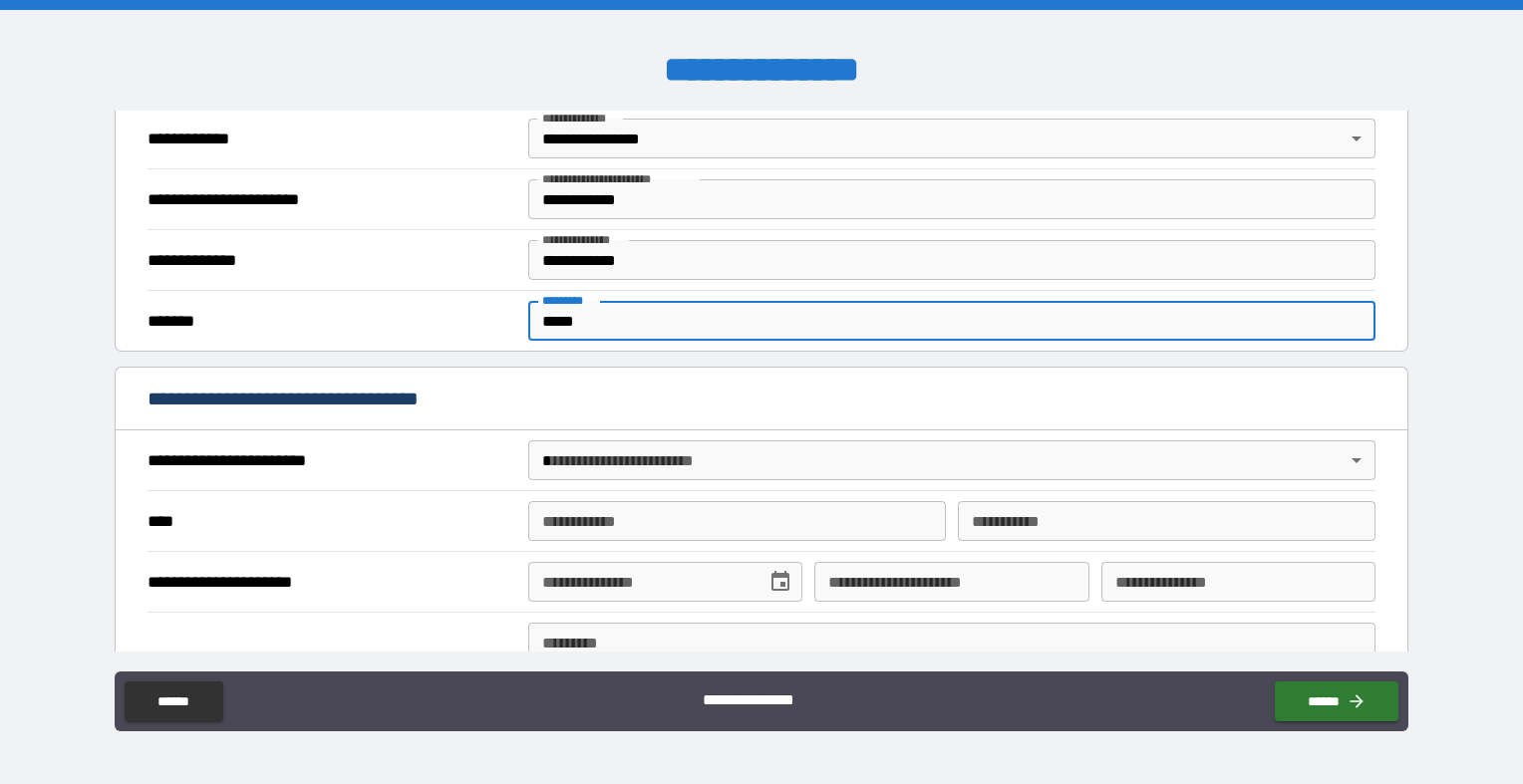 type on "*****" 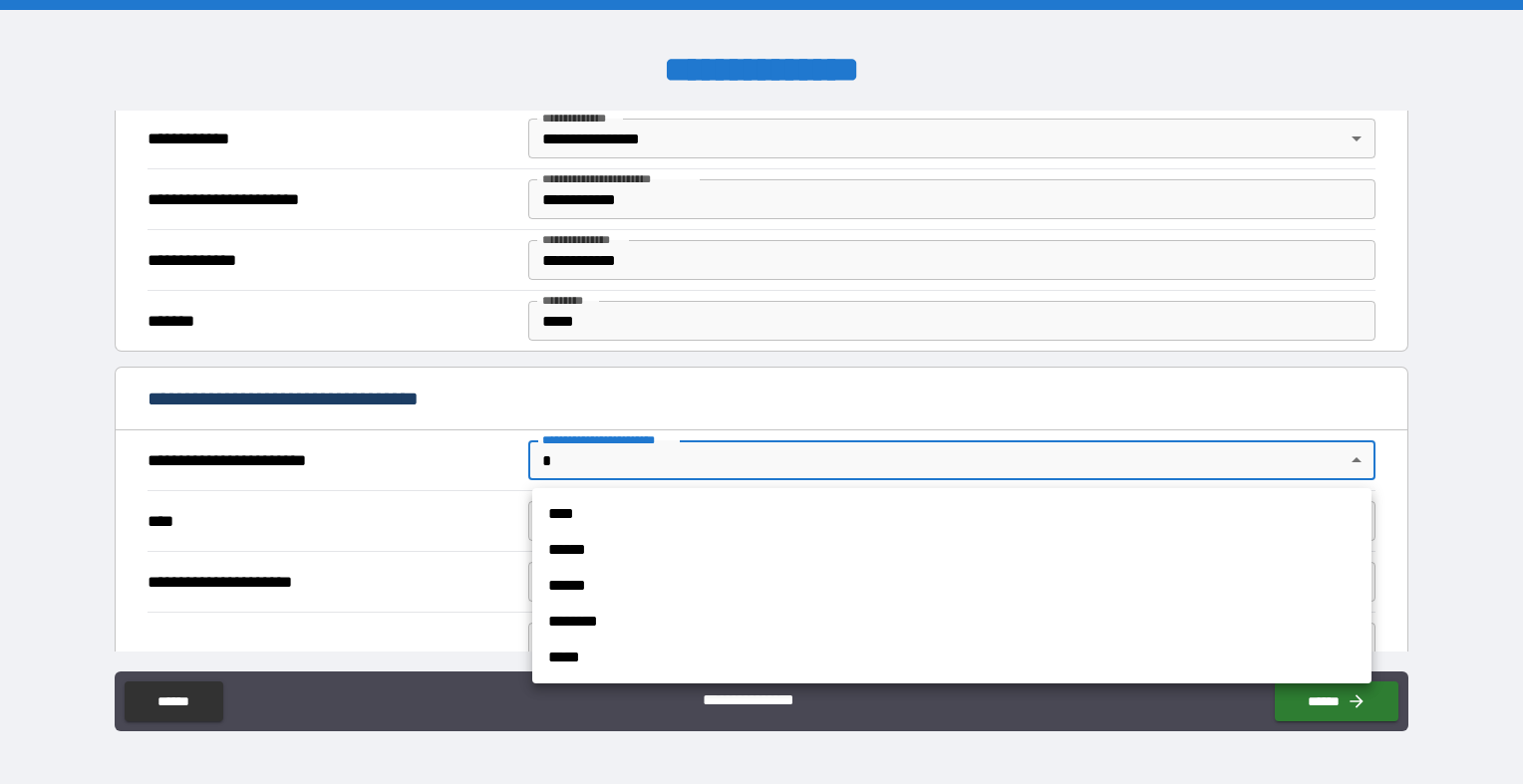 click on "**********" at bounding box center [762, 392] 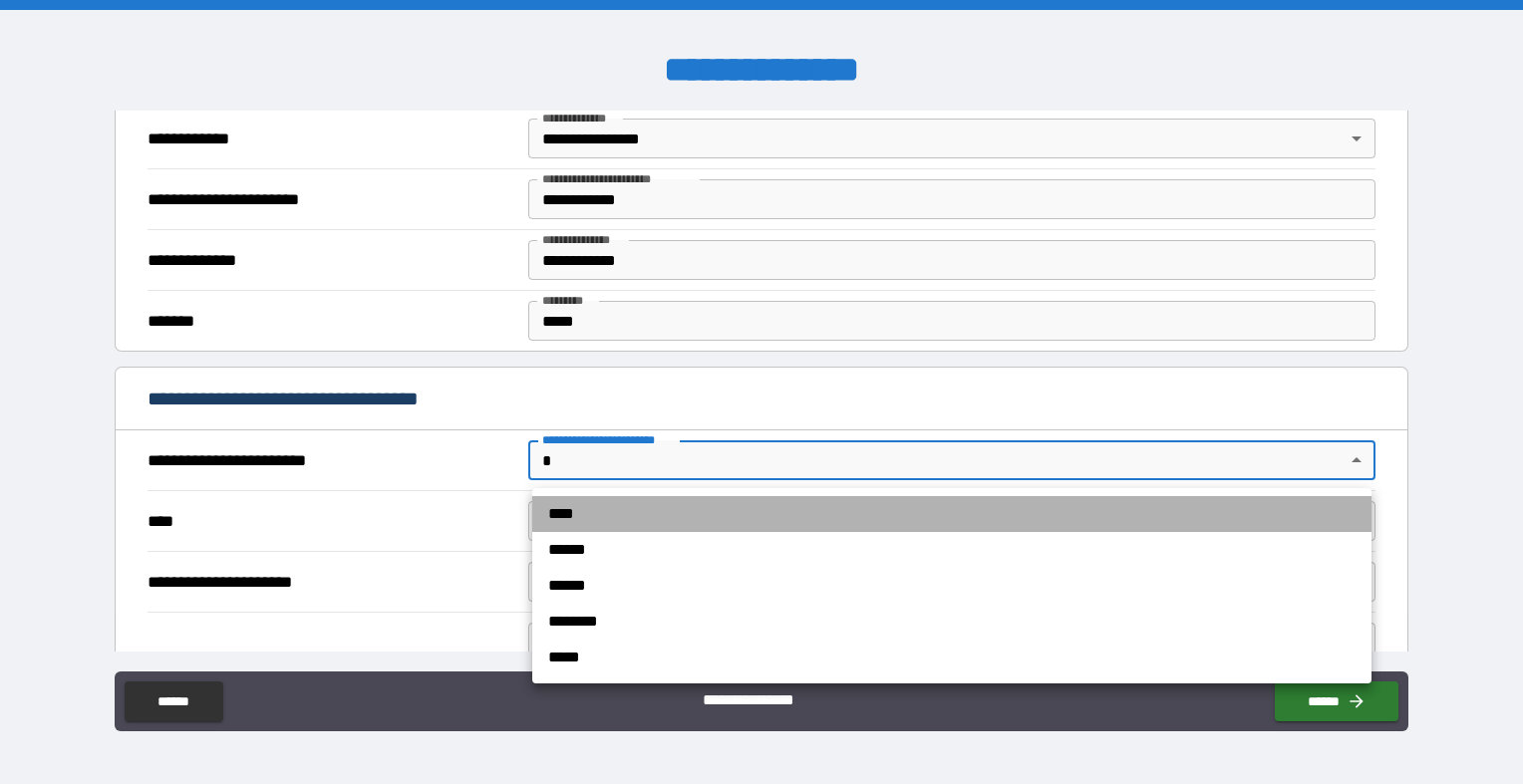 click on "****" at bounding box center [952, 514] 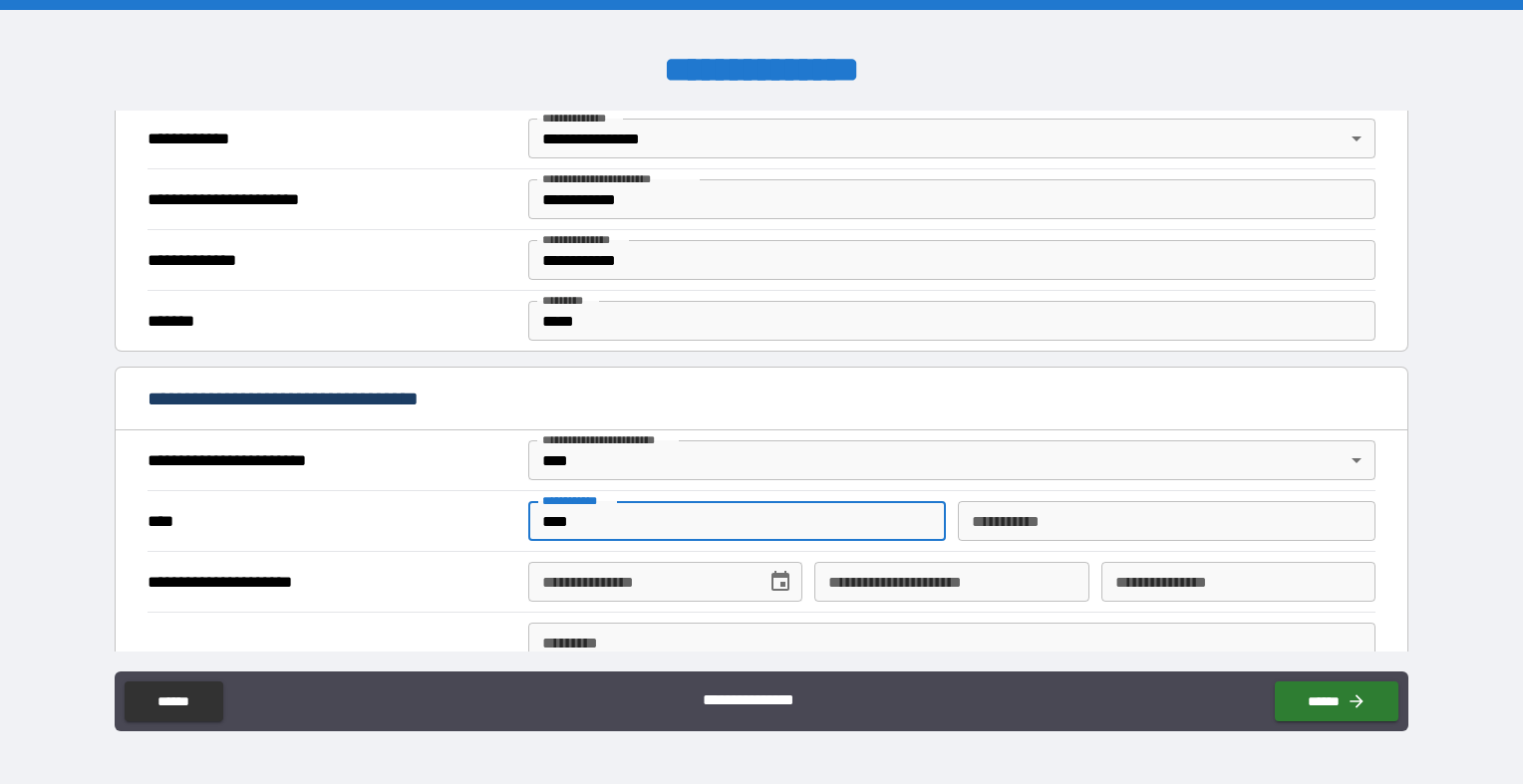 type on "****" 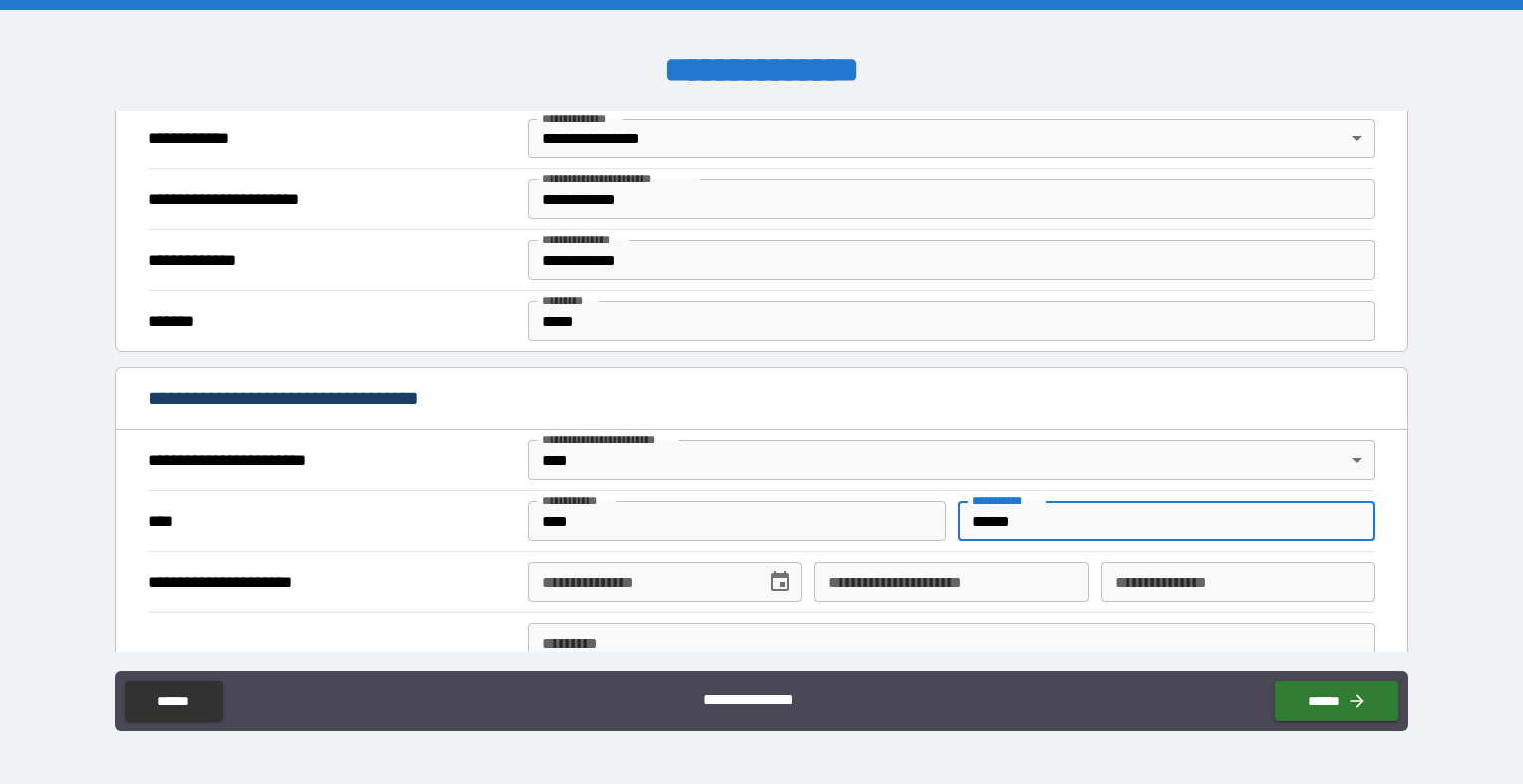 type on "******" 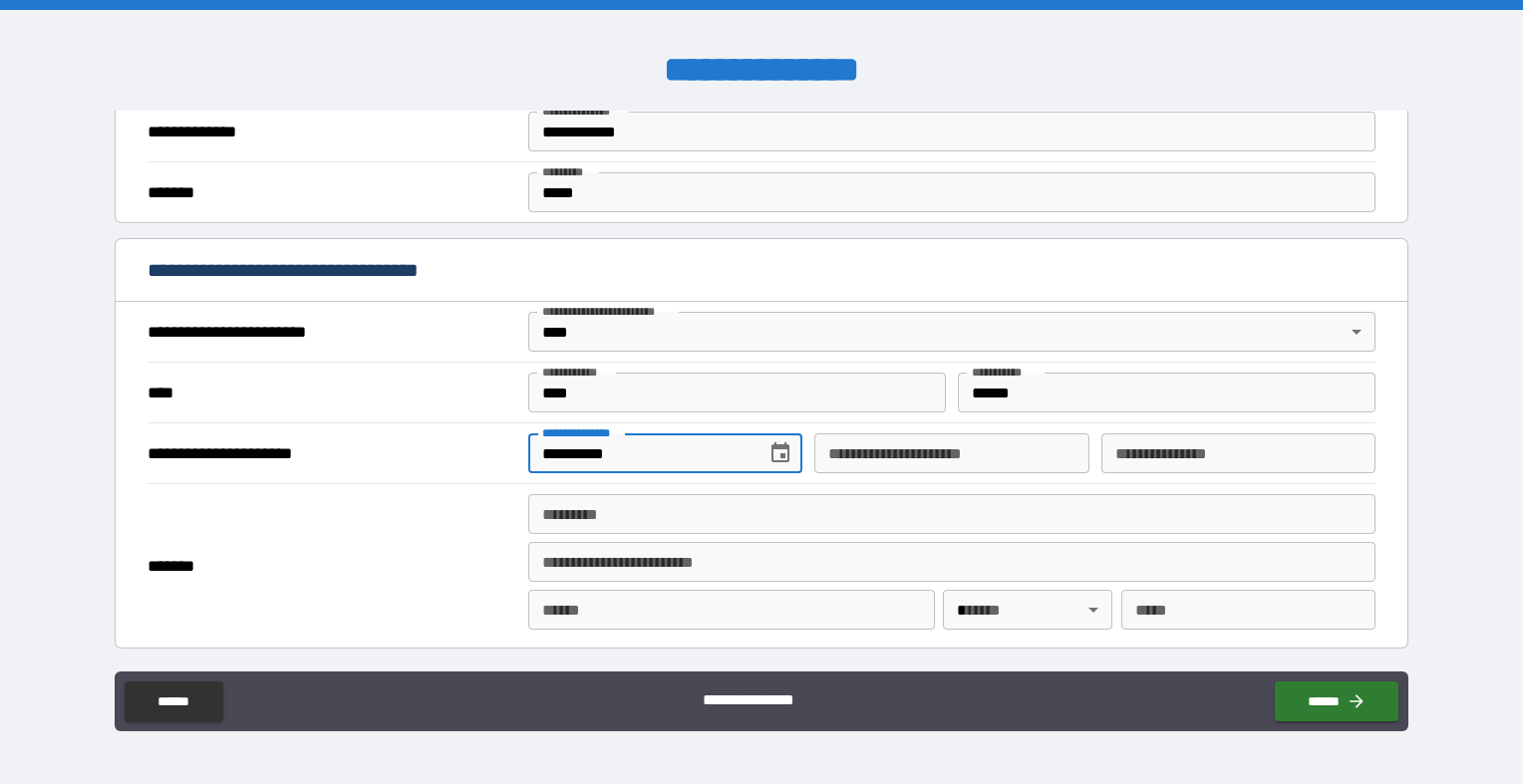 scroll, scrollTop: 604, scrollLeft: 0, axis: vertical 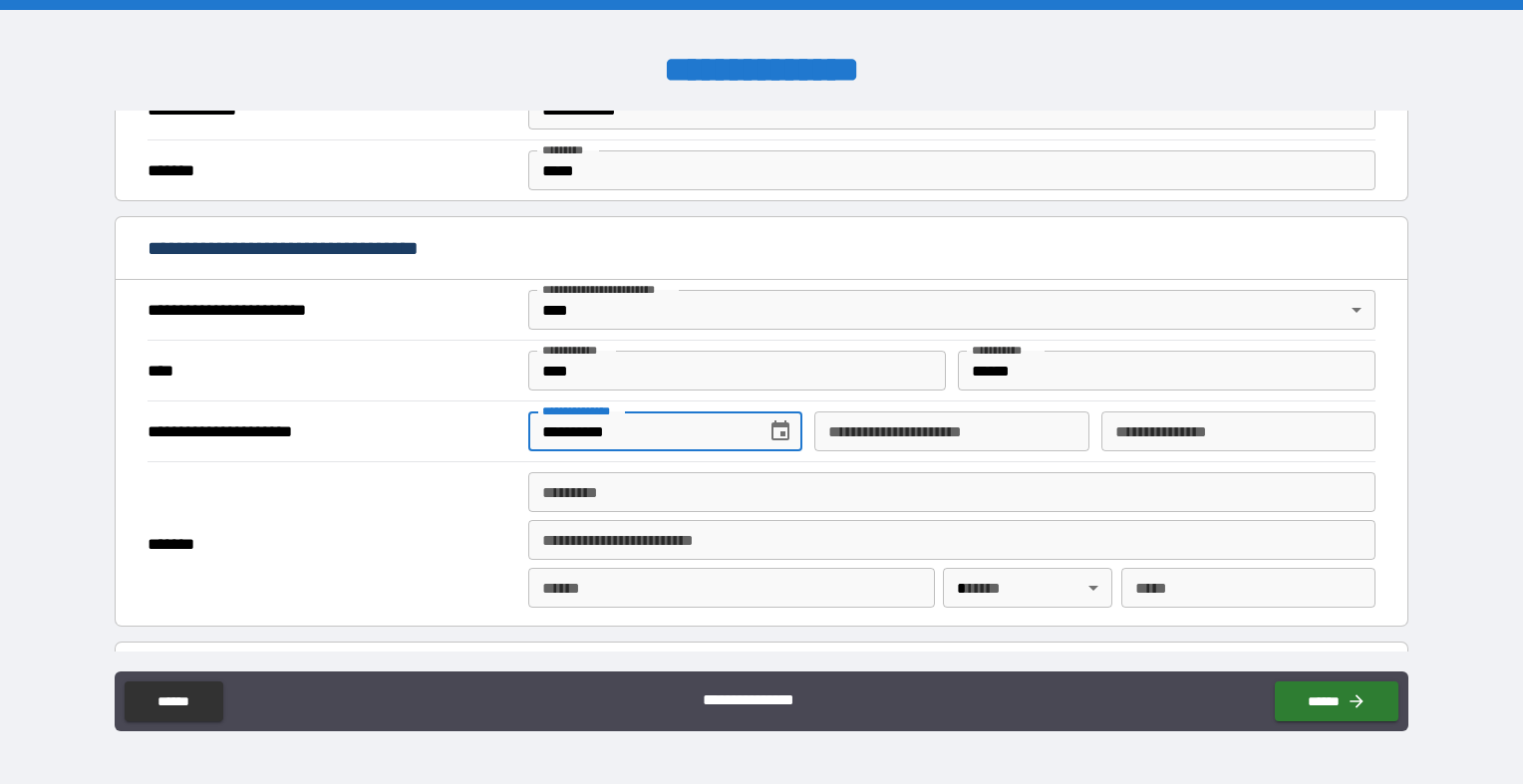 type on "**********" 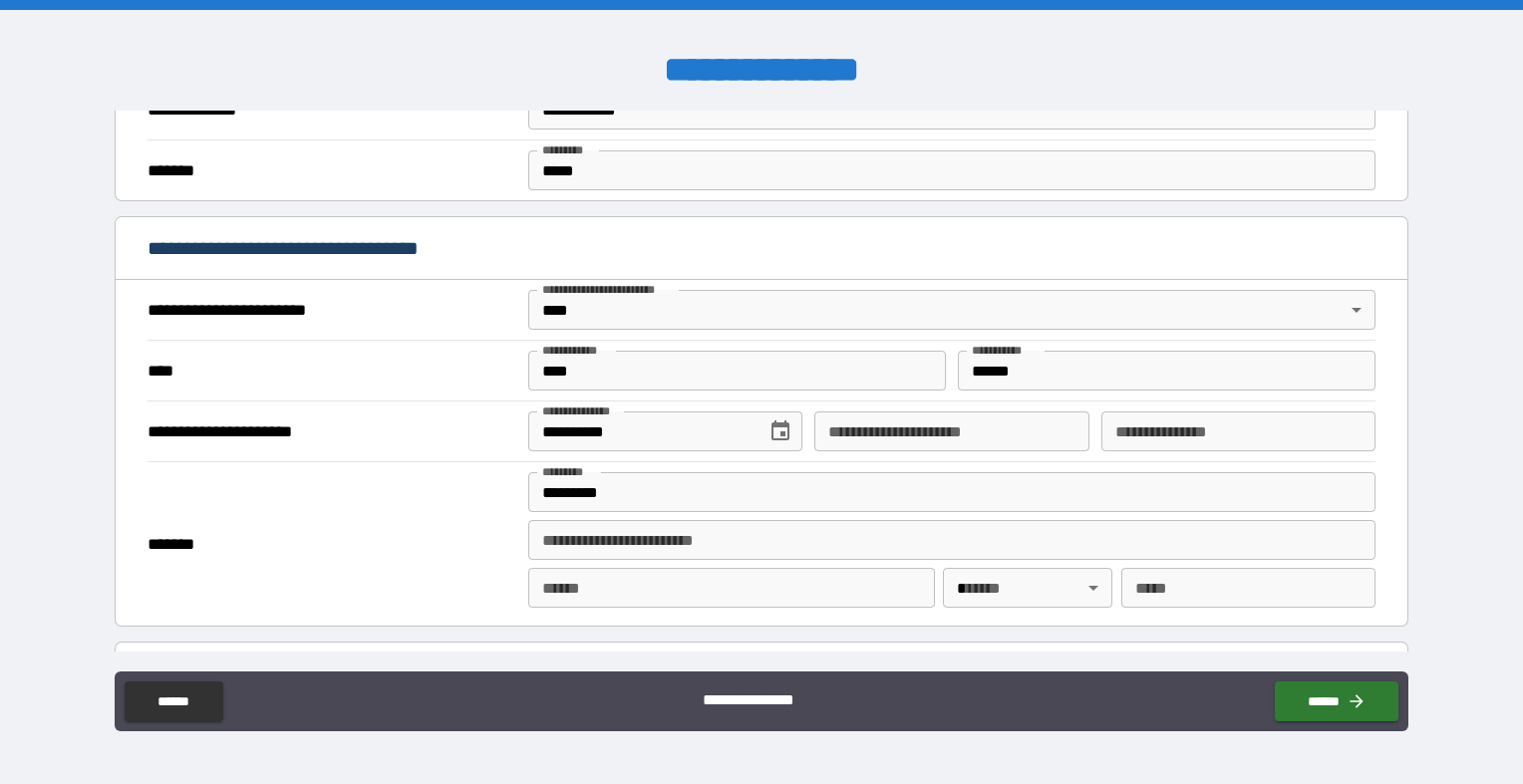 type on "**********" 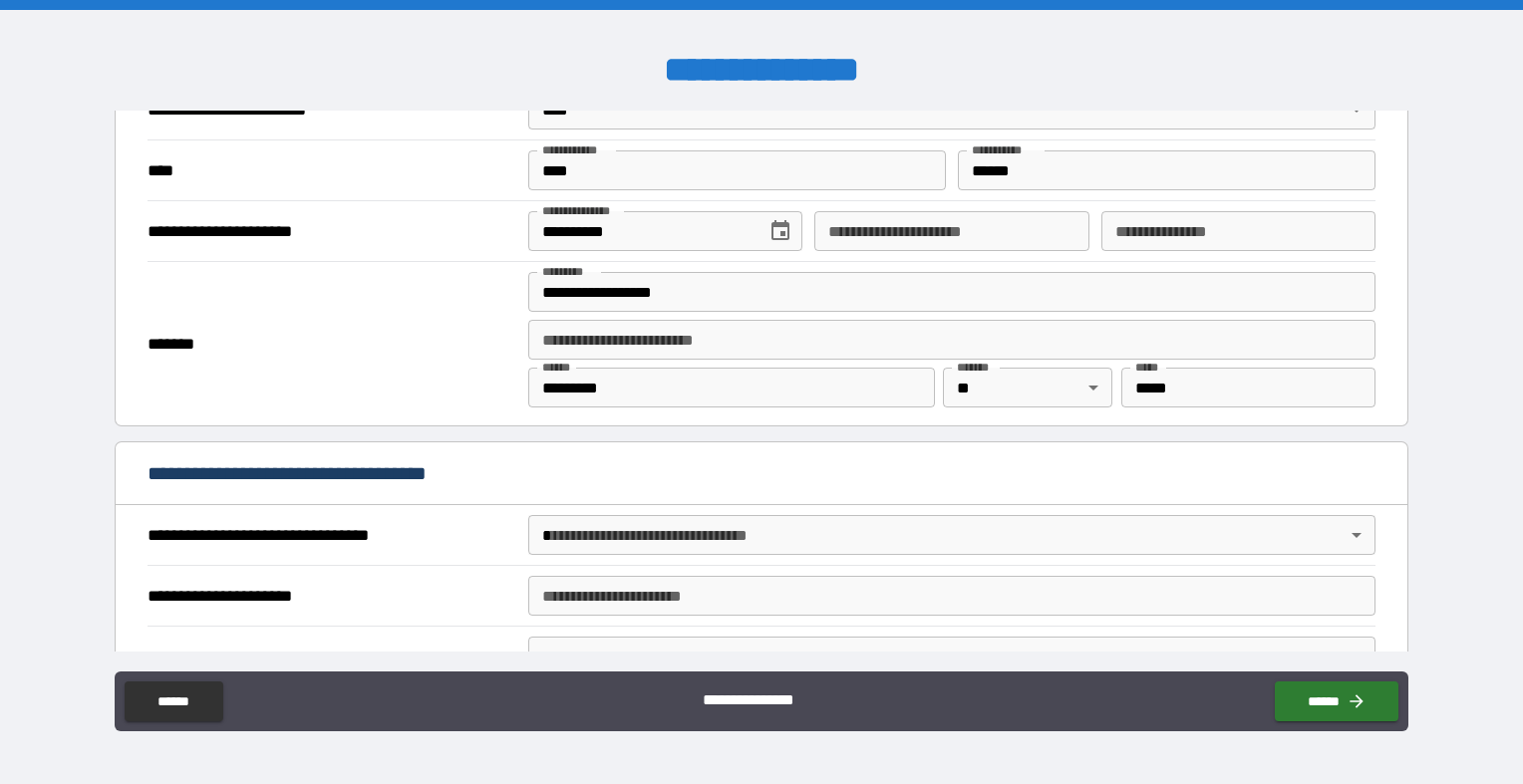 scroll, scrollTop: 871, scrollLeft: 0, axis: vertical 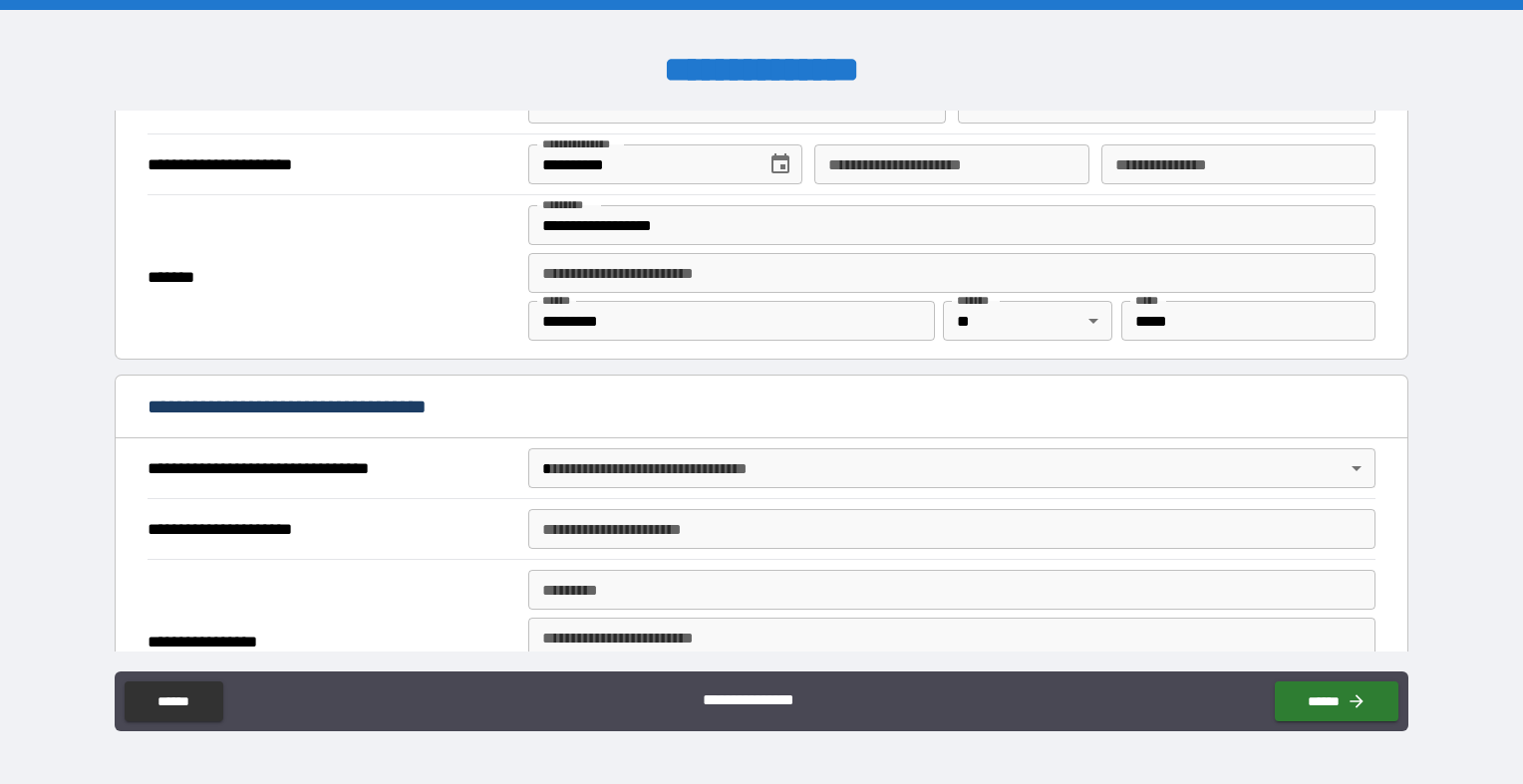 click on "**********" at bounding box center [762, 392] 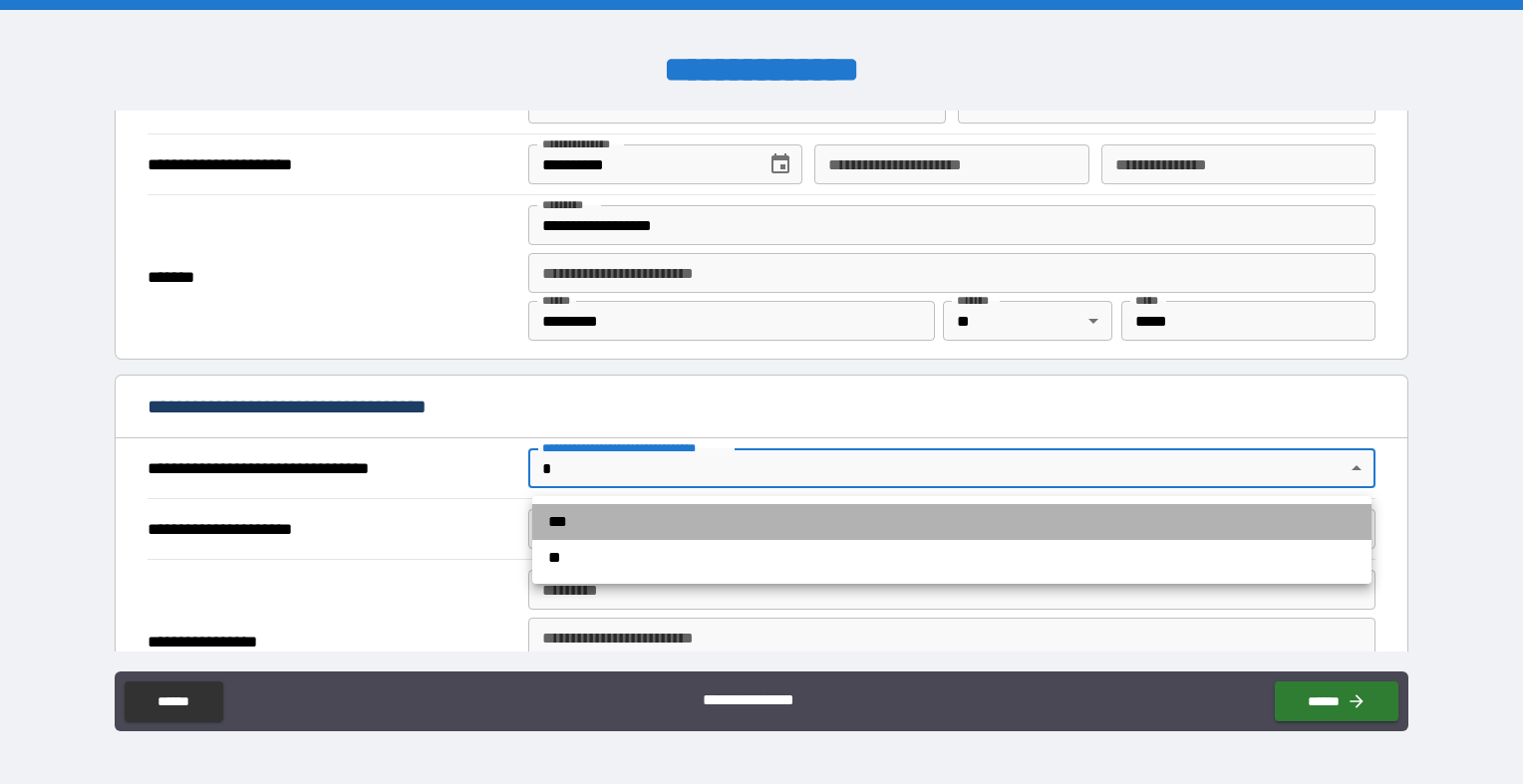 click on "***" at bounding box center [952, 522] 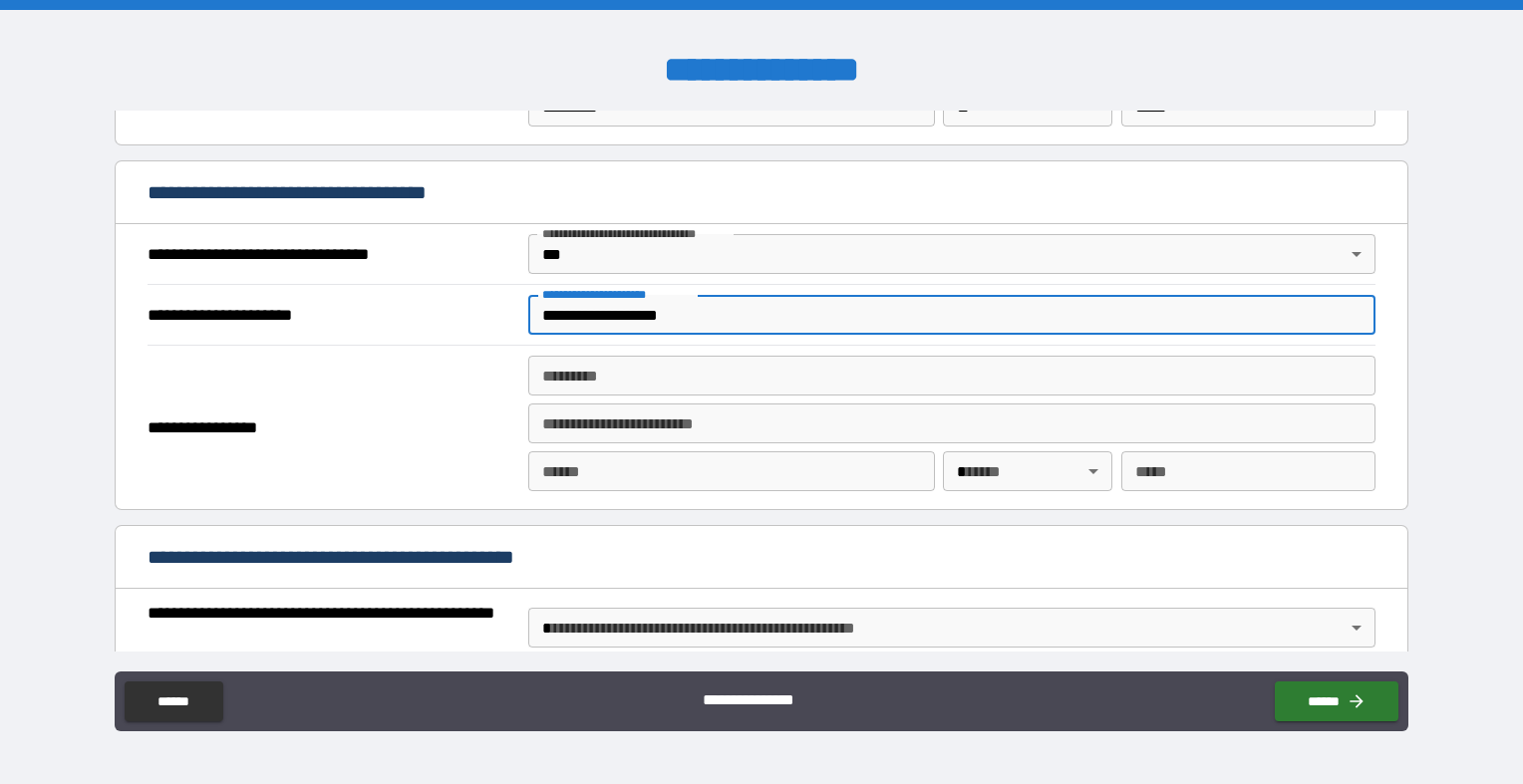 scroll, scrollTop: 1123, scrollLeft: 0, axis: vertical 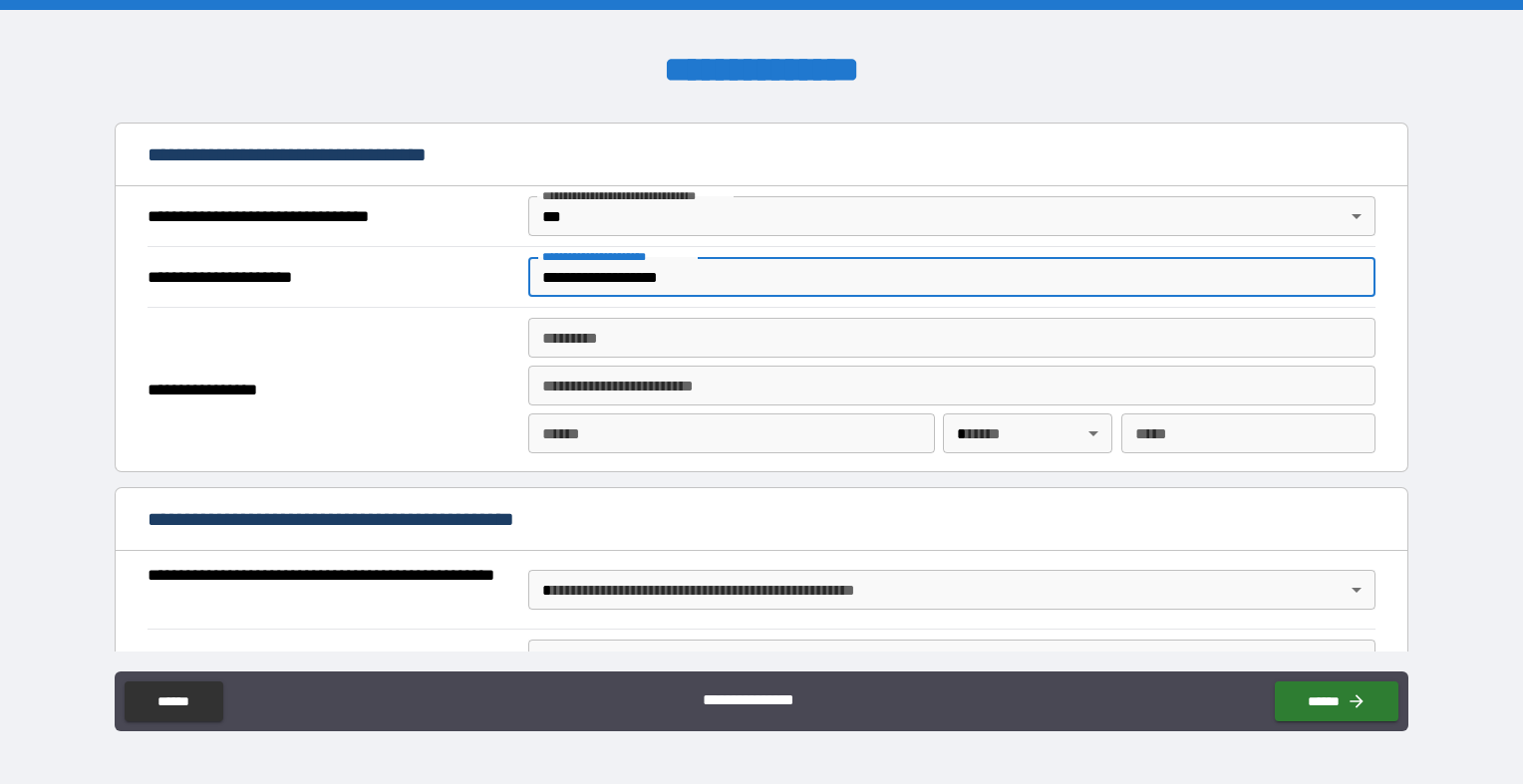 type on "**********" 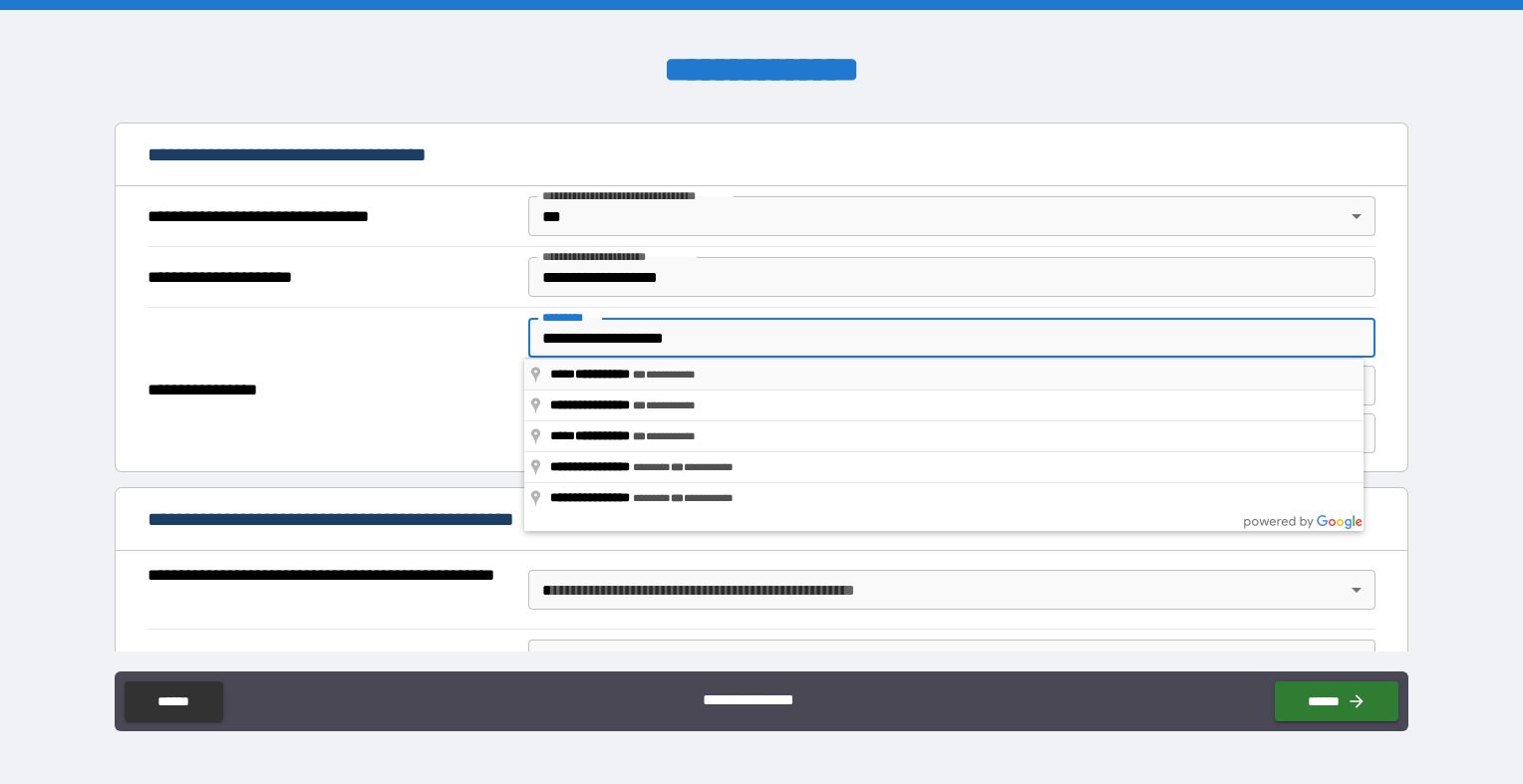 type on "**********" 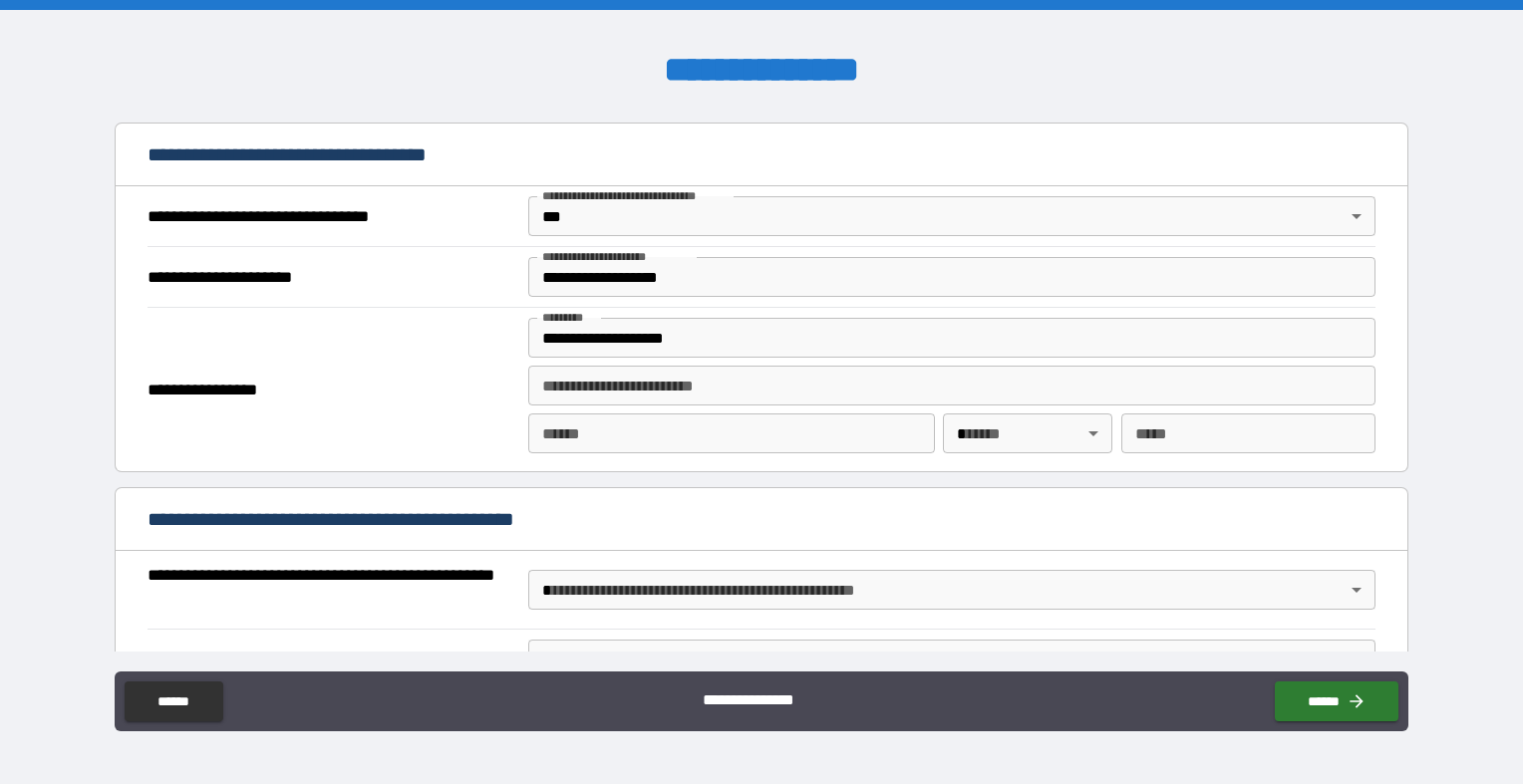 type on "******" 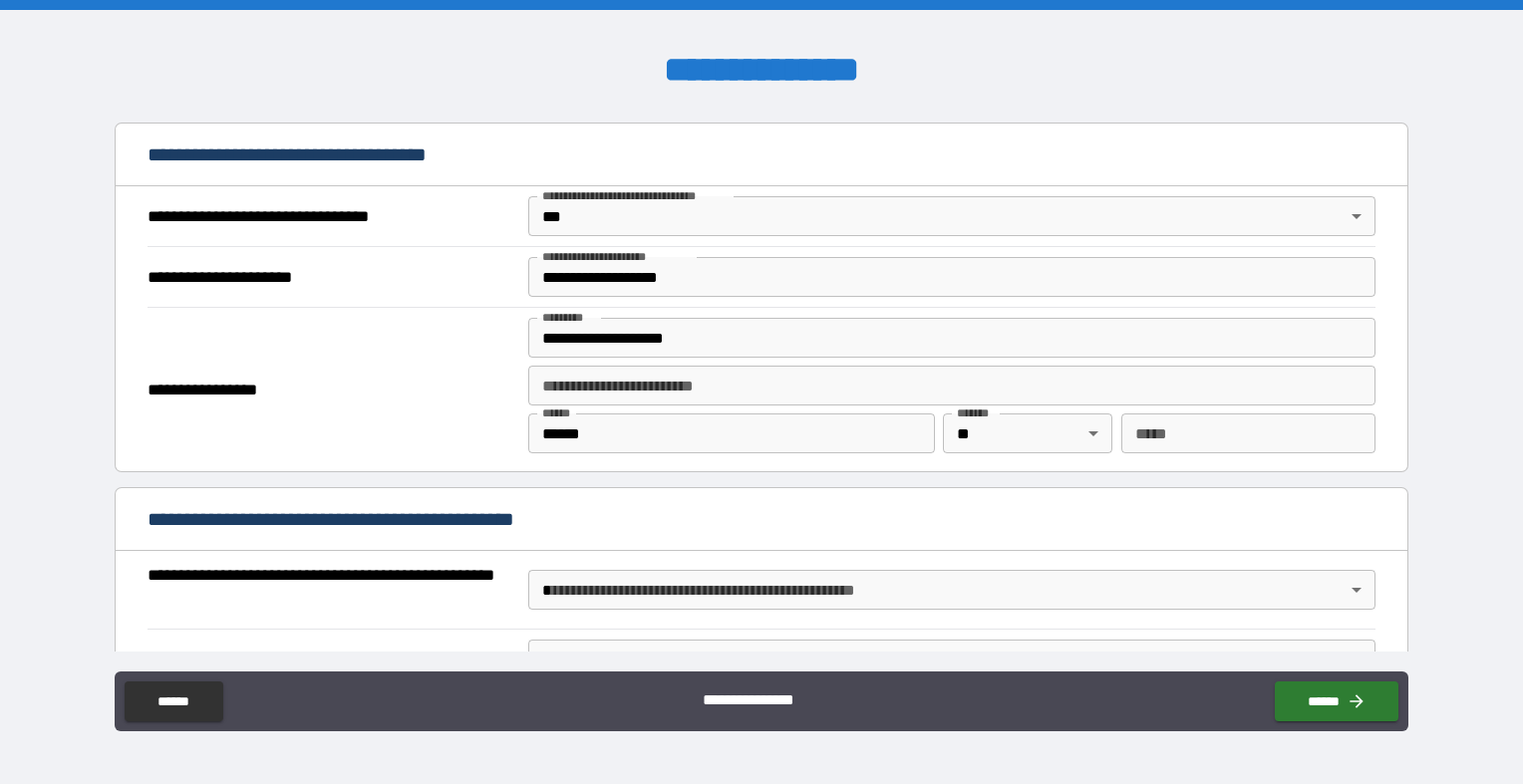 click on "***   * ***   *" at bounding box center (1248, 437) 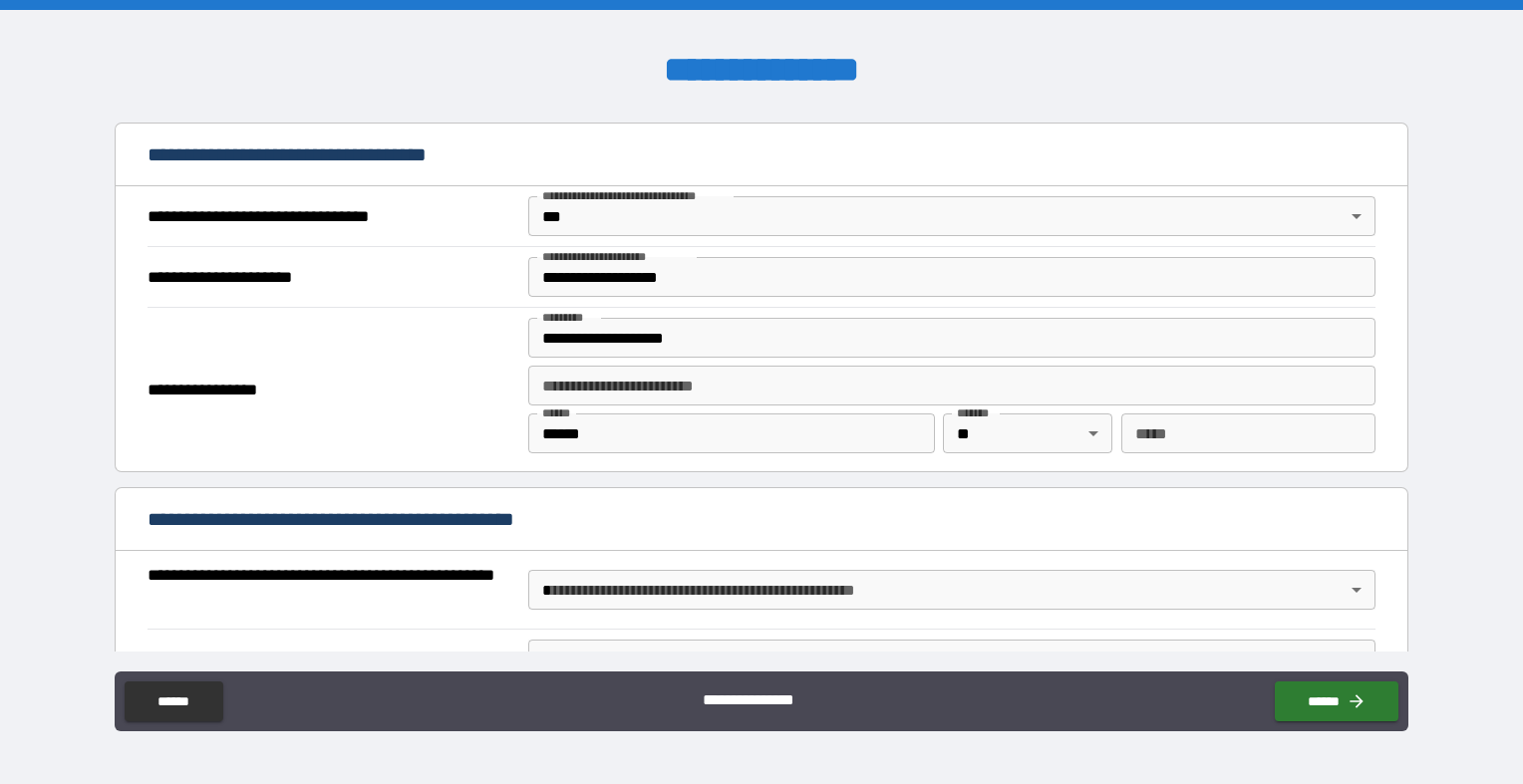 click at bounding box center (762, 5) 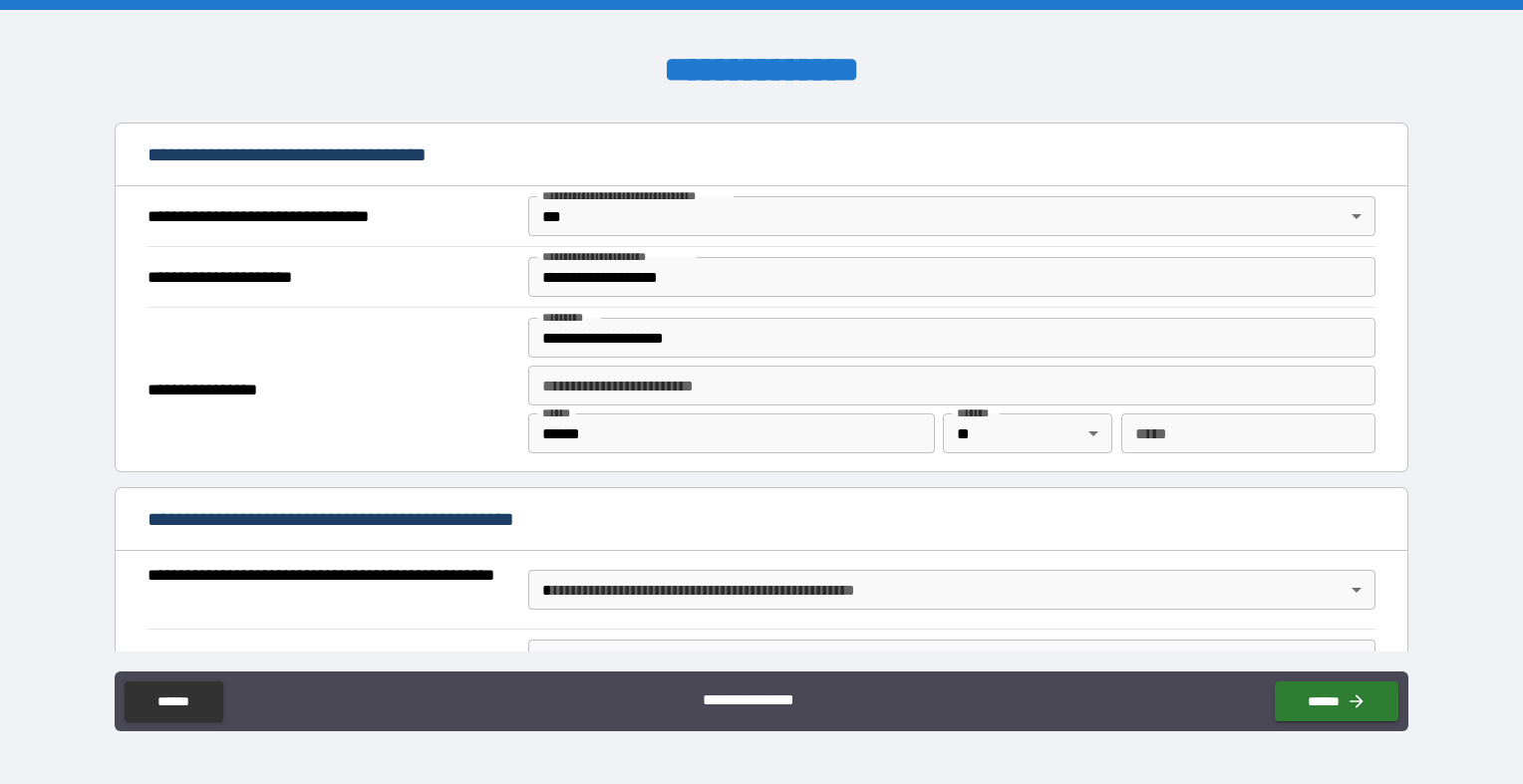 click on "***   *" at bounding box center [1248, 433] 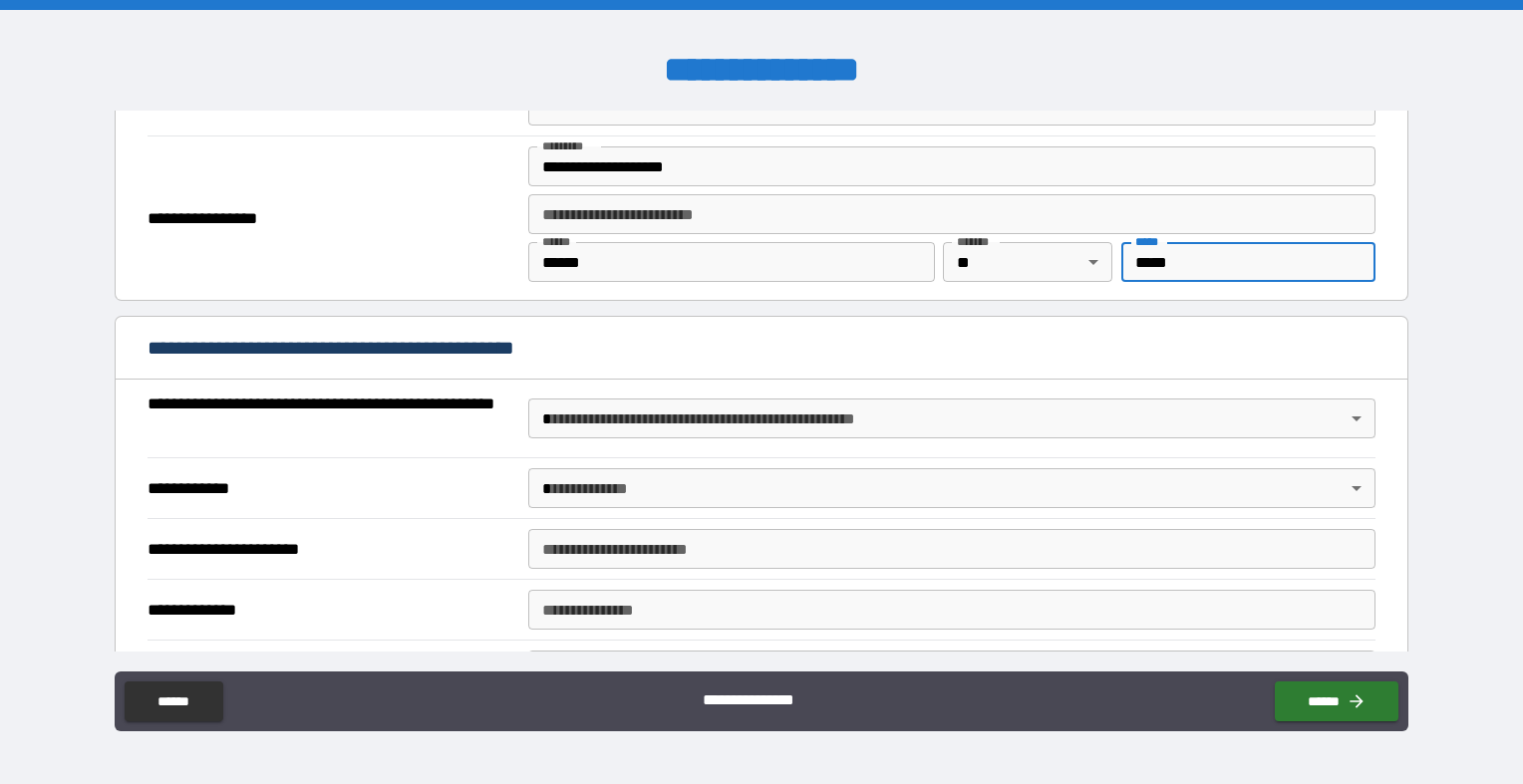scroll, scrollTop: 1300, scrollLeft: 0, axis: vertical 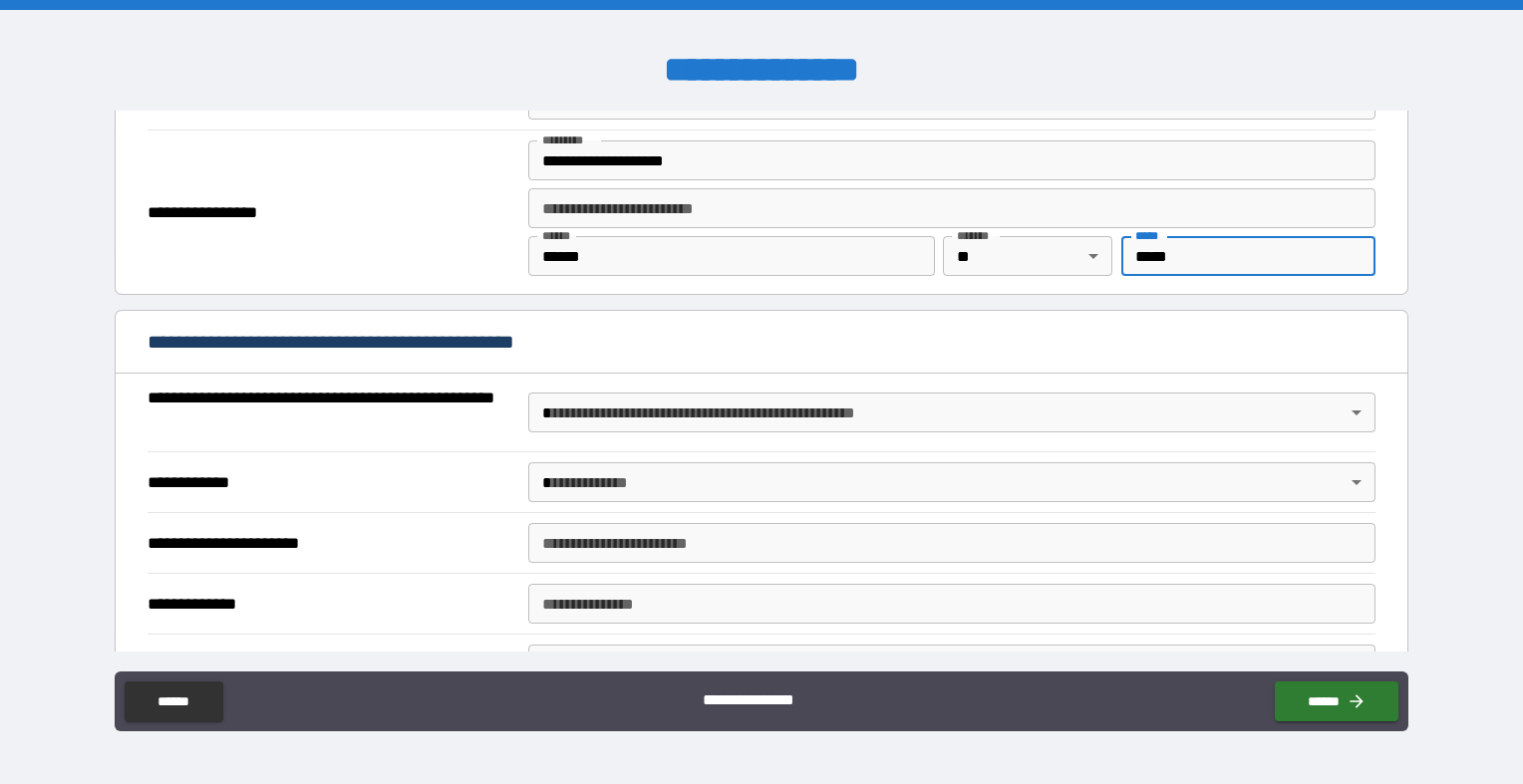 type on "*****" 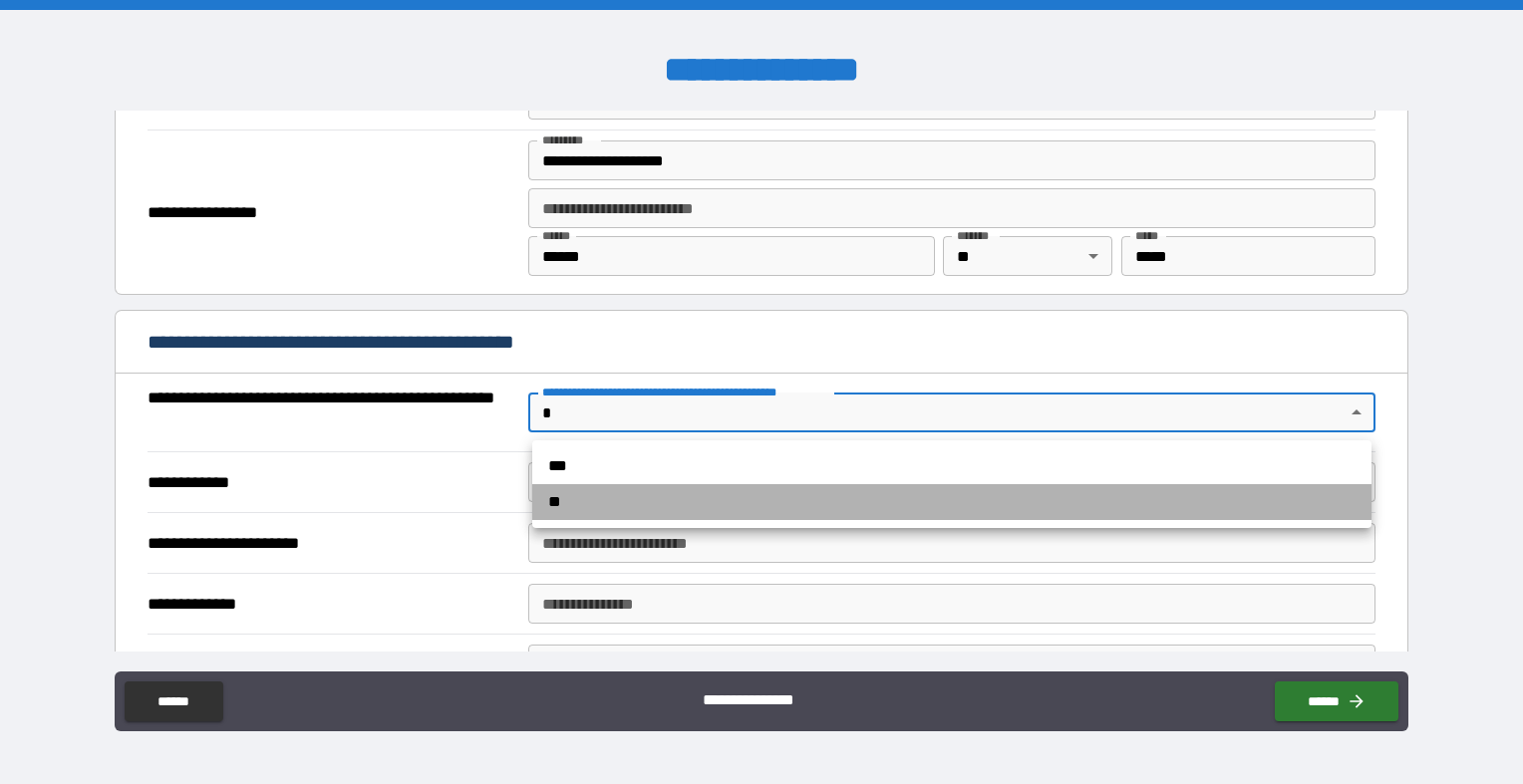 click on "**" at bounding box center [952, 502] 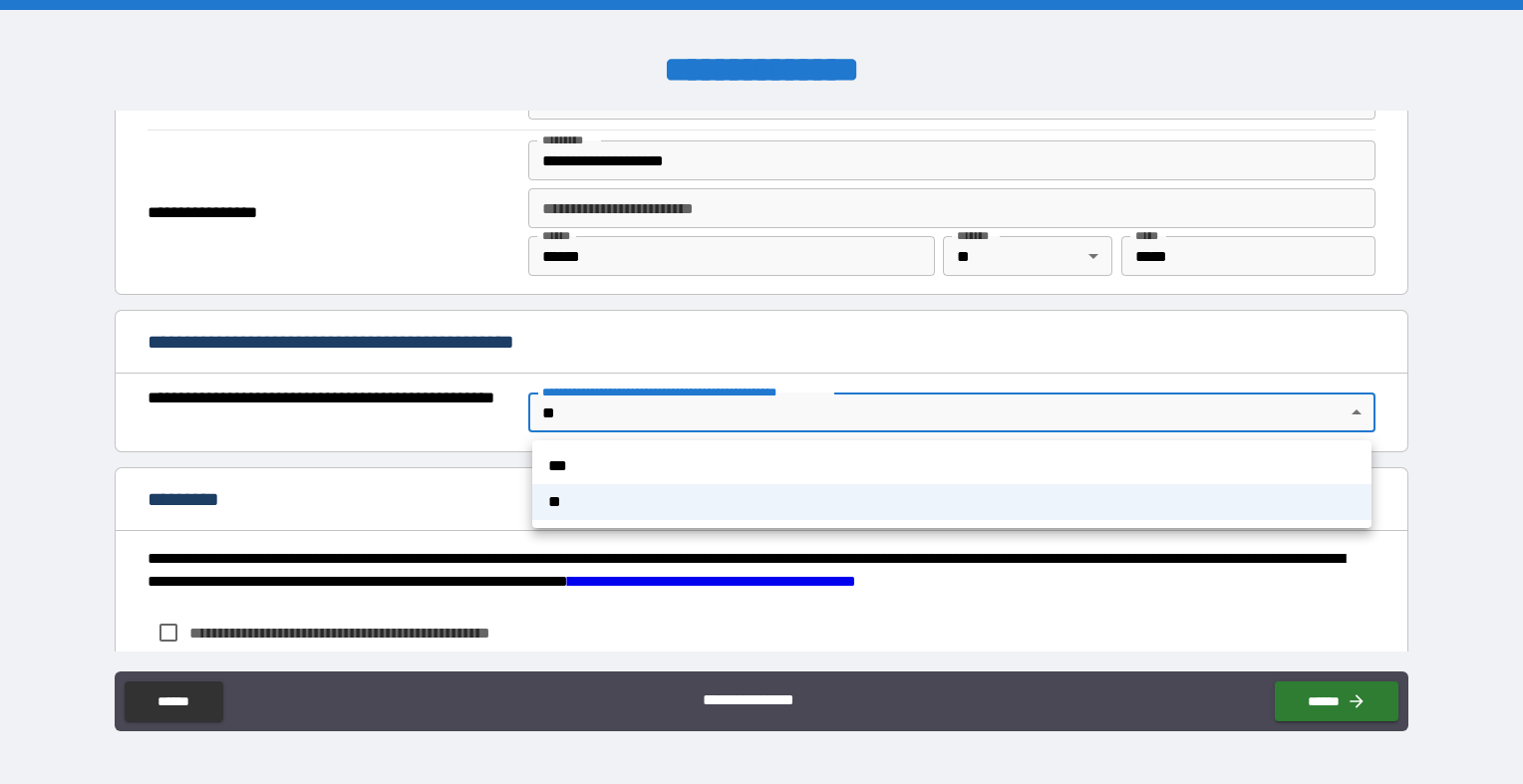 click on "**********" at bounding box center (762, 392) 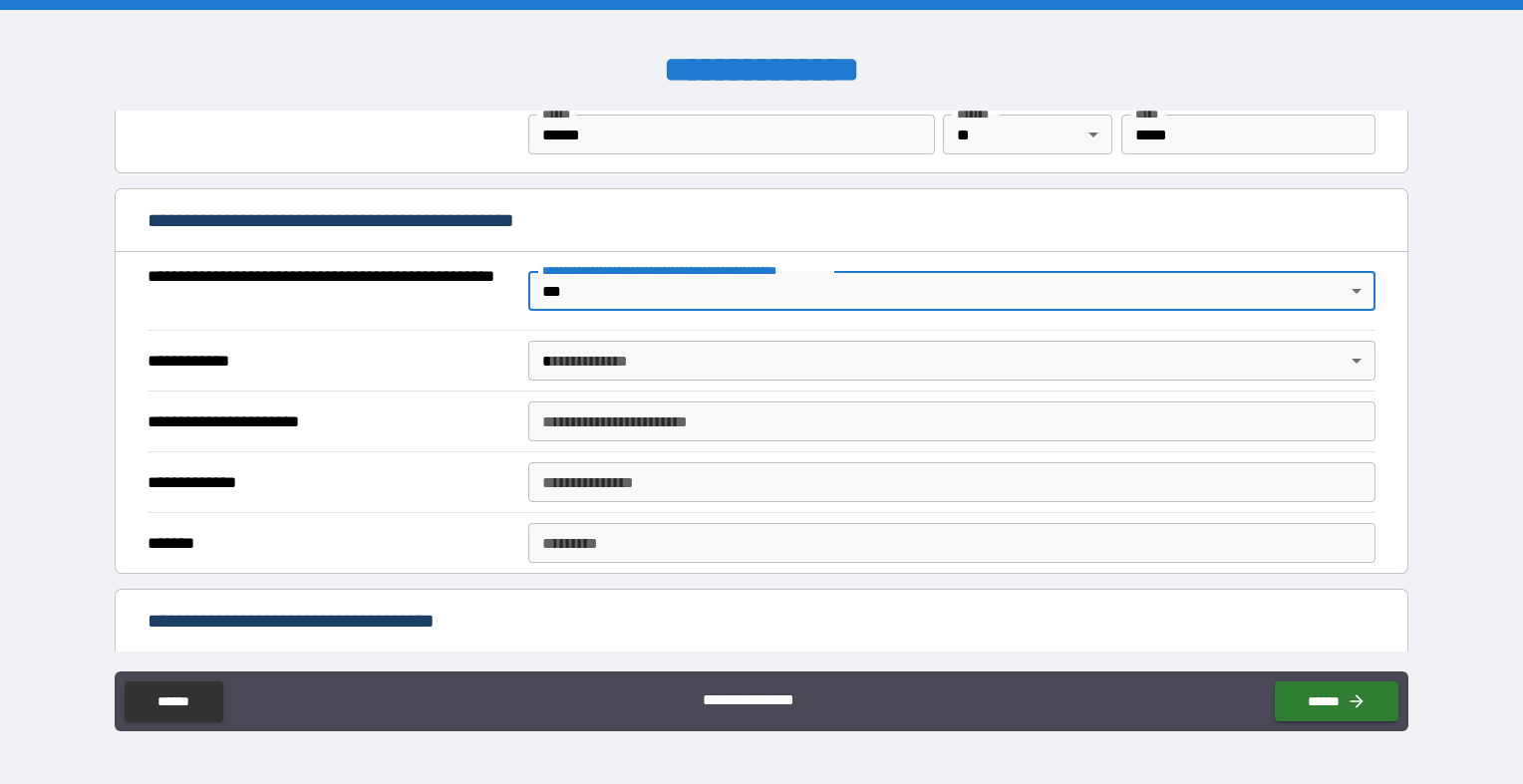 scroll, scrollTop: 1426, scrollLeft: 0, axis: vertical 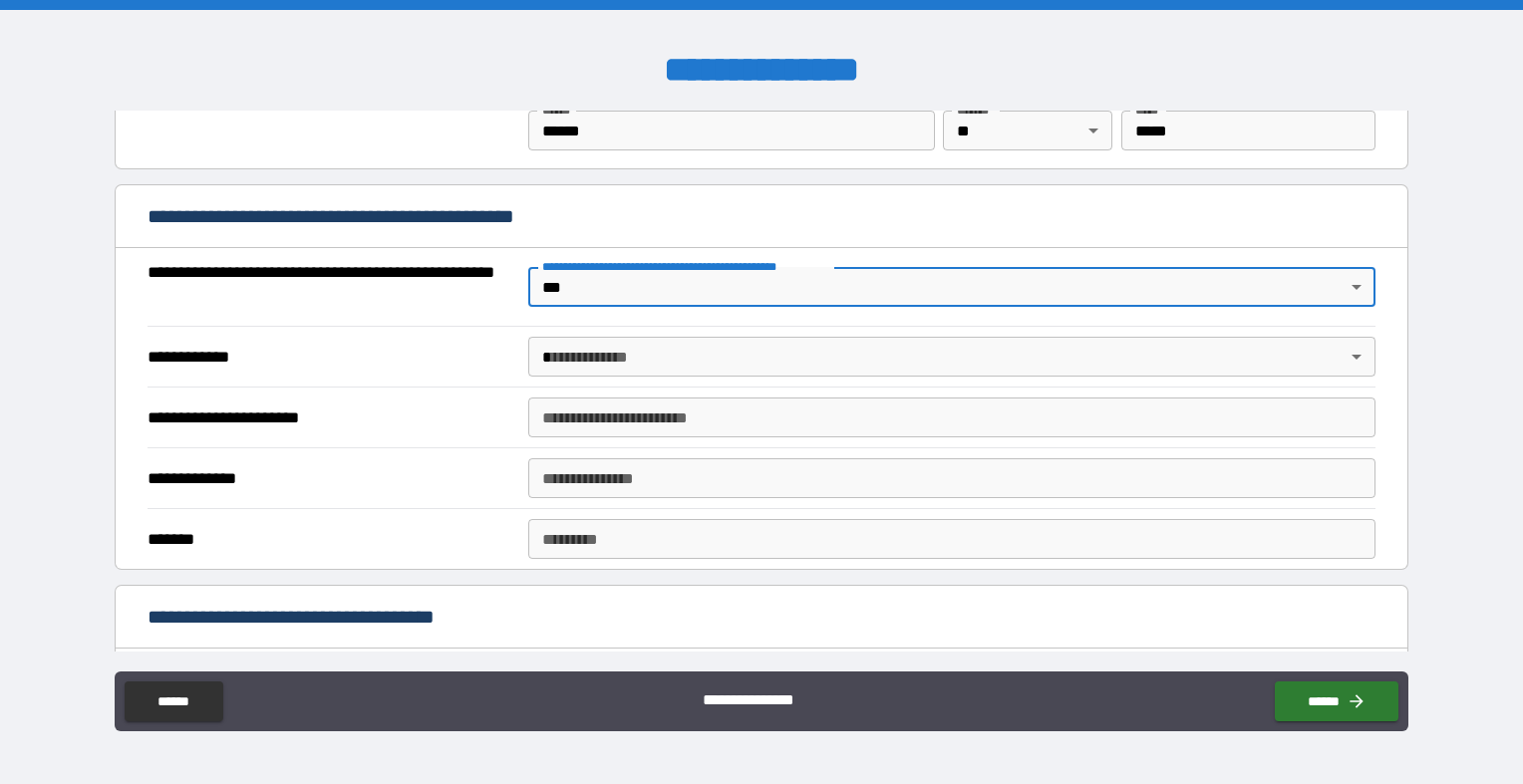 click on "**********" at bounding box center (762, 392) 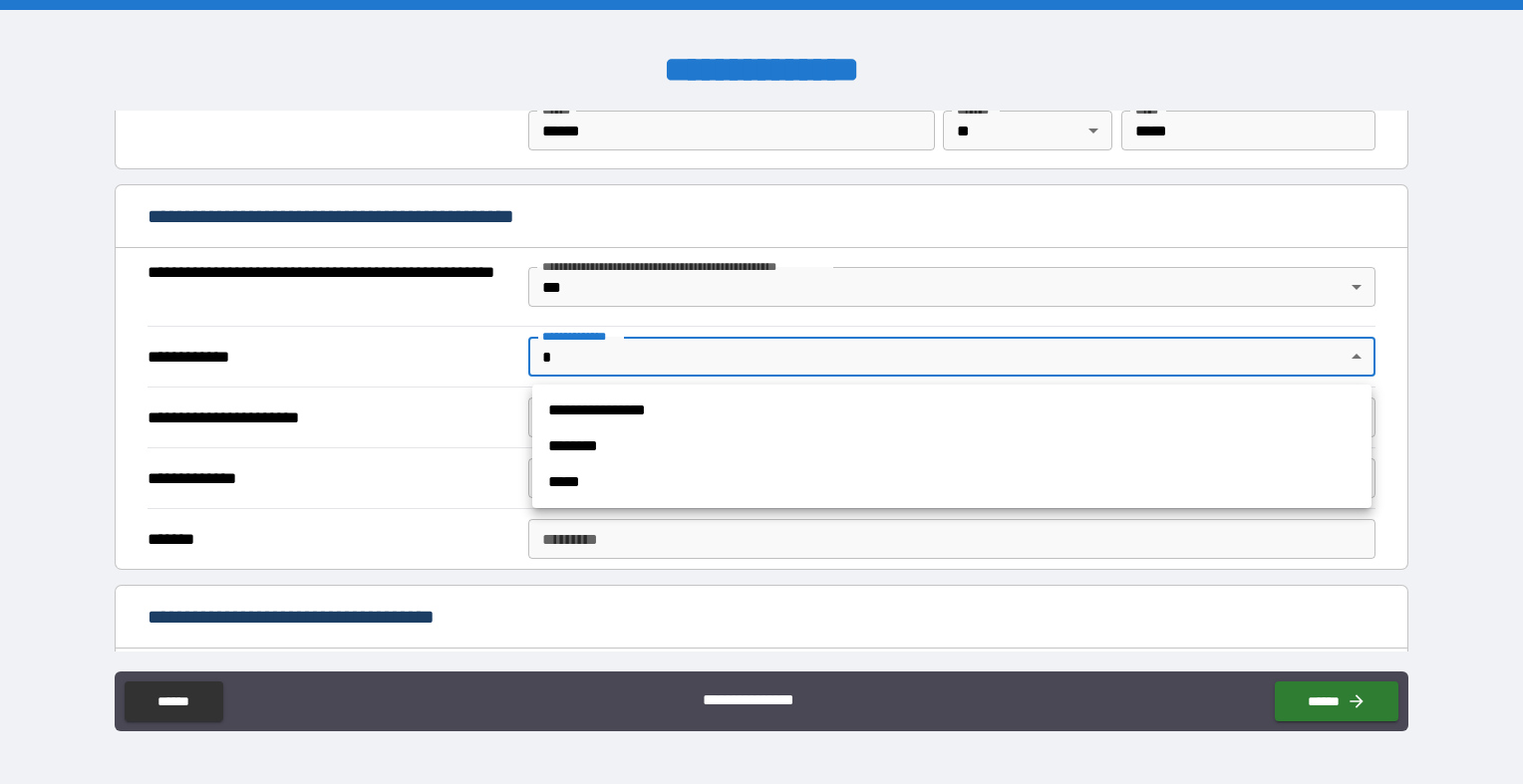 click at bounding box center [762, 392] 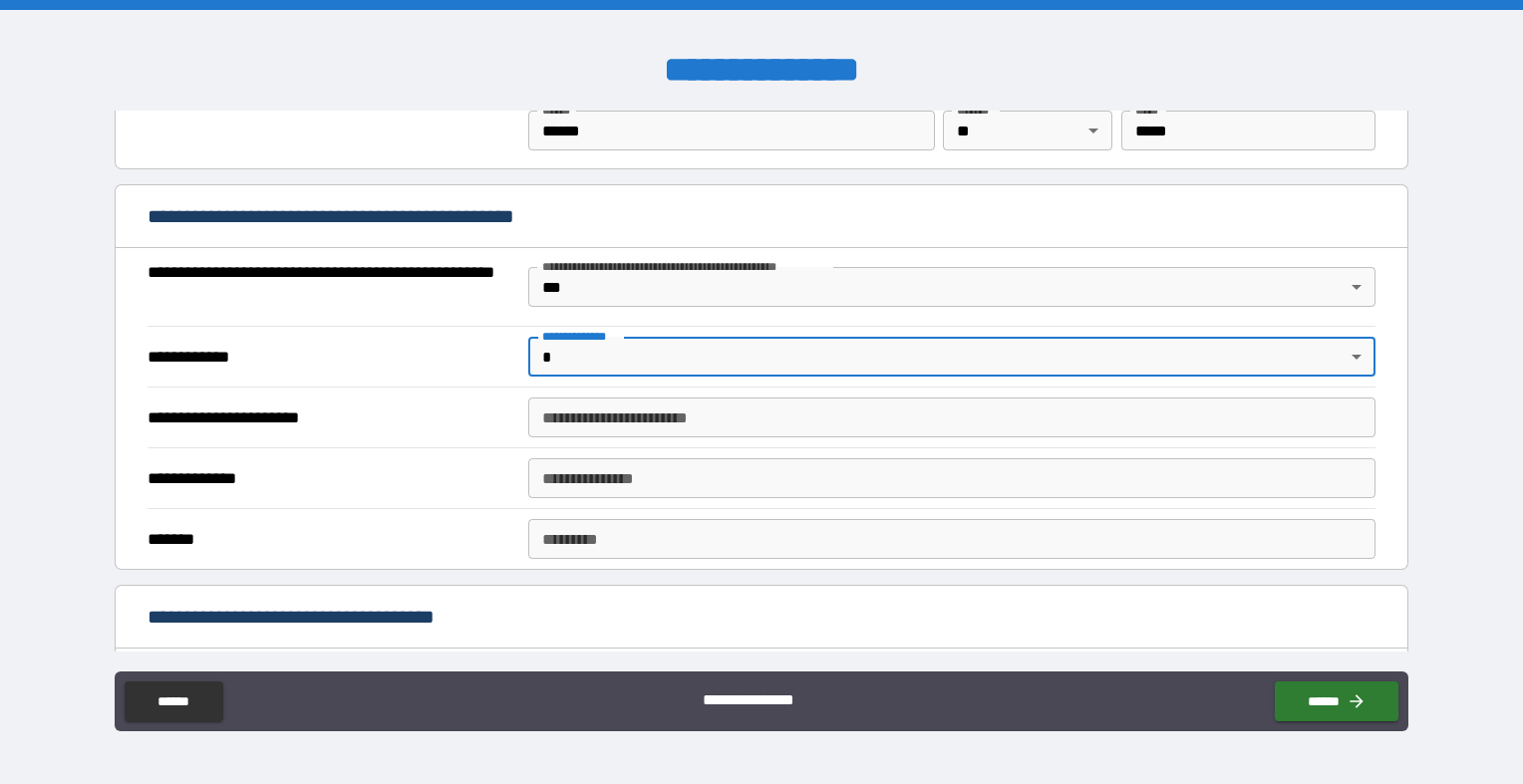 click on "**********" at bounding box center (762, 392) 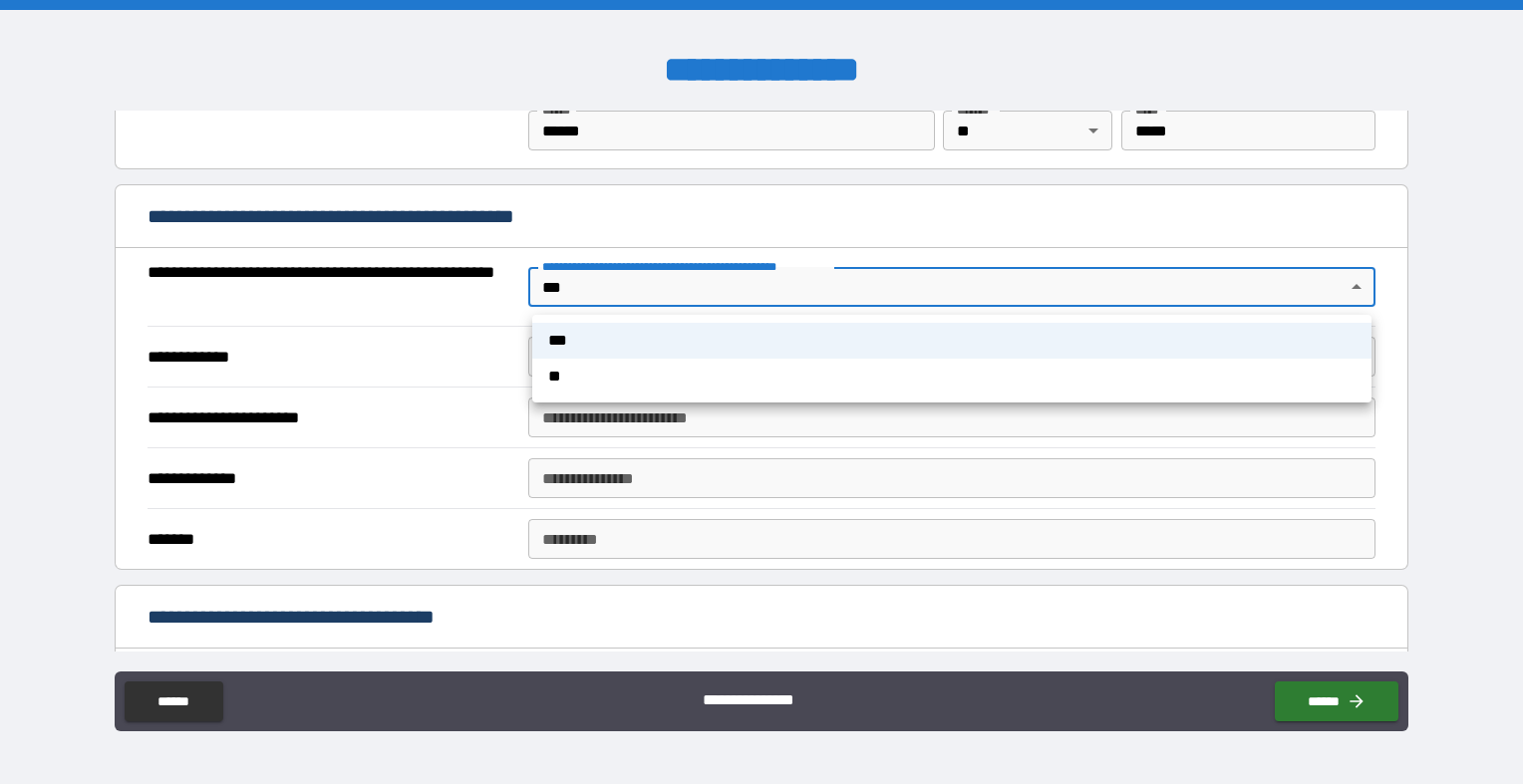 click on "***" at bounding box center (952, 341) 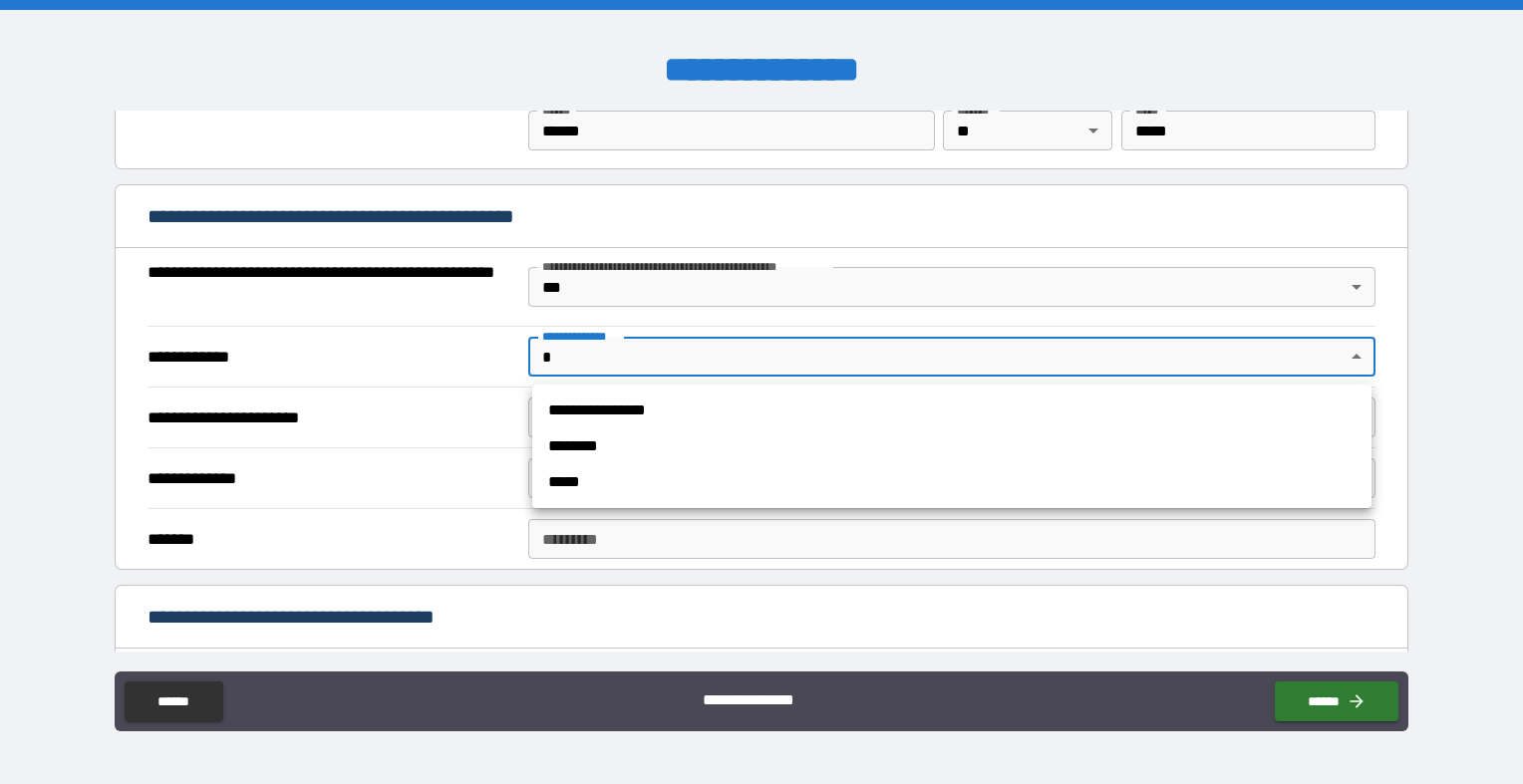click on "**********" at bounding box center [762, 392] 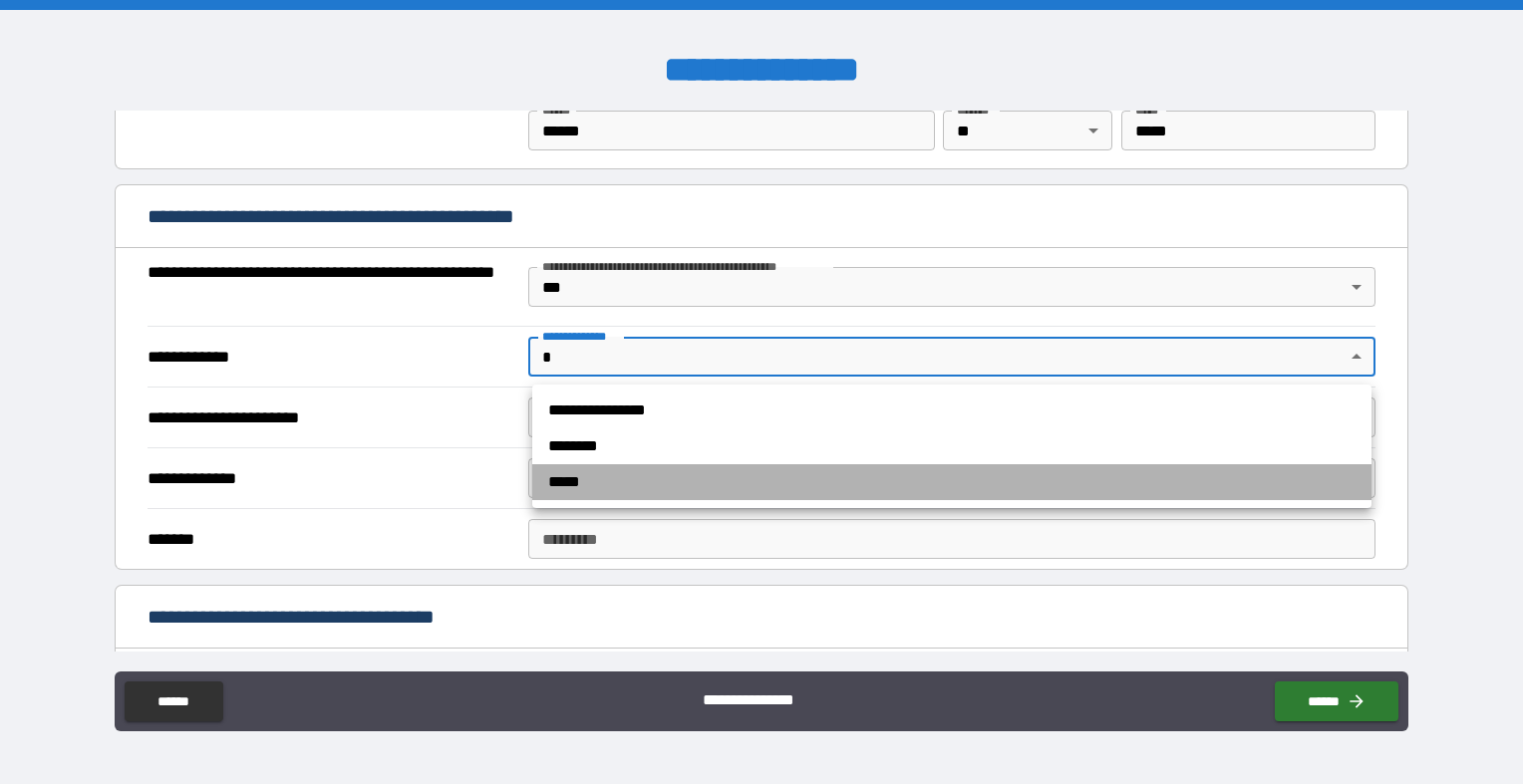 click on "*****" at bounding box center (952, 482) 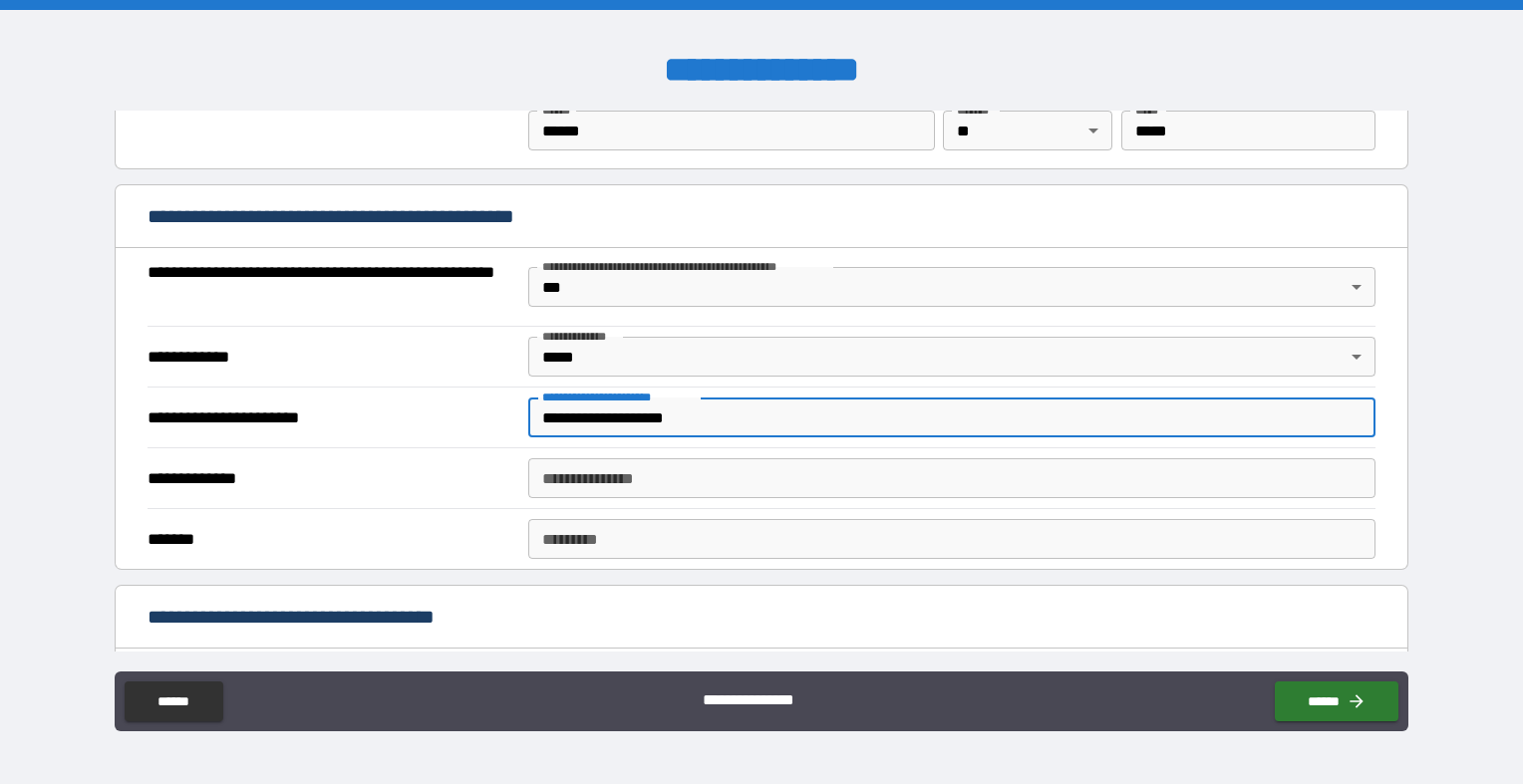 type on "**********" 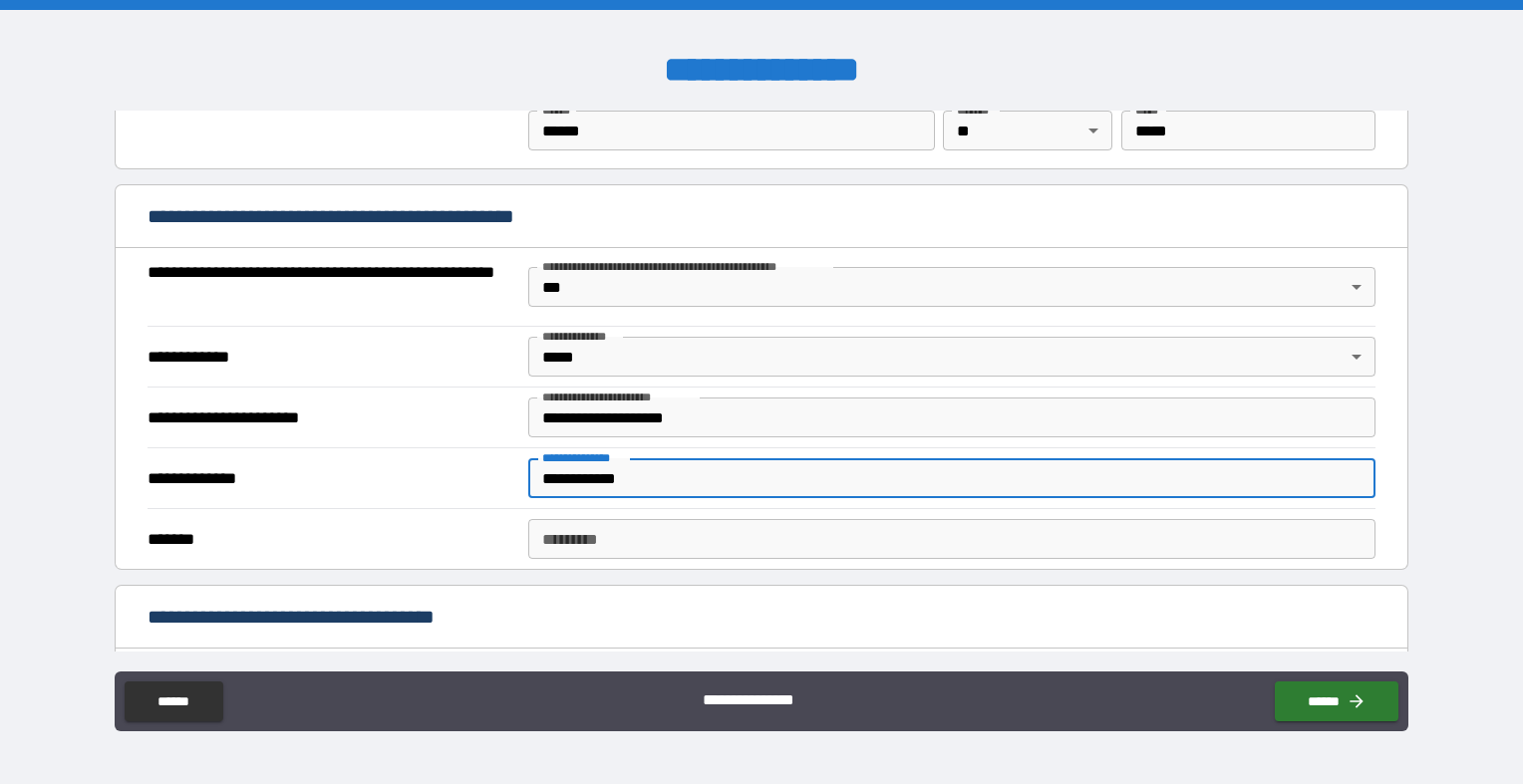 type on "**********" 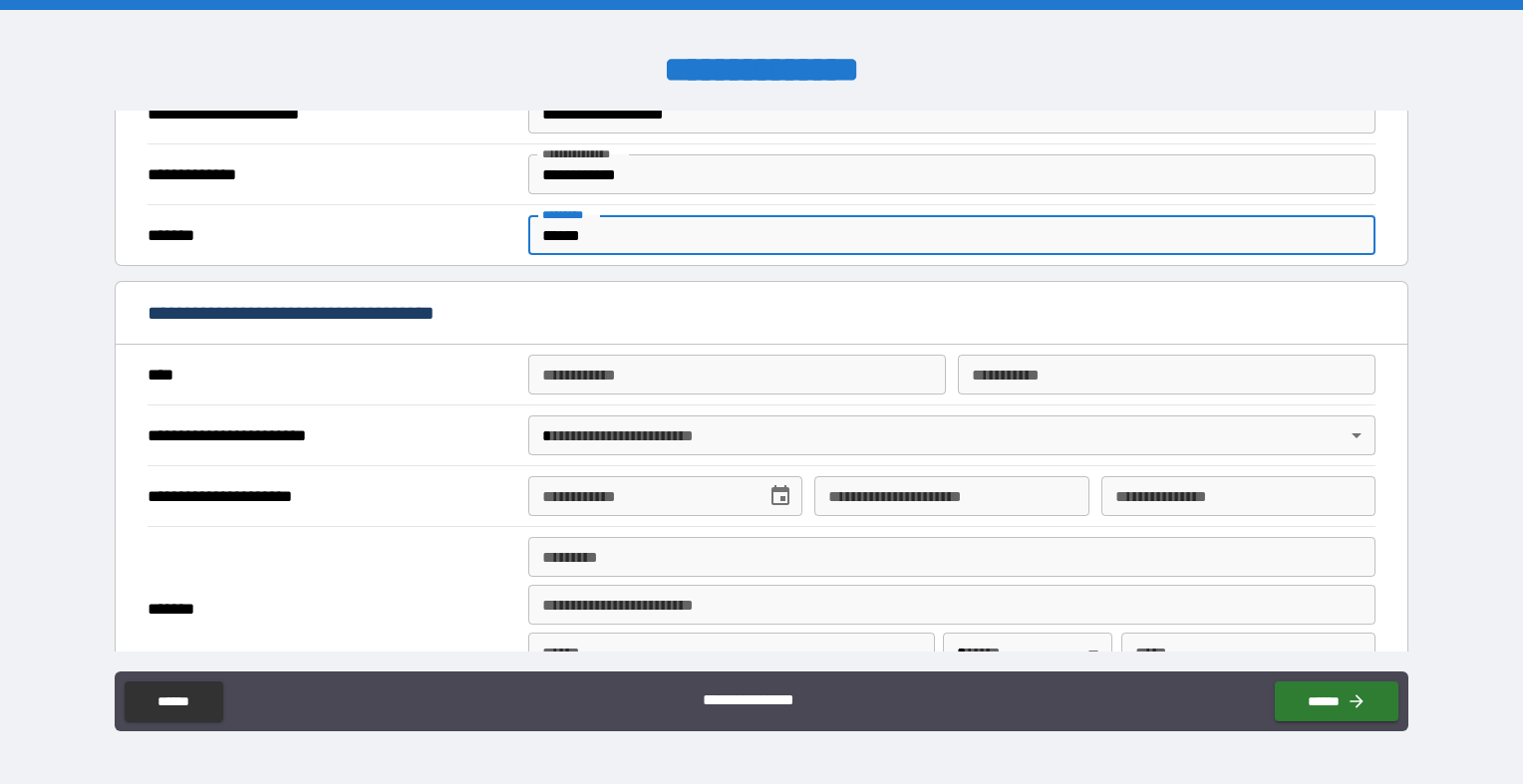 scroll, scrollTop: 1744, scrollLeft: 0, axis: vertical 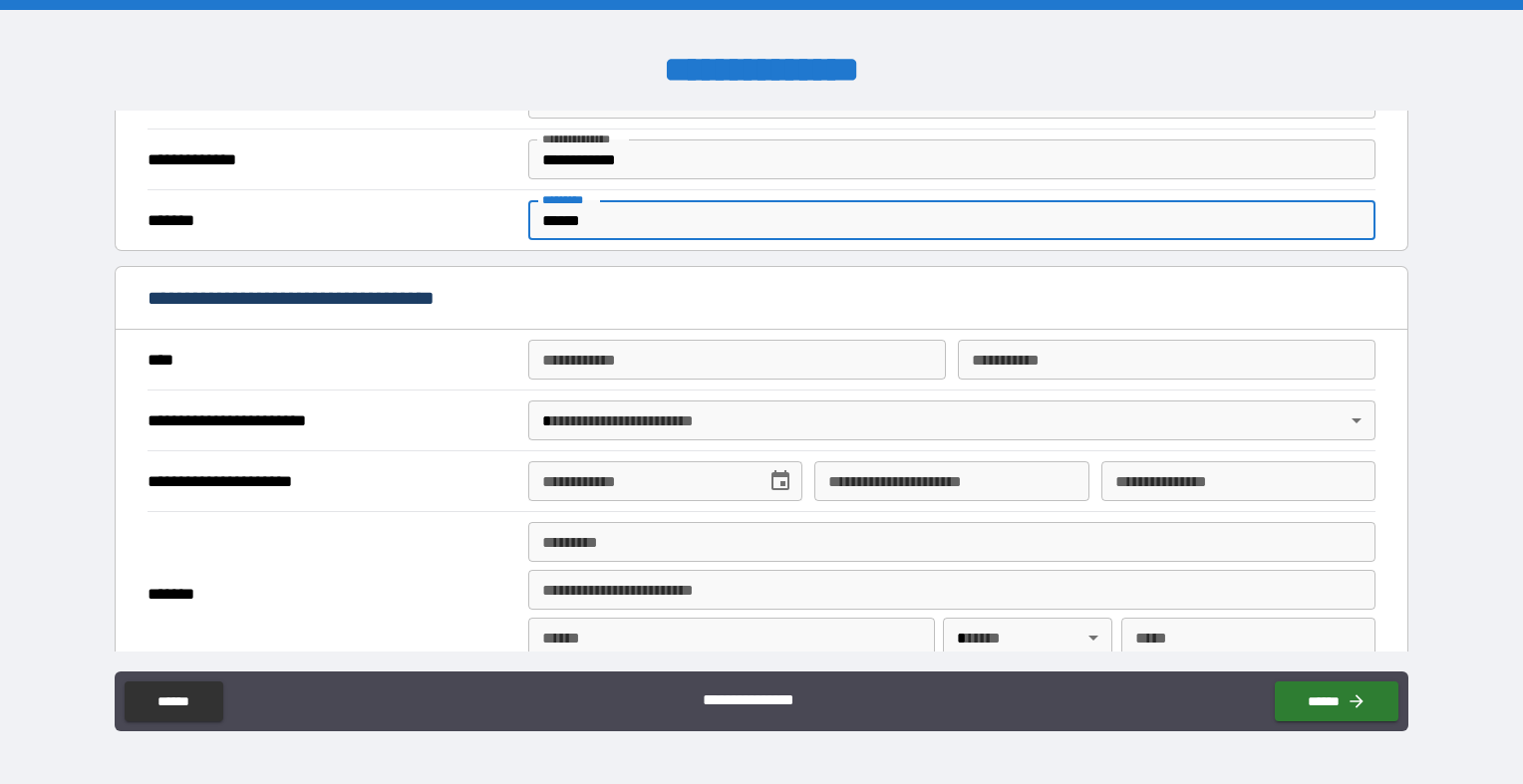 type on "******" 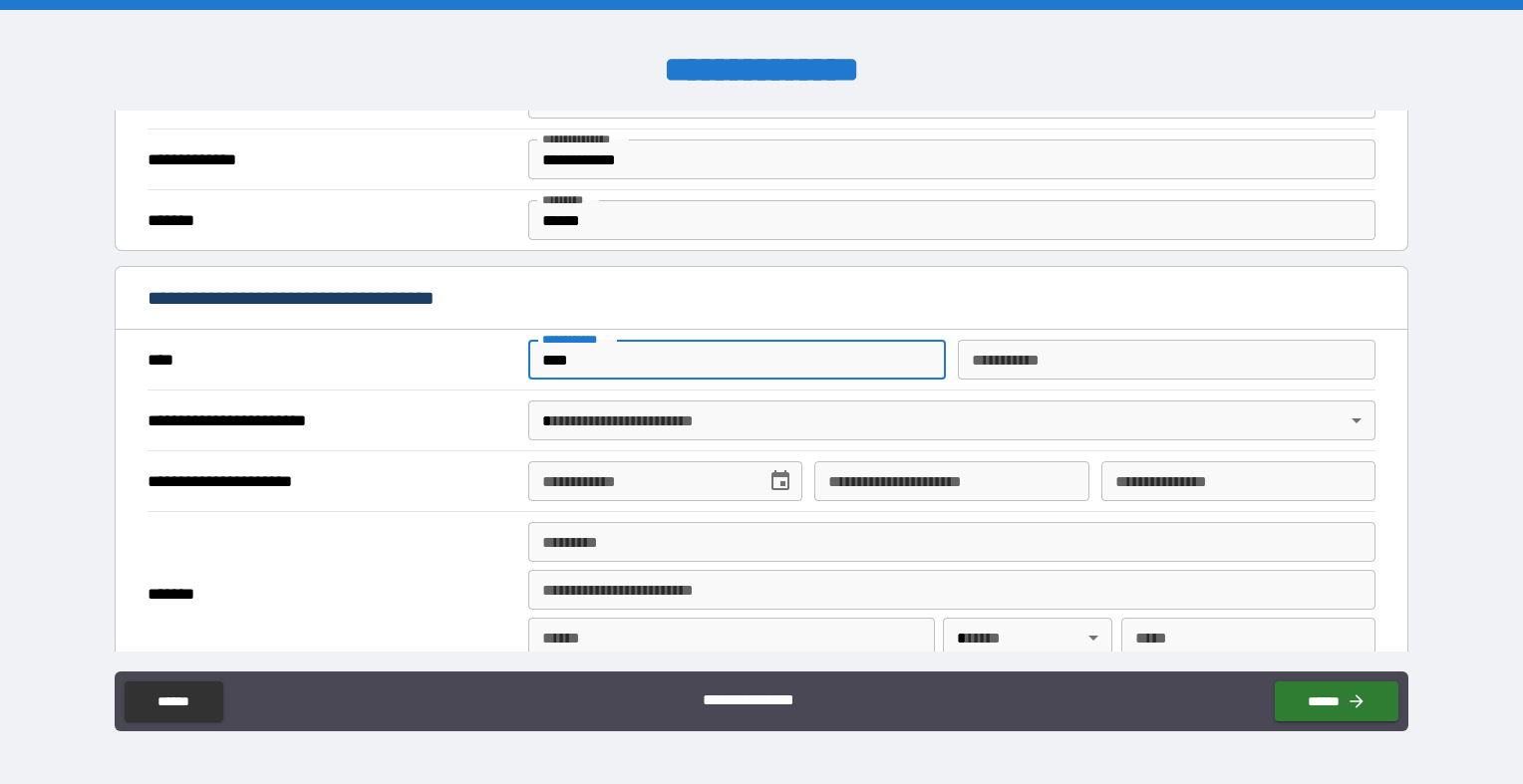 type on "****" 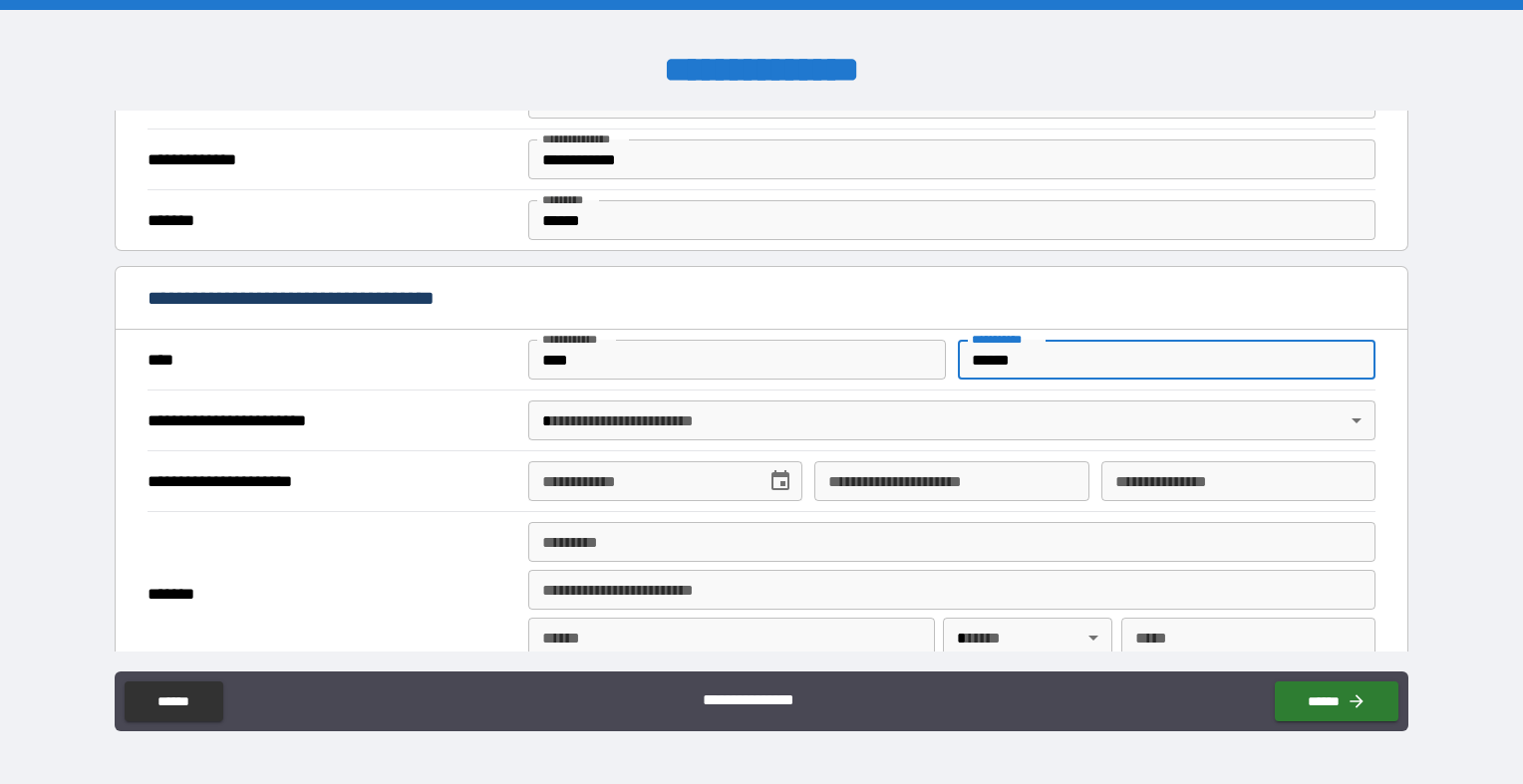 type on "******" 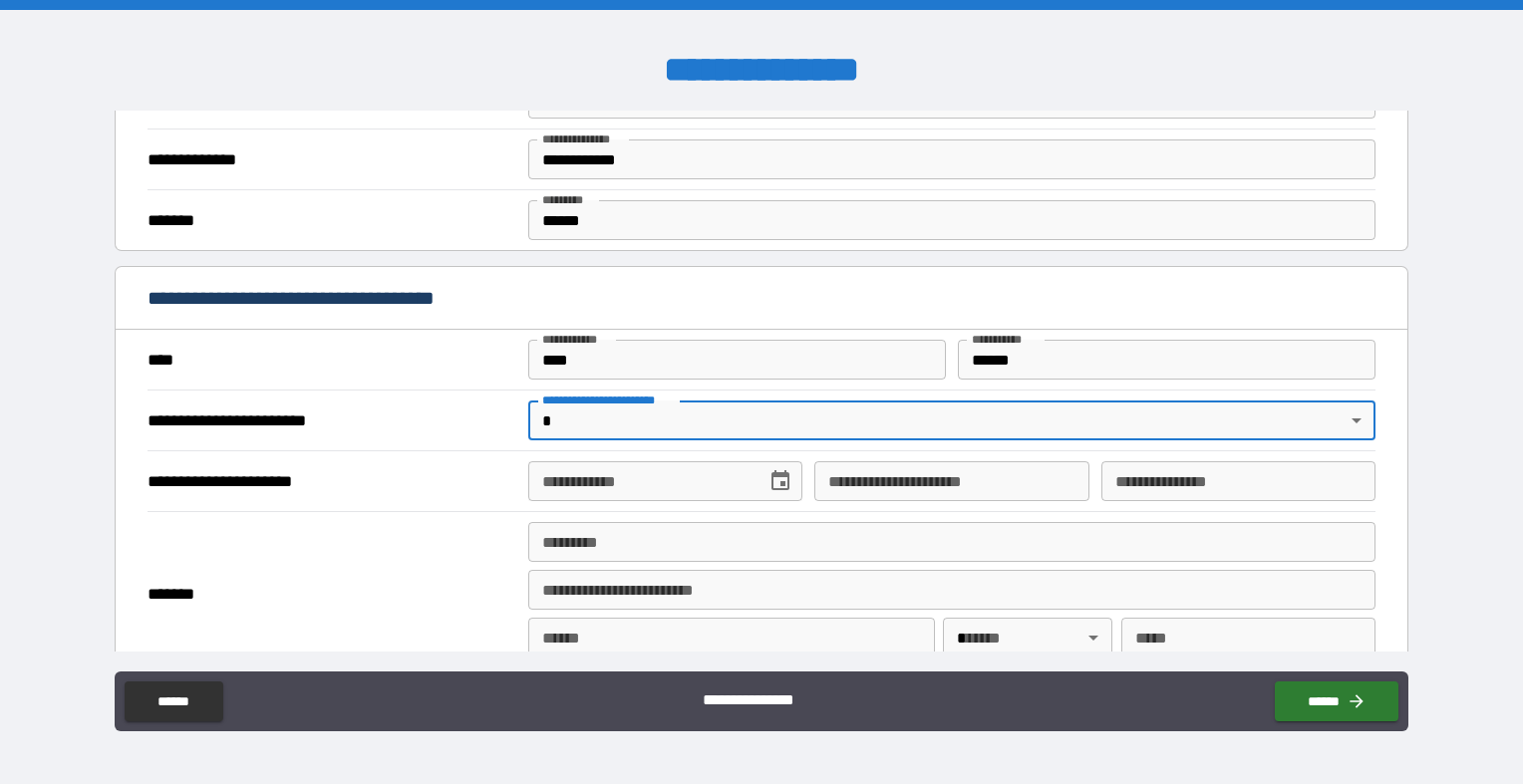 click on "**********" at bounding box center [762, 392] 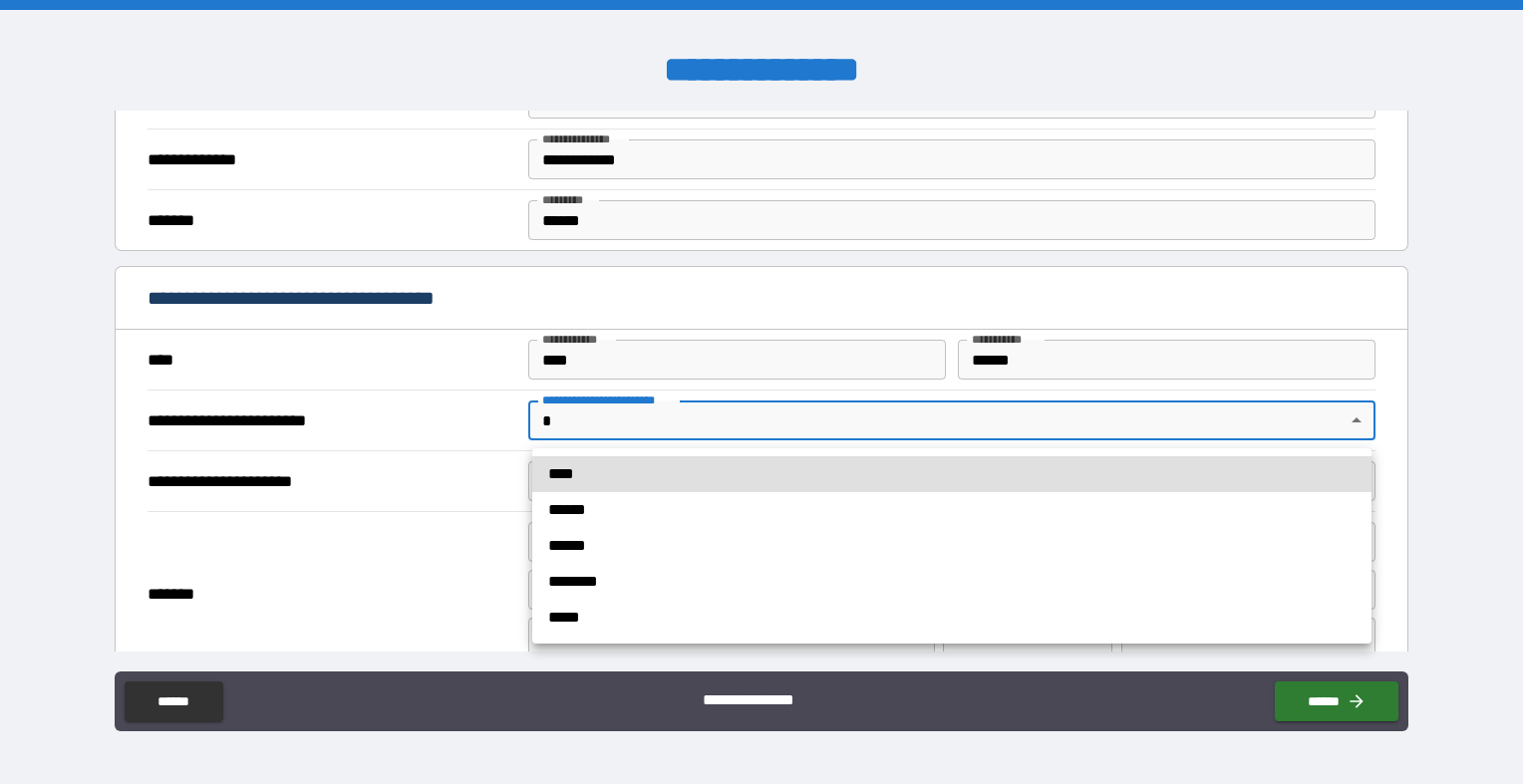 click on "****" at bounding box center (952, 474) 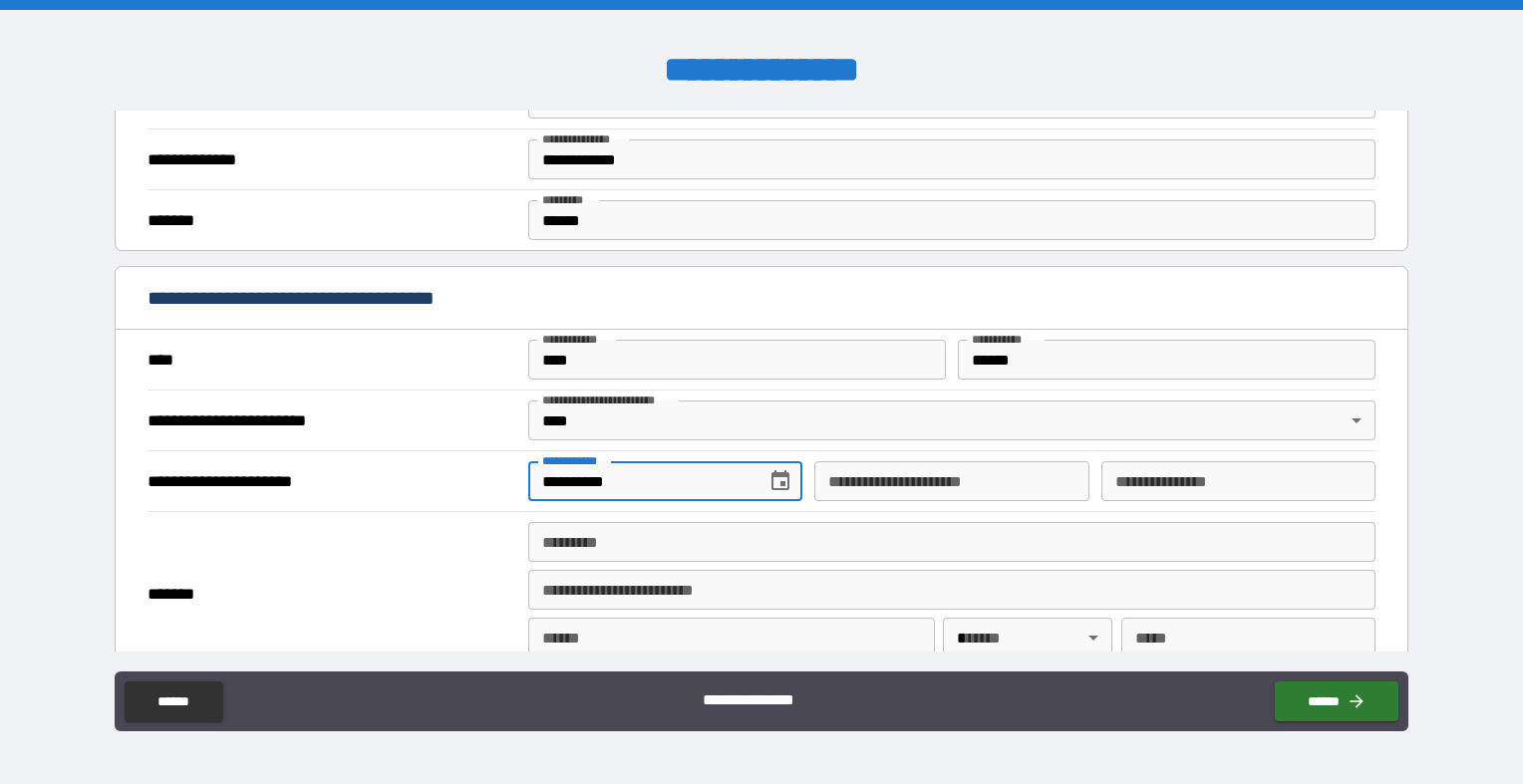 type on "**********" 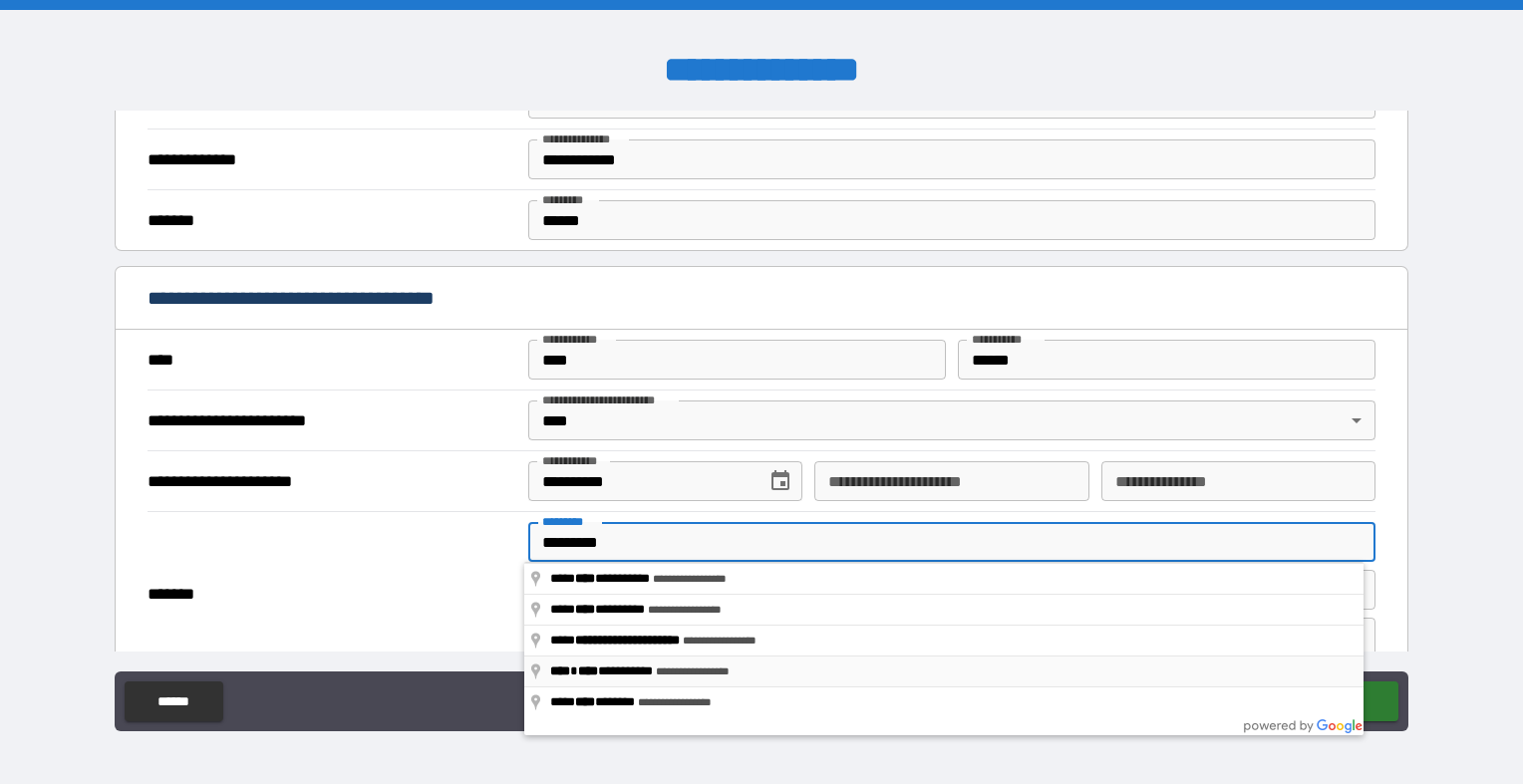 type on "**********" 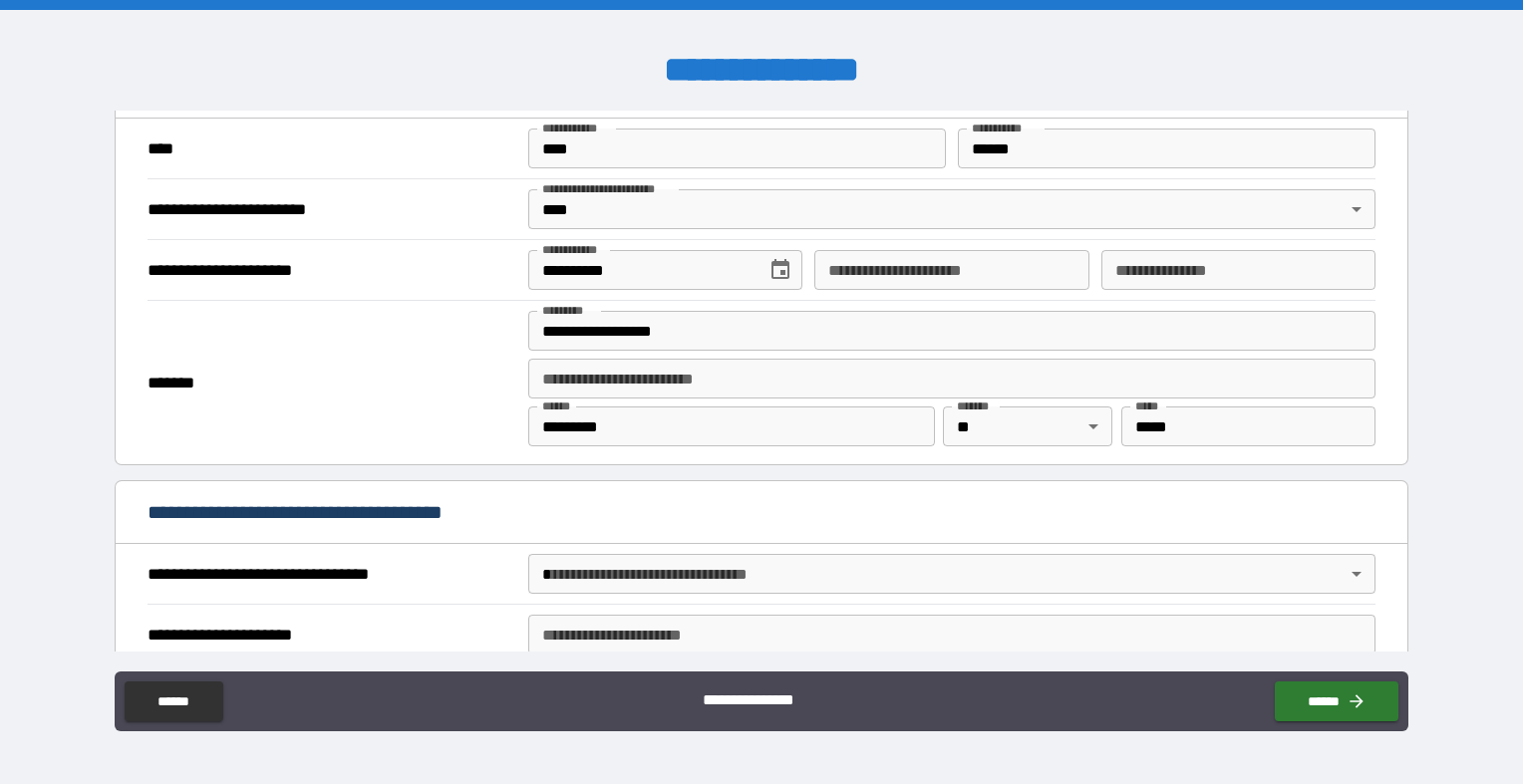 scroll, scrollTop: 2018, scrollLeft: 0, axis: vertical 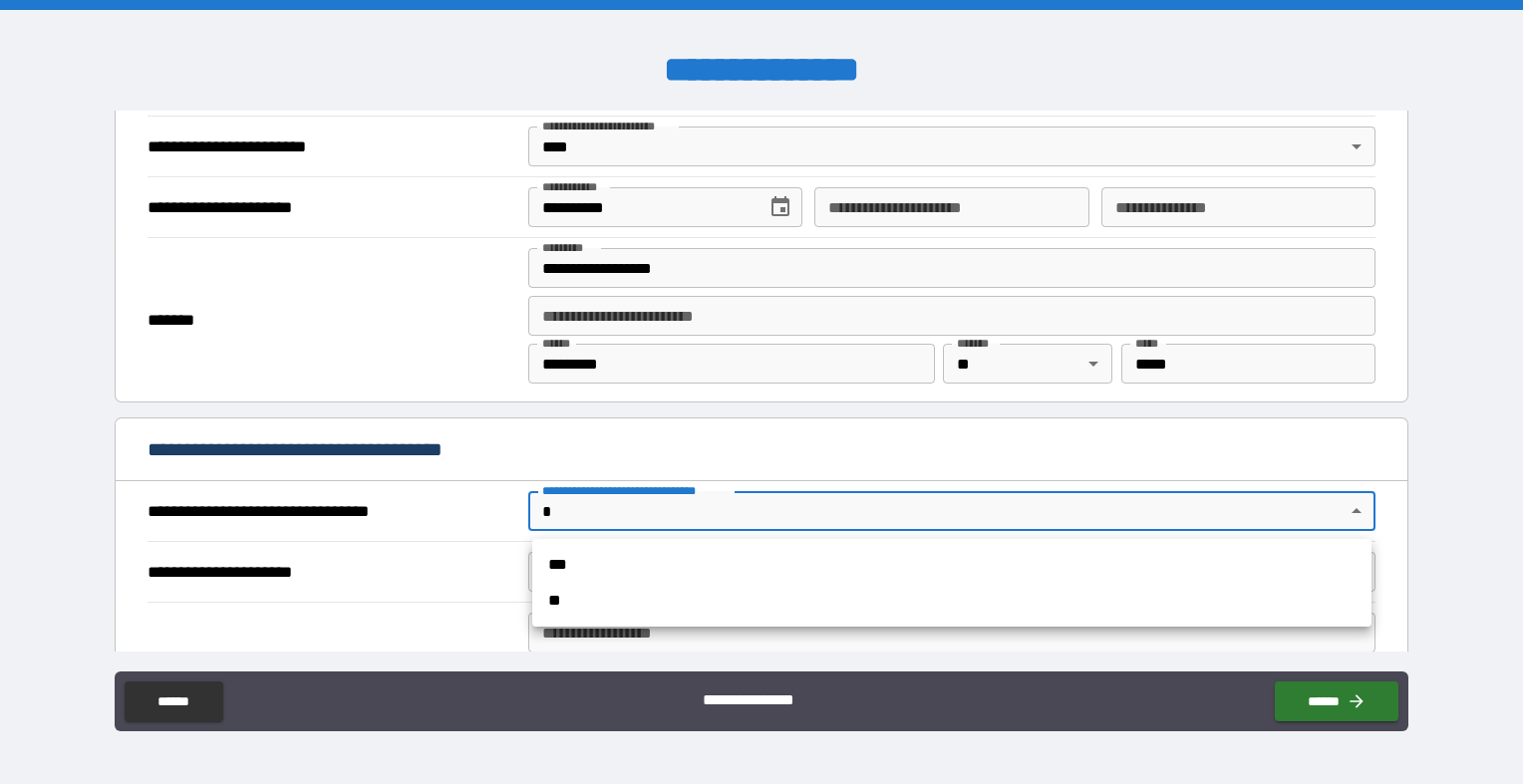 click on "**********" at bounding box center (762, 392) 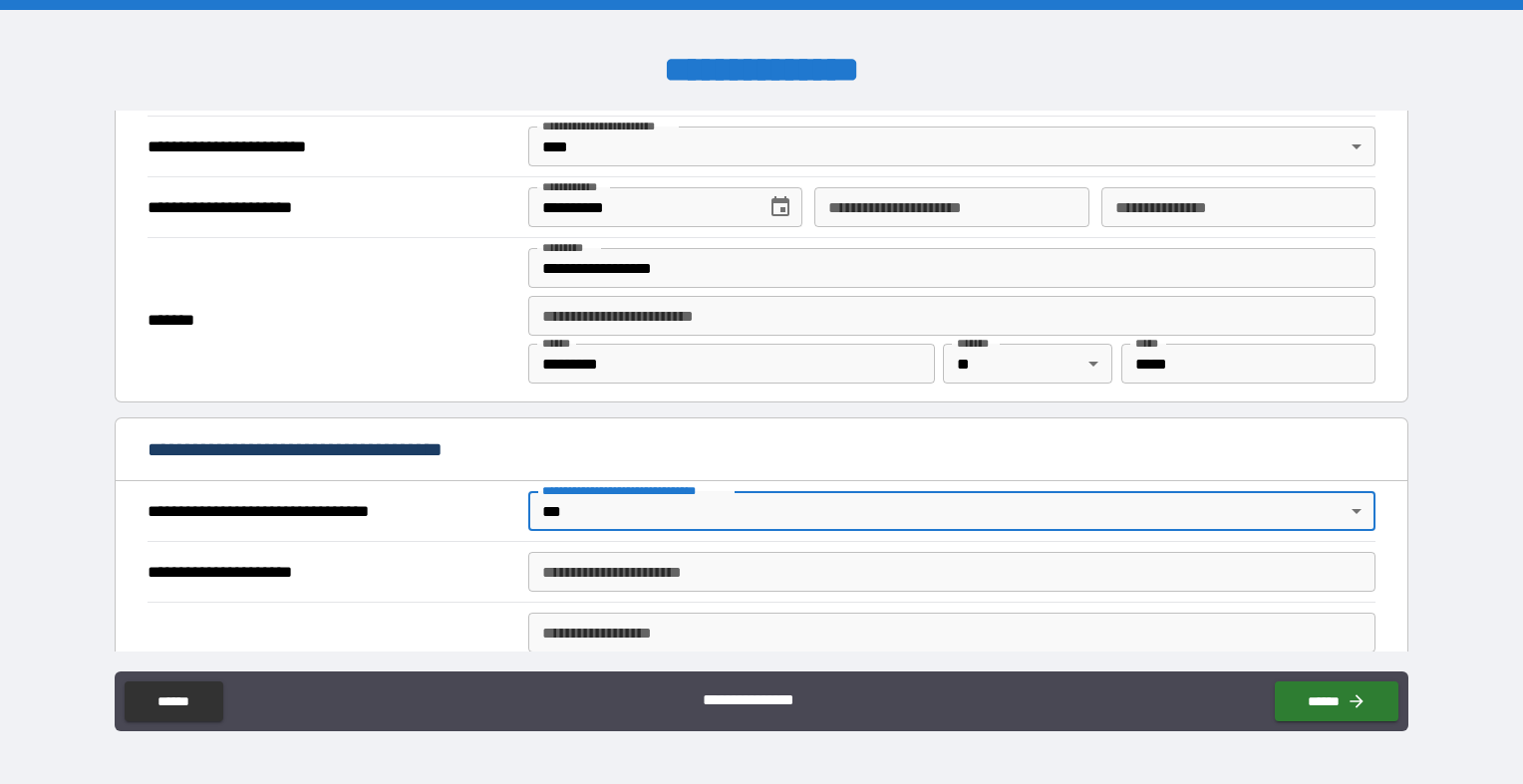 scroll, scrollTop: 2109, scrollLeft: 0, axis: vertical 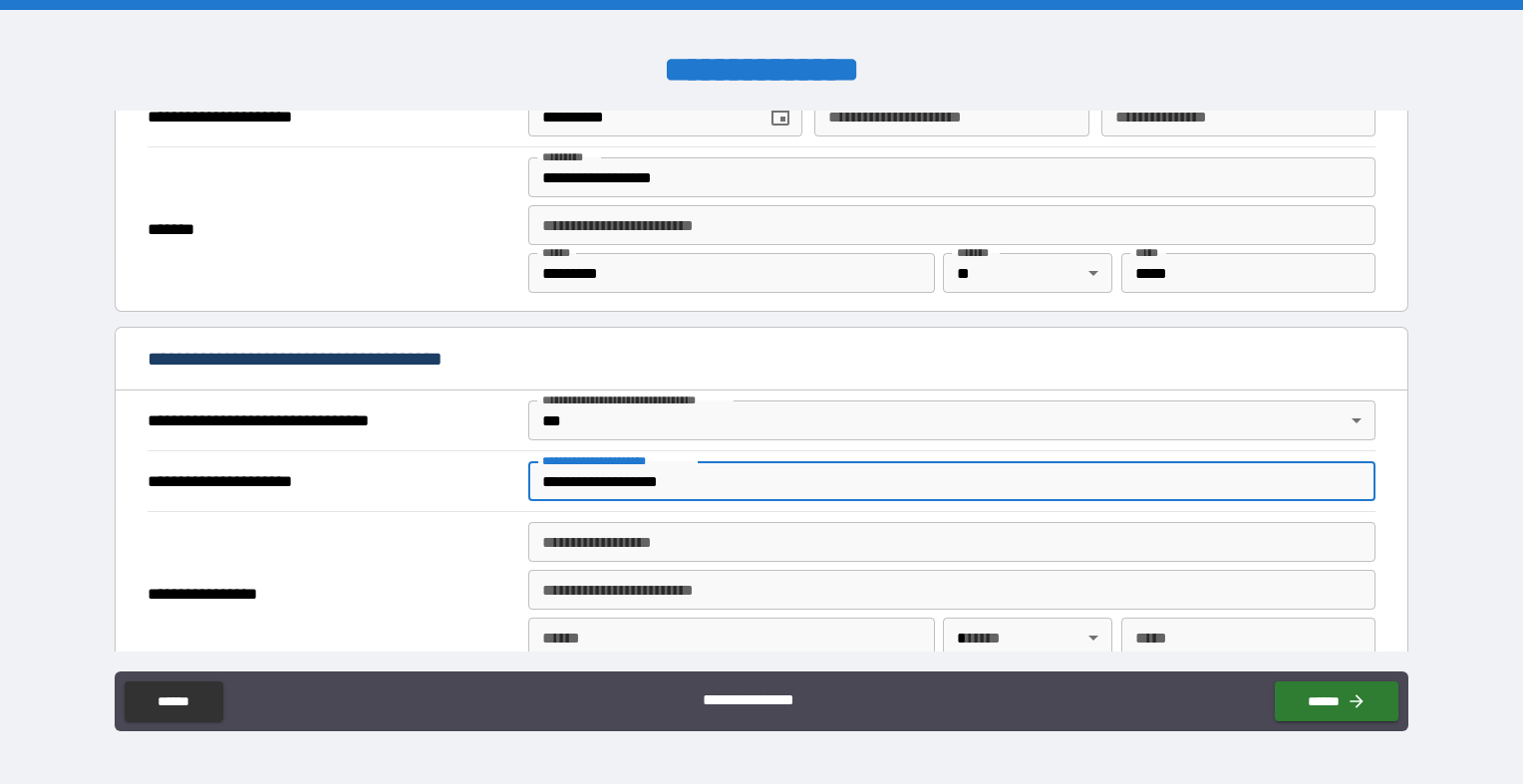 type on "**********" 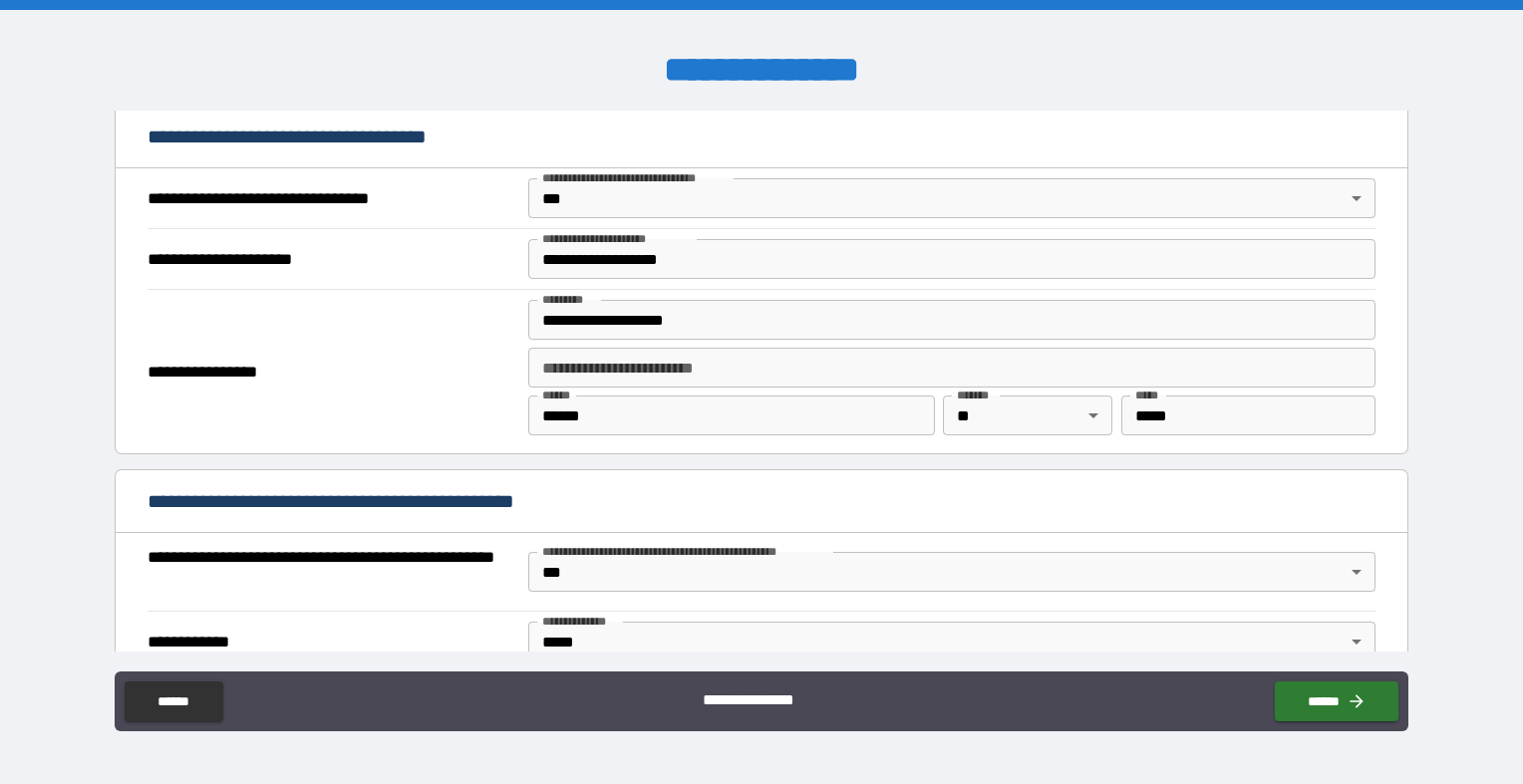 scroll, scrollTop: 1130, scrollLeft: 0, axis: vertical 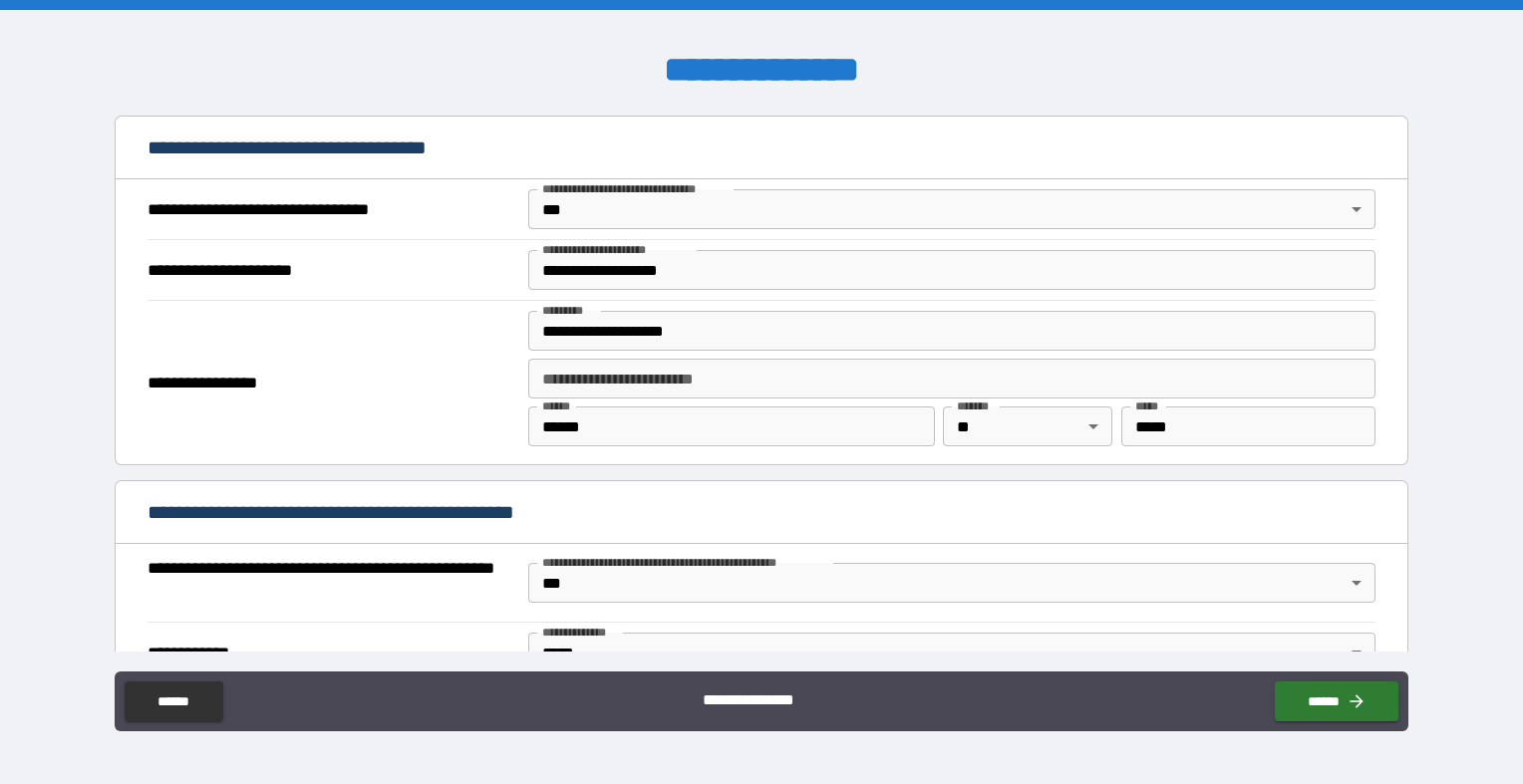 click on "**********" at bounding box center [952, 331] 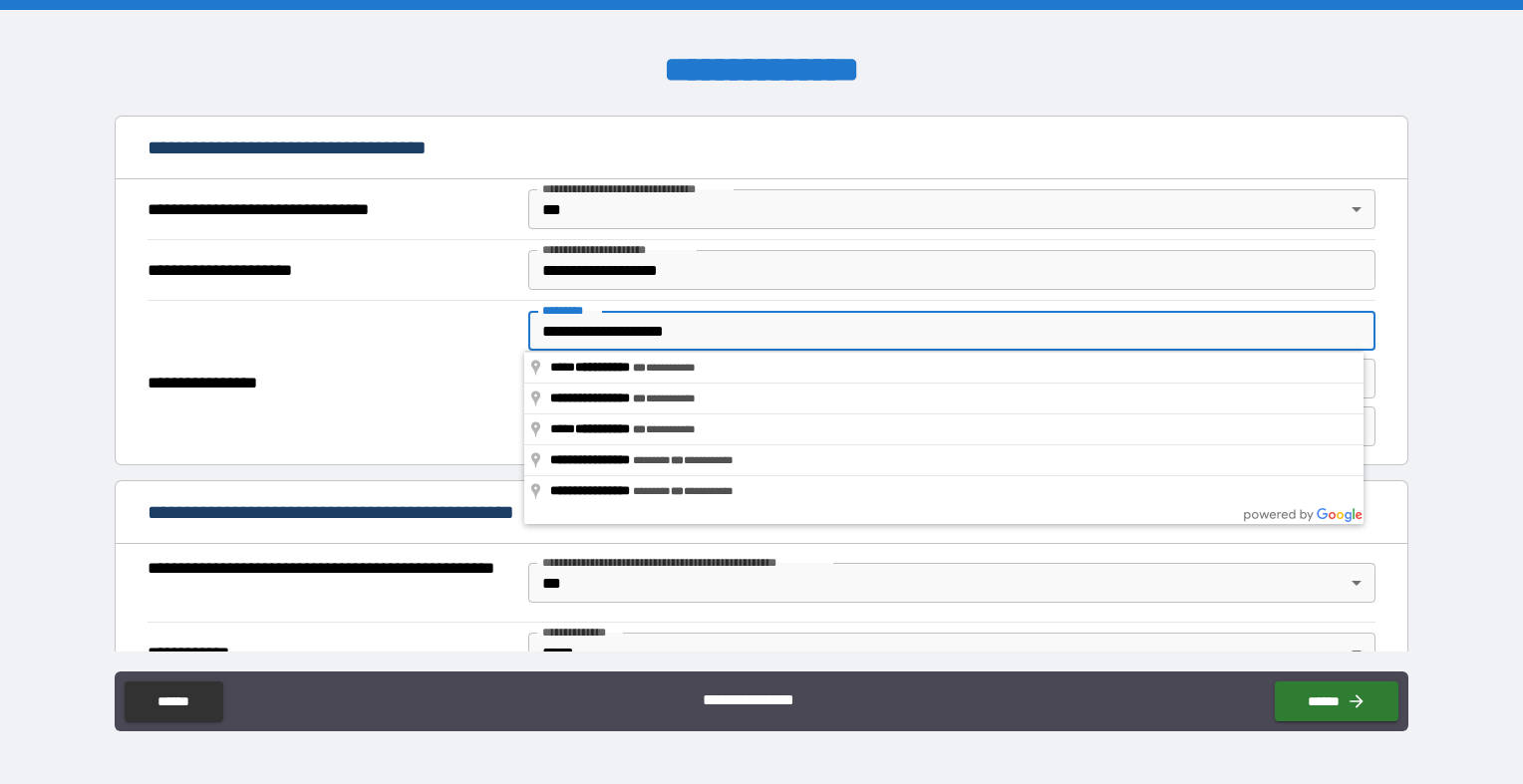 drag, startPoint x: 697, startPoint y: 339, endPoint x: 675, endPoint y: 334, distance: 22.561028 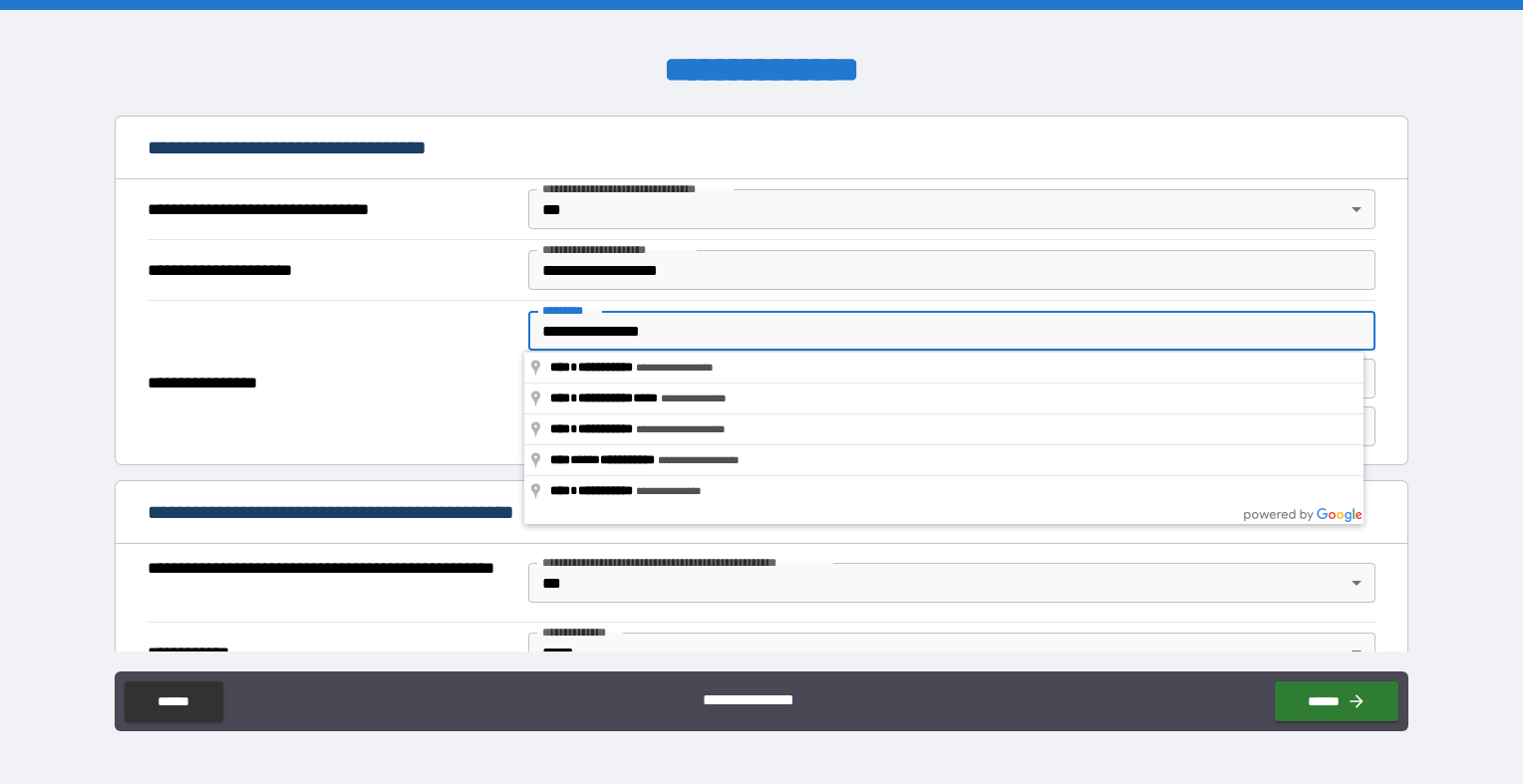 click on "**********" at bounding box center (952, 331) 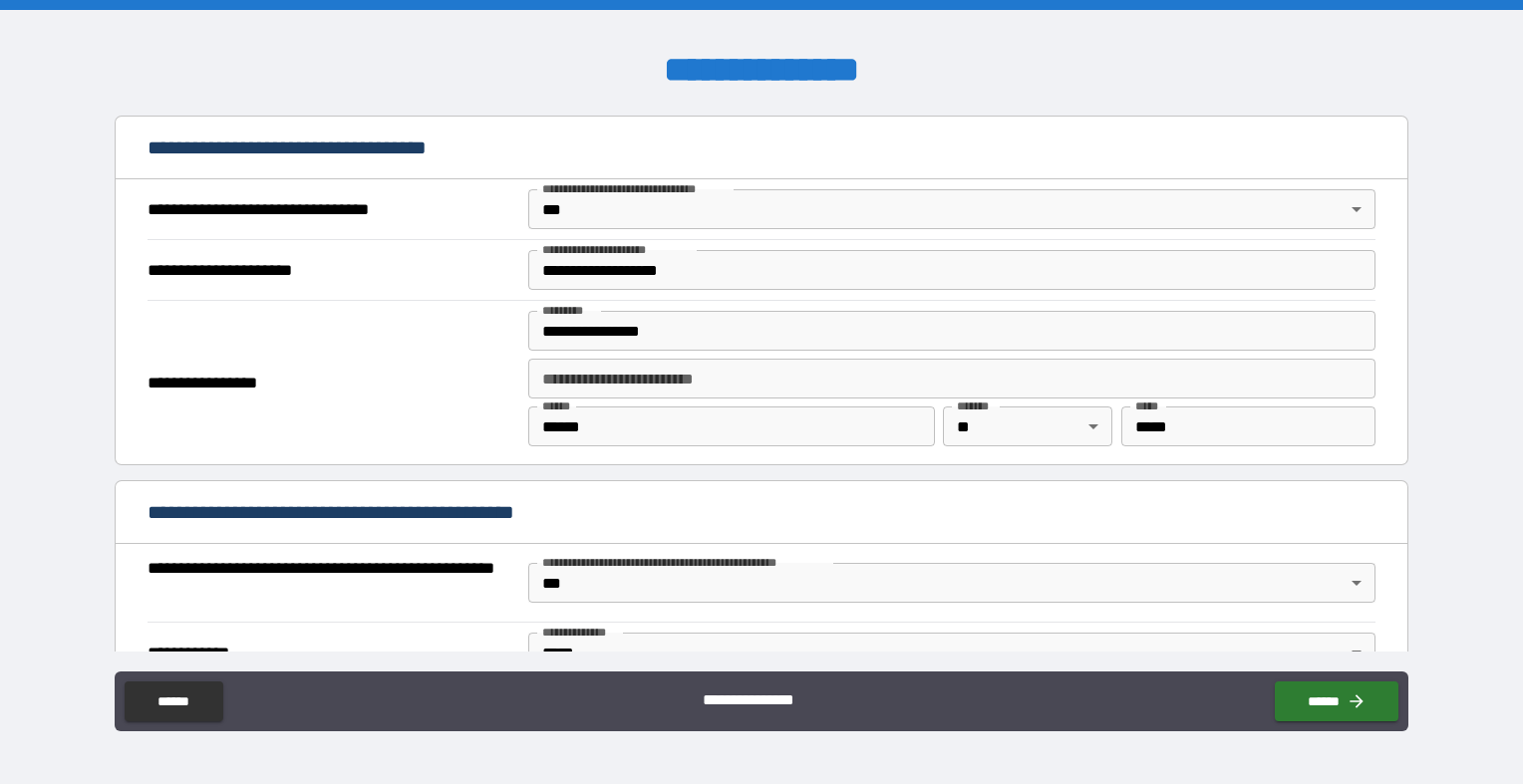 click on "**********" at bounding box center (762, 394) 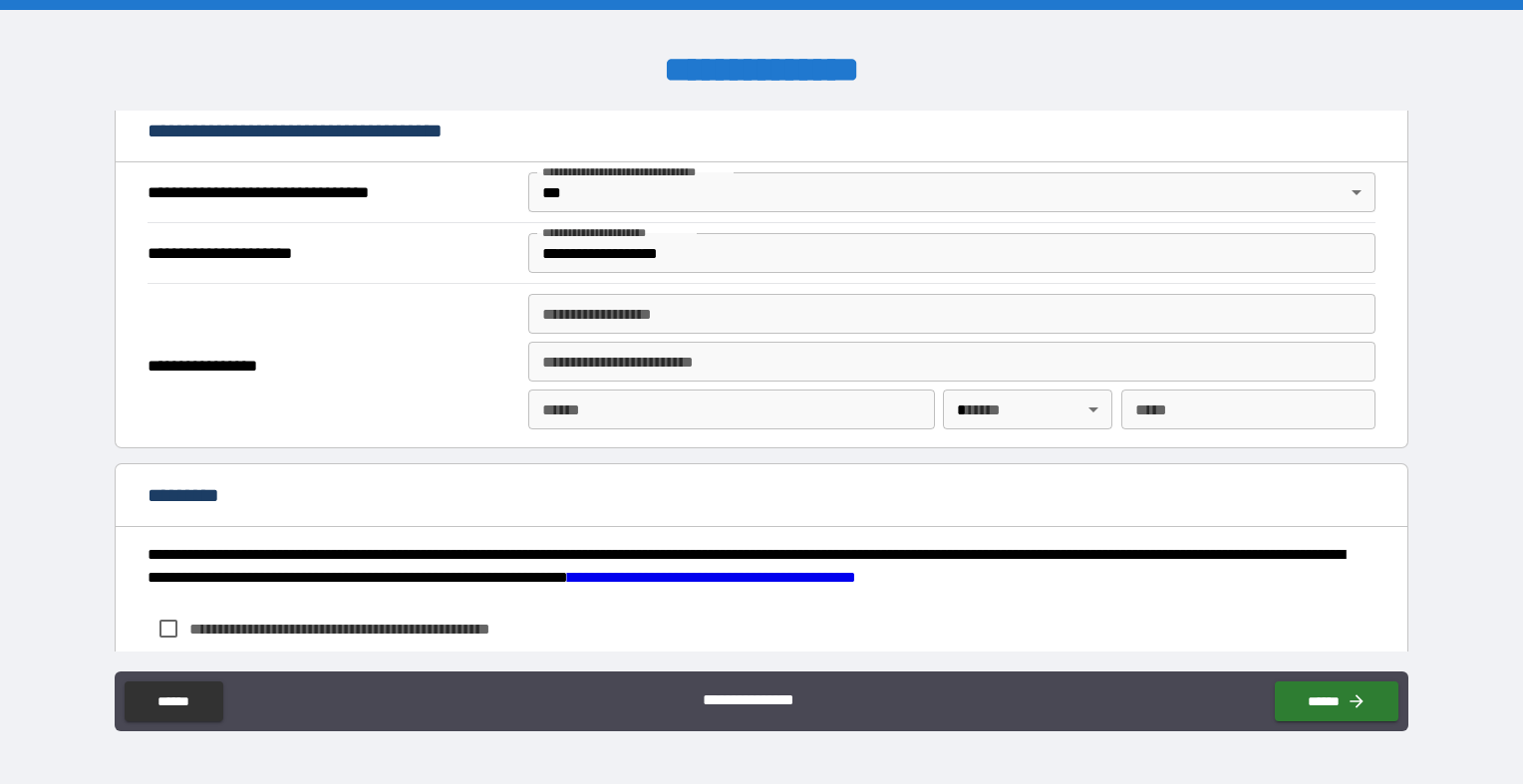 scroll, scrollTop: 2332, scrollLeft: 0, axis: vertical 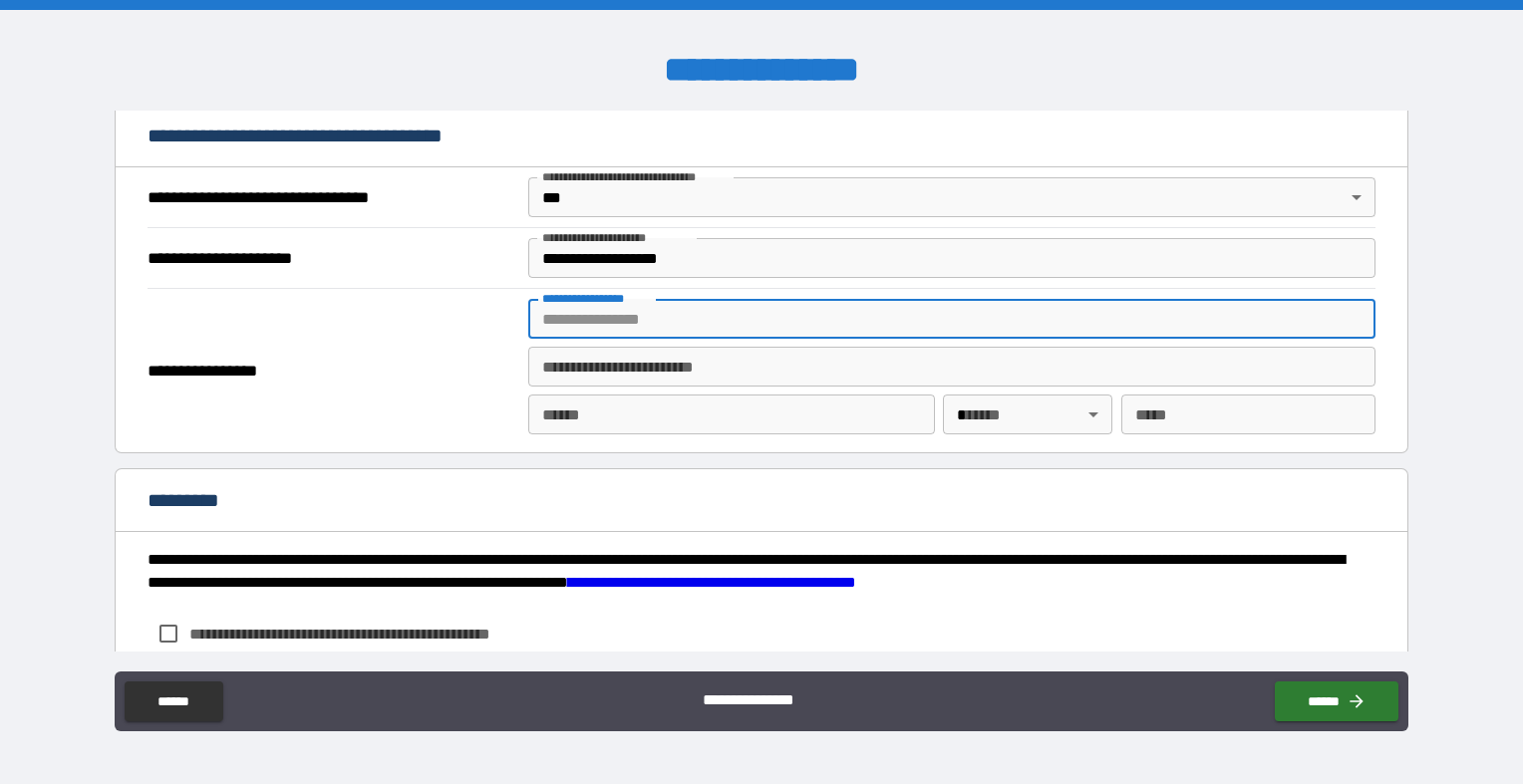 click on "**********" at bounding box center (952, 319) 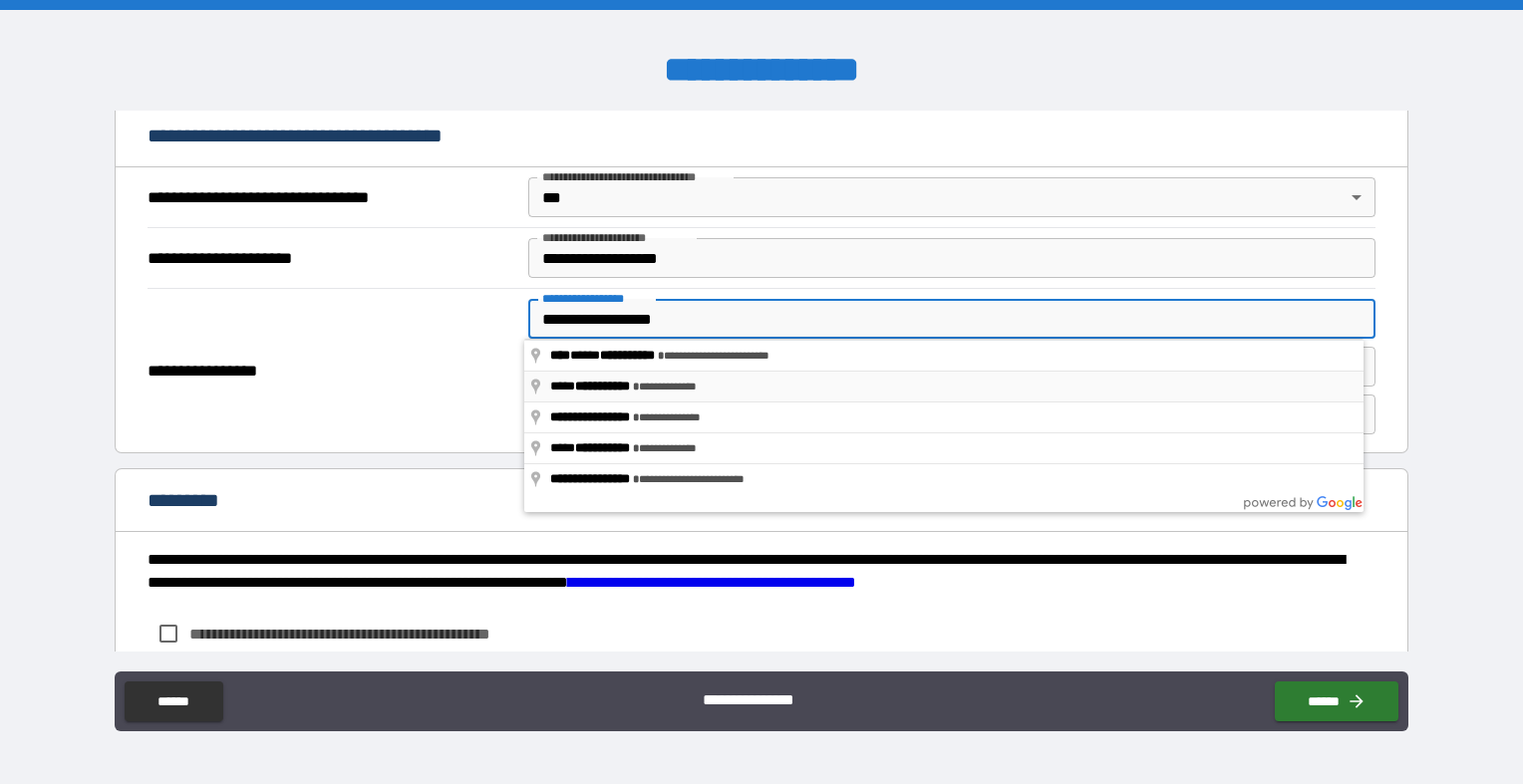 type on "**********" 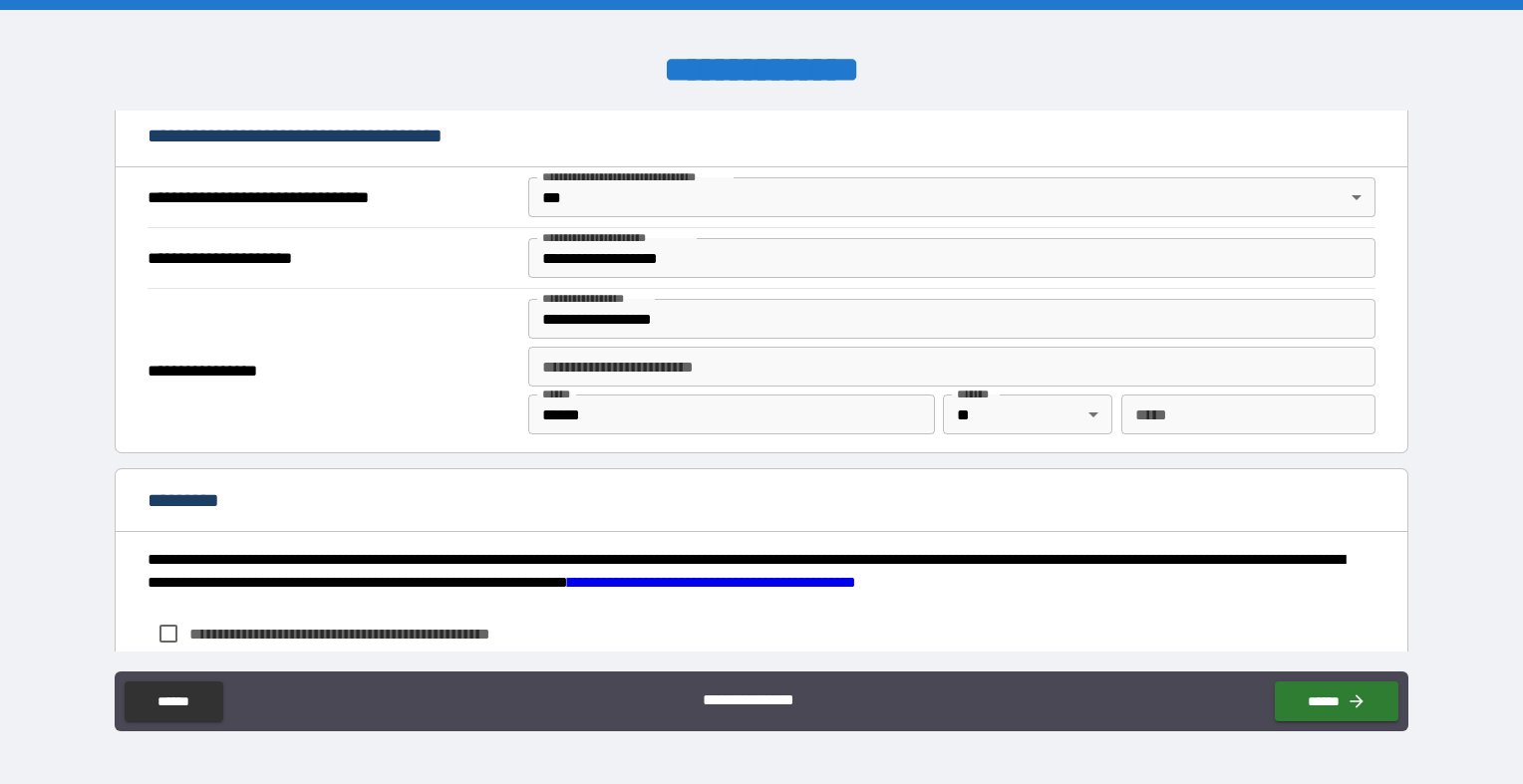 click on "**********" at bounding box center (952, 319) 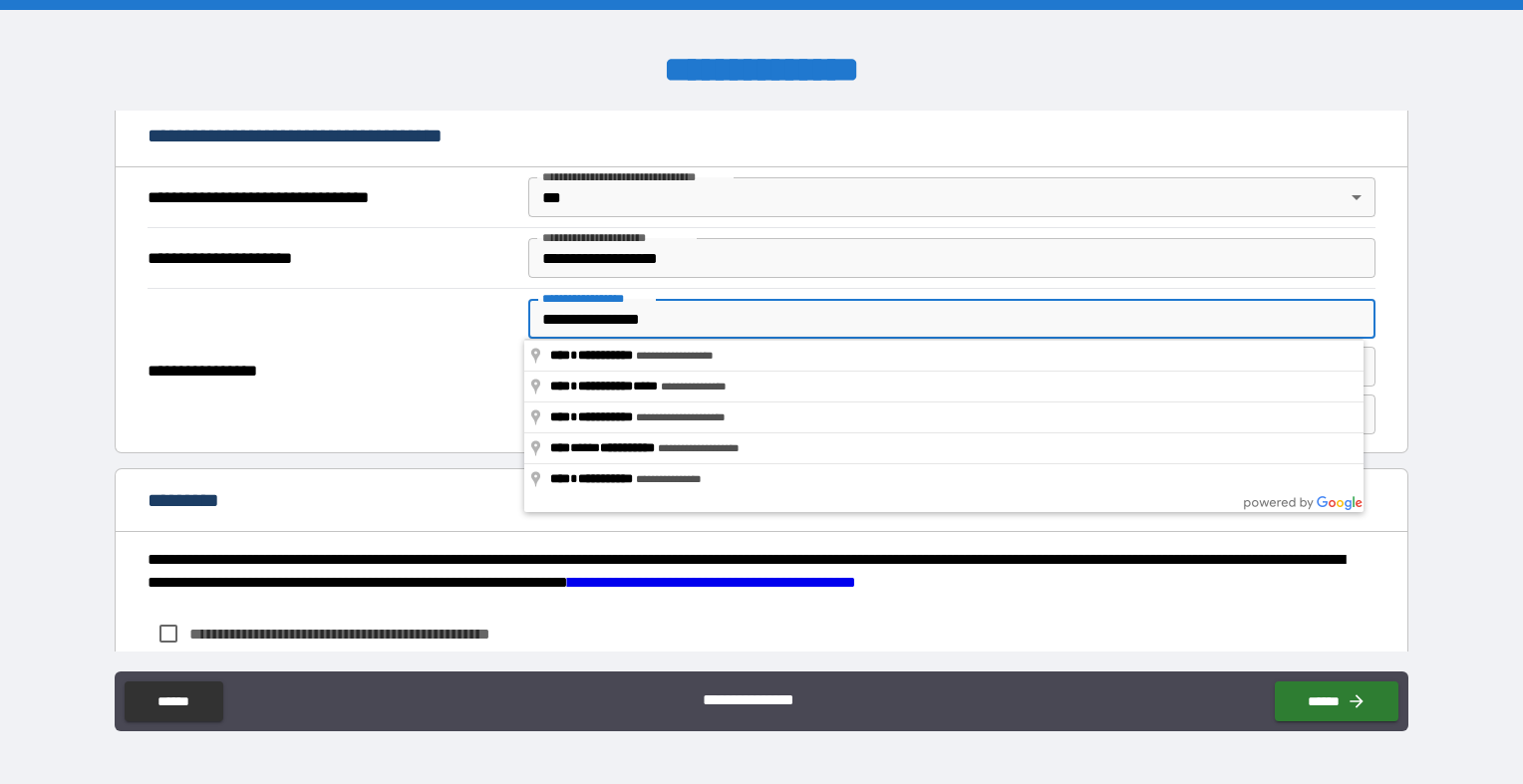 type on "**********" 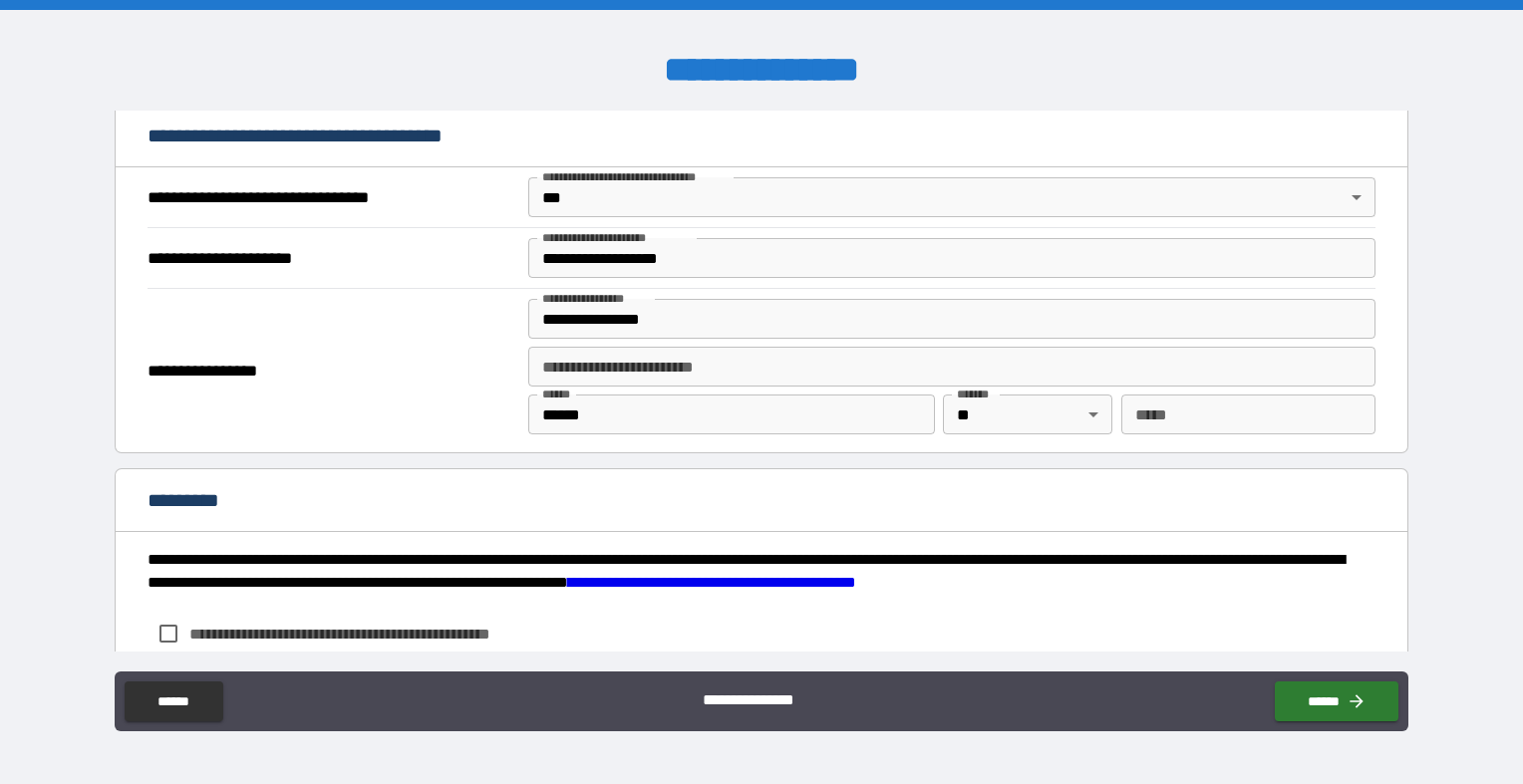 click on "**********" at bounding box center [330, 371] 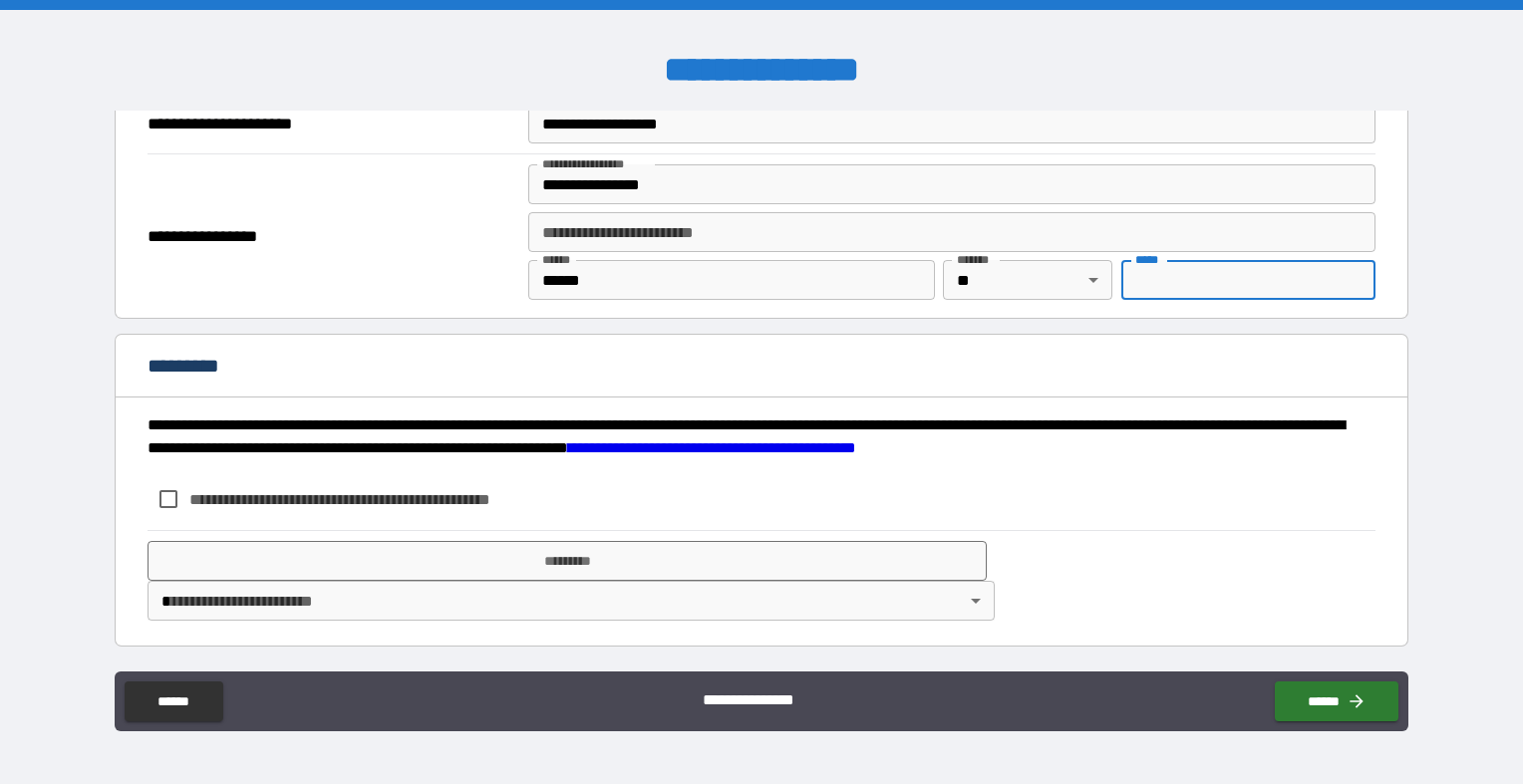 scroll, scrollTop: 2467, scrollLeft: 0, axis: vertical 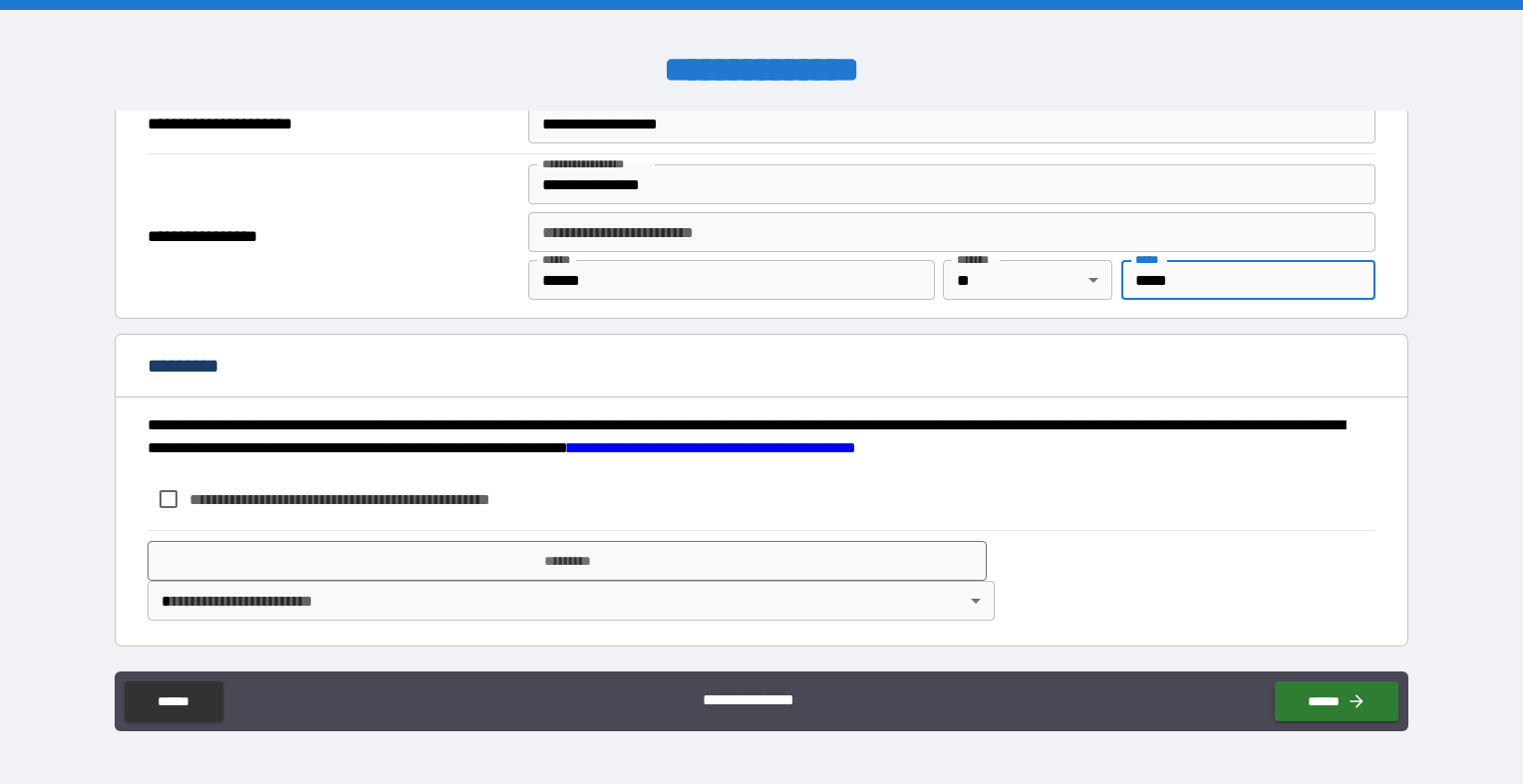 type on "*****" 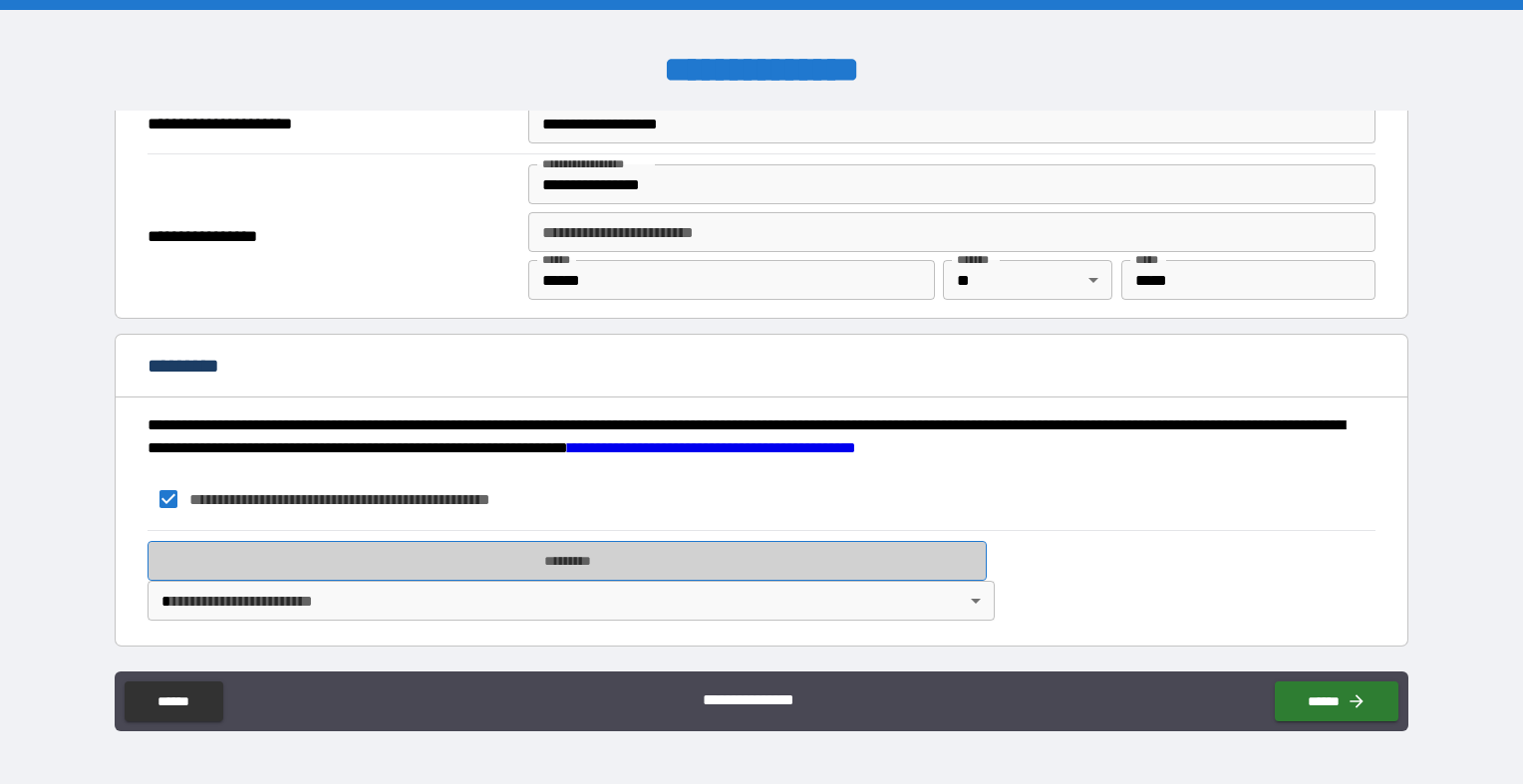 click on "*********" at bounding box center (567, 561) 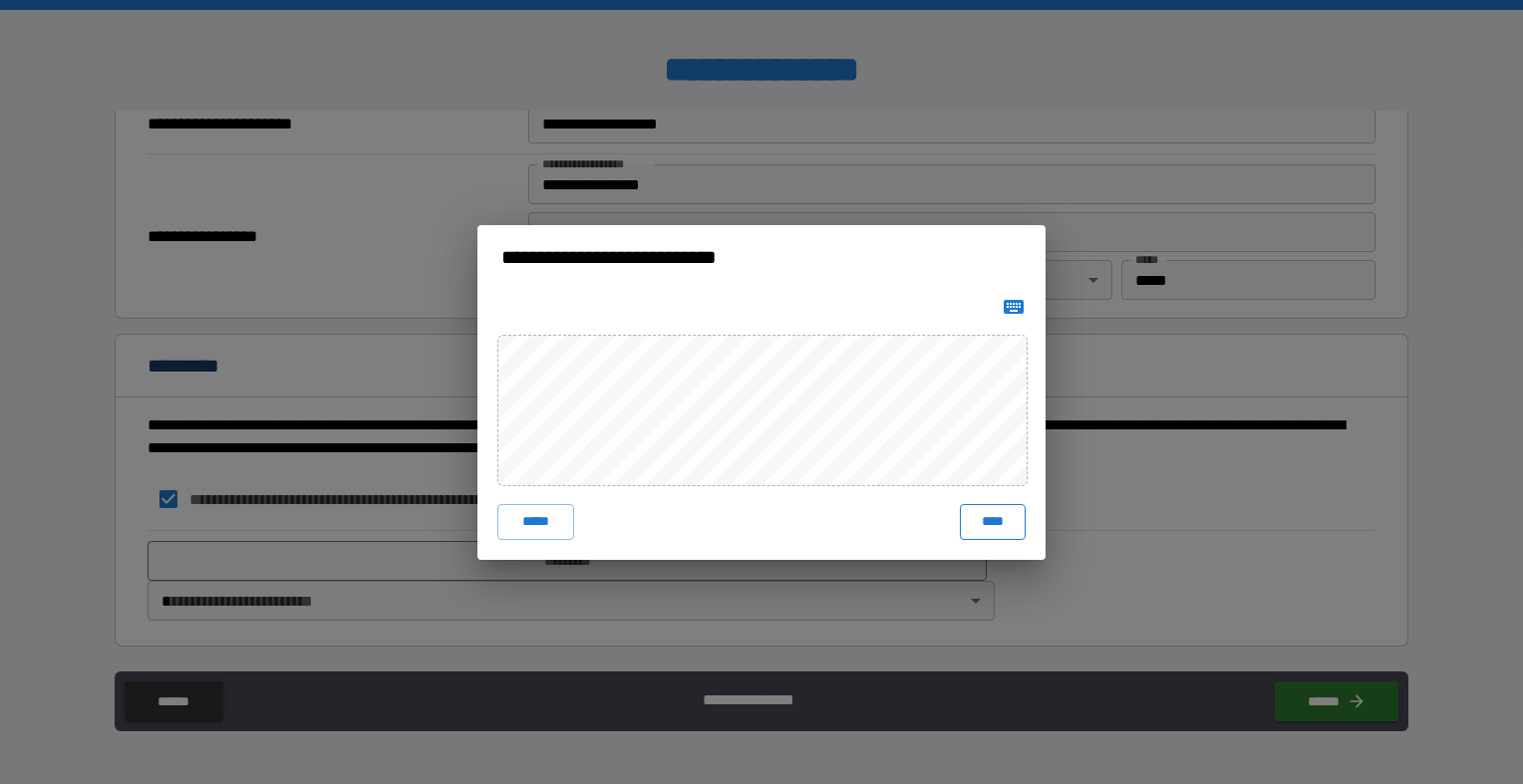 click on "****" at bounding box center [993, 522] 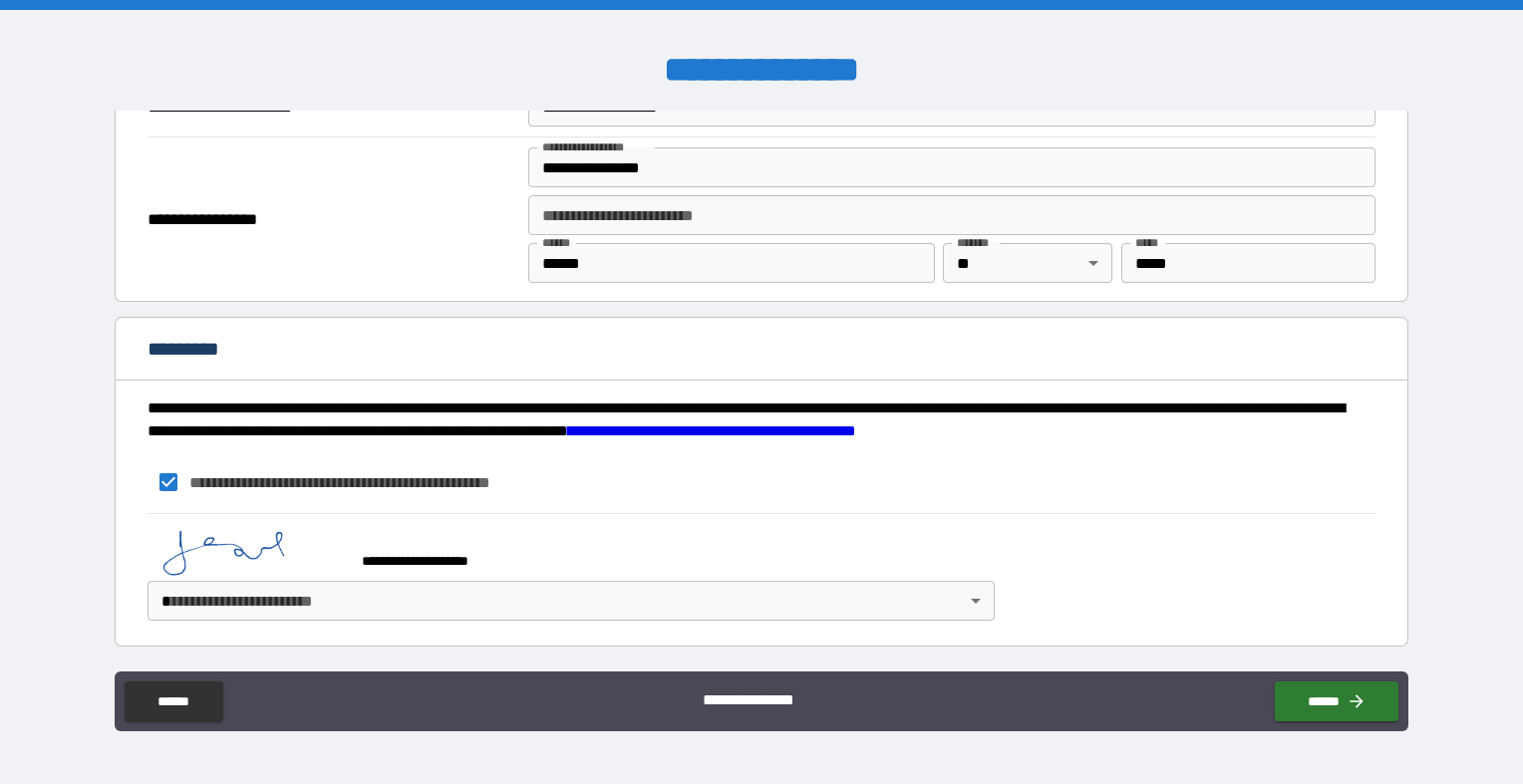 scroll, scrollTop: 2483, scrollLeft: 0, axis: vertical 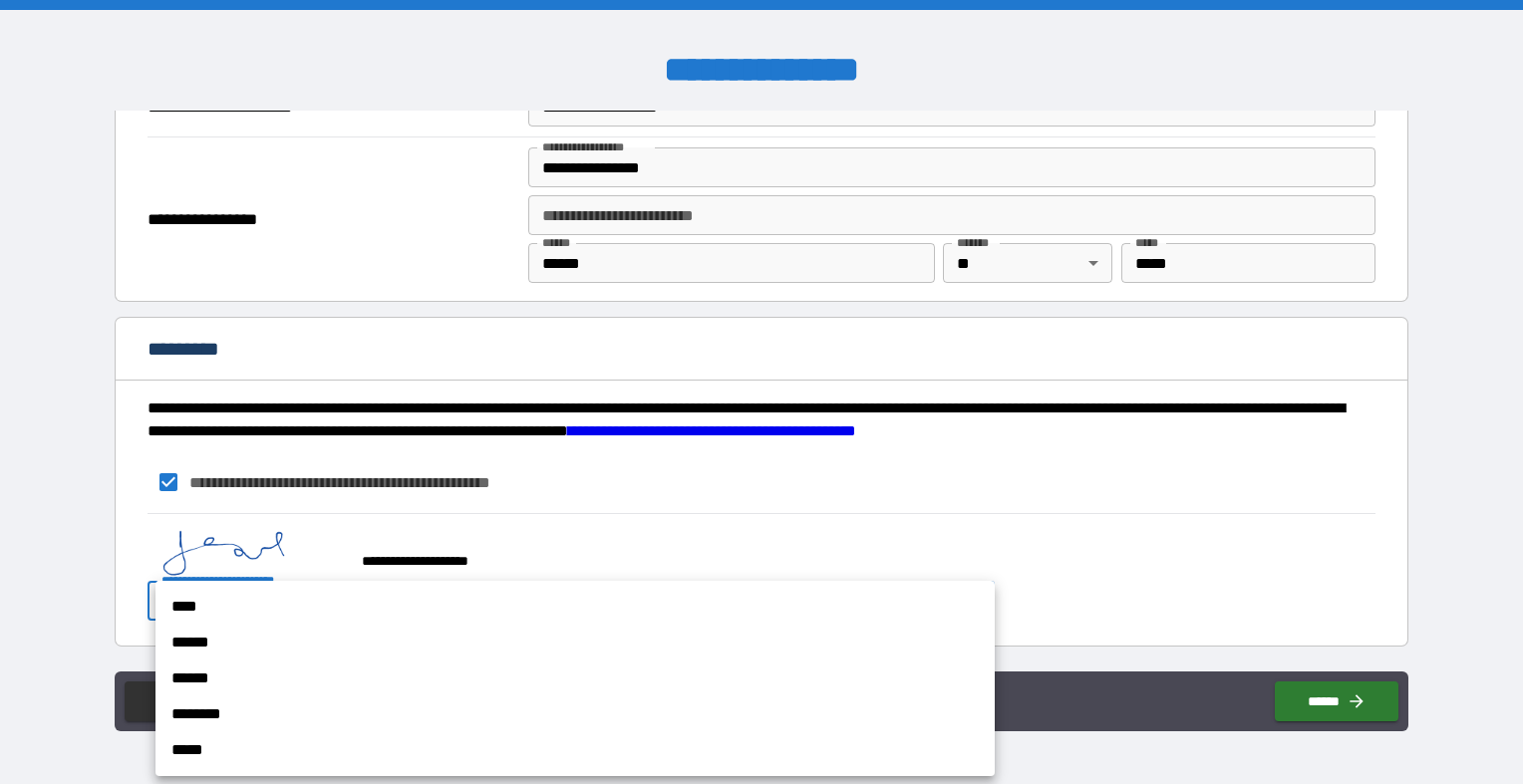 click on "**********" at bounding box center [762, 392] 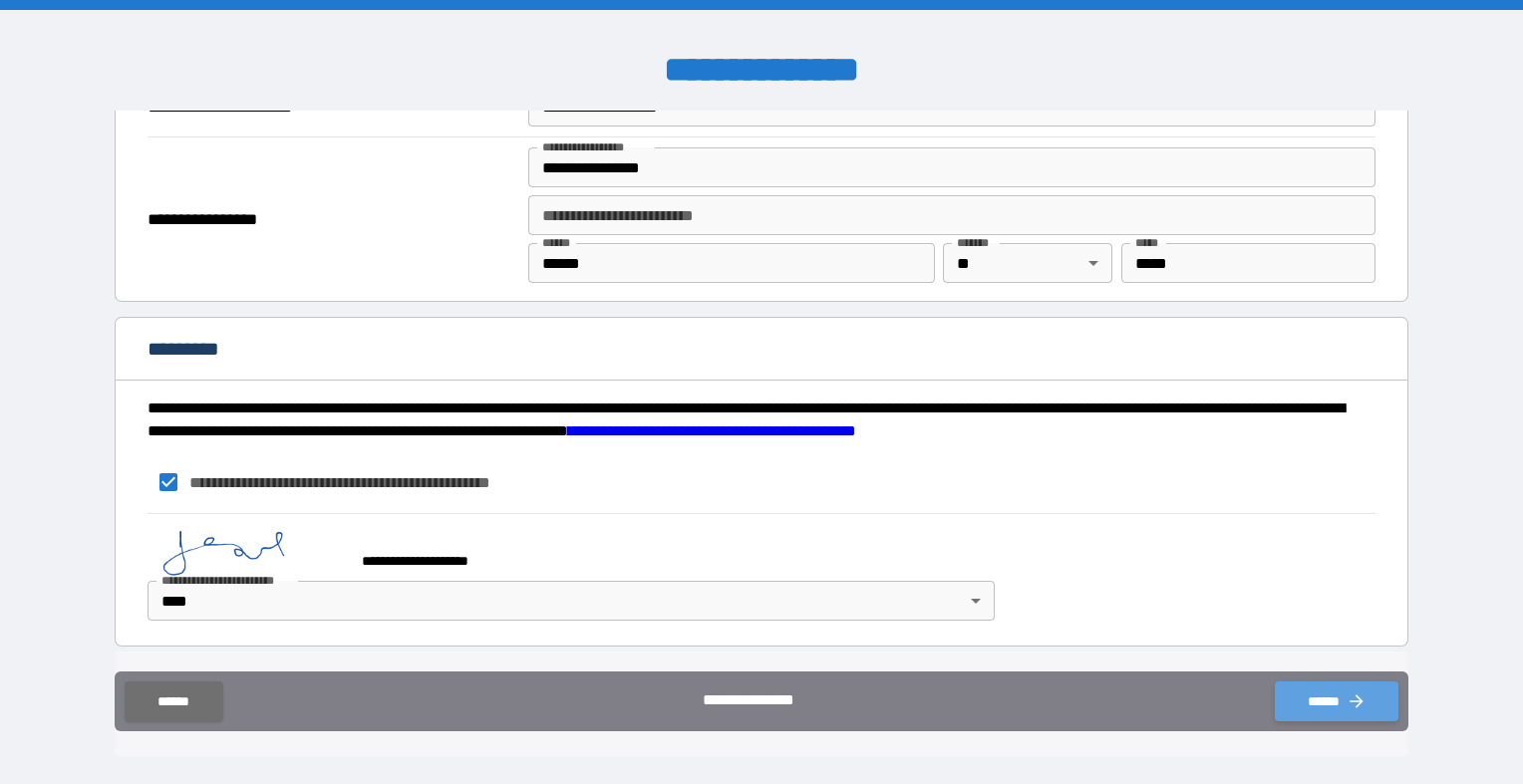 click on "******" at bounding box center [1337, 701] 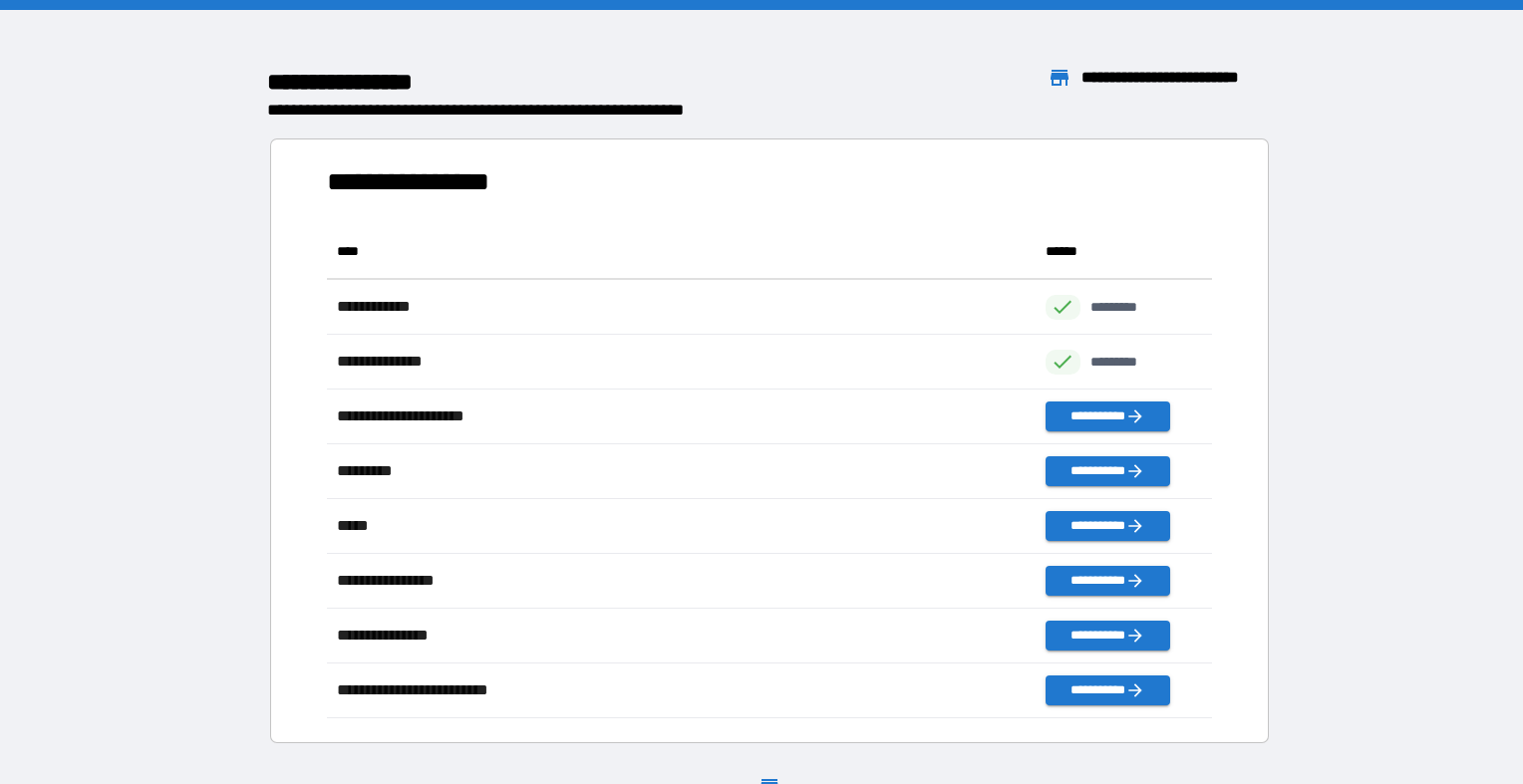 scroll, scrollTop: 494, scrollLeft: 885, axis: both 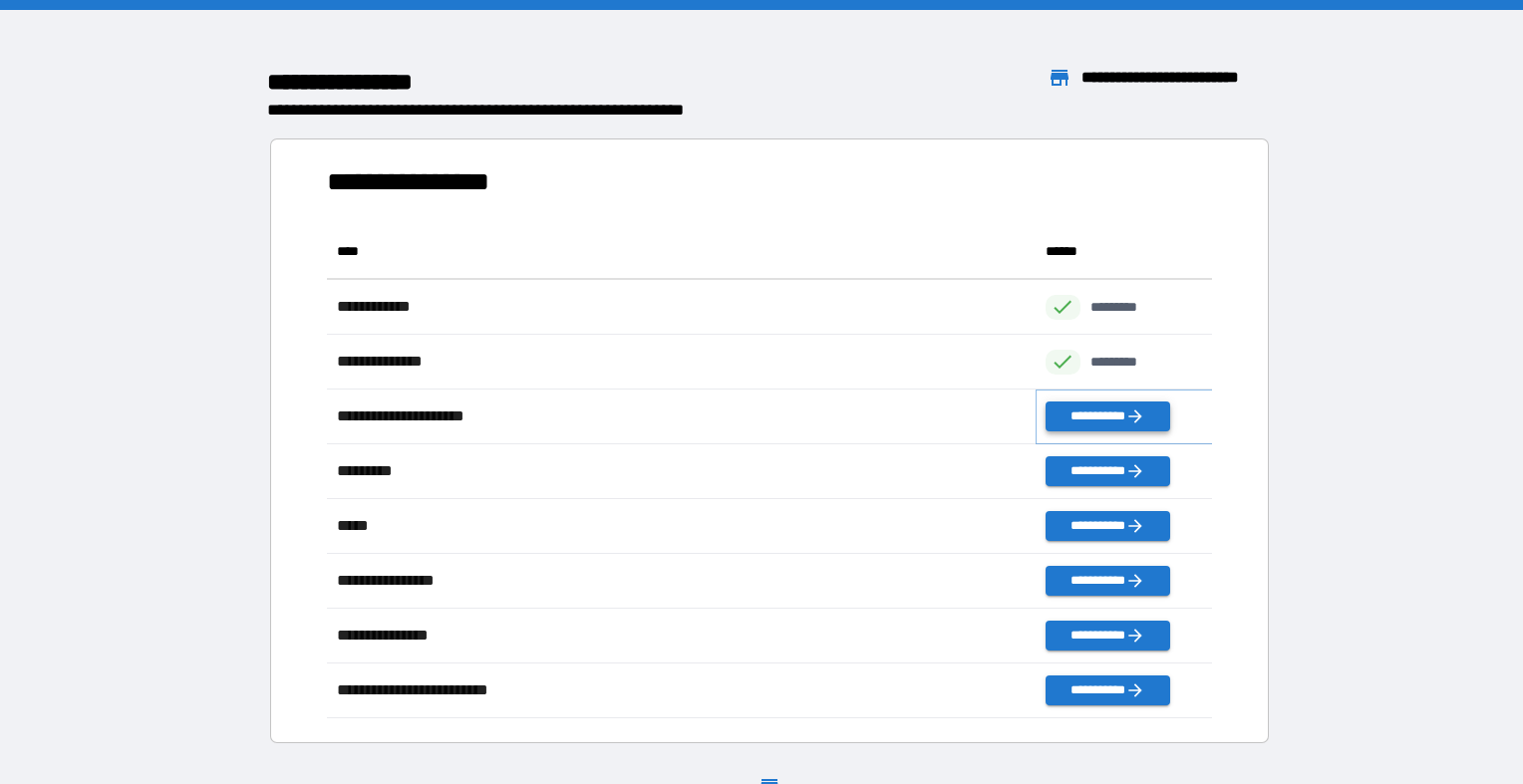 click on "**********" at bounding box center [1107, 416] 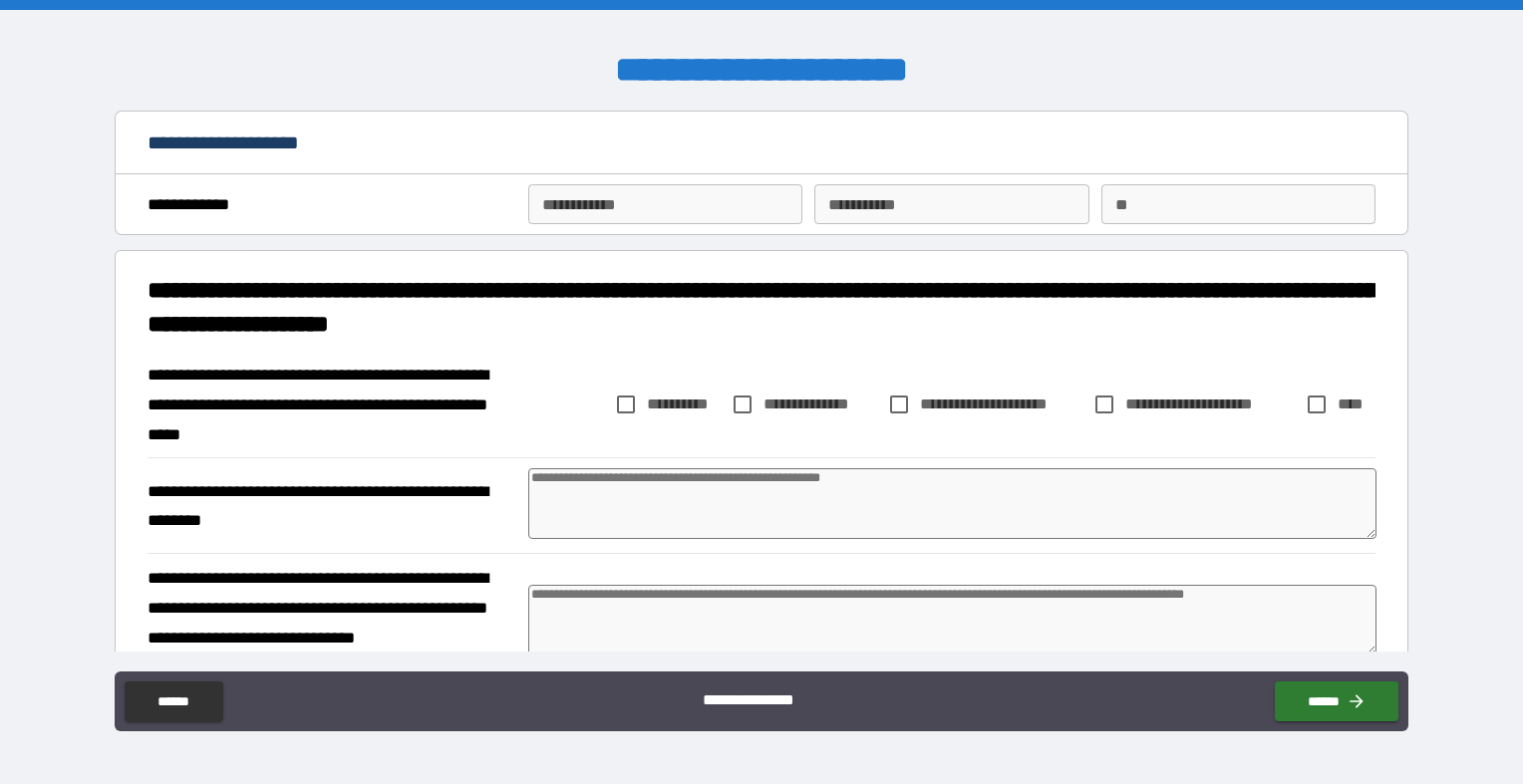 type on "*" 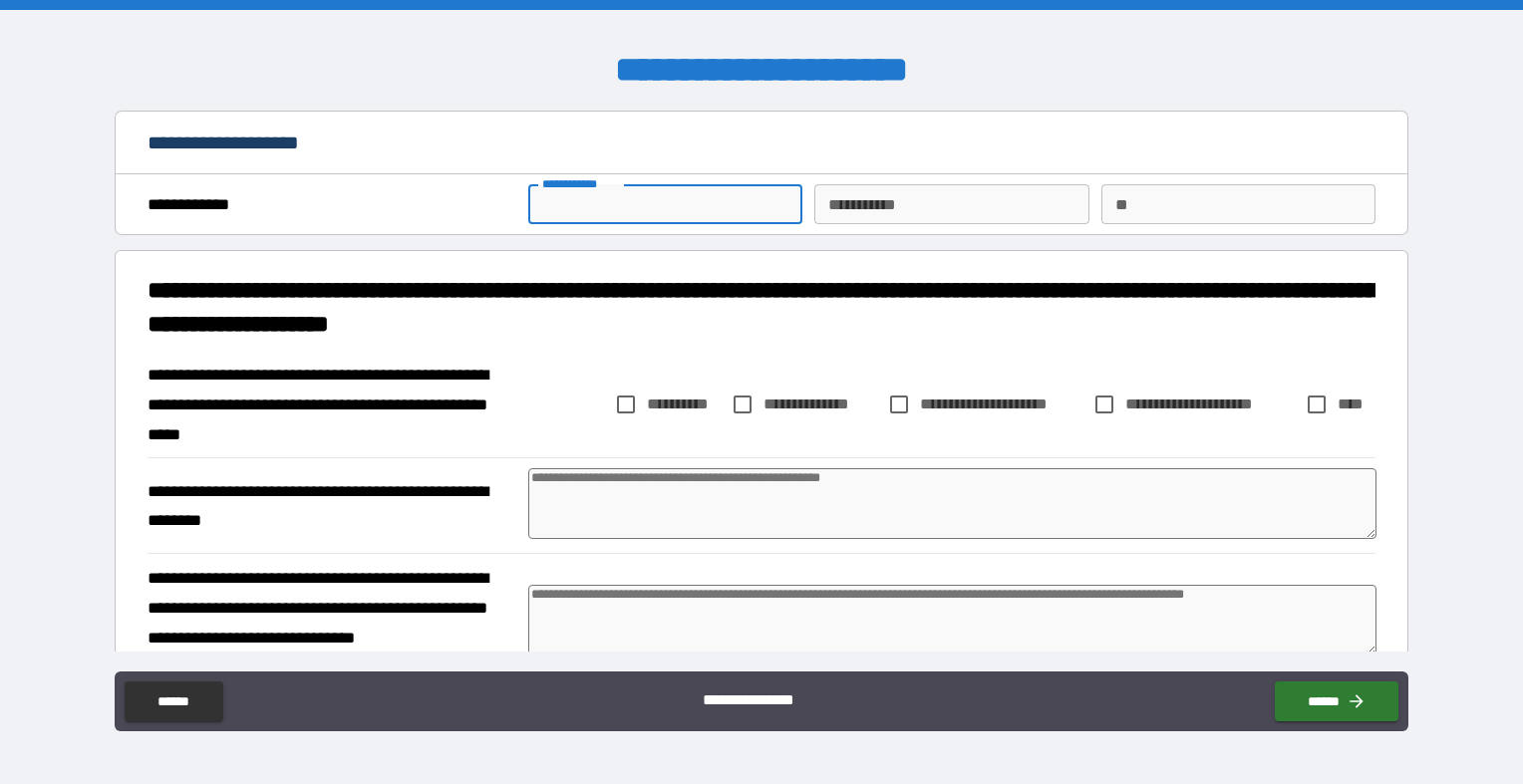 type on "*" 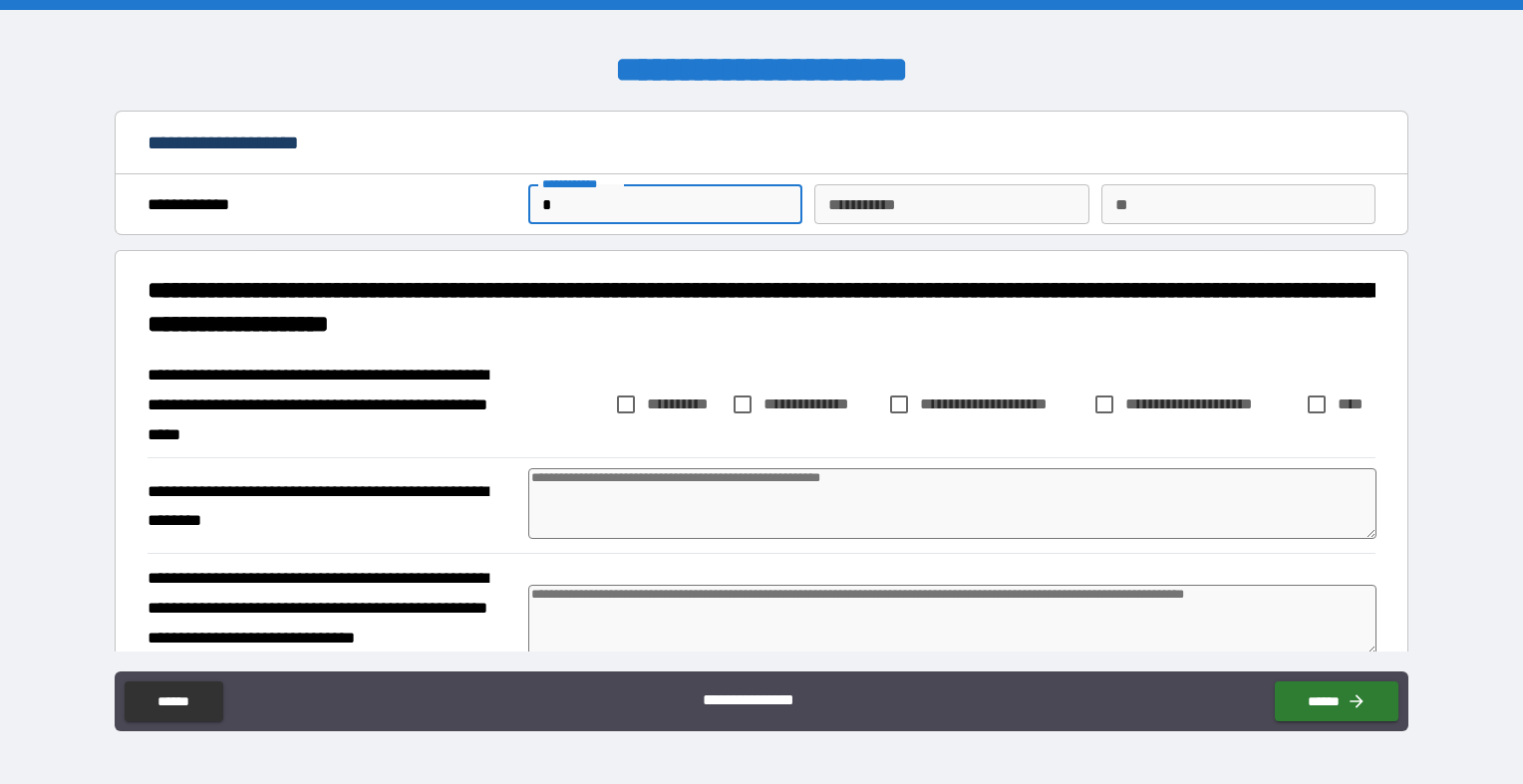 type on "**" 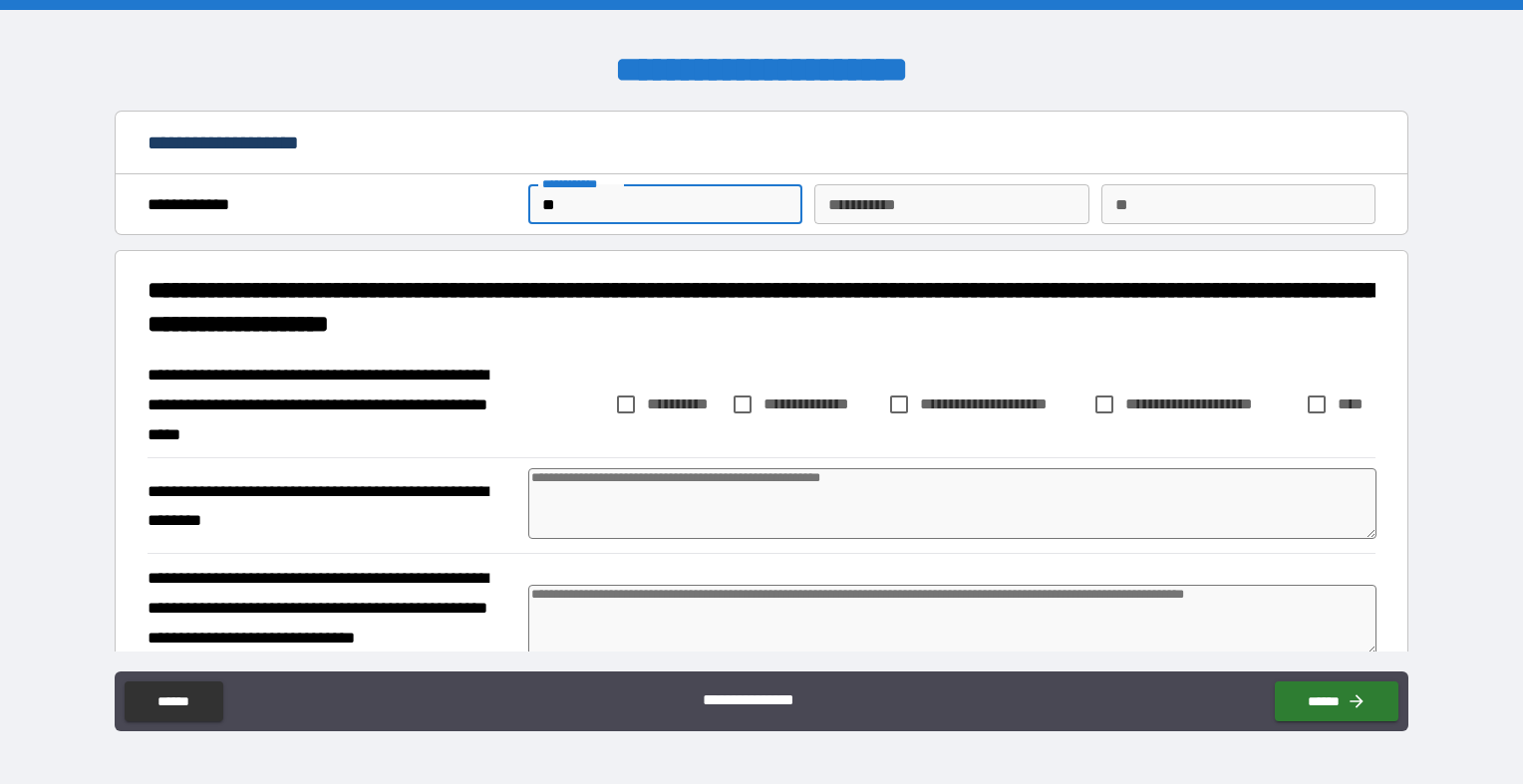type on "***" 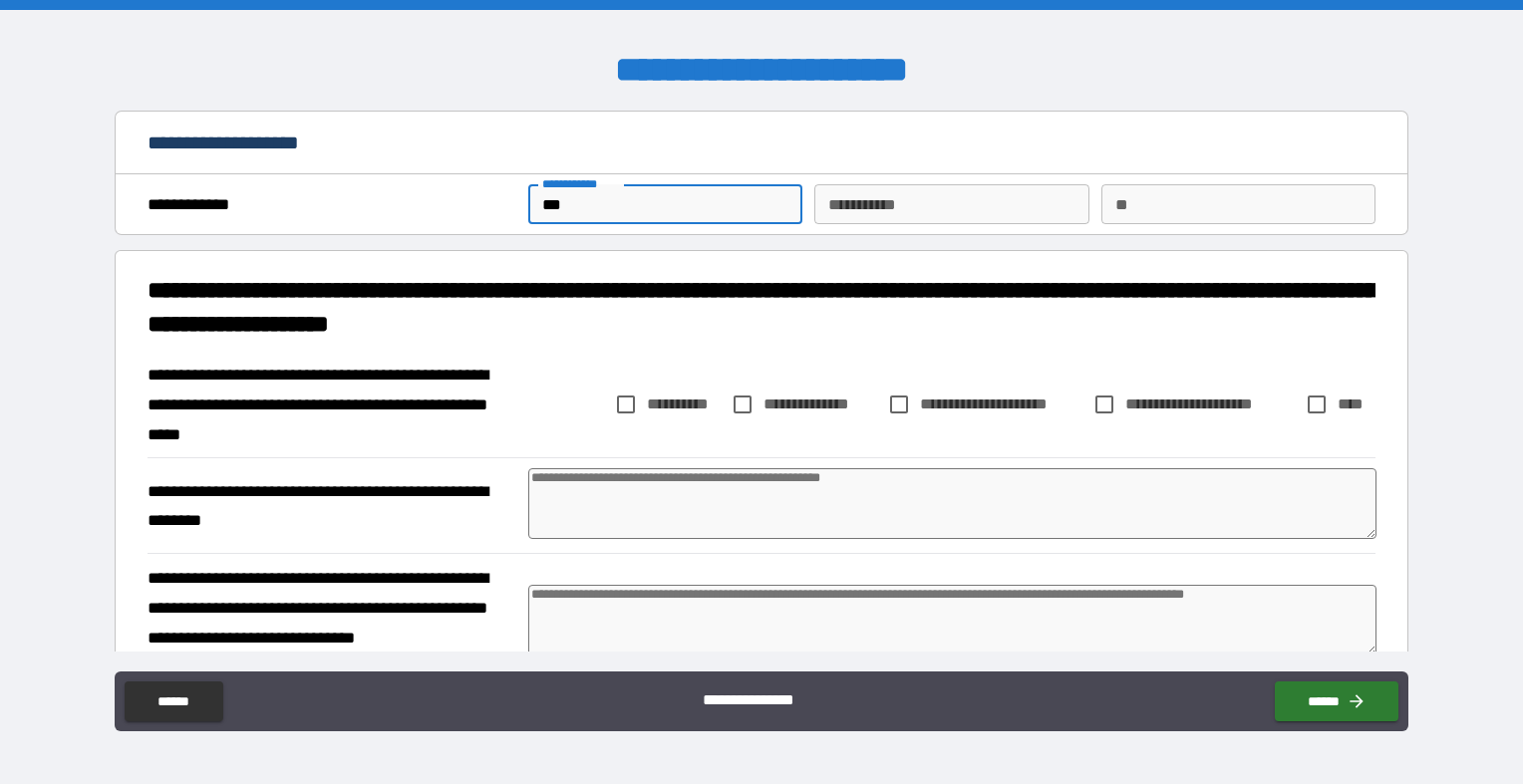type on "****" 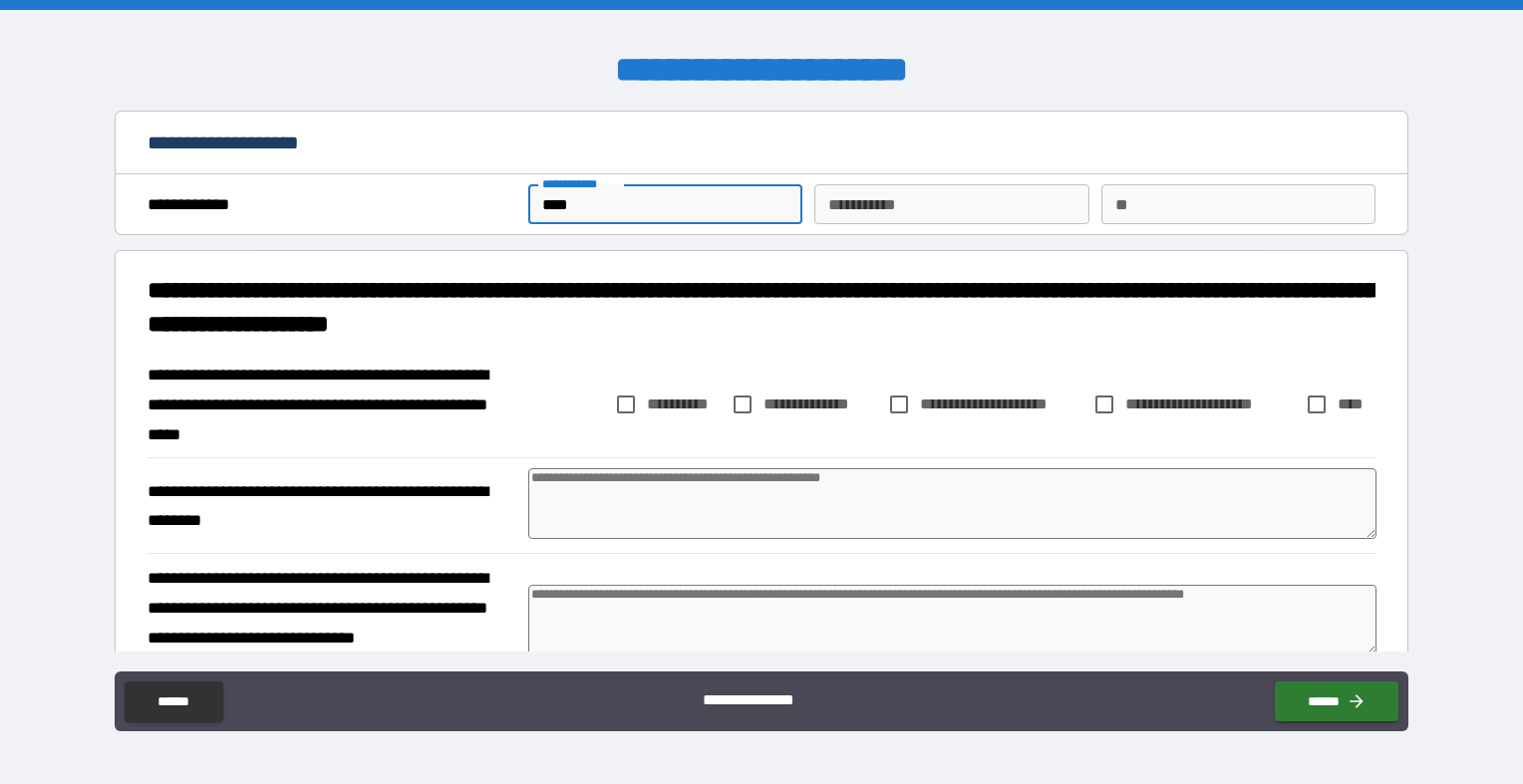 type on "*" 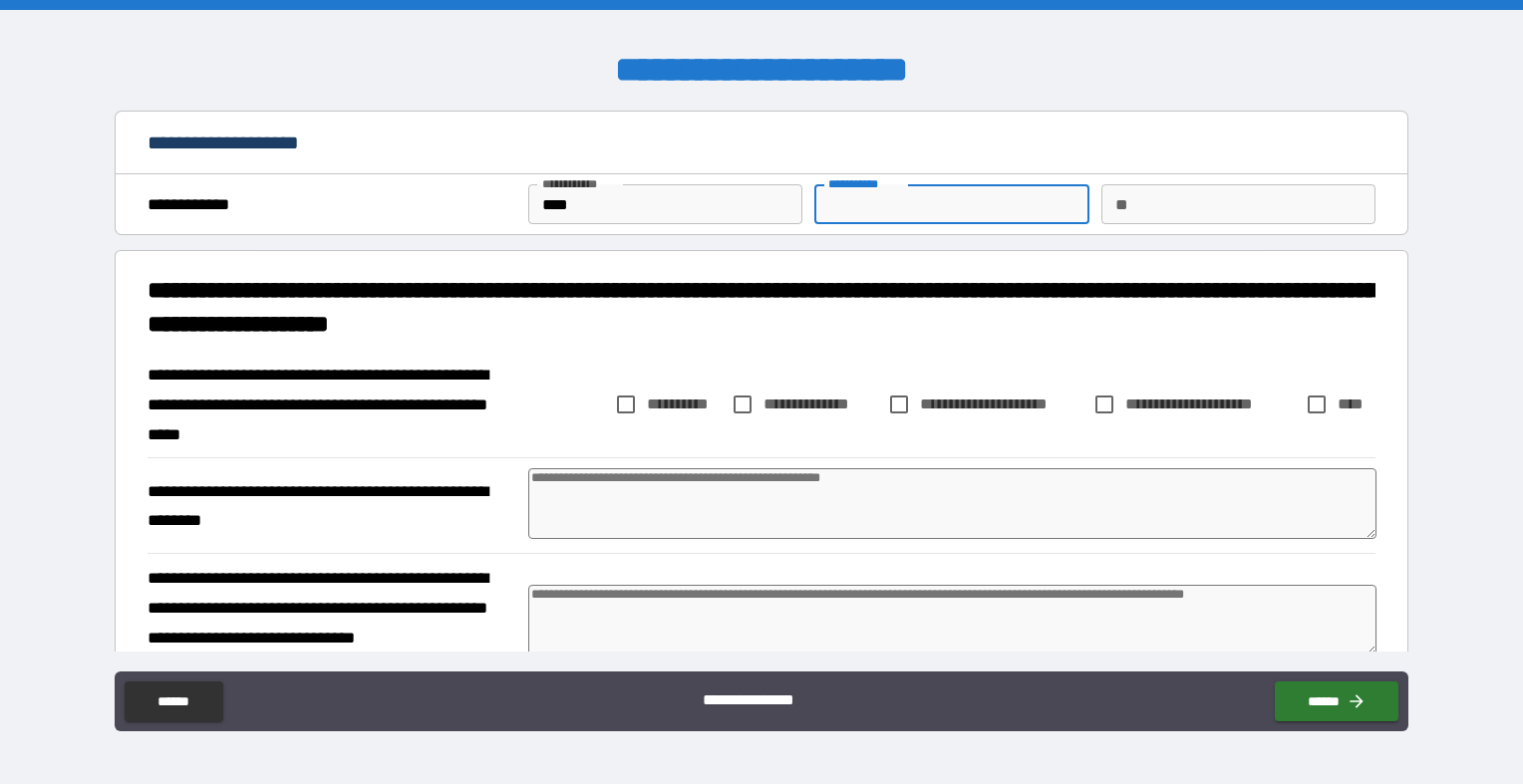 type on "*" 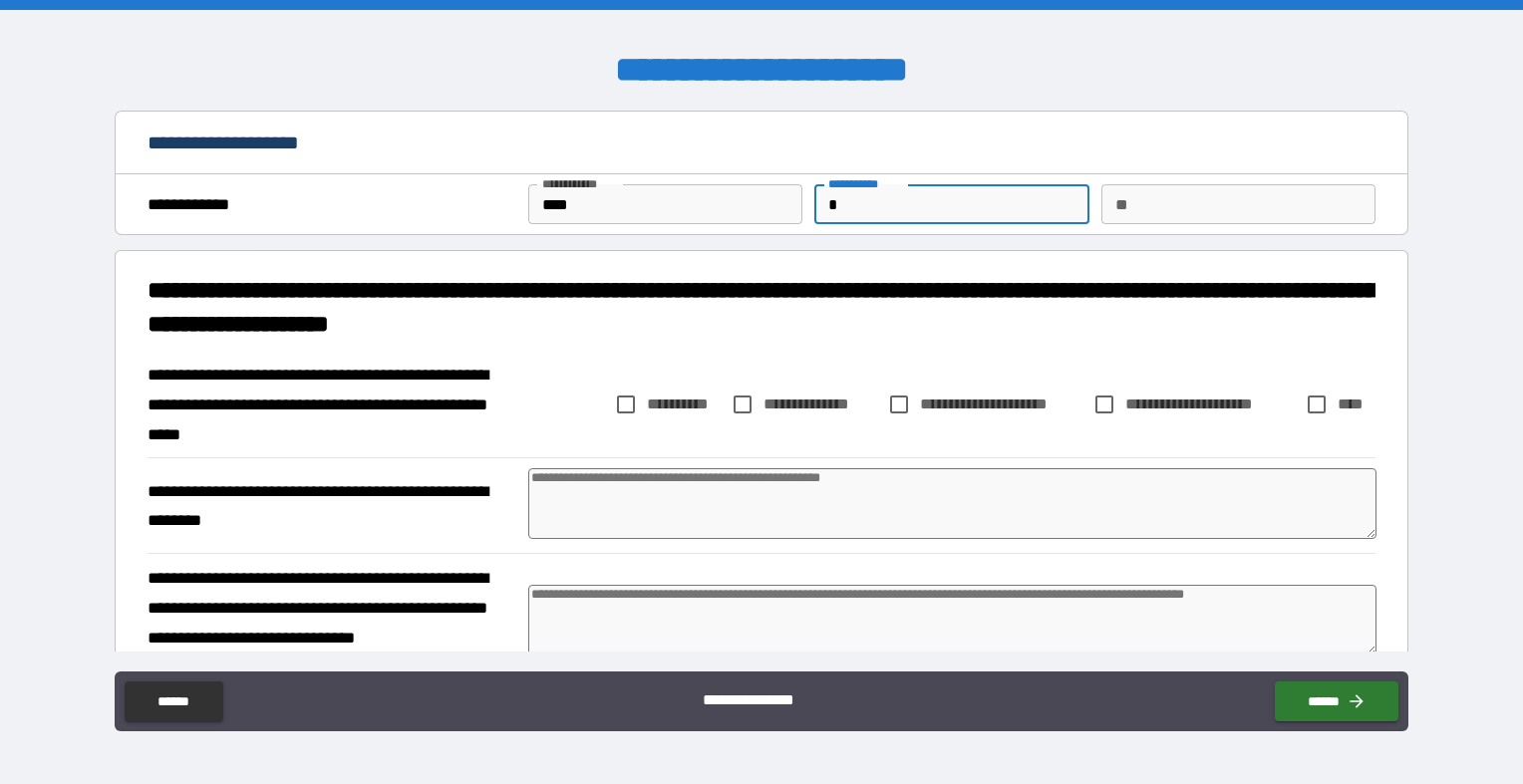 type on "**" 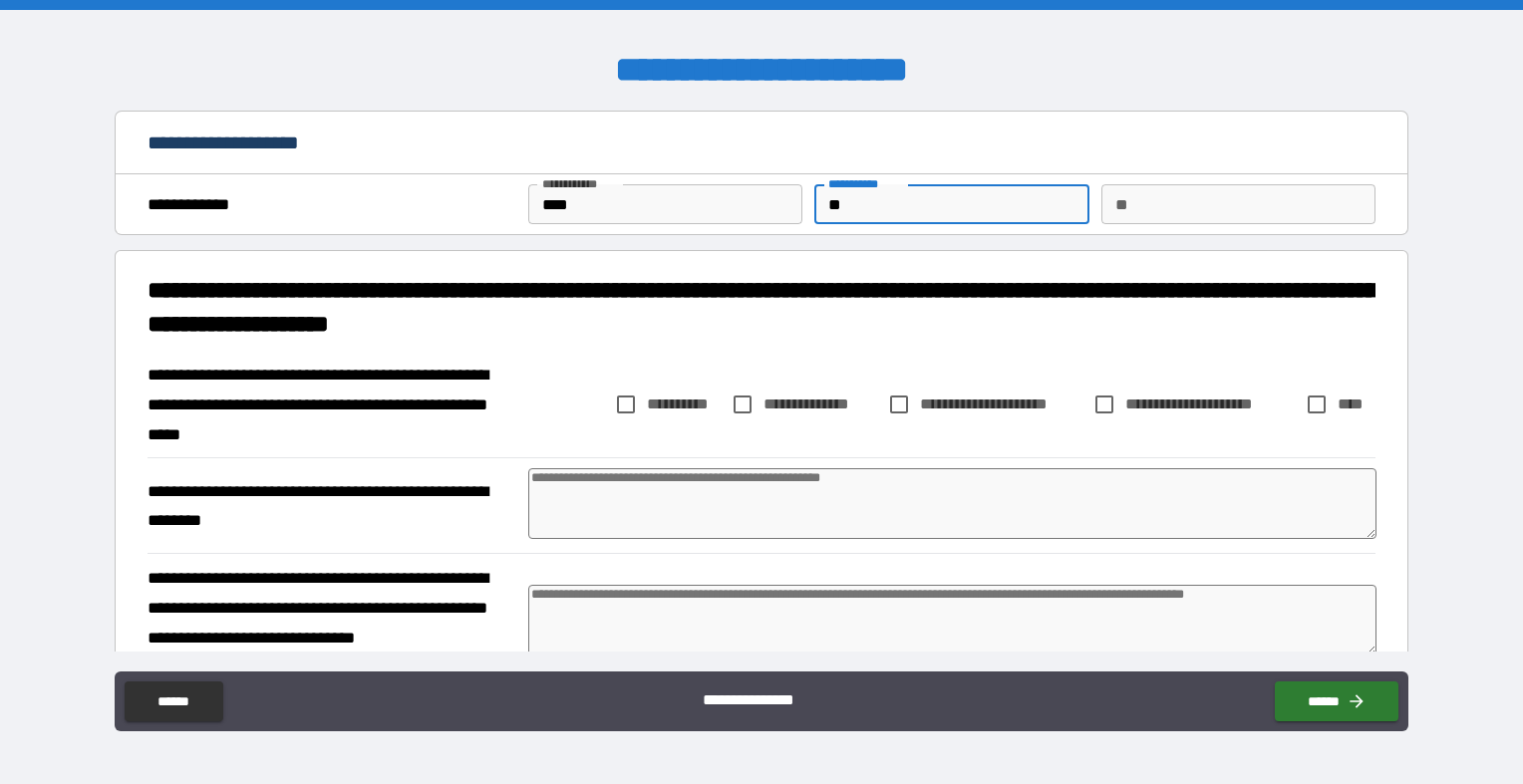 type on "***" 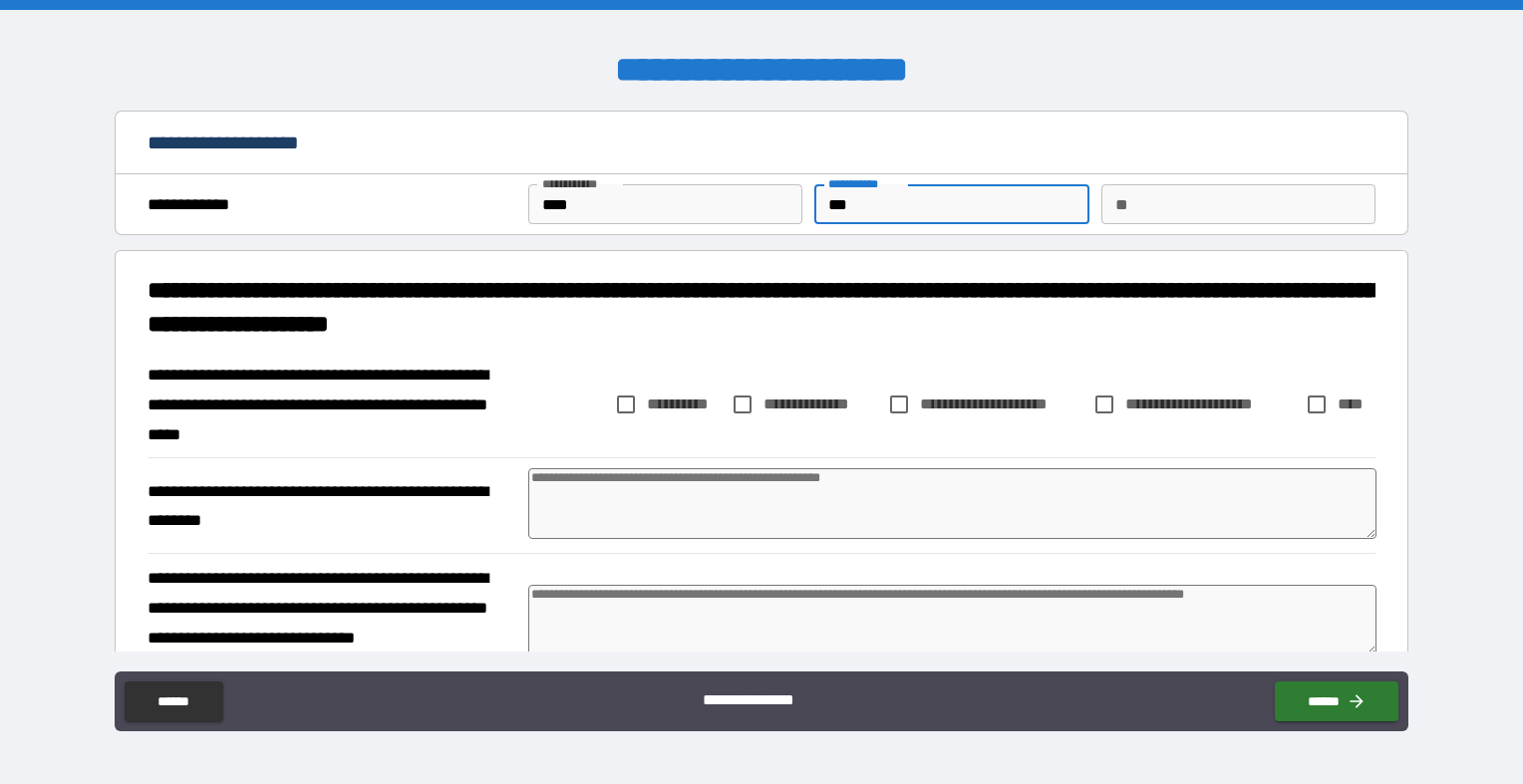 type on "****" 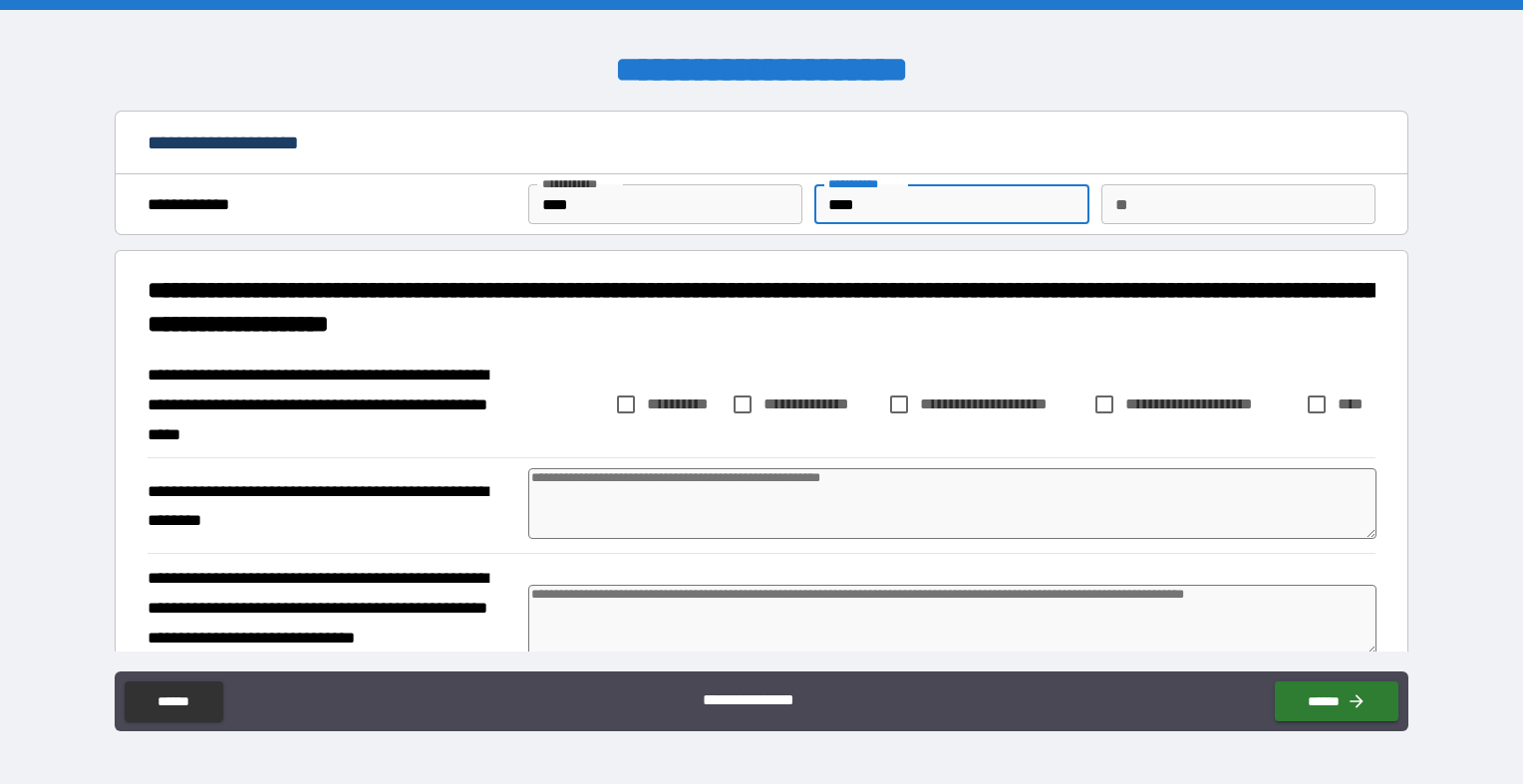 type on "*****" 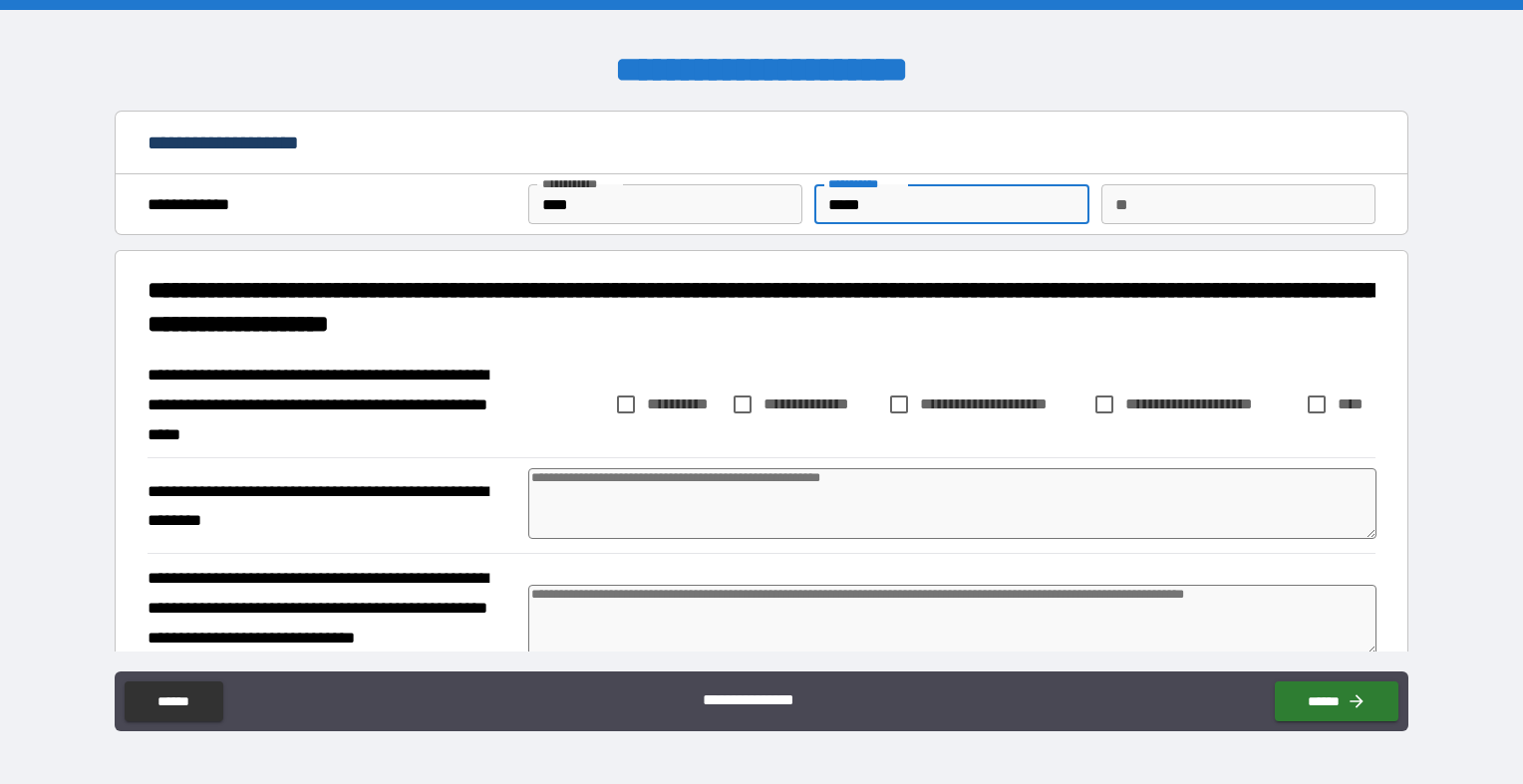 type on "******" 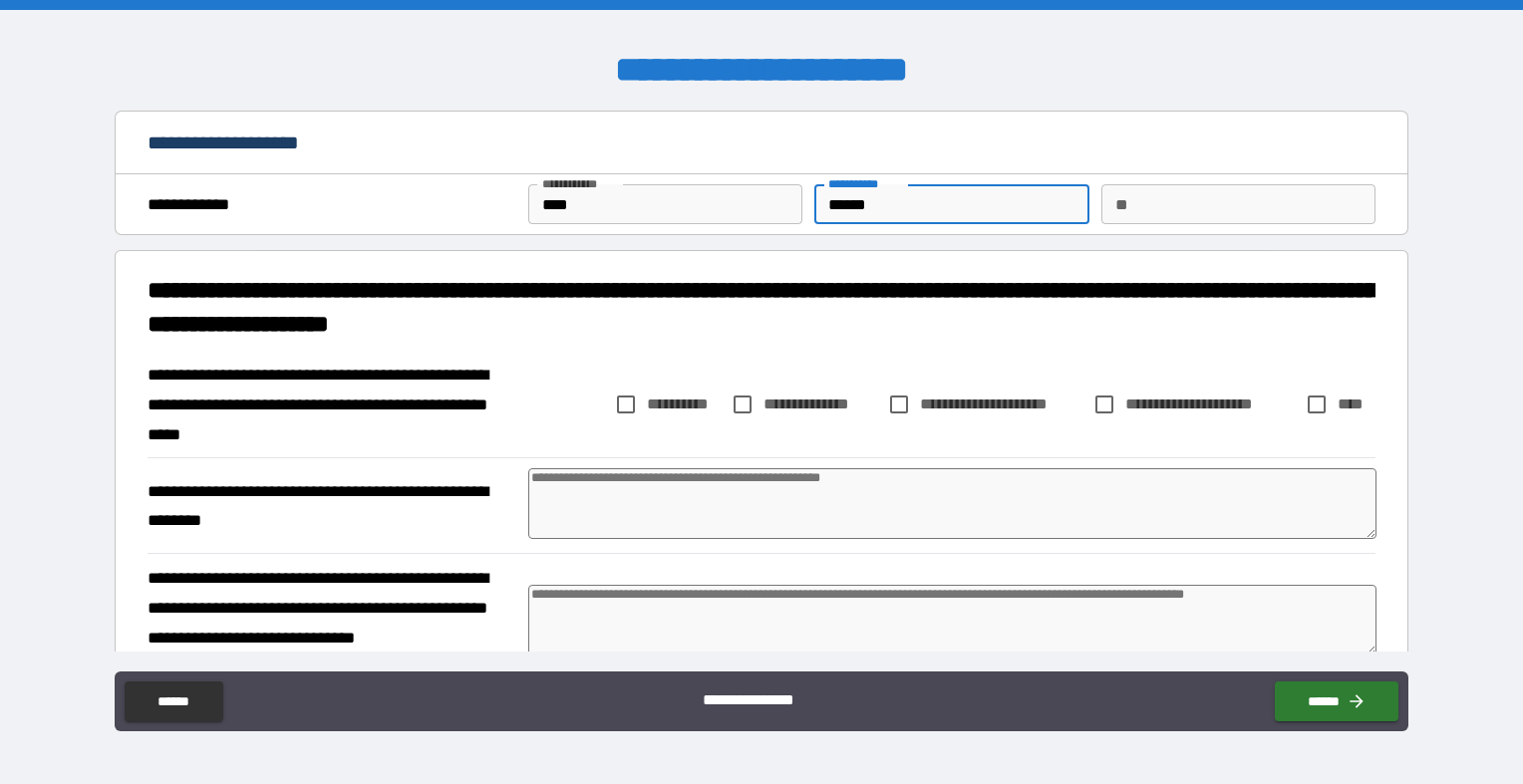 type on "*" 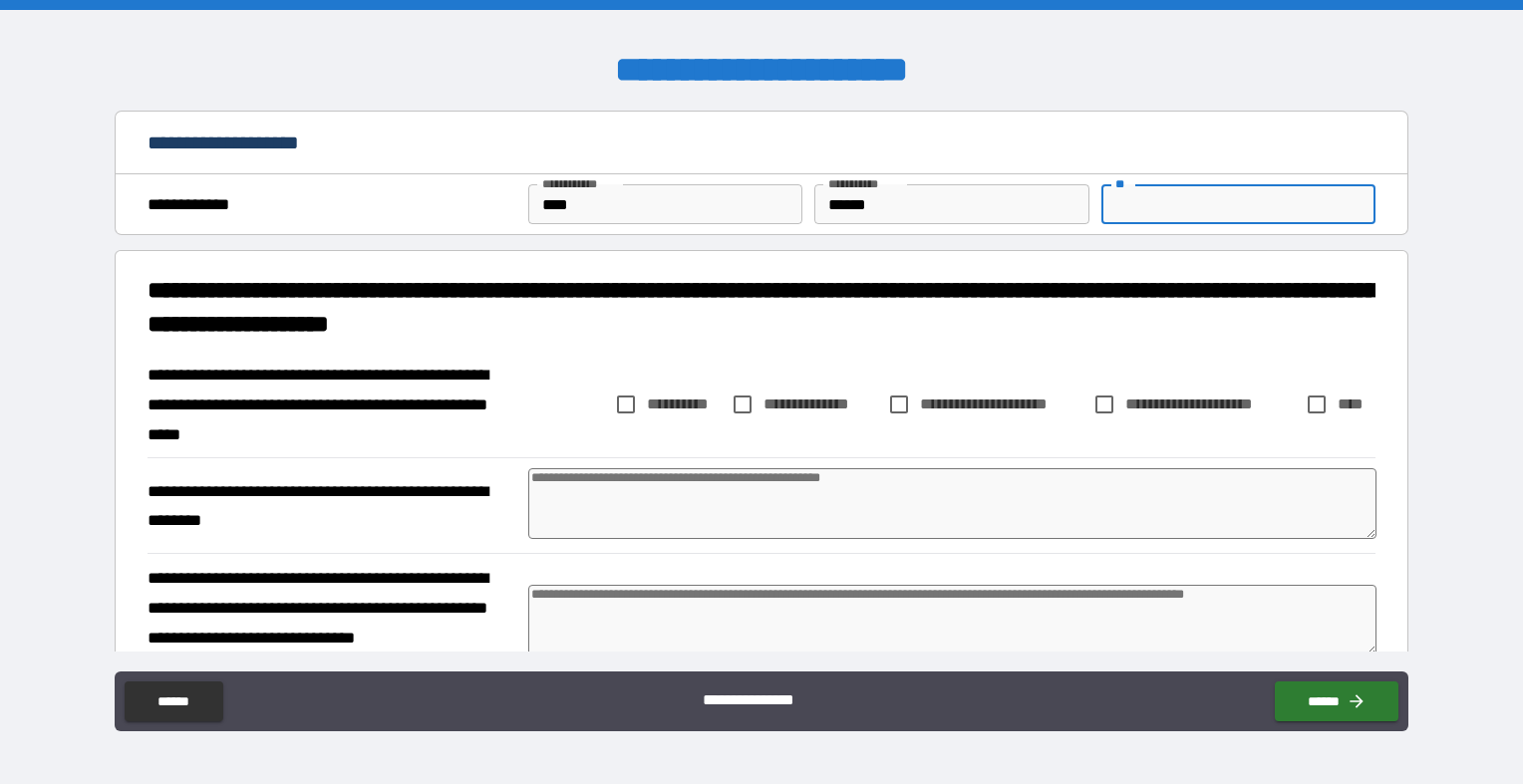 type on "*" 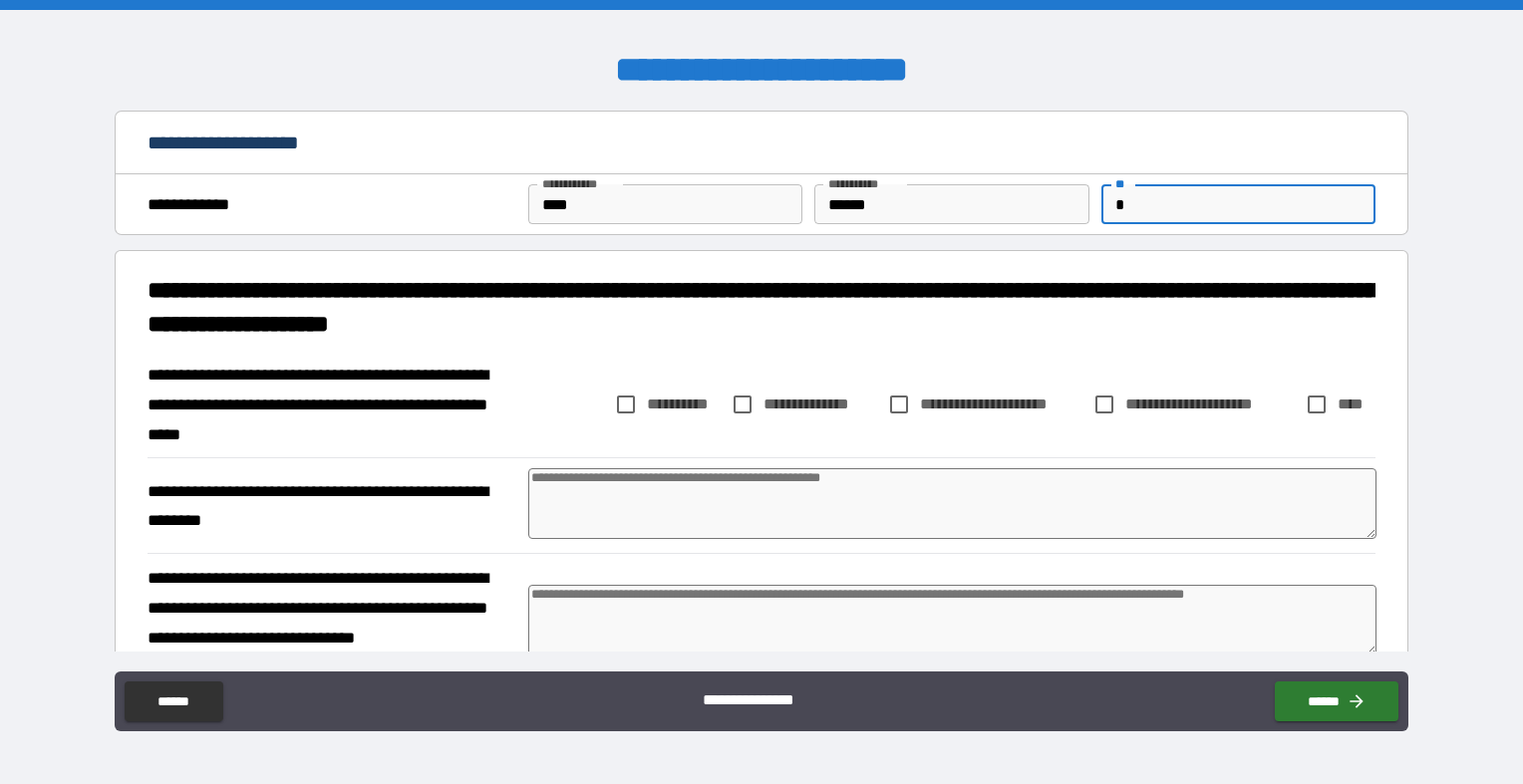 type on "*" 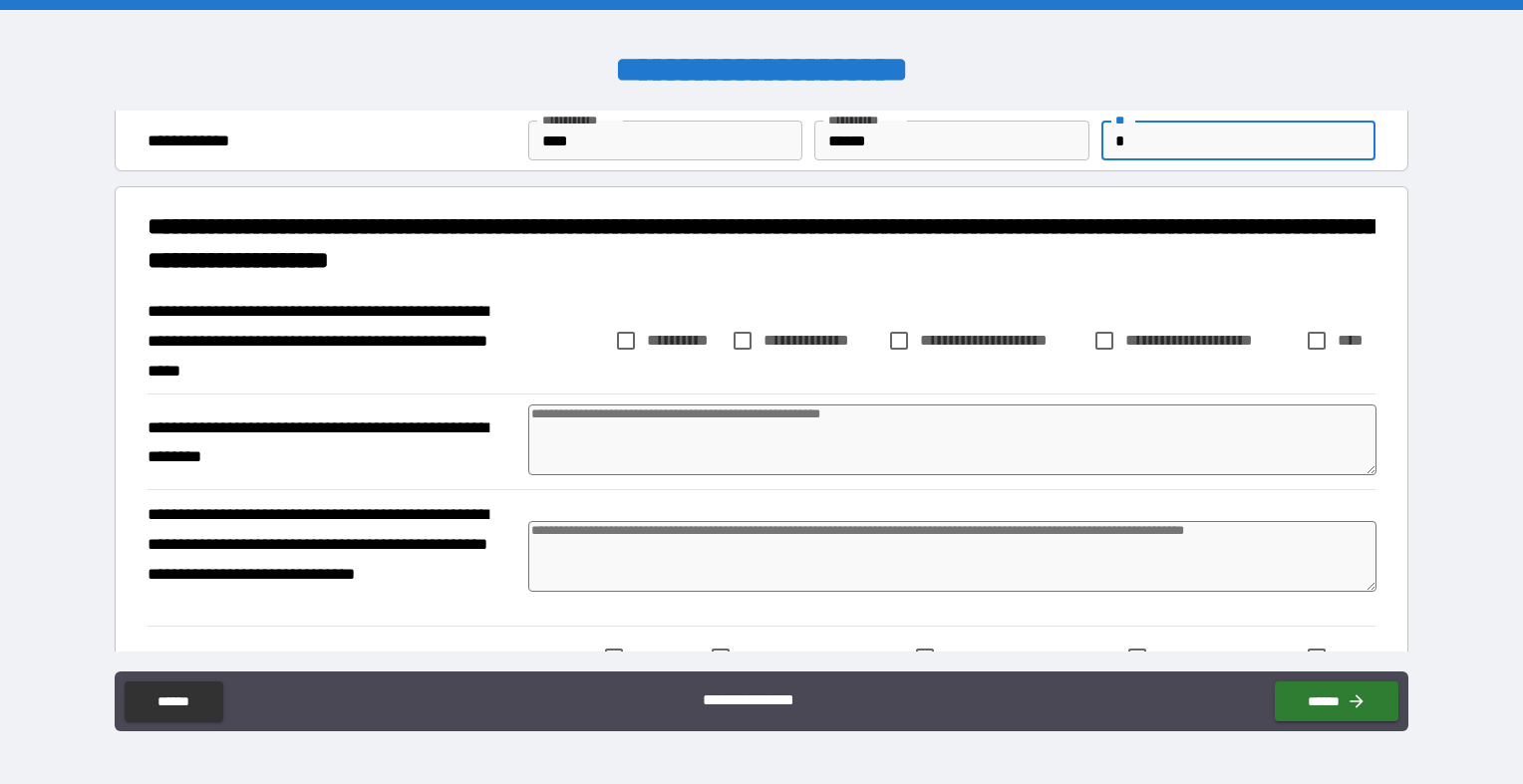 scroll, scrollTop: 71, scrollLeft: 0, axis: vertical 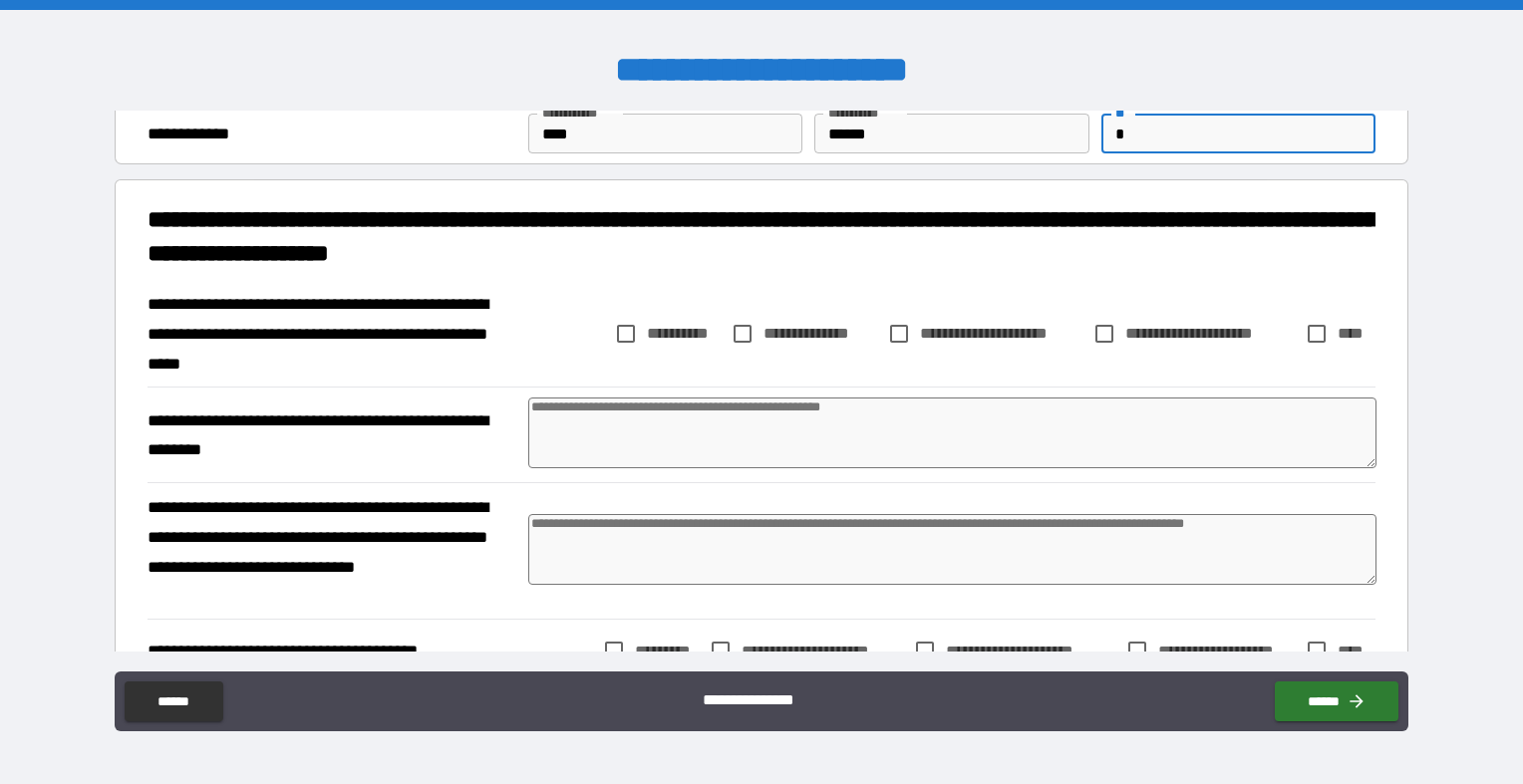 type on "*" 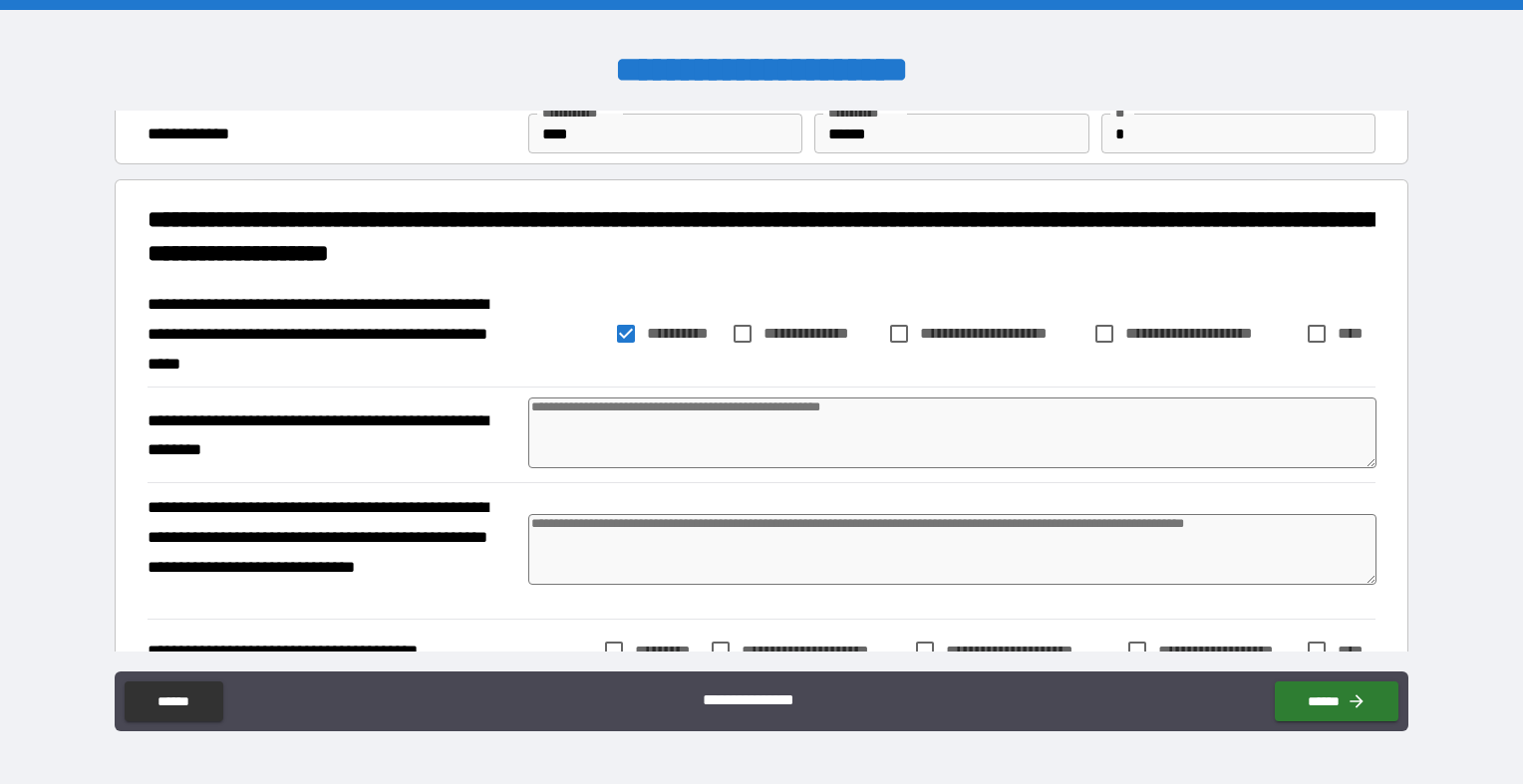 type on "*" 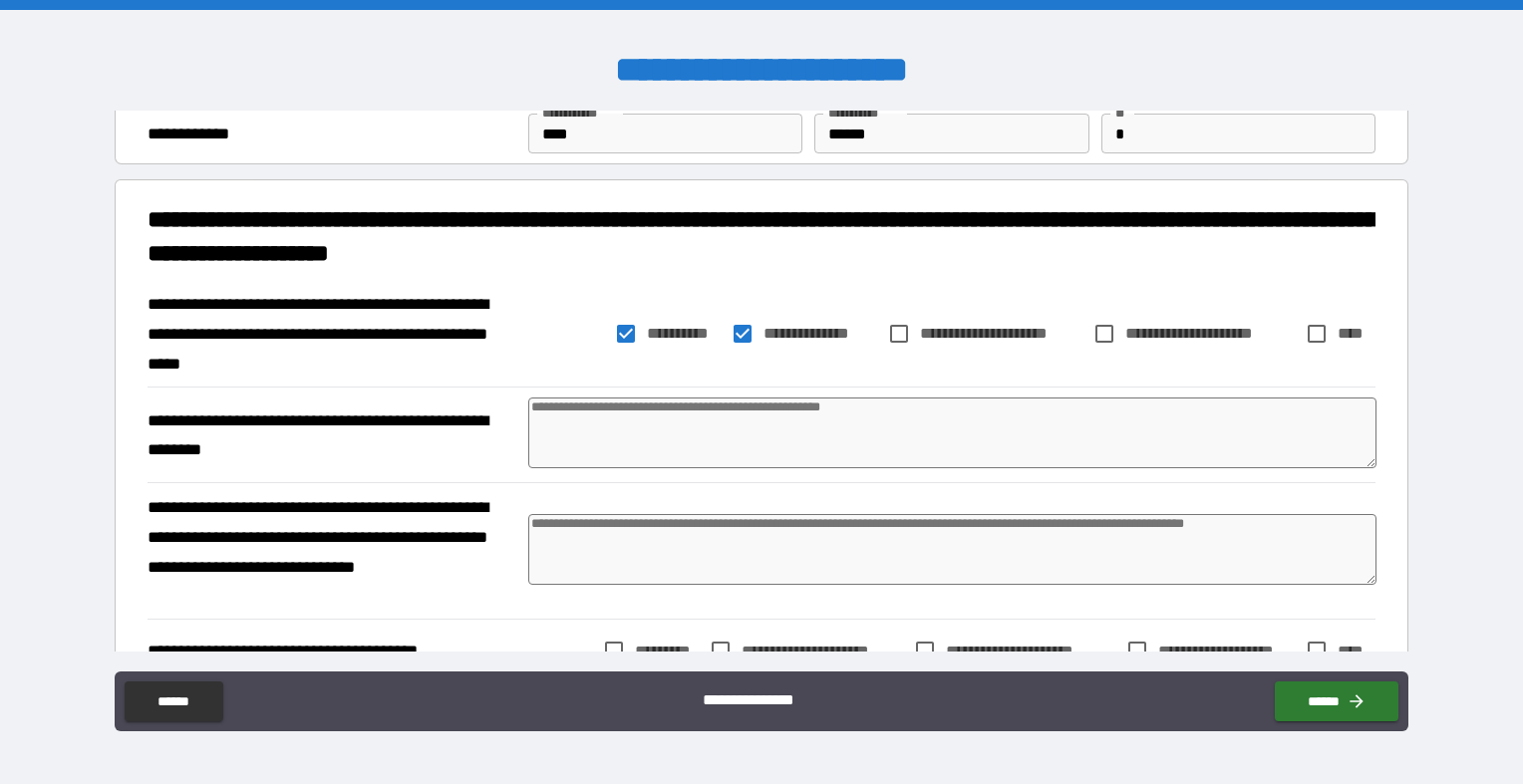 type on "*" 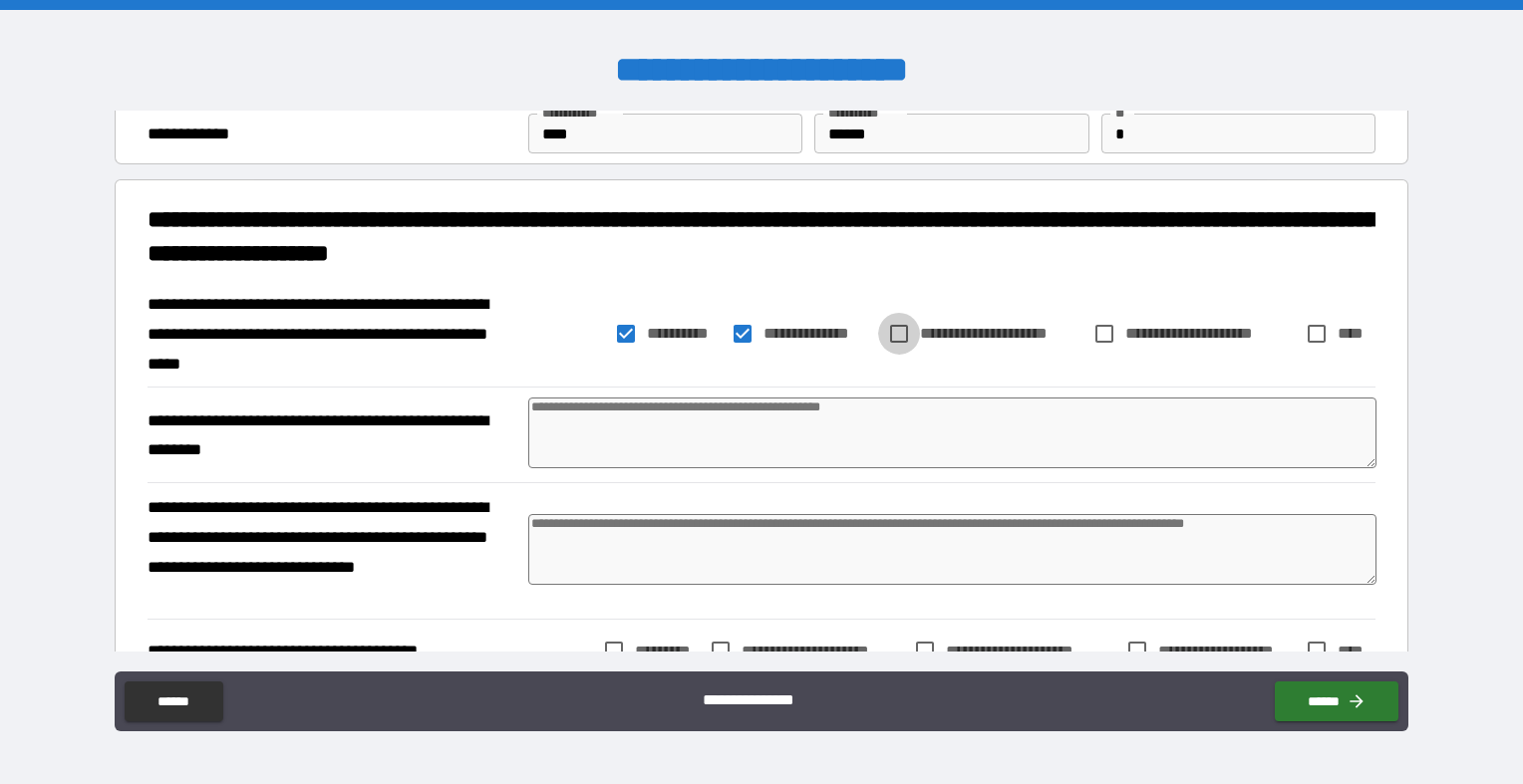 type on "*" 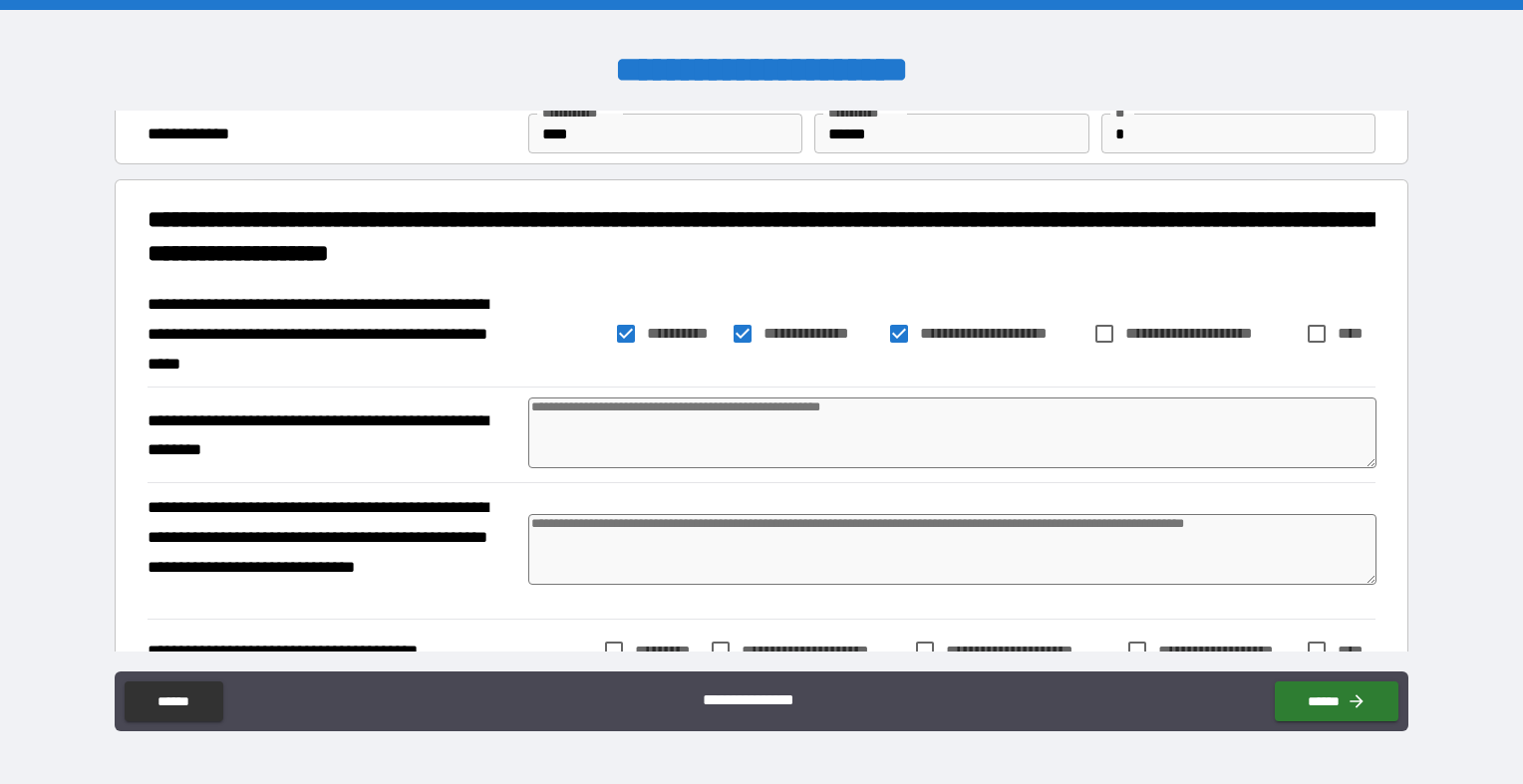 type on "*" 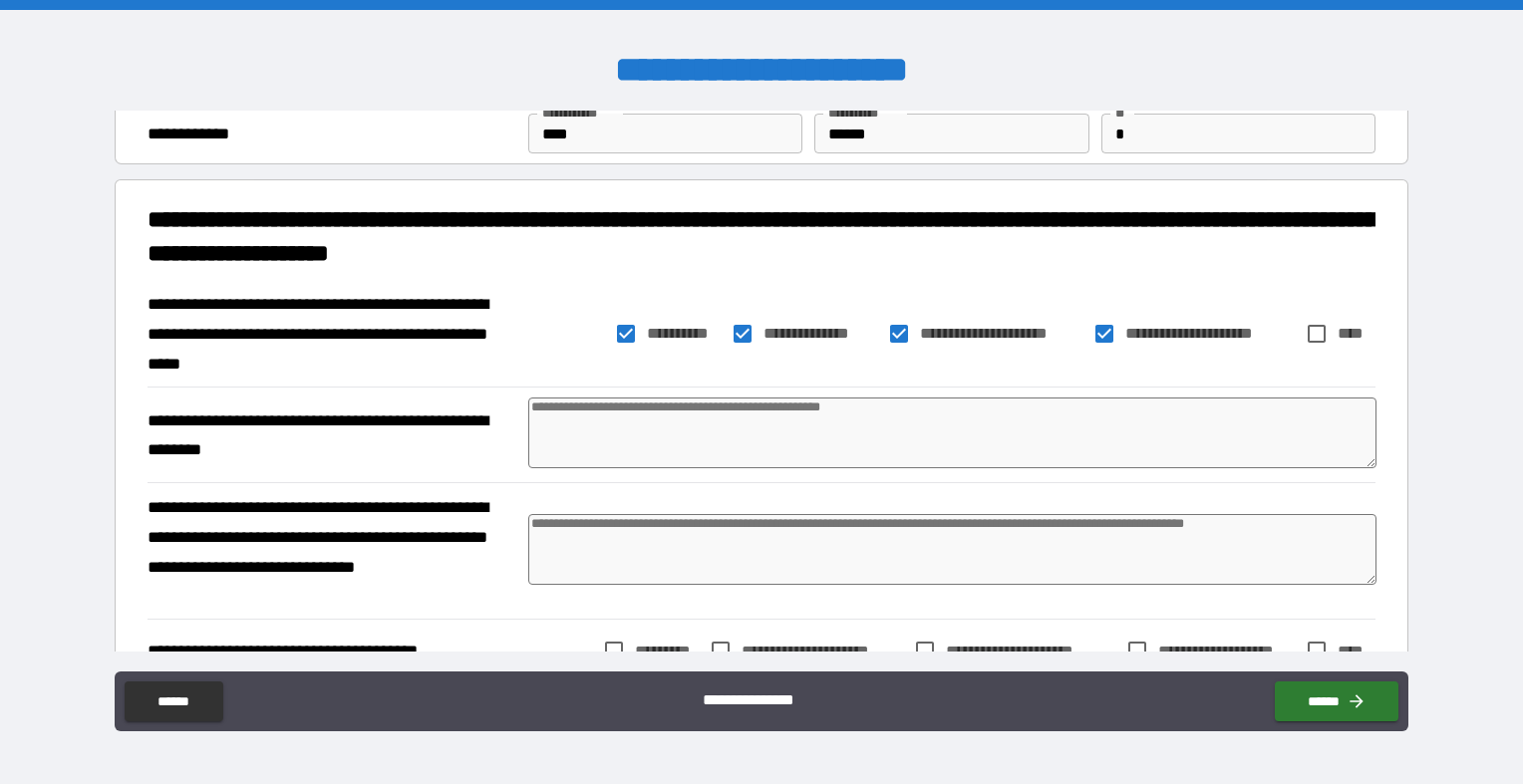 type on "*" 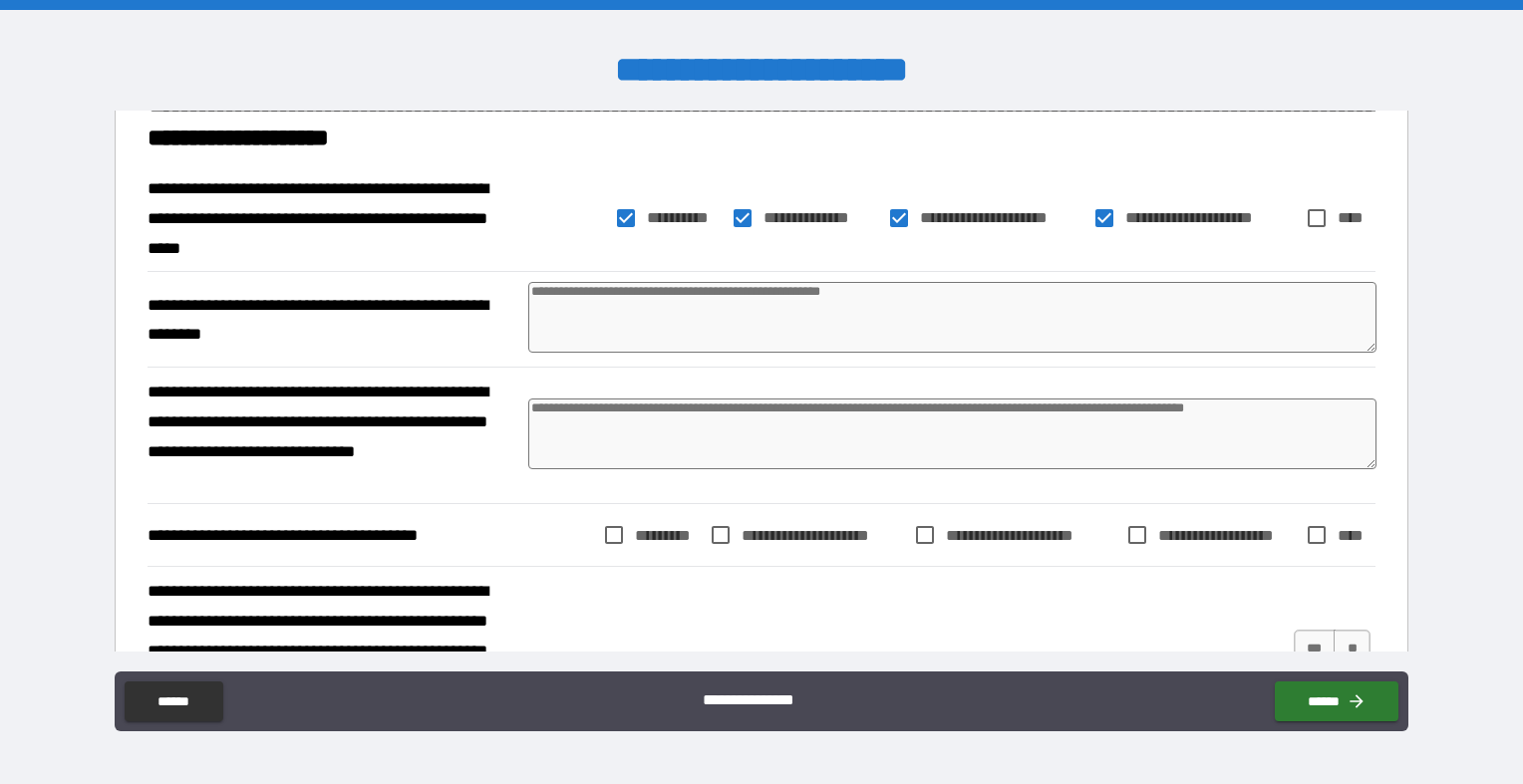 scroll, scrollTop: 189, scrollLeft: 0, axis: vertical 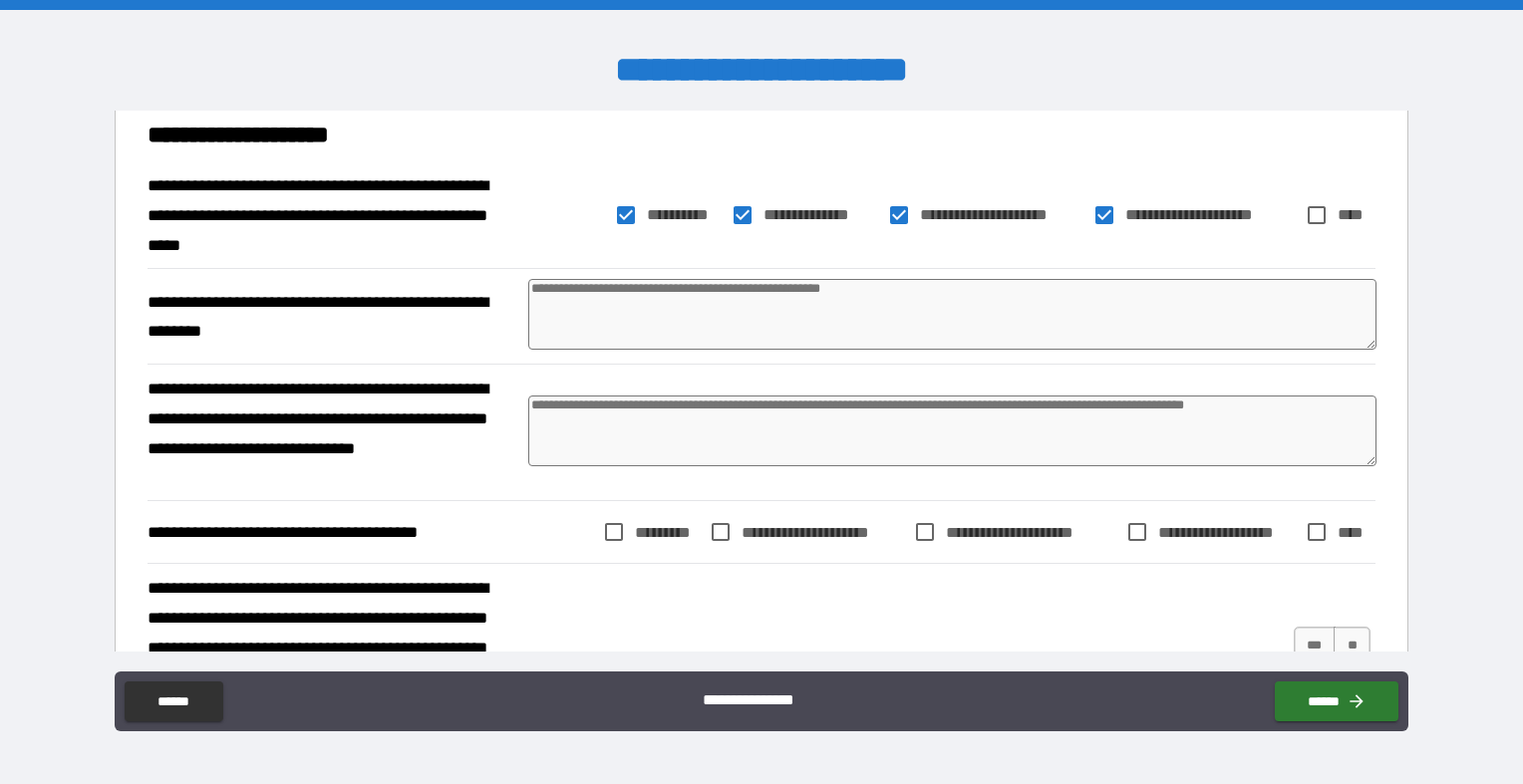 click at bounding box center (952, 314) 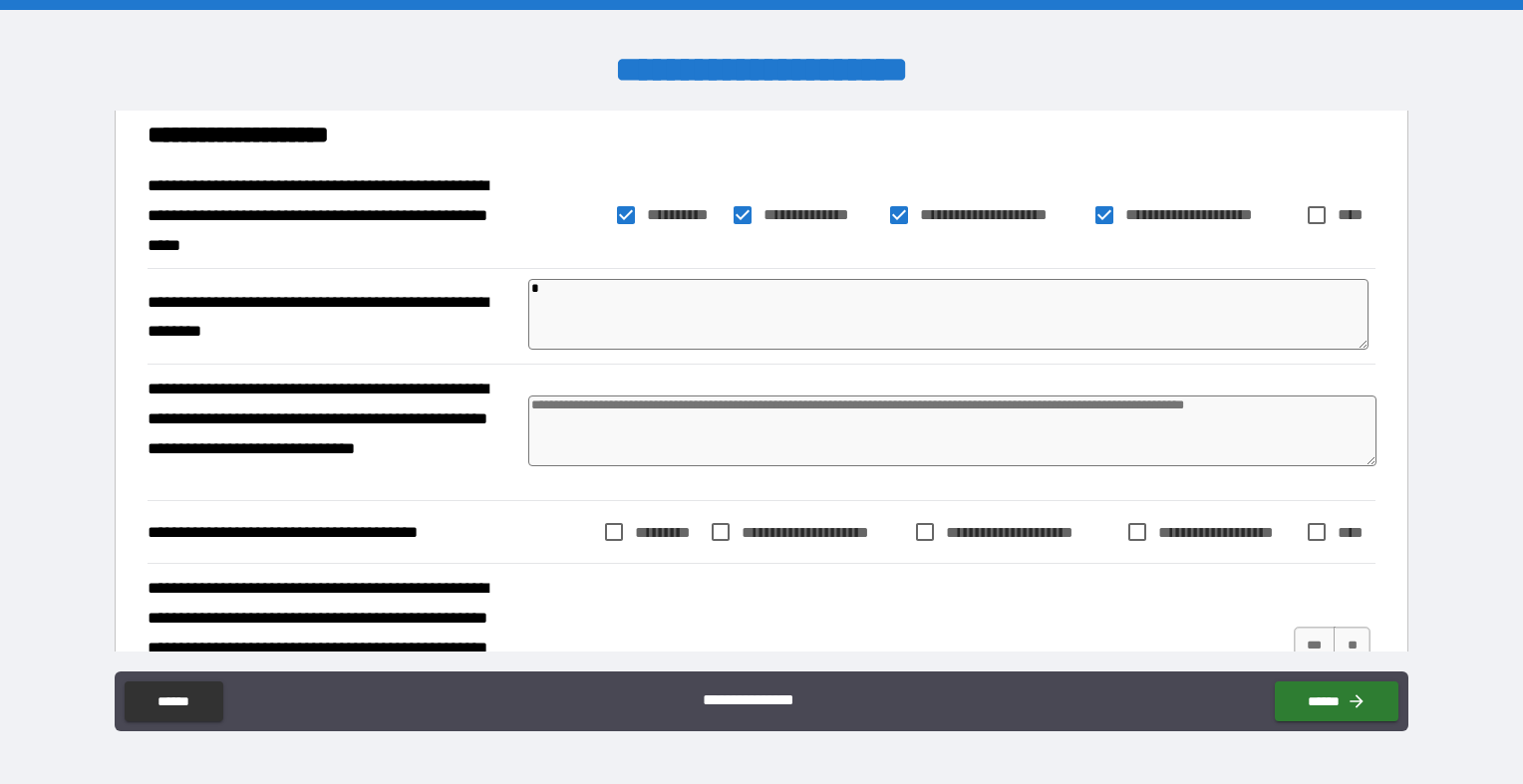 type on "**" 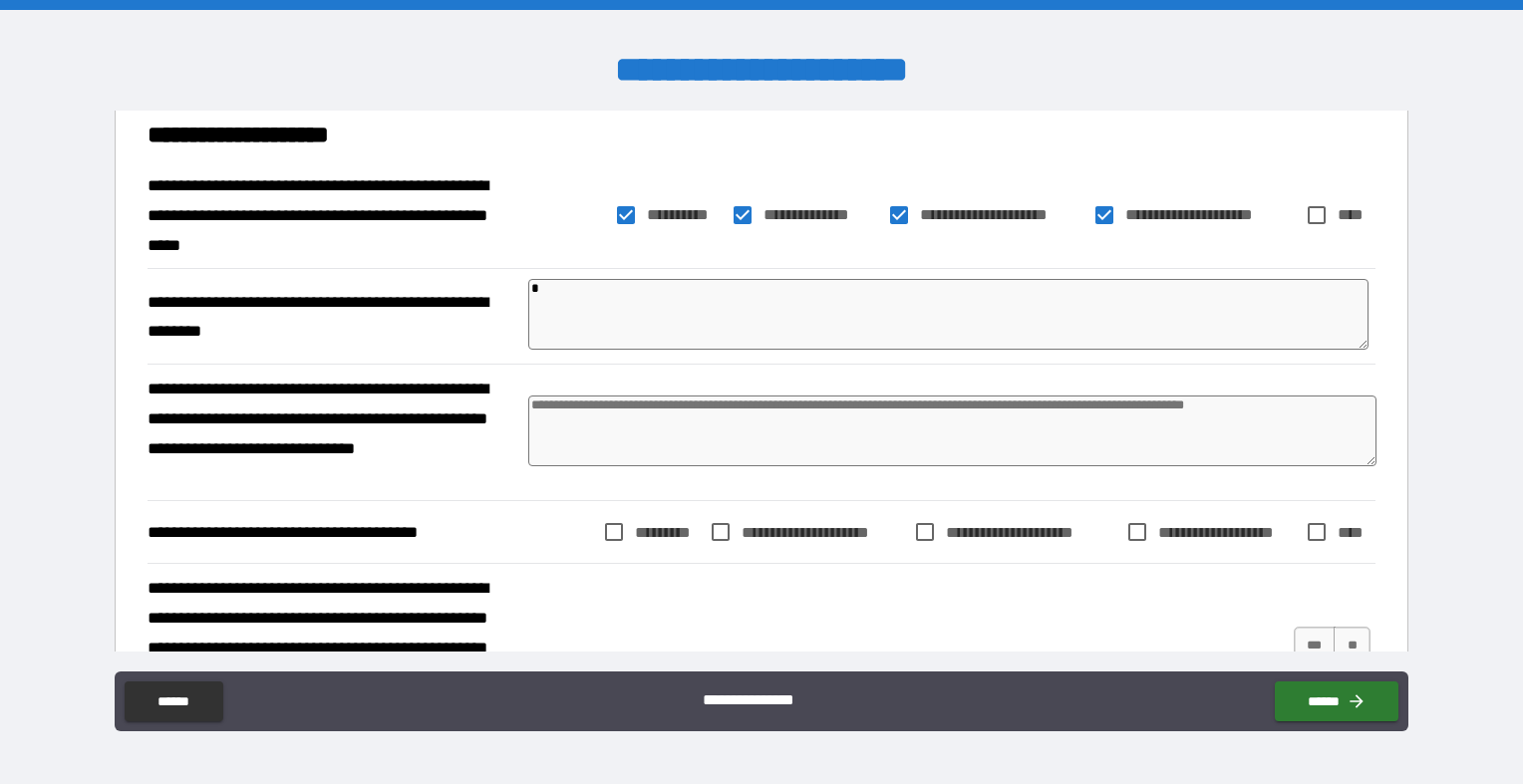 type on "*" 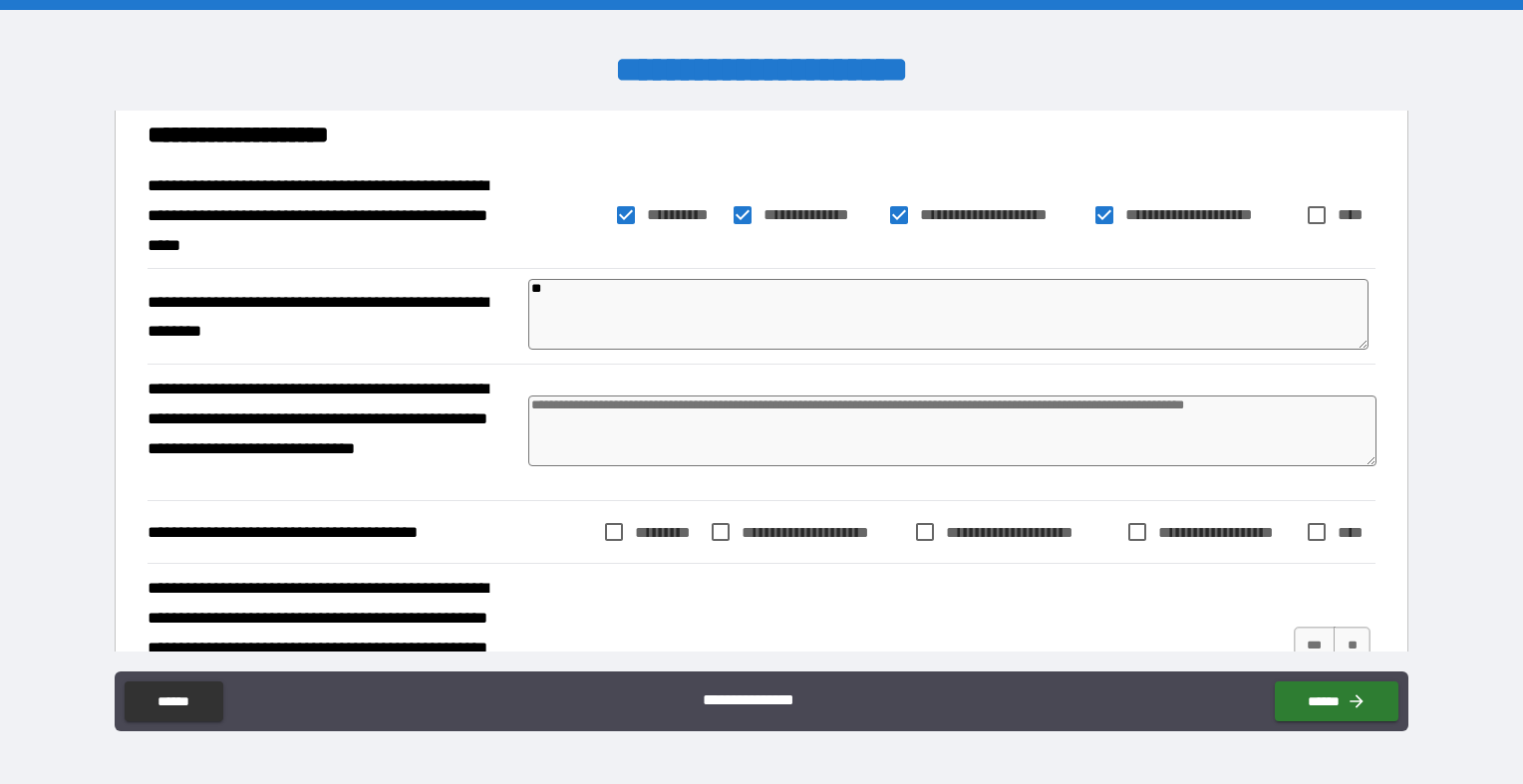 type on "***" 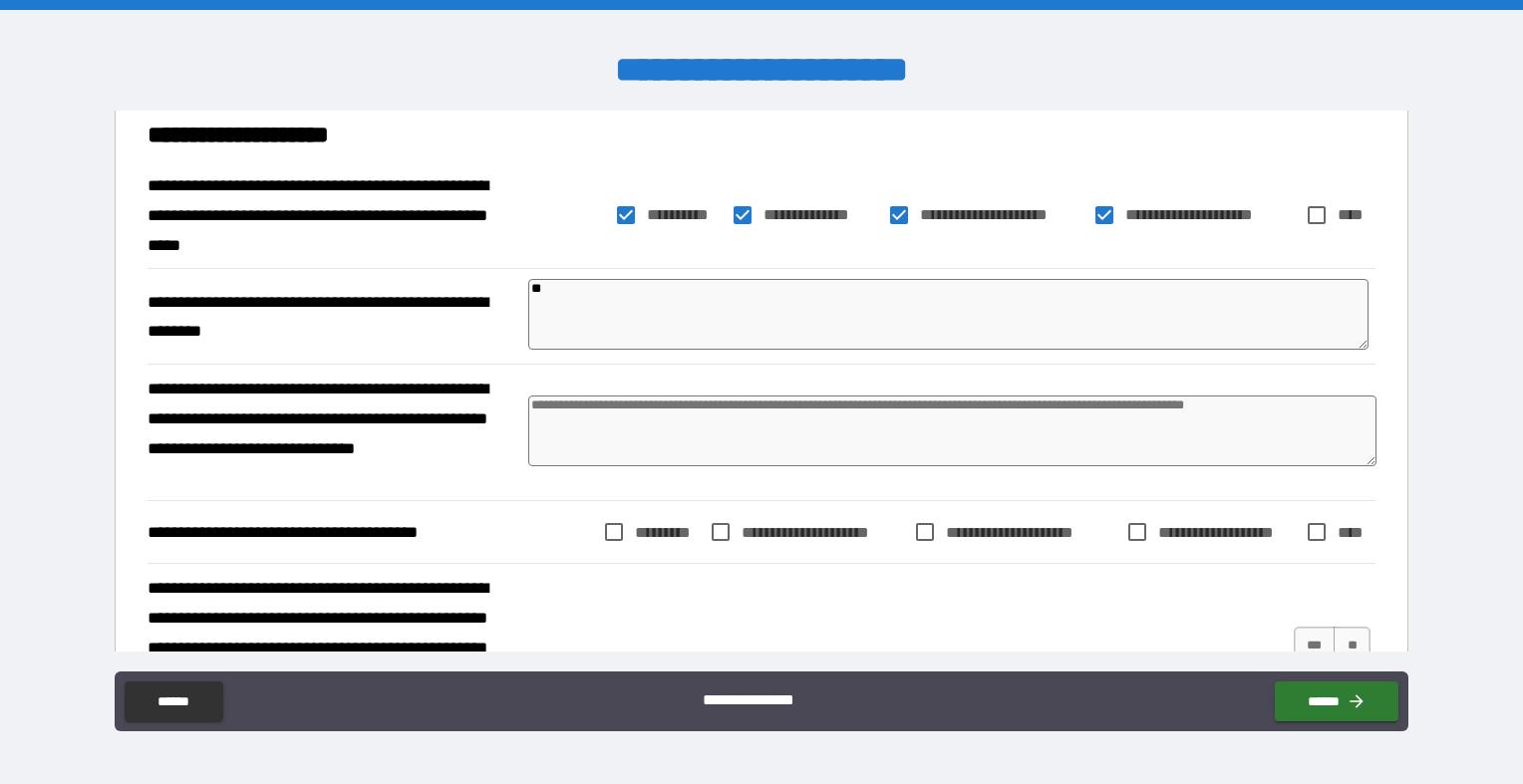 type on "*" 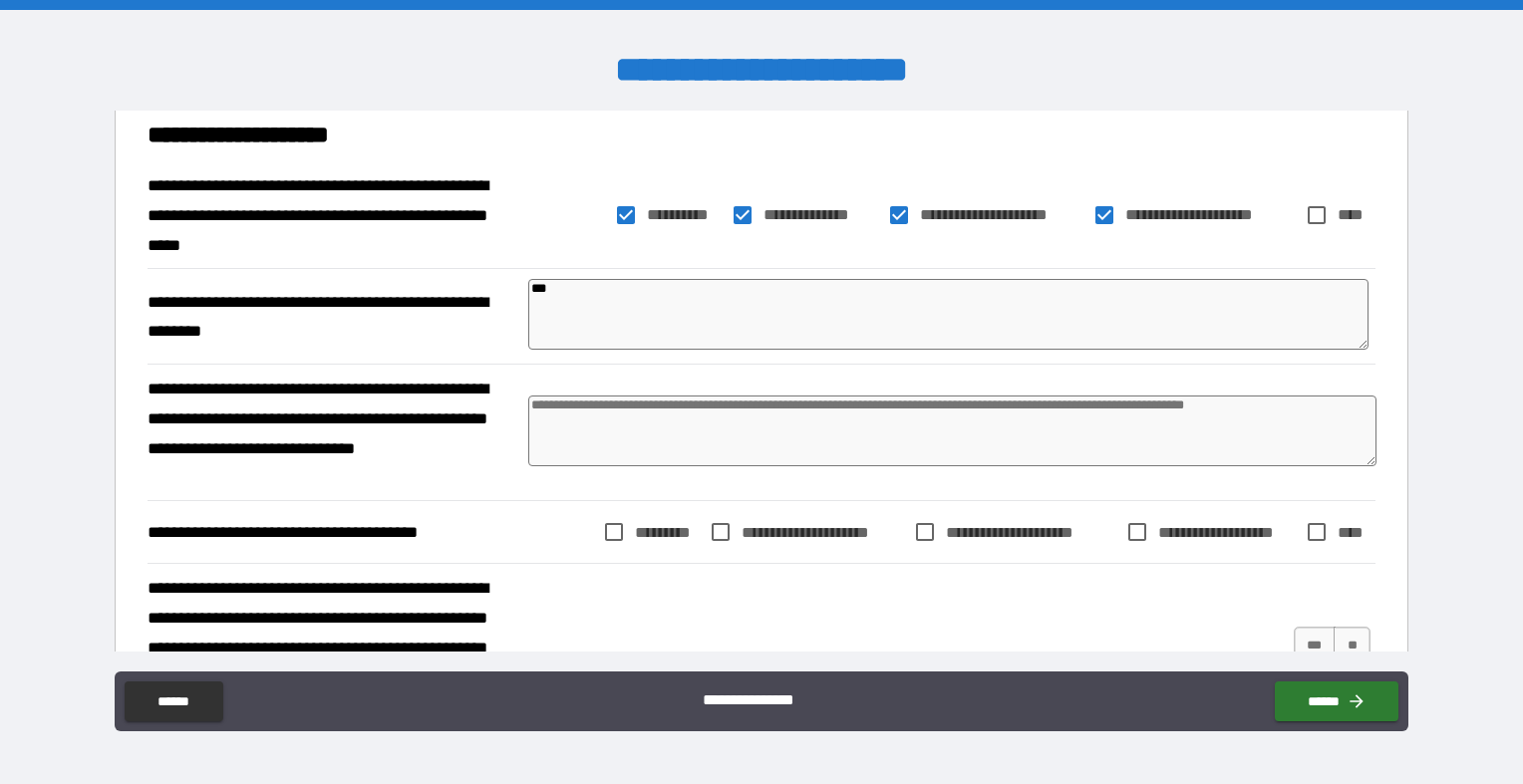 type on "****" 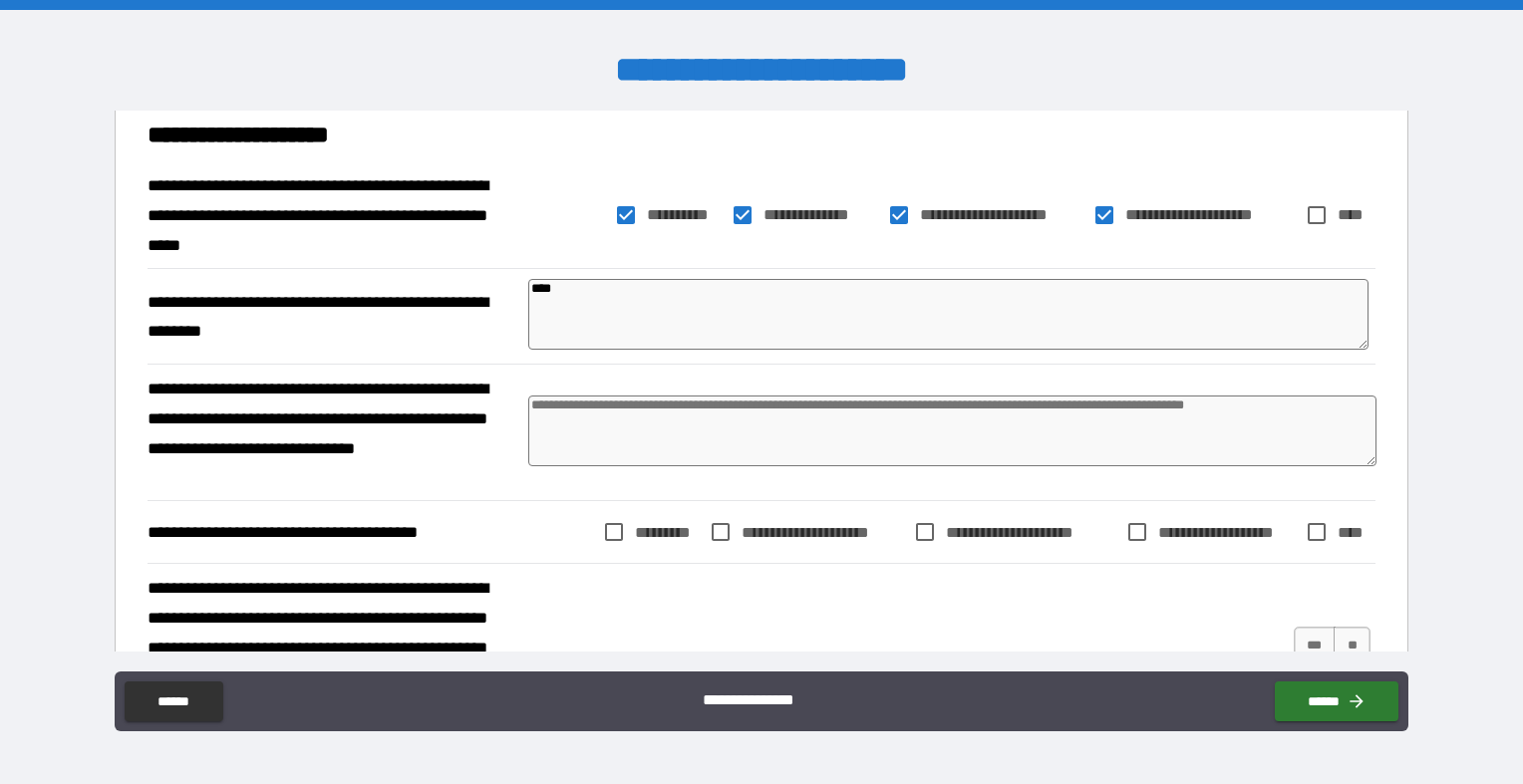 type on "*" 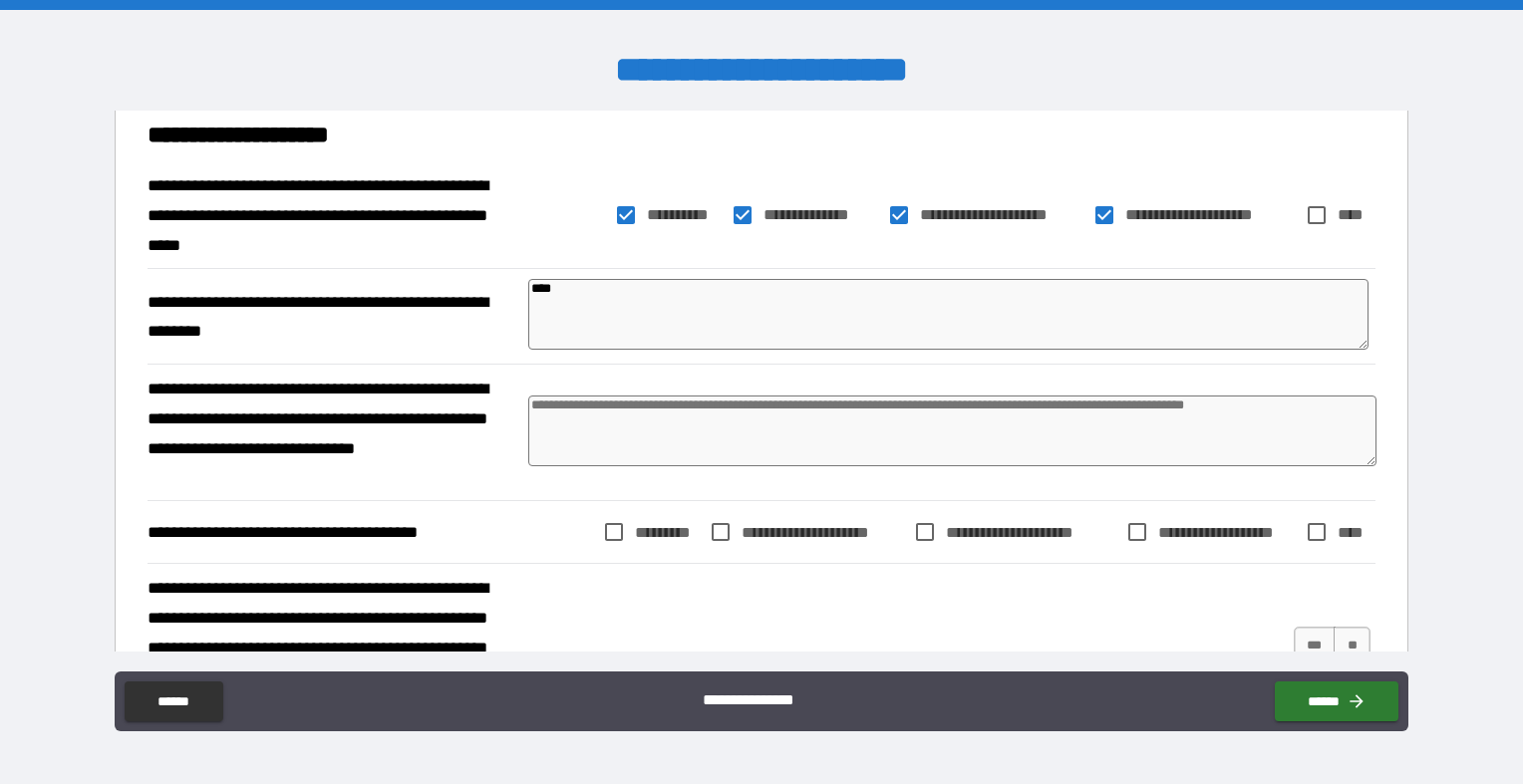 type on "*" 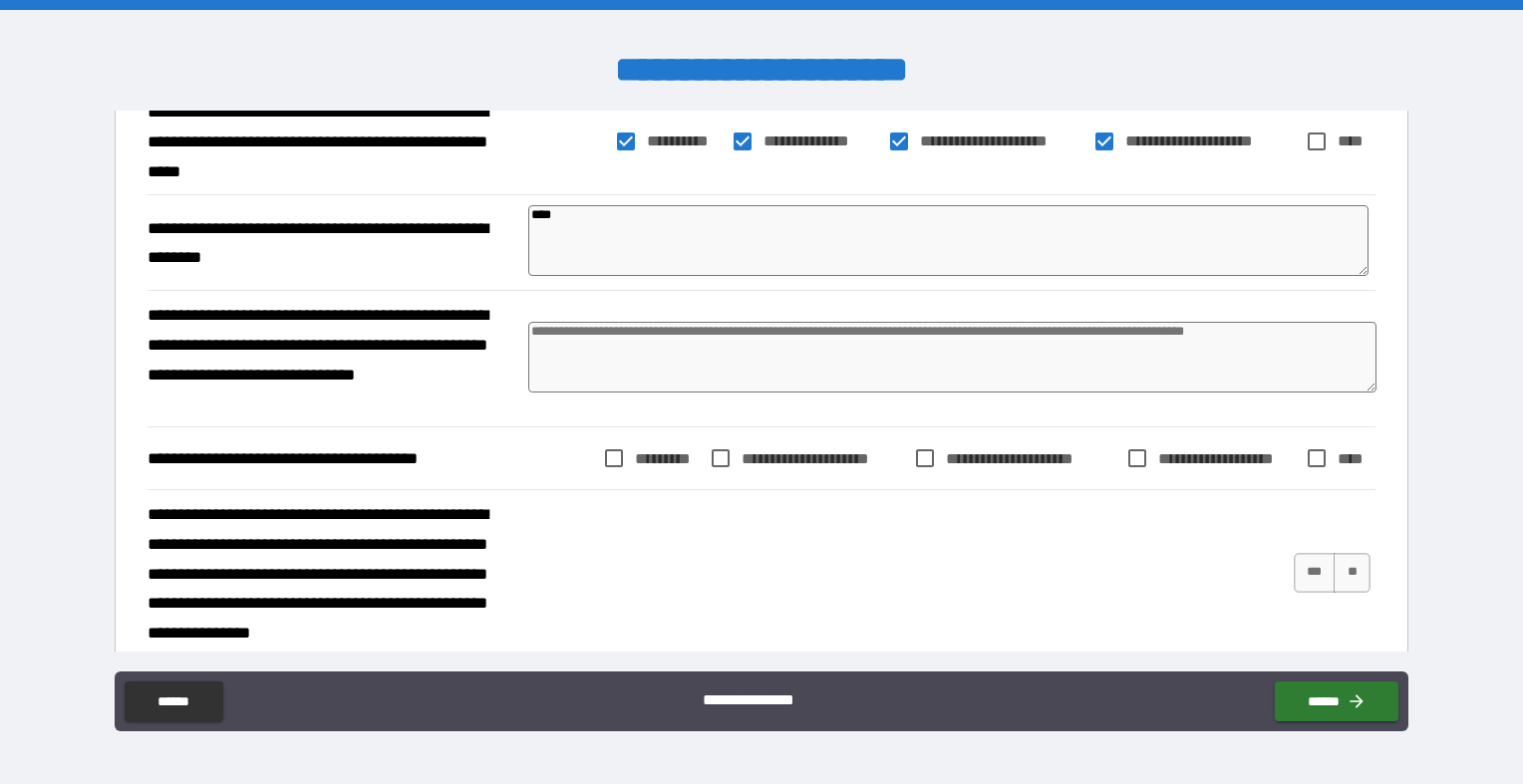 scroll, scrollTop: 277, scrollLeft: 0, axis: vertical 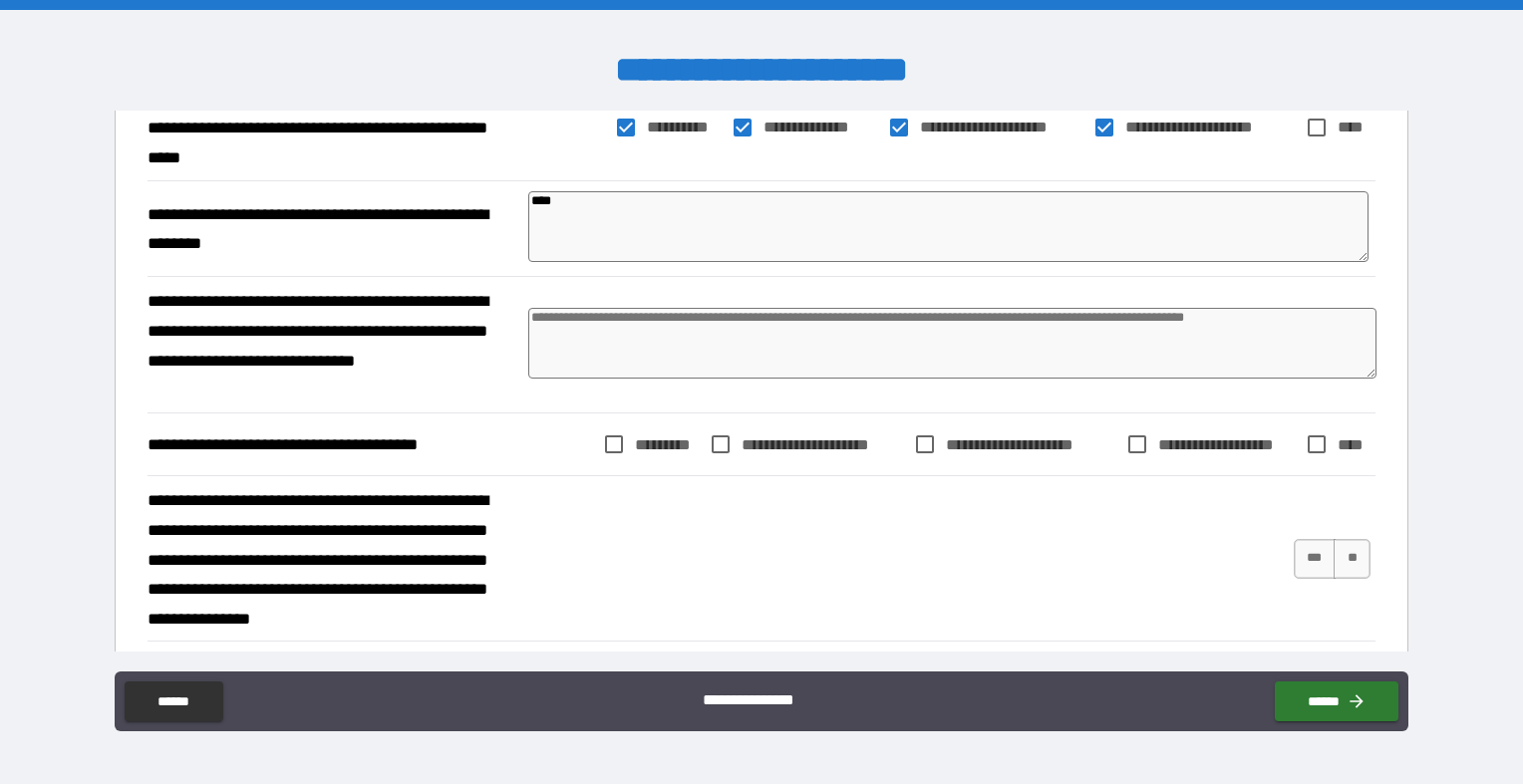type on "*" 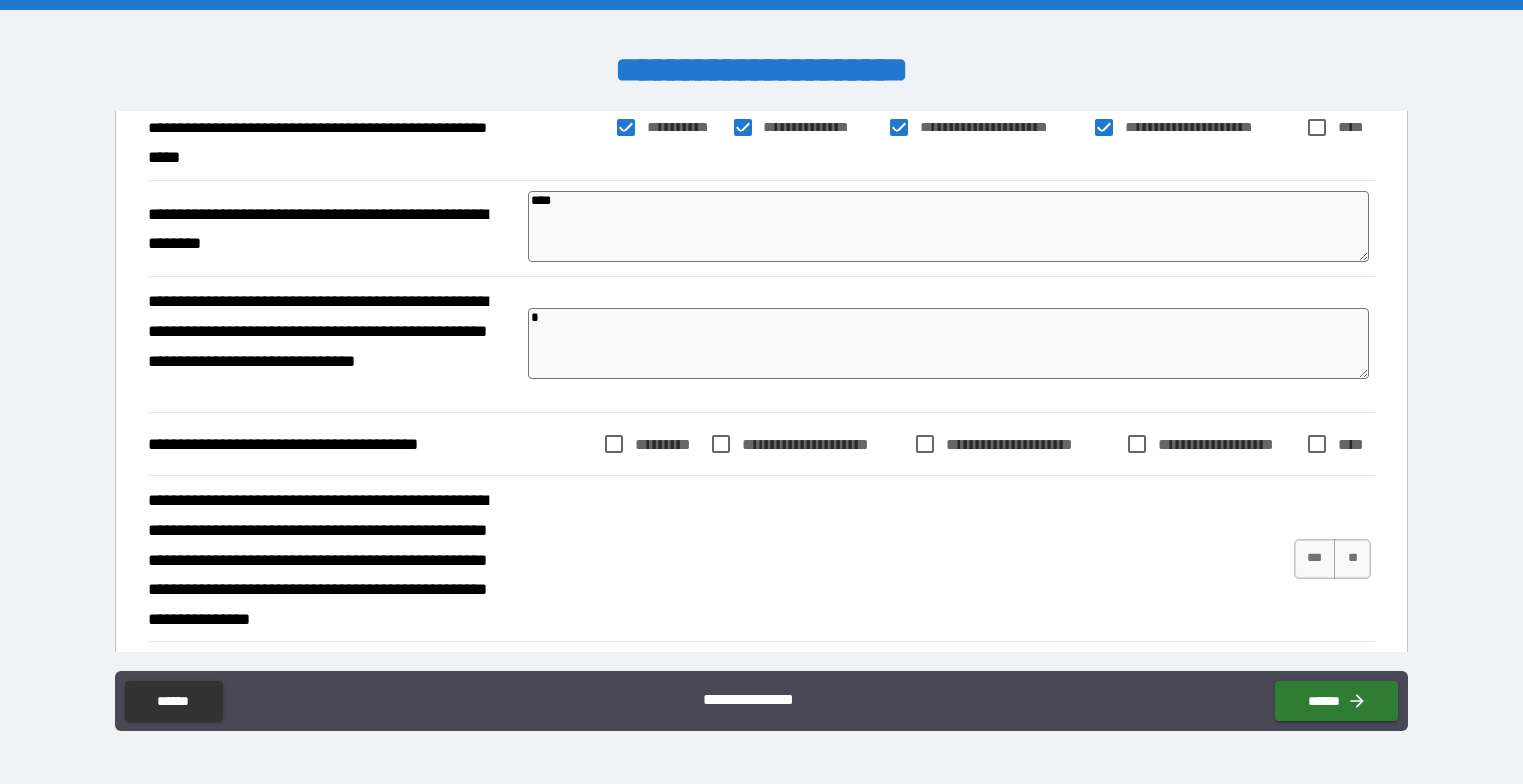type on "*" 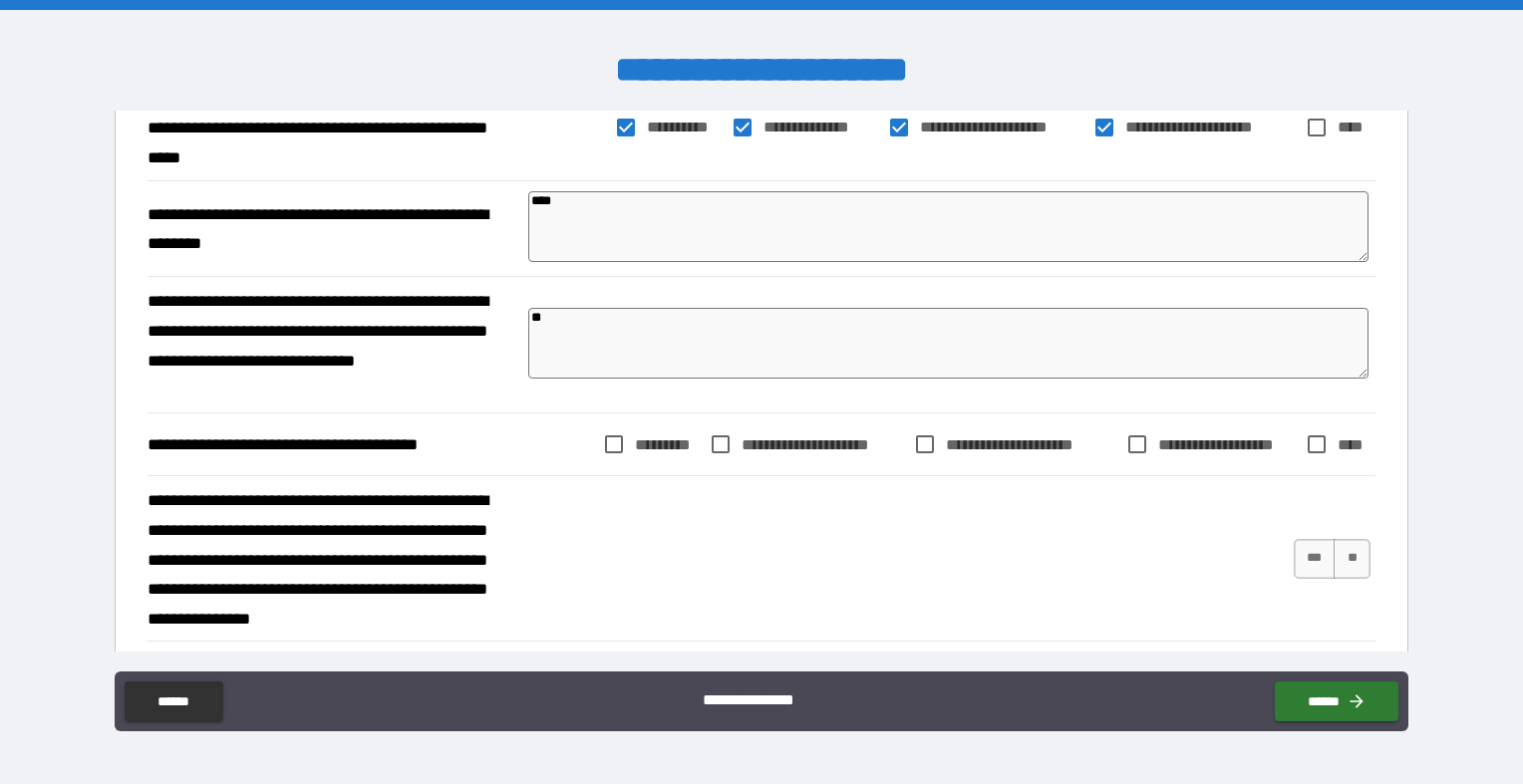 type on "*" 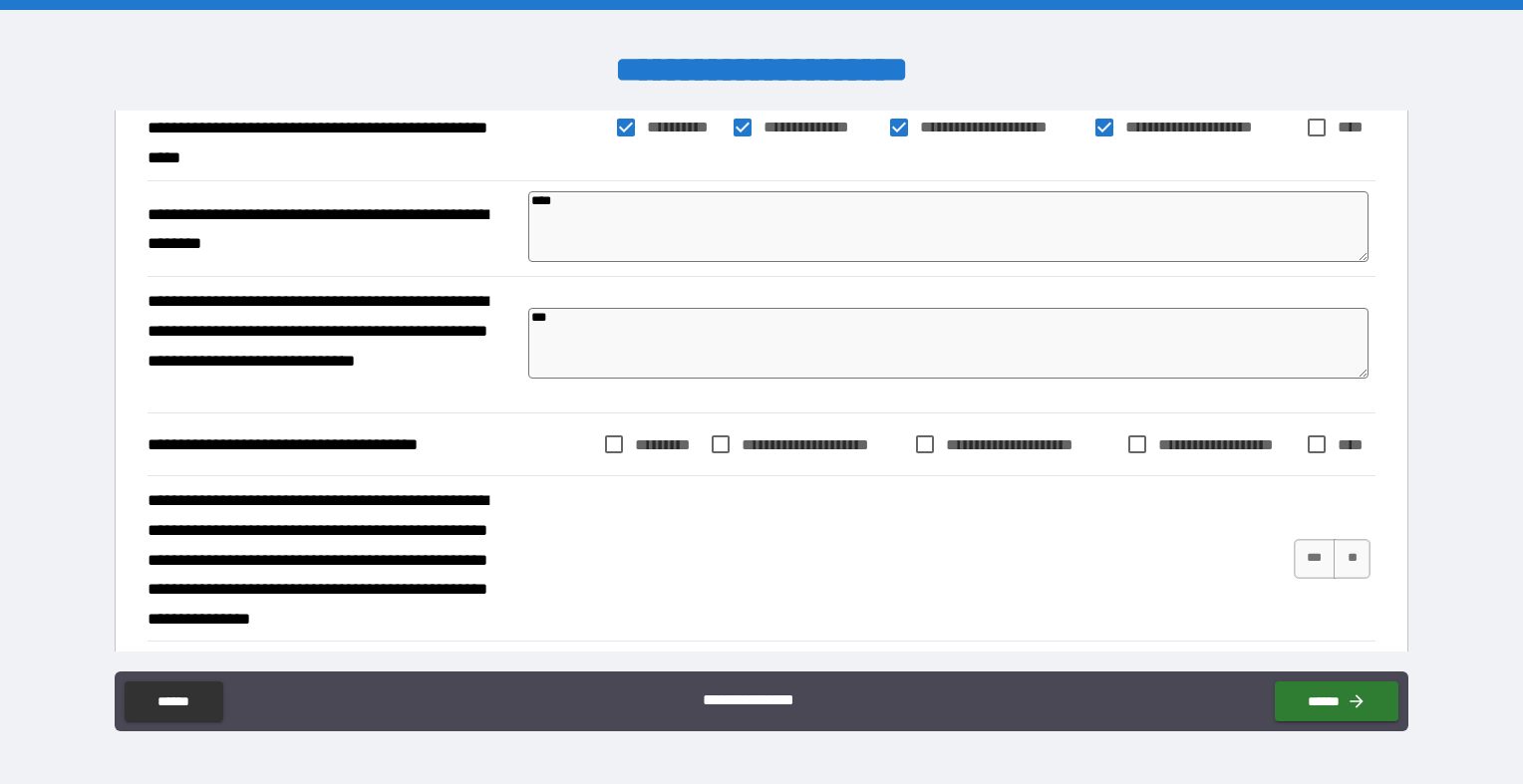 type on "*" 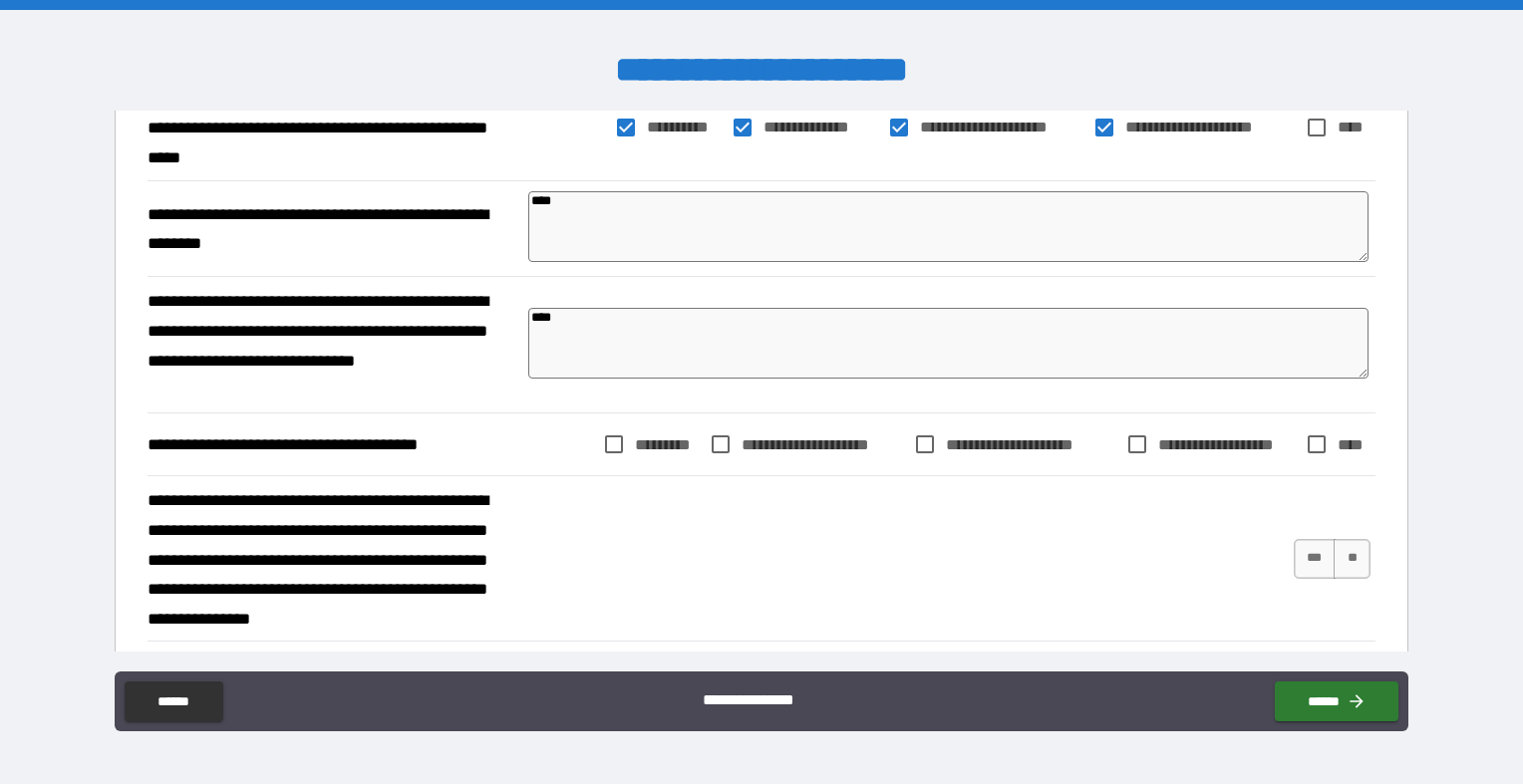 type on "*" 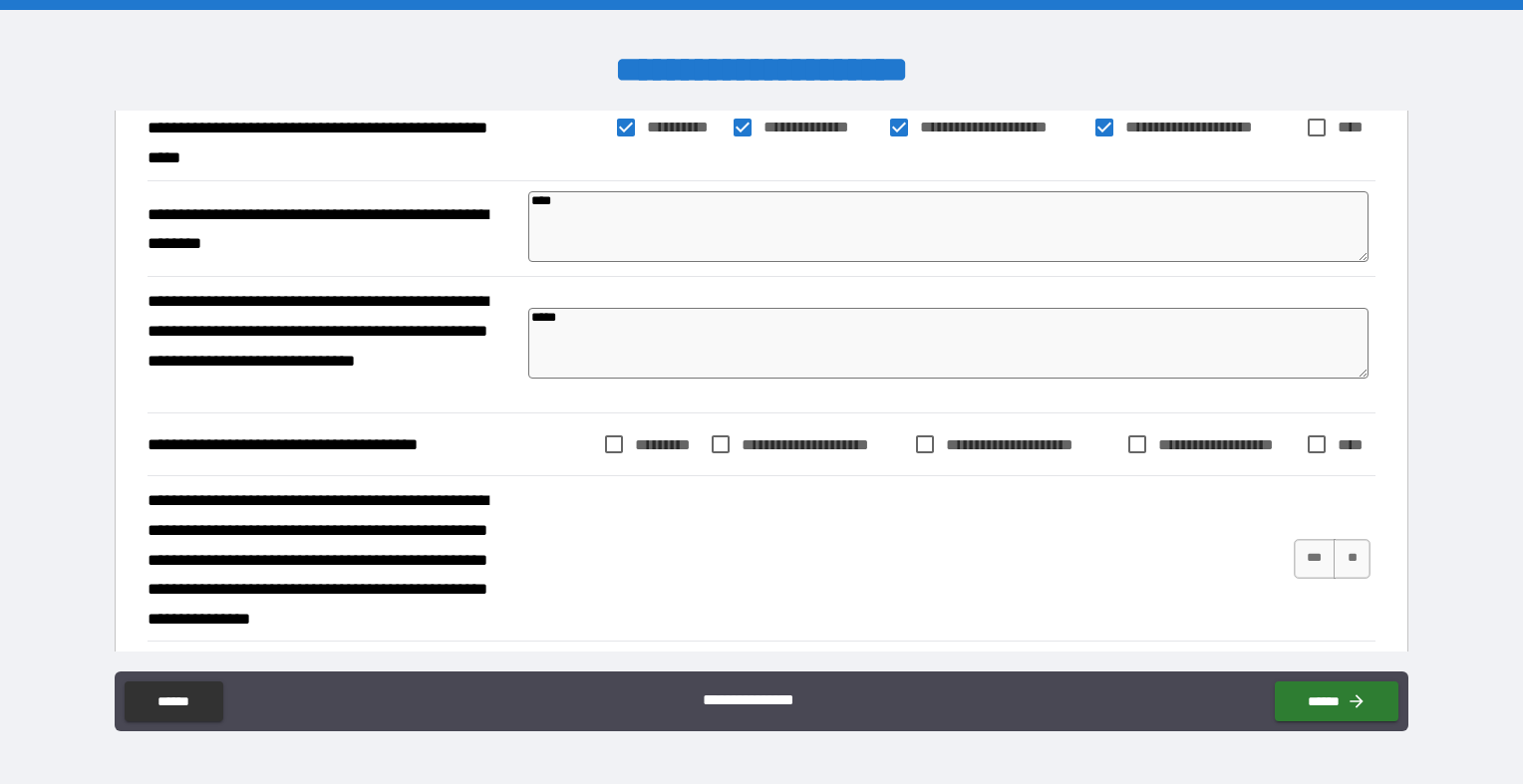type on "*" 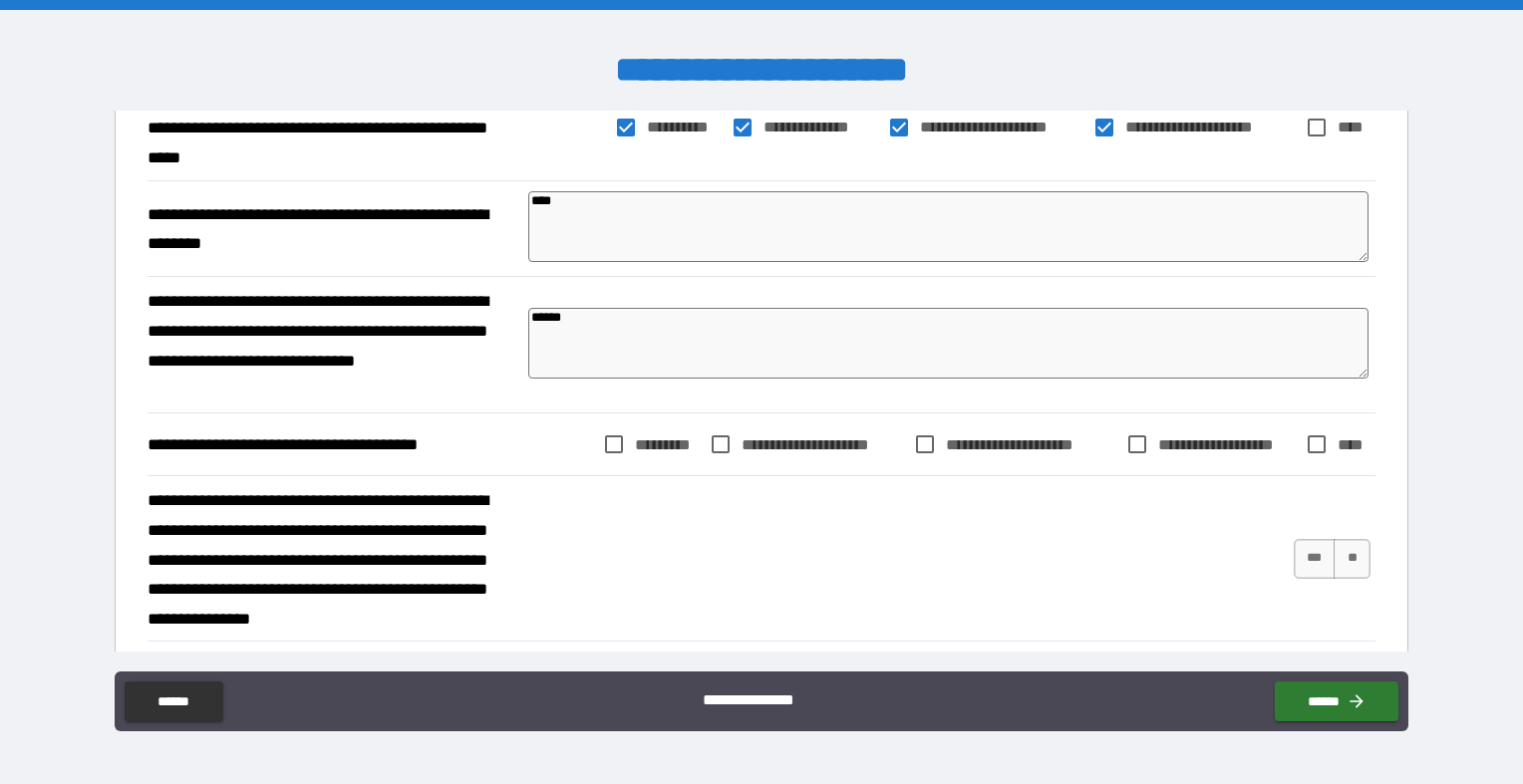 type on "*" 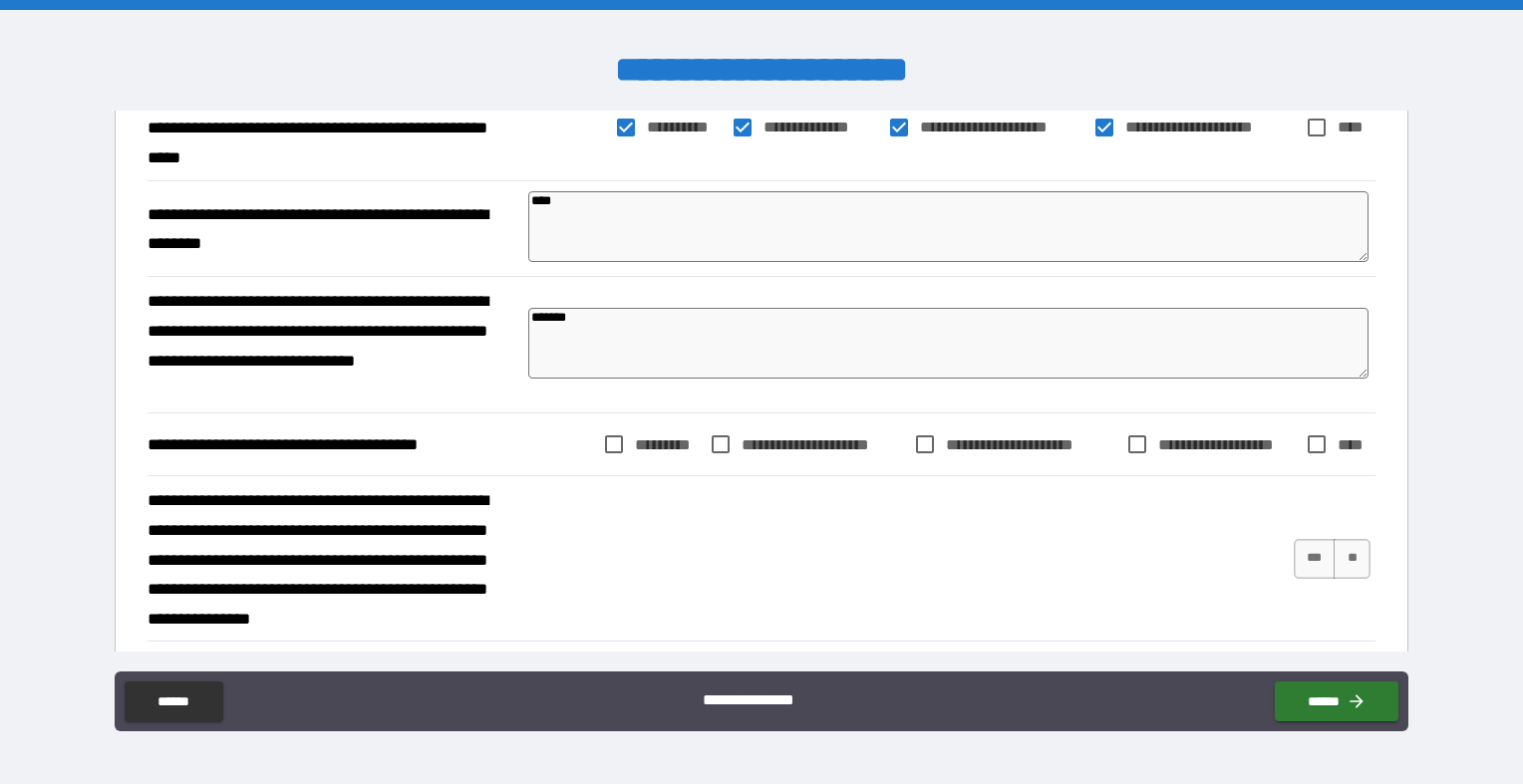 type on "*" 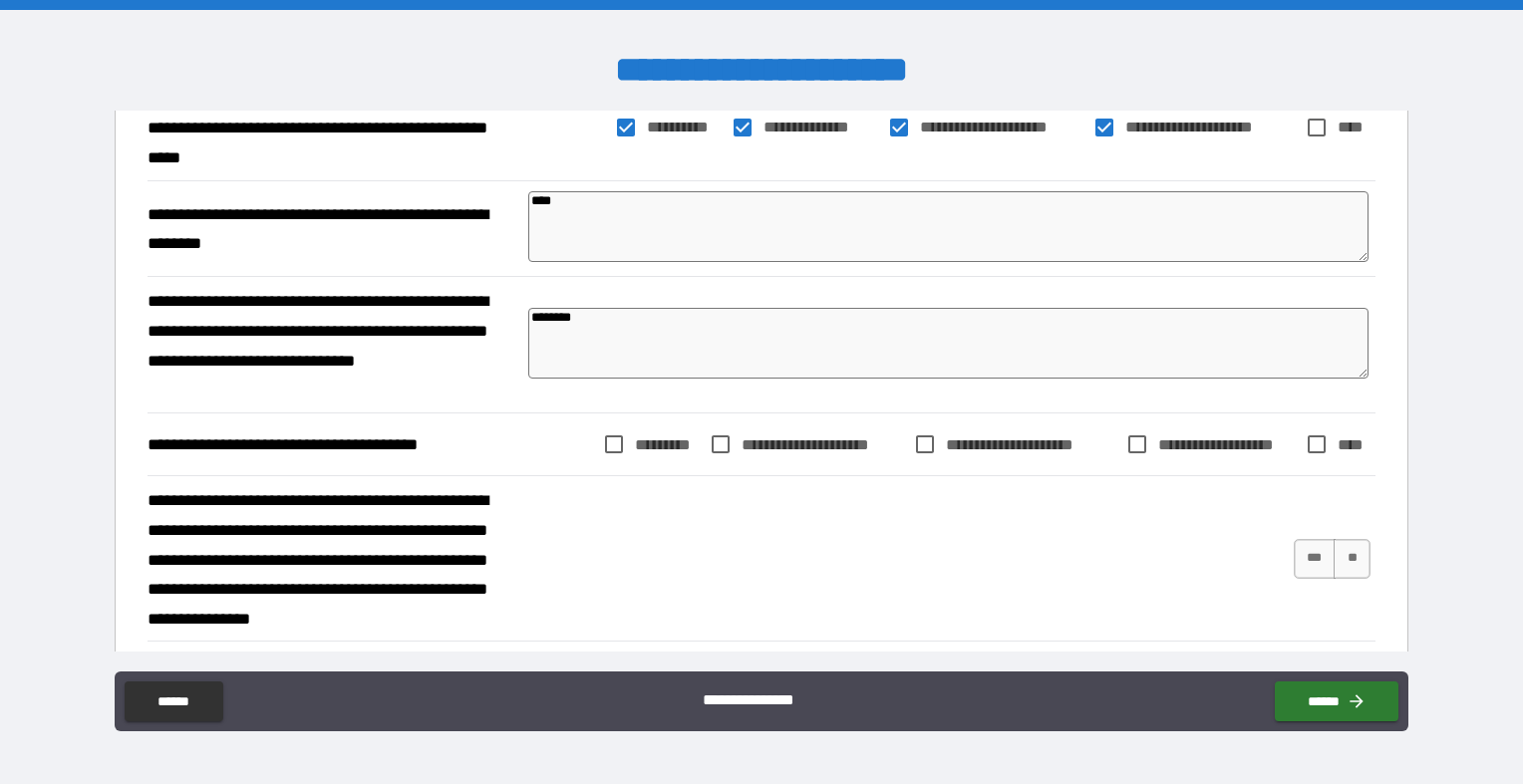 type on "*" 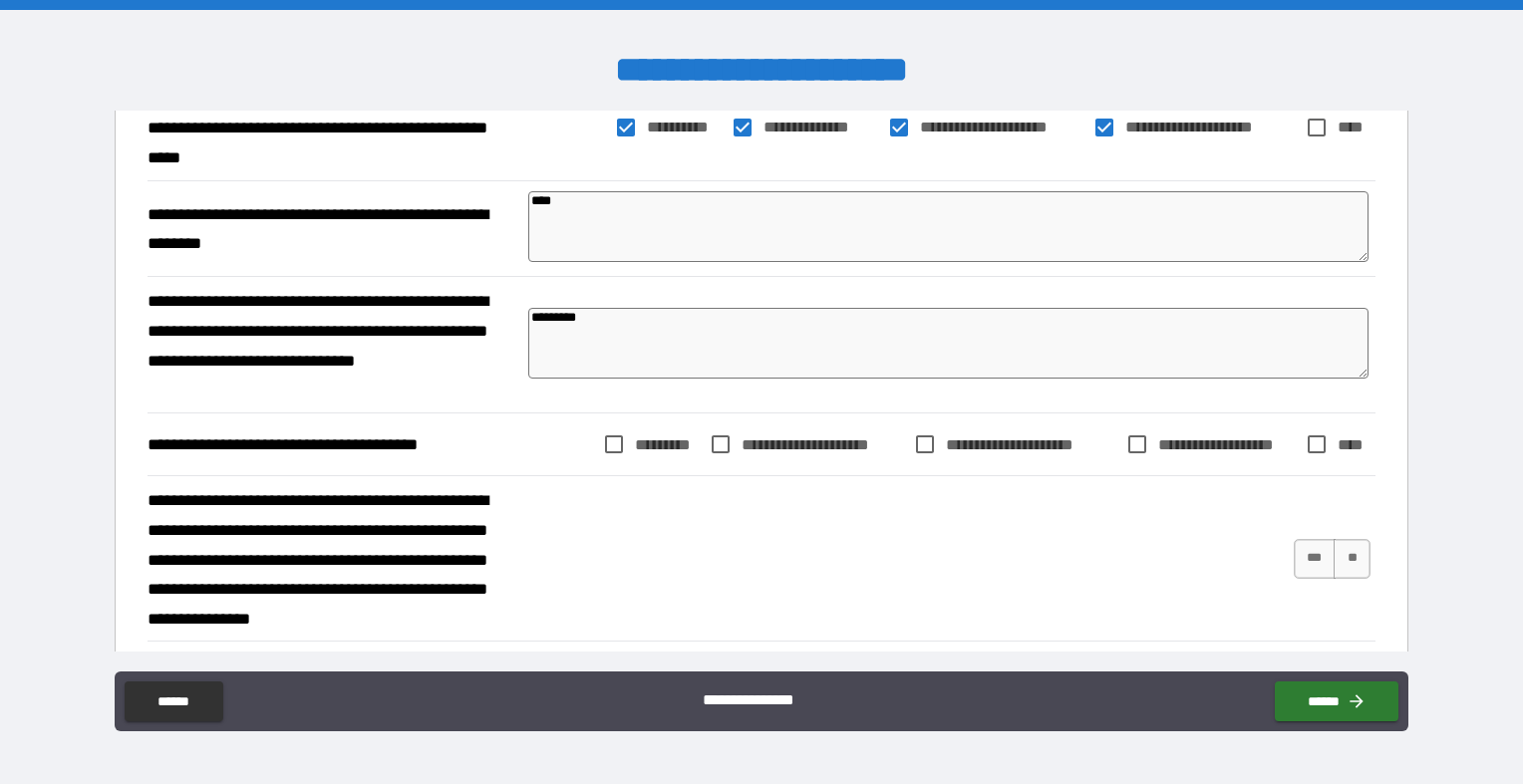 type on "*" 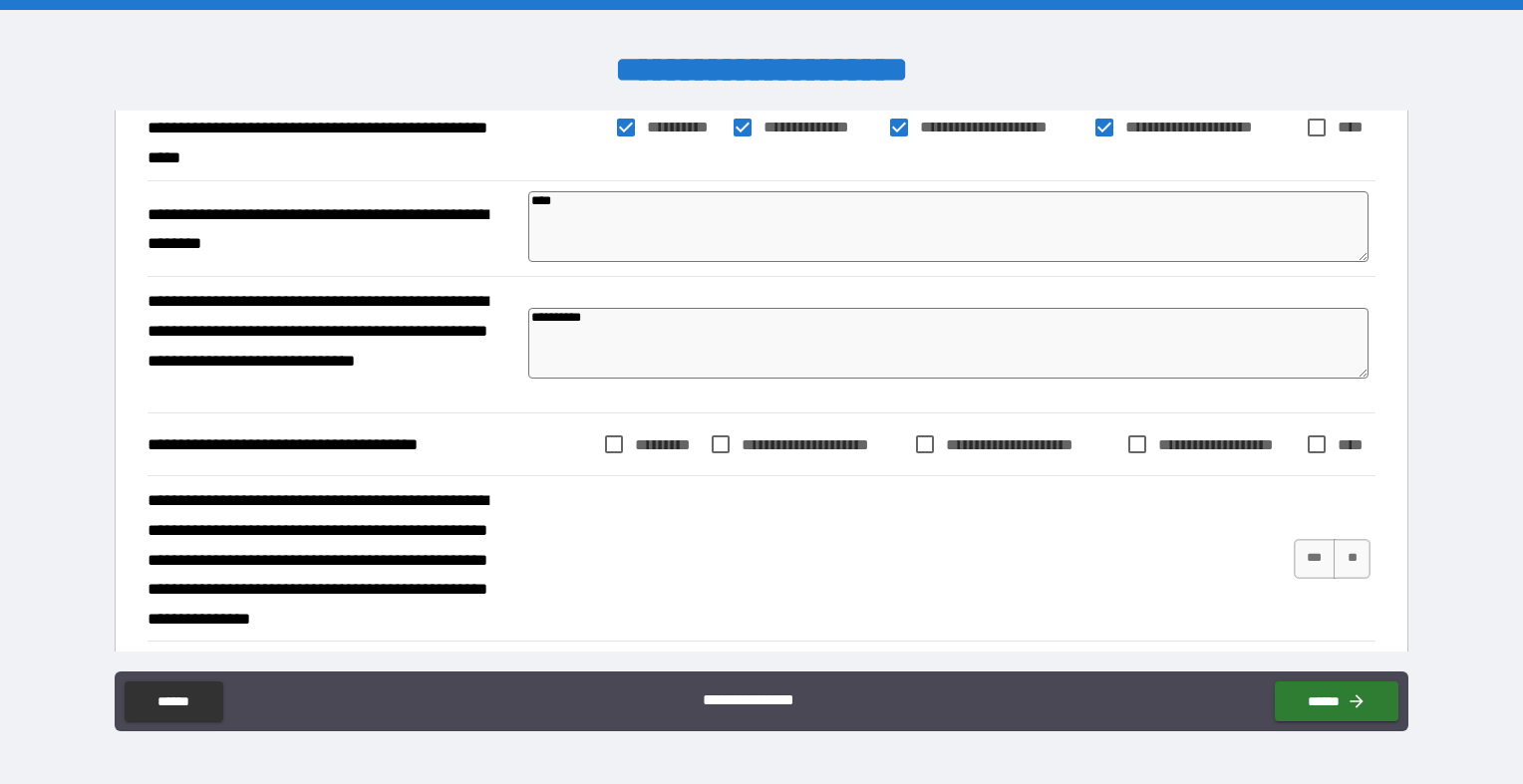 type on "*" 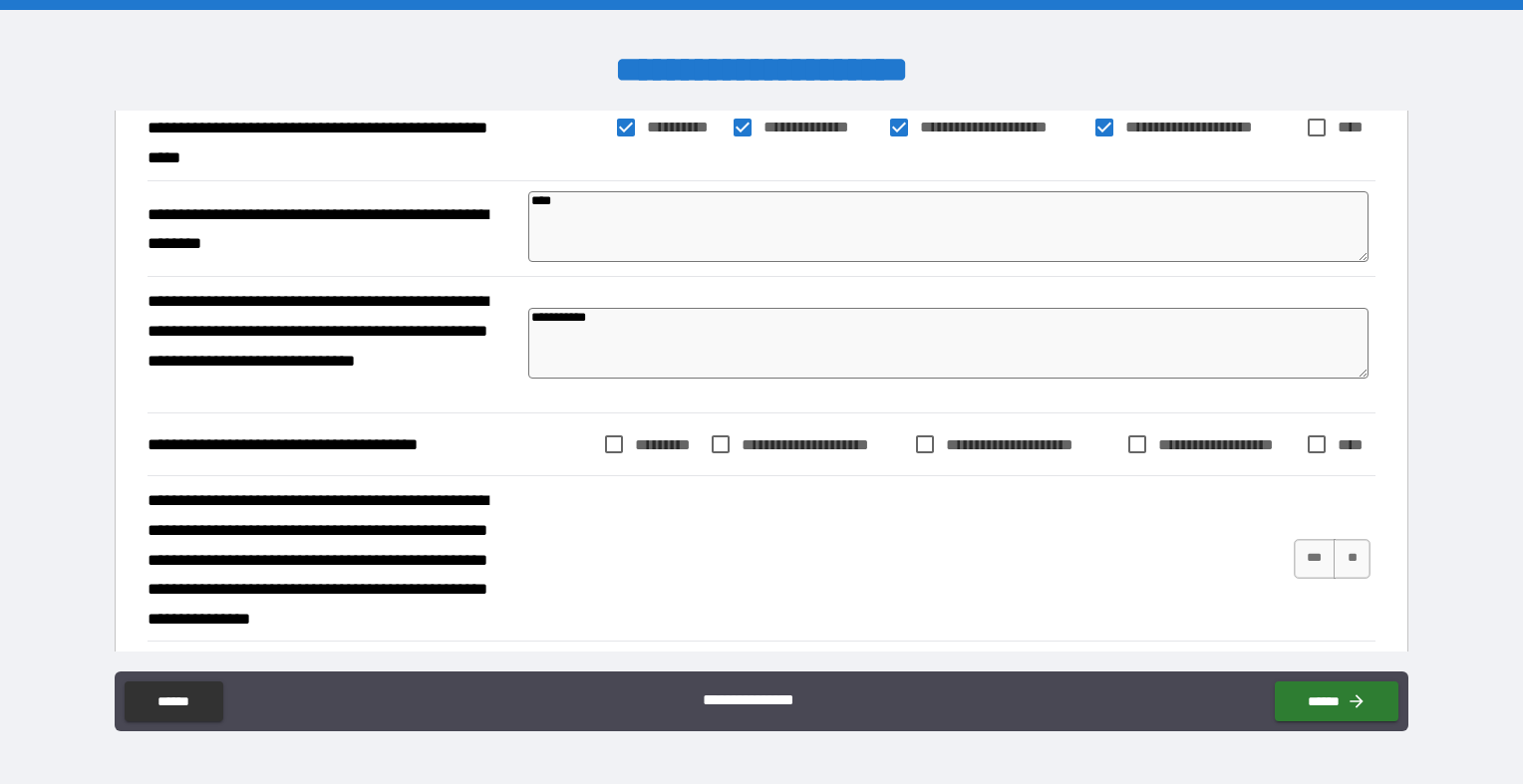 type on "*" 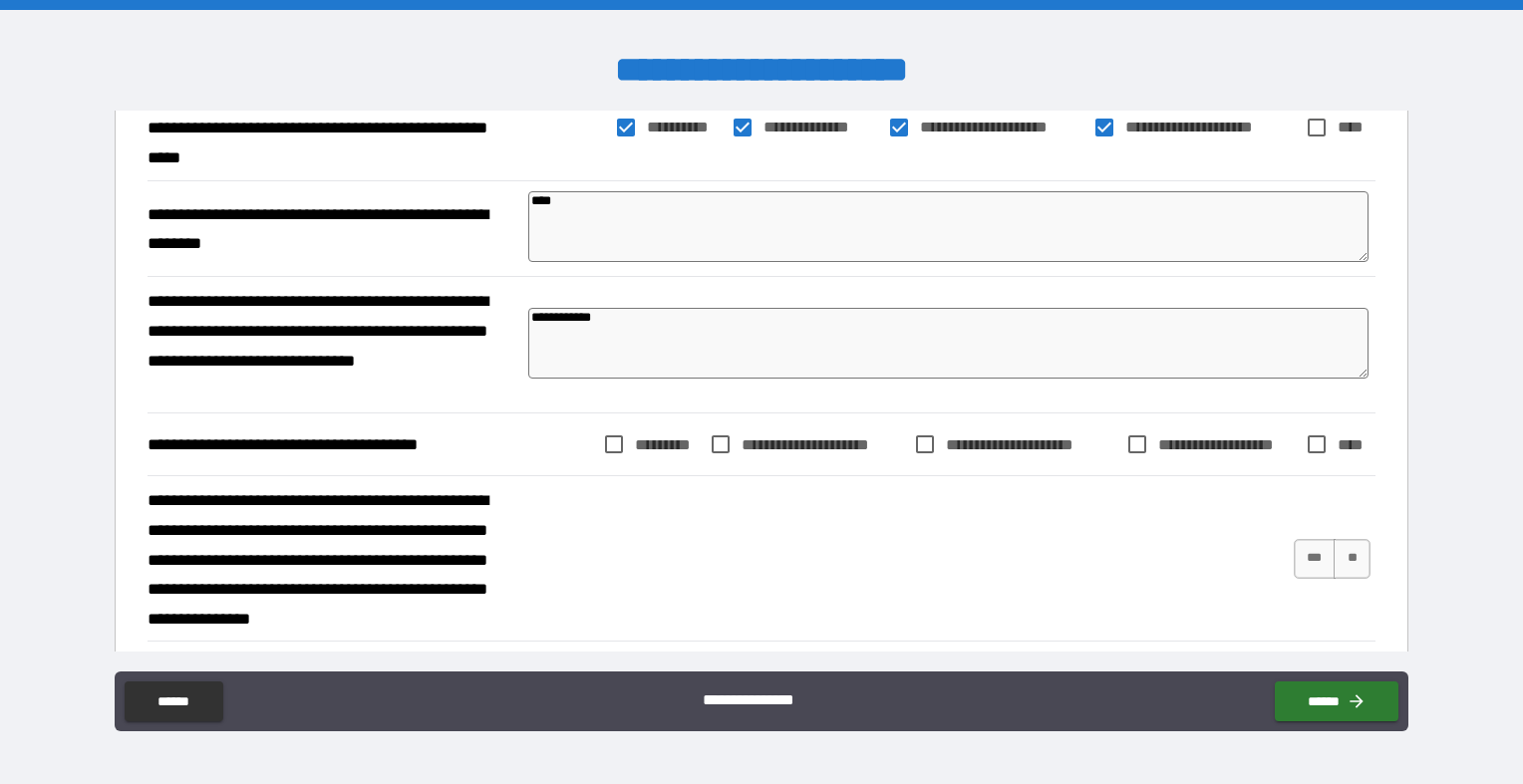 type on "*" 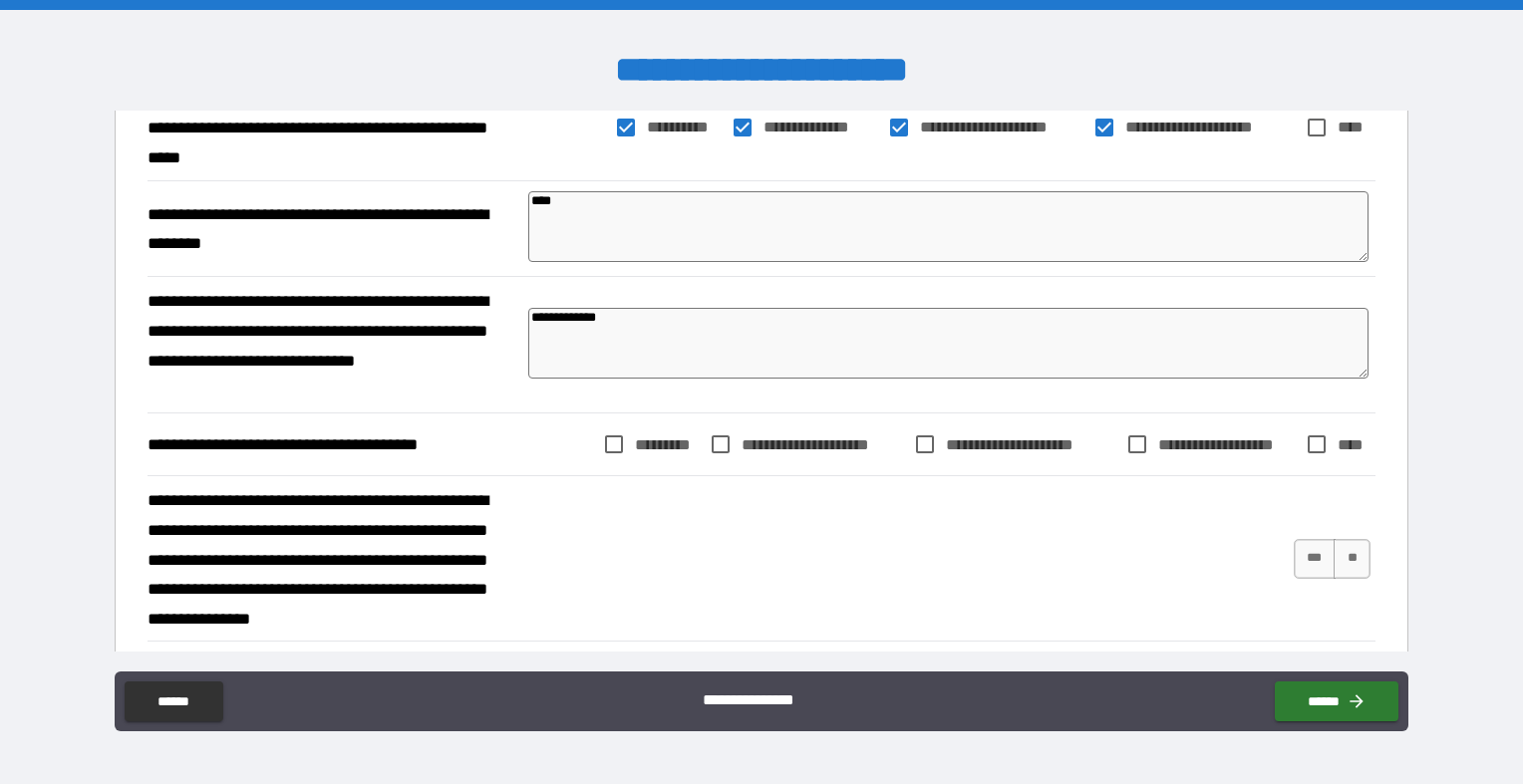 type on "*" 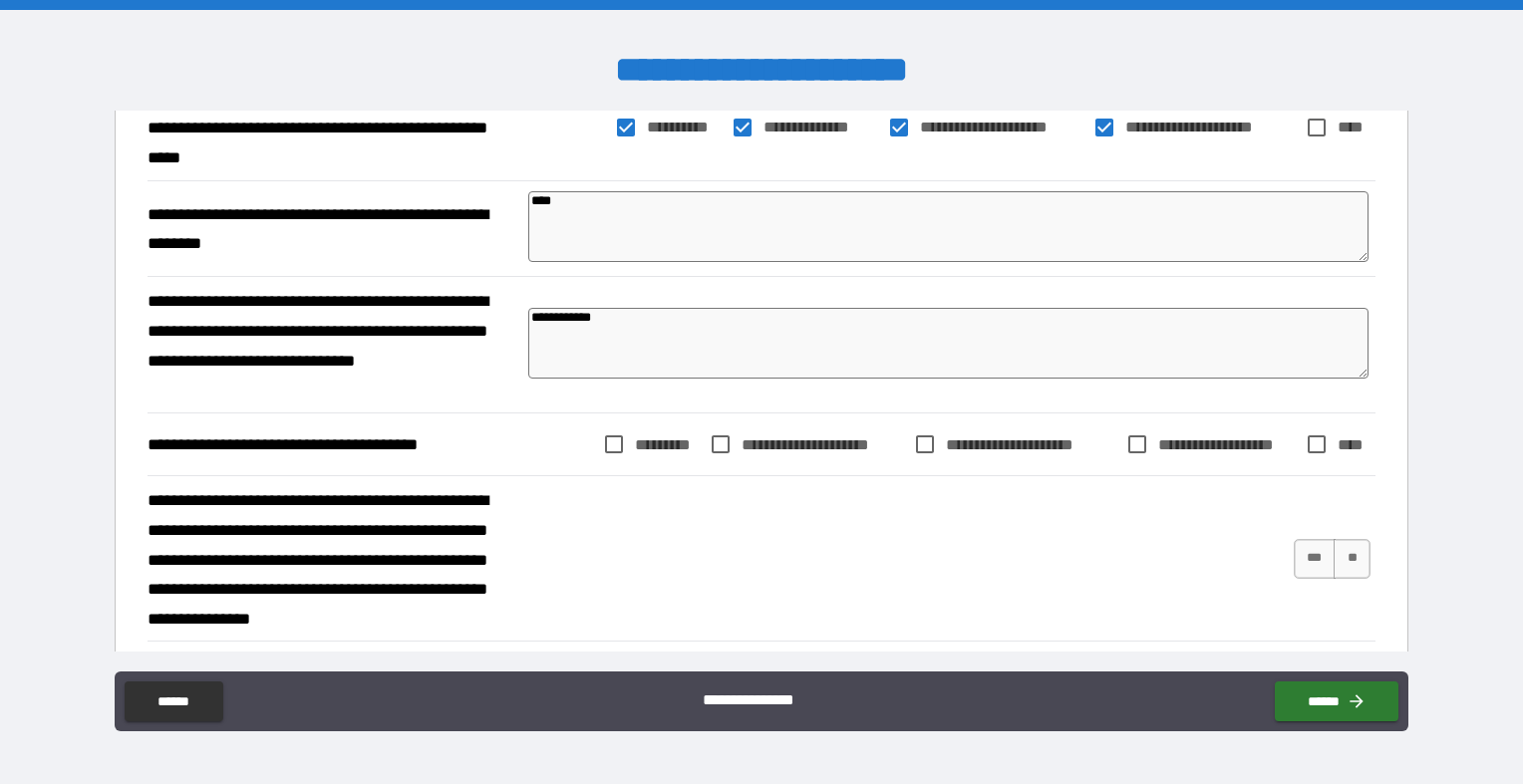 type on "*" 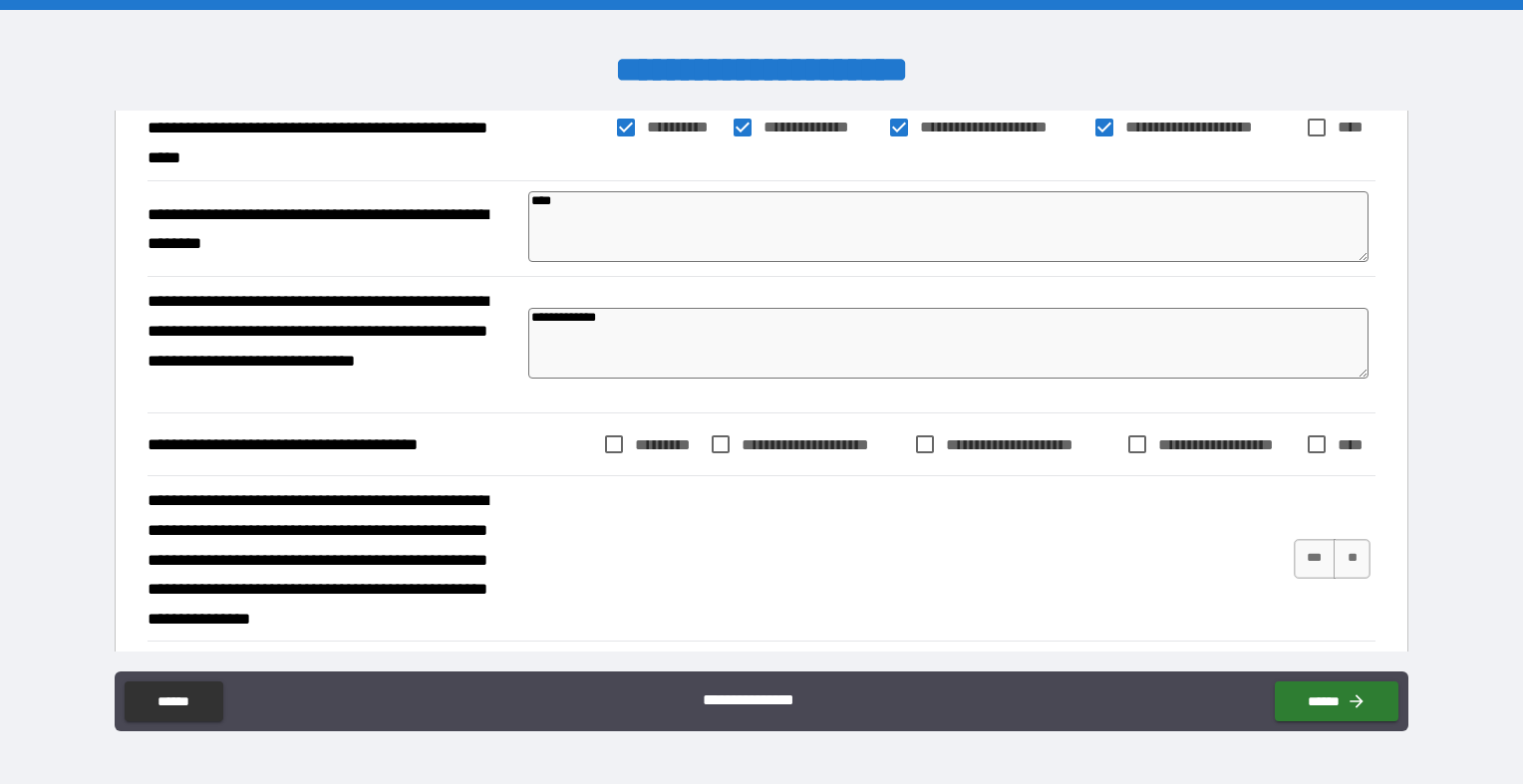 type on "*" 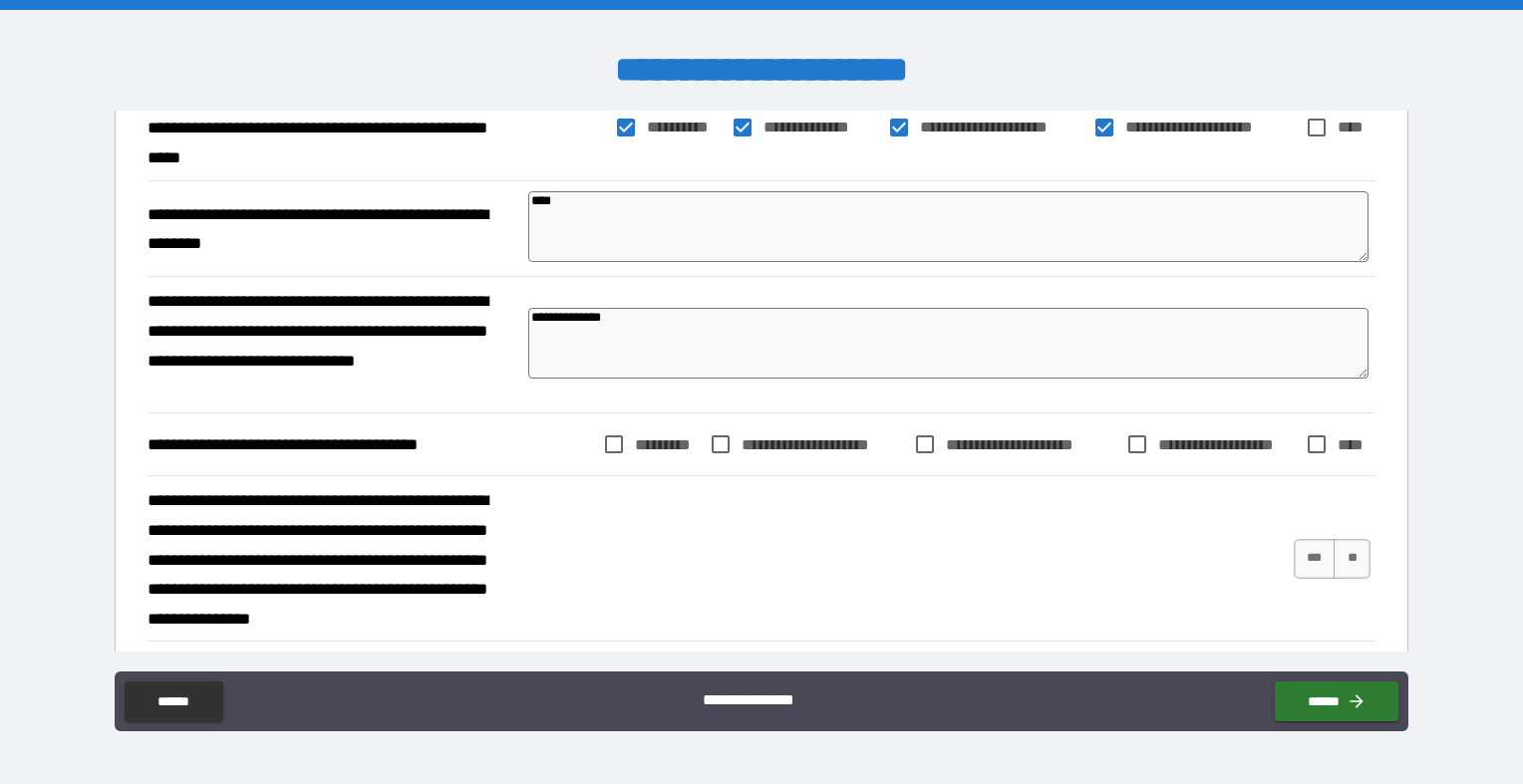 type on "*" 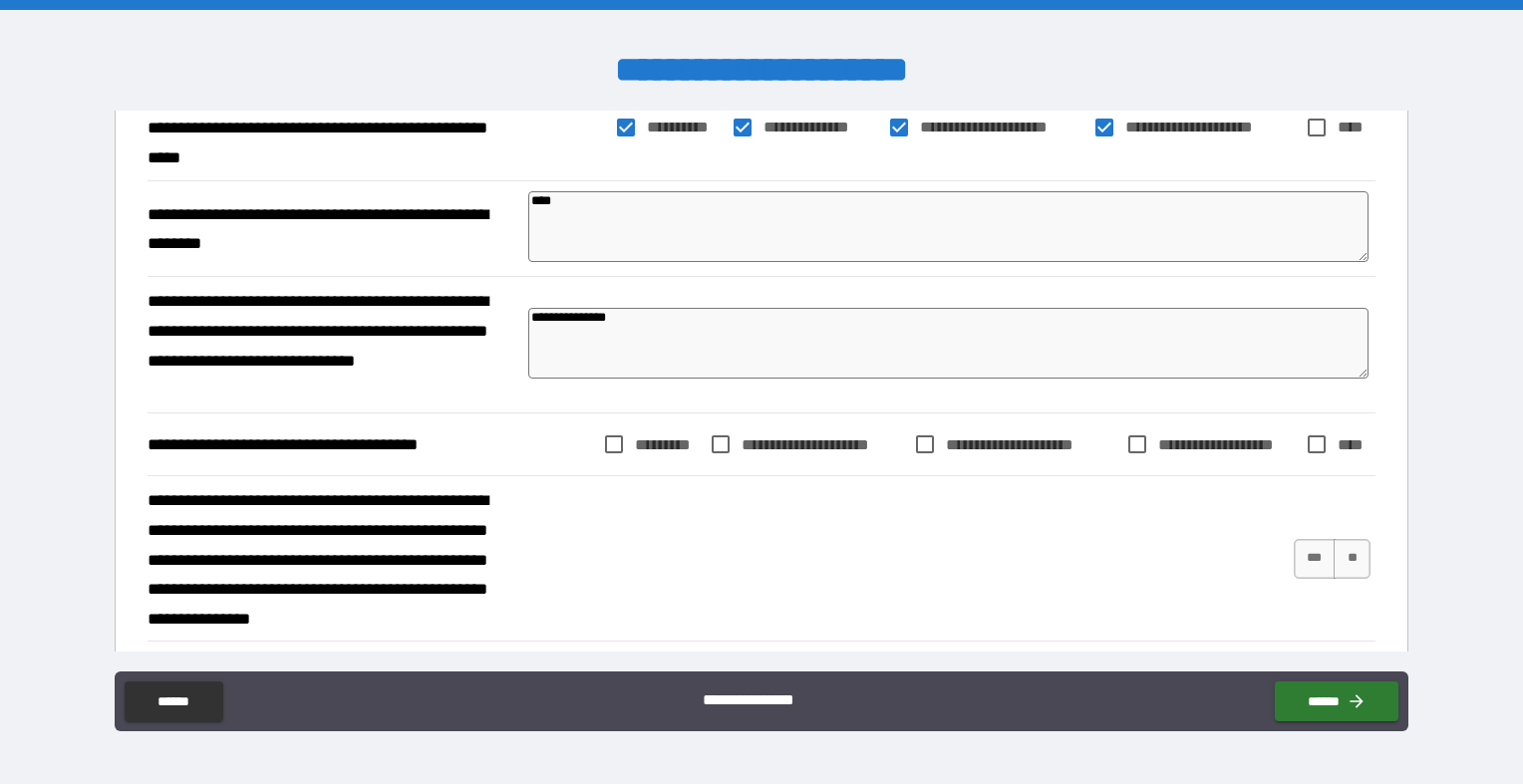 type on "*" 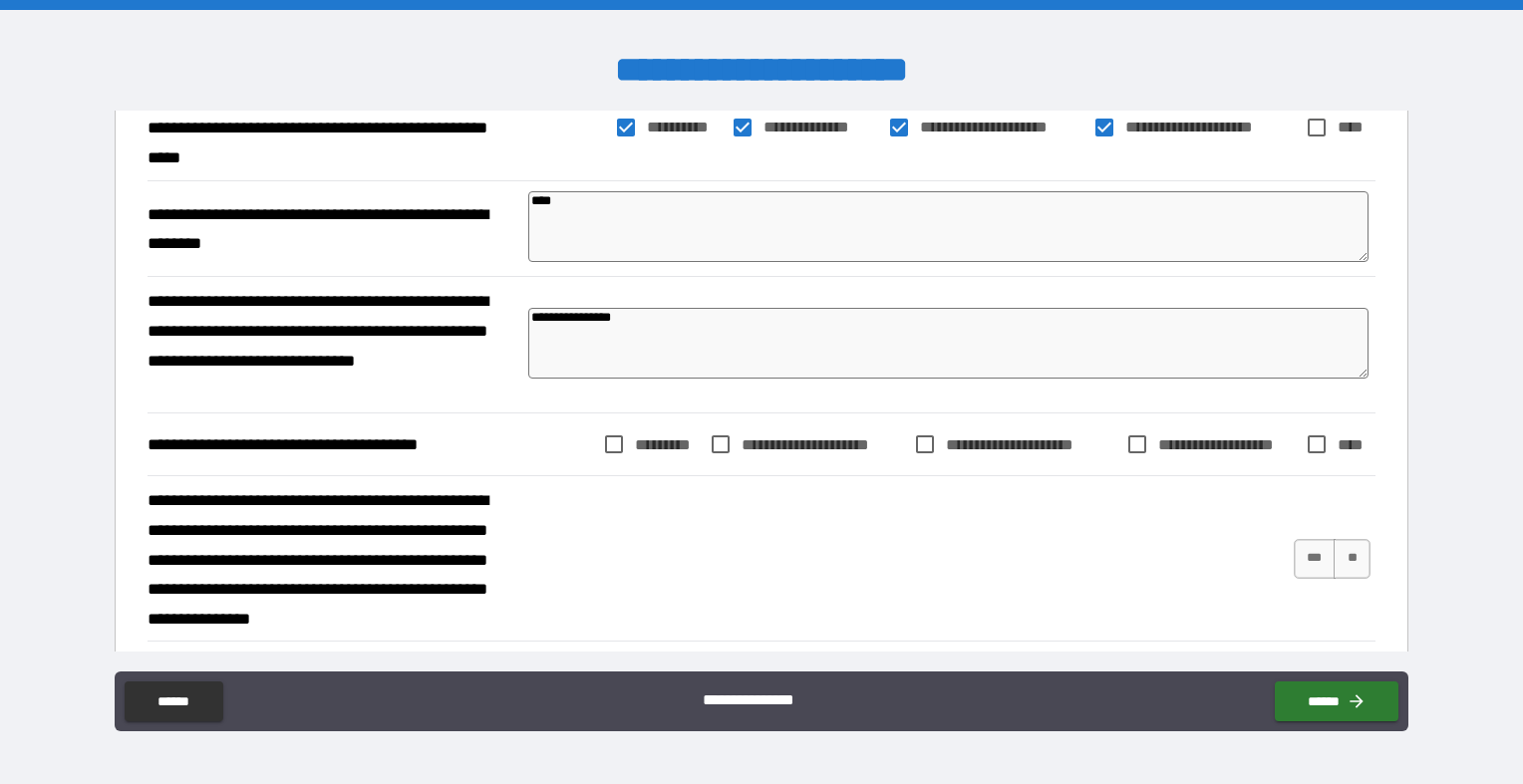 type on "*" 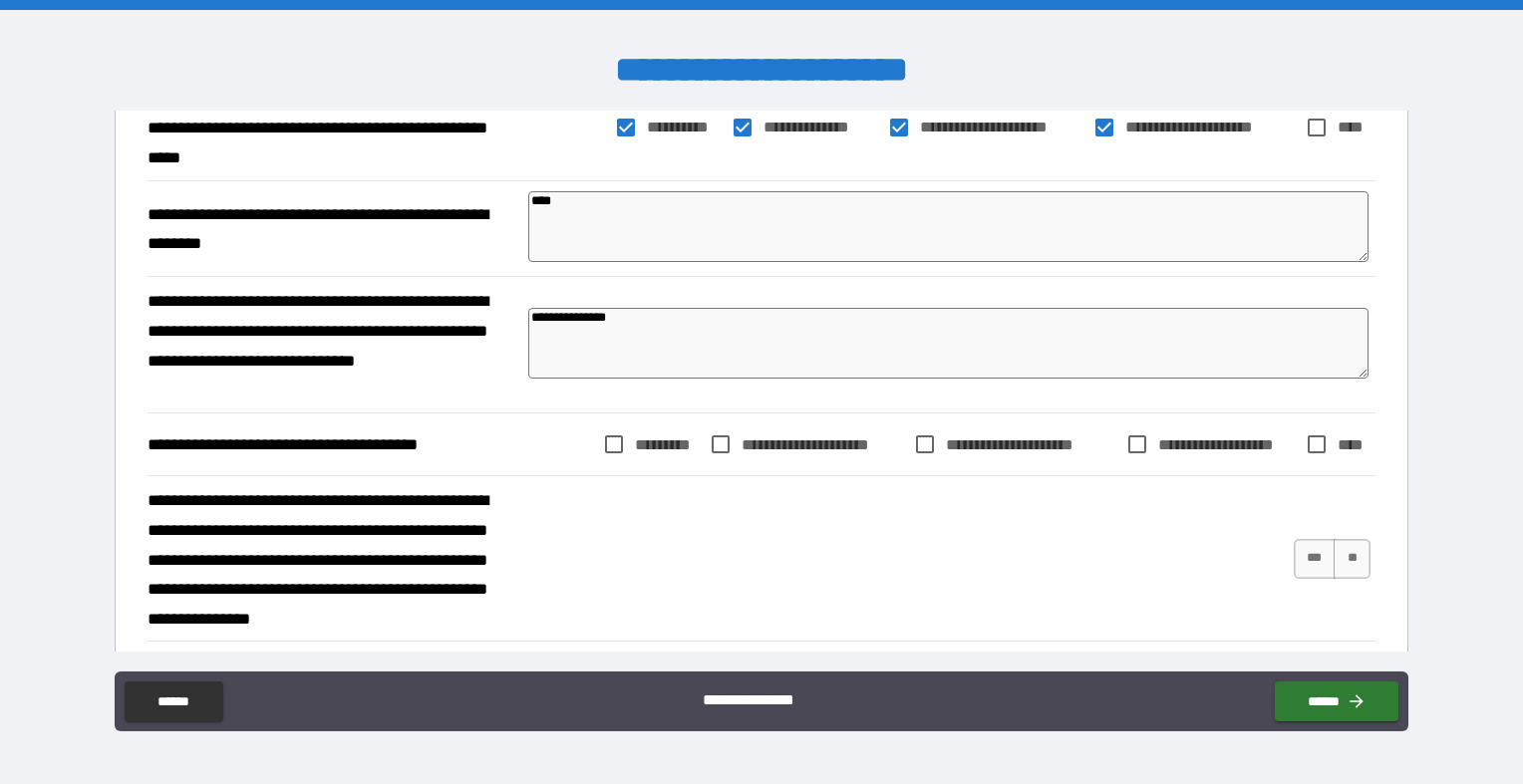 type on "*" 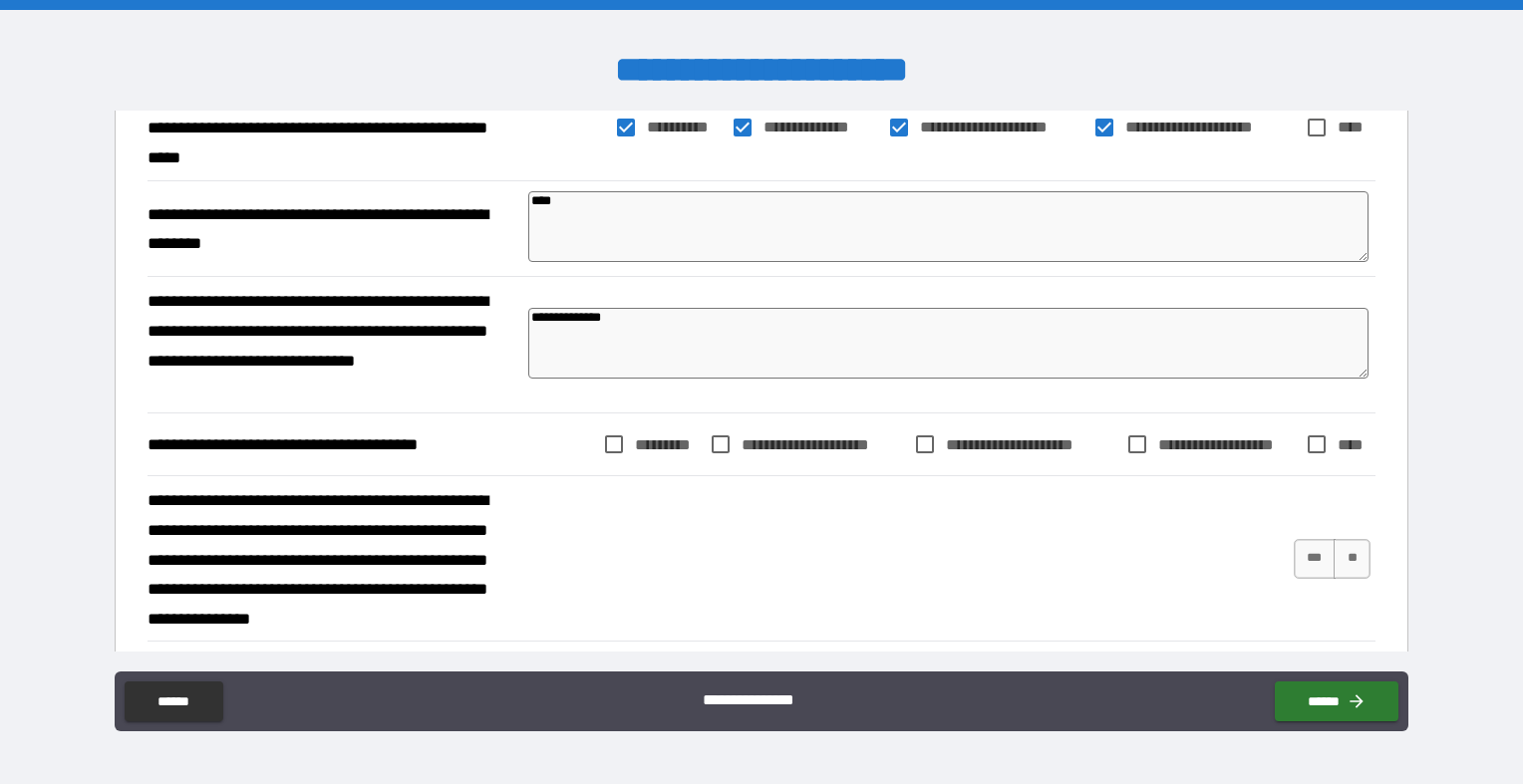 type 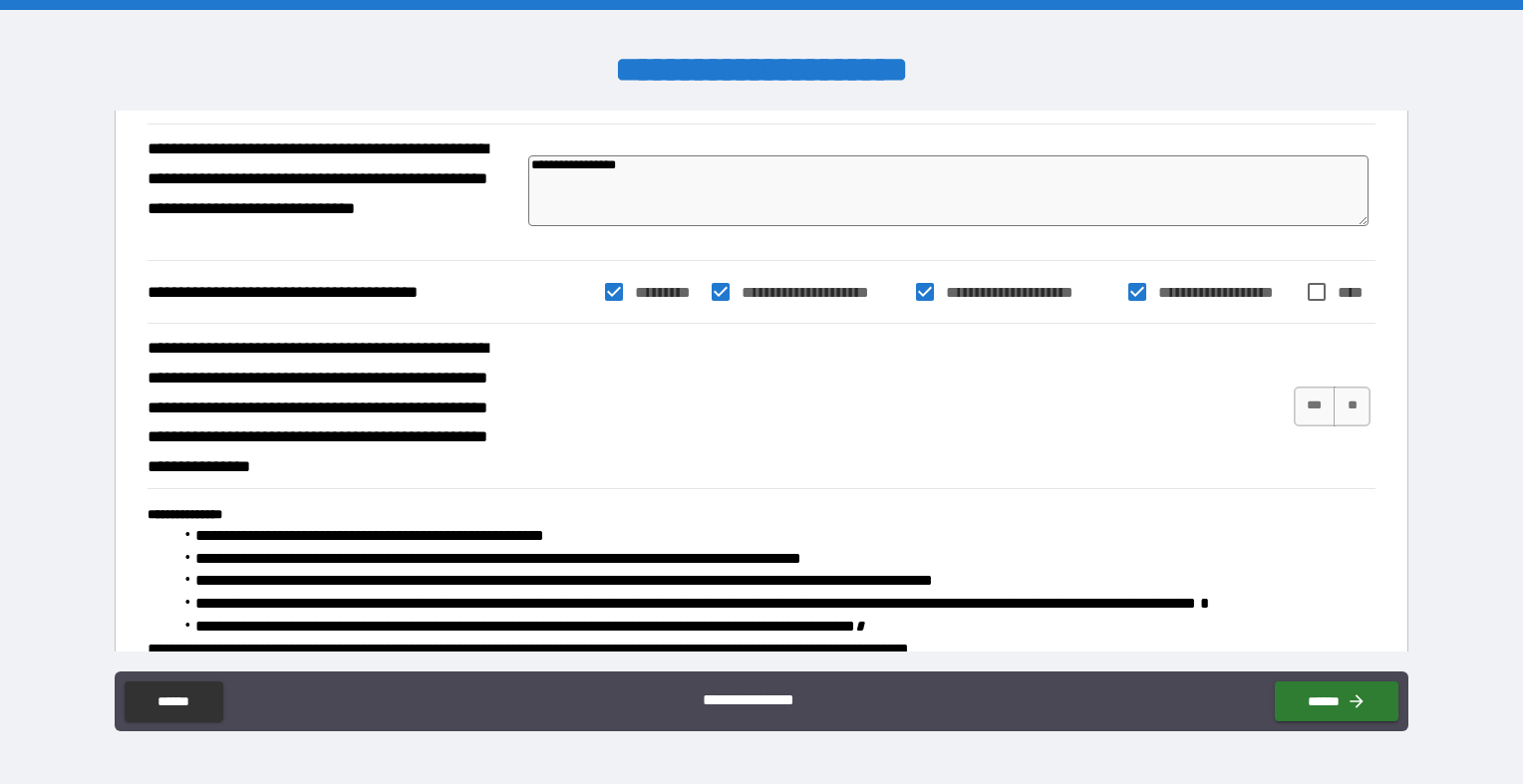 scroll, scrollTop: 437, scrollLeft: 0, axis: vertical 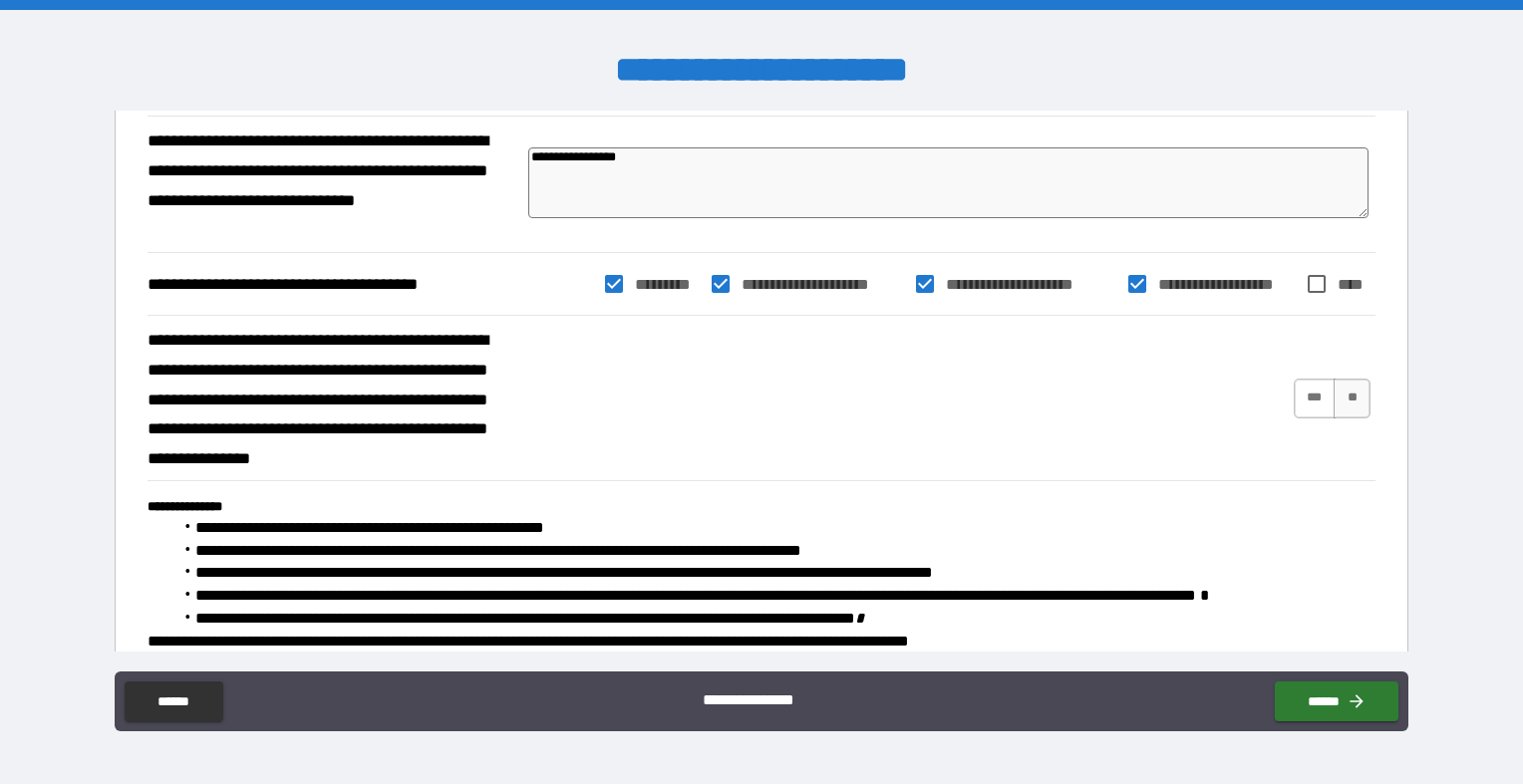 click on "***" at bounding box center [1315, 398] 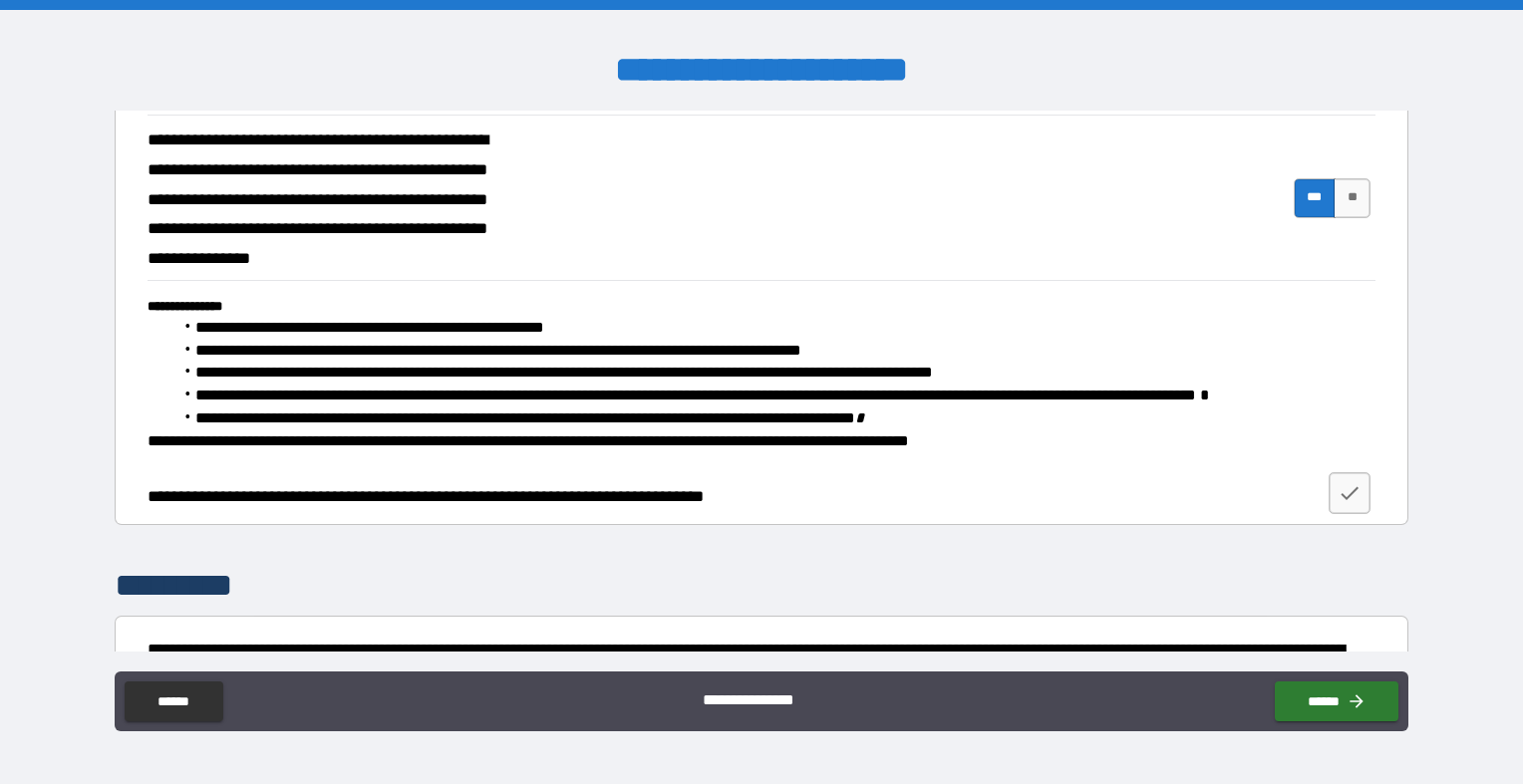scroll, scrollTop: 644, scrollLeft: 0, axis: vertical 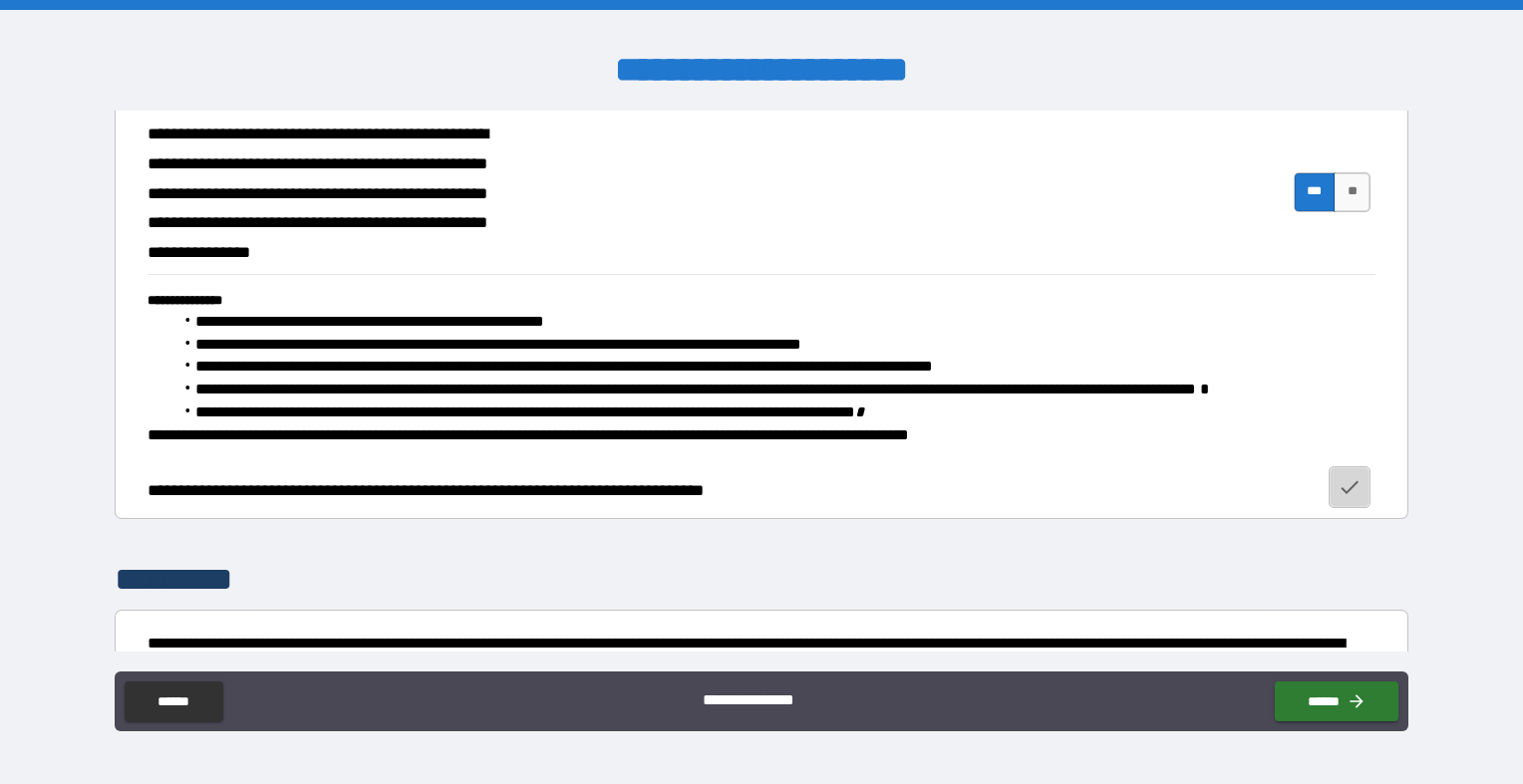 click at bounding box center (1350, 487) 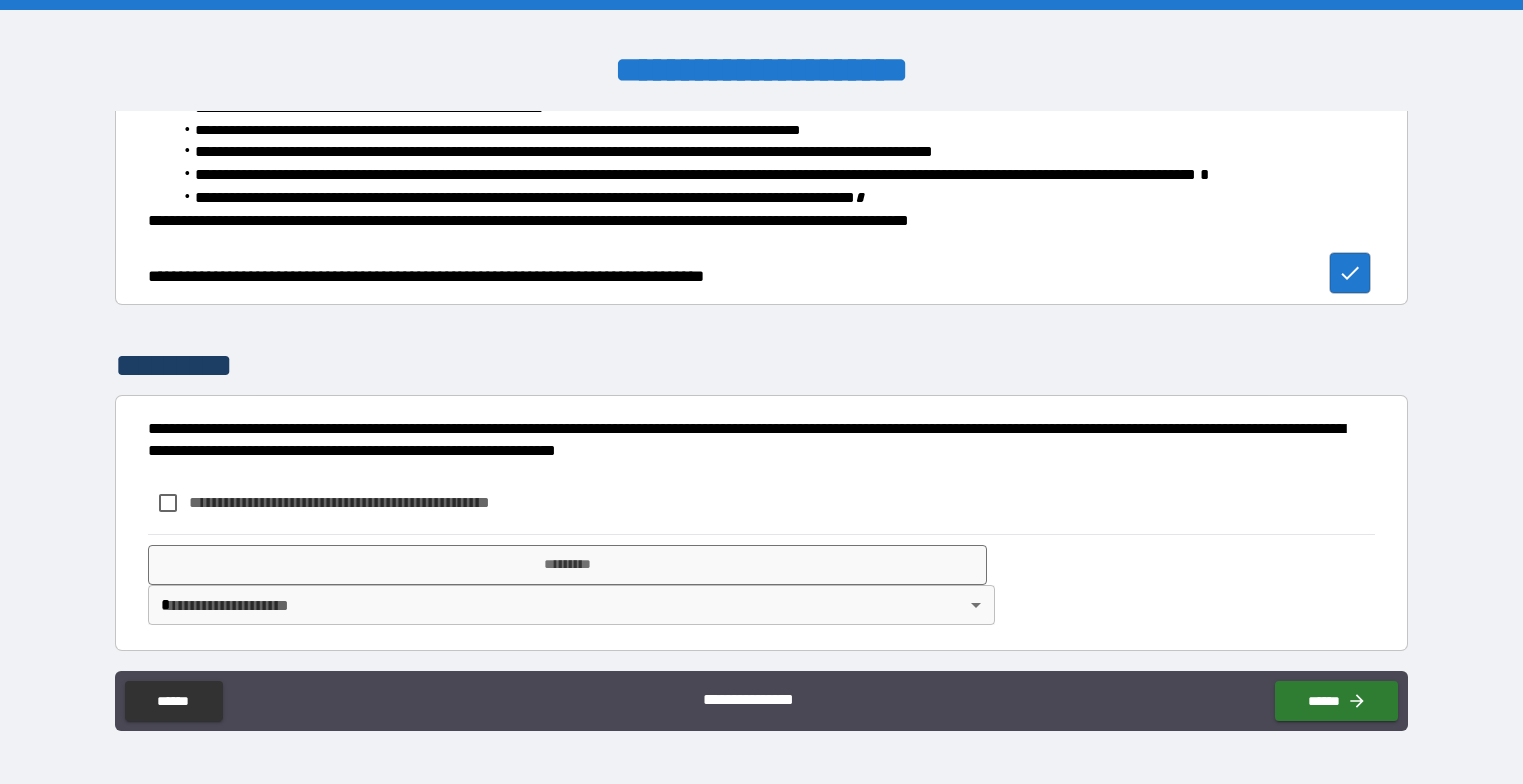 scroll, scrollTop: 857, scrollLeft: 0, axis: vertical 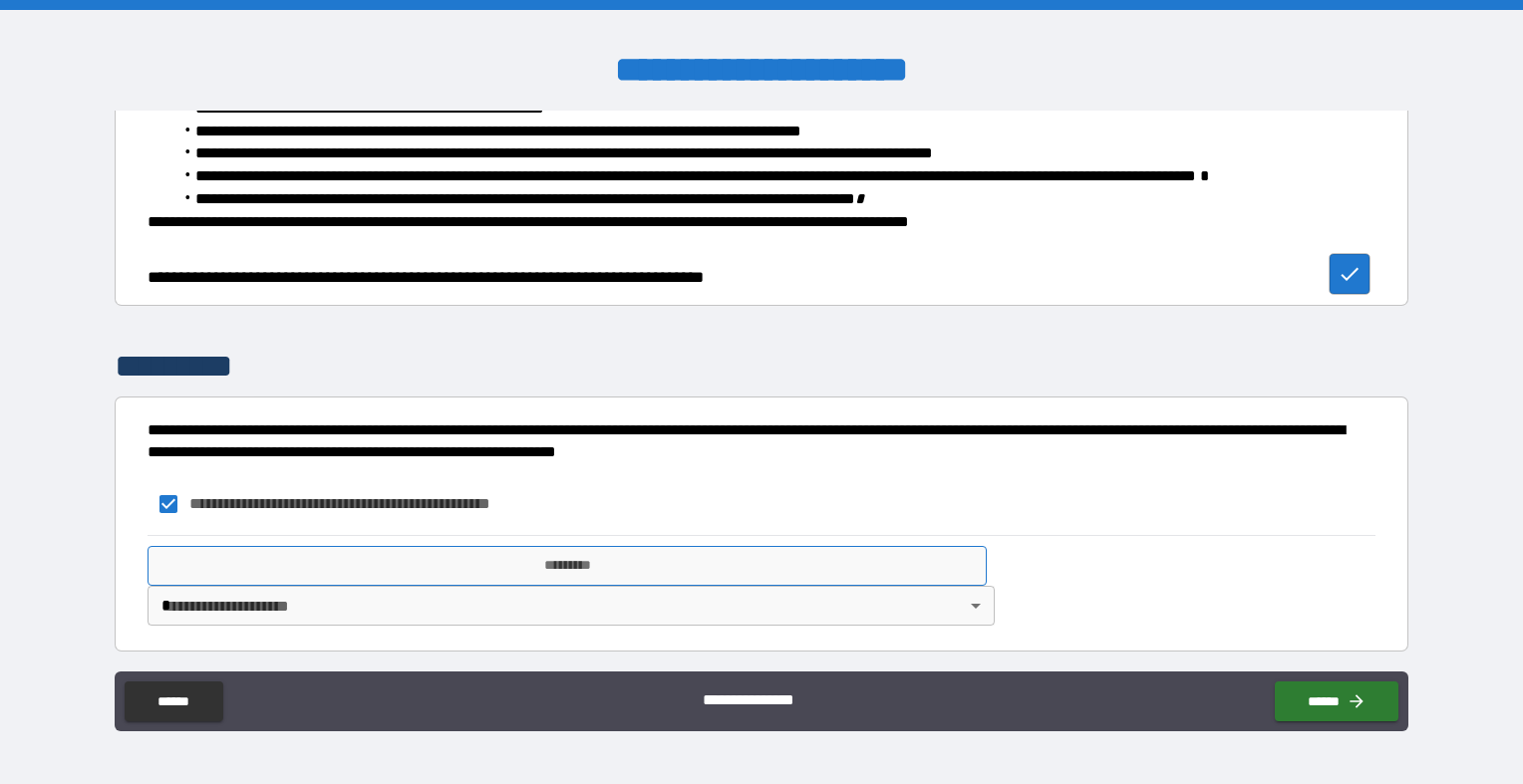 click on "*********" at bounding box center [567, 566] 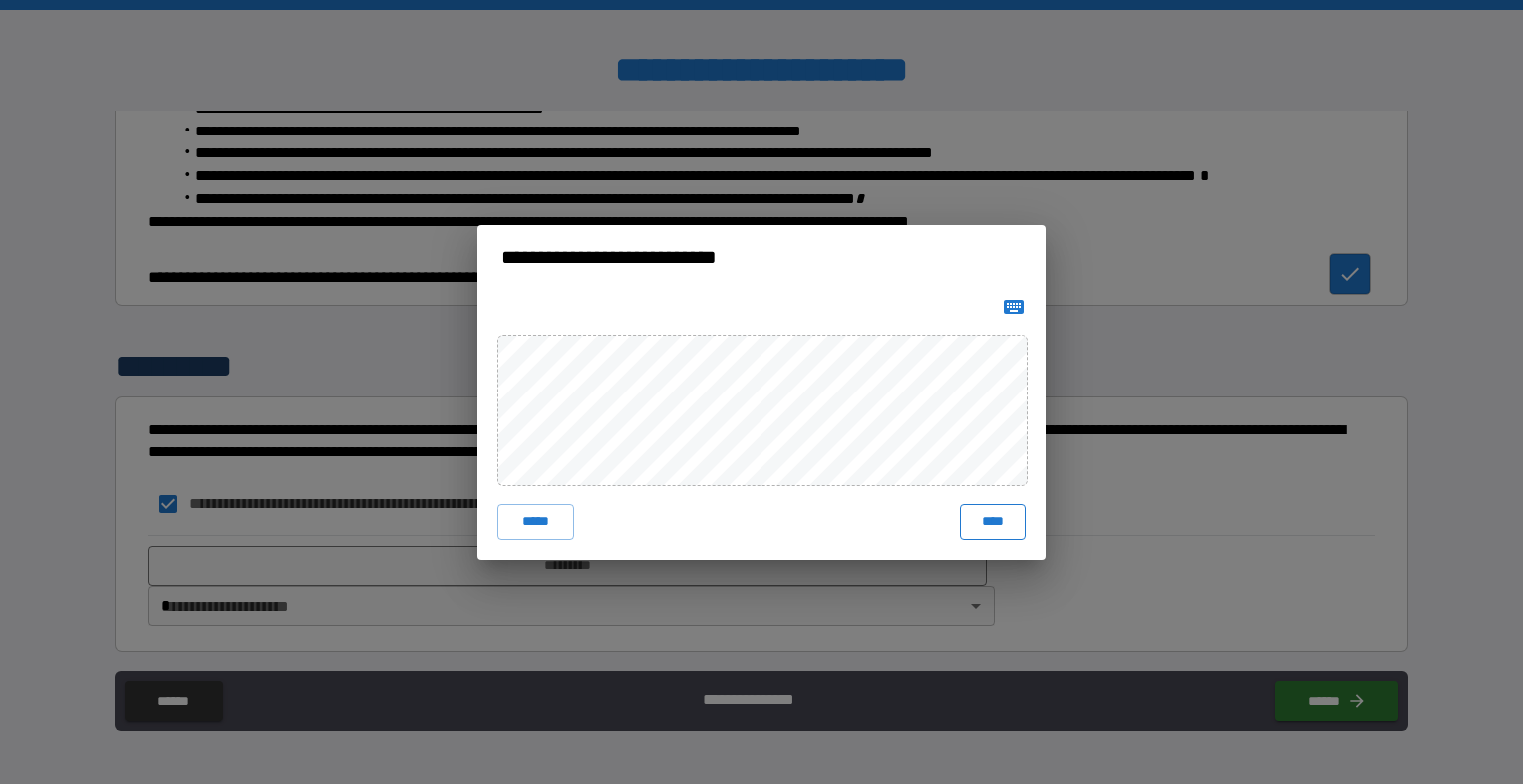click on "****" at bounding box center (993, 522) 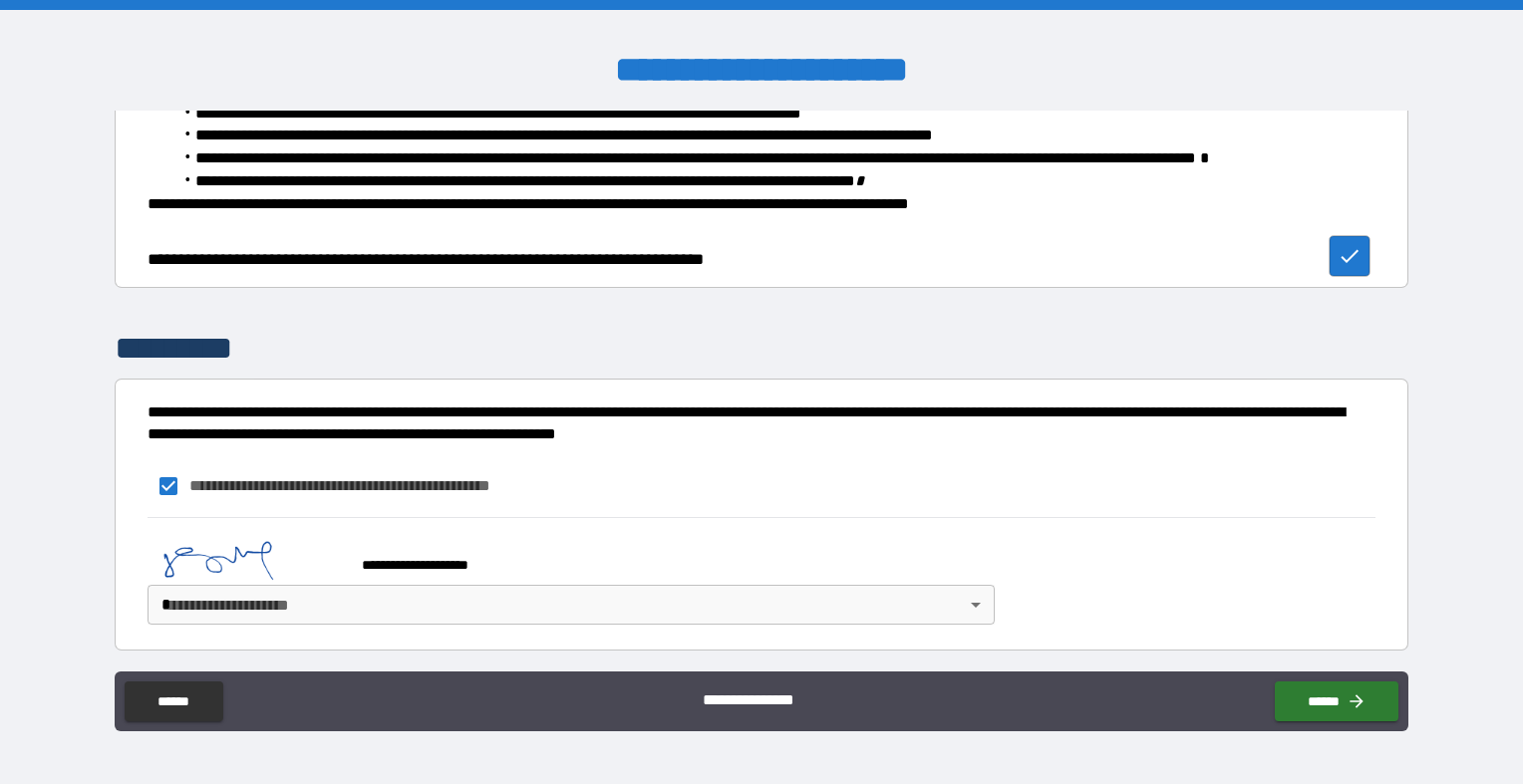 scroll, scrollTop: 874, scrollLeft: 0, axis: vertical 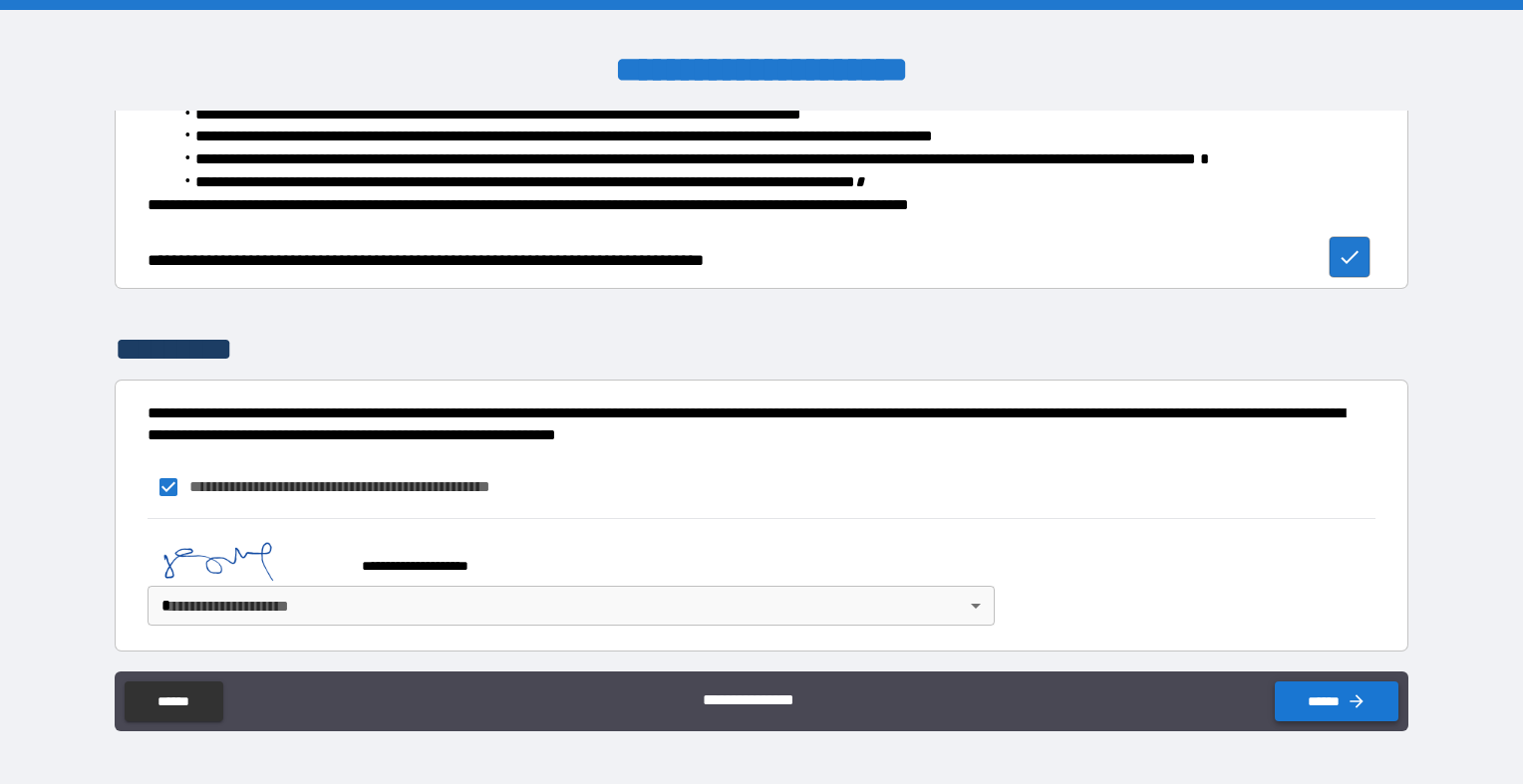 click on "******" at bounding box center (1337, 701) 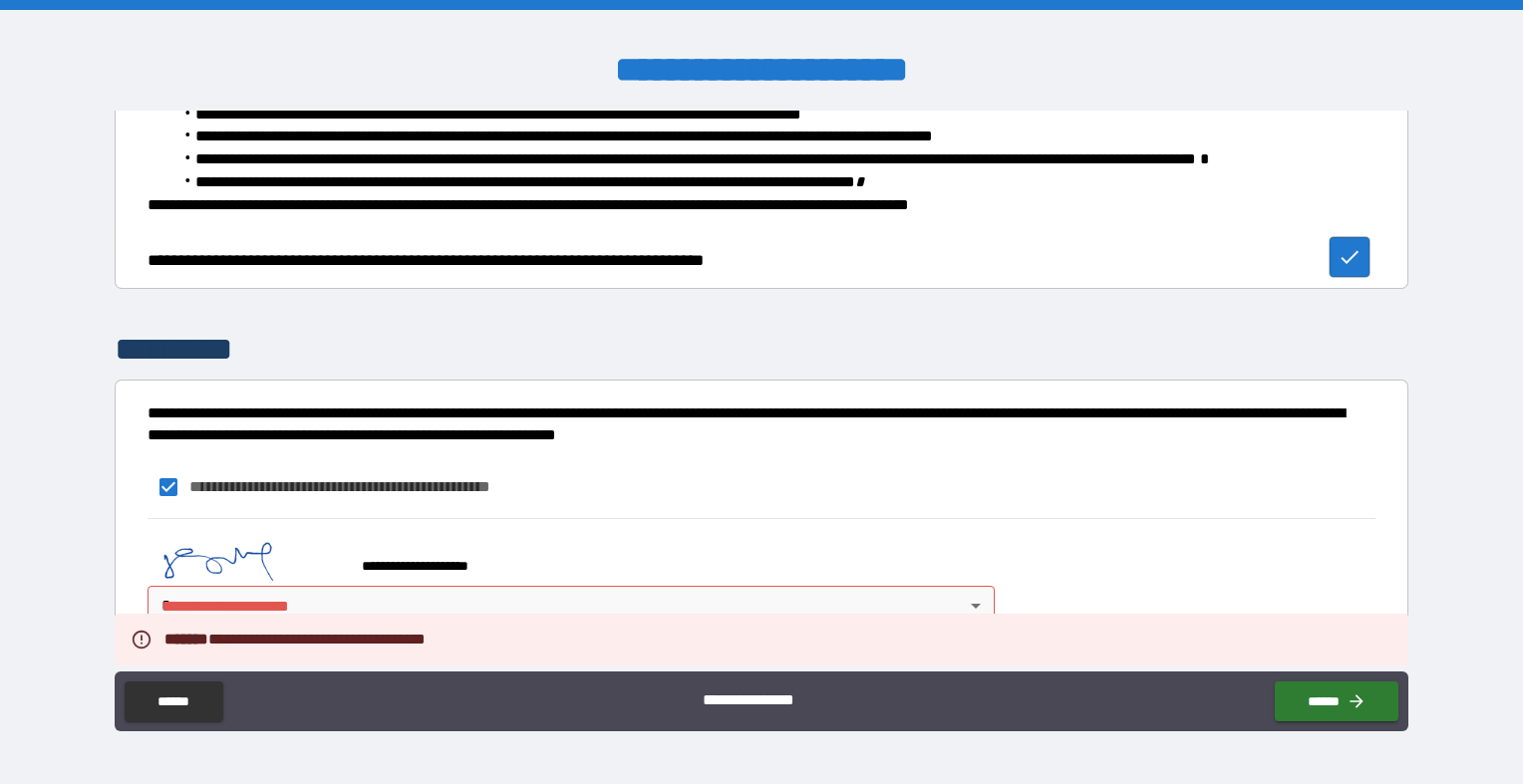 click on "**********" at bounding box center (762, 392) 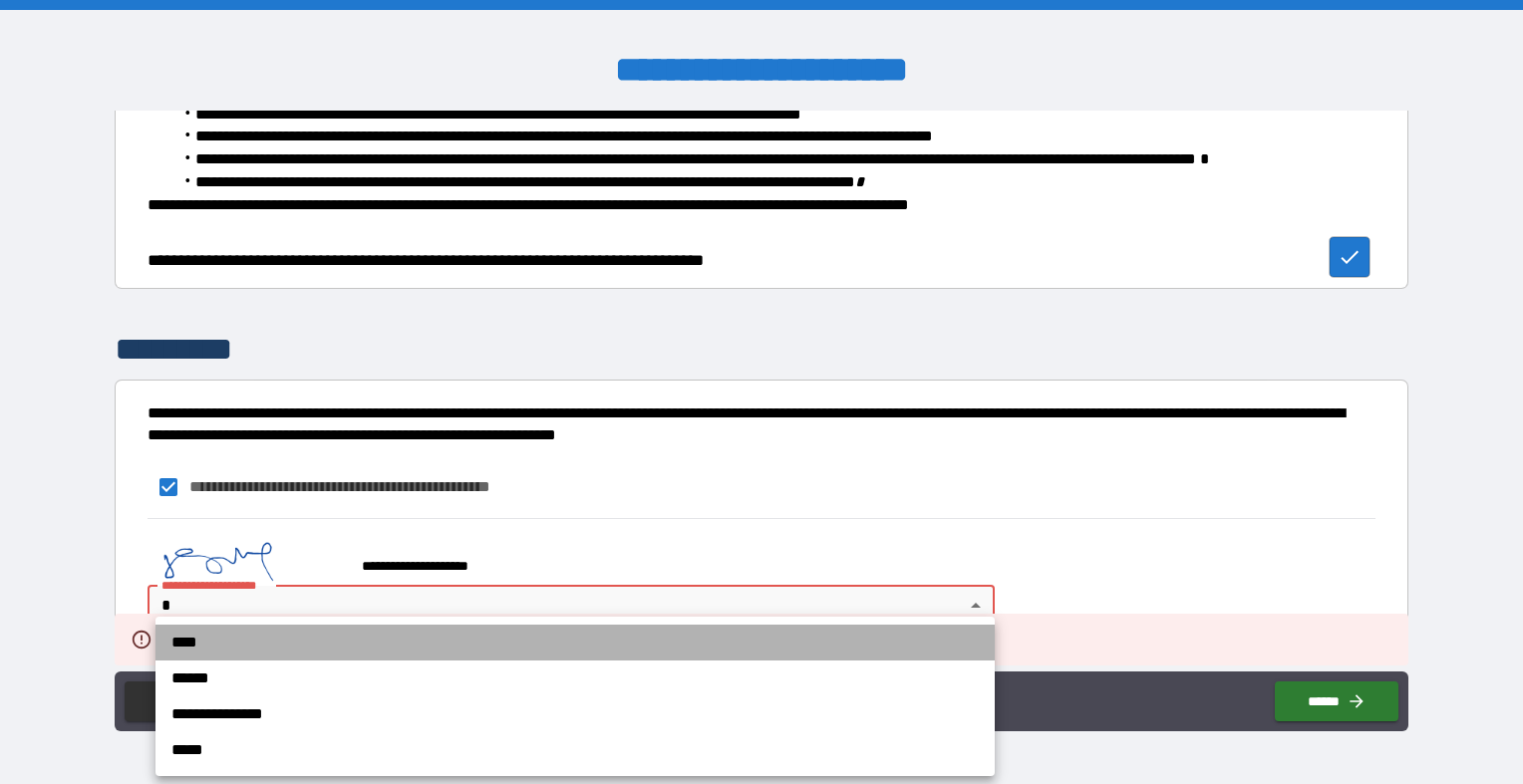 click on "****" at bounding box center [575, 643] 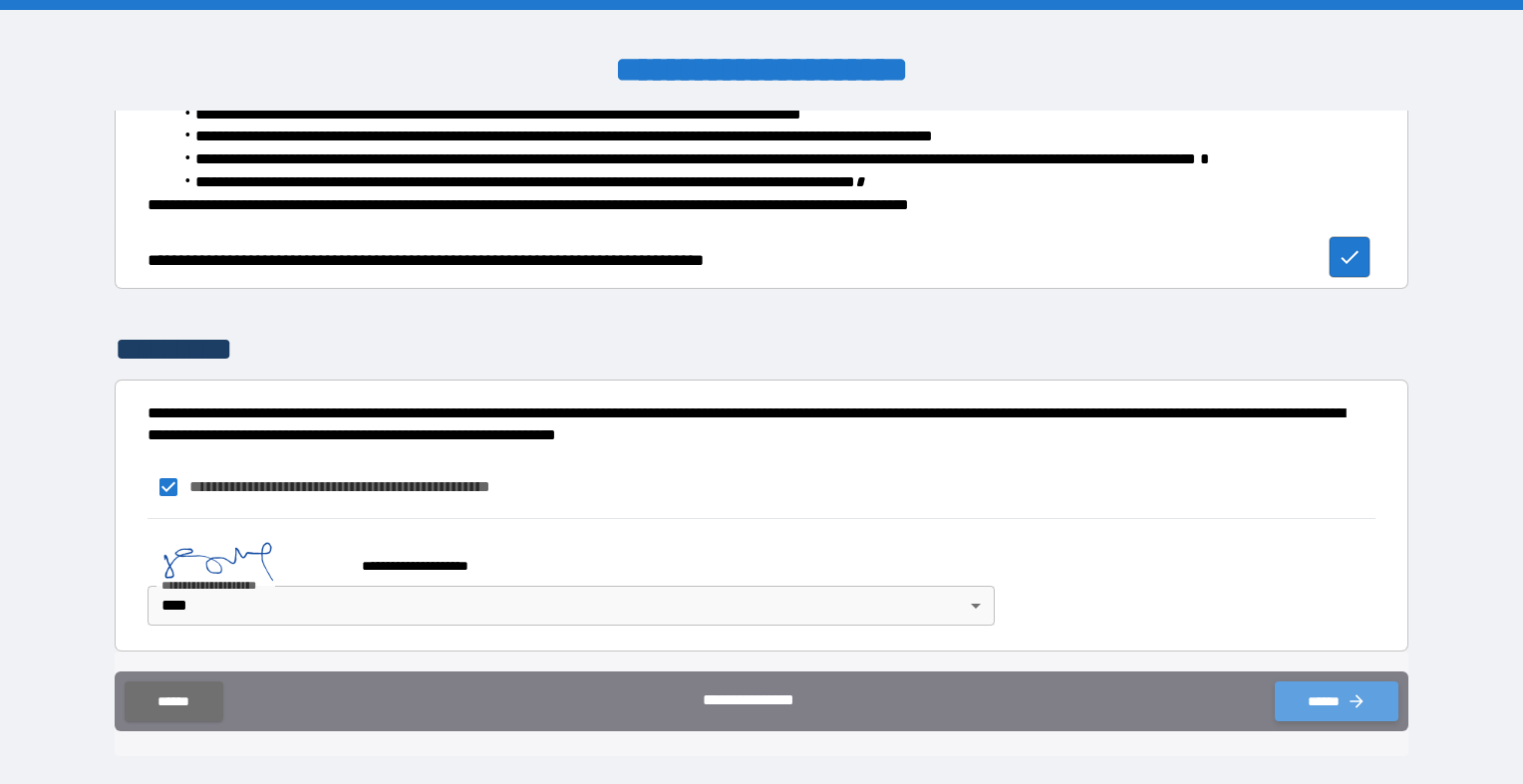 click on "******" at bounding box center (1337, 701) 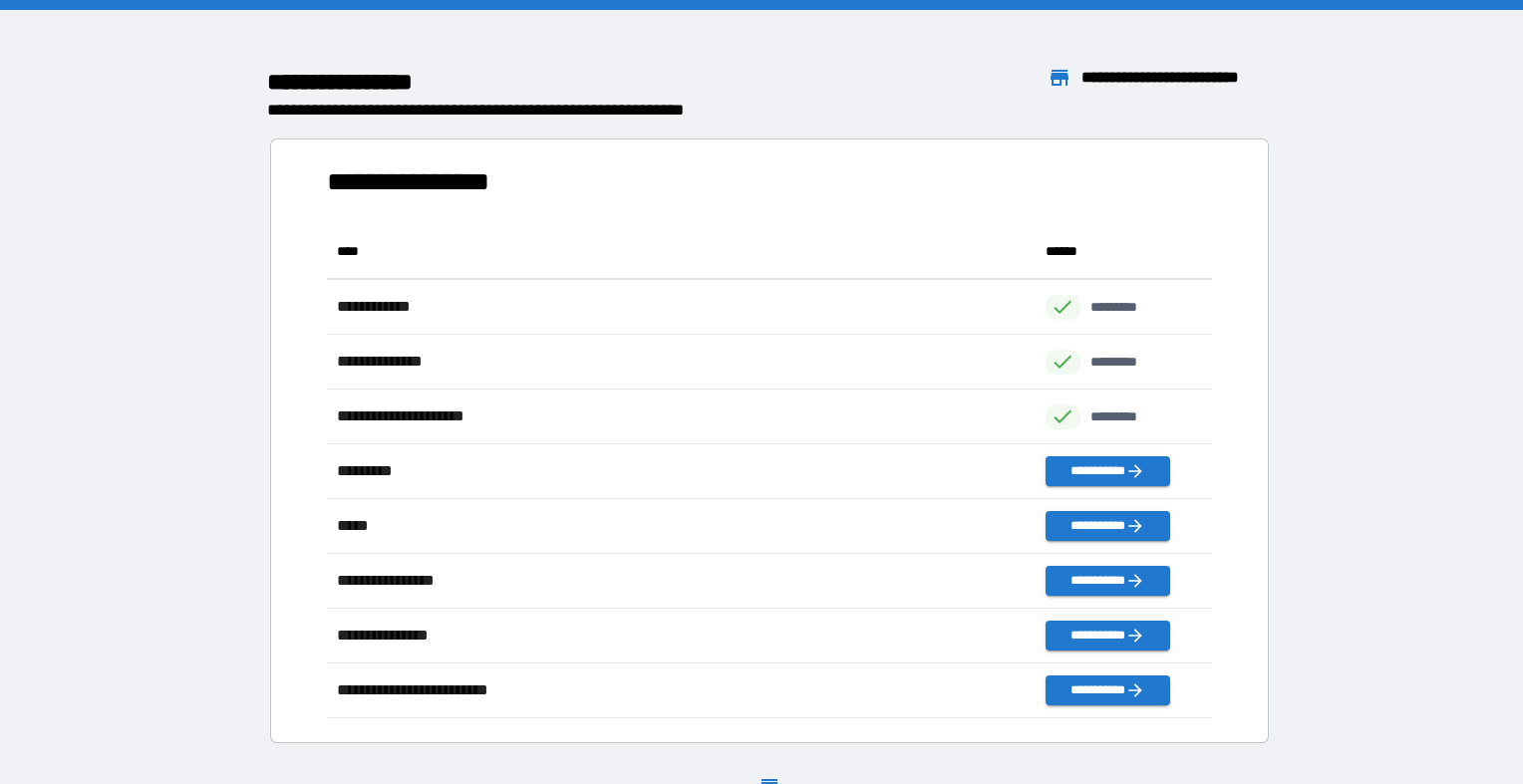 scroll, scrollTop: 1, scrollLeft: 1, axis: both 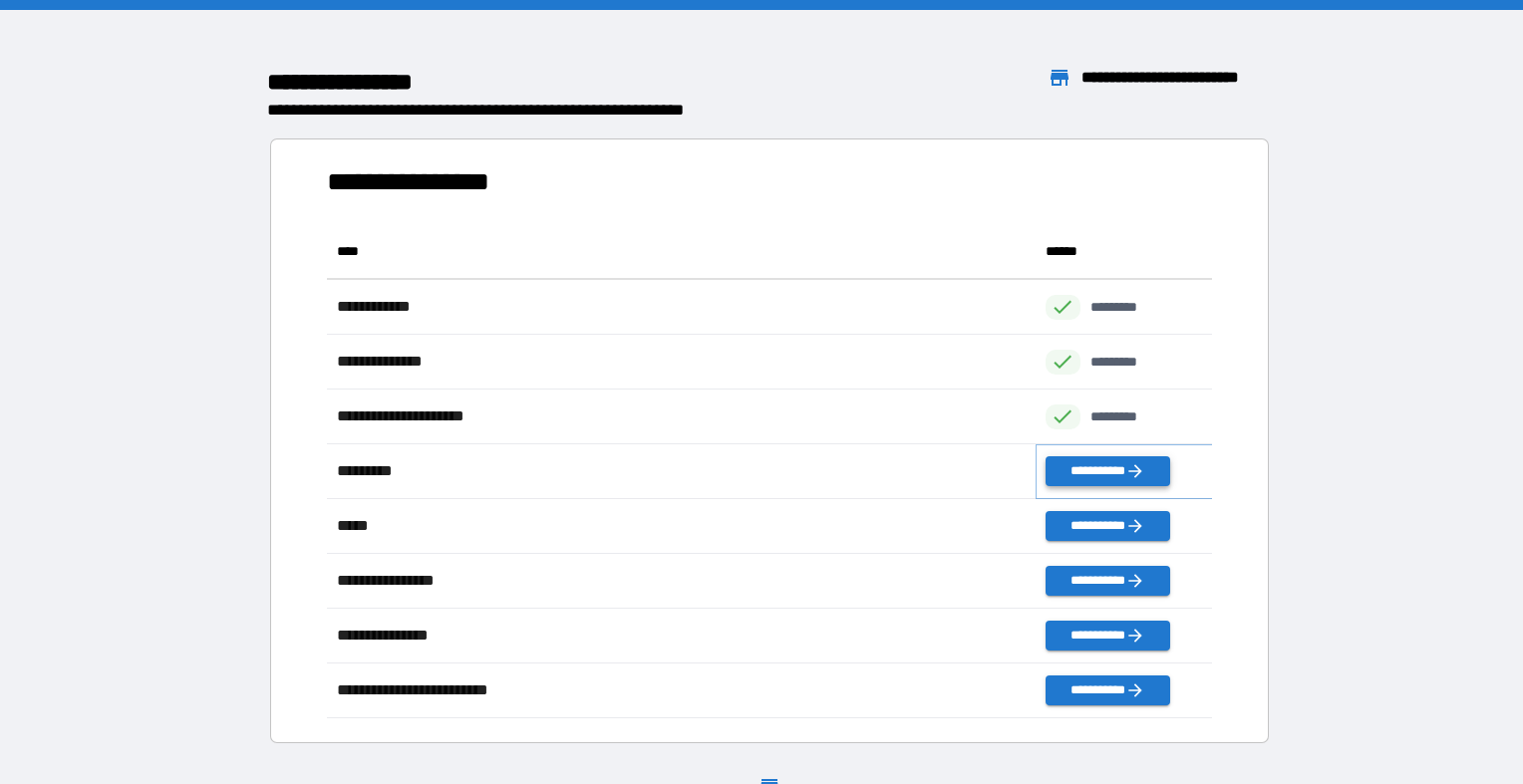 click on "**********" at bounding box center [1107, 471] 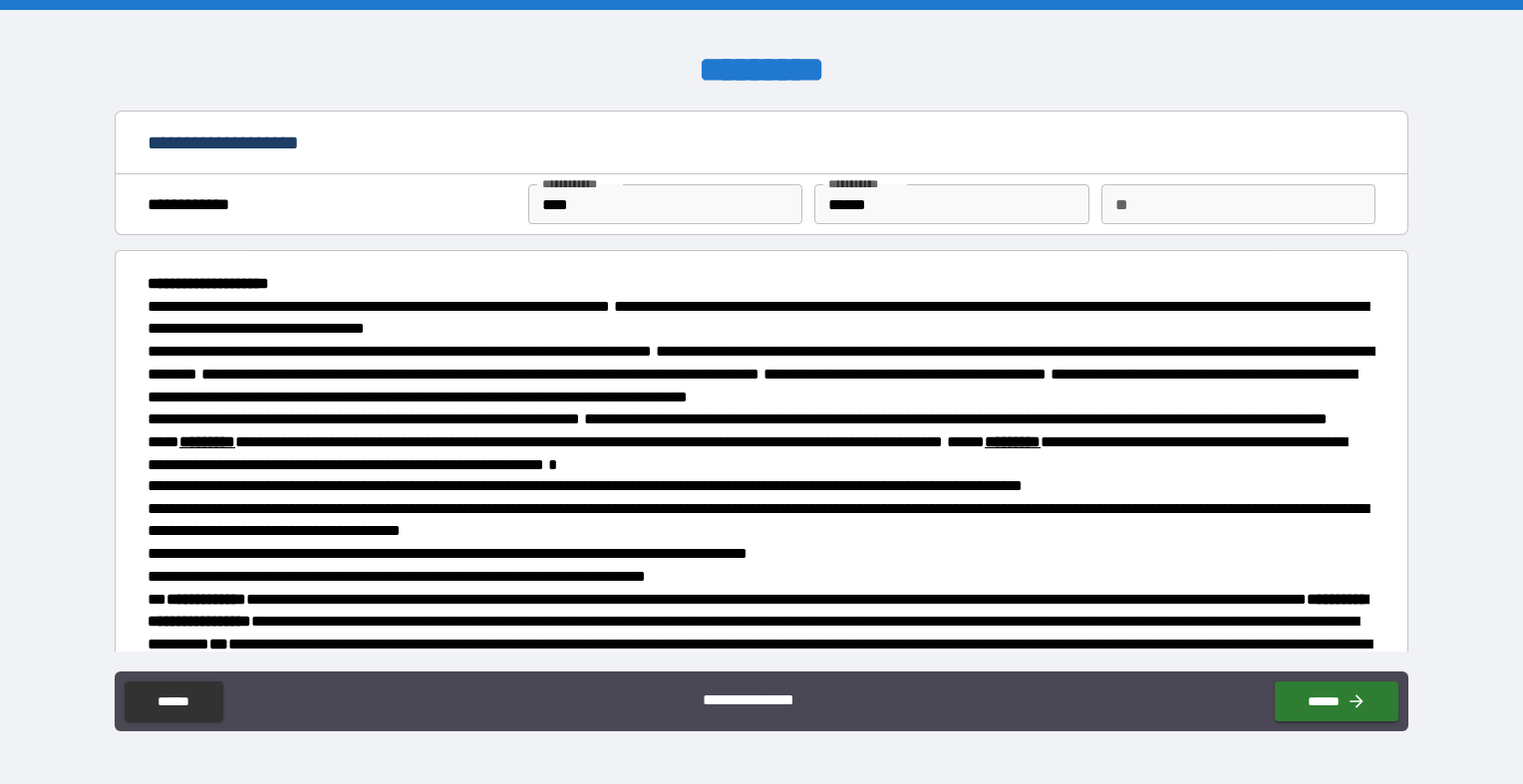 click on "**" at bounding box center [1238, 204] 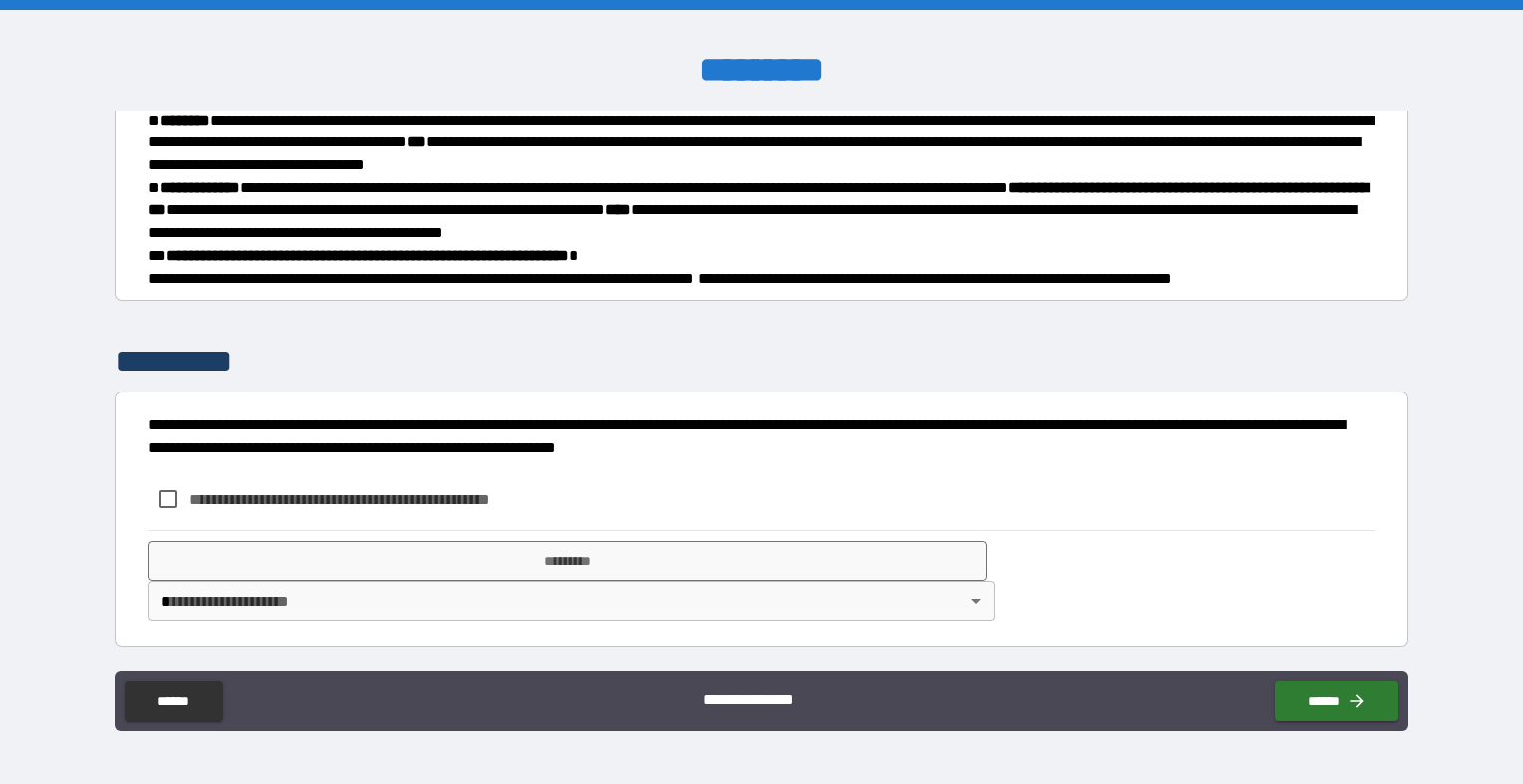 scroll, scrollTop: 597, scrollLeft: 0, axis: vertical 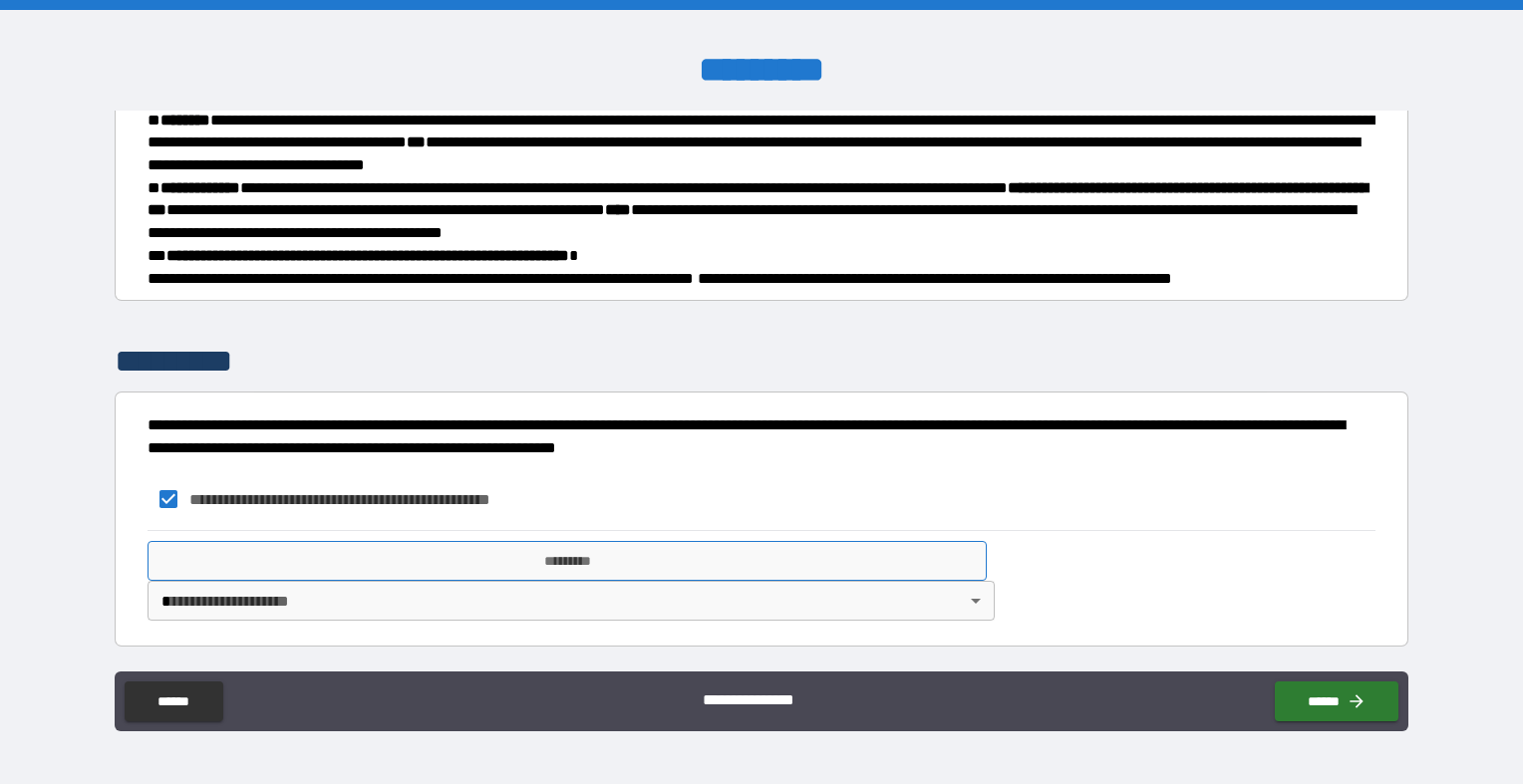 click on "*********" at bounding box center [567, 561] 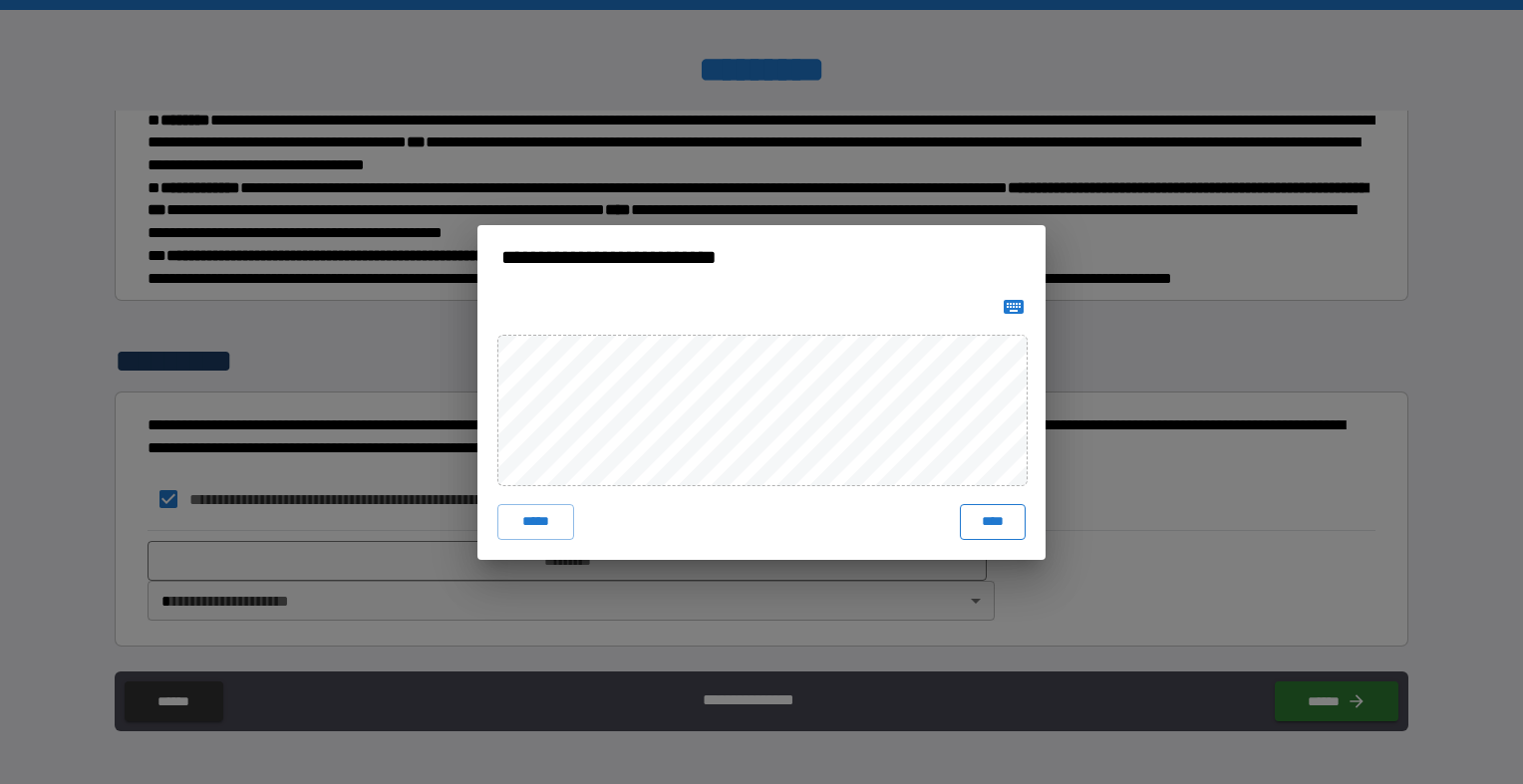 click on "****" at bounding box center (993, 522) 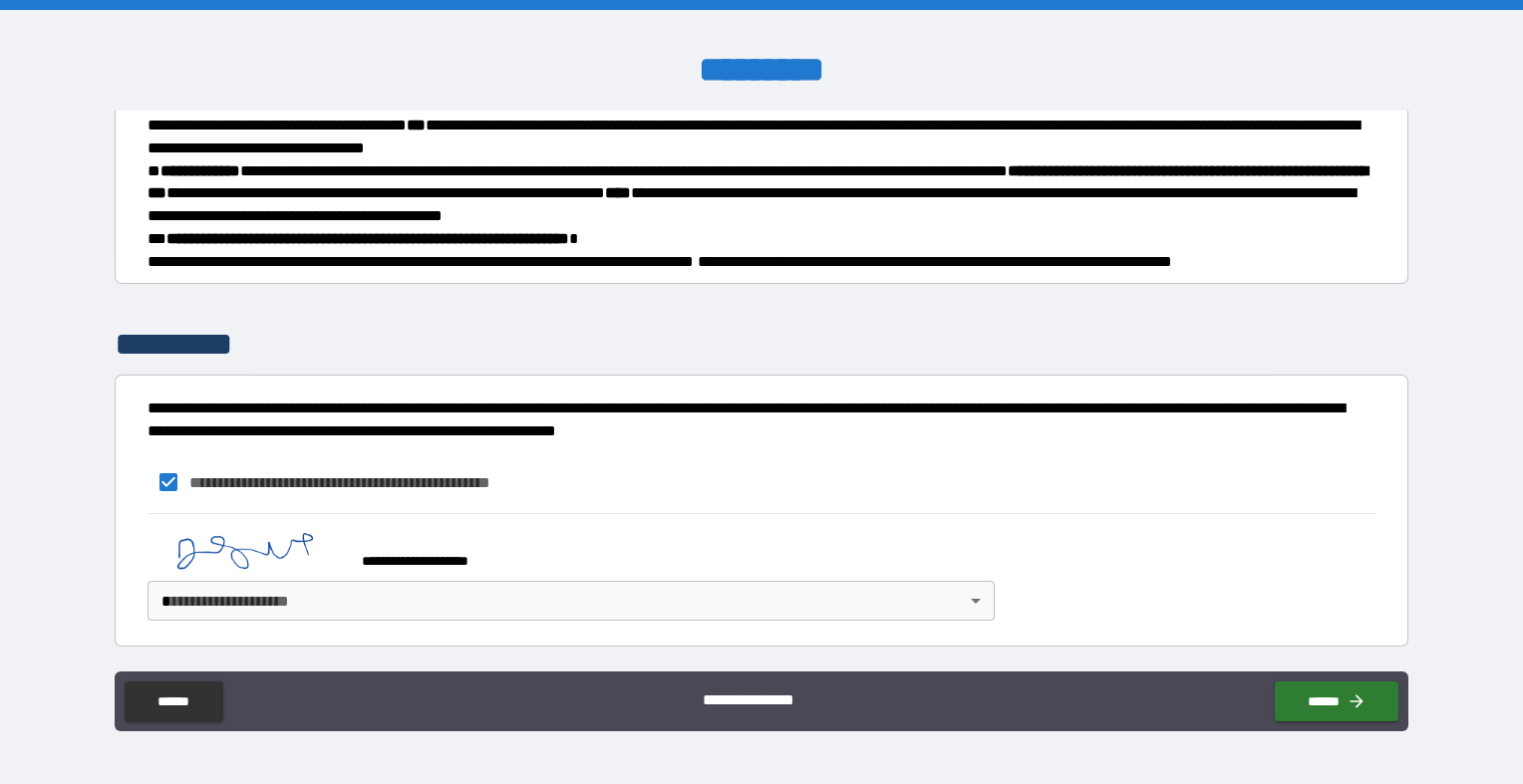 click on "**********" at bounding box center [762, 392] 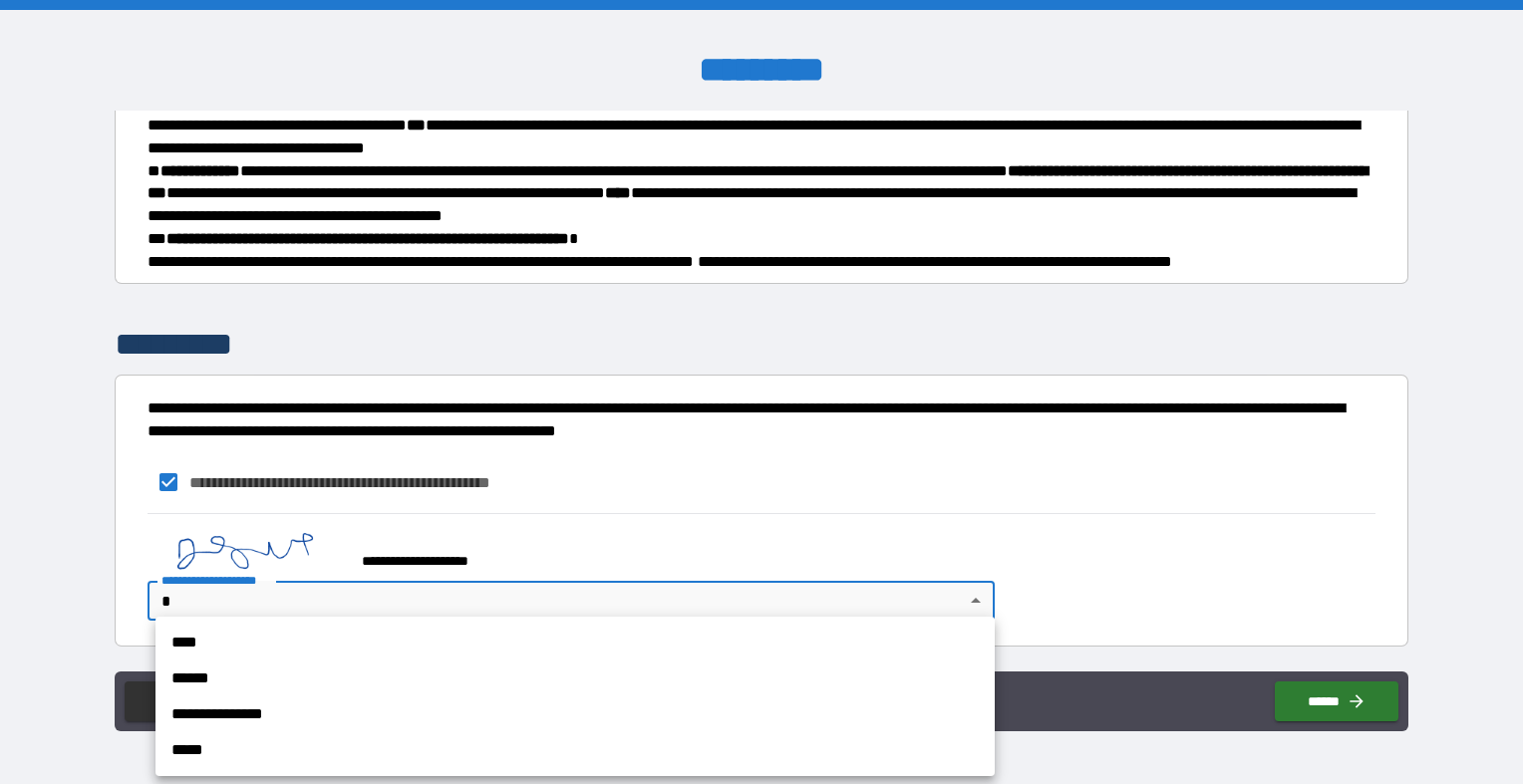 click on "****" at bounding box center (575, 643) 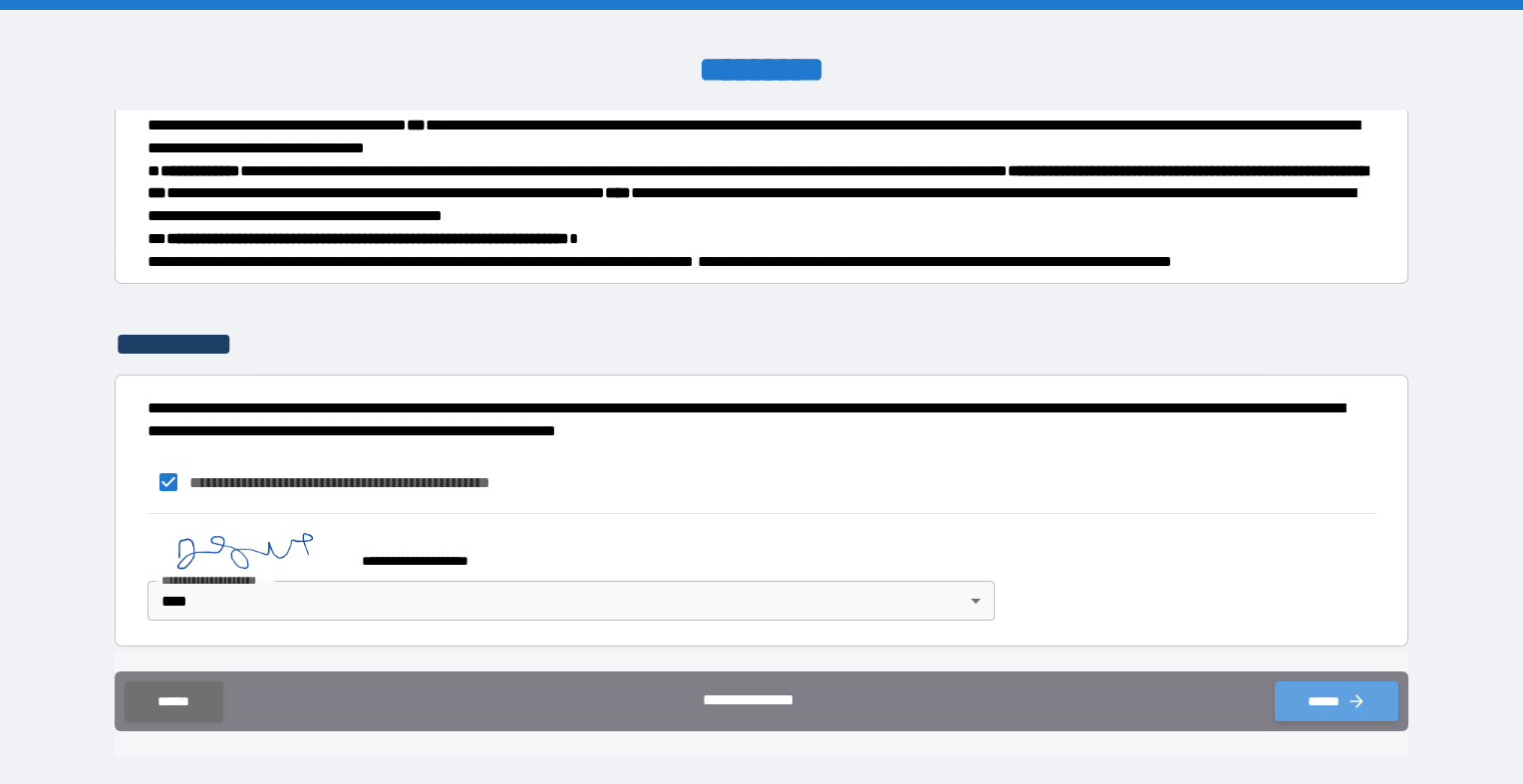 click on "******" at bounding box center (1337, 701) 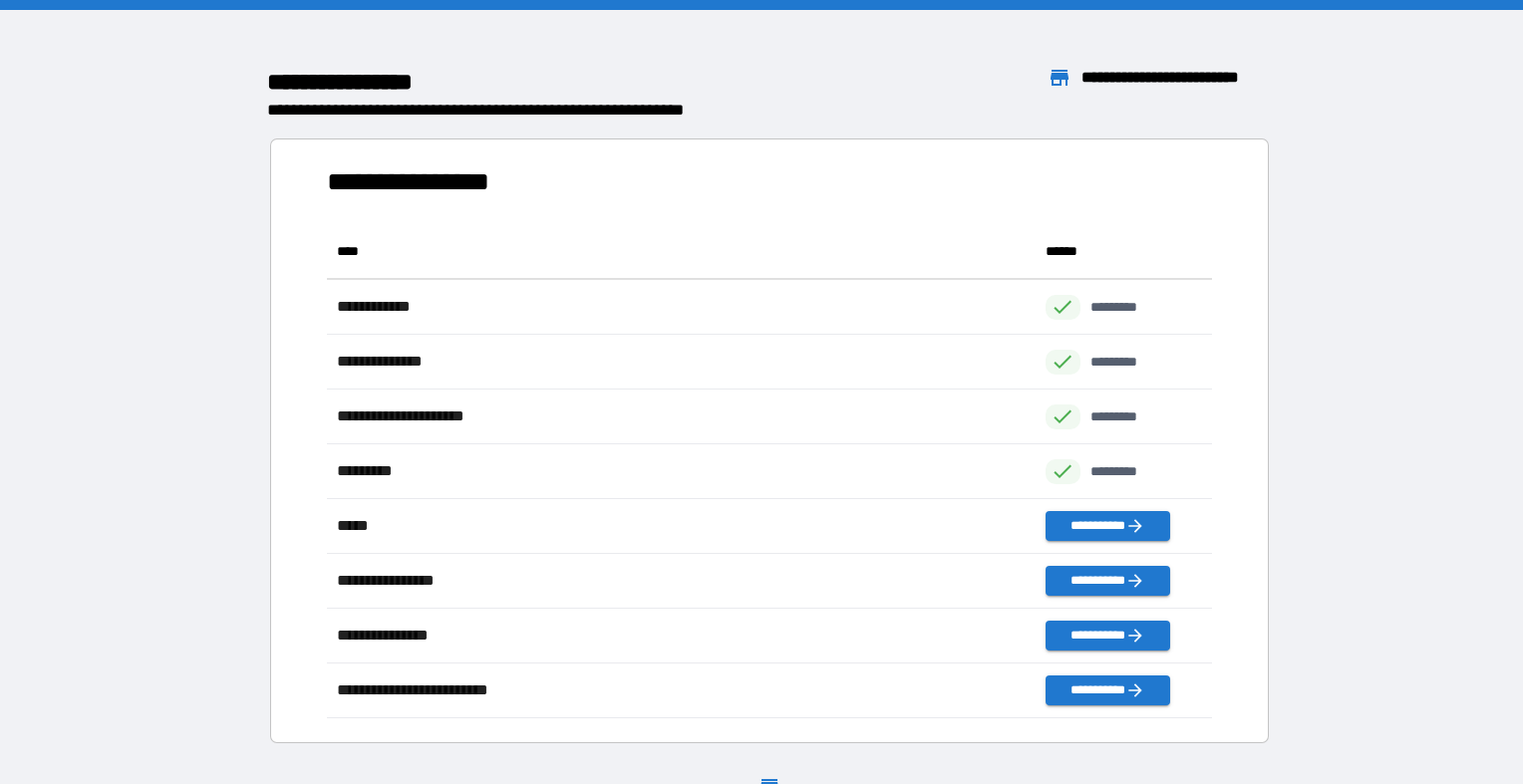 scroll, scrollTop: 1, scrollLeft: 1, axis: both 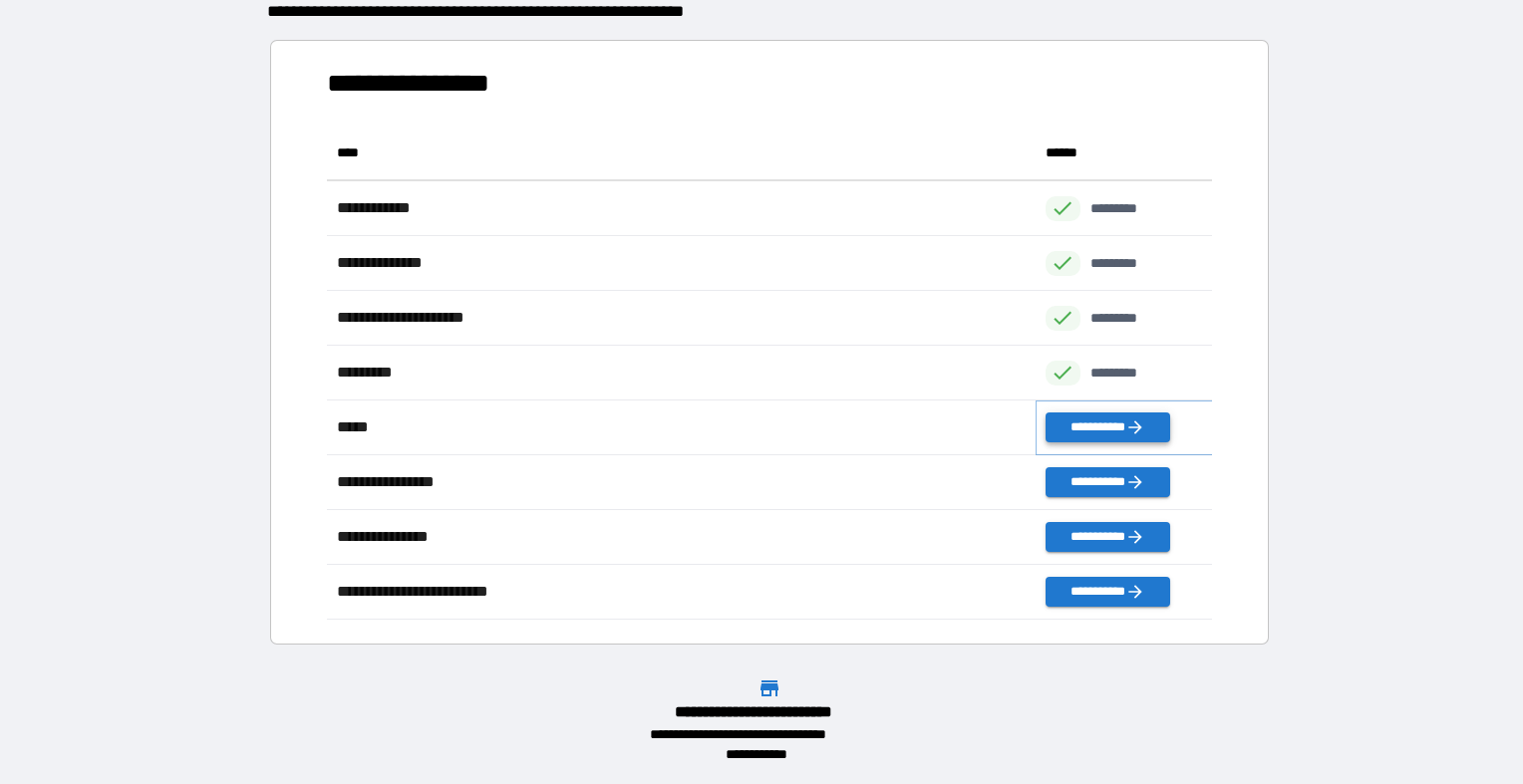 click on "**********" at bounding box center (1107, 427) 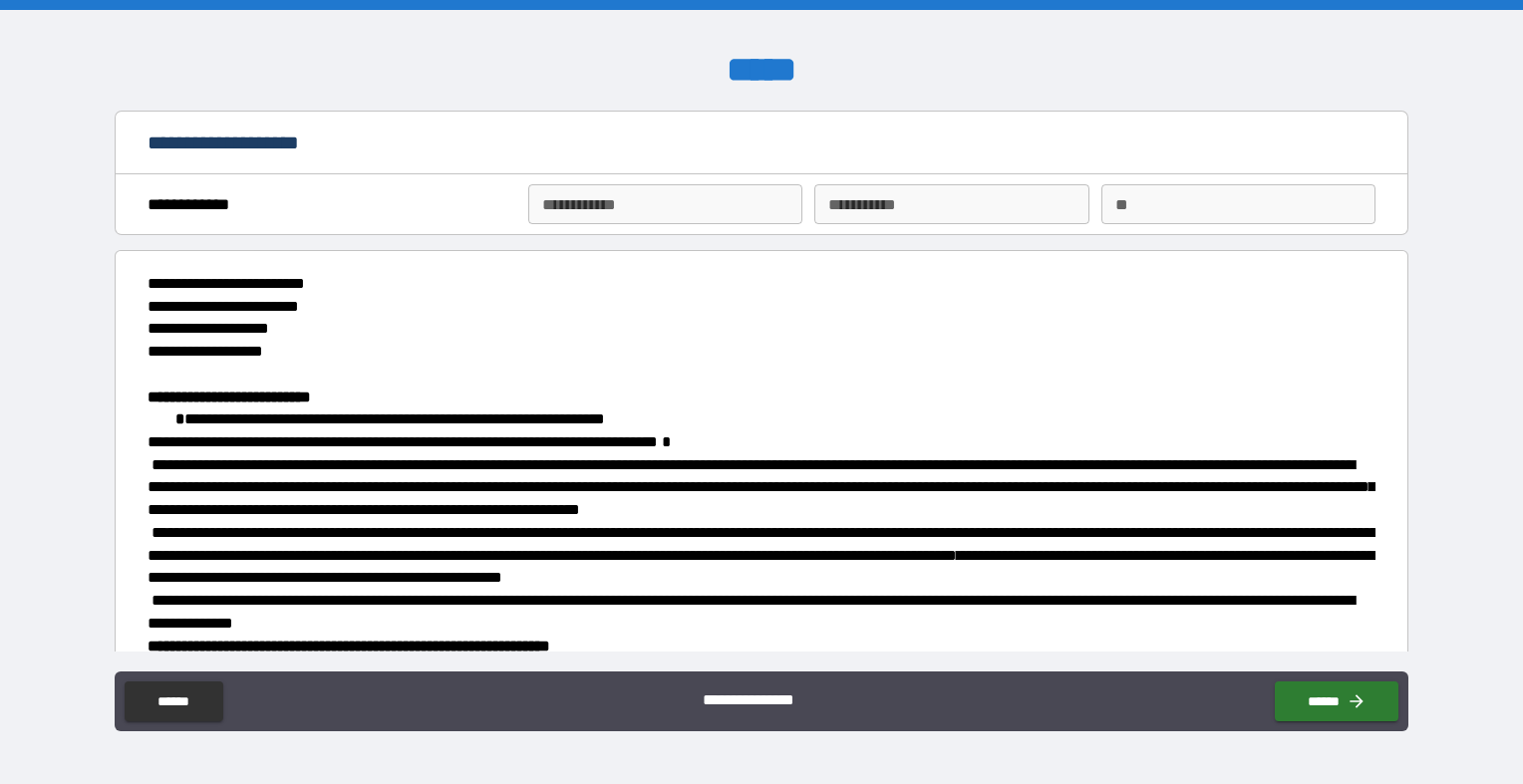 click on "**********" at bounding box center [665, 204] 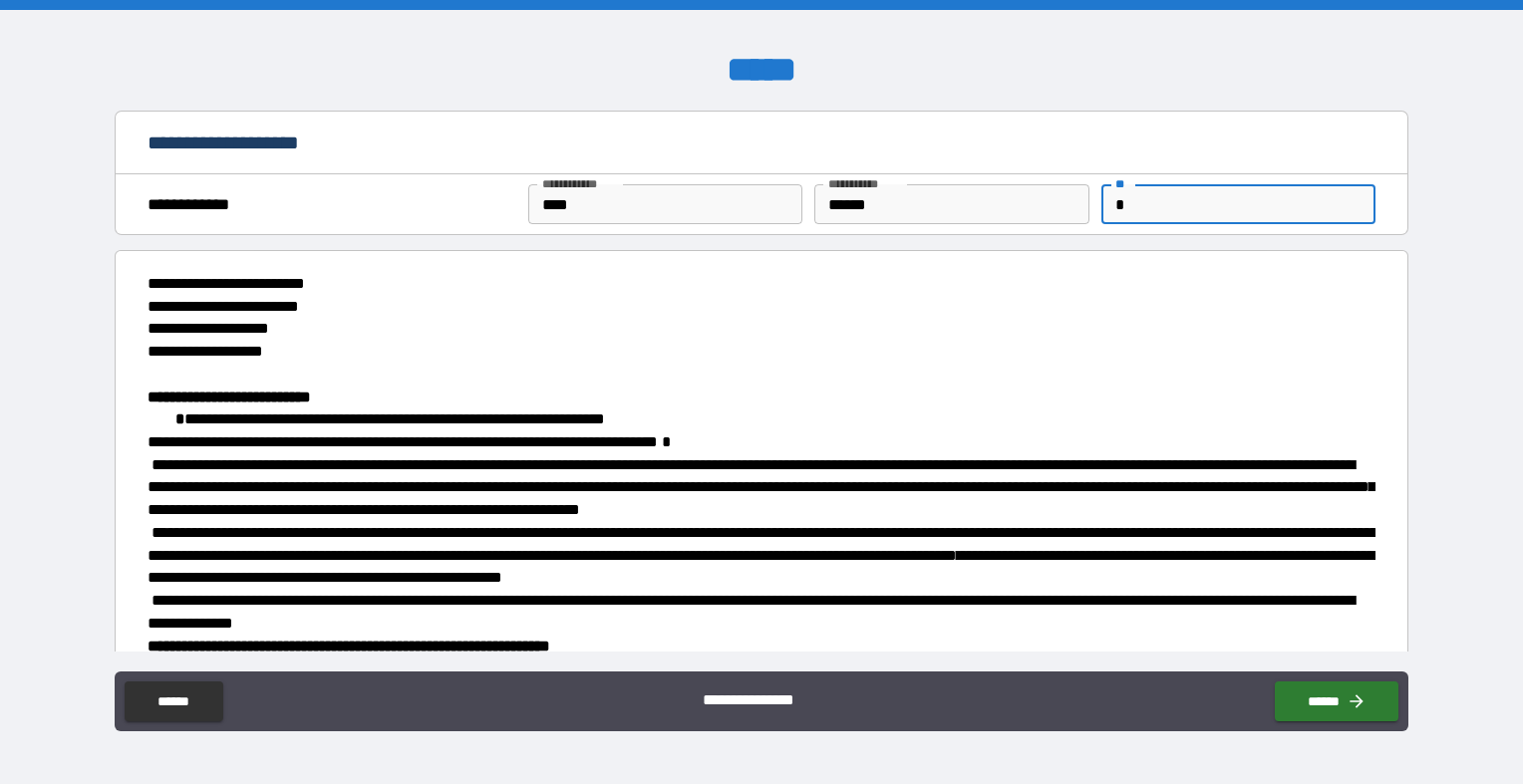 click on "**********" at bounding box center [762, 352] 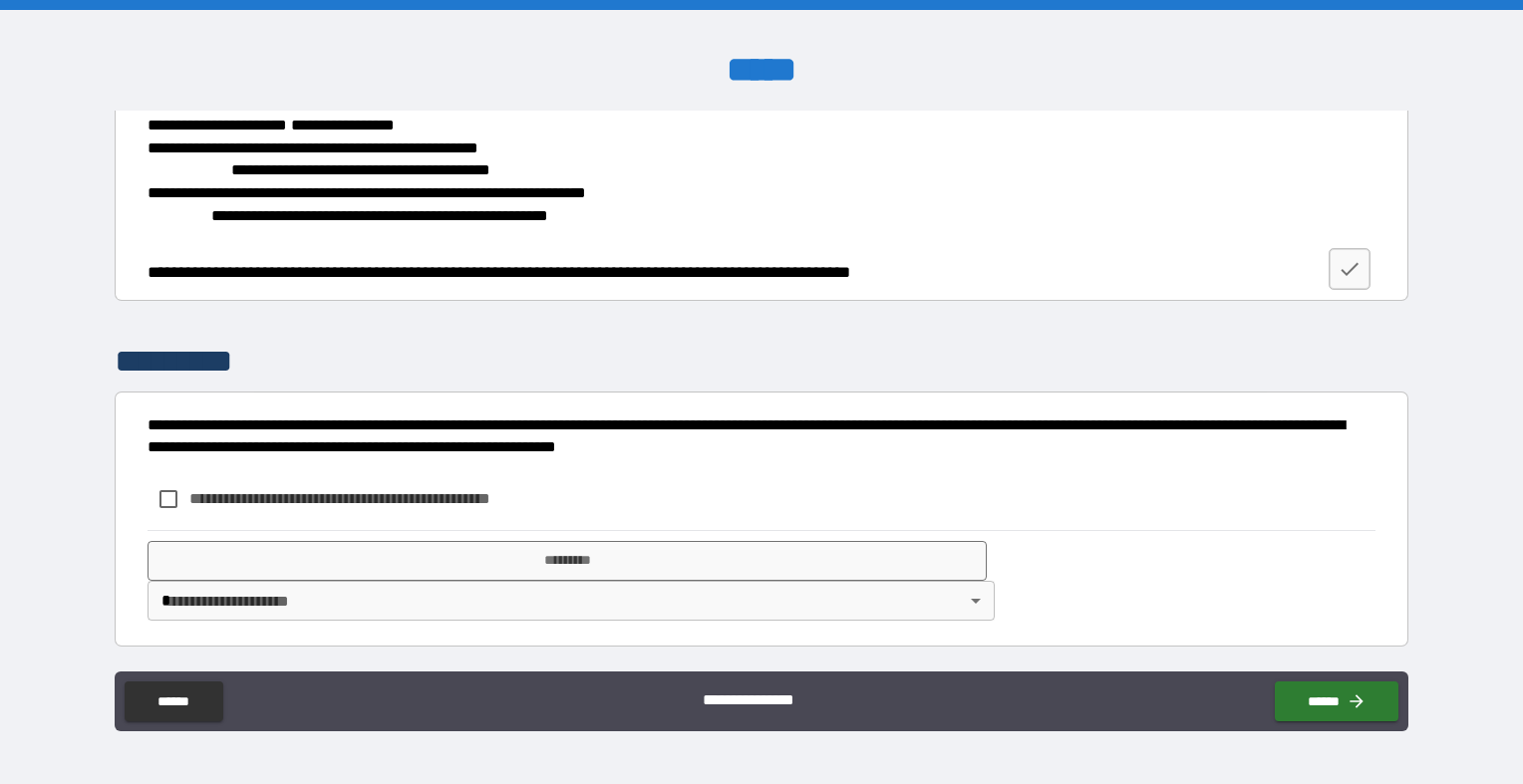 scroll, scrollTop: 2103, scrollLeft: 0, axis: vertical 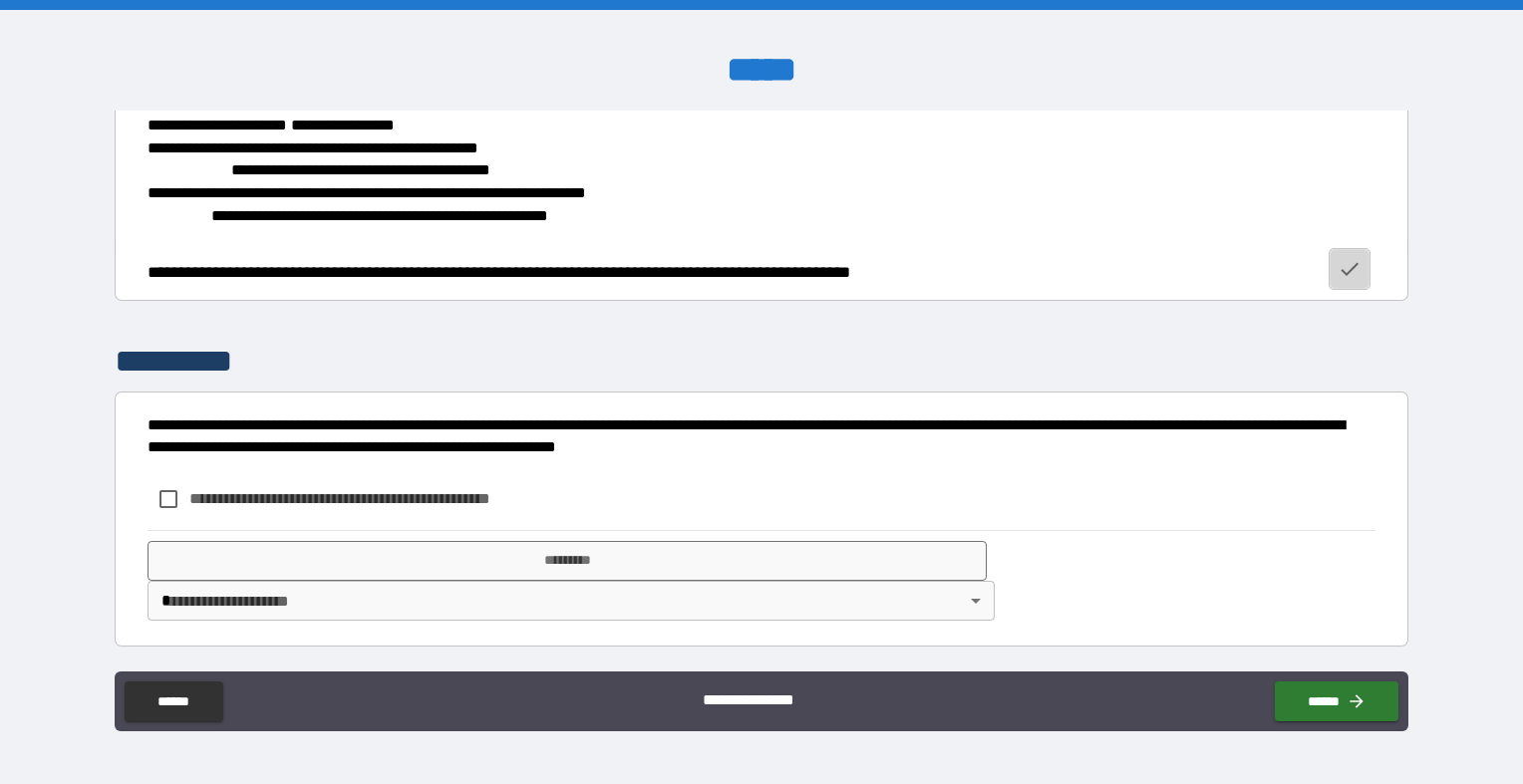 click at bounding box center [1350, 269] 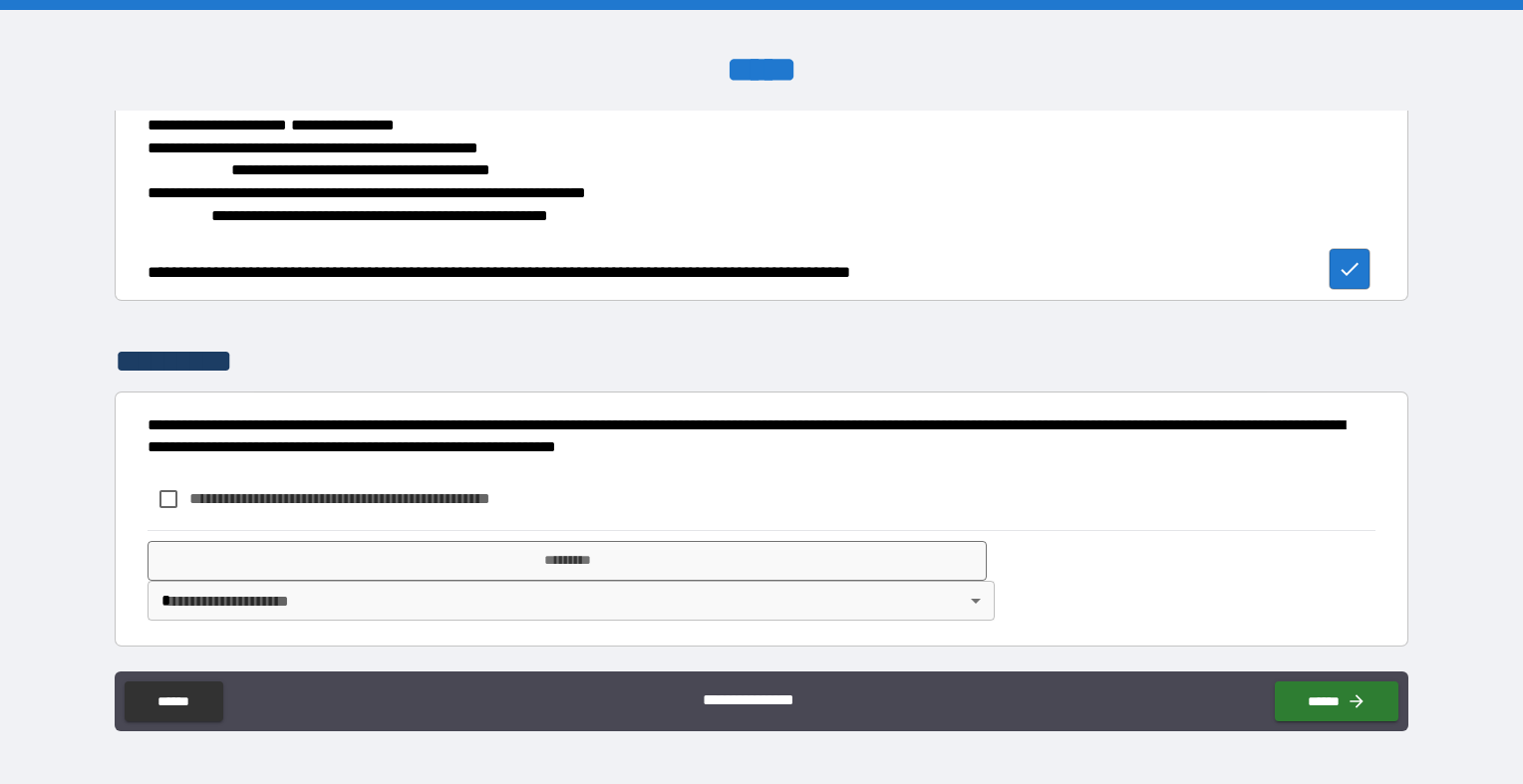 click on "**********" at bounding box center (373, 498) 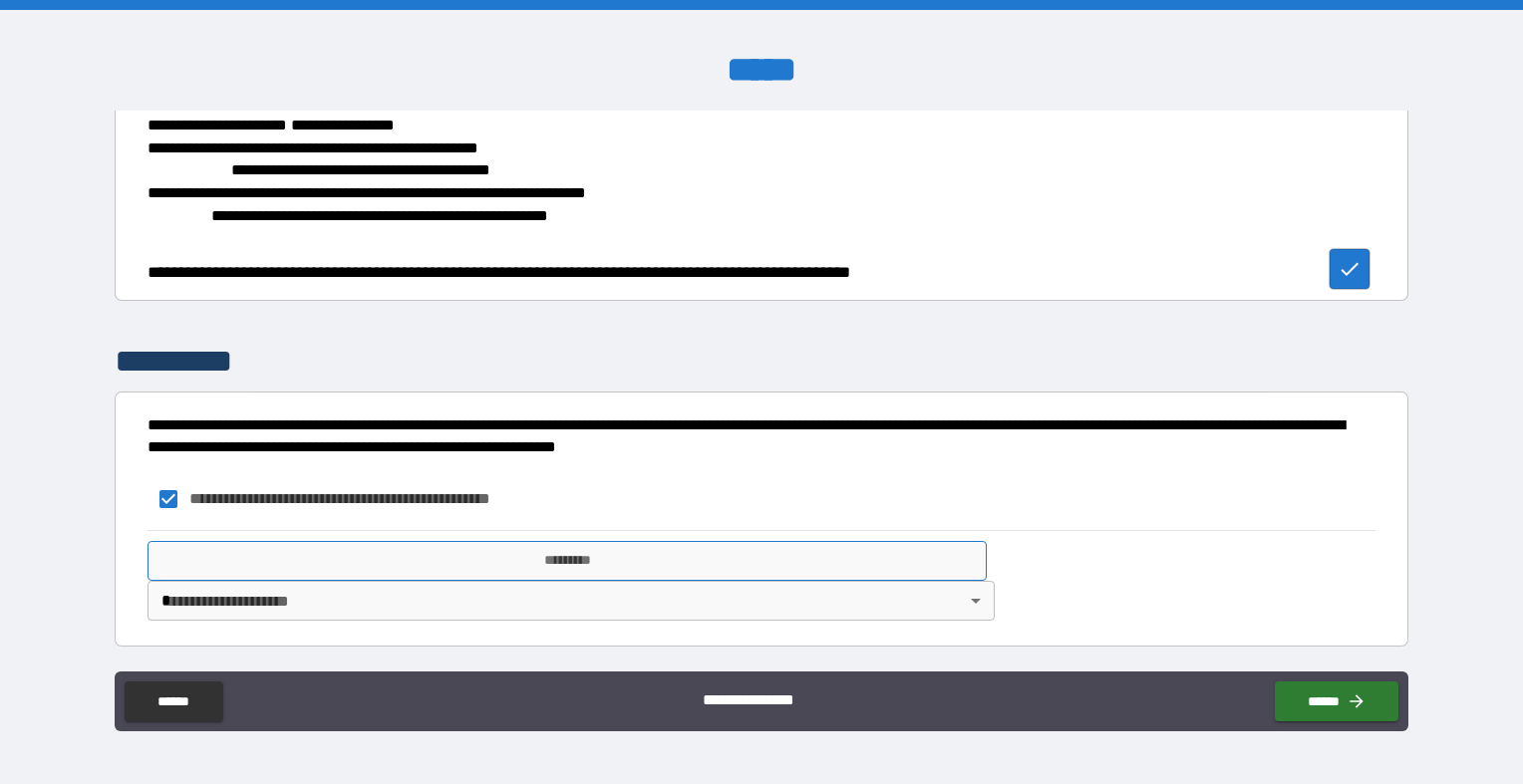 scroll, scrollTop: 2127, scrollLeft: 0, axis: vertical 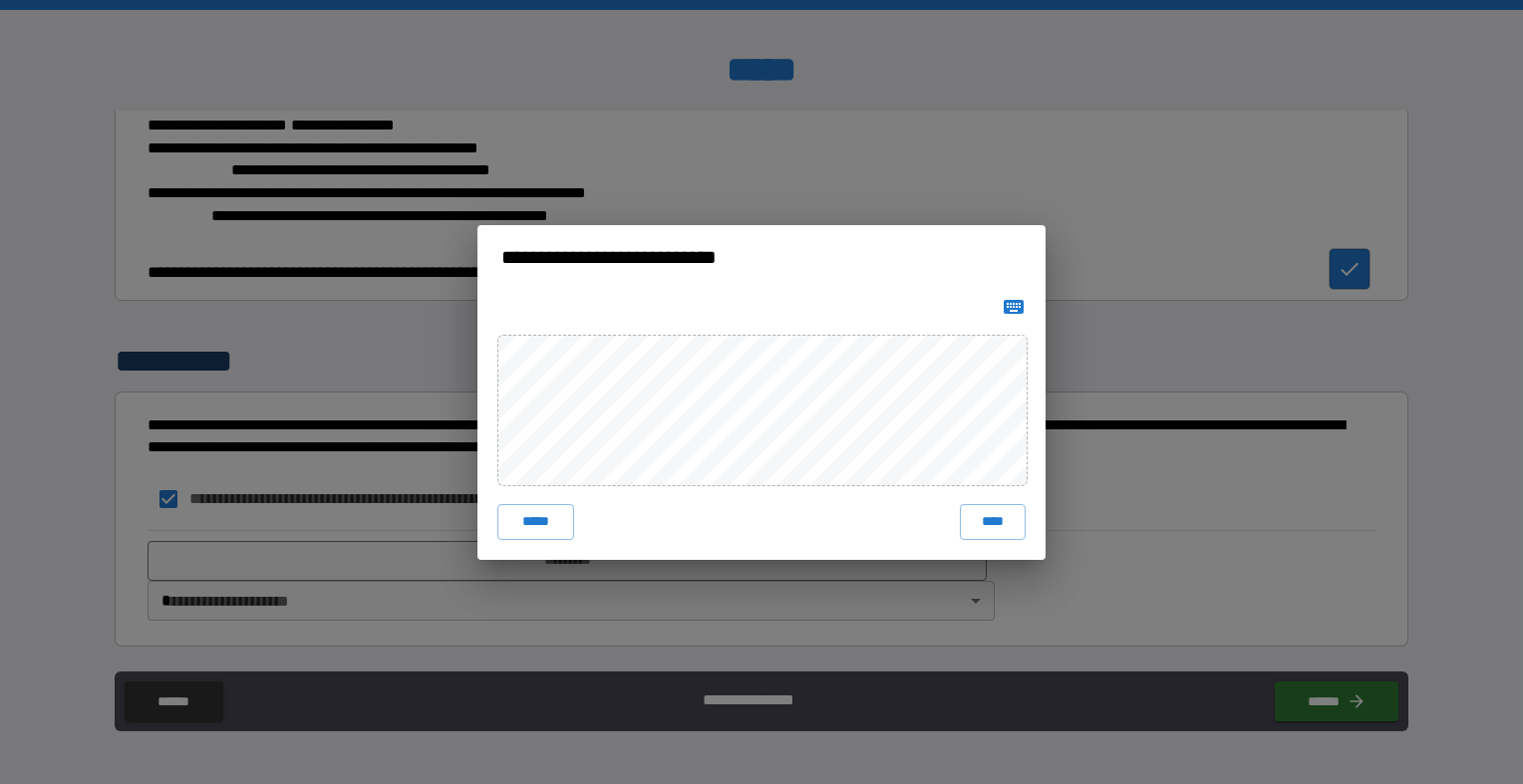 click on "***** ****" at bounding box center (762, 424) 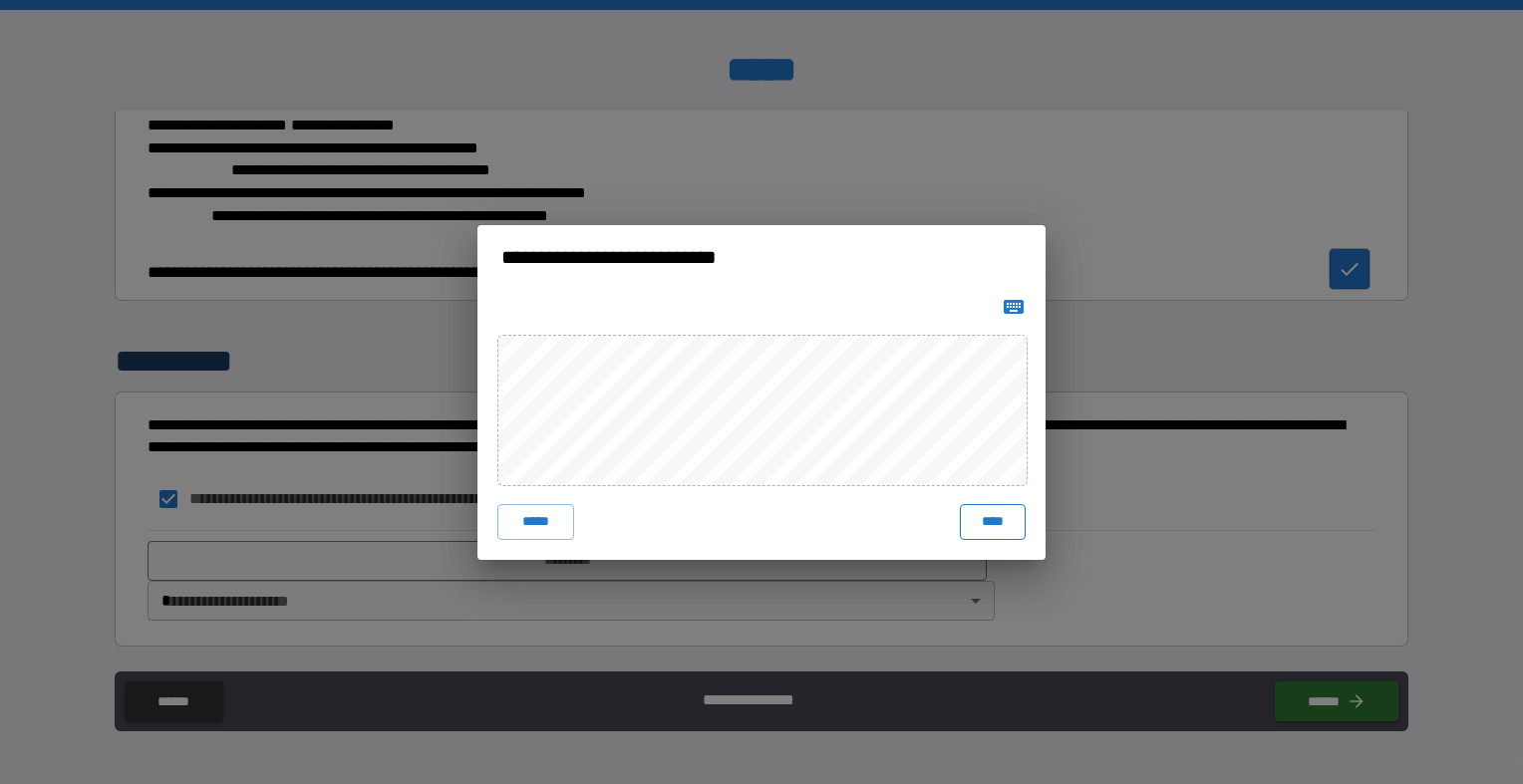 click on "****" at bounding box center [993, 522] 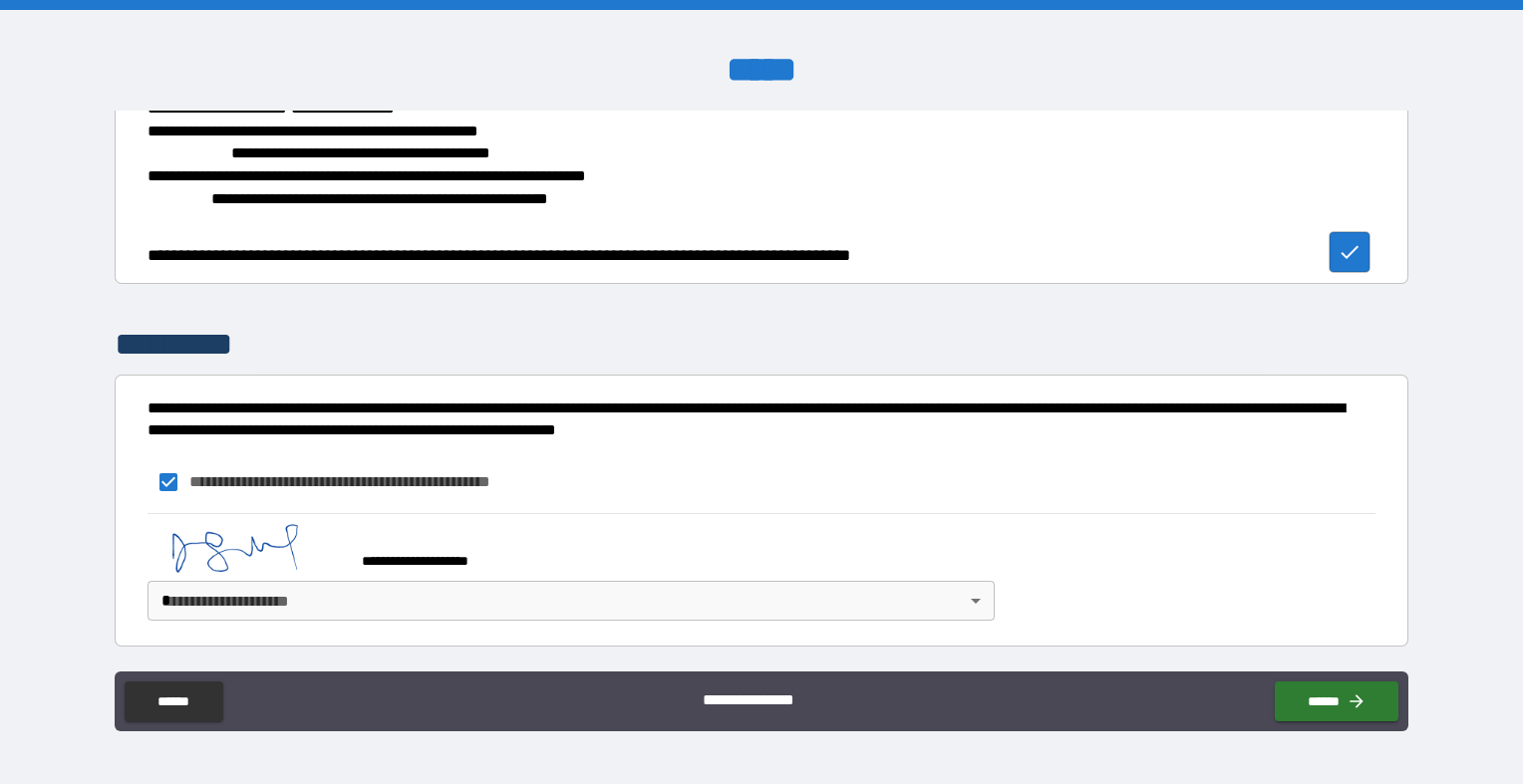 click on "**********" at bounding box center [762, 392] 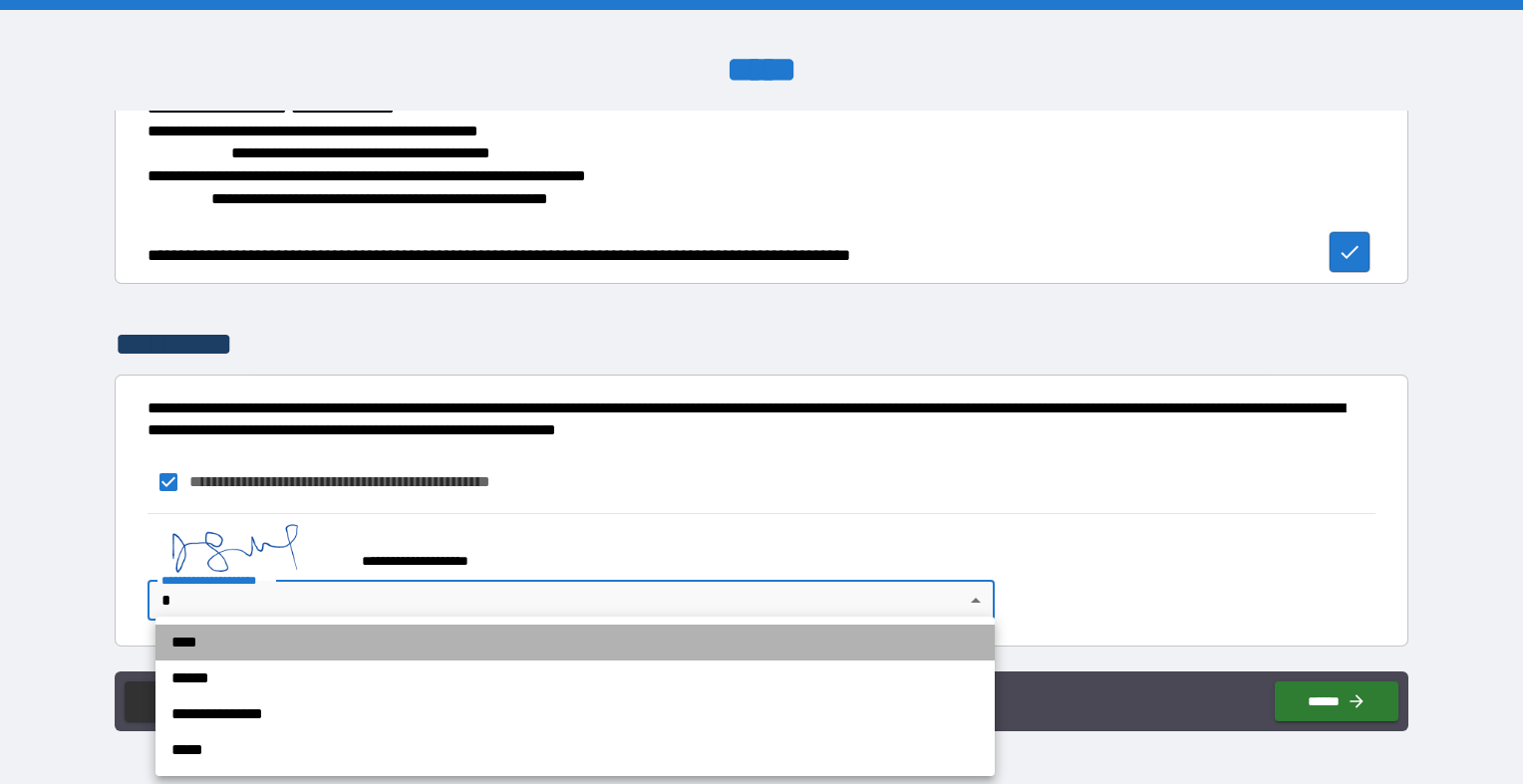 click on "****" at bounding box center (575, 643) 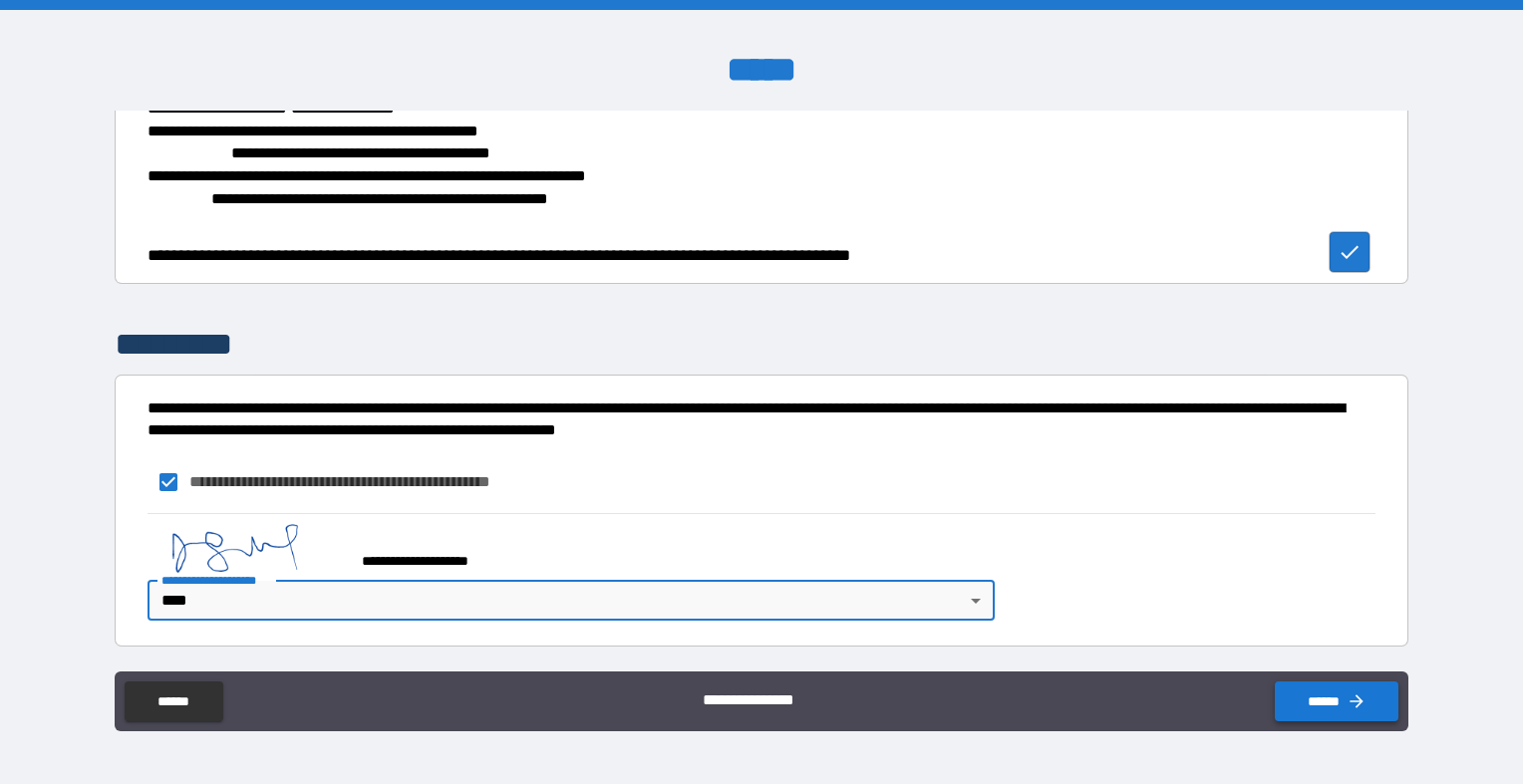 click on "******" at bounding box center (1337, 701) 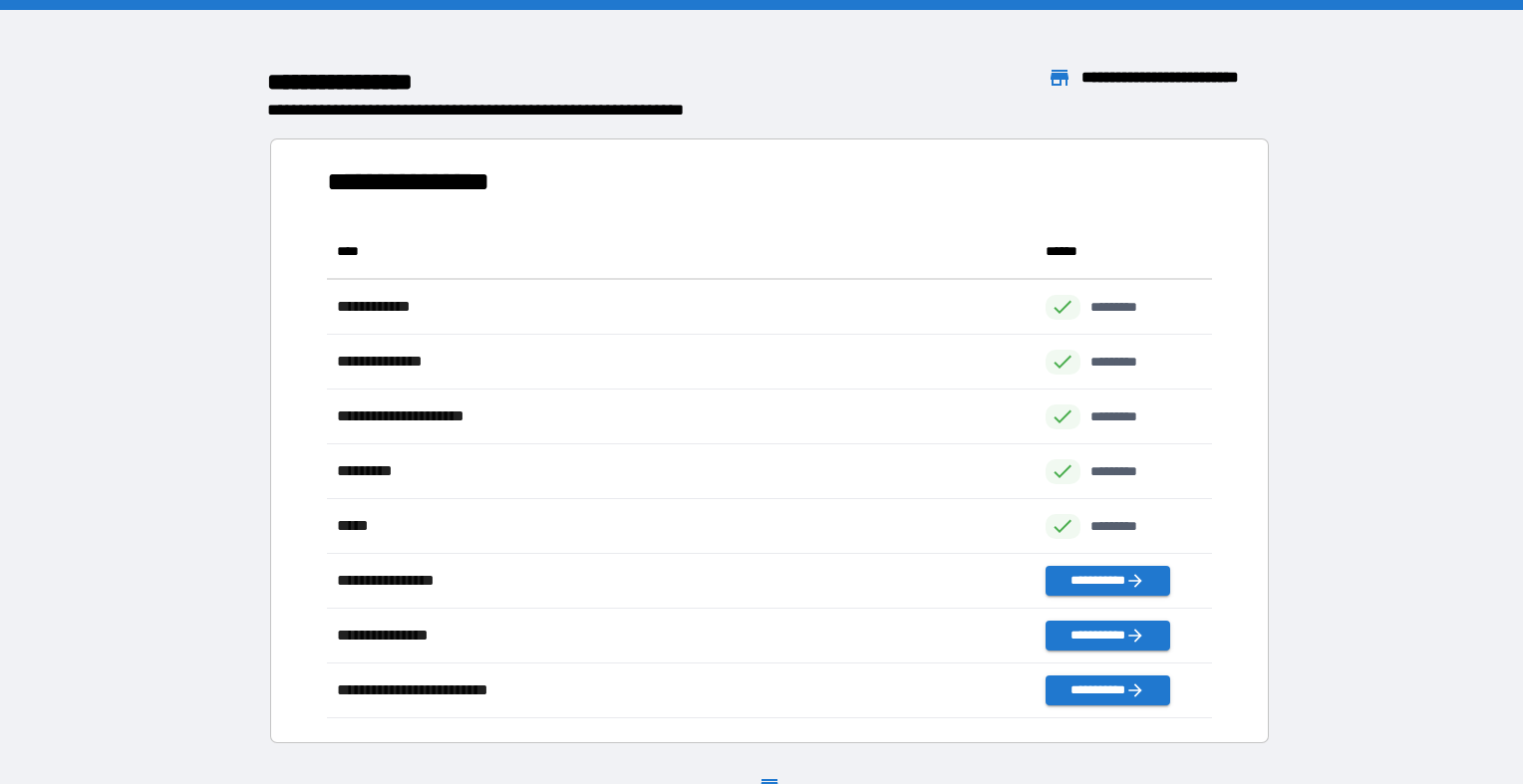 scroll, scrollTop: 1, scrollLeft: 1, axis: both 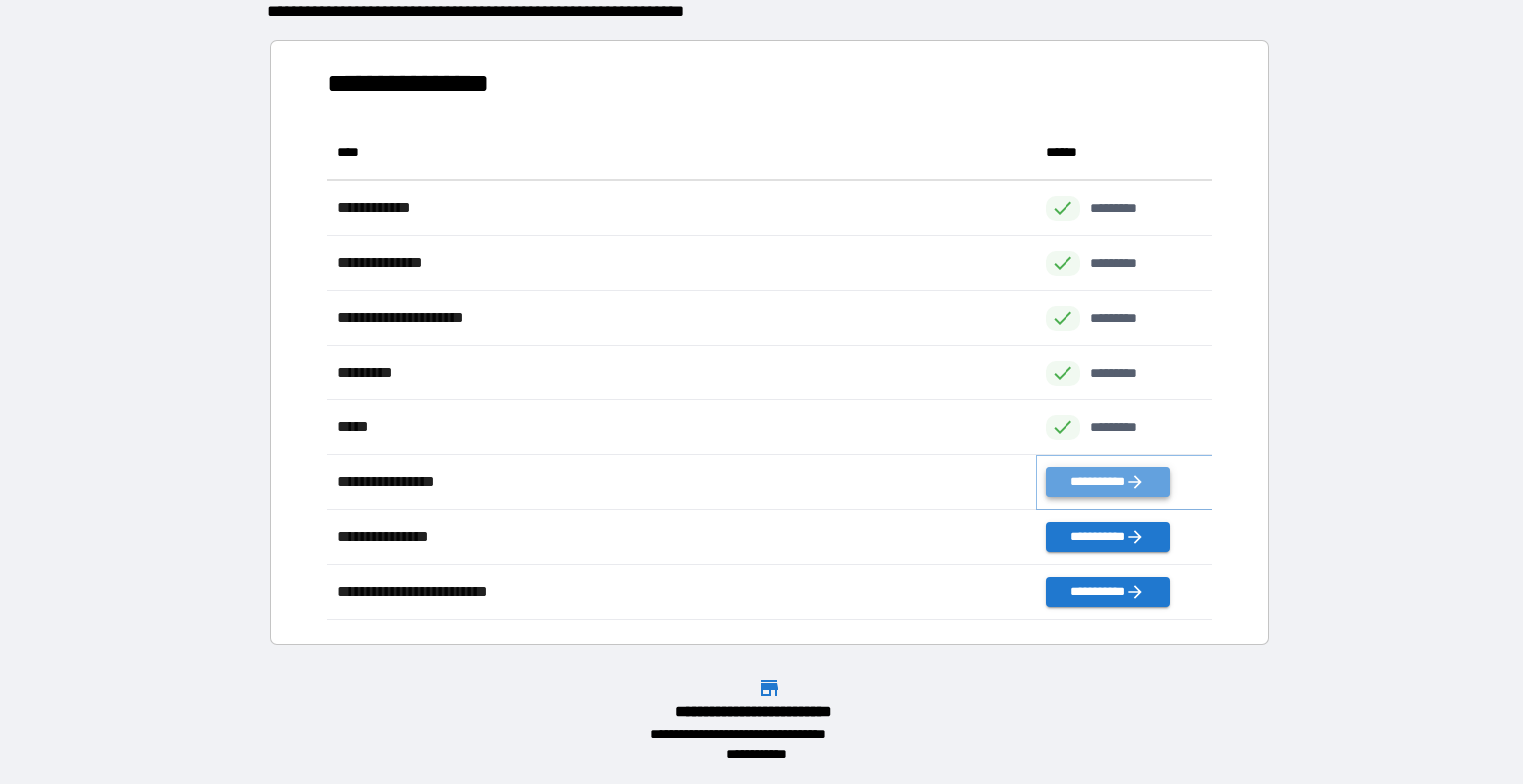 click on "**********" at bounding box center (1107, 482) 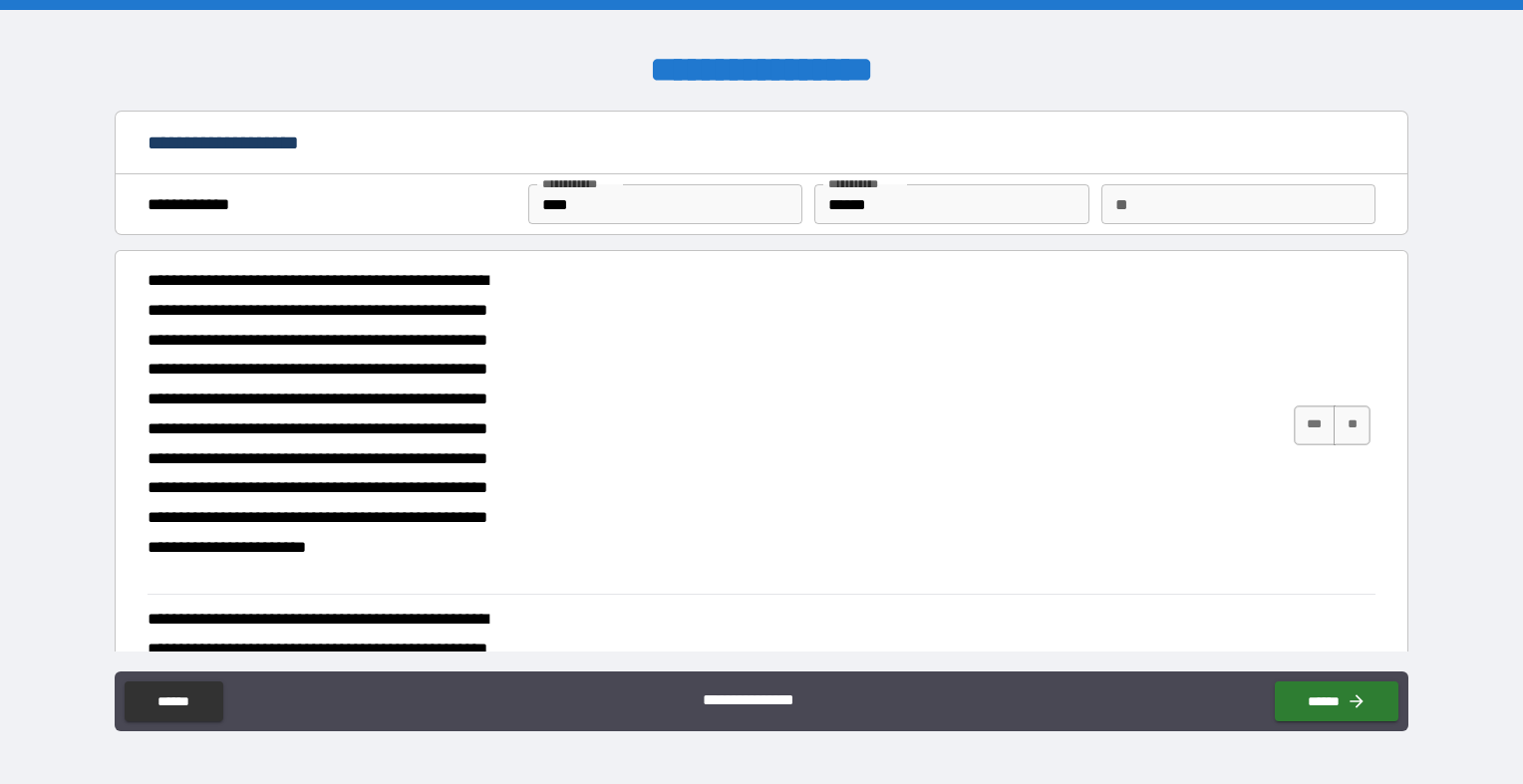 click on "**" at bounding box center [1238, 204] 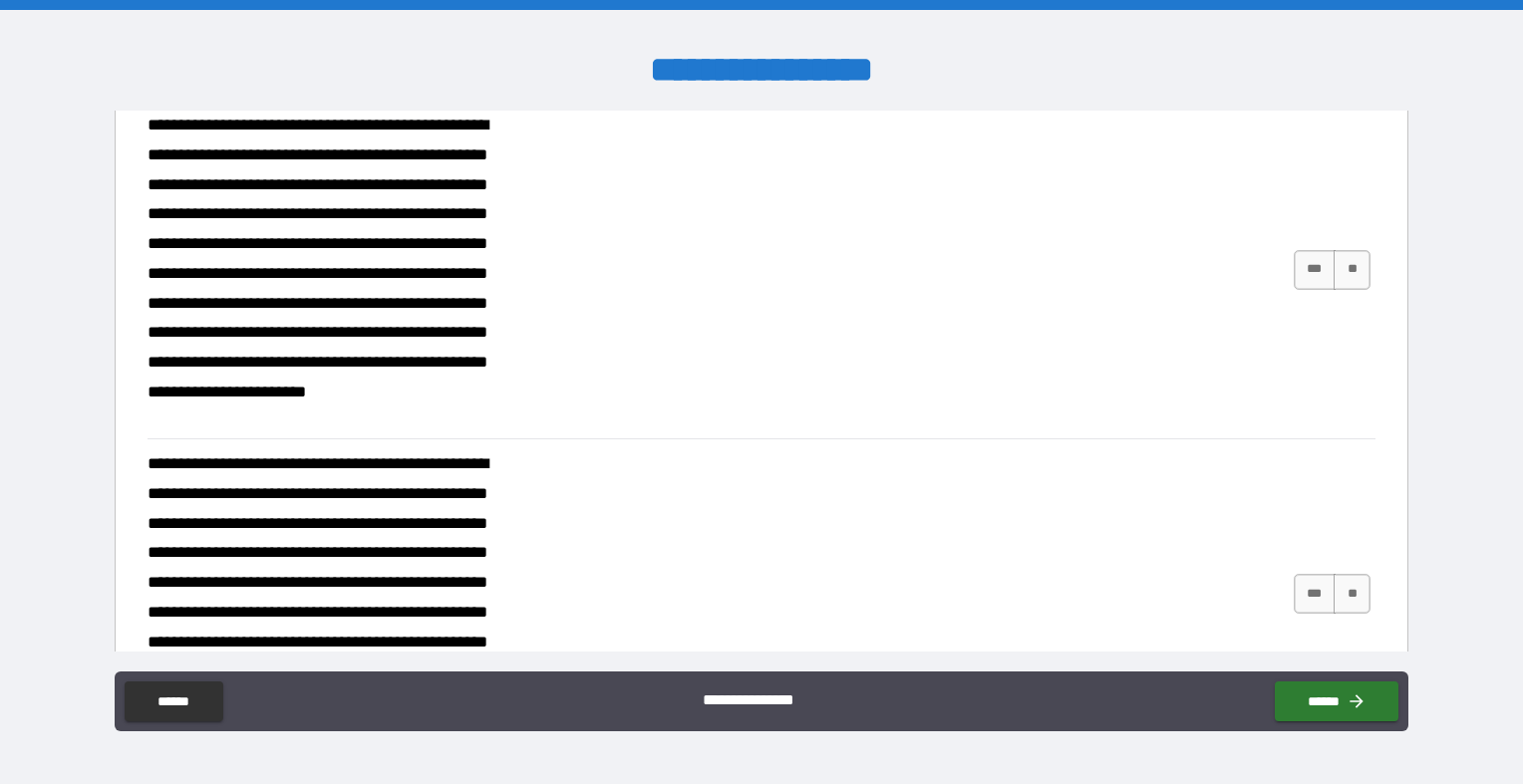 scroll, scrollTop: 166, scrollLeft: 0, axis: vertical 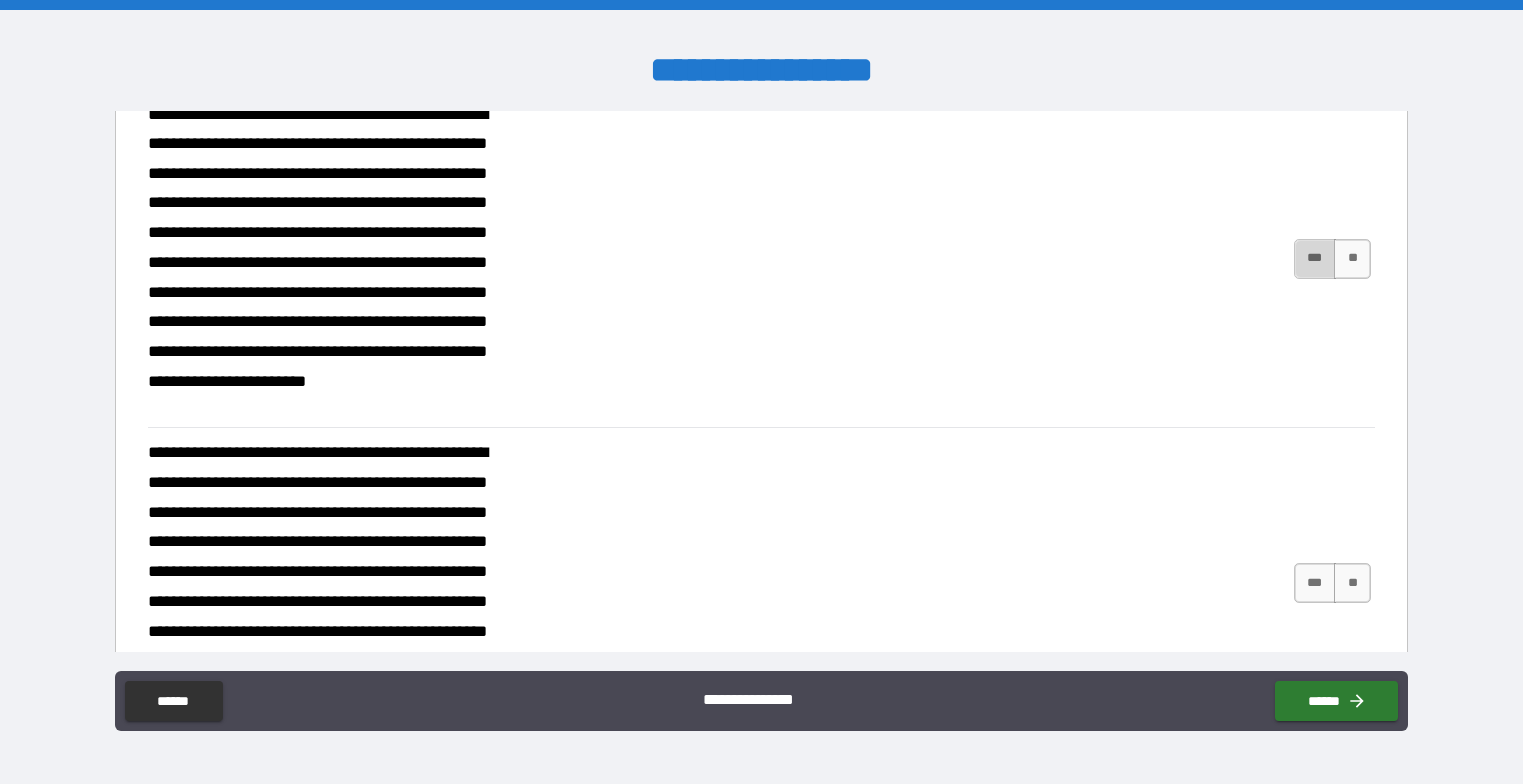click on "***" at bounding box center [1315, 259] 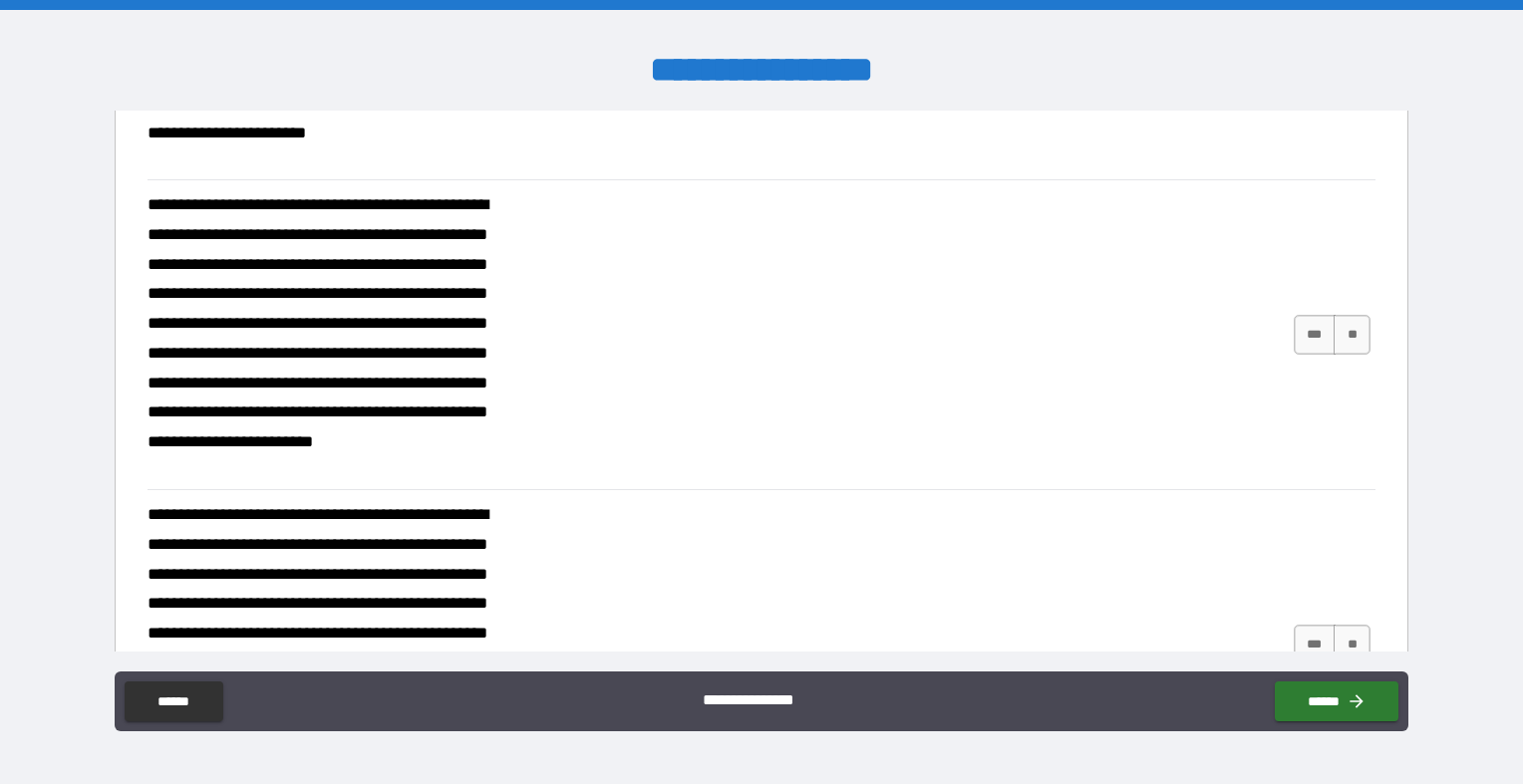 scroll, scrollTop: 432, scrollLeft: 0, axis: vertical 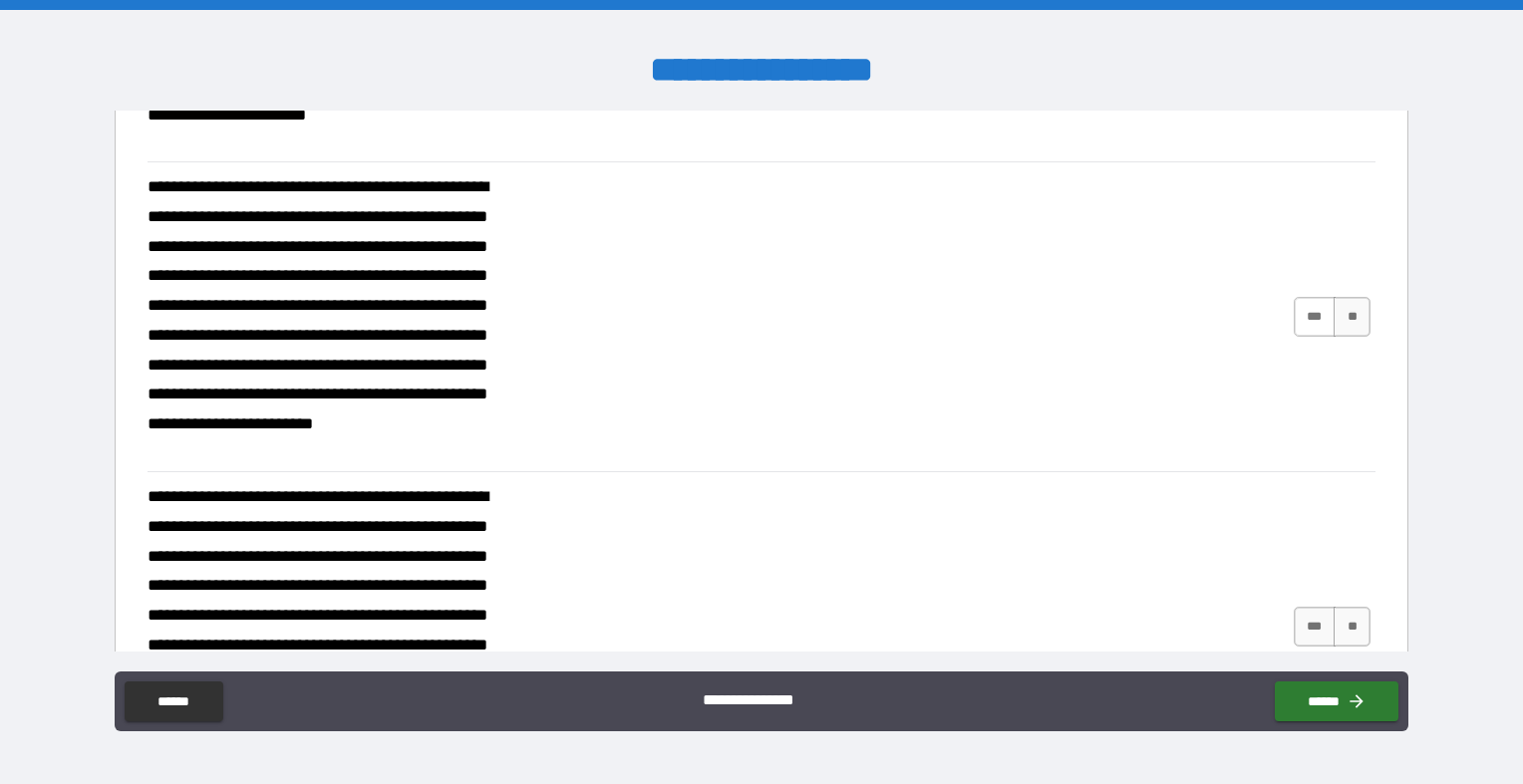 click on "***" at bounding box center [1315, 317] 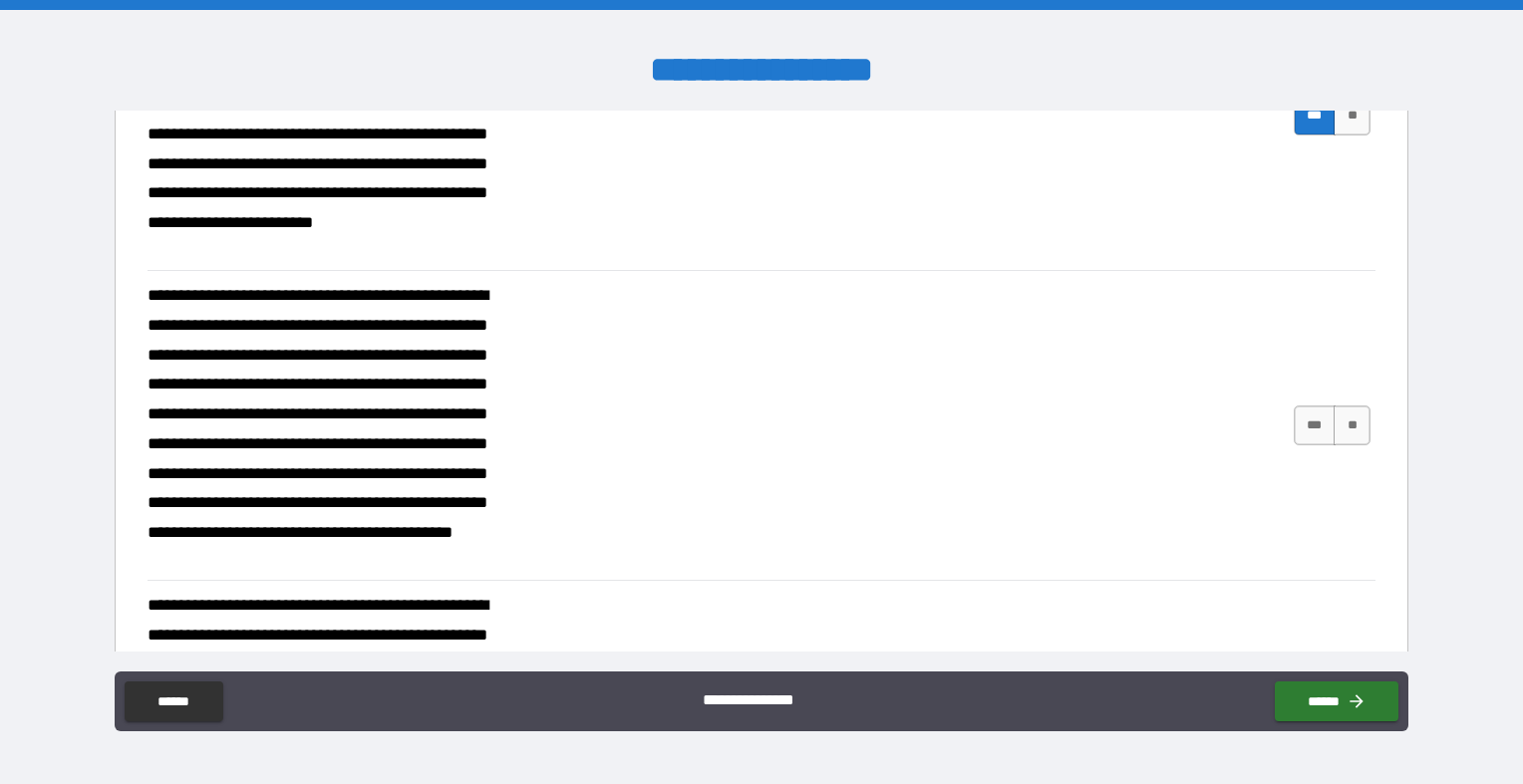 scroll, scrollTop: 679, scrollLeft: 0, axis: vertical 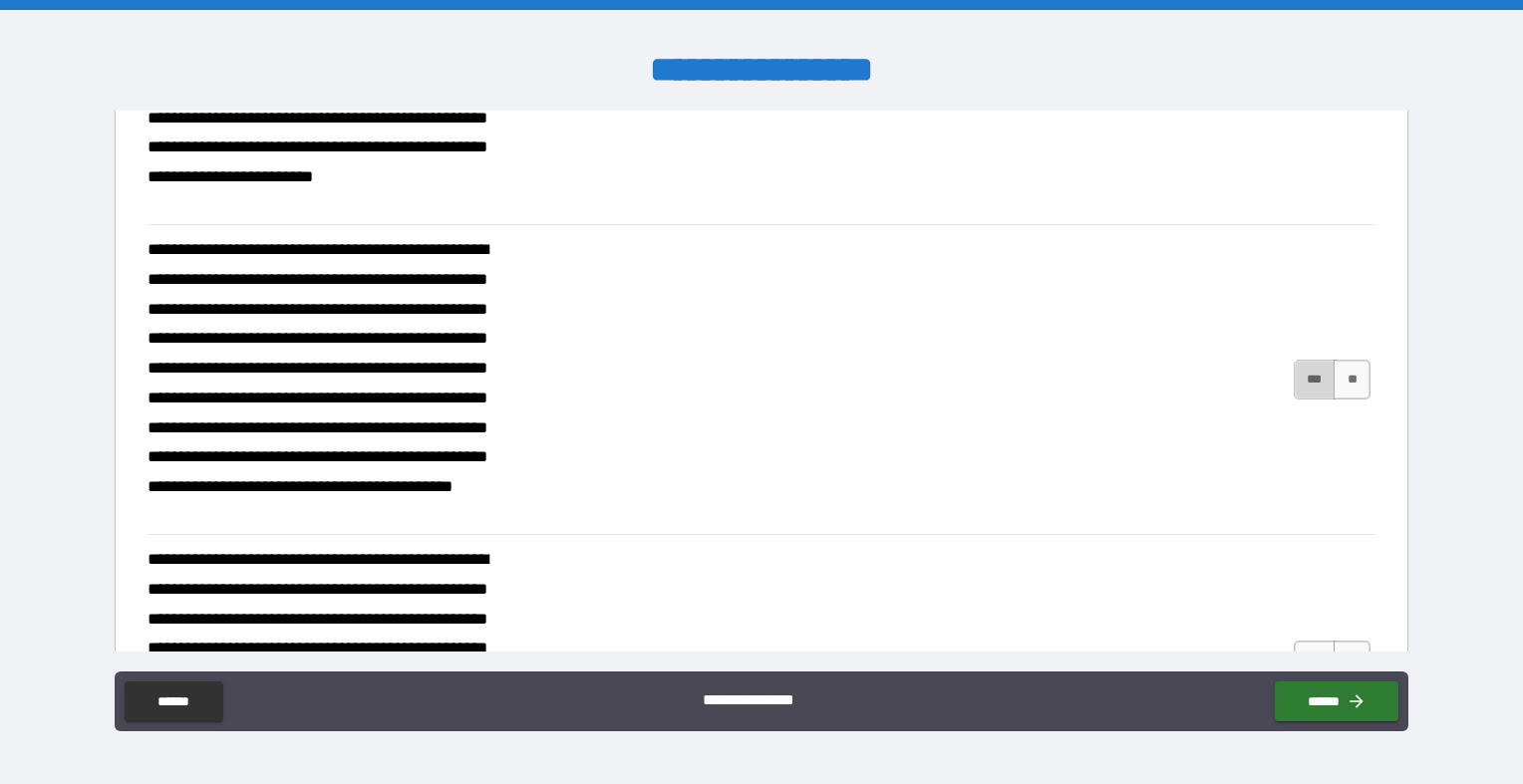 click on "***" at bounding box center [1315, 380] 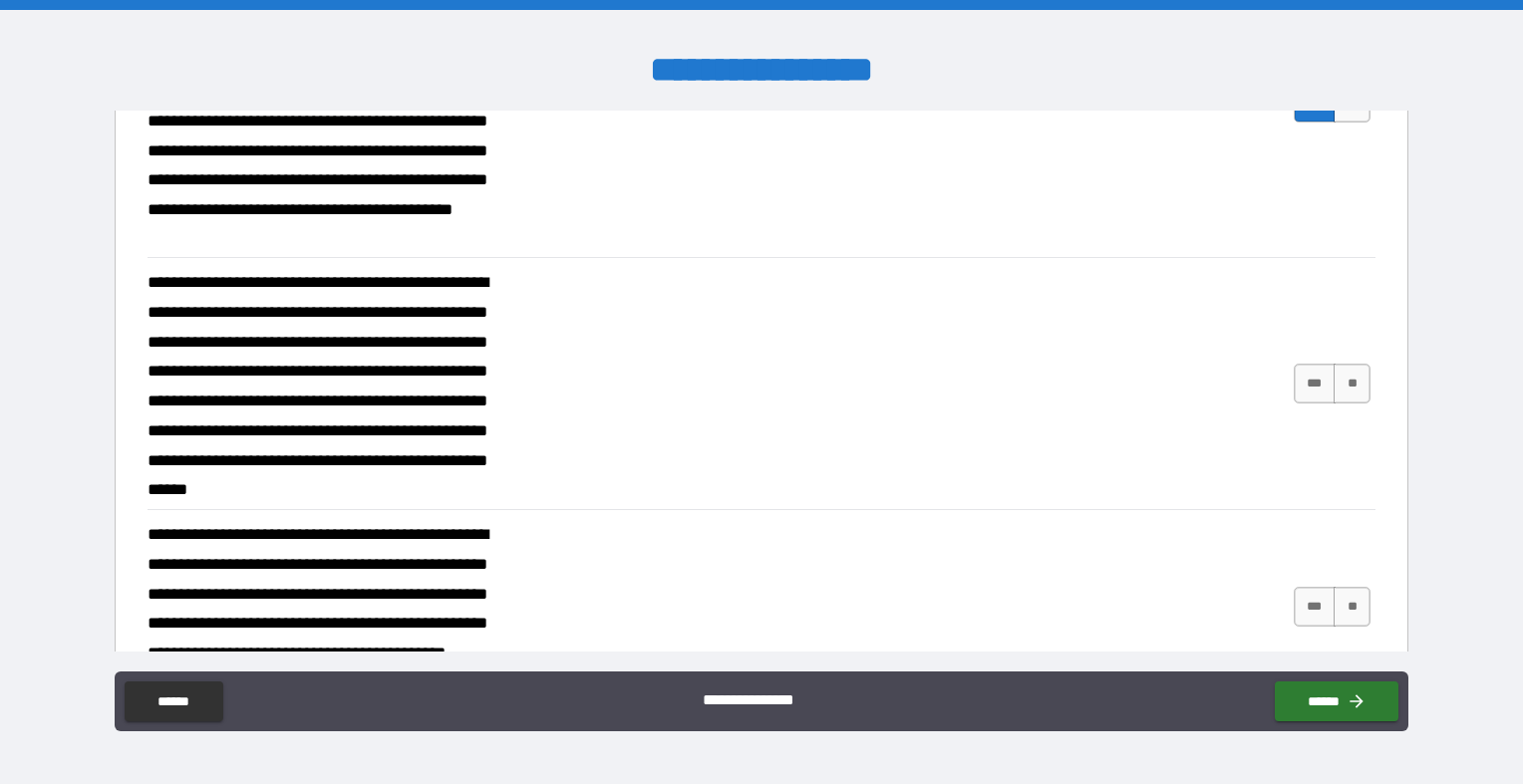 scroll, scrollTop: 985, scrollLeft: 0, axis: vertical 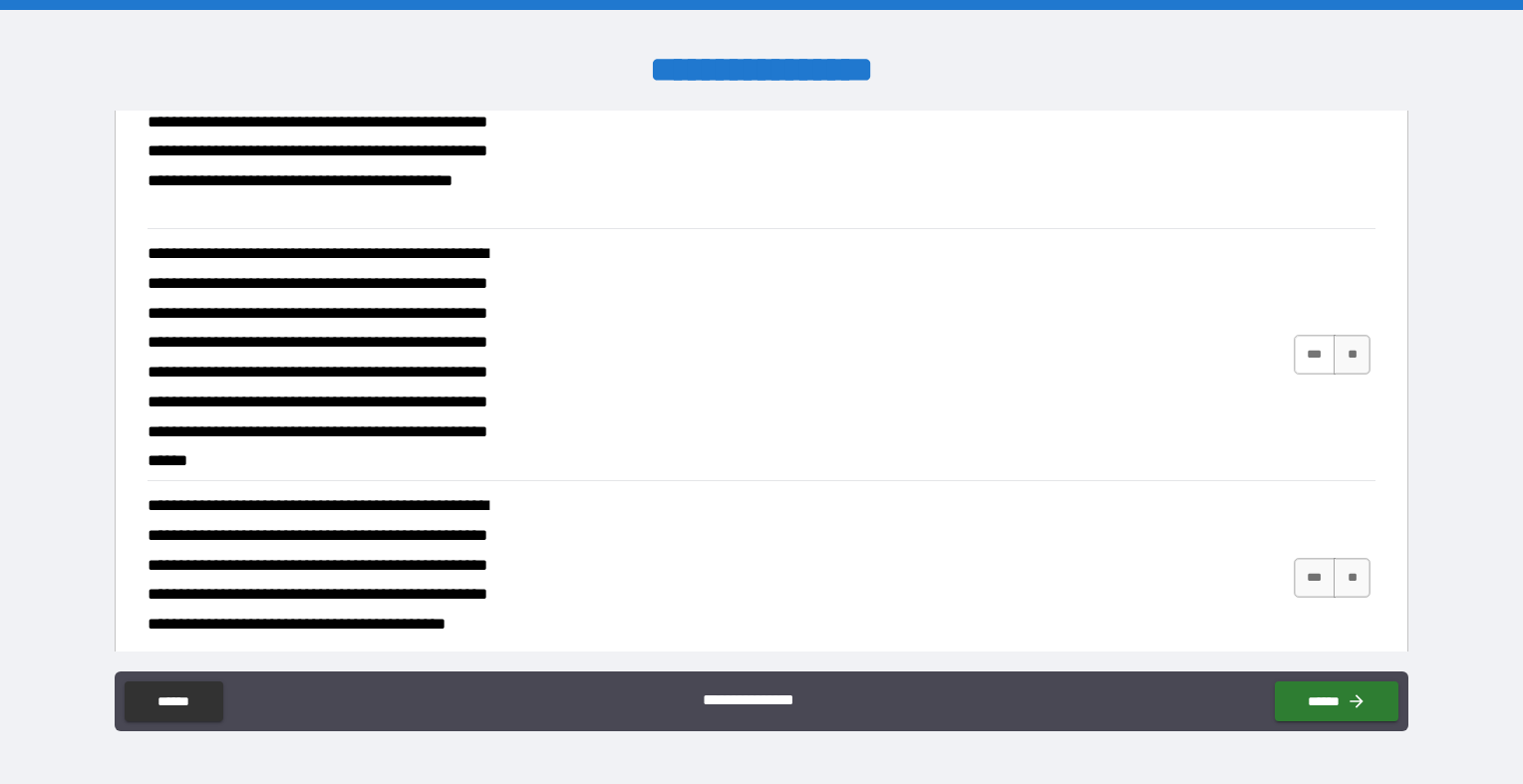click on "***" at bounding box center [1315, 355] 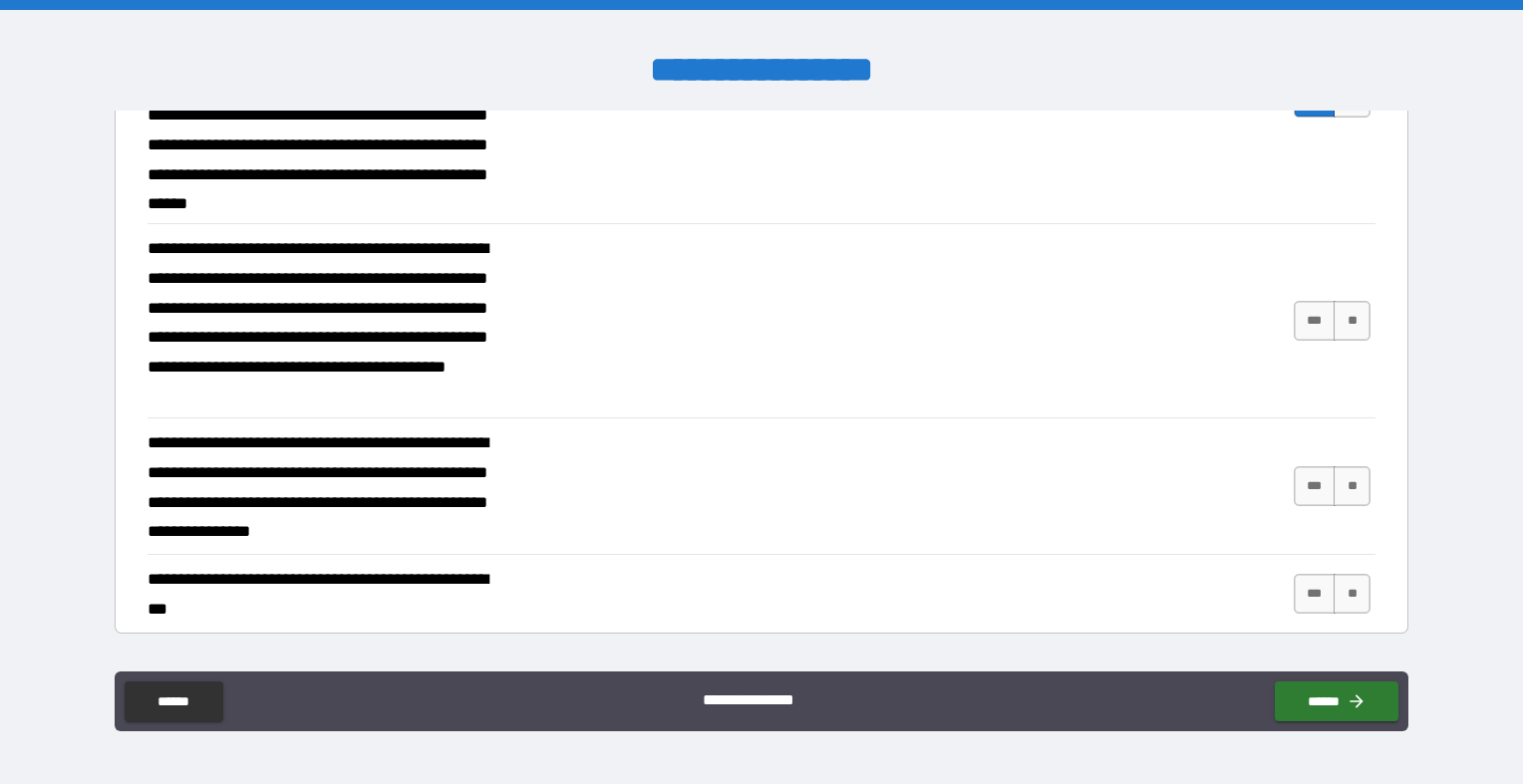 scroll, scrollTop: 1244, scrollLeft: 0, axis: vertical 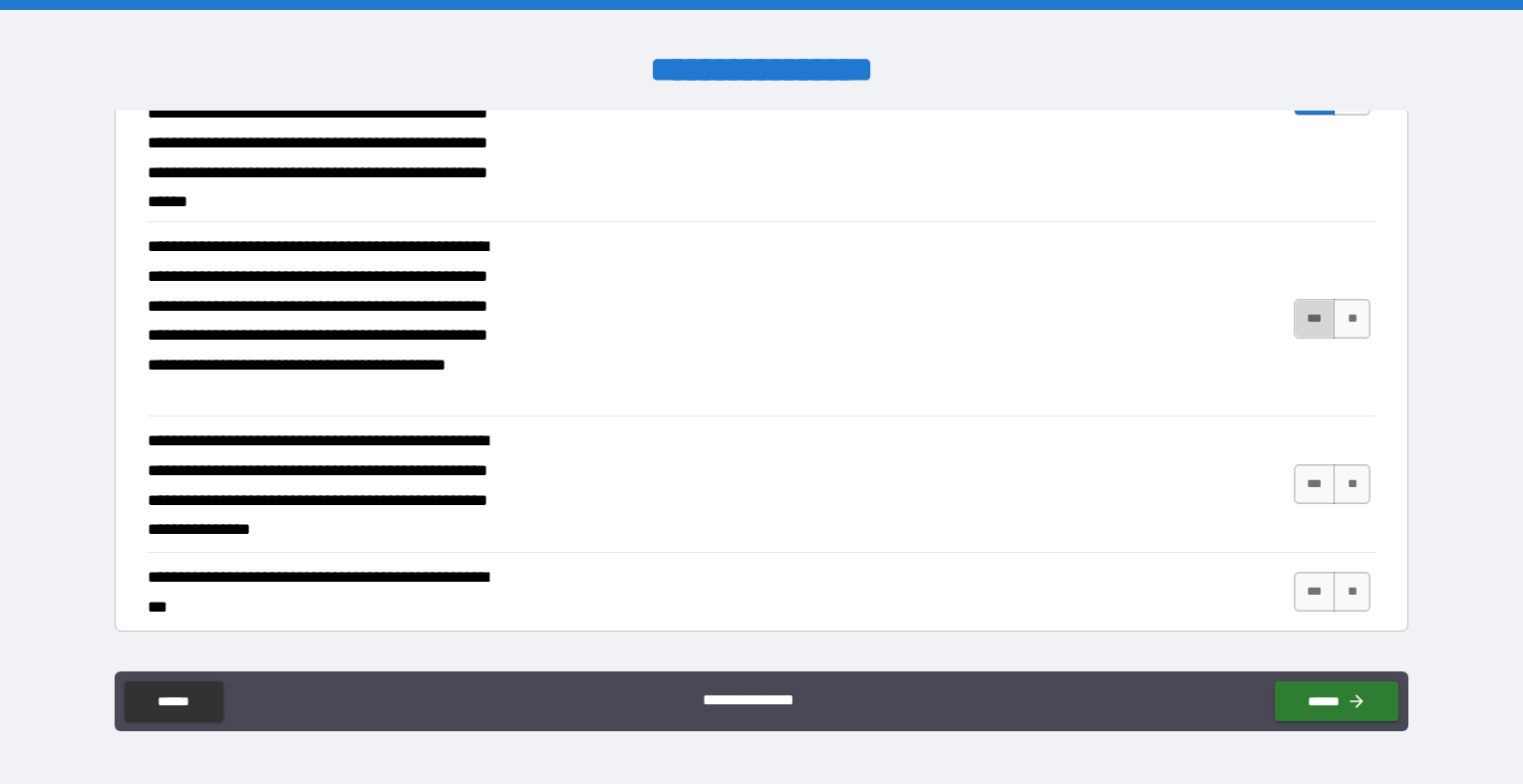 click on "***" at bounding box center [1315, 319] 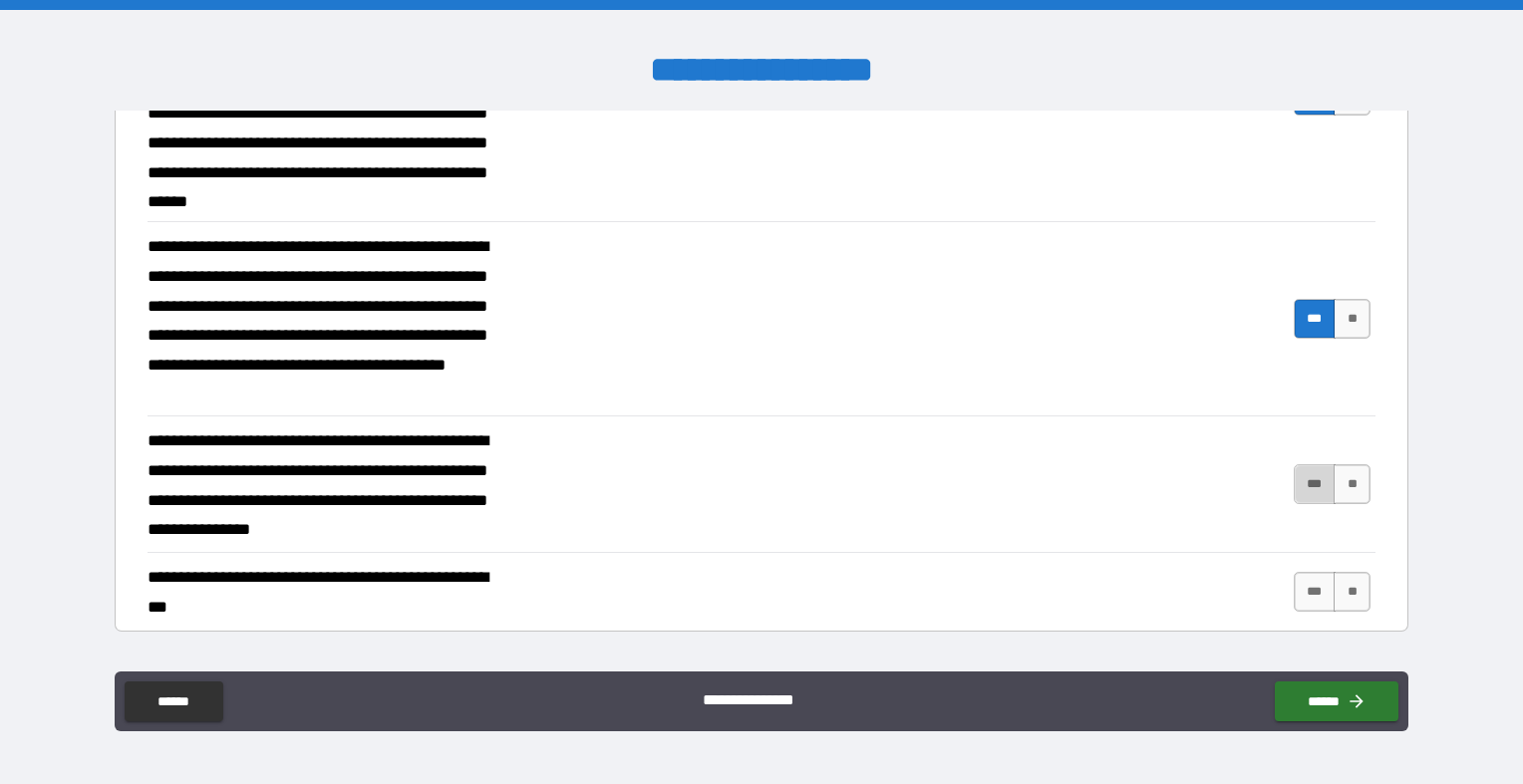 click on "***" at bounding box center [1315, 484] 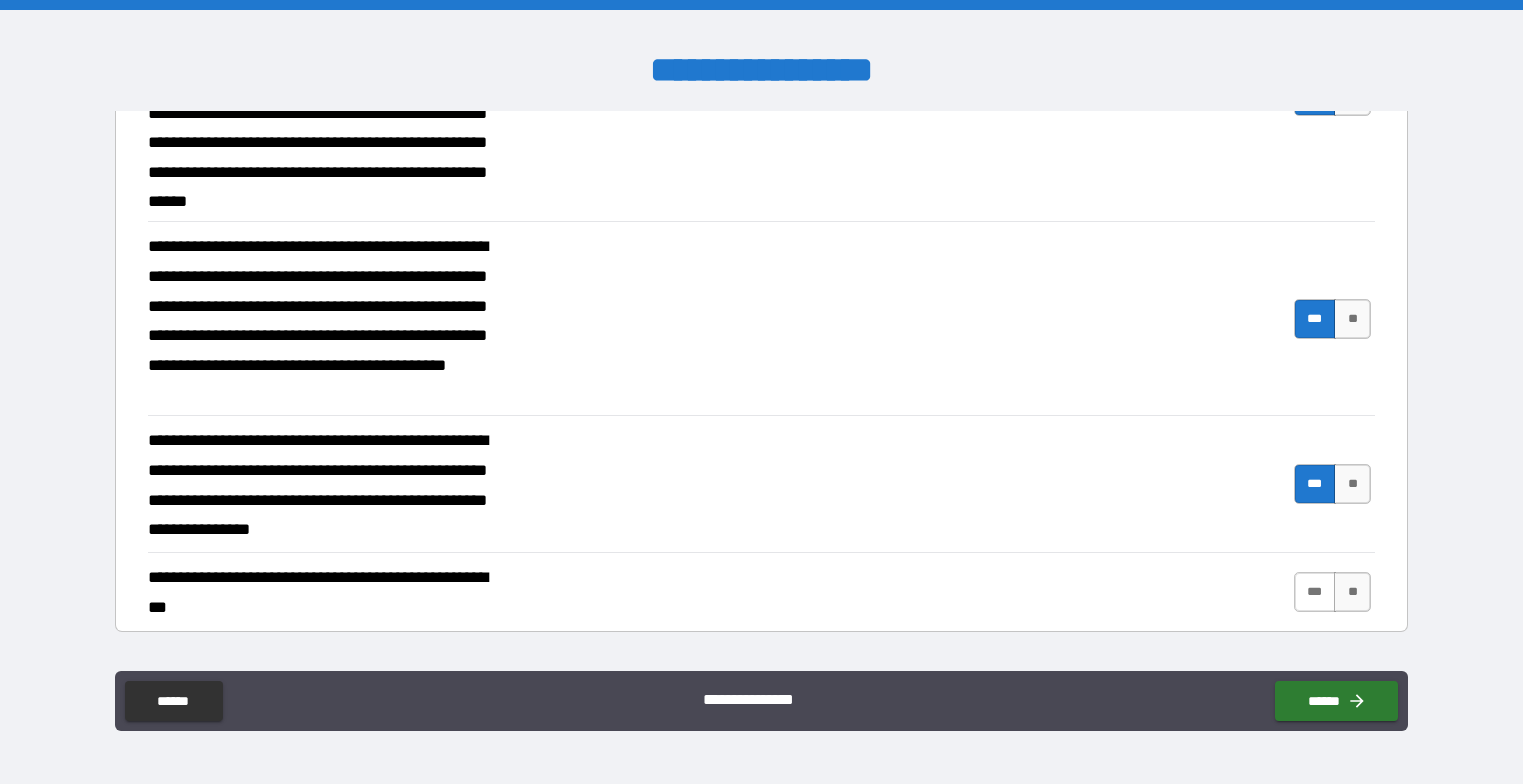 click on "***" at bounding box center (1315, 592) 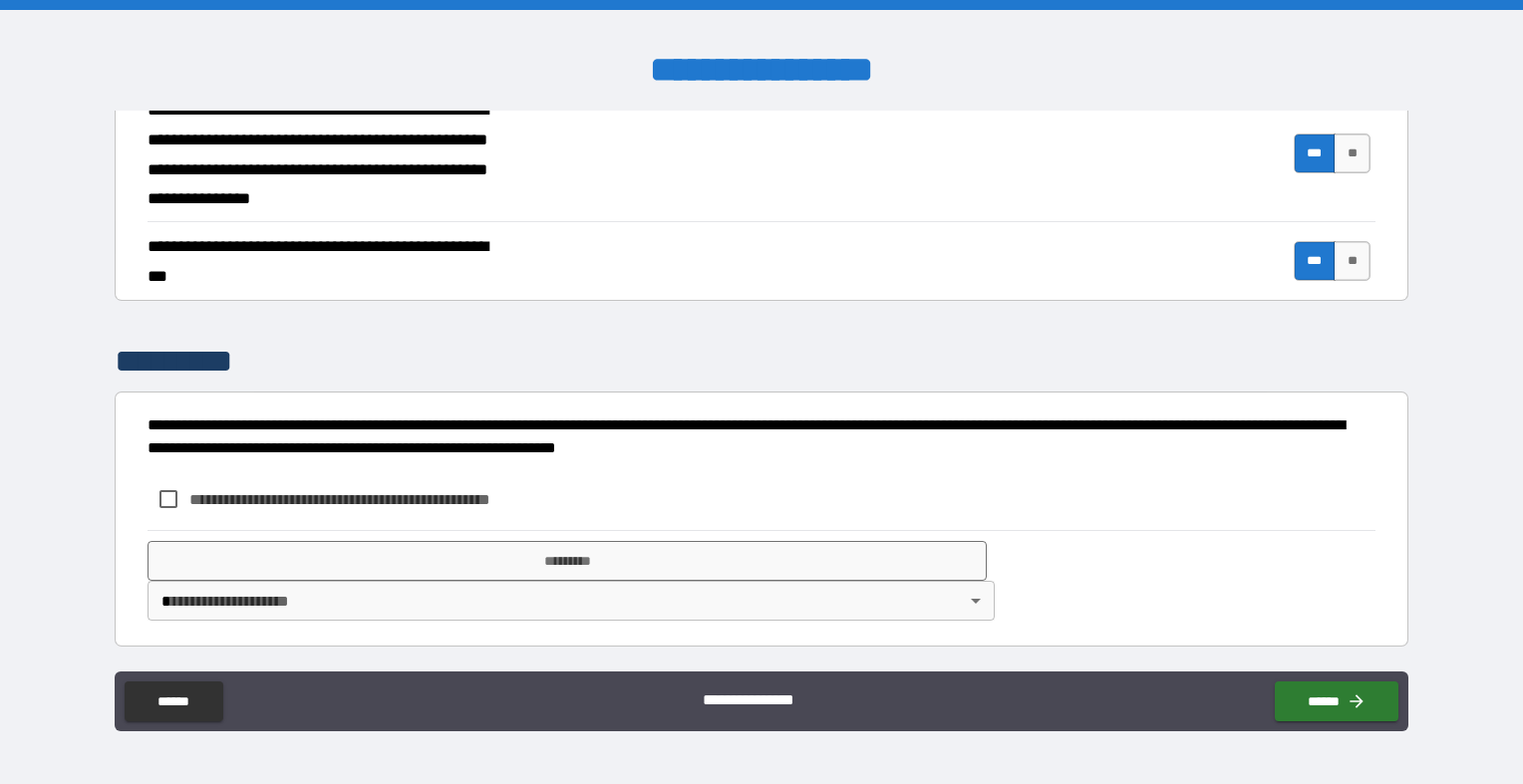scroll, scrollTop: 1575, scrollLeft: 0, axis: vertical 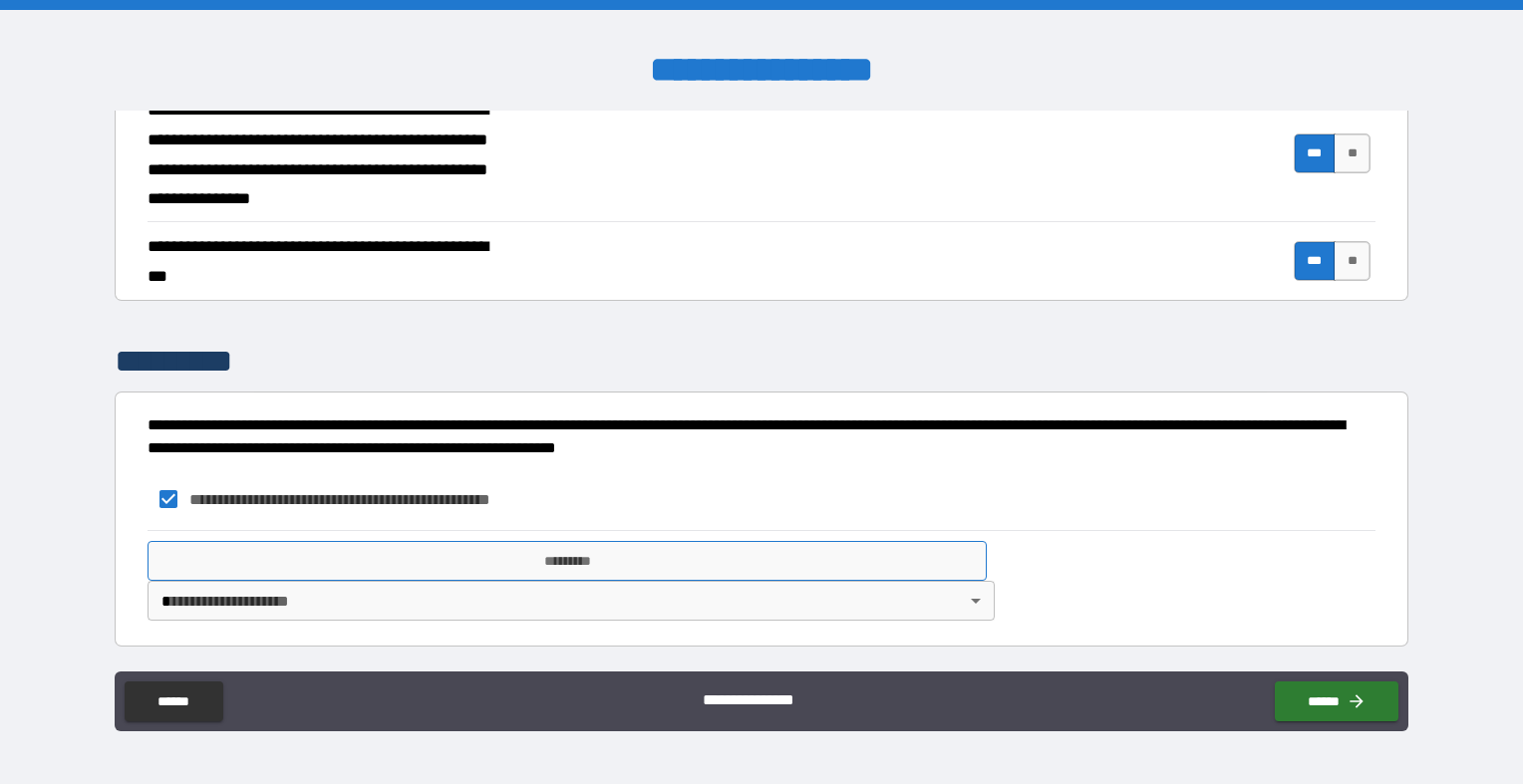 click on "*********" at bounding box center [567, 561] 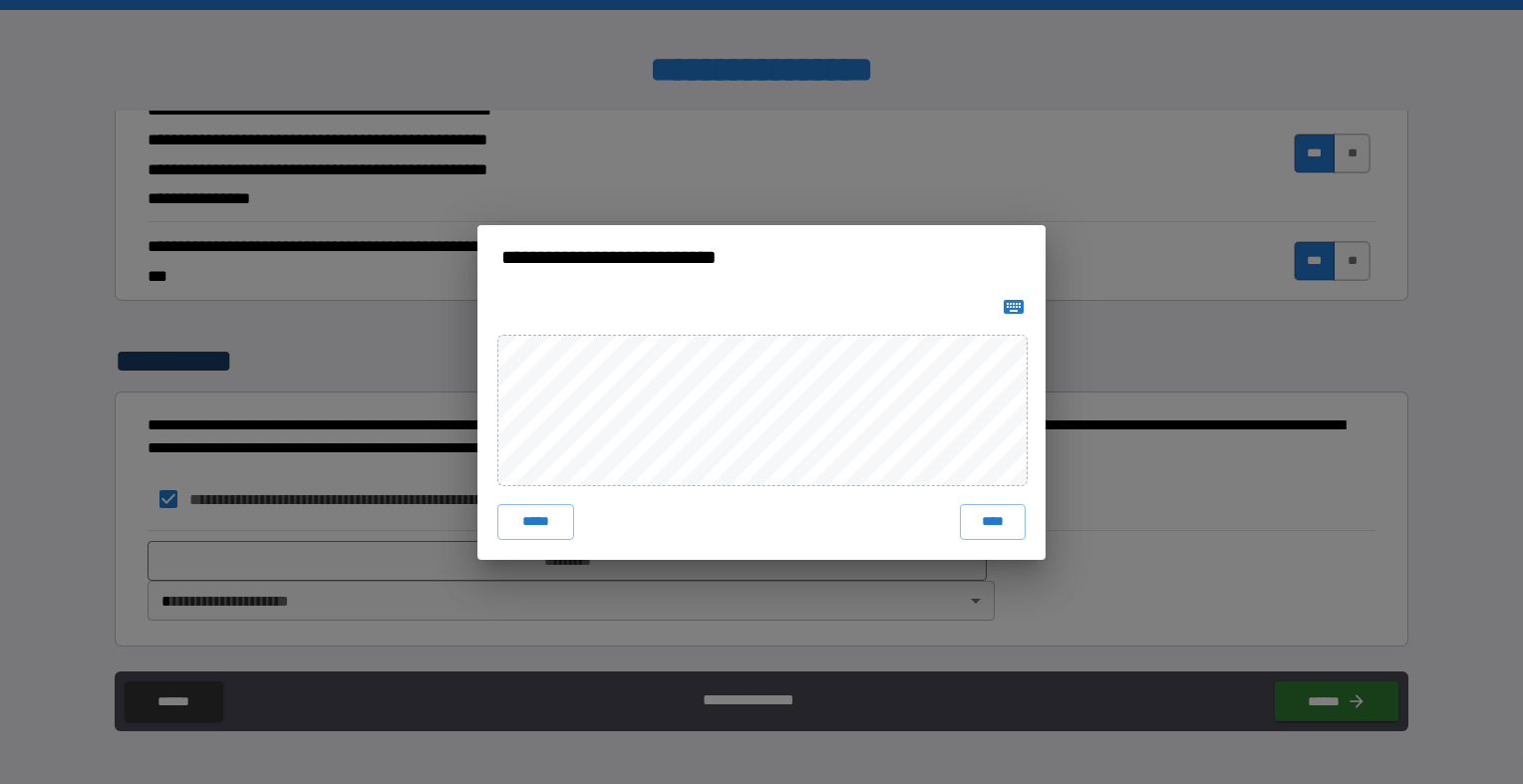 click on "***** ****" at bounding box center (762, 424) 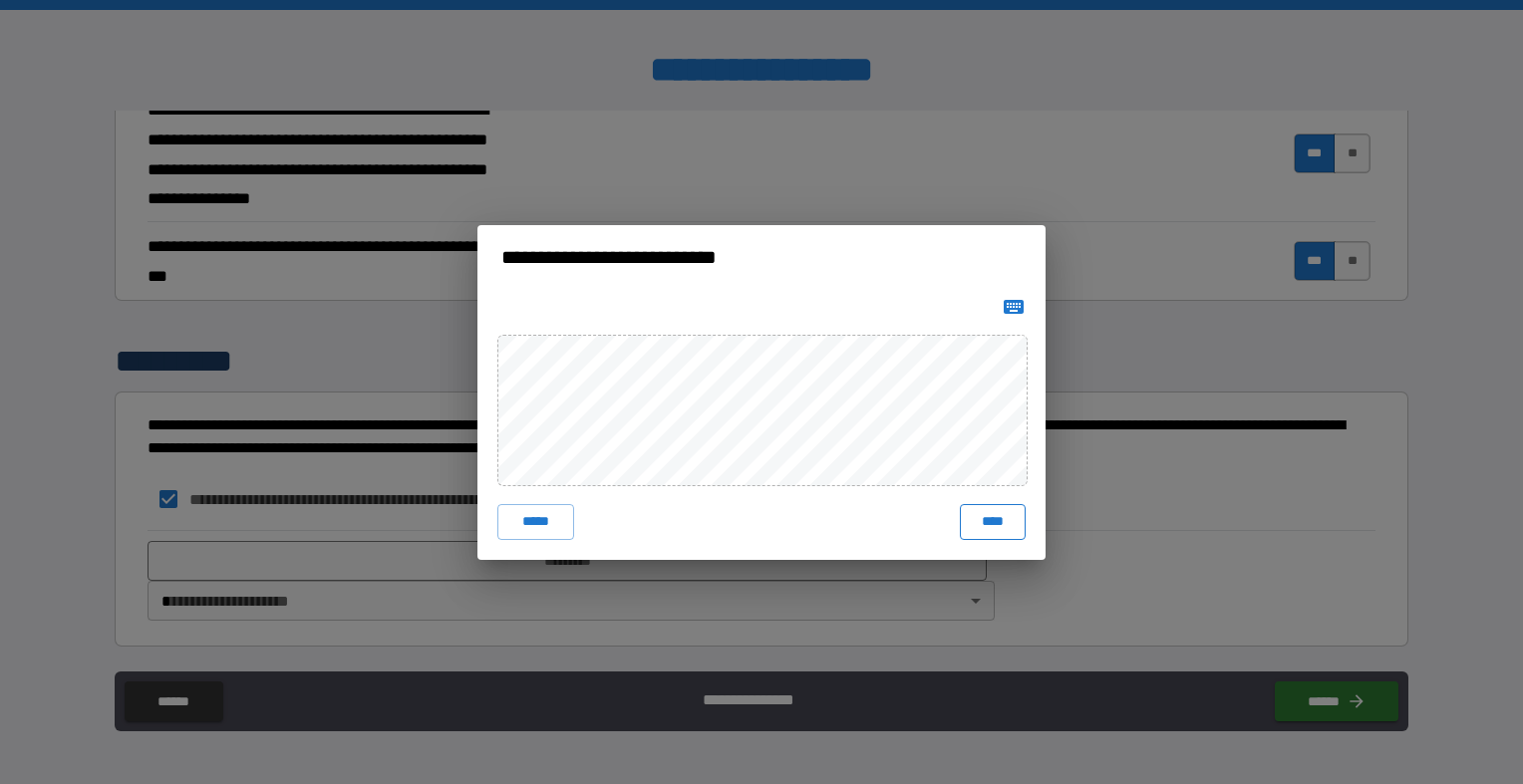click on "****" at bounding box center (993, 522) 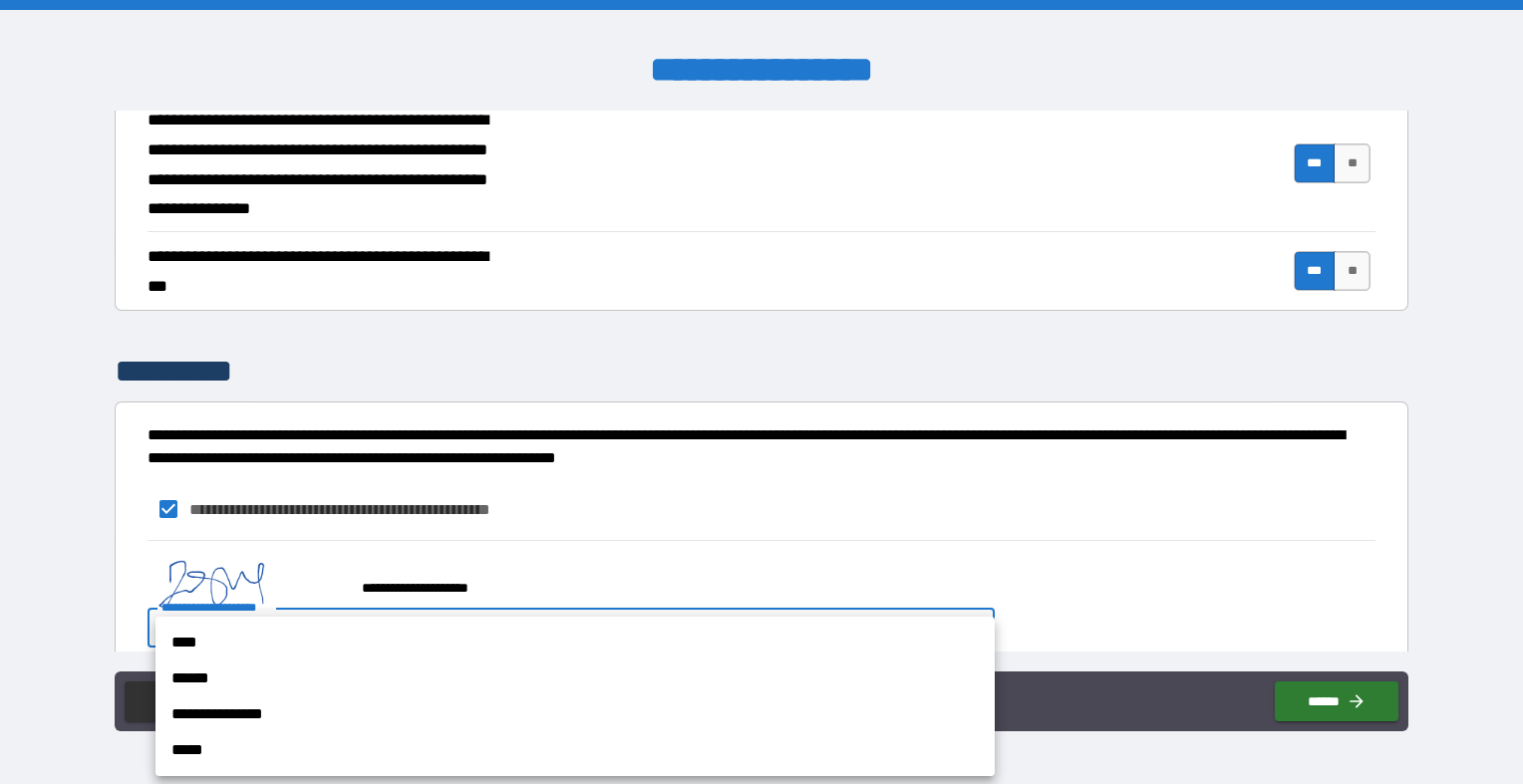click on "**********" at bounding box center [762, 392] 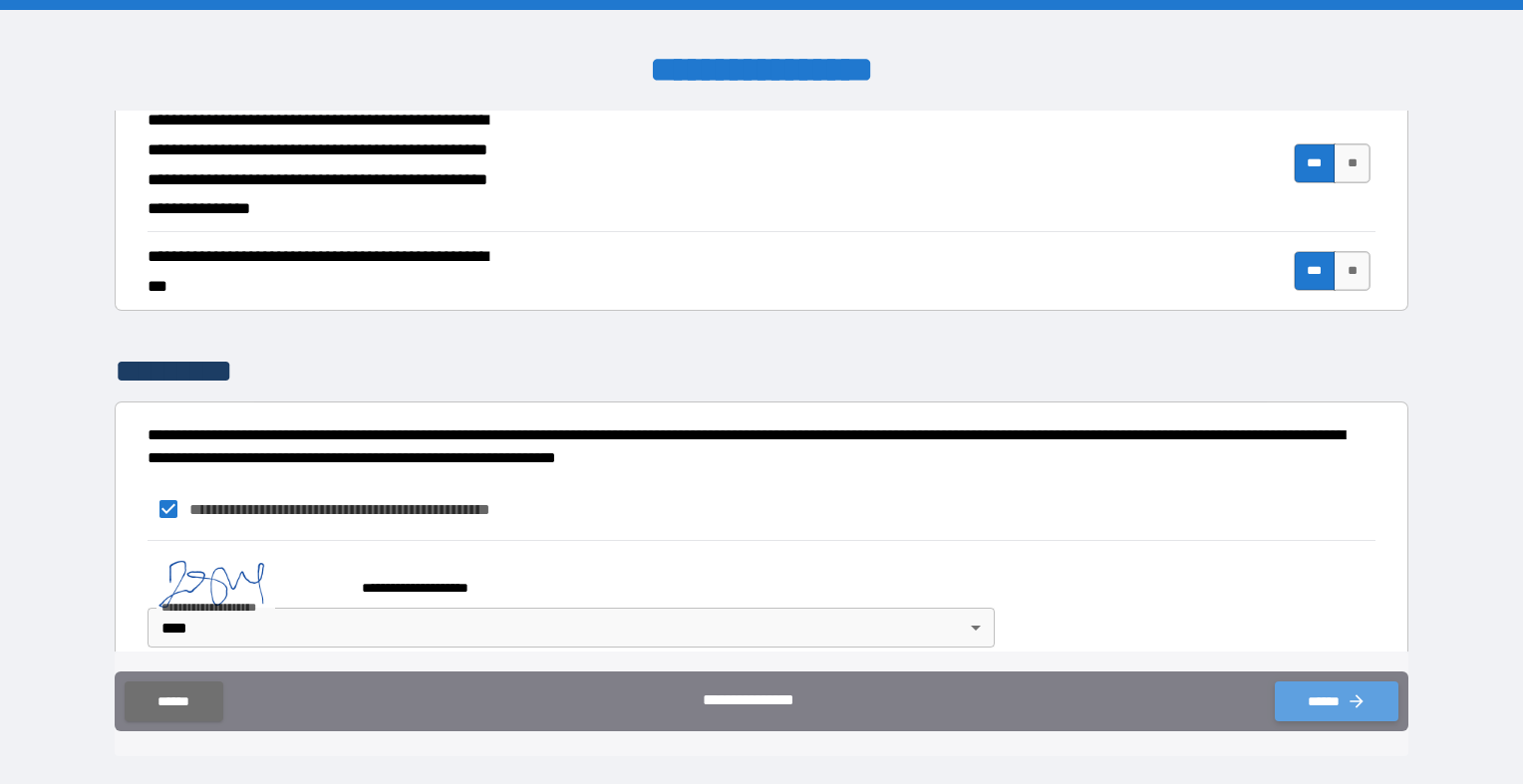 click on "******" at bounding box center [1337, 701] 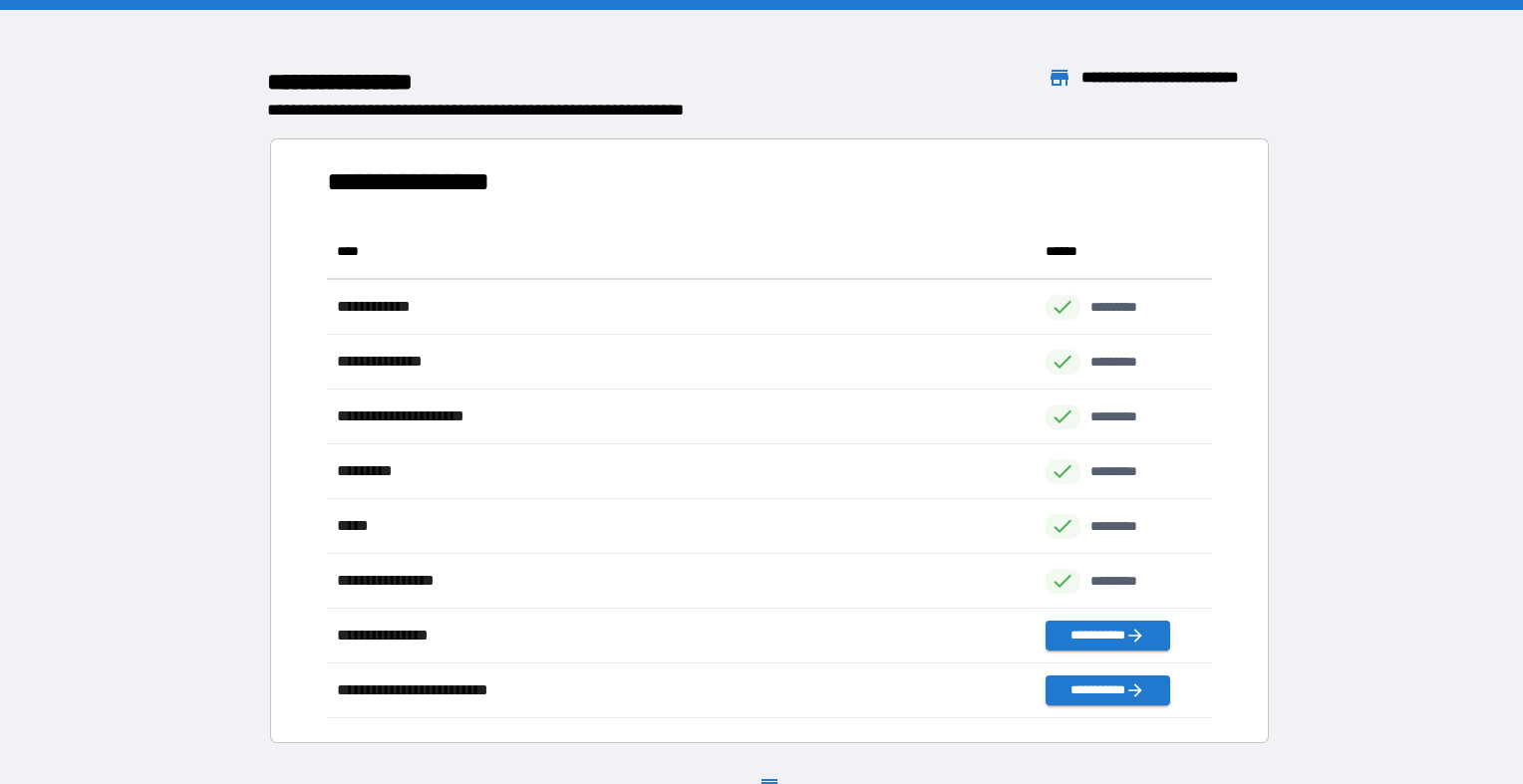 scroll, scrollTop: 1, scrollLeft: 1, axis: both 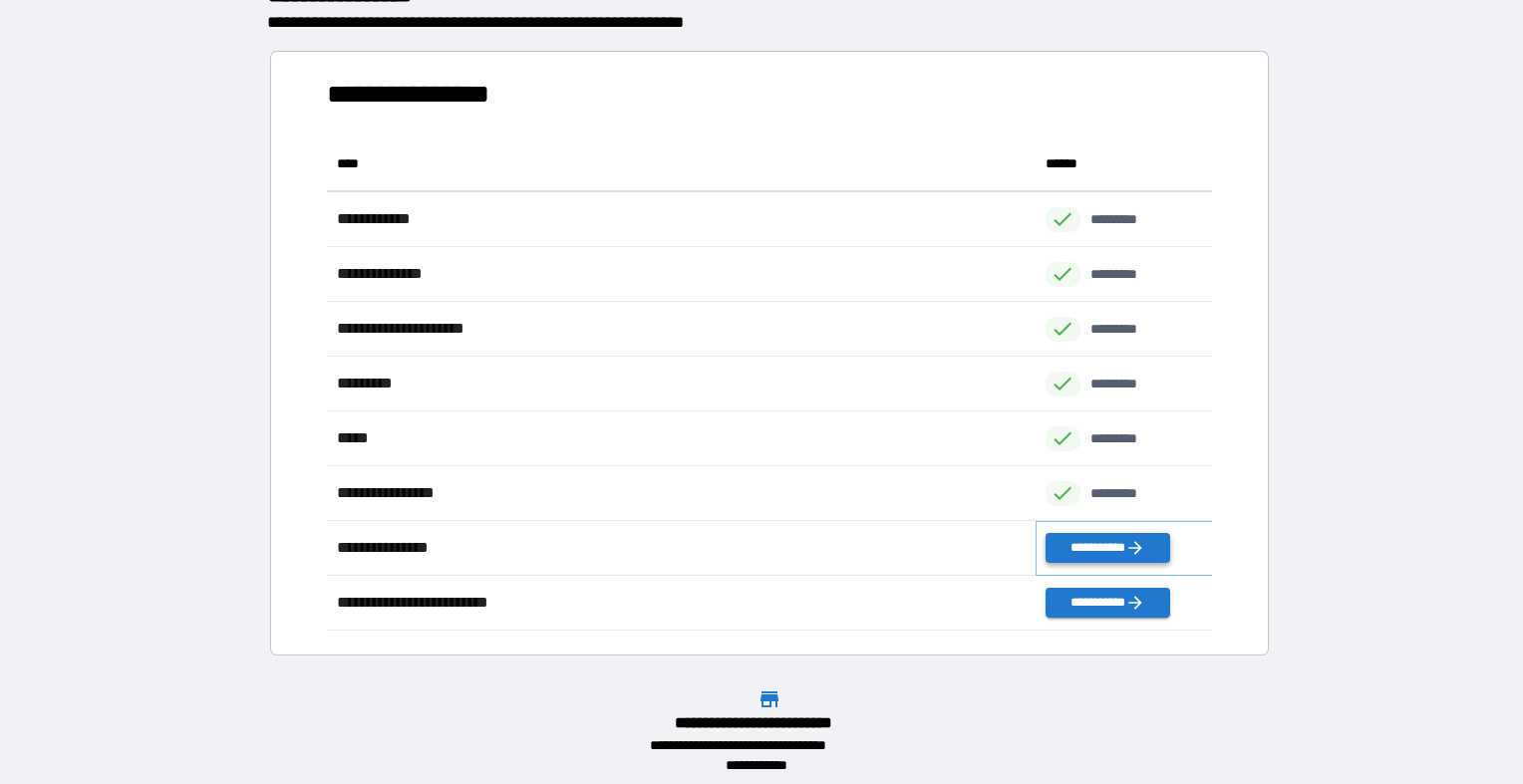 click on "**********" at bounding box center [1107, 548] 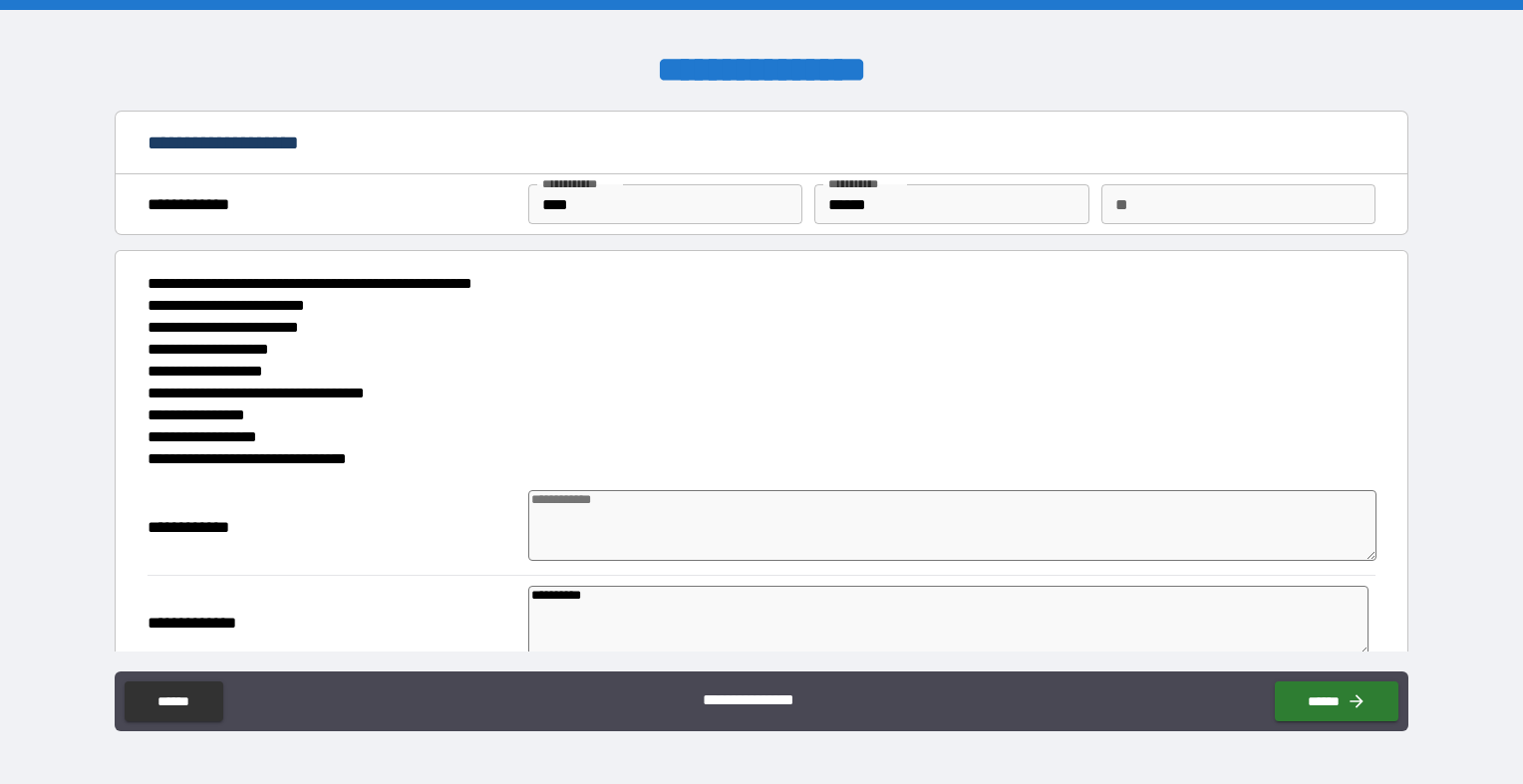 click on "**" at bounding box center [1238, 204] 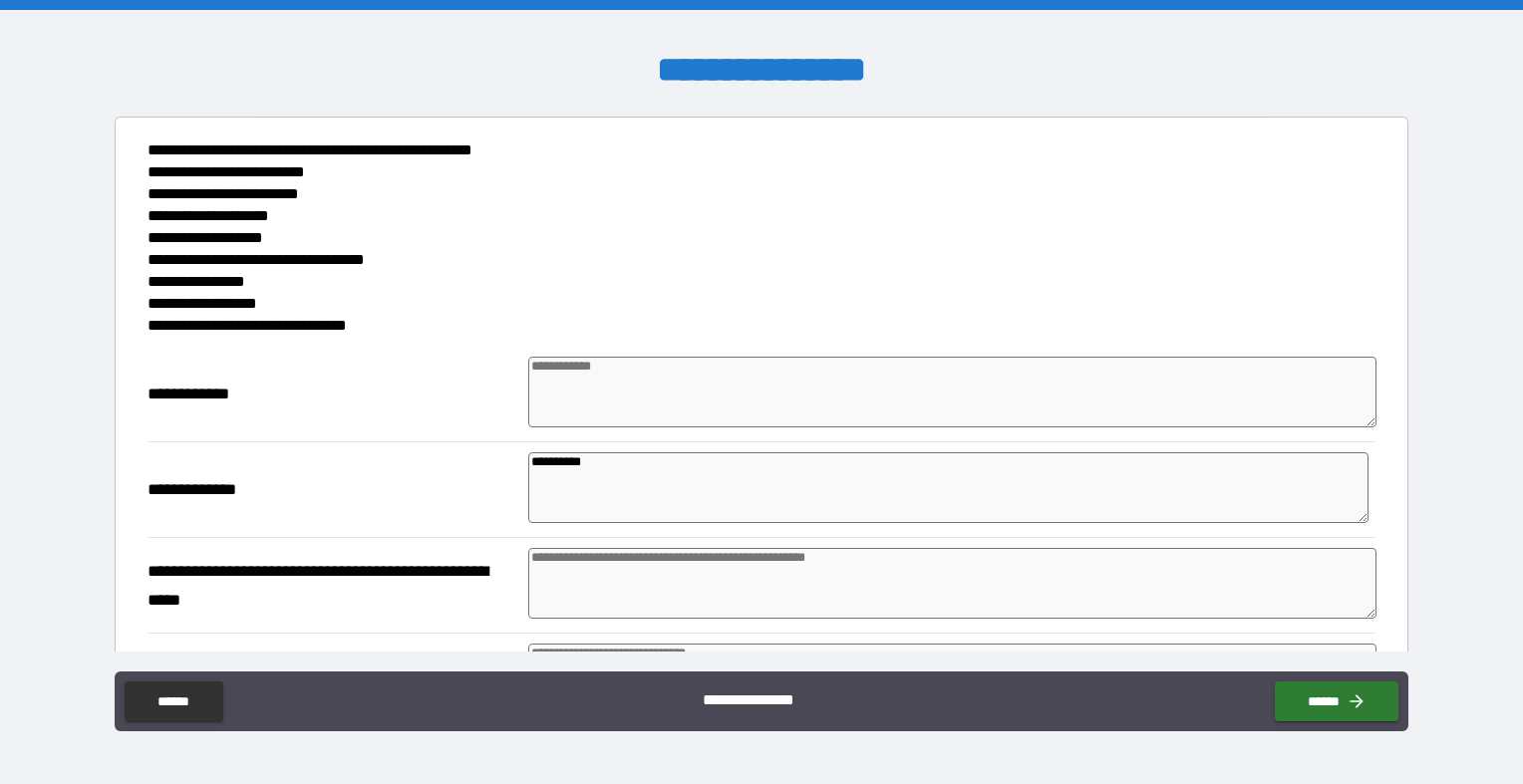 scroll, scrollTop: 170, scrollLeft: 0, axis: vertical 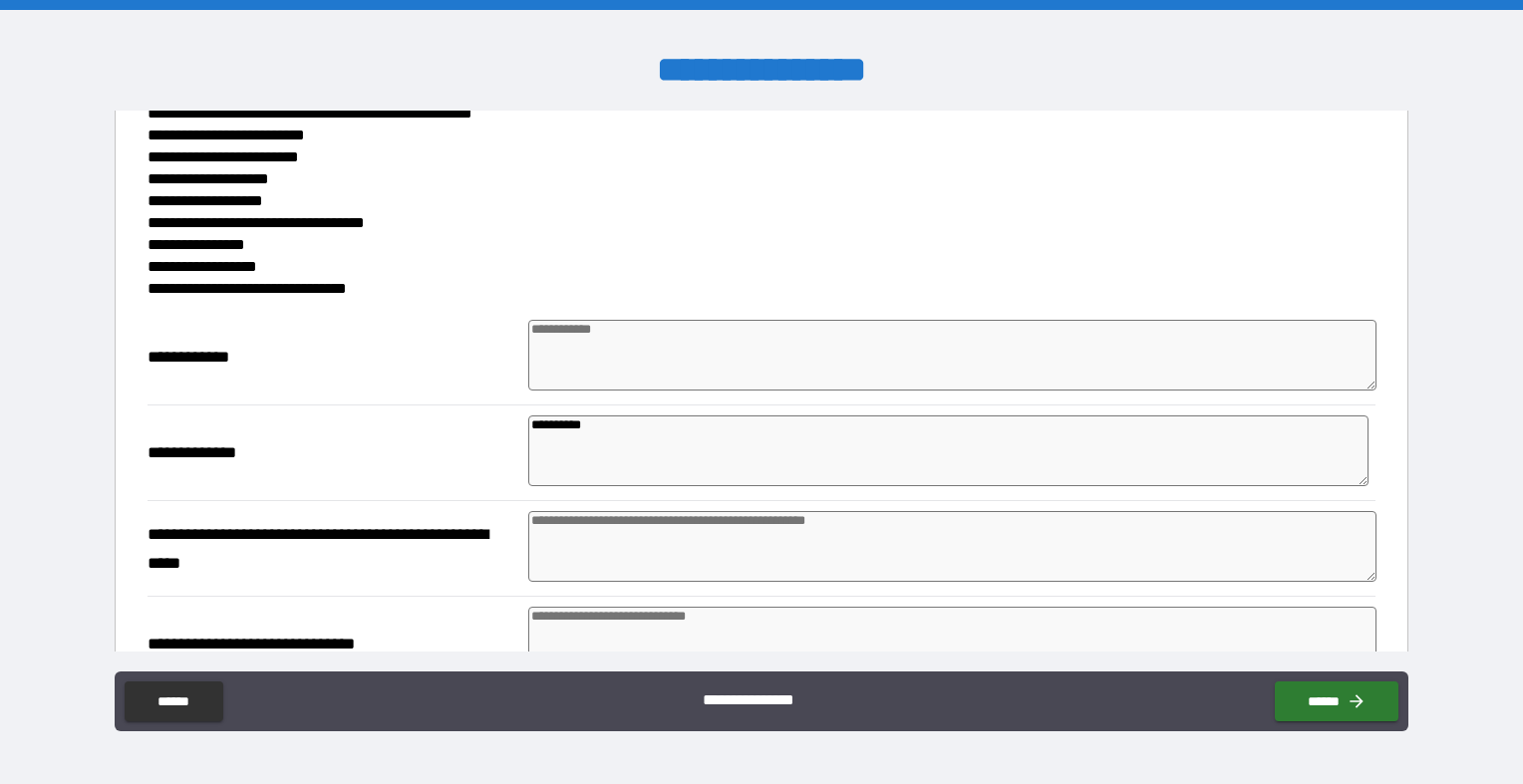 click at bounding box center (952, 355) 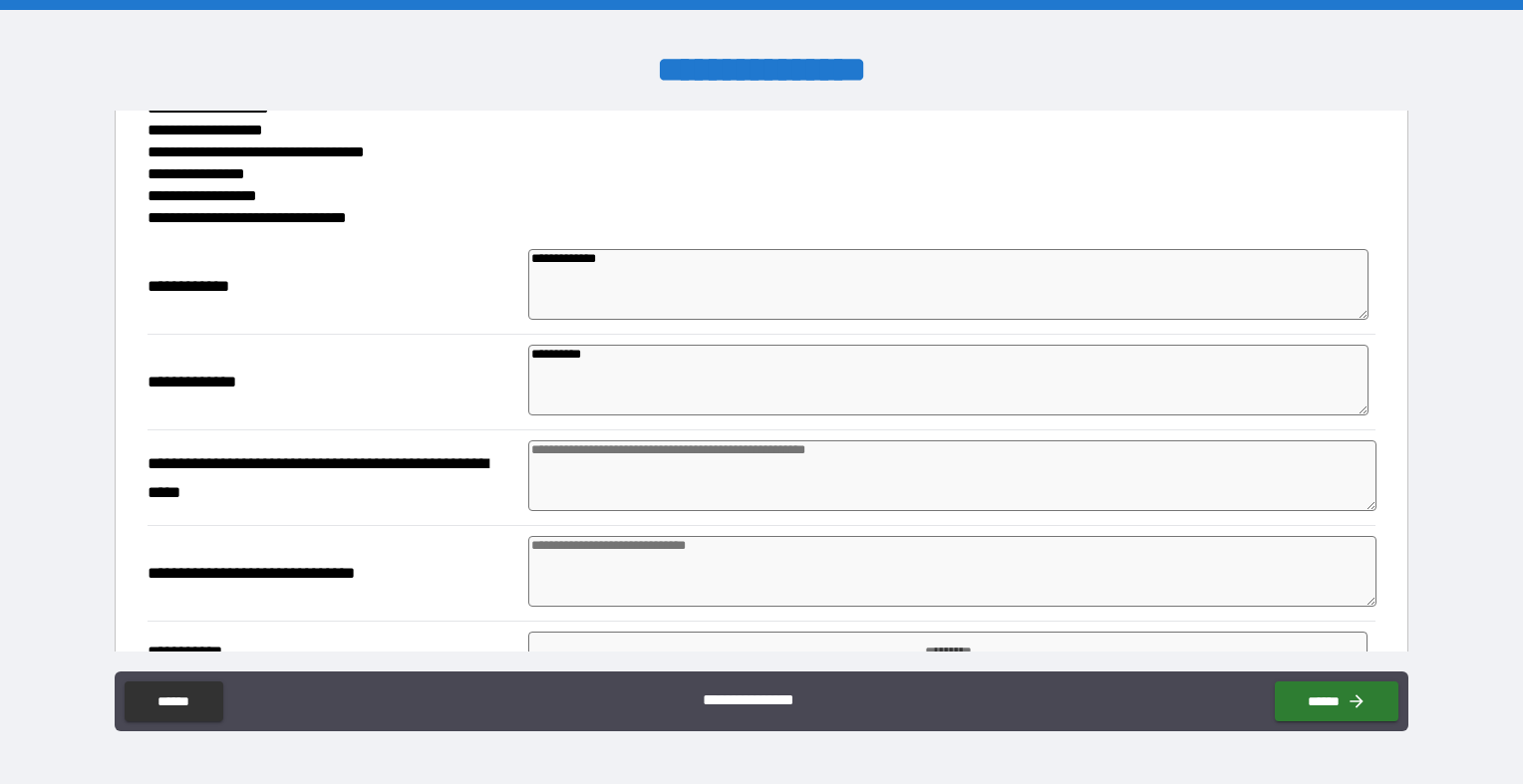 scroll, scrollTop: 244, scrollLeft: 0, axis: vertical 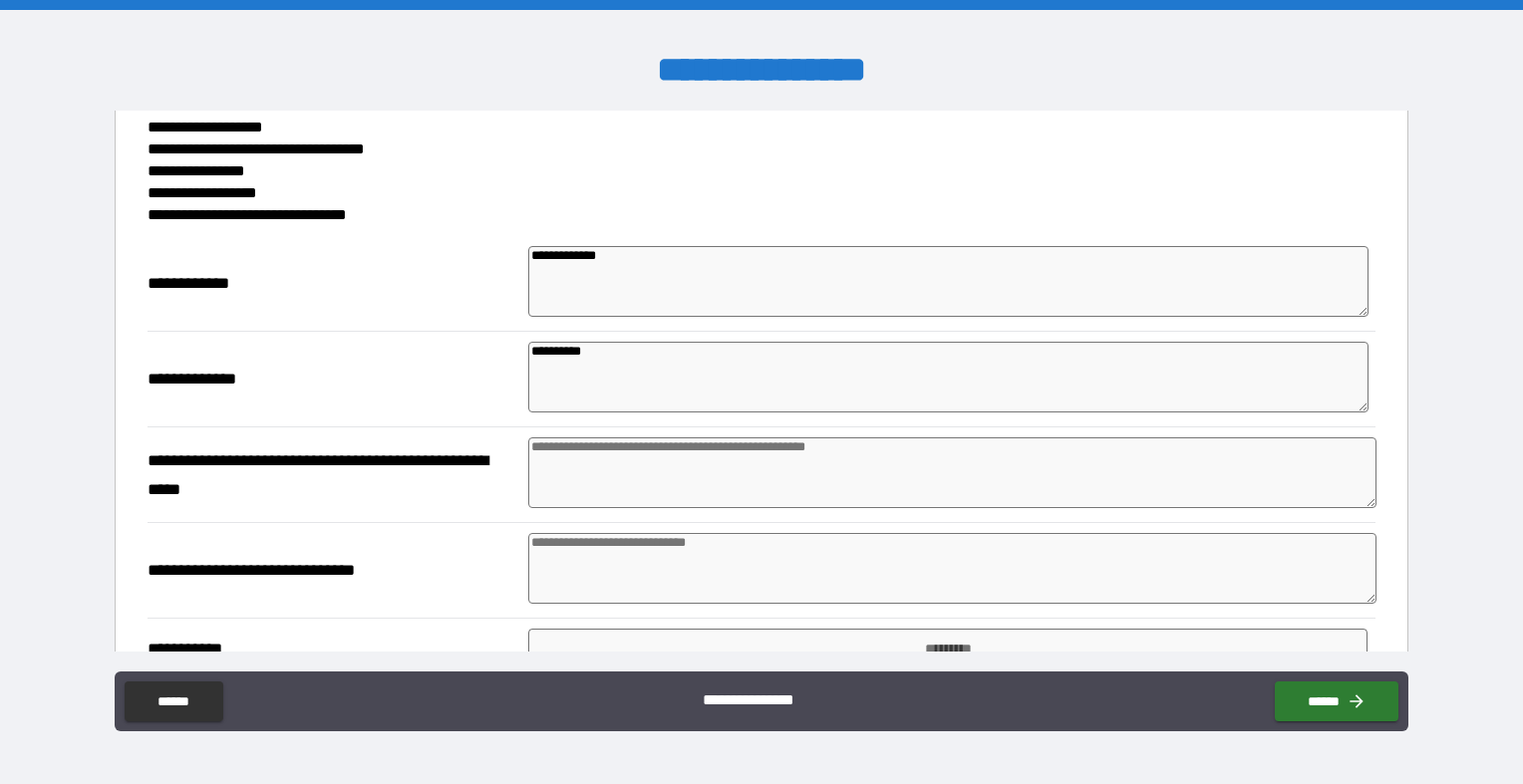 click at bounding box center [952, 472] 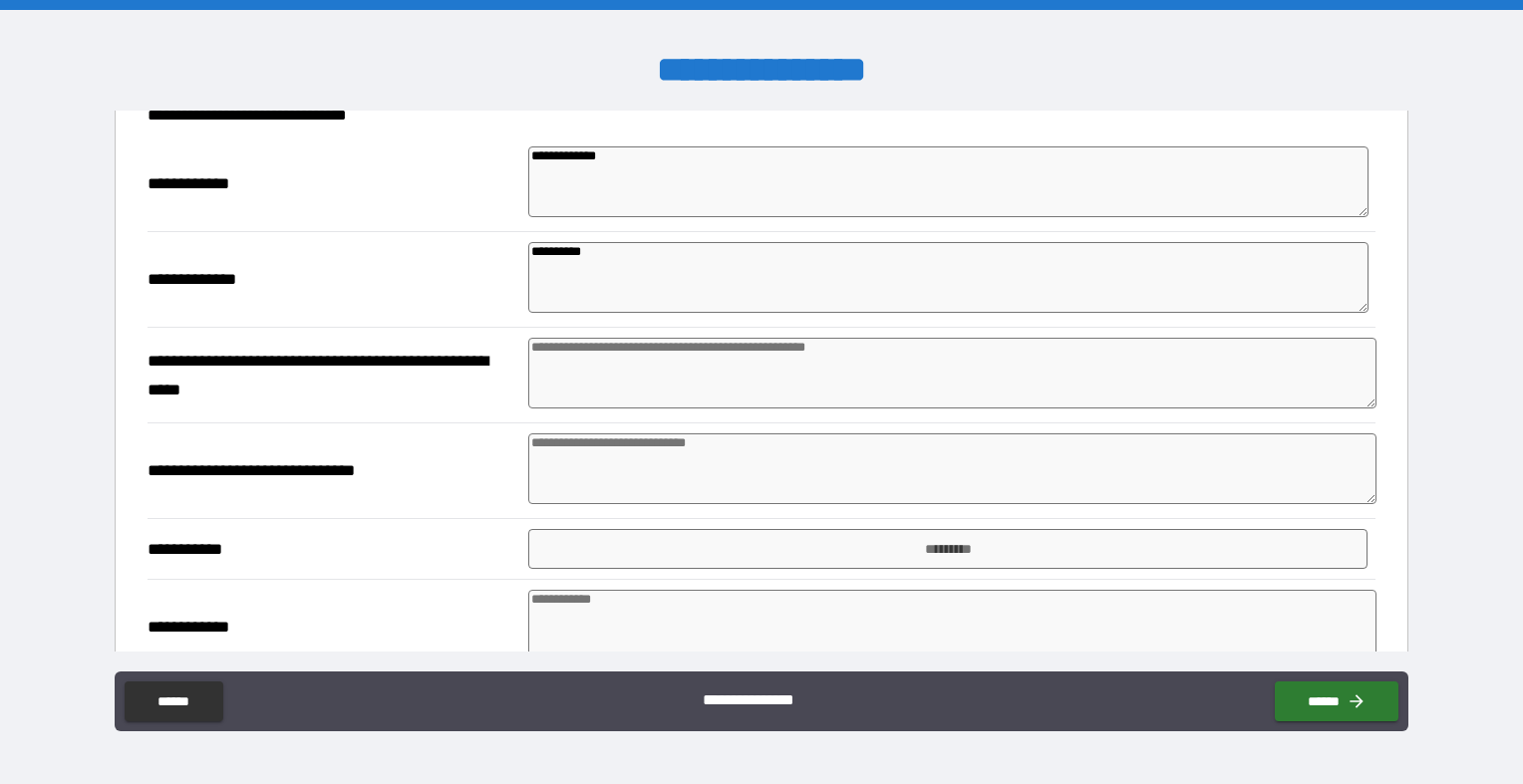 scroll, scrollTop: 346, scrollLeft: 0, axis: vertical 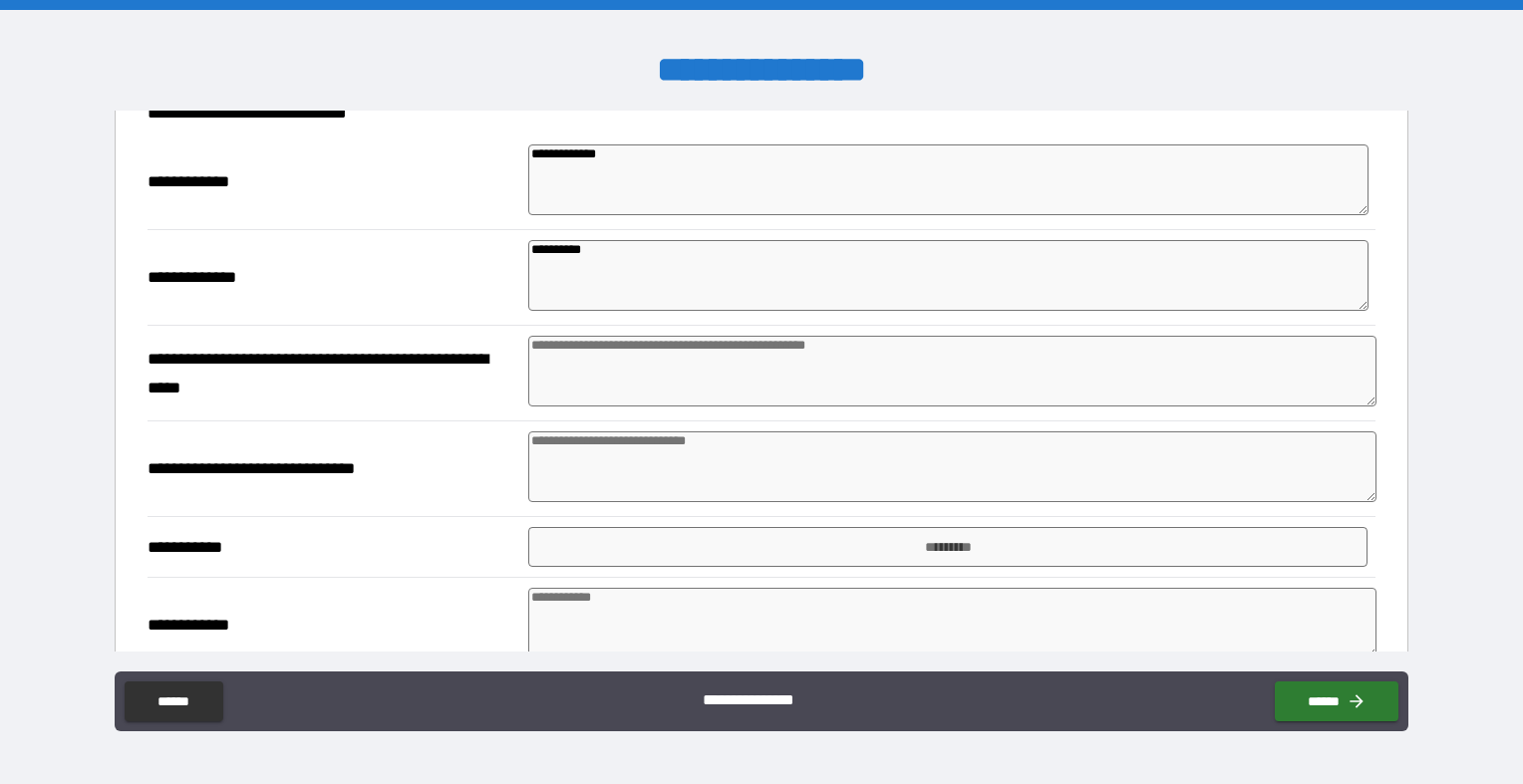 click at bounding box center [952, 466] 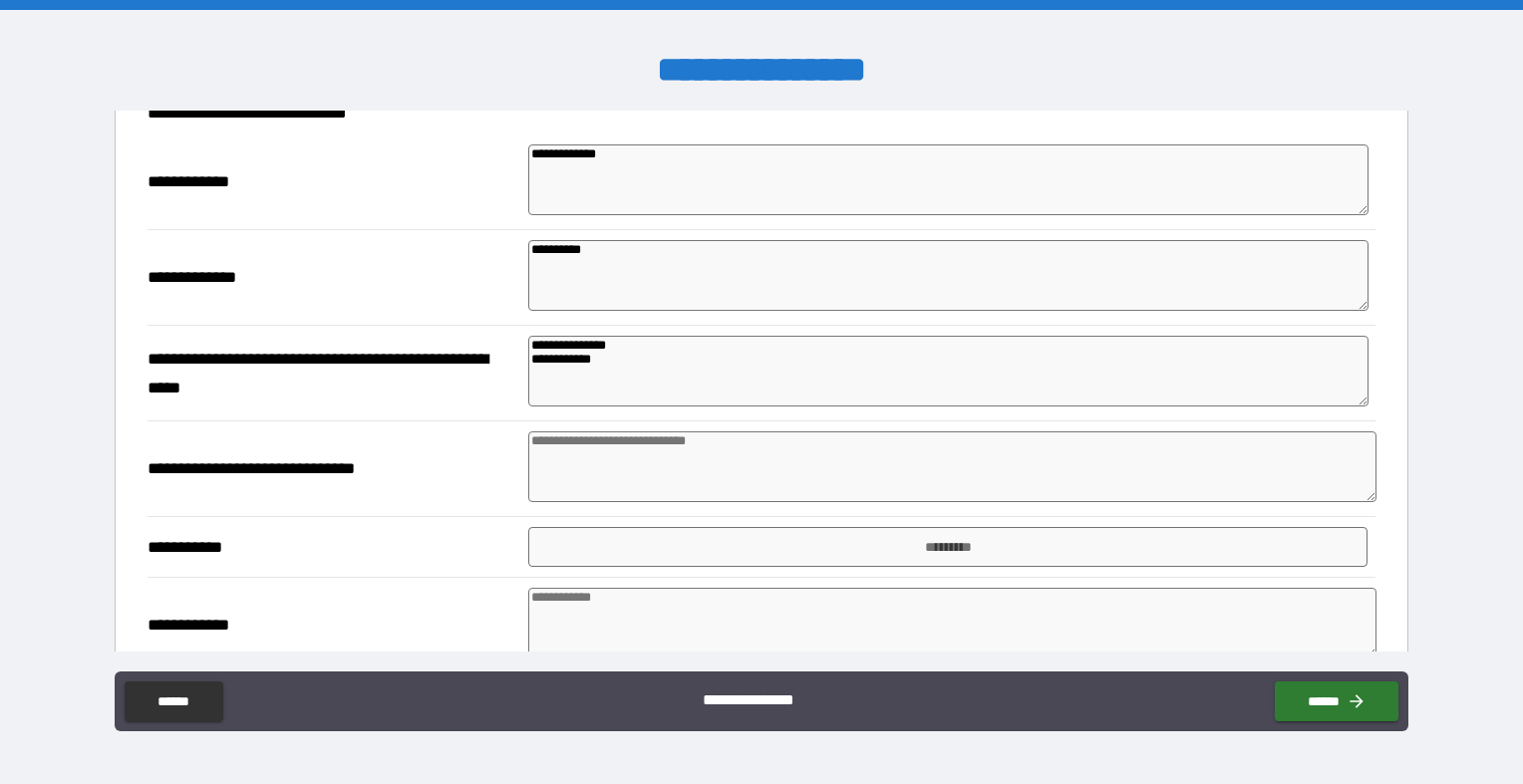 click on "**********" at bounding box center (948, 371) 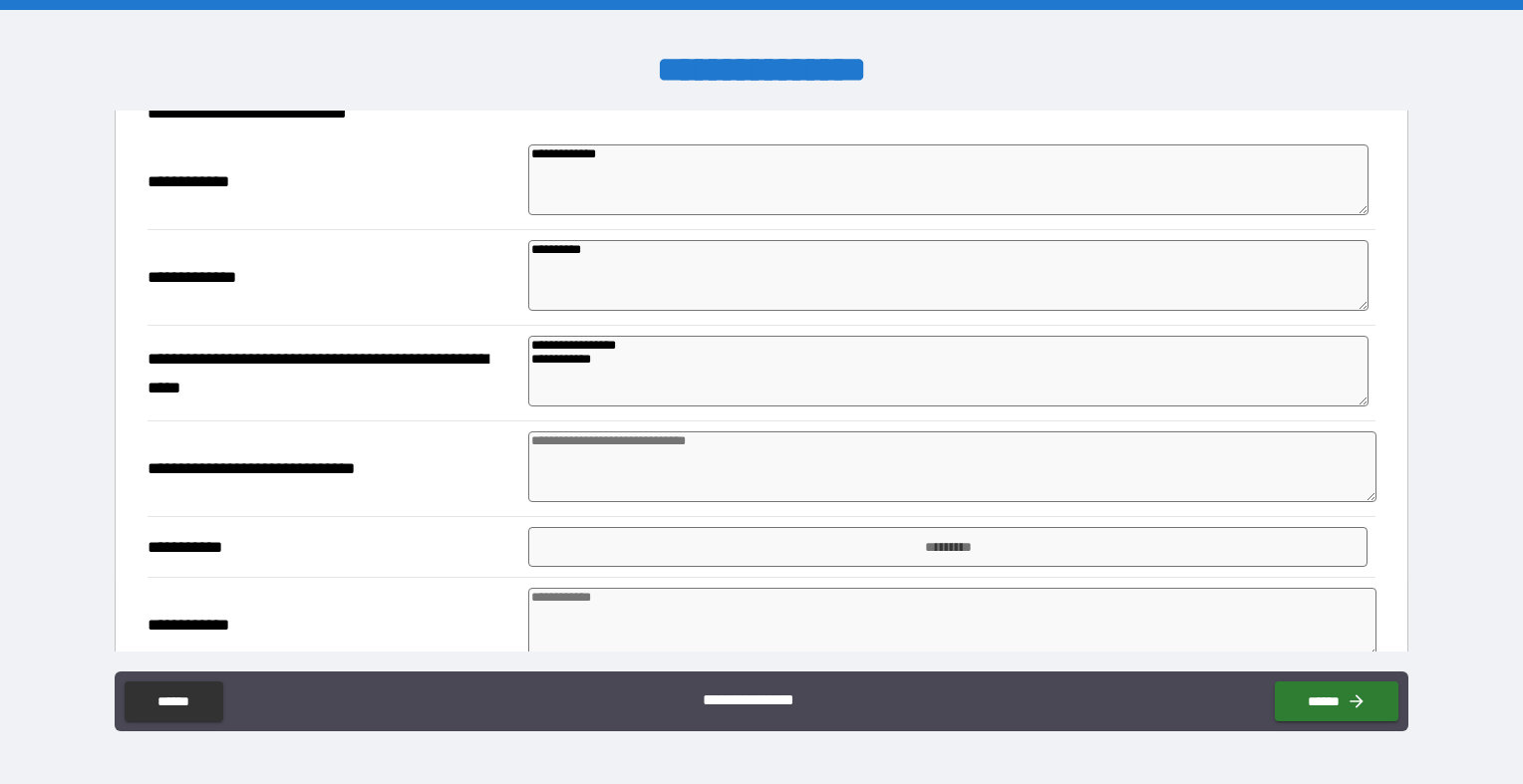 paste on "**********" 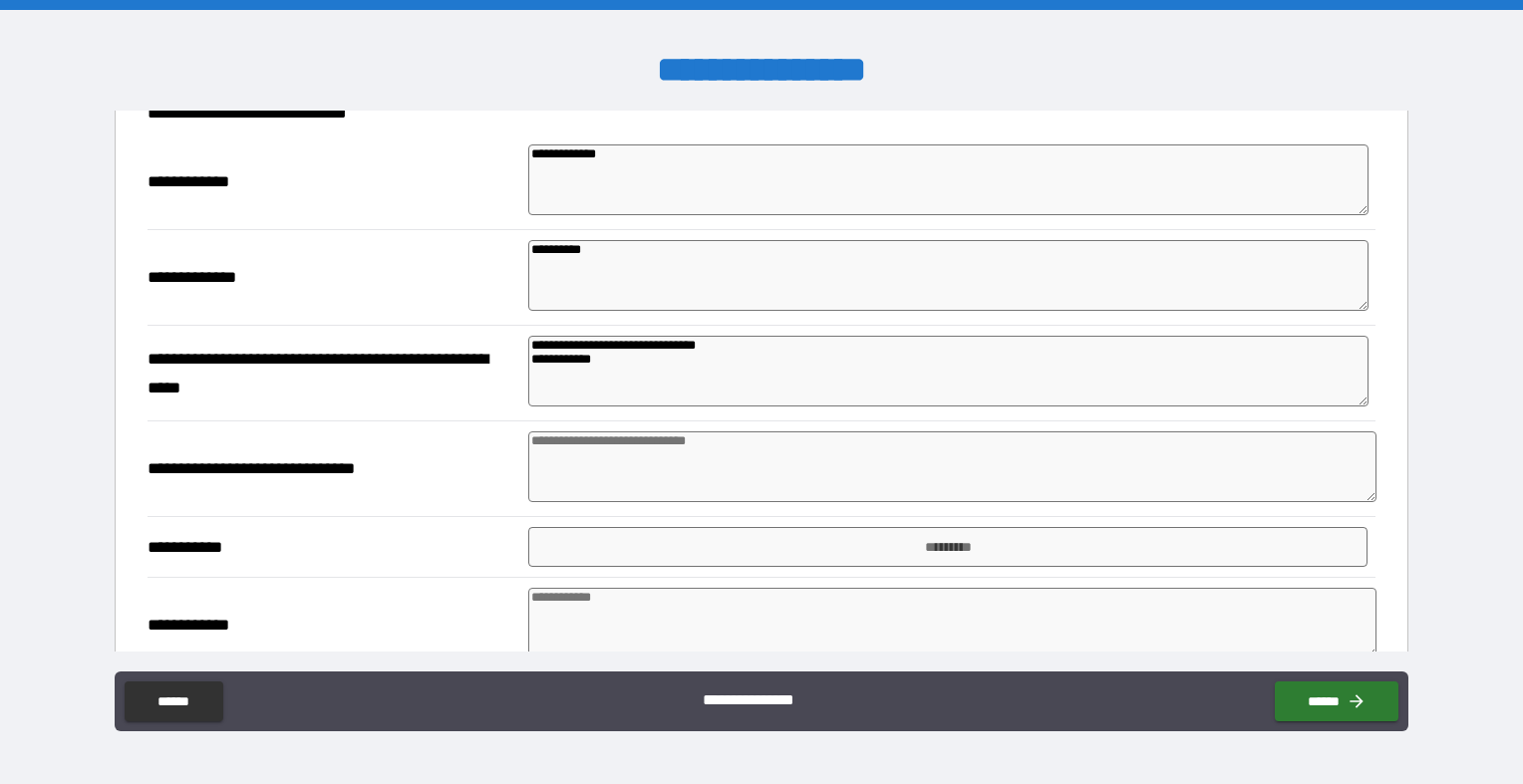 click on "**********" at bounding box center [948, 371] 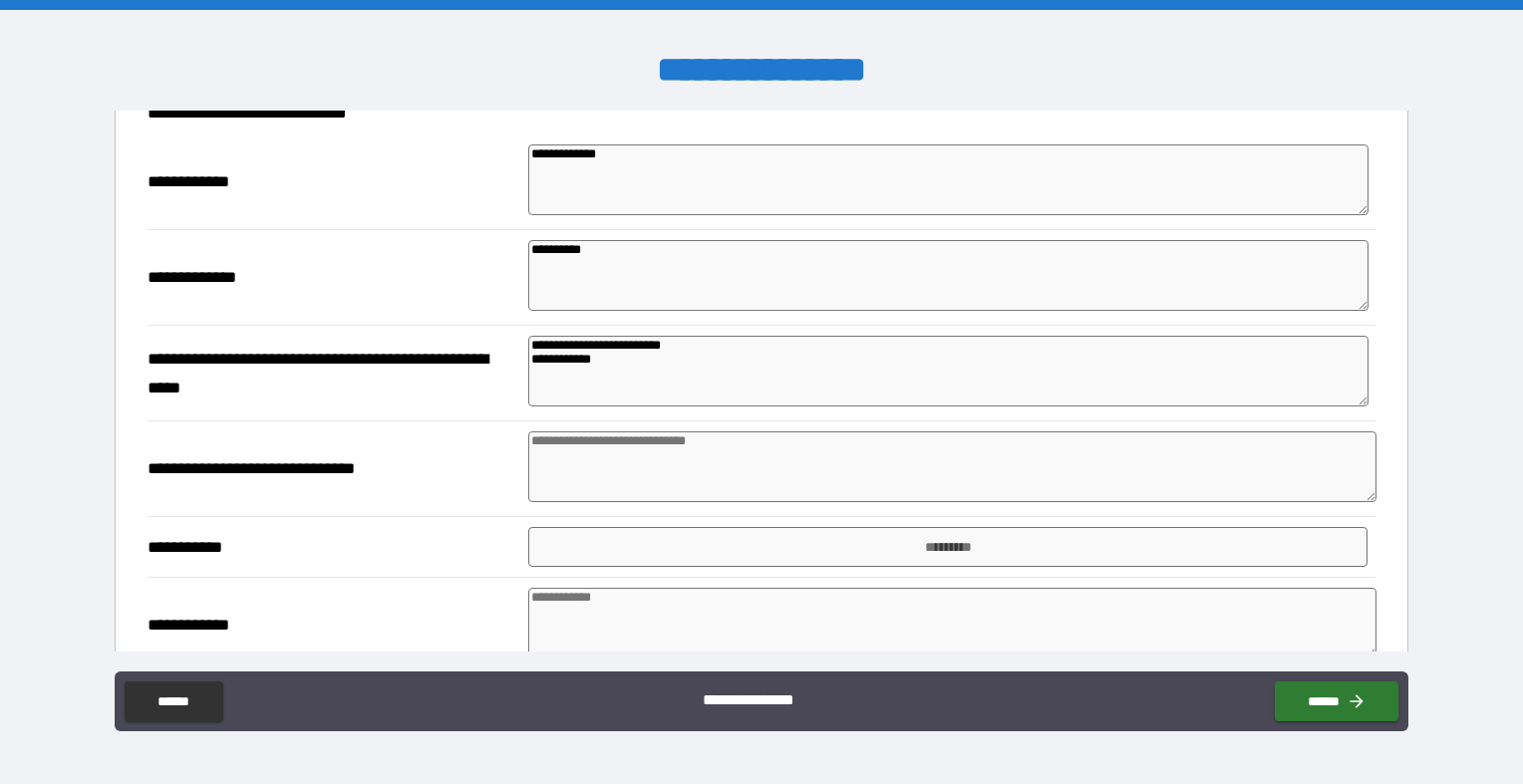 click on "**********" at bounding box center [948, 371] 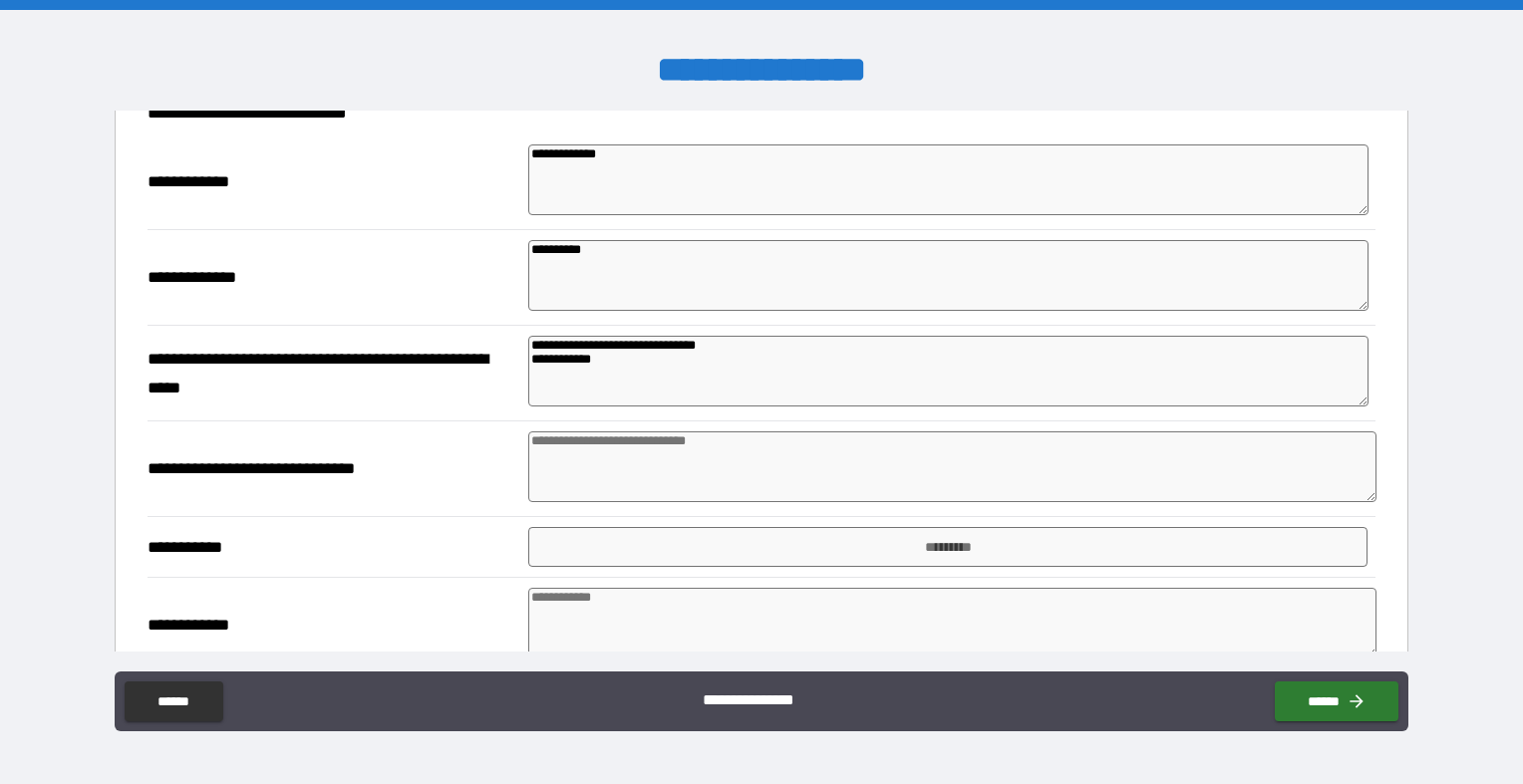 click on "**********" at bounding box center (948, 371) 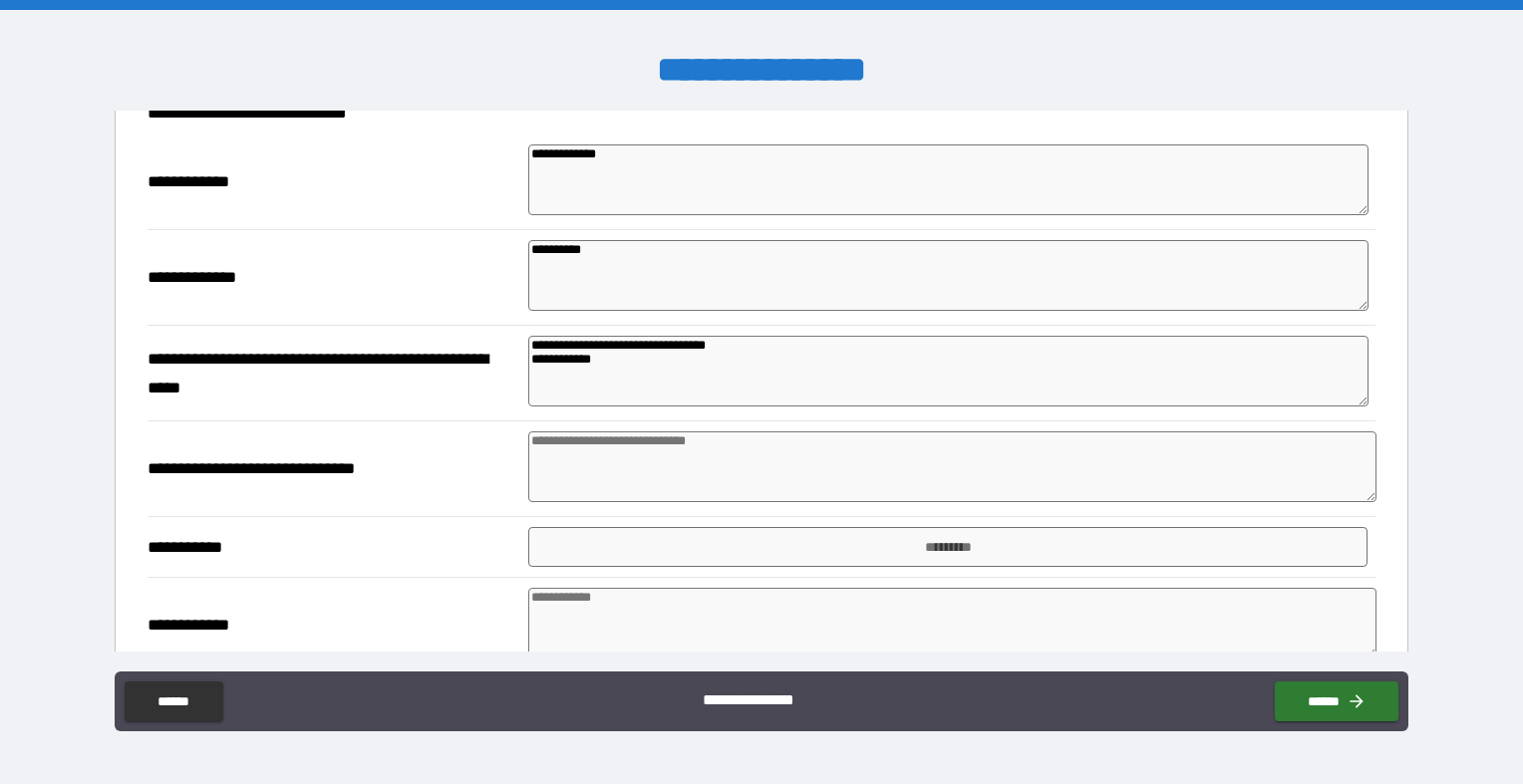 click on "**********" at bounding box center [948, 371] 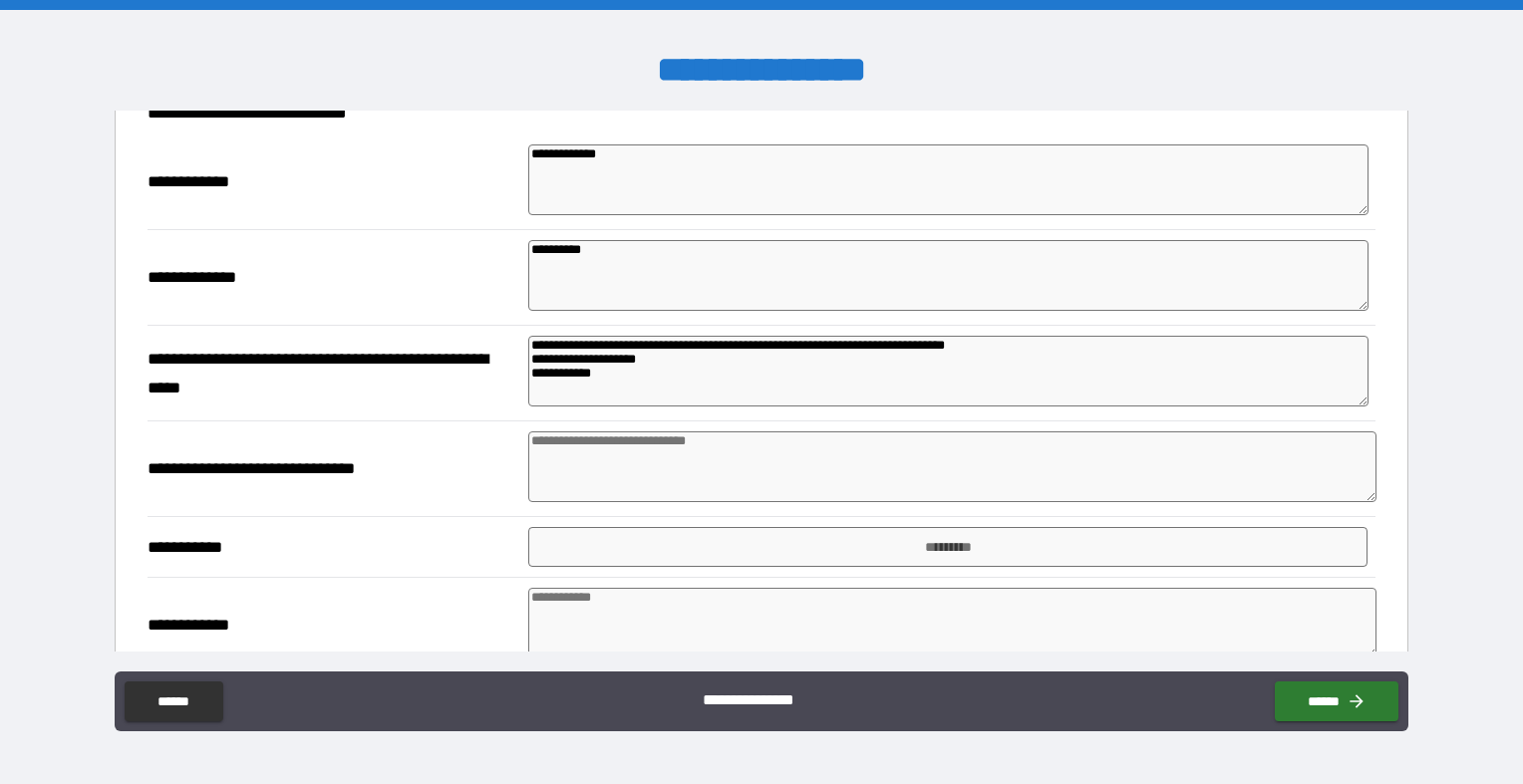click on "**********" at bounding box center [948, 371] 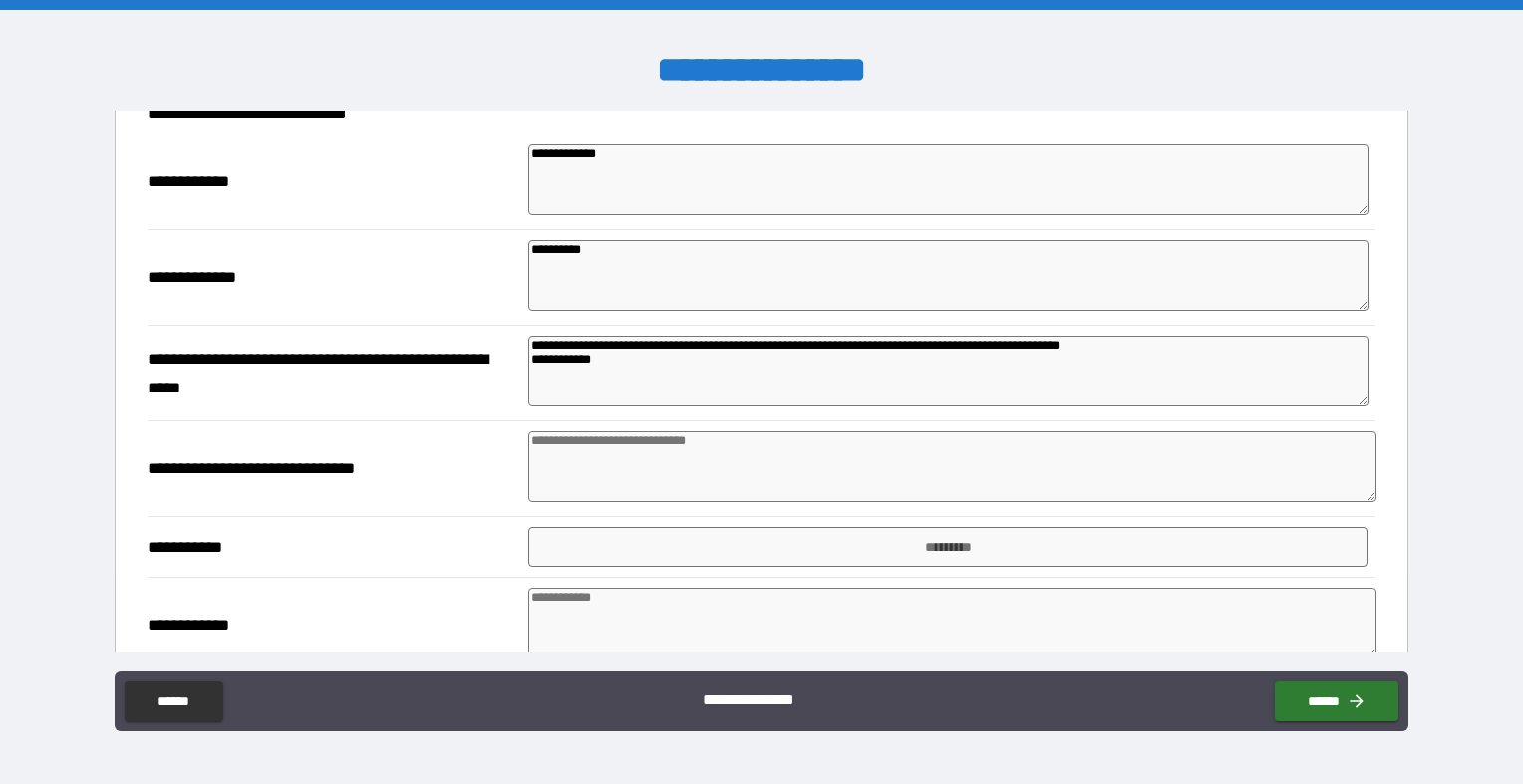 click on "**********" at bounding box center [948, 371] 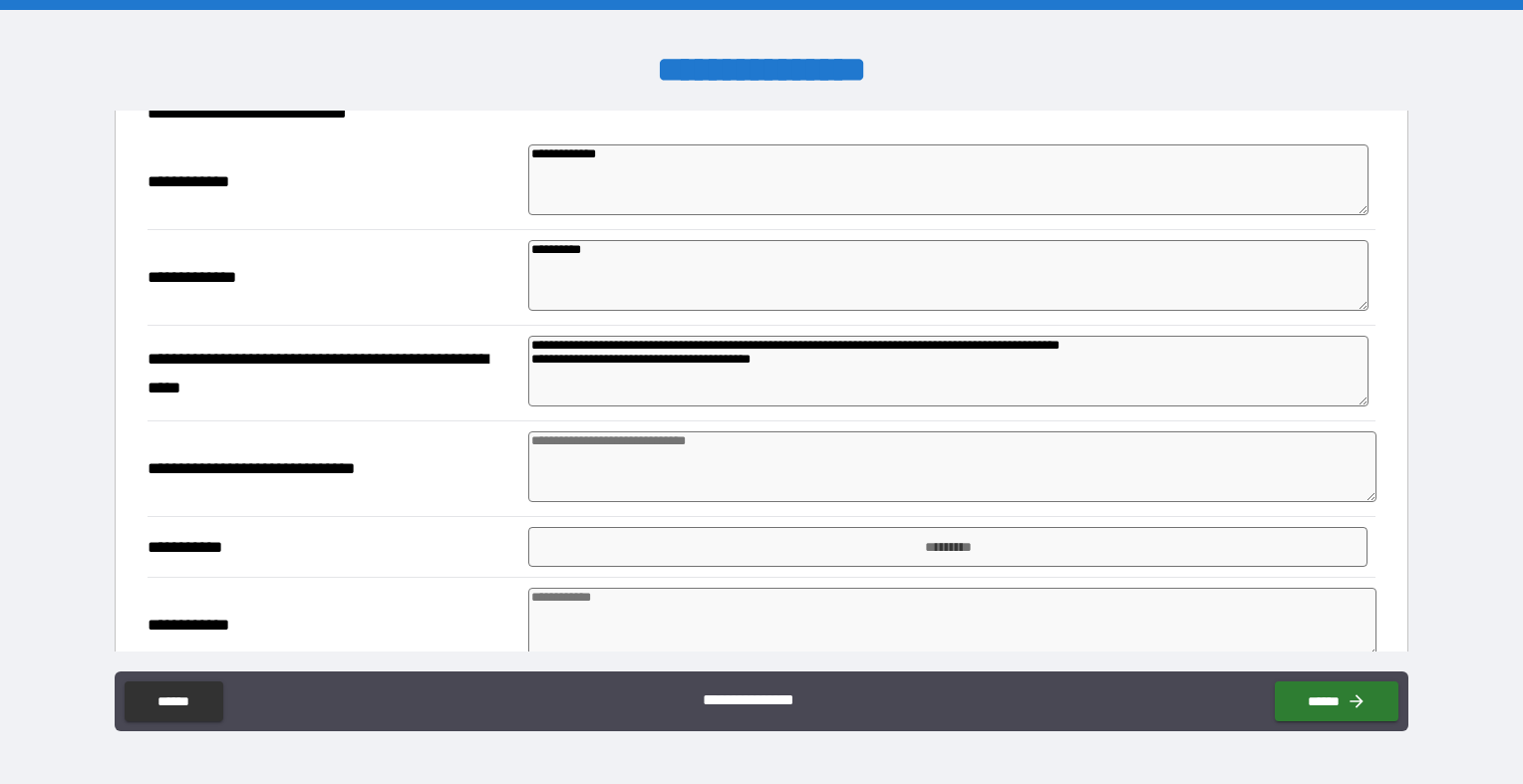 click on "**********" at bounding box center [948, 371] 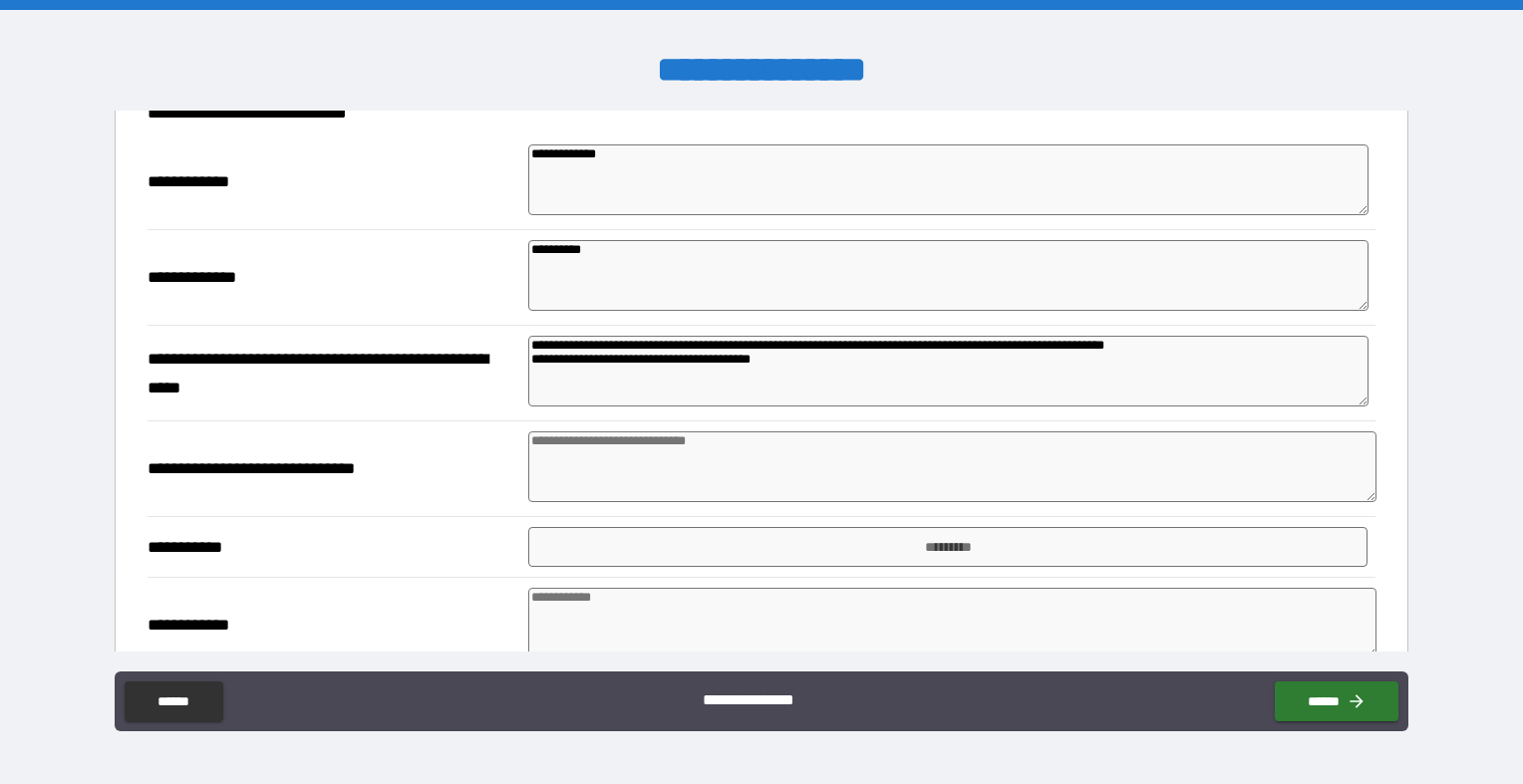 click on "**********" at bounding box center (948, 371) 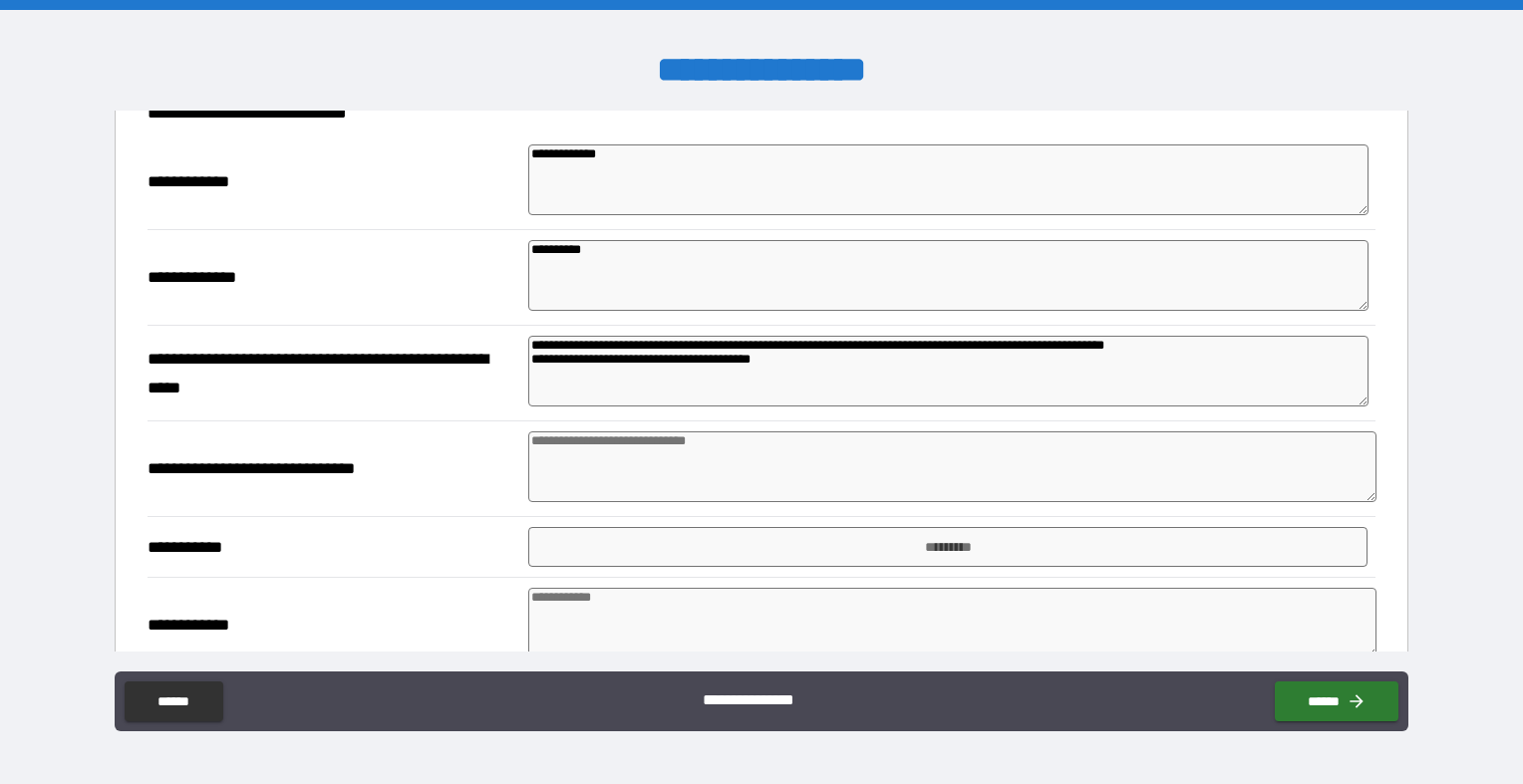 paste on "**********" 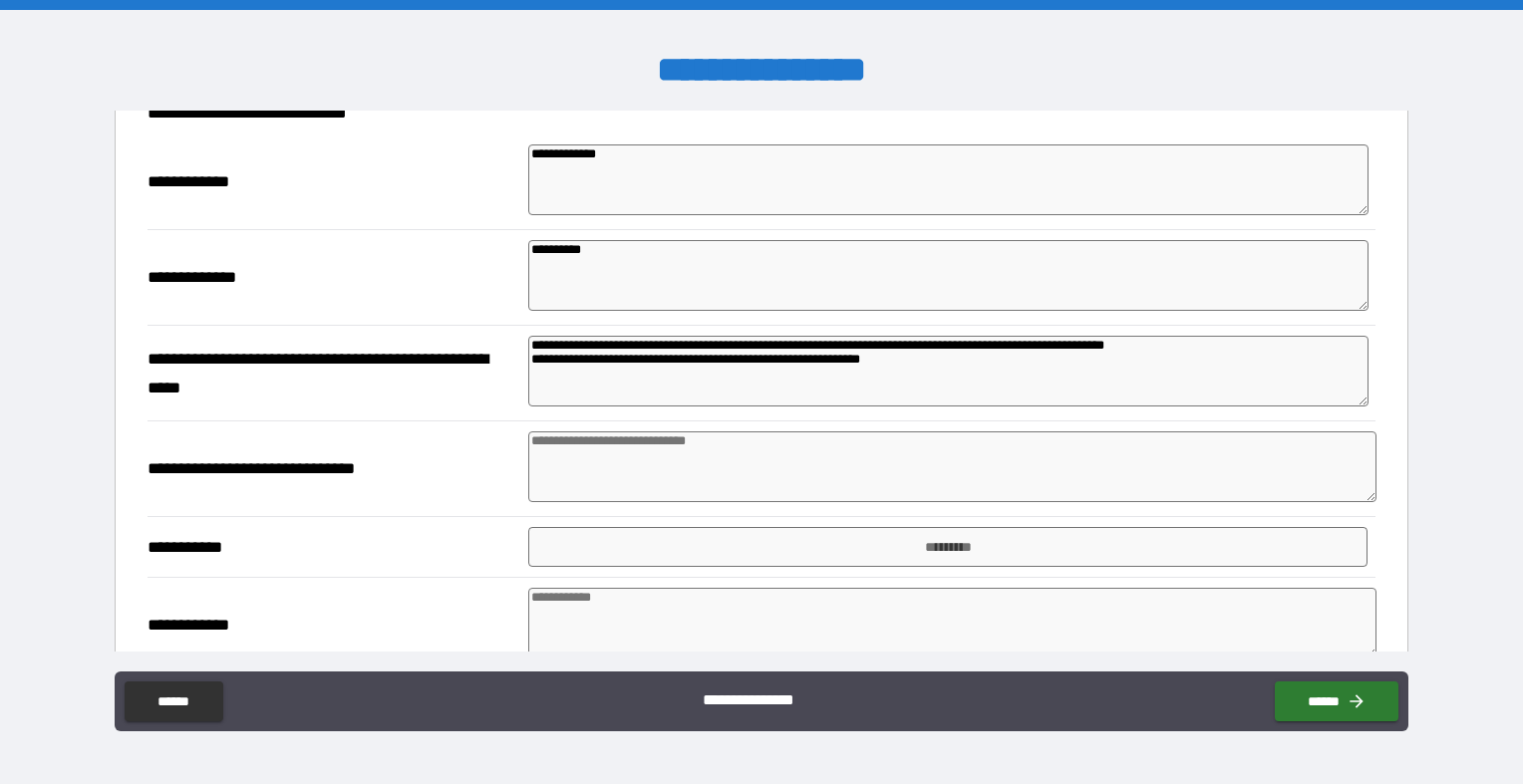 paste on "**********" 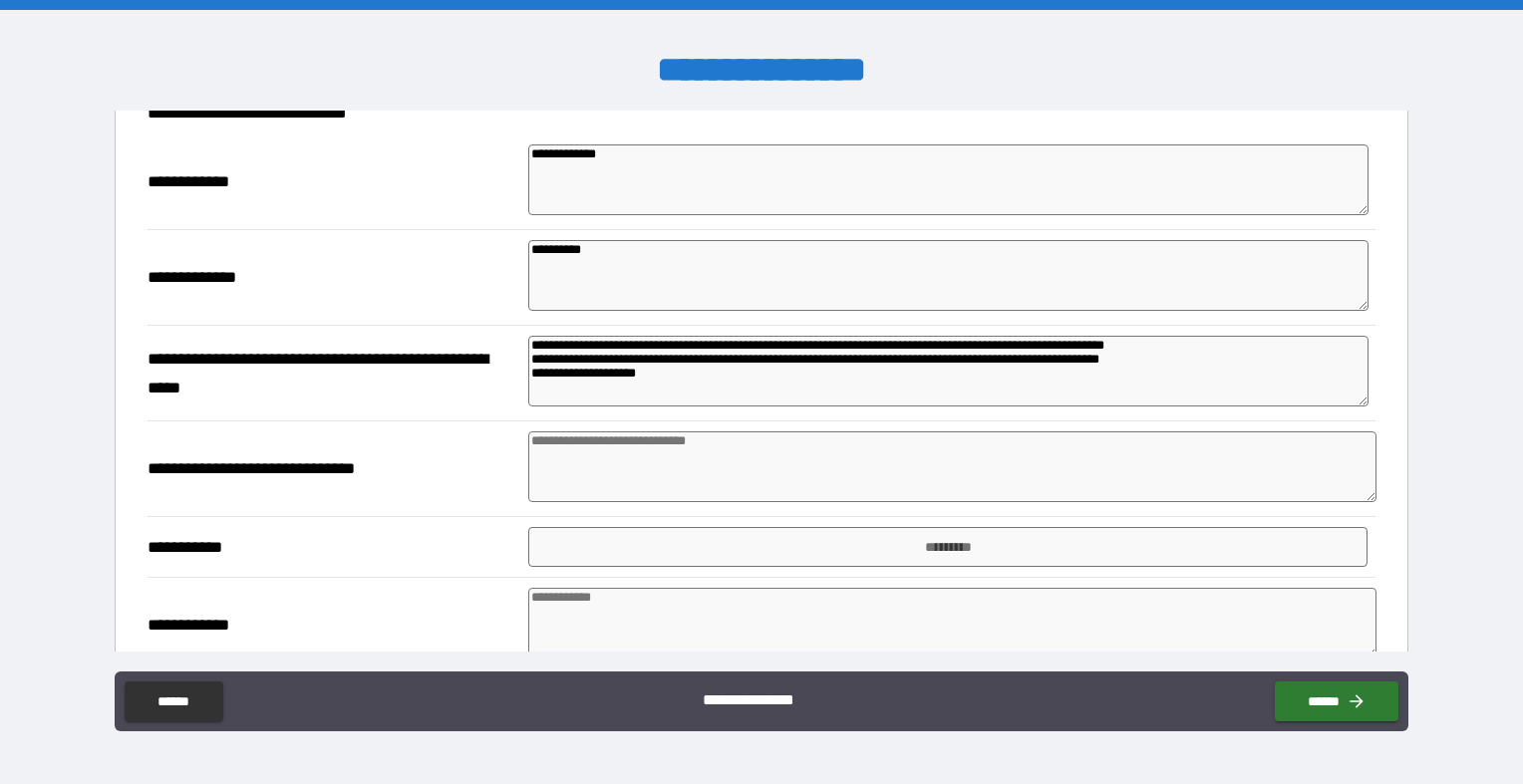 click on "**********" at bounding box center [948, 371] 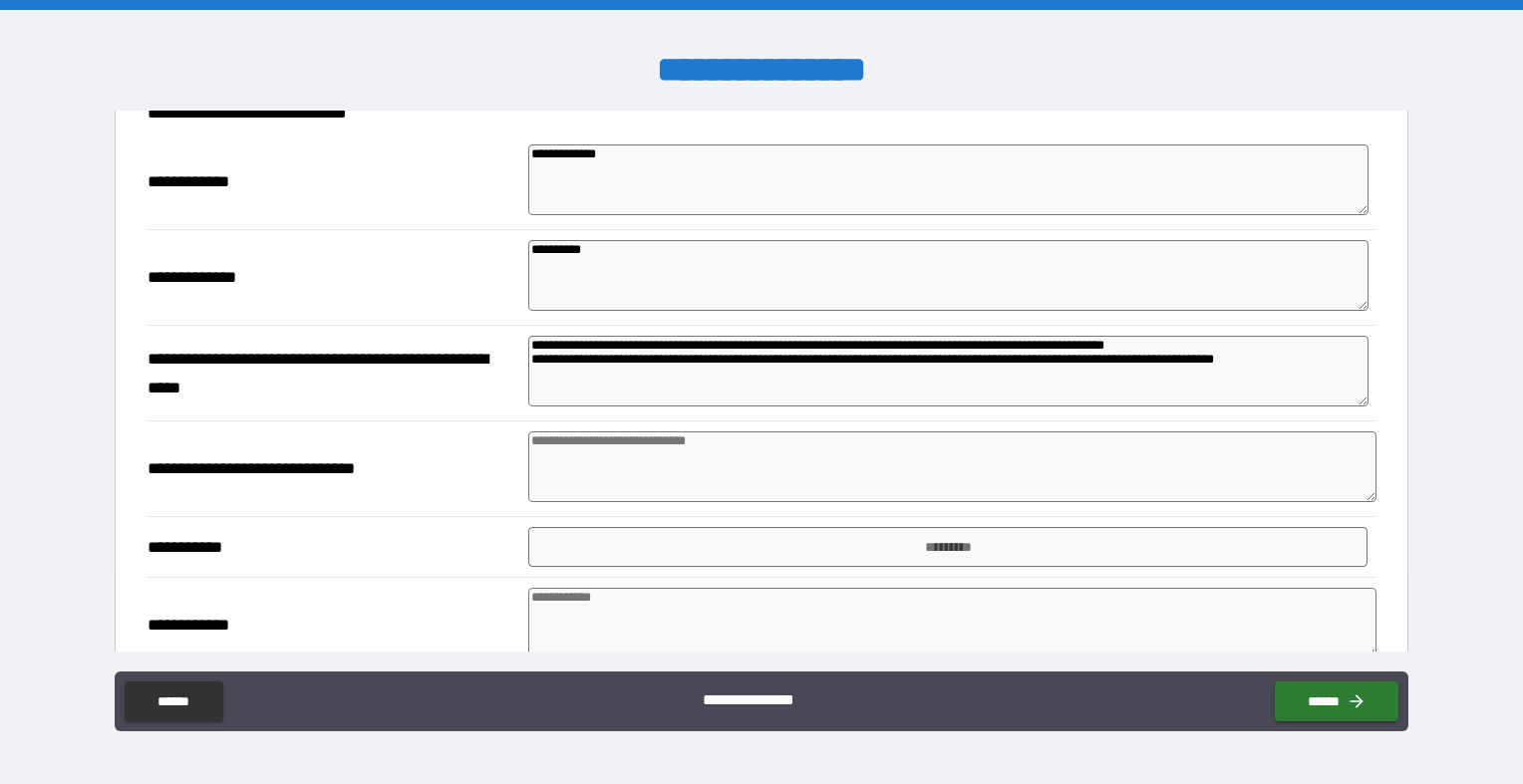 click on "**********" at bounding box center (948, 371) 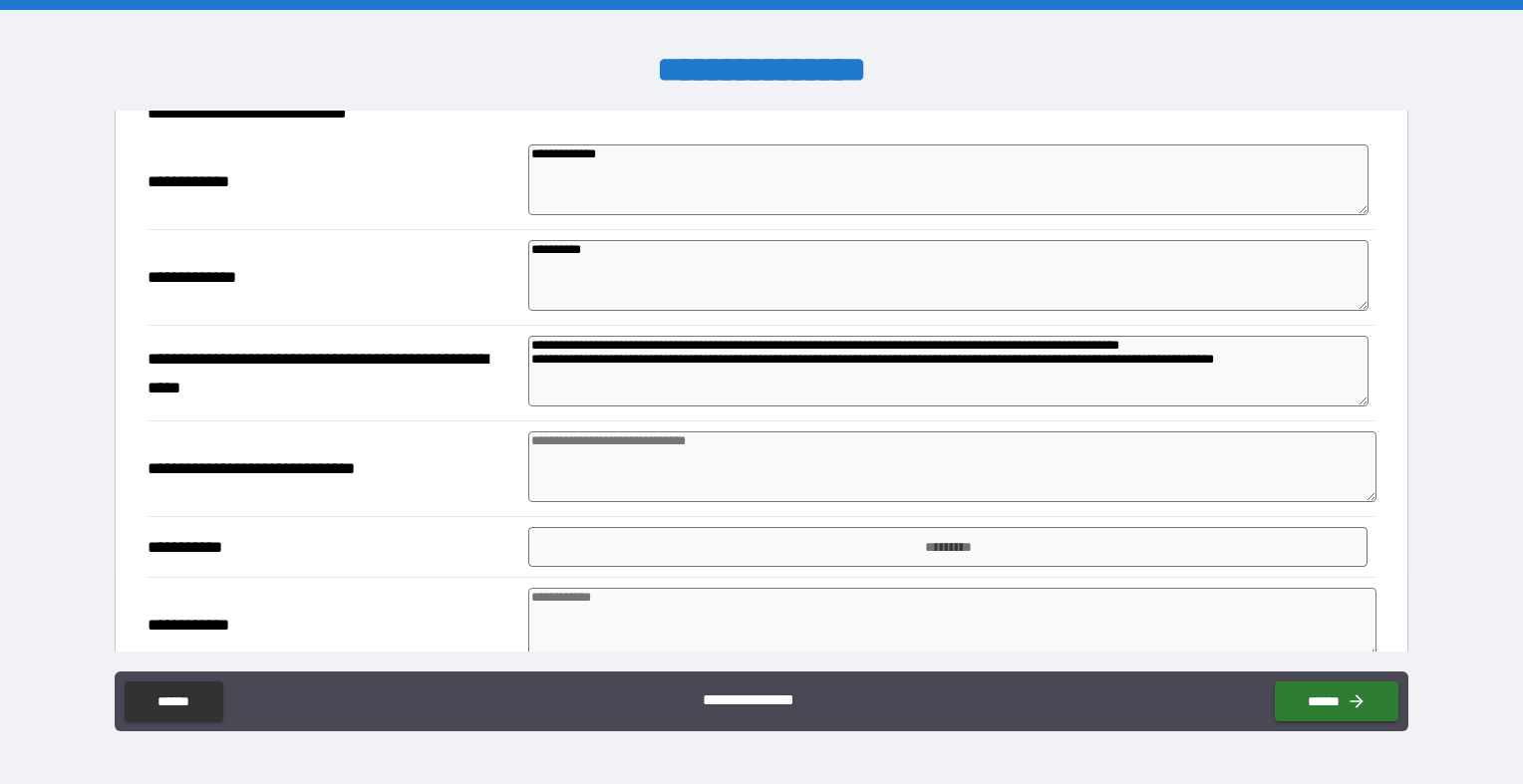 click on "**********" at bounding box center (948, 371) 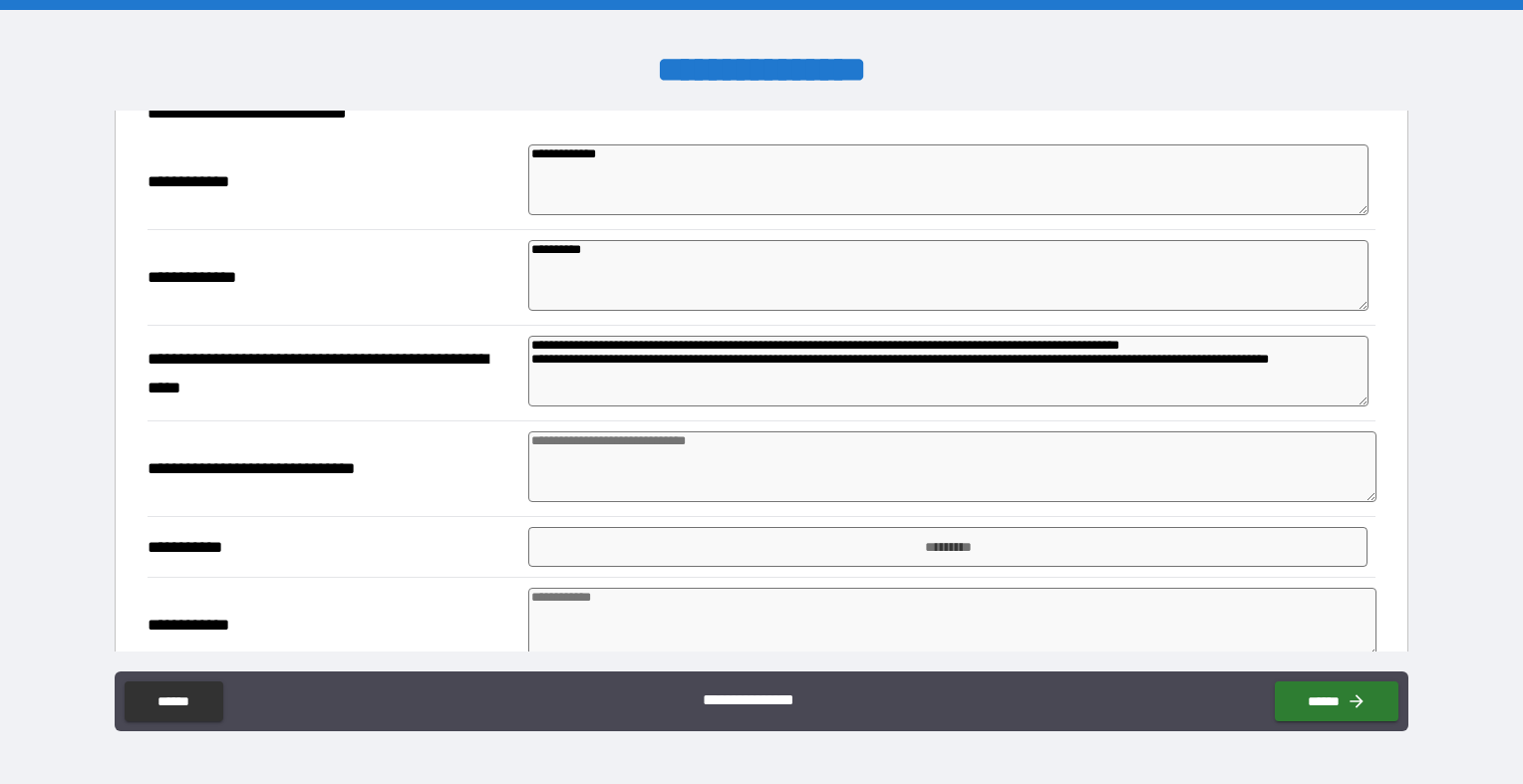 click on "**********" at bounding box center [948, 371] 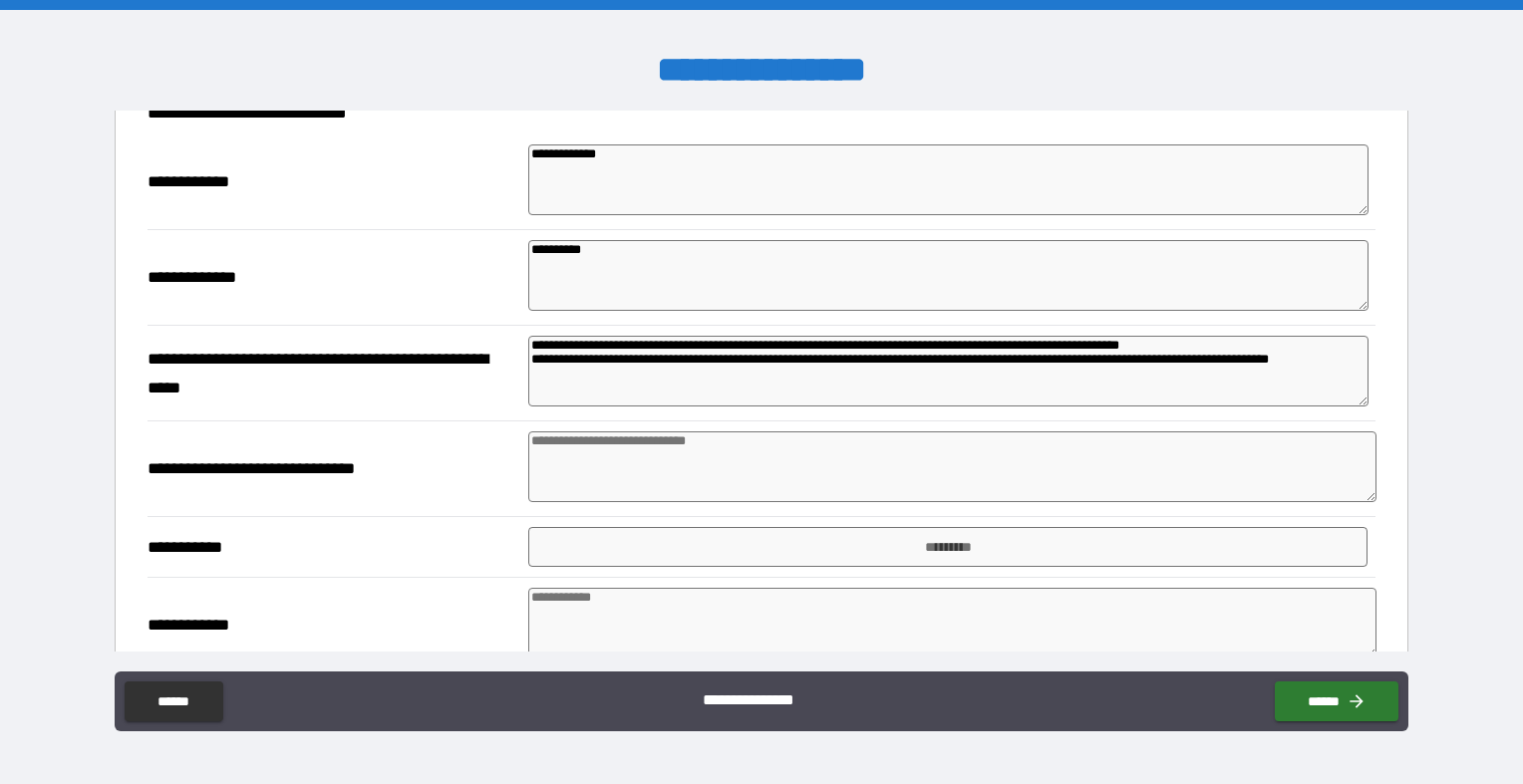 drag, startPoint x: 529, startPoint y: 348, endPoint x: 696, endPoint y: 374, distance: 169.01183 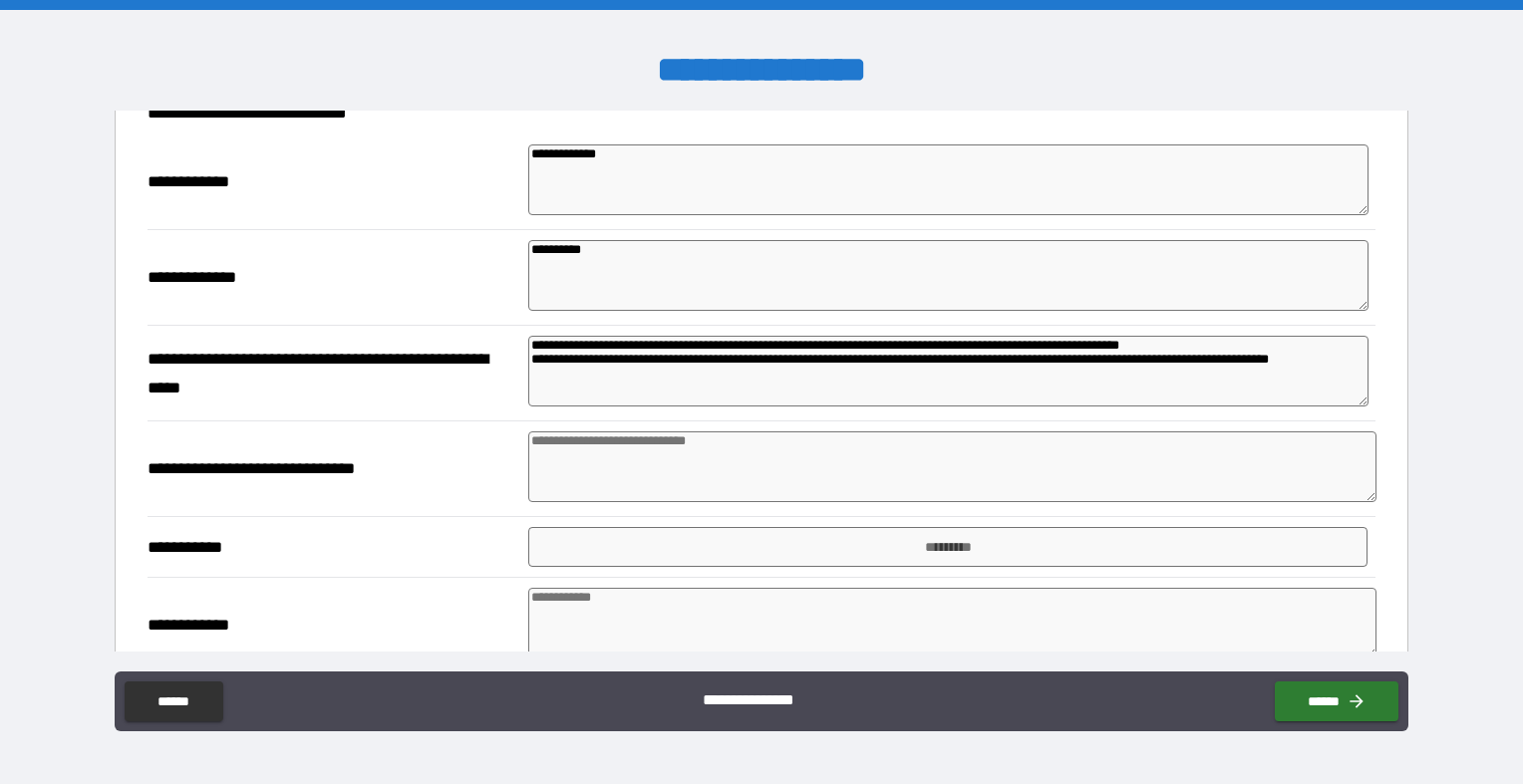 click on "**********" at bounding box center (948, 371) 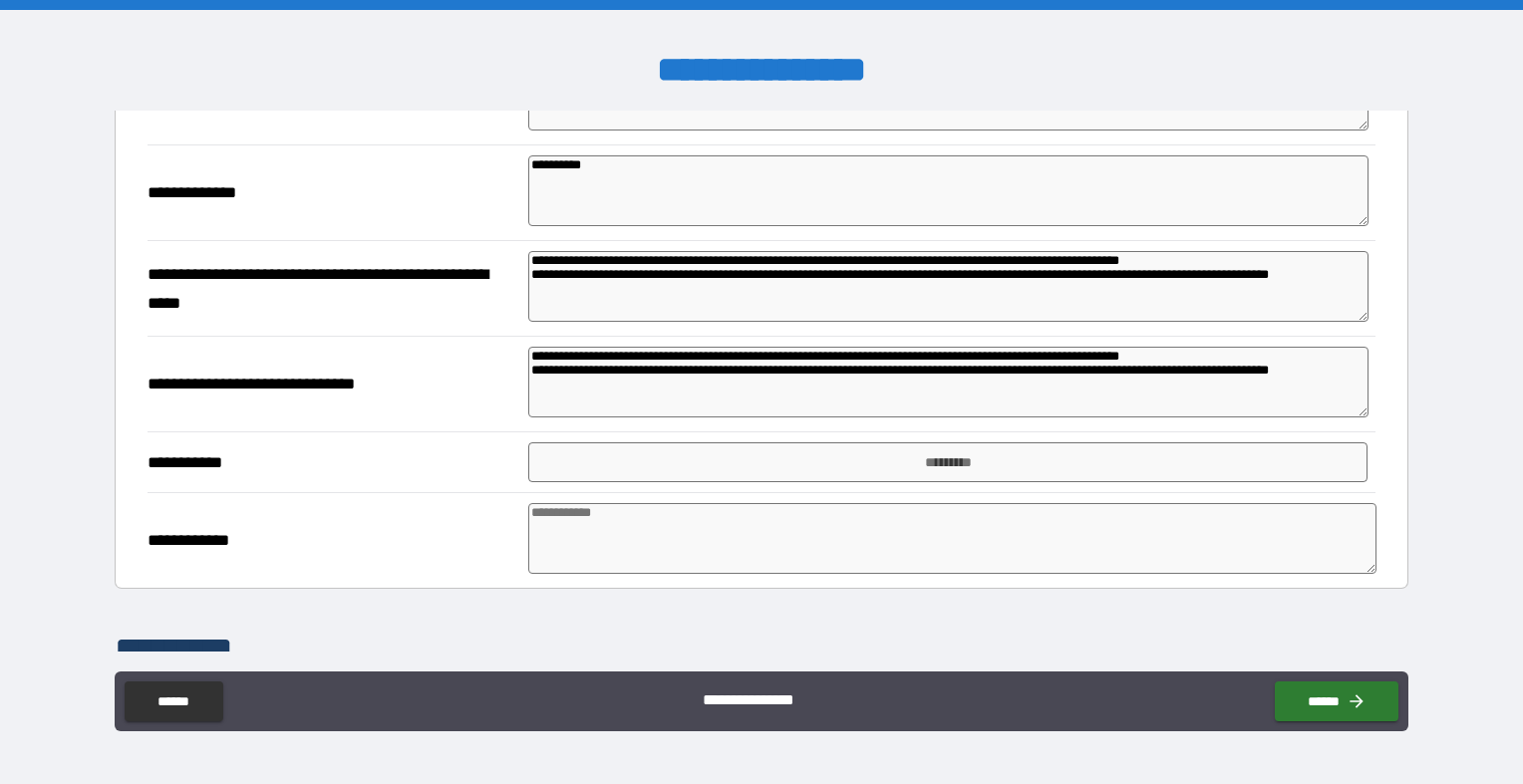 scroll, scrollTop: 434, scrollLeft: 0, axis: vertical 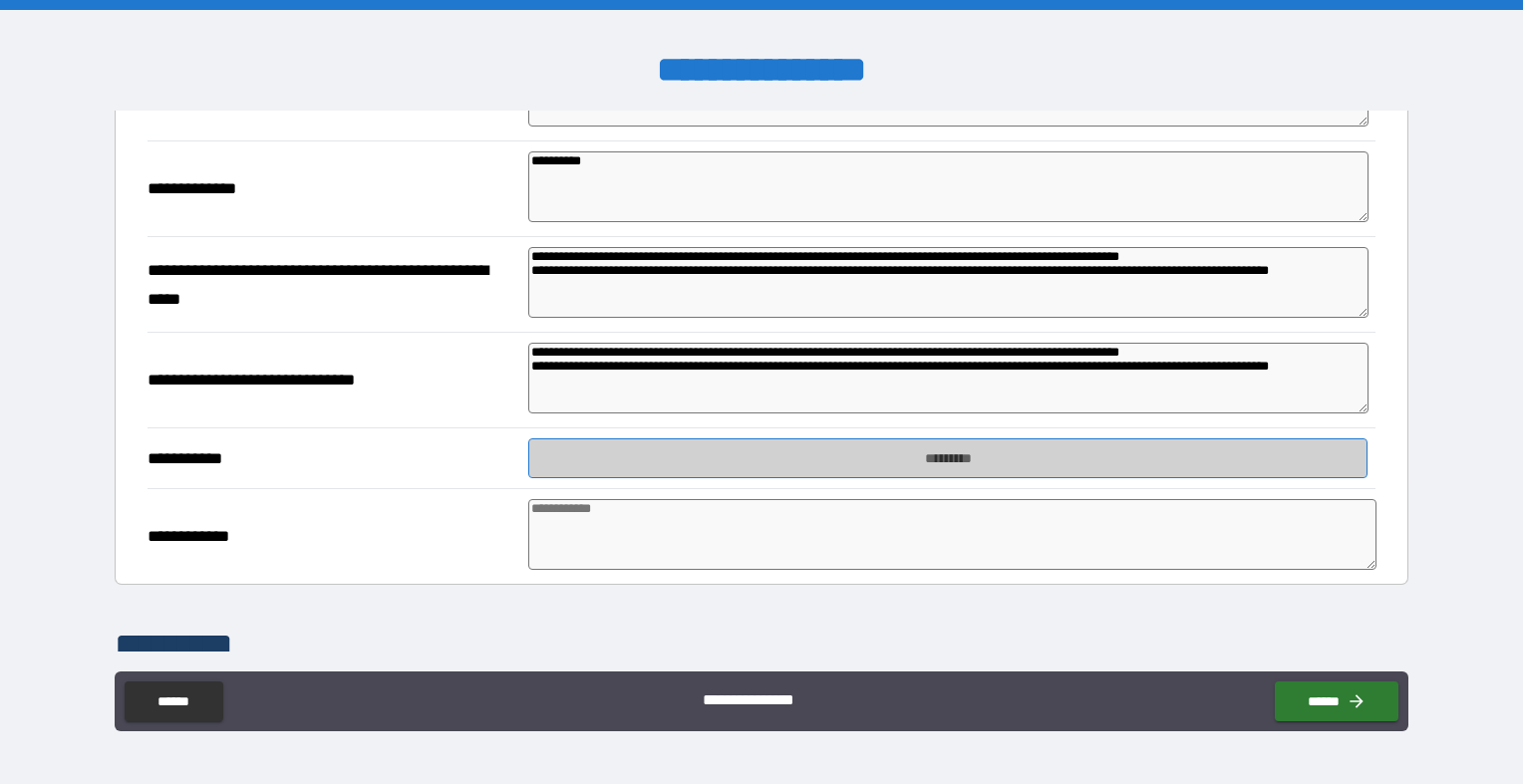 click on "*********" at bounding box center [948, 458] 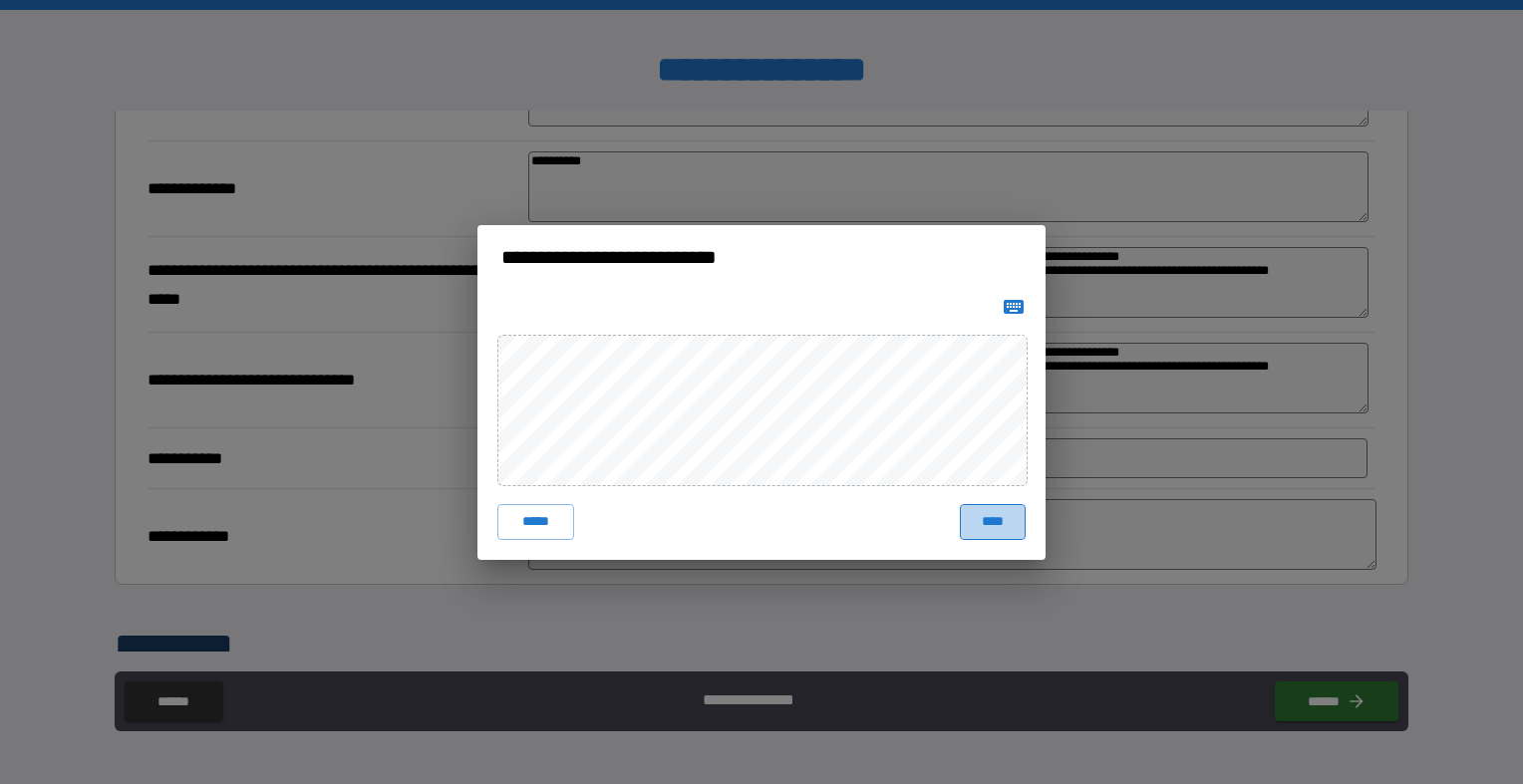 click on "****" at bounding box center [993, 522] 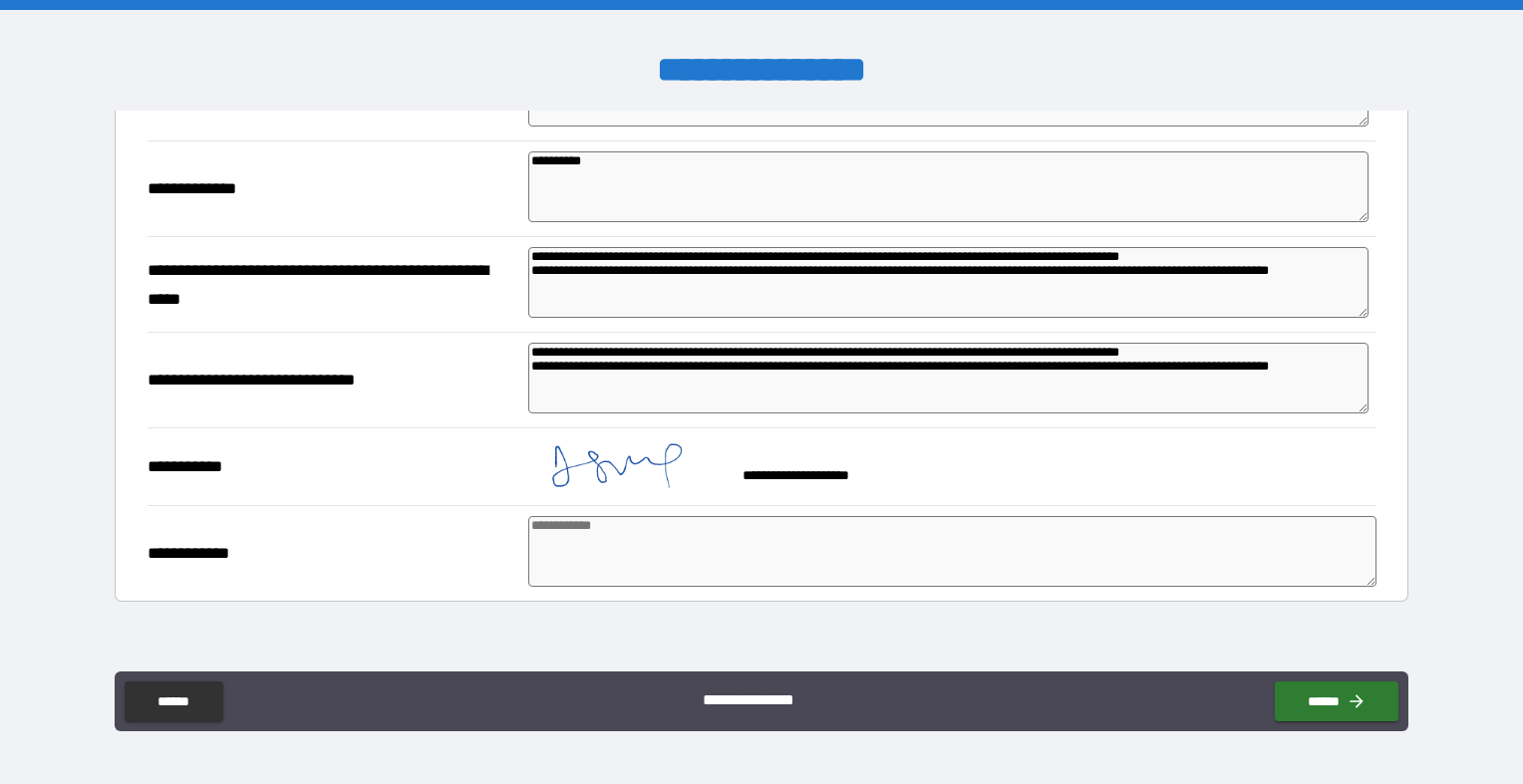 click at bounding box center [952, 551] 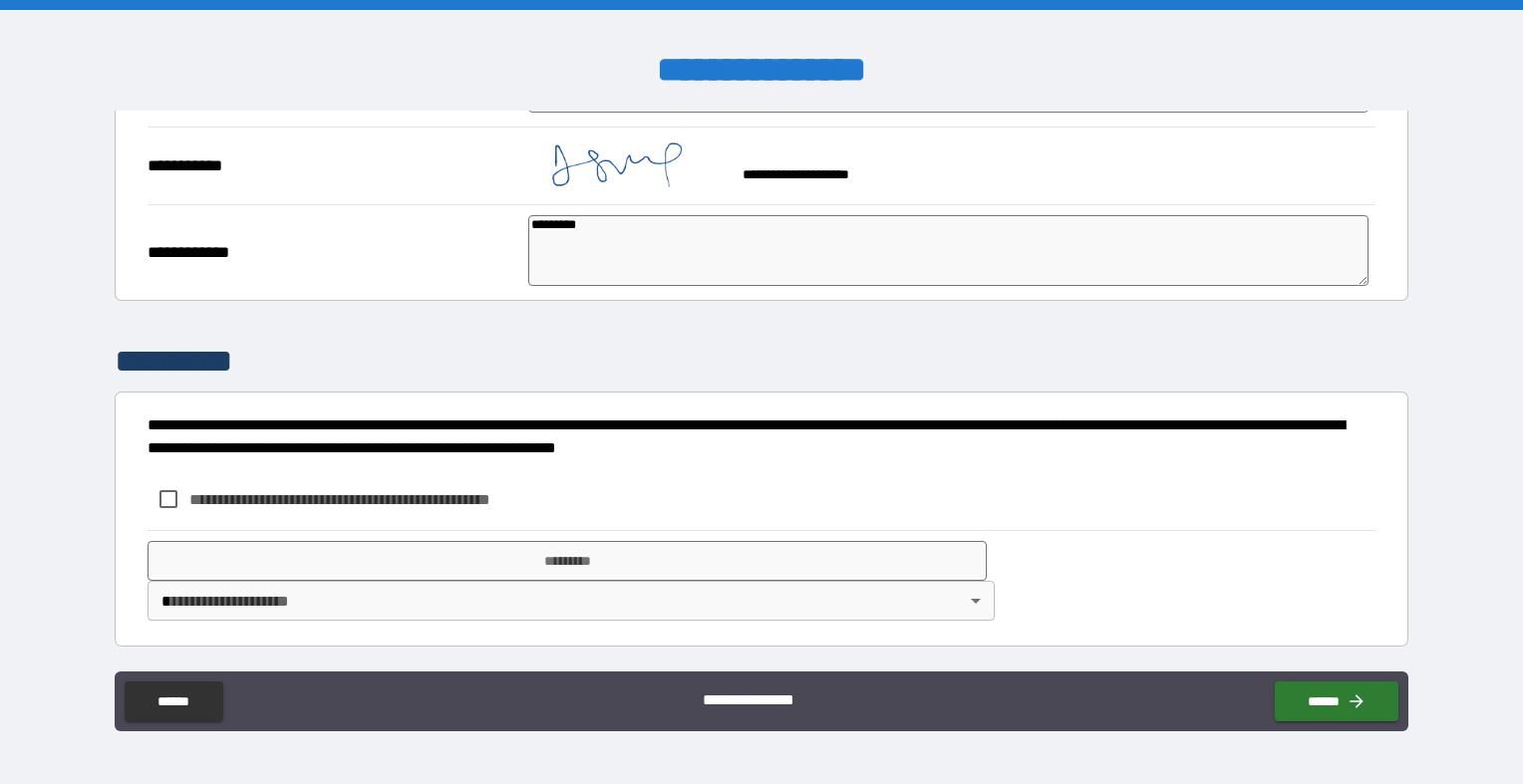 scroll, scrollTop: 735, scrollLeft: 0, axis: vertical 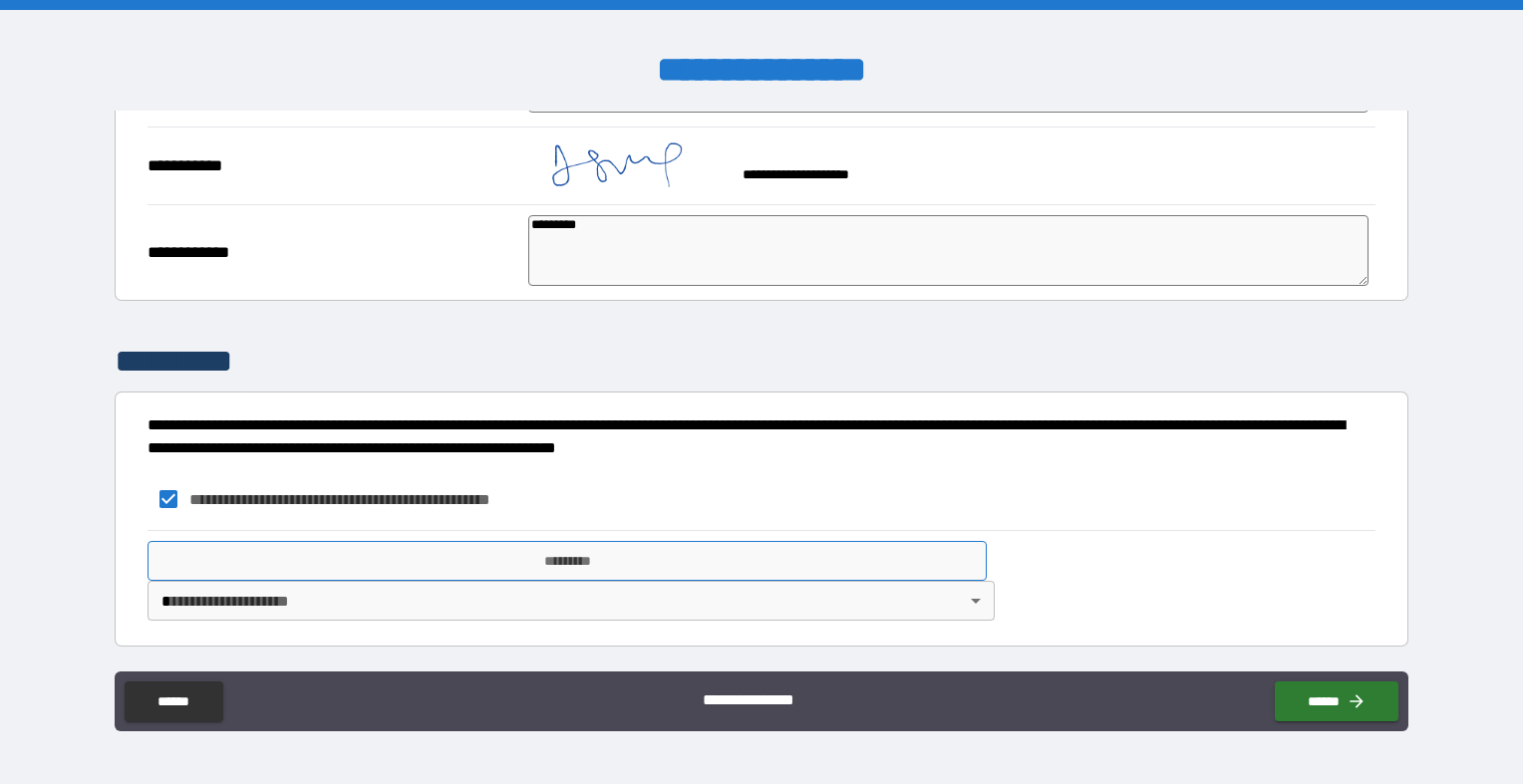 click on "*********" at bounding box center [567, 561] 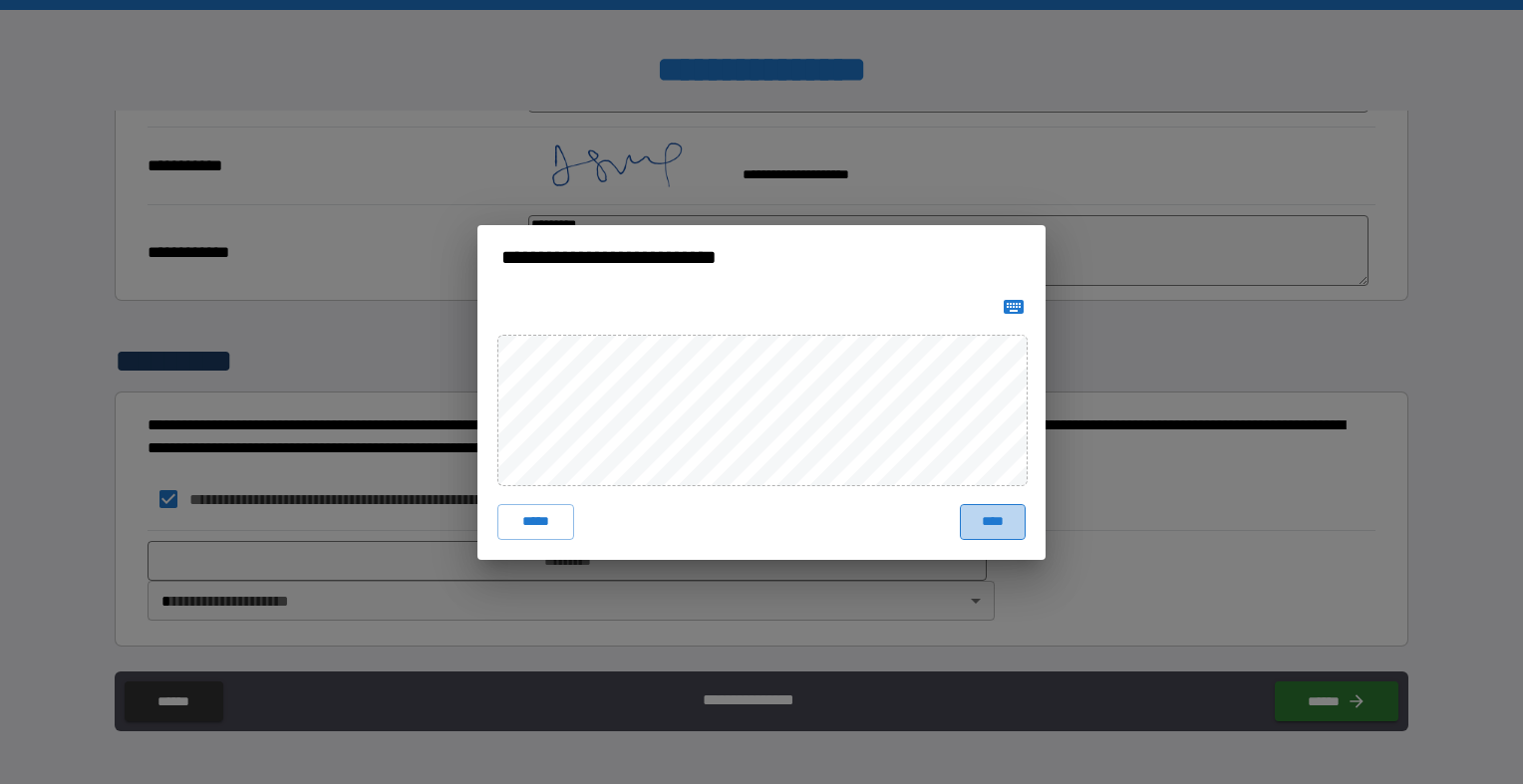 click on "****" at bounding box center [993, 522] 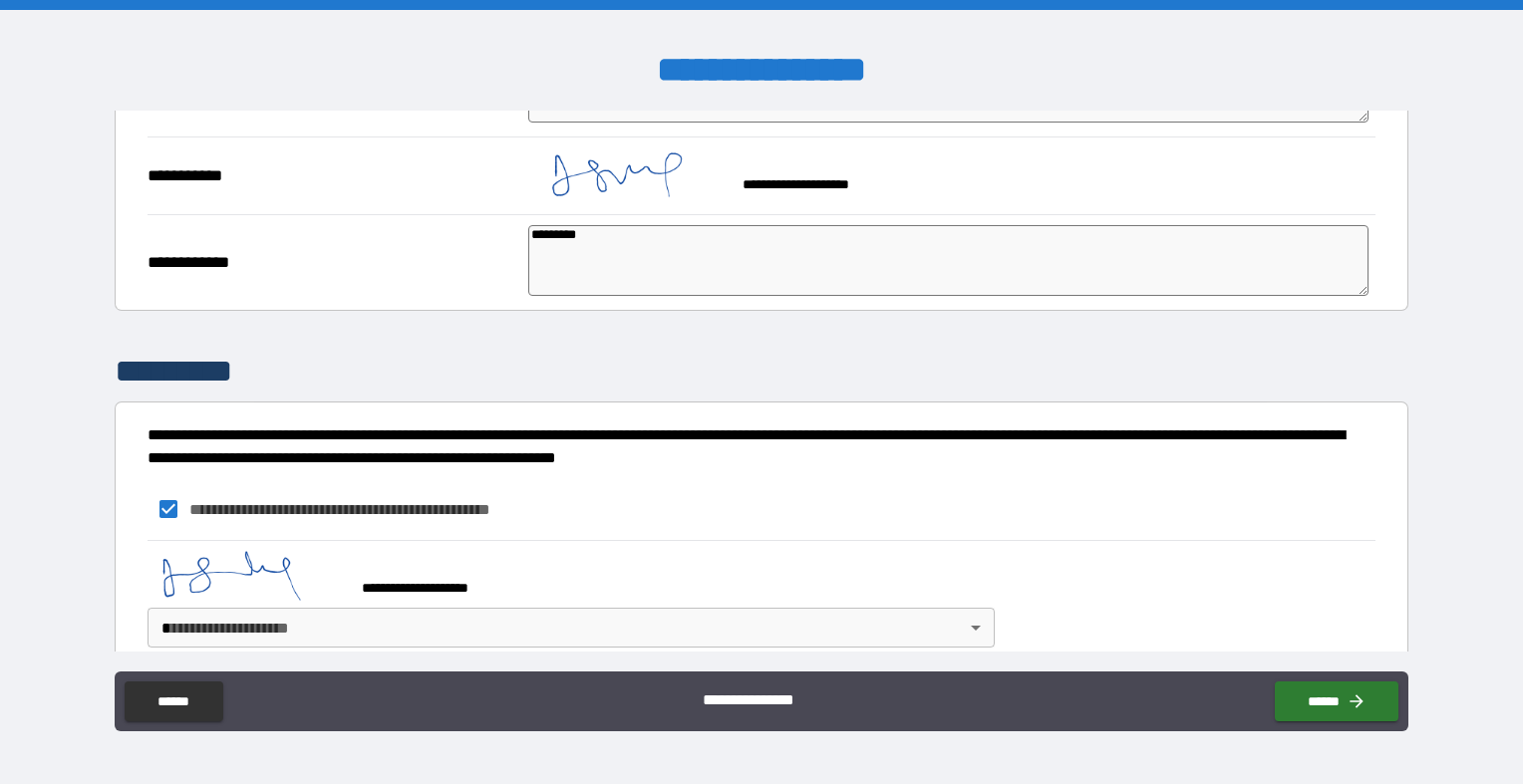 click on "**********" at bounding box center [762, 392] 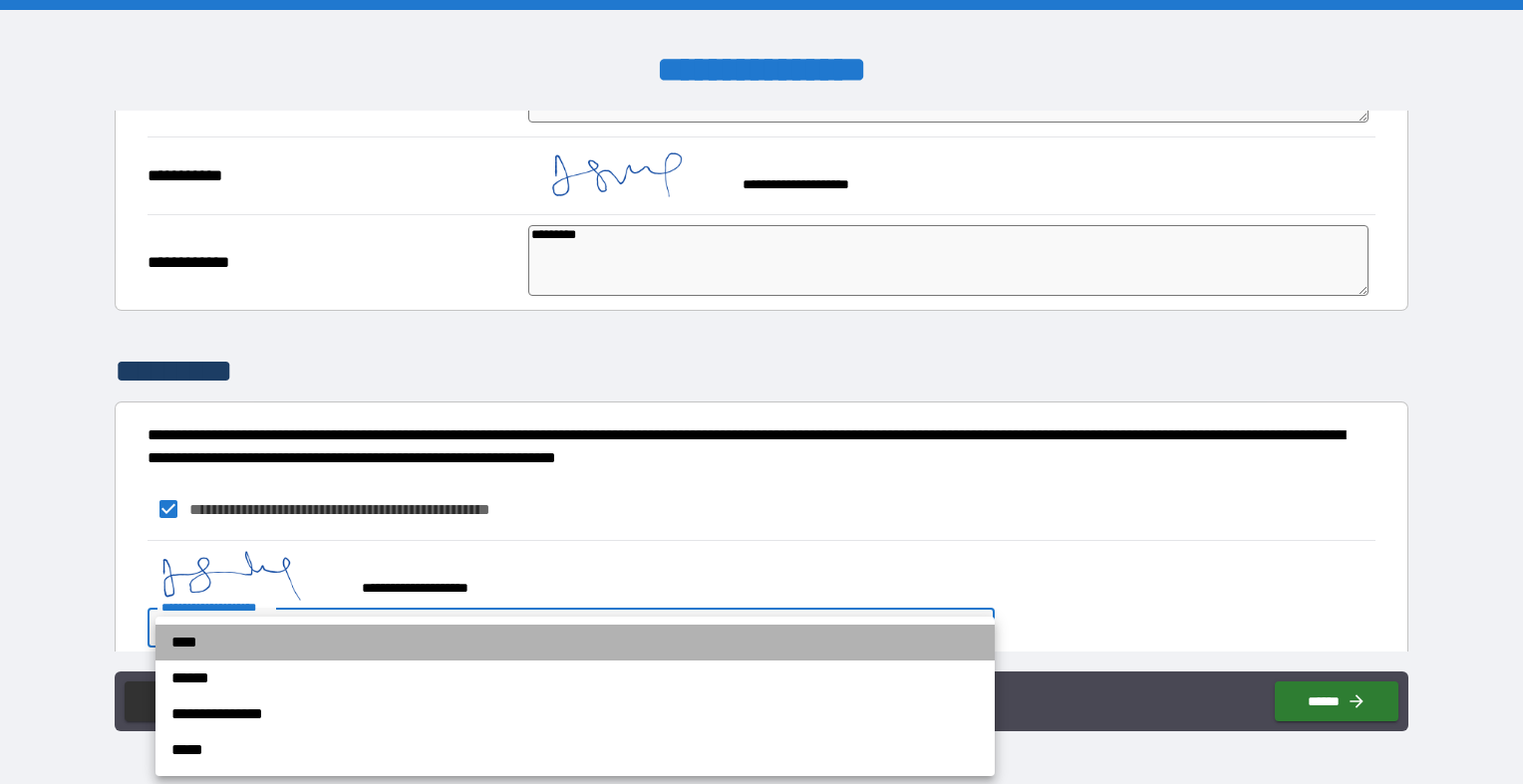 click on "****" at bounding box center (575, 643) 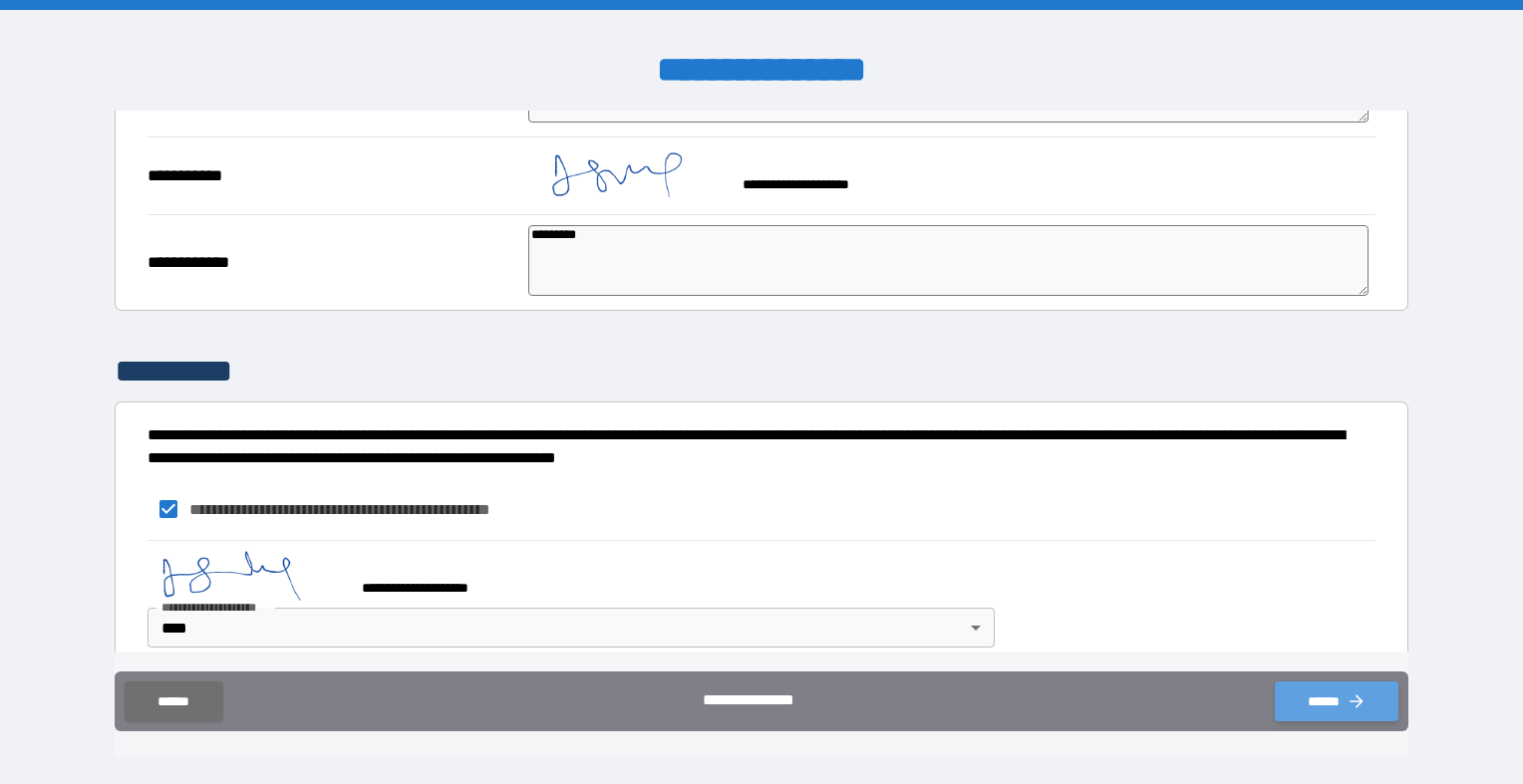 click on "******" at bounding box center (1337, 701) 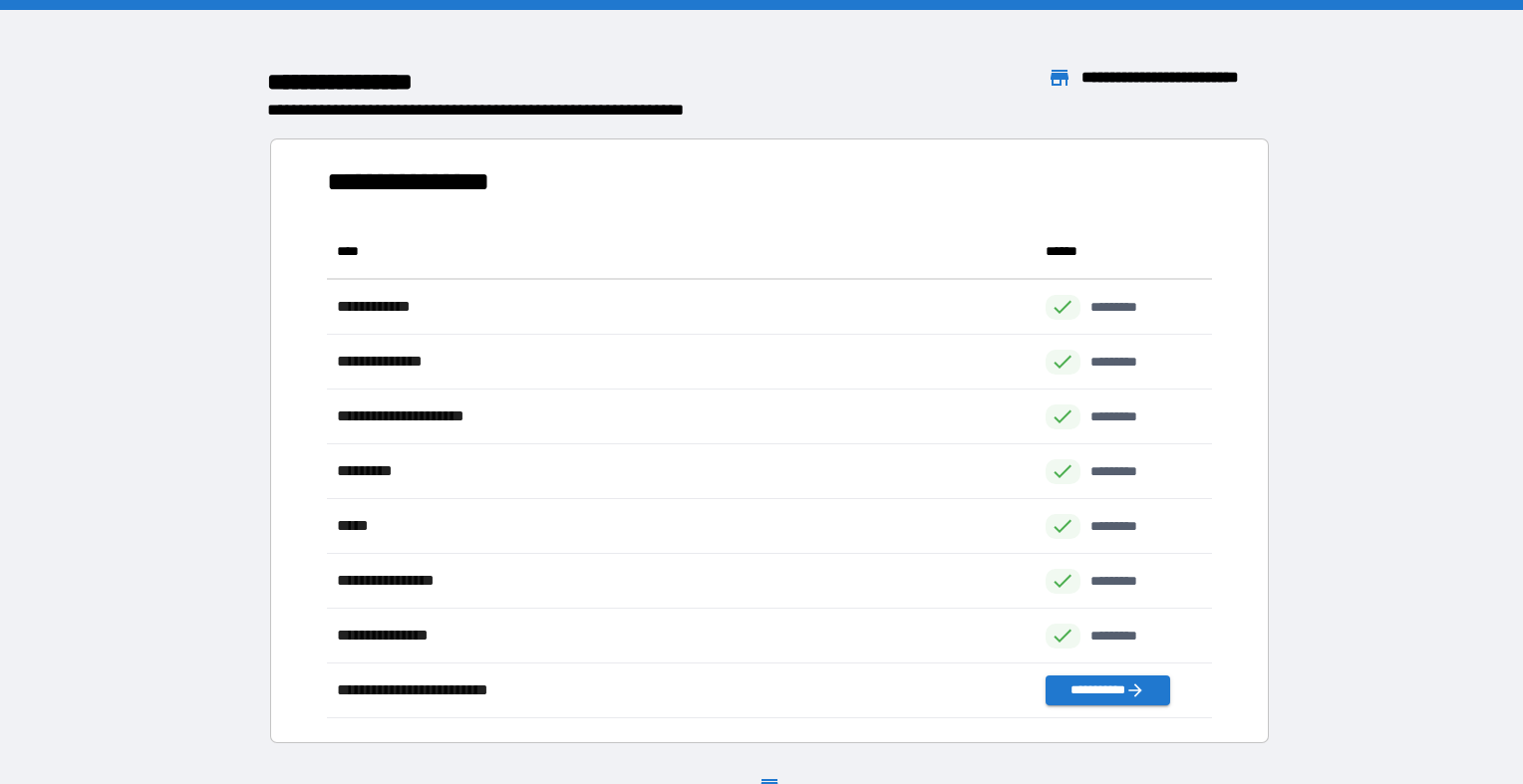 scroll, scrollTop: 1, scrollLeft: 1, axis: both 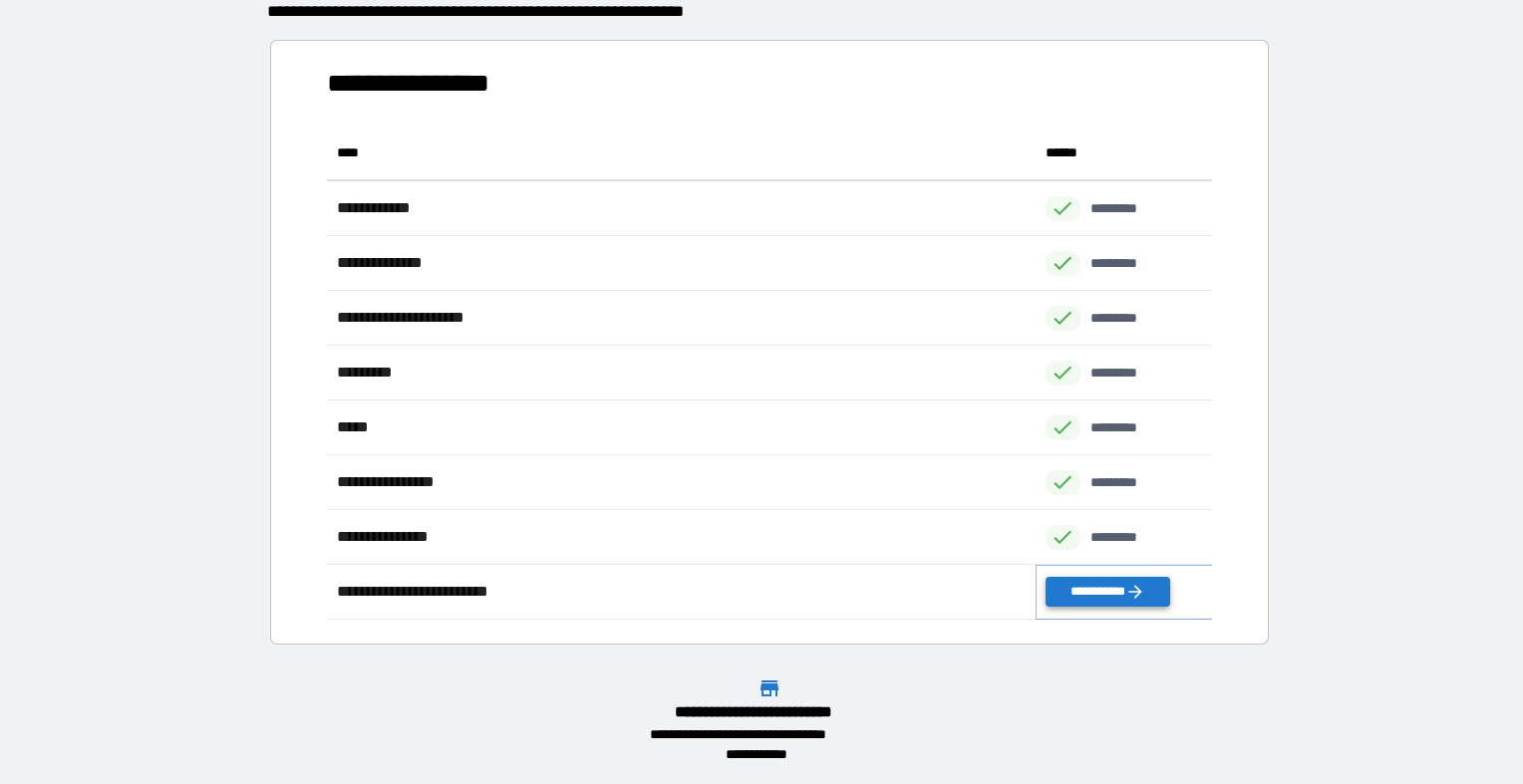 click on "**********" at bounding box center (1107, 592) 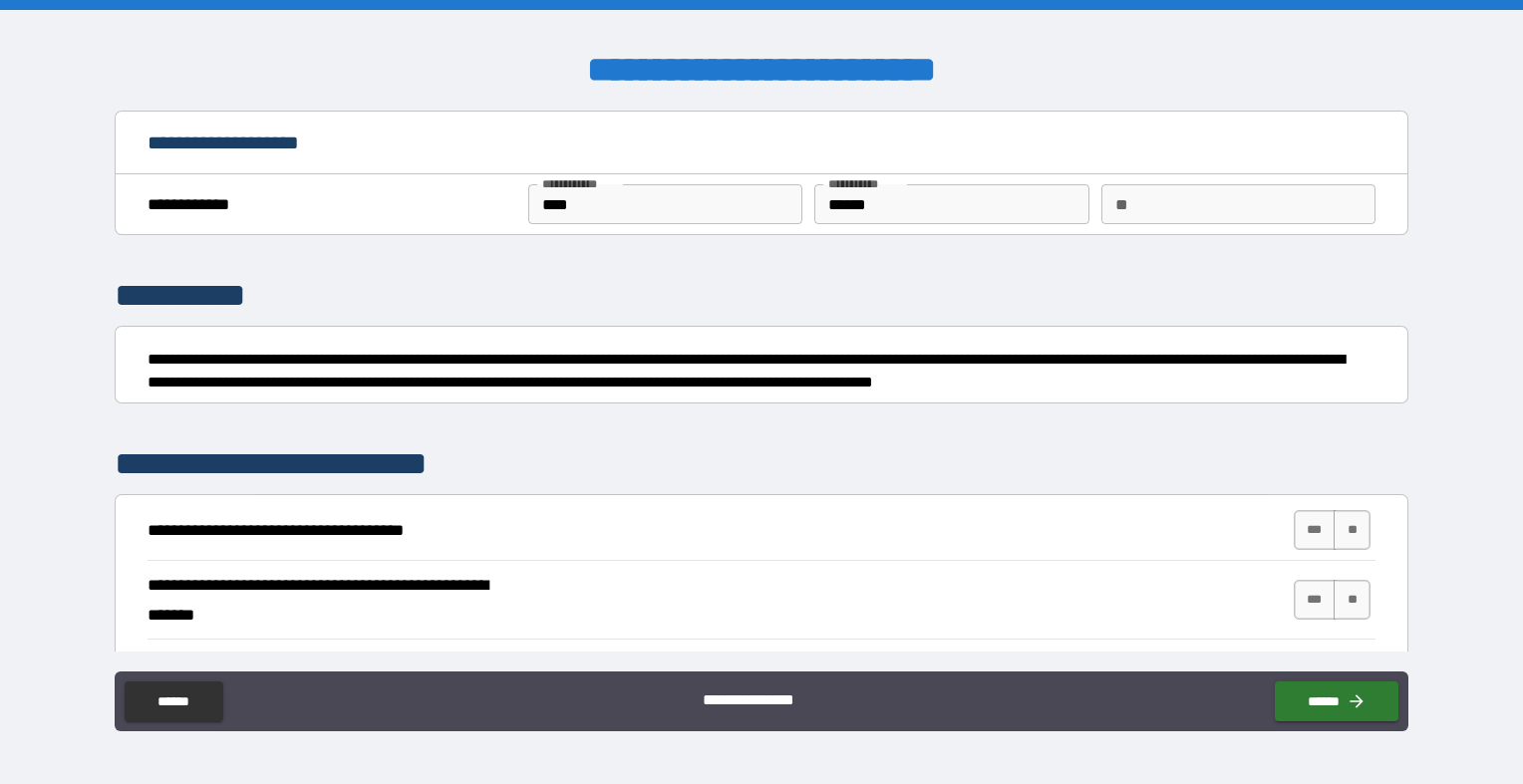click on "**" at bounding box center (1238, 204) 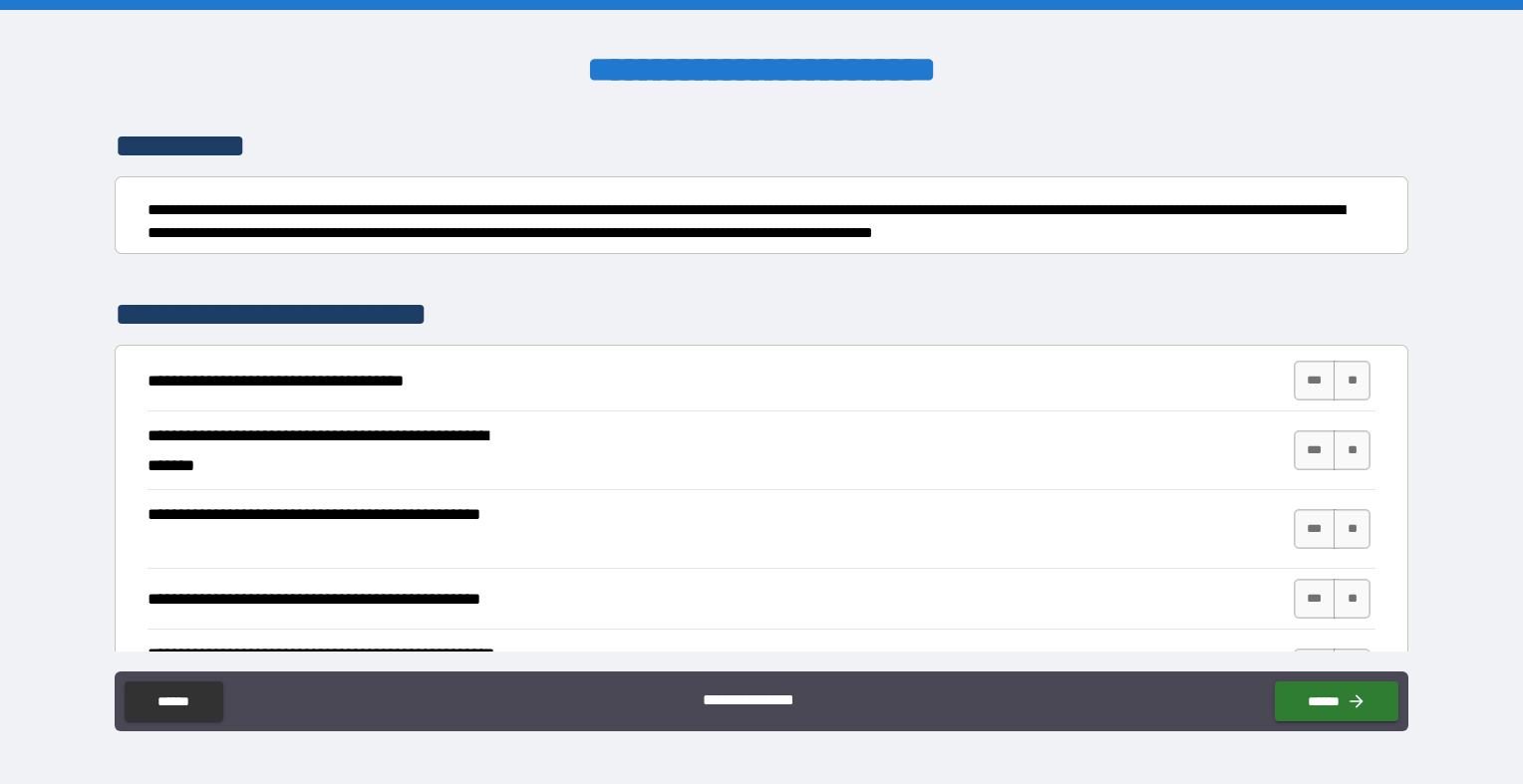 scroll, scrollTop: 151, scrollLeft: 0, axis: vertical 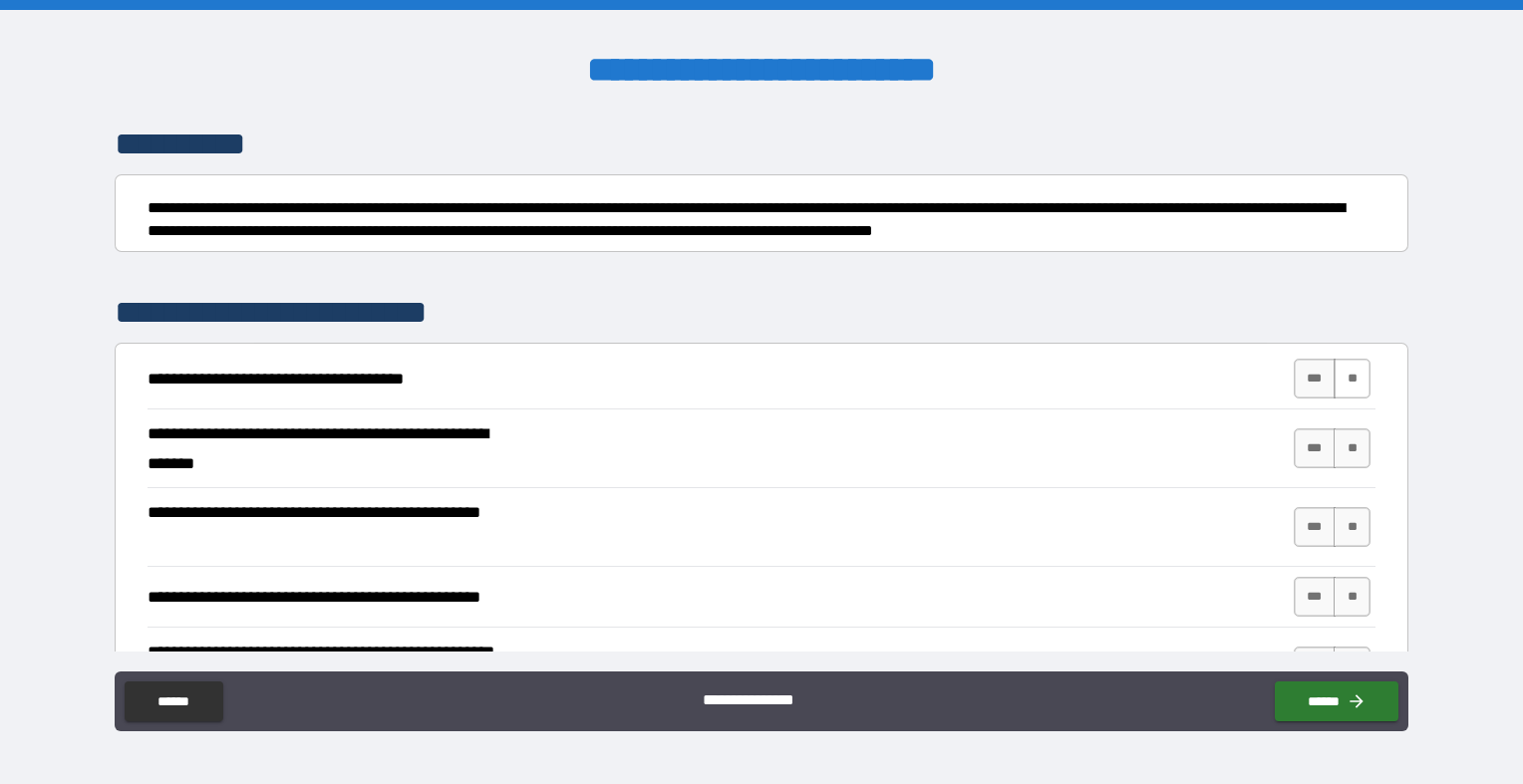 click on "**" at bounding box center (1352, 379) 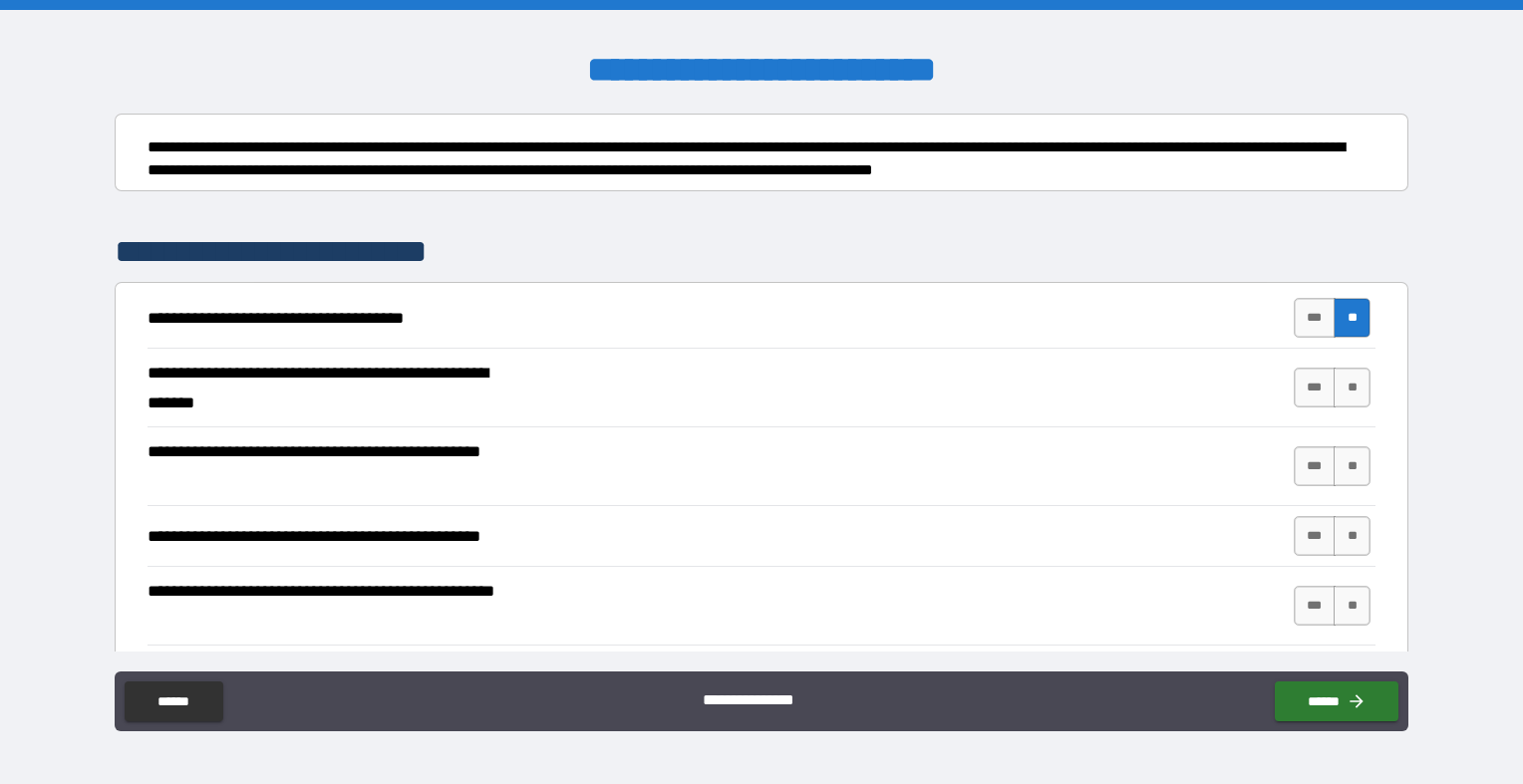 scroll, scrollTop: 219, scrollLeft: 0, axis: vertical 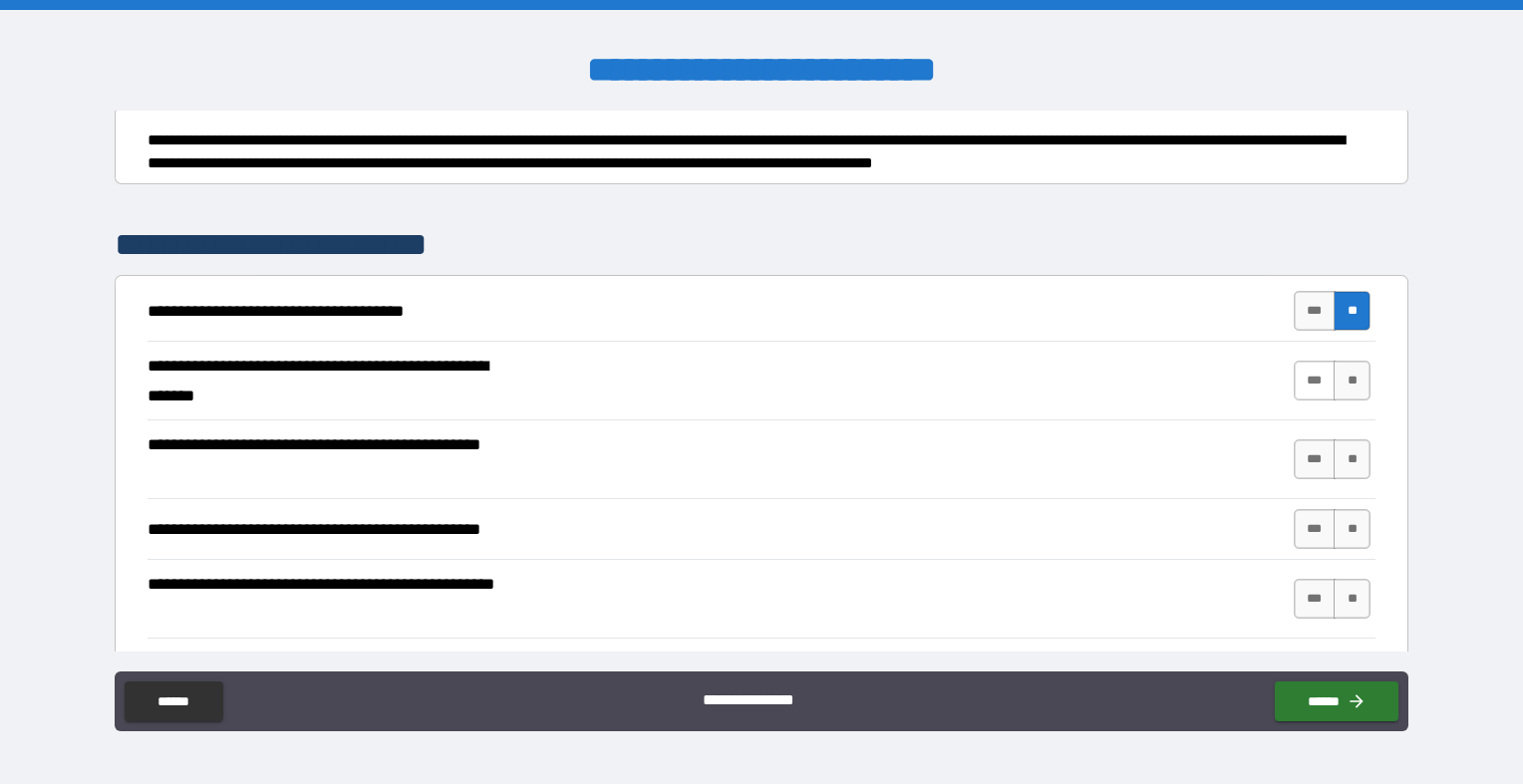 click on "***" at bounding box center [1315, 381] 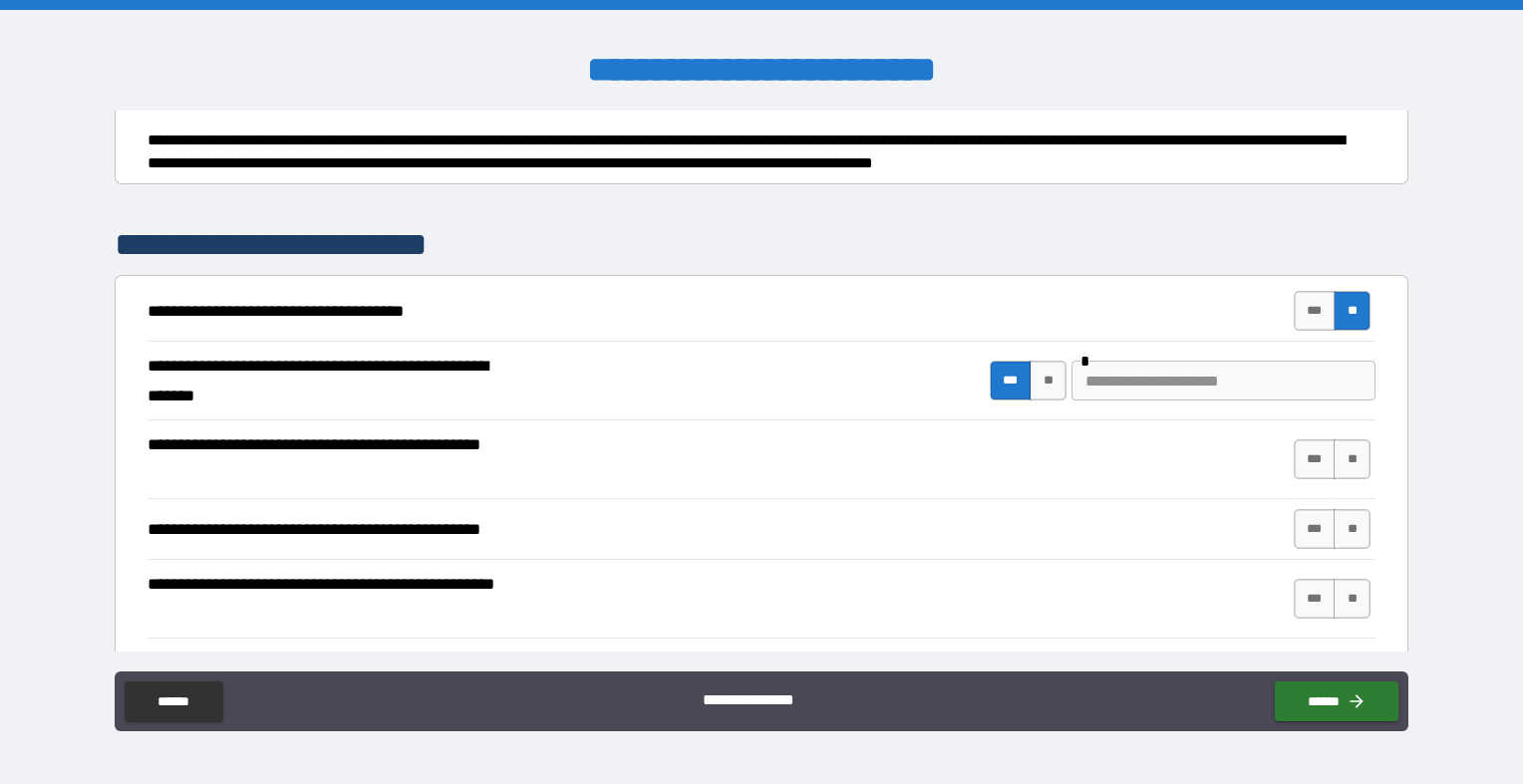 click at bounding box center (1223, 381) 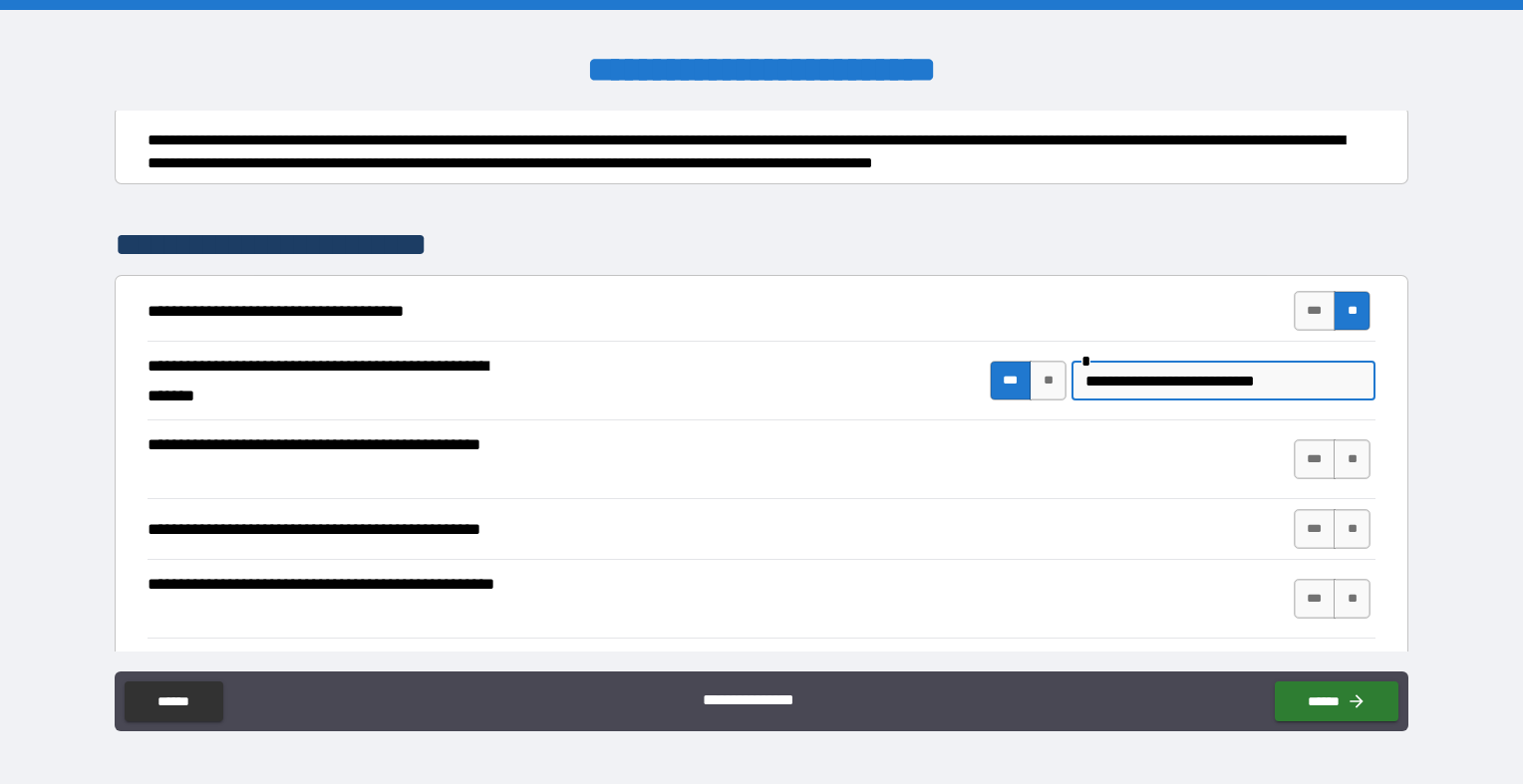 click at bounding box center [762, 5] 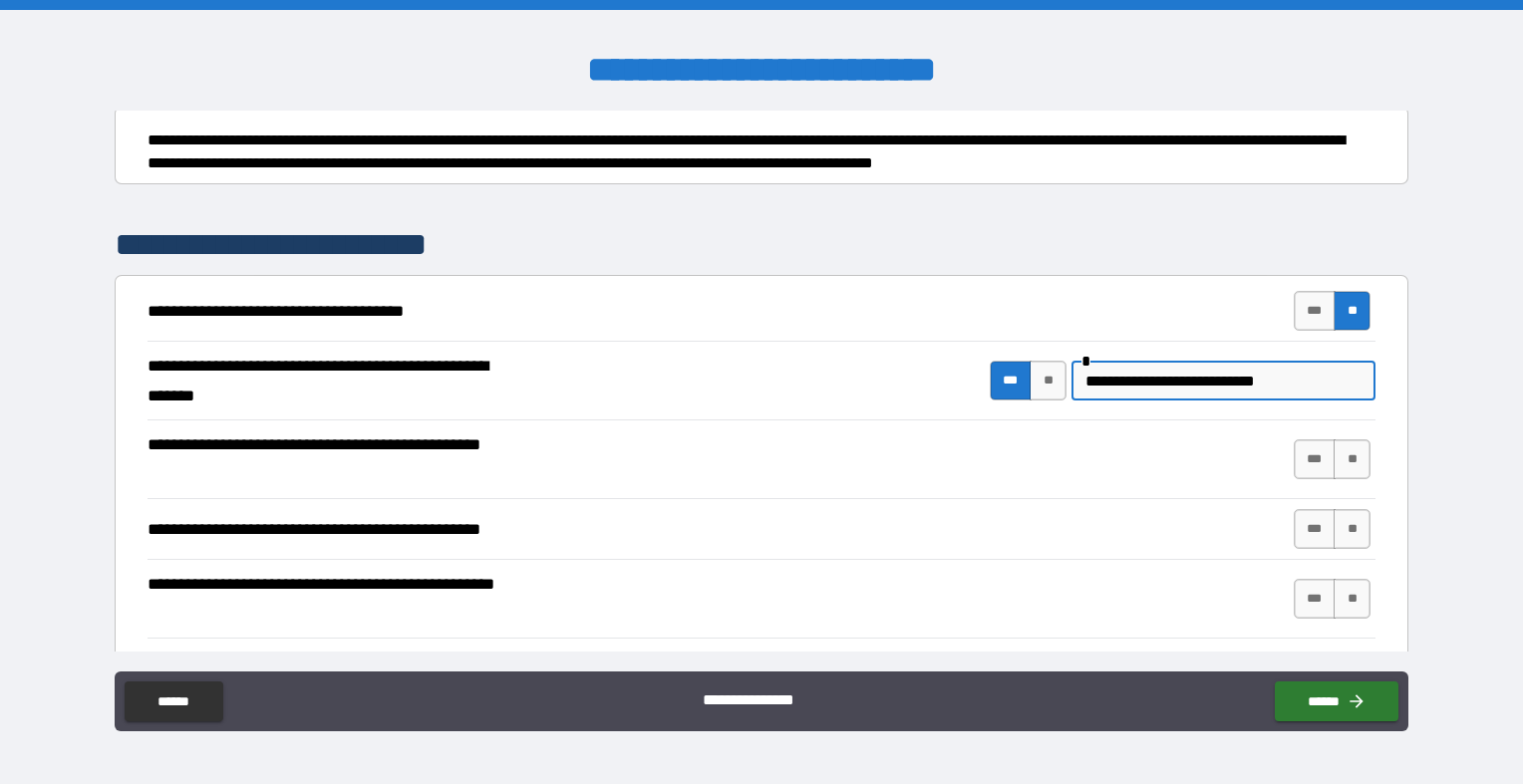 click on "**********" at bounding box center [1223, 381] 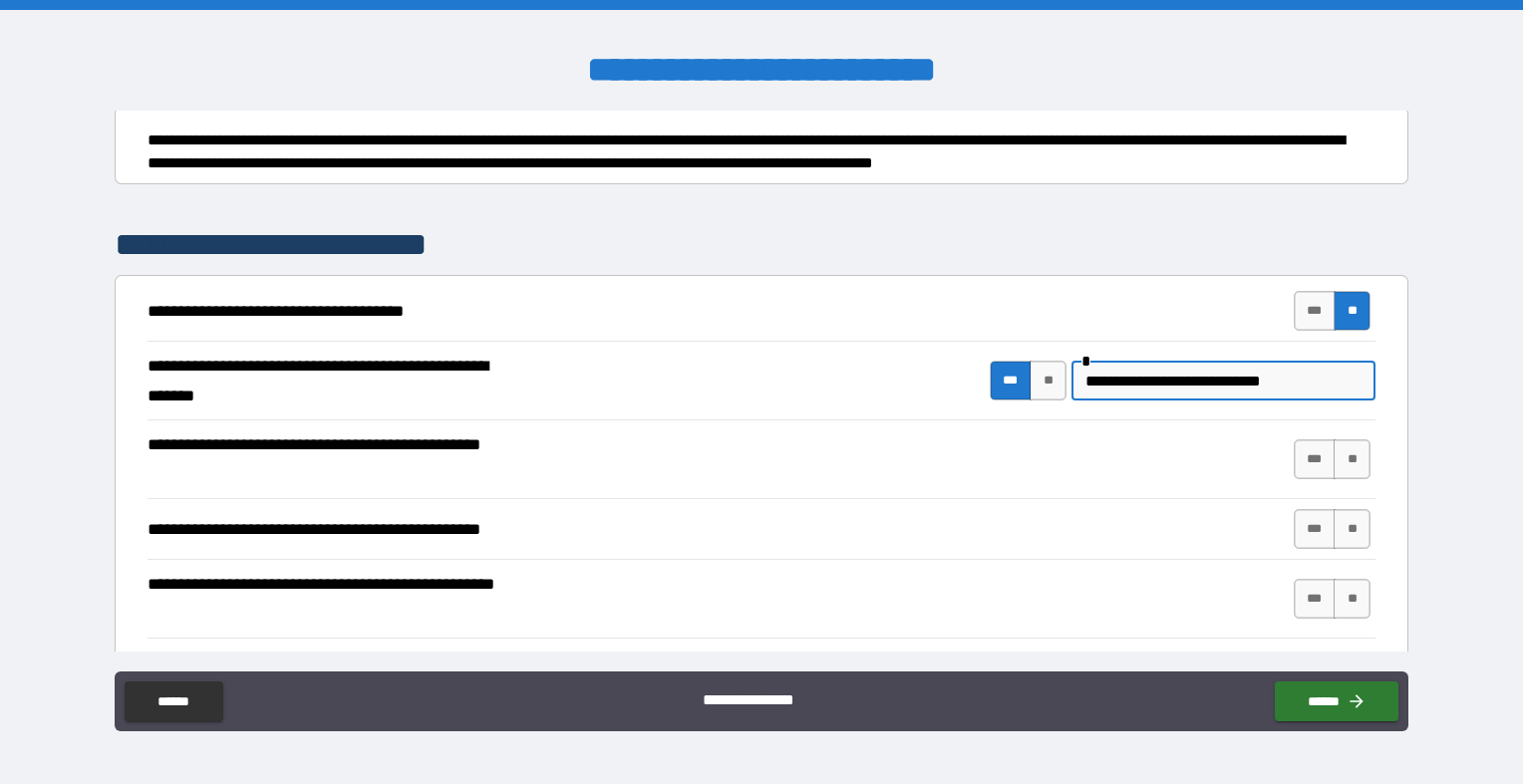 paste on "**********" 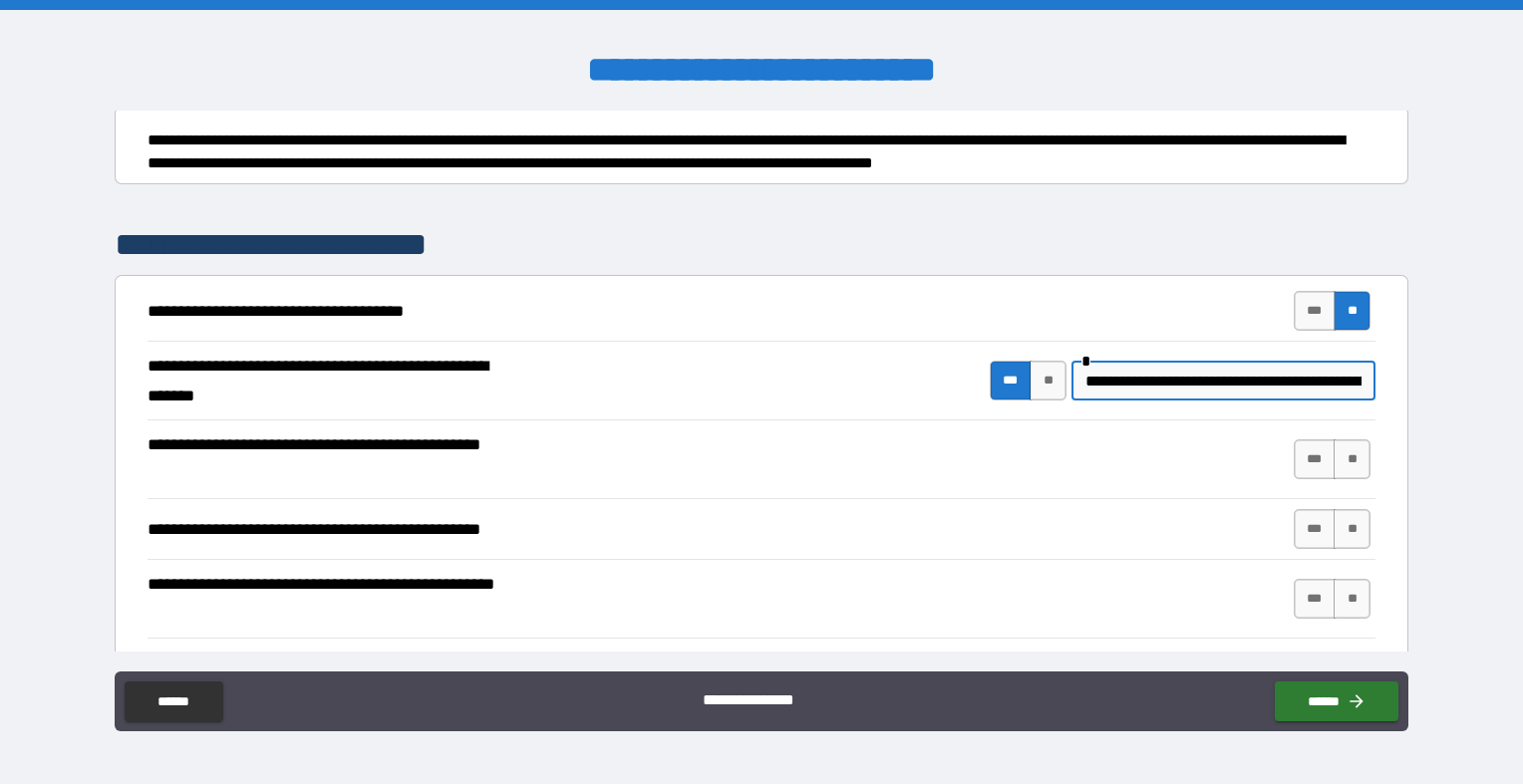 click on "**********" at bounding box center (1223, 381) 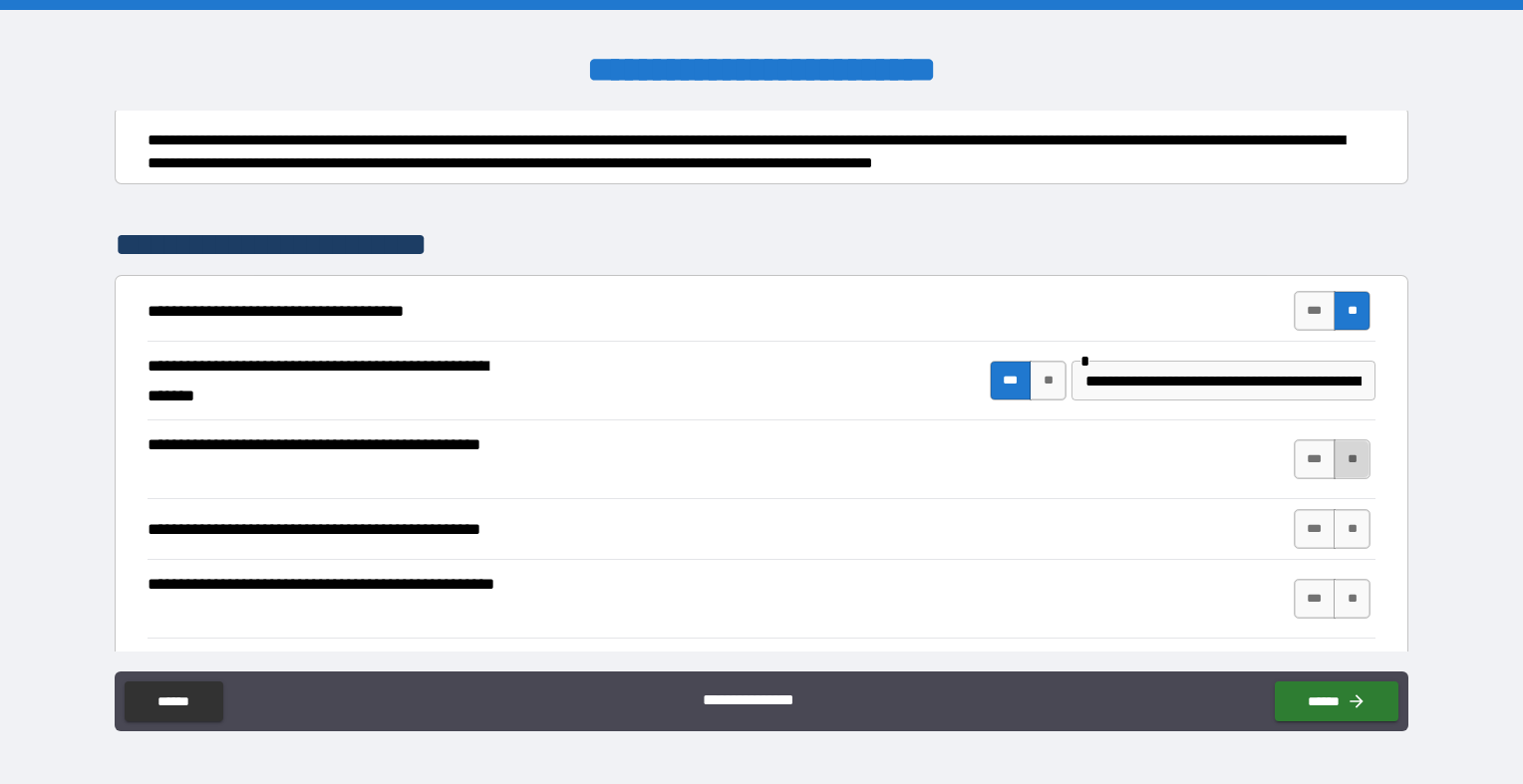 click on "**" at bounding box center (1352, 459) 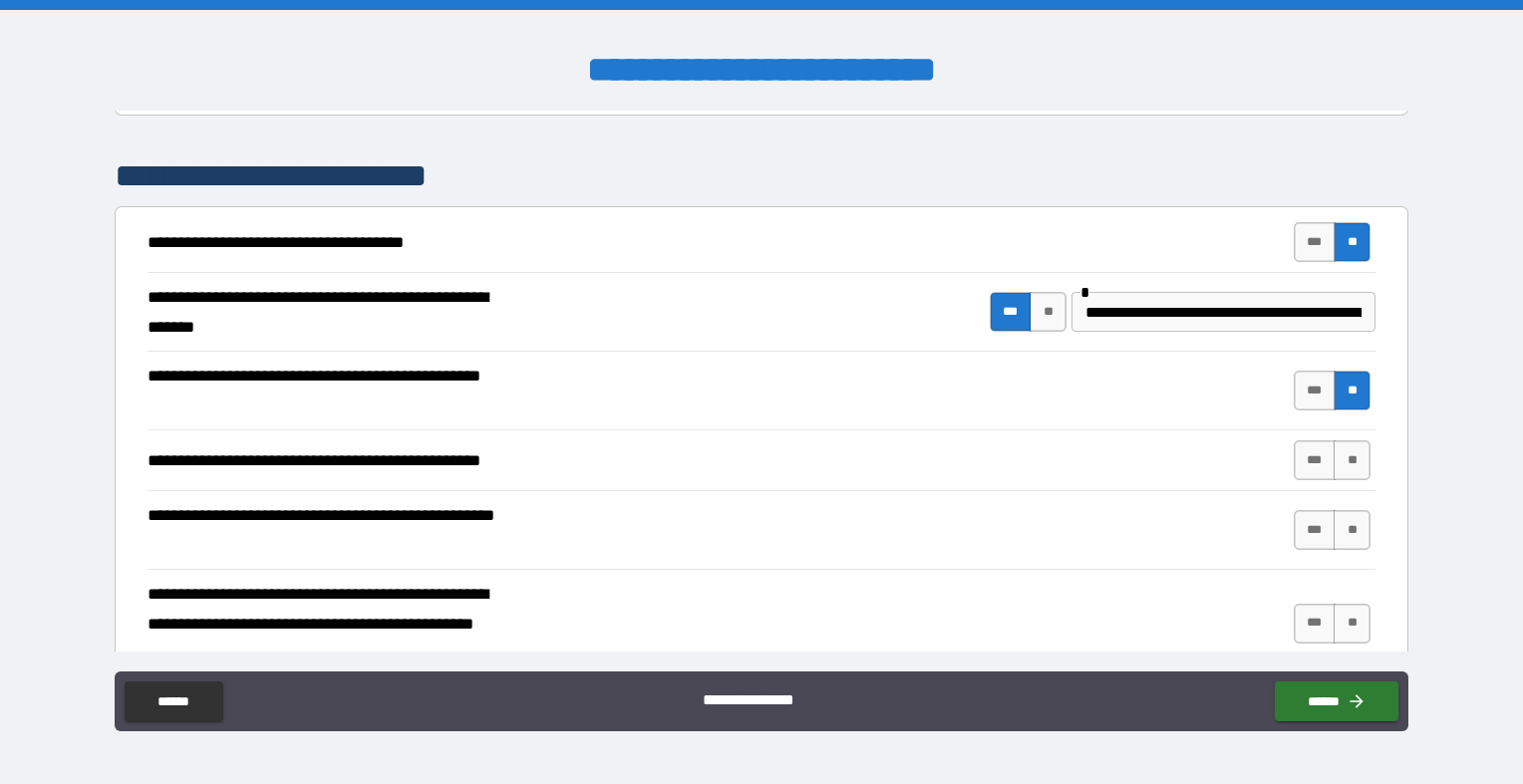 scroll, scrollTop: 299, scrollLeft: 0, axis: vertical 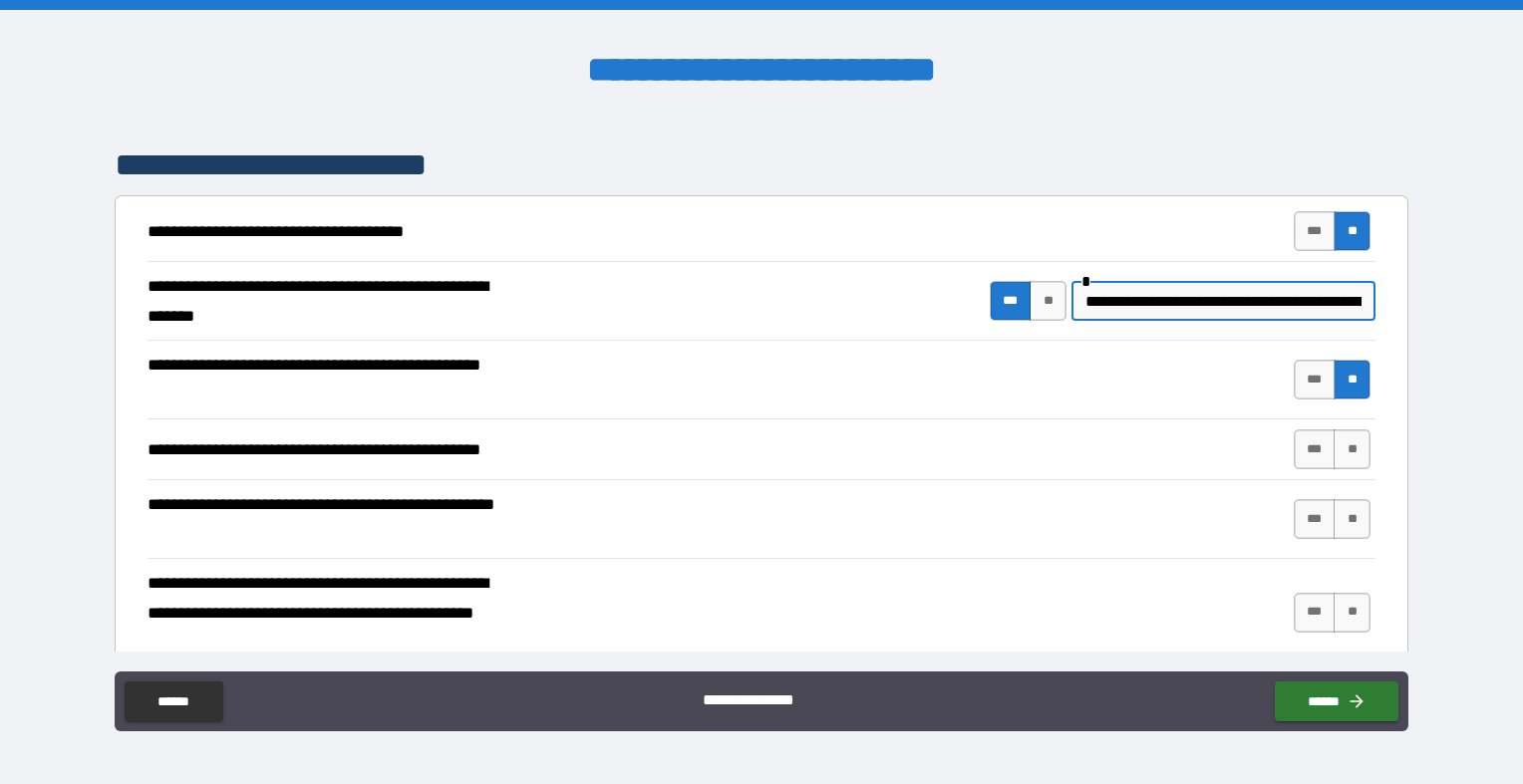 drag, startPoint x: 1085, startPoint y: 306, endPoint x: 1366, endPoint y: 289, distance: 281.51377 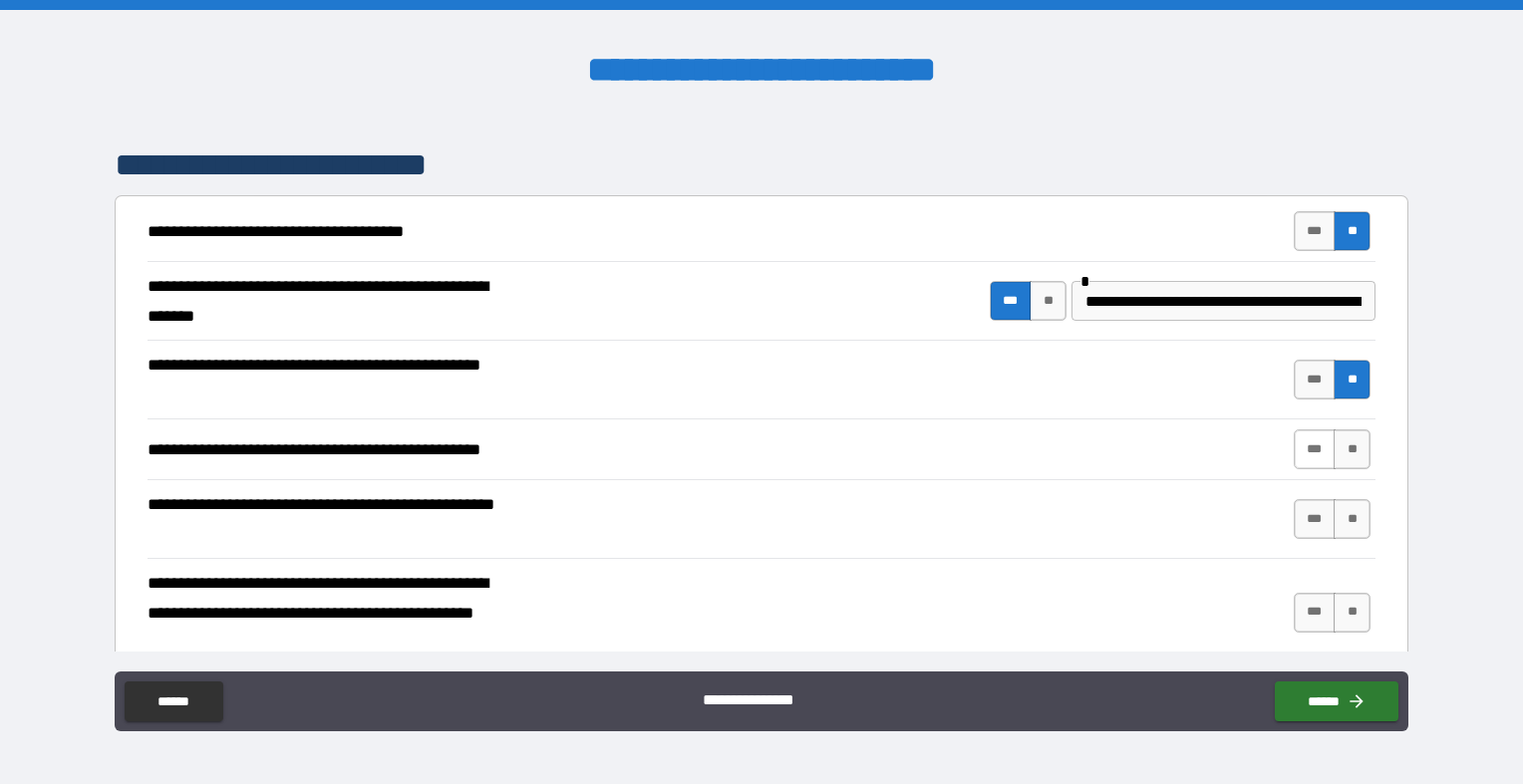 click on "***" at bounding box center (1315, 449) 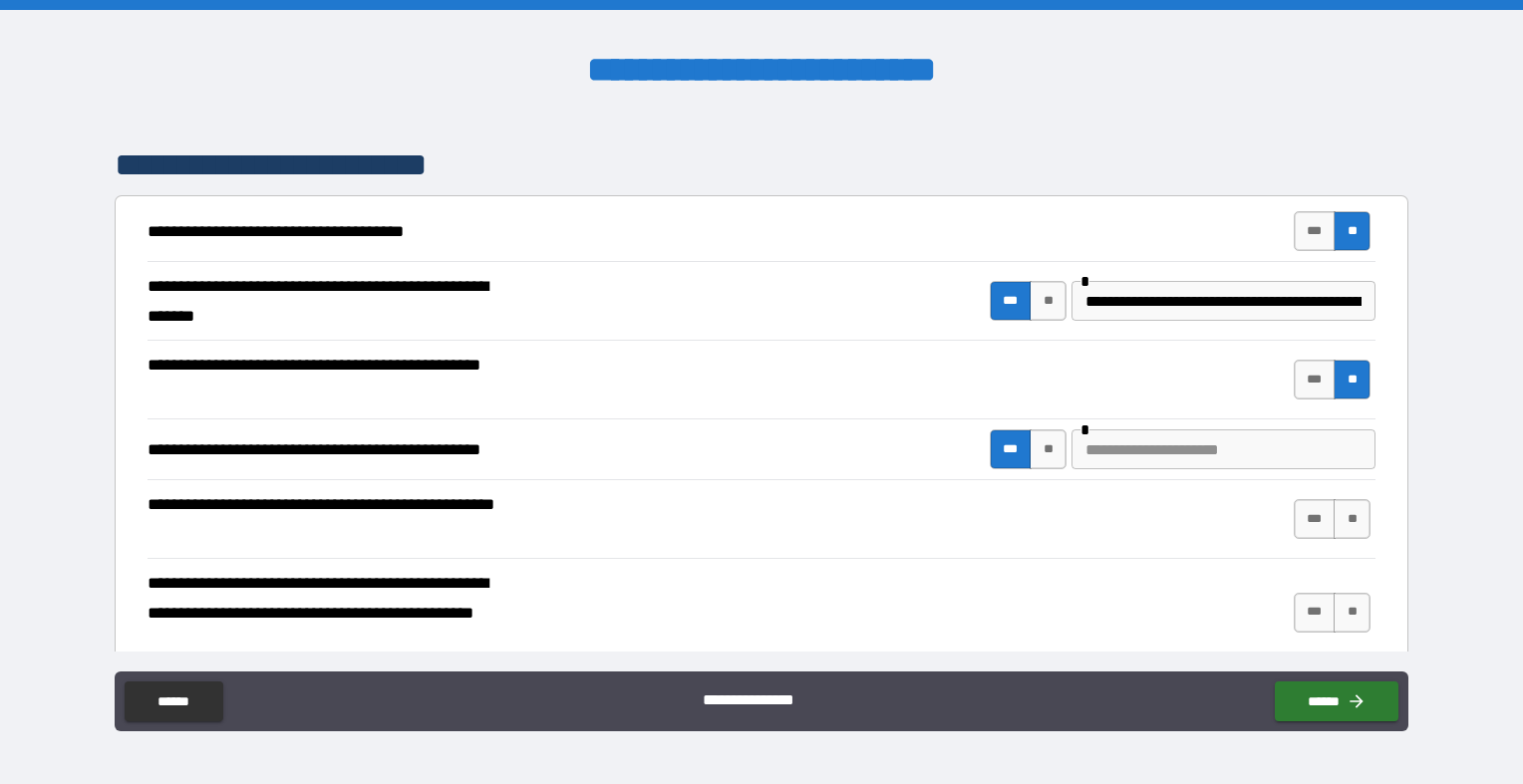 click at bounding box center [1223, 449] 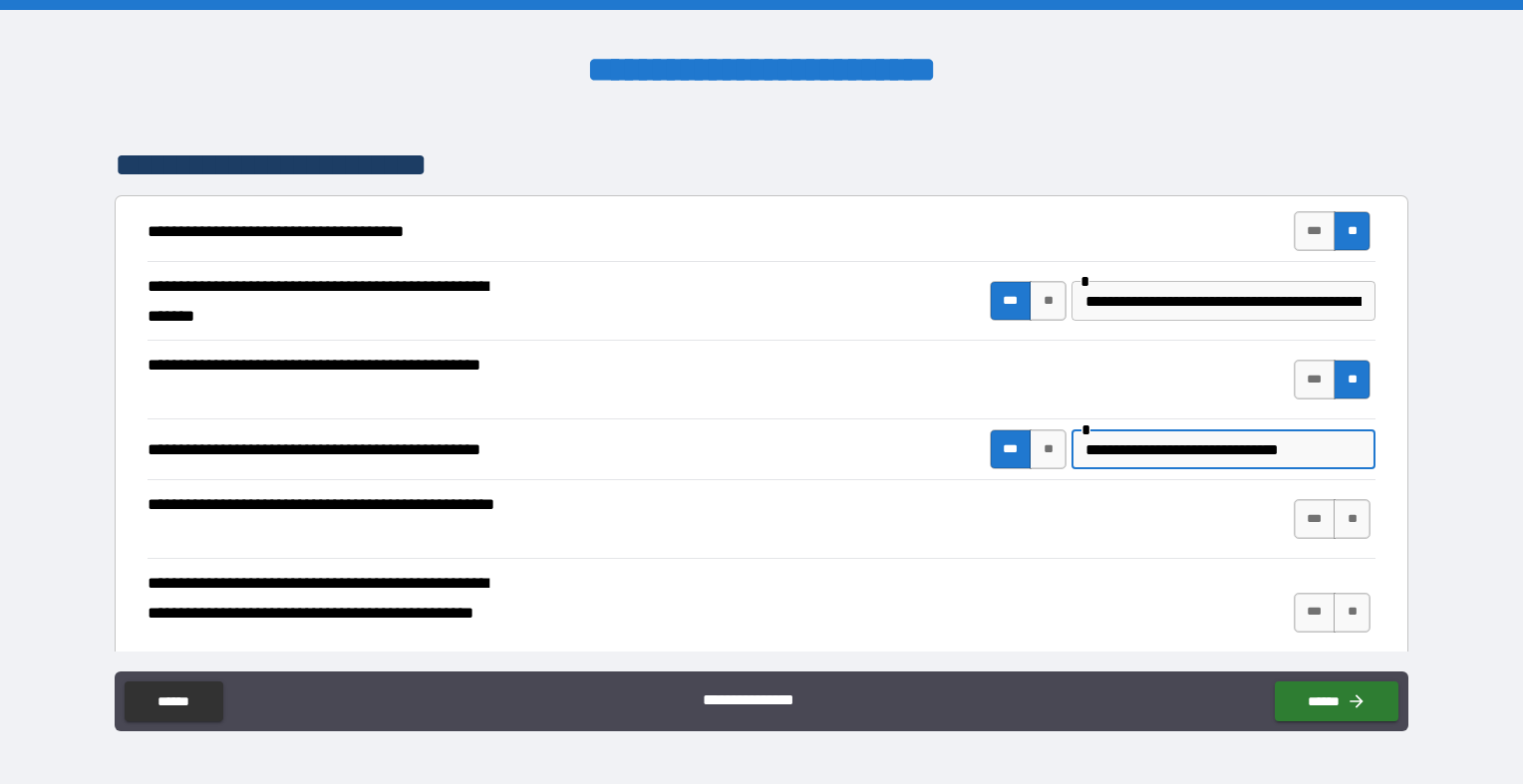 click on "**********" at bounding box center (1223, 449) 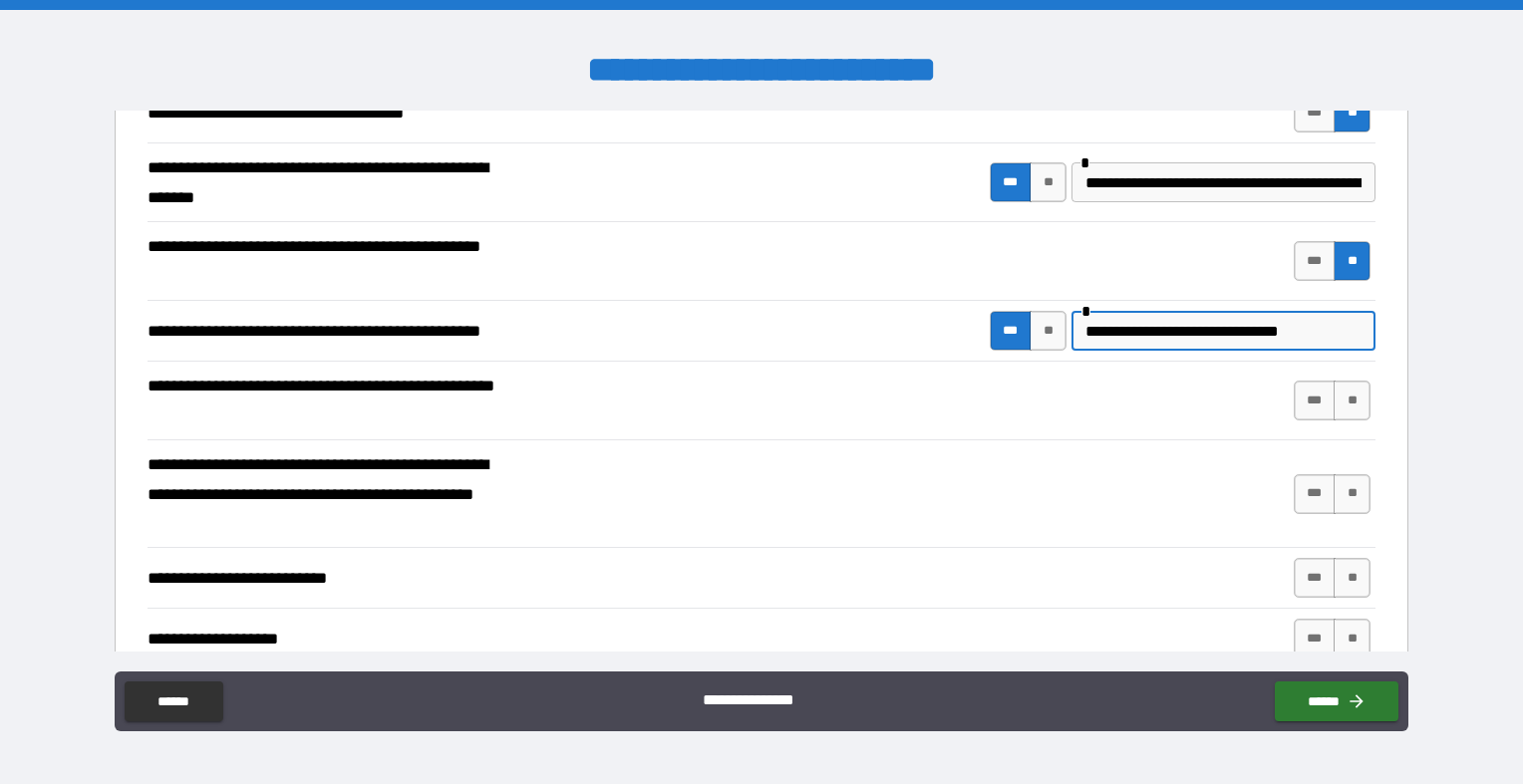 scroll, scrollTop: 418, scrollLeft: 0, axis: vertical 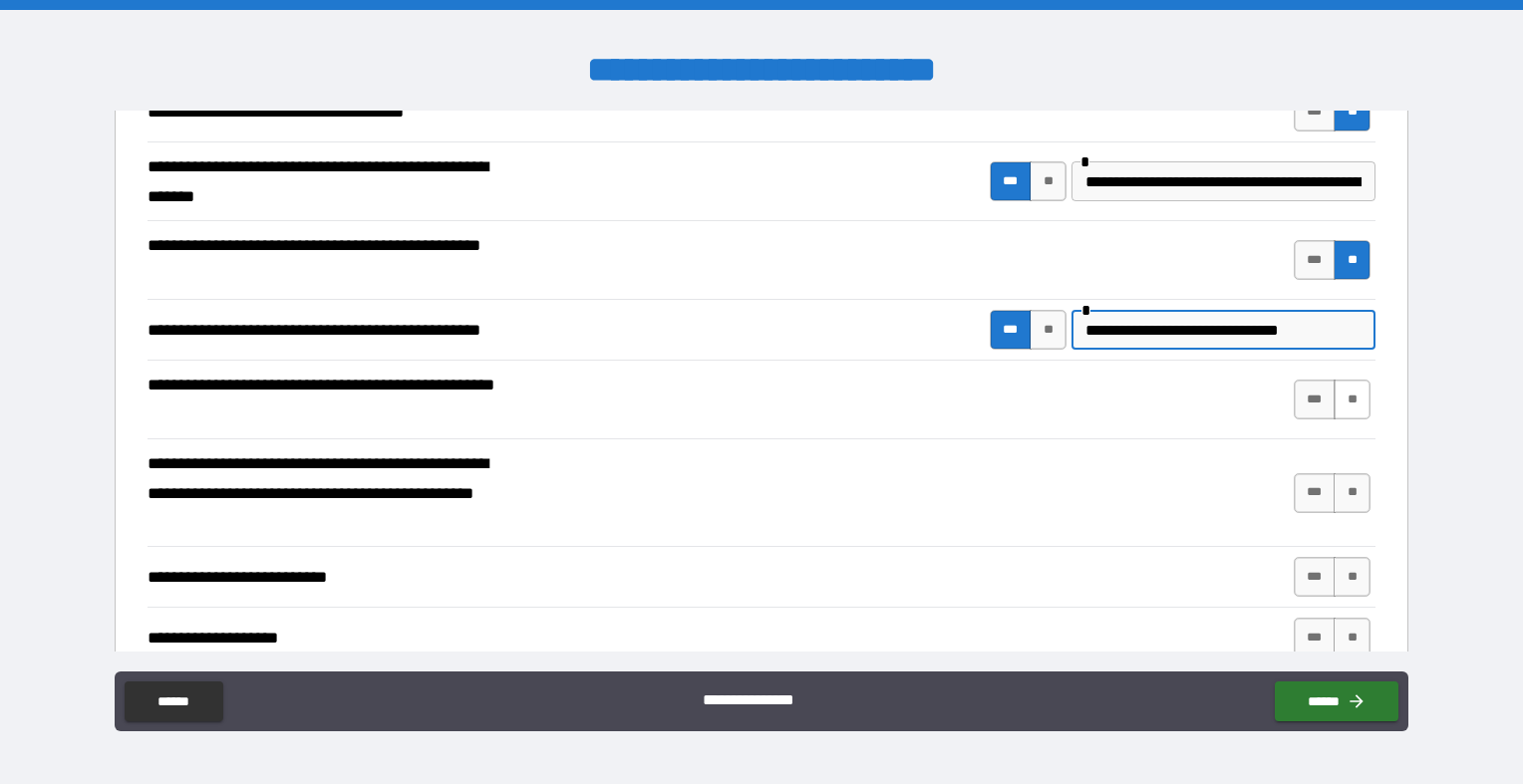 click on "**" at bounding box center (1352, 399) 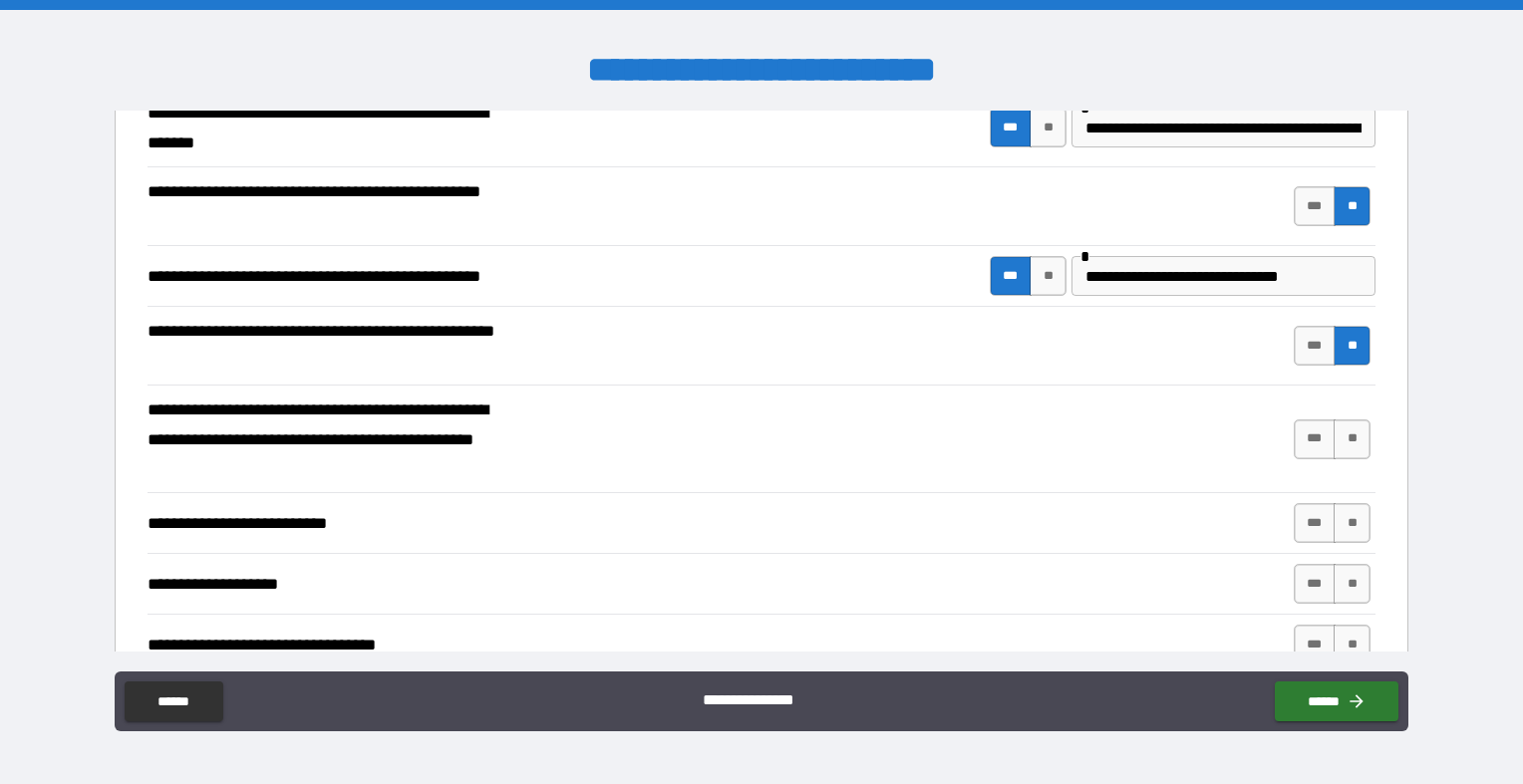 scroll, scrollTop: 470, scrollLeft: 0, axis: vertical 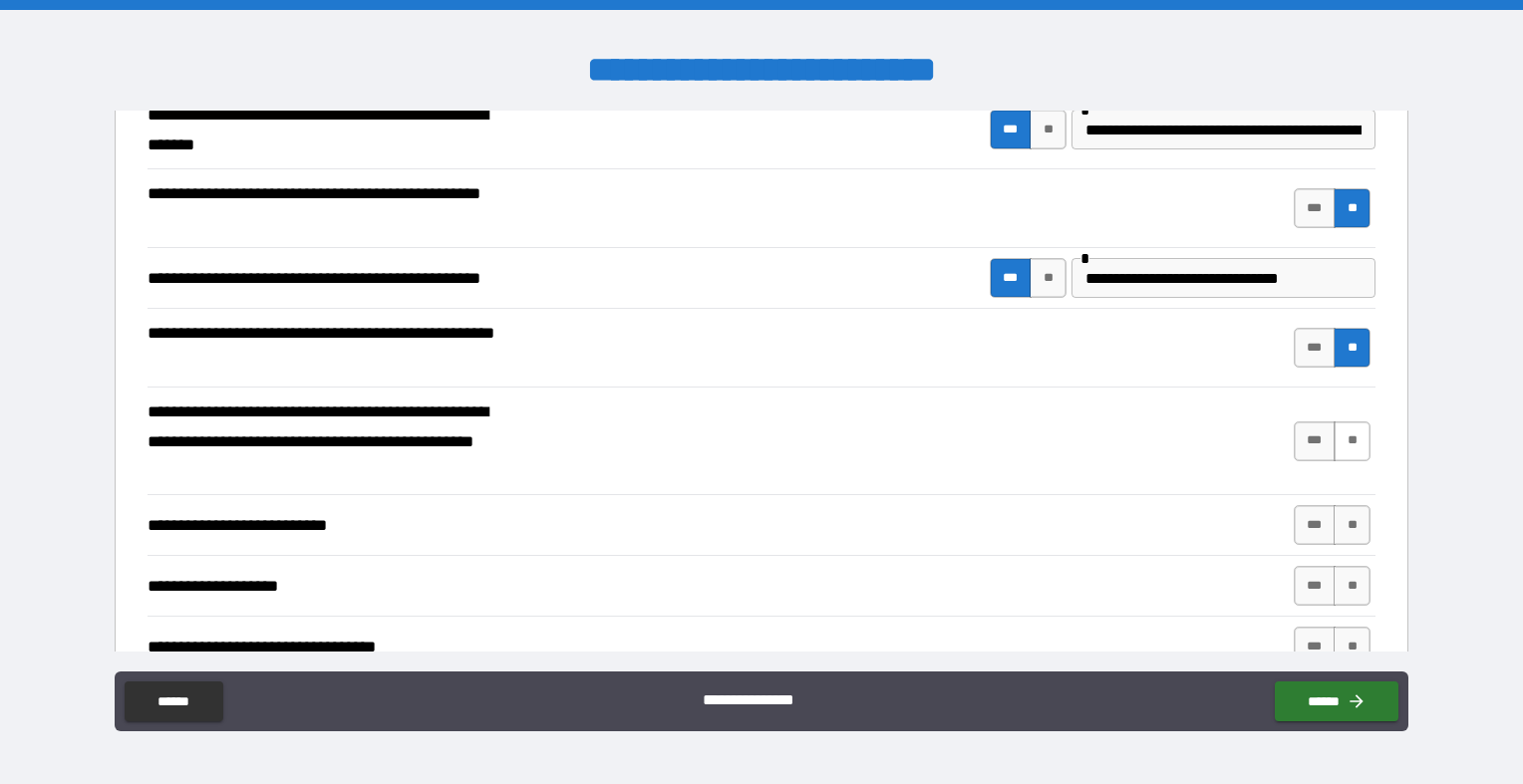click on "**" at bounding box center [1352, 441] 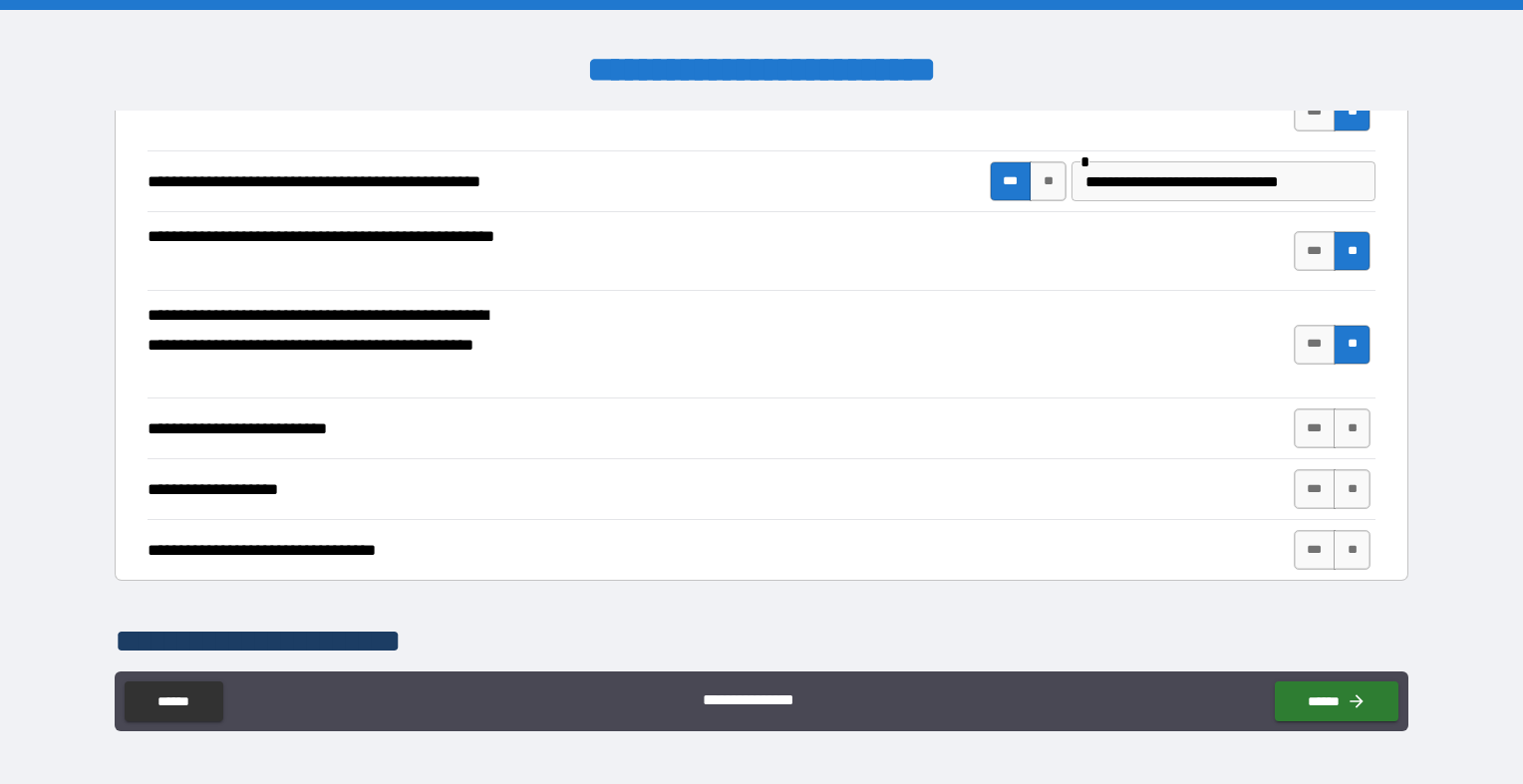 scroll, scrollTop: 575, scrollLeft: 0, axis: vertical 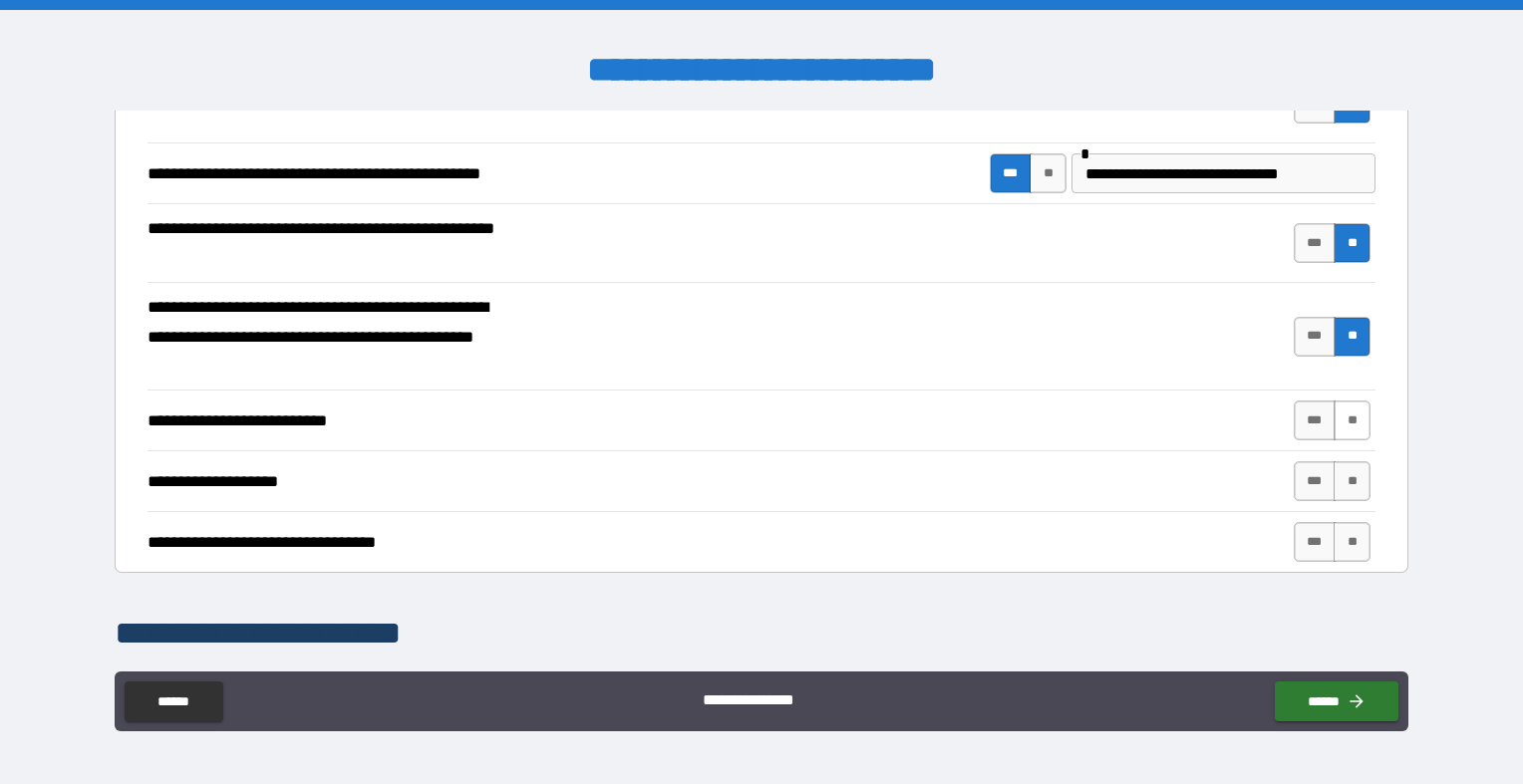click on "**" at bounding box center (1352, 420) 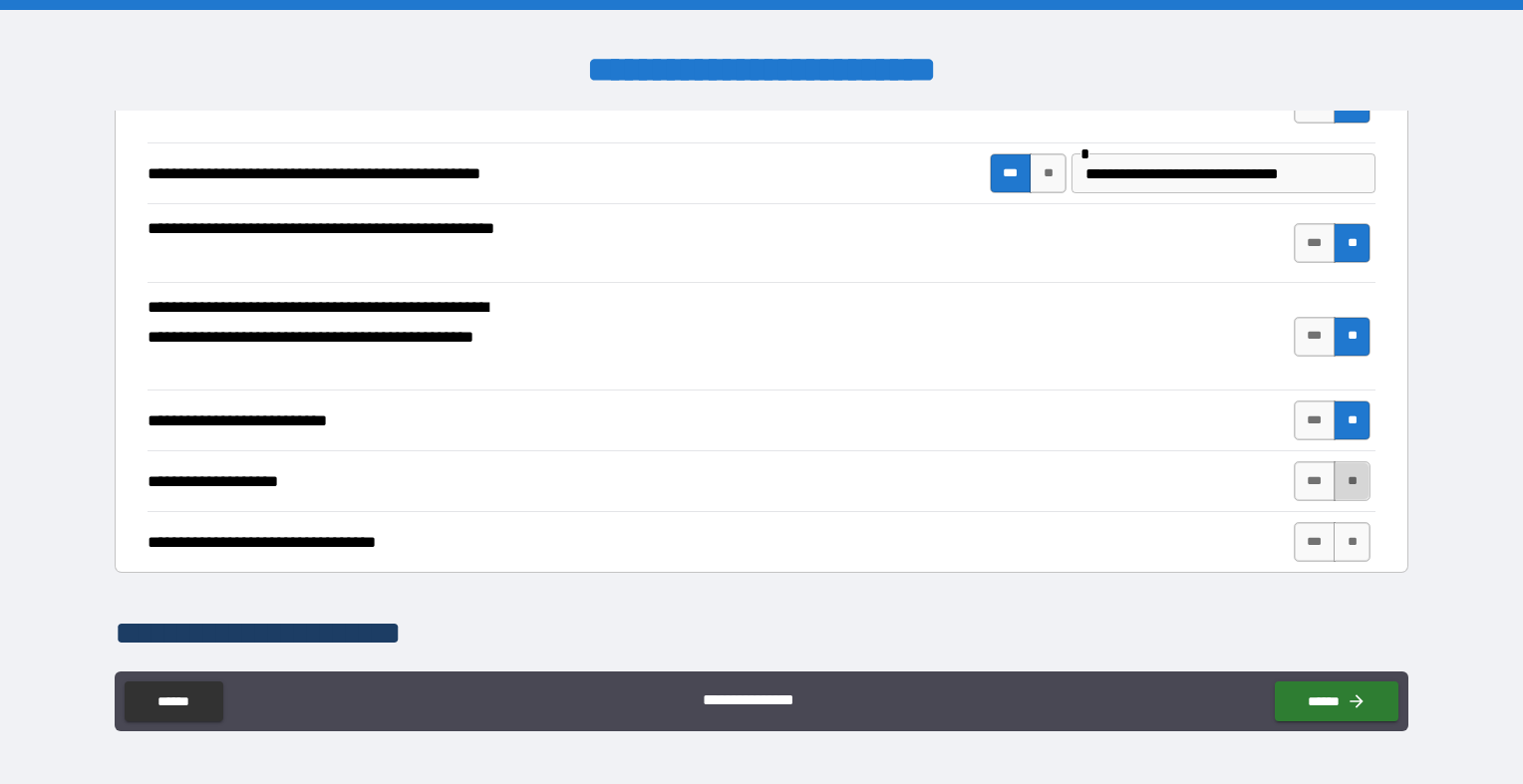 click on "**" at bounding box center [1352, 481] 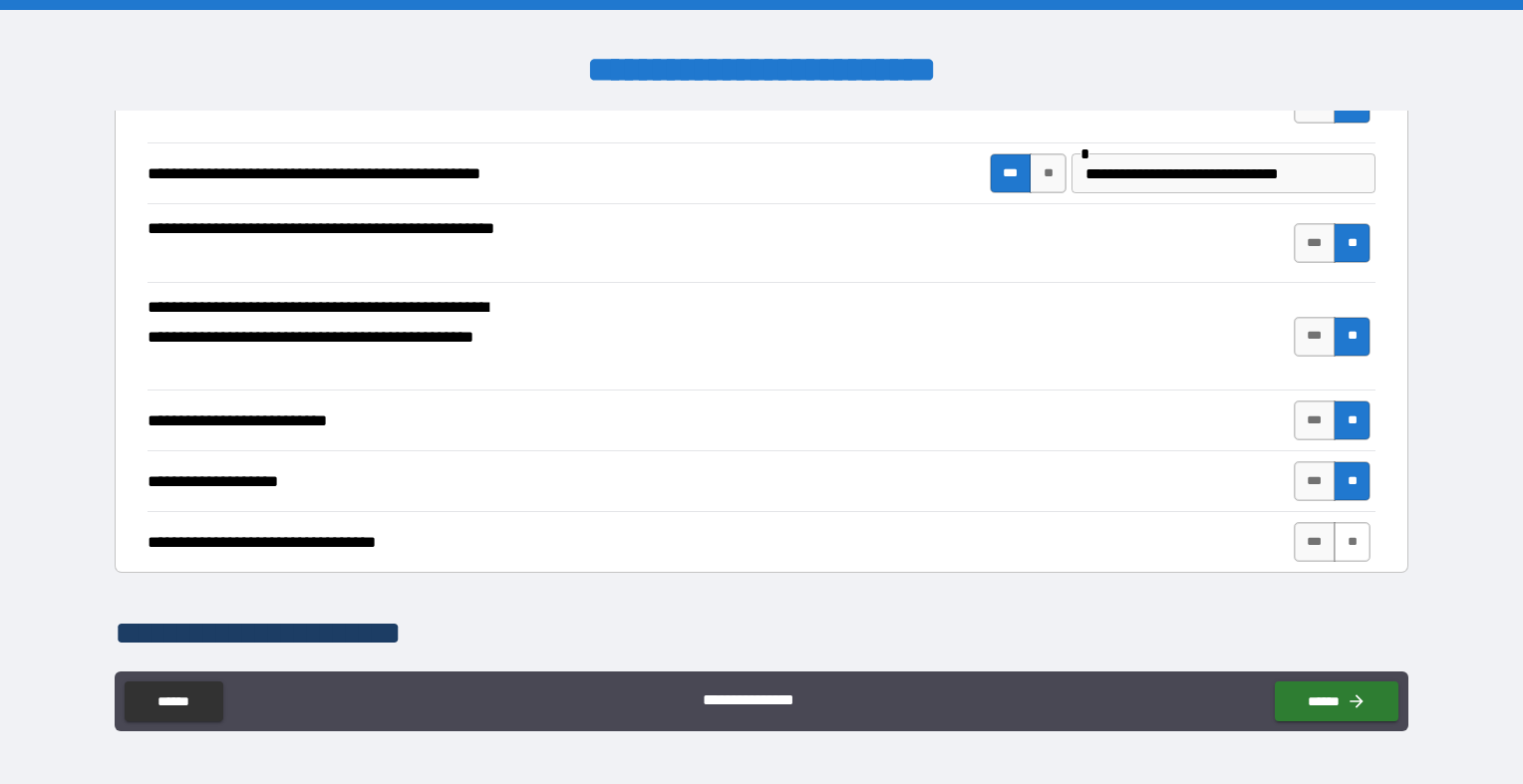 click on "**" at bounding box center (1352, 542) 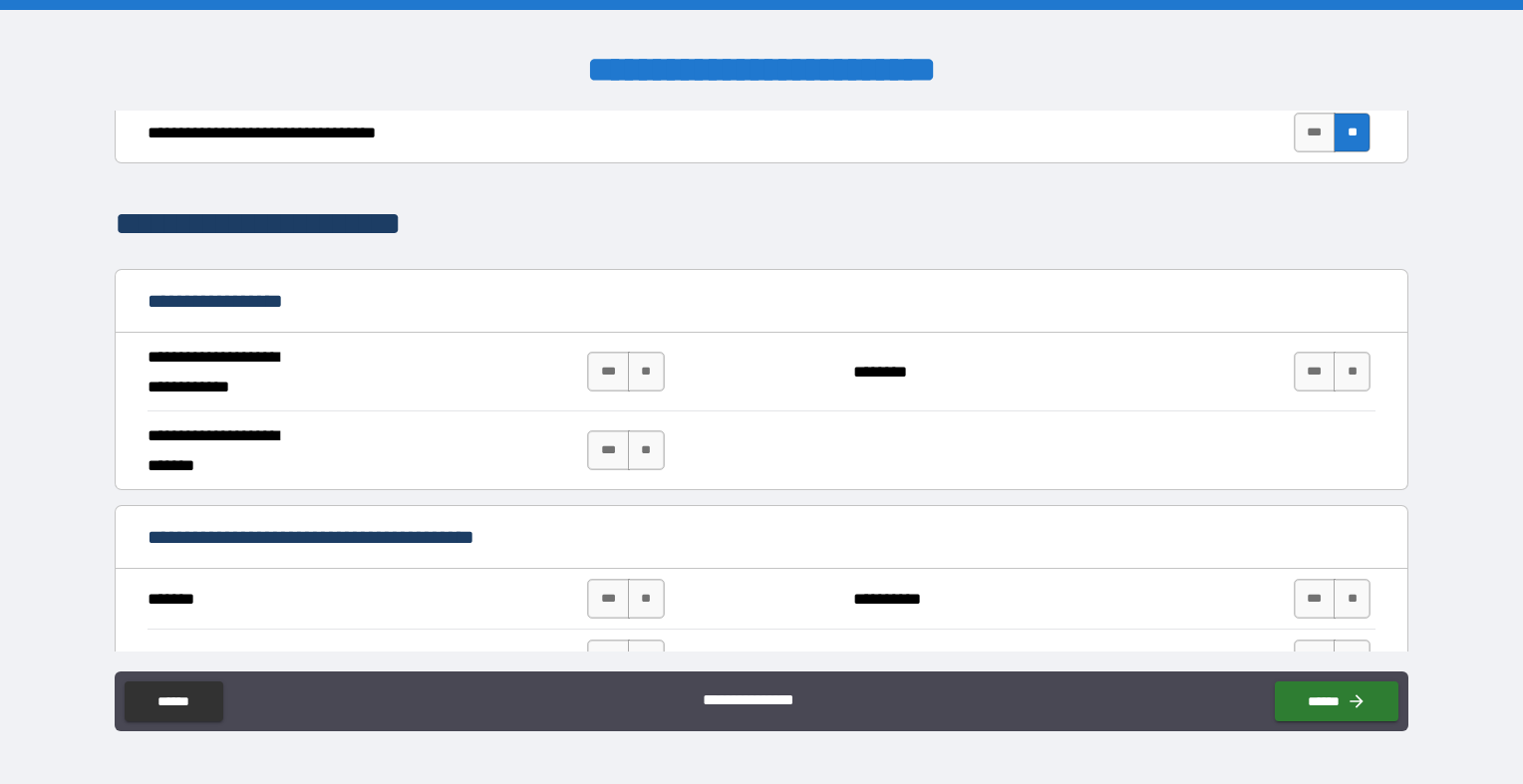scroll, scrollTop: 986, scrollLeft: 0, axis: vertical 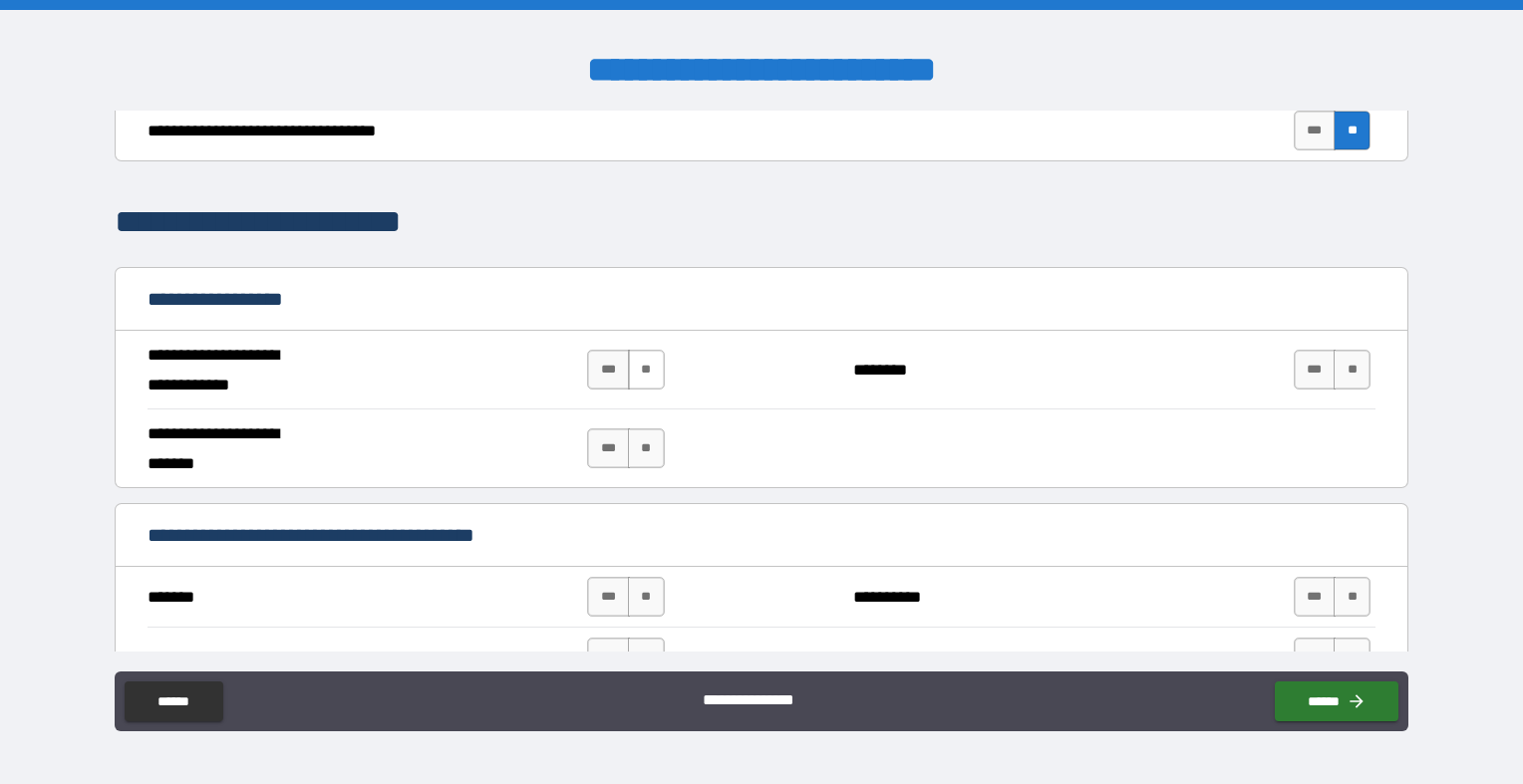 click on "**" at bounding box center [646, 370] 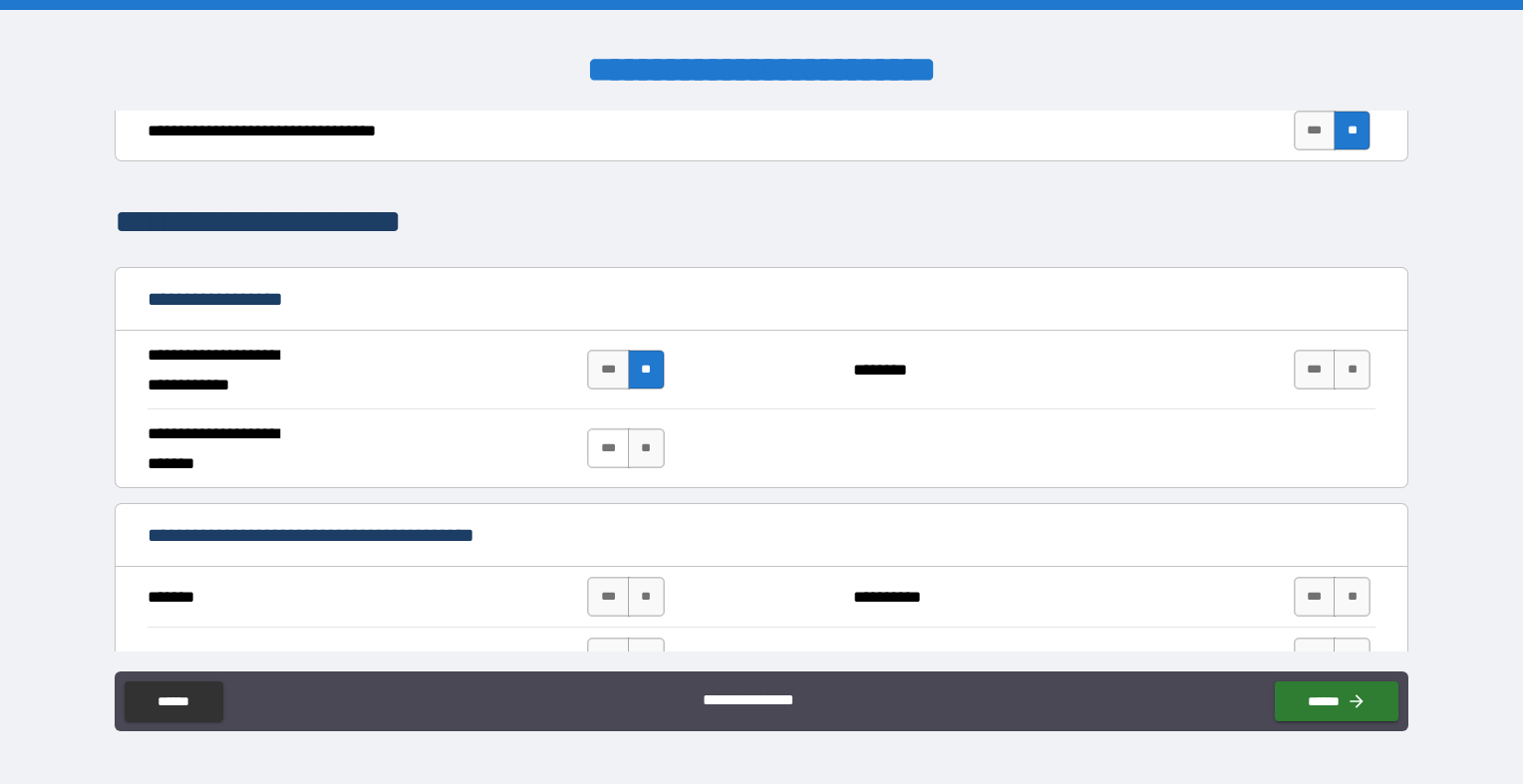 click on "***" at bounding box center (608, 448) 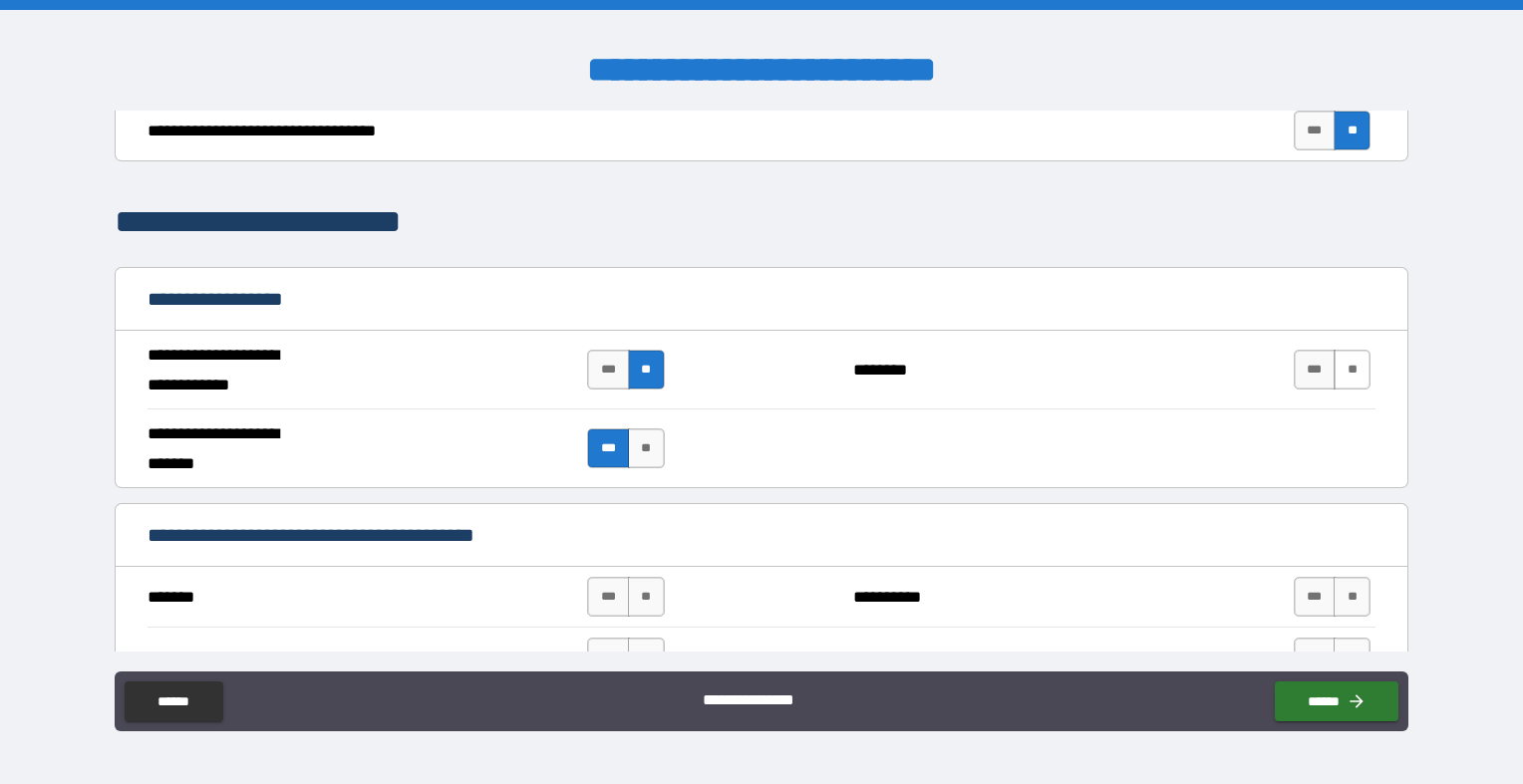 click on "**" at bounding box center [1352, 370] 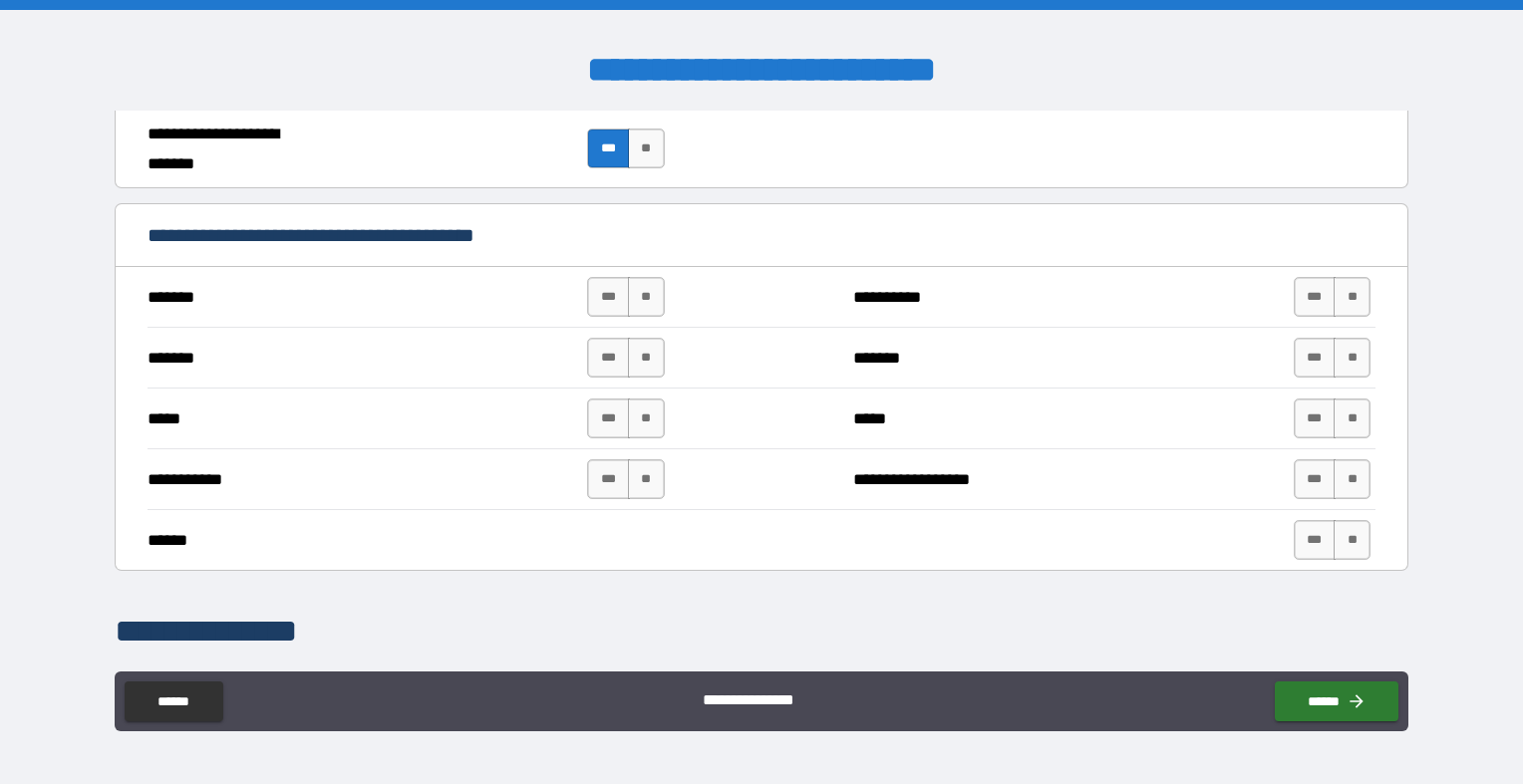scroll, scrollTop: 1318, scrollLeft: 0, axis: vertical 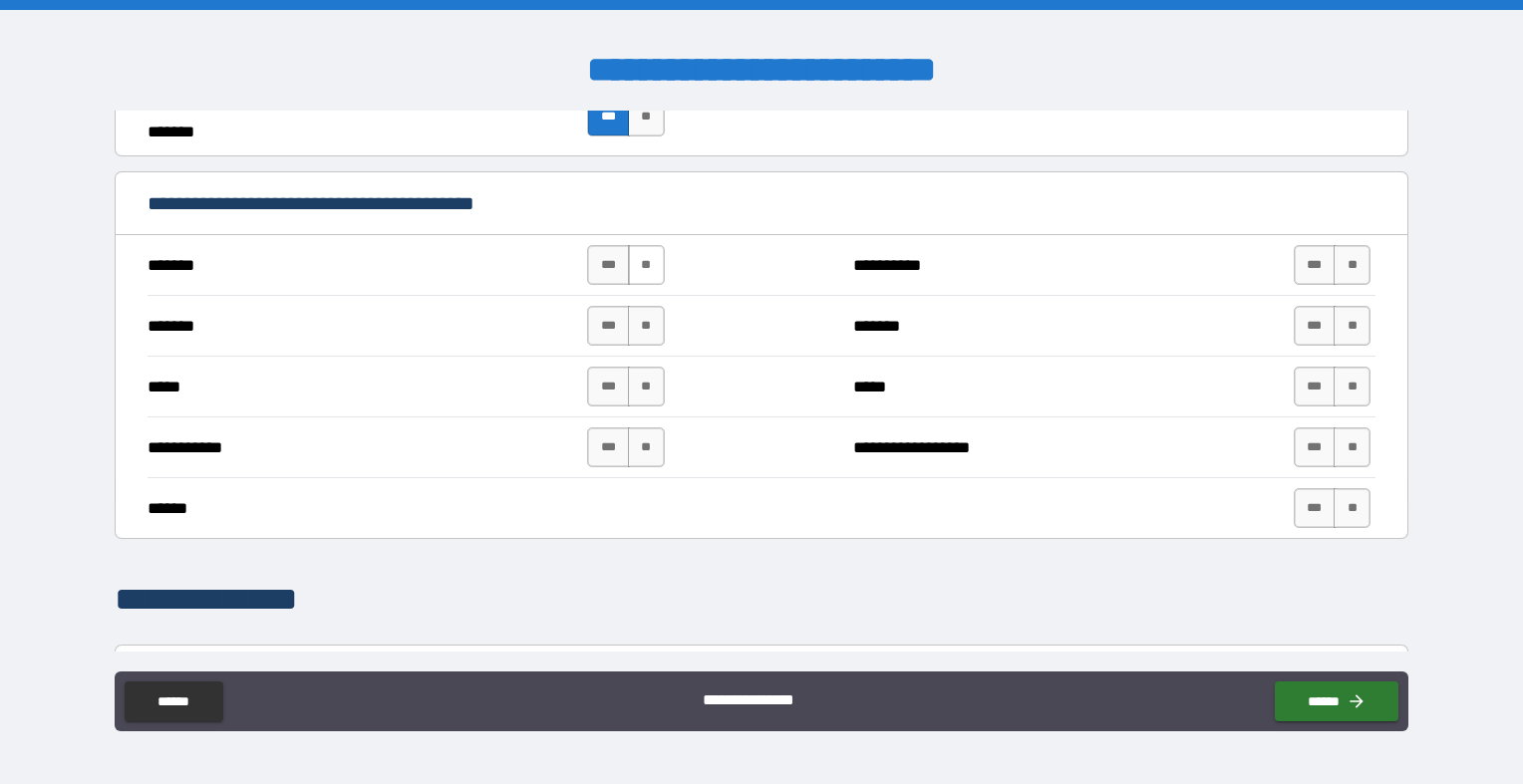 click on "**" at bounding box center [646, 265] 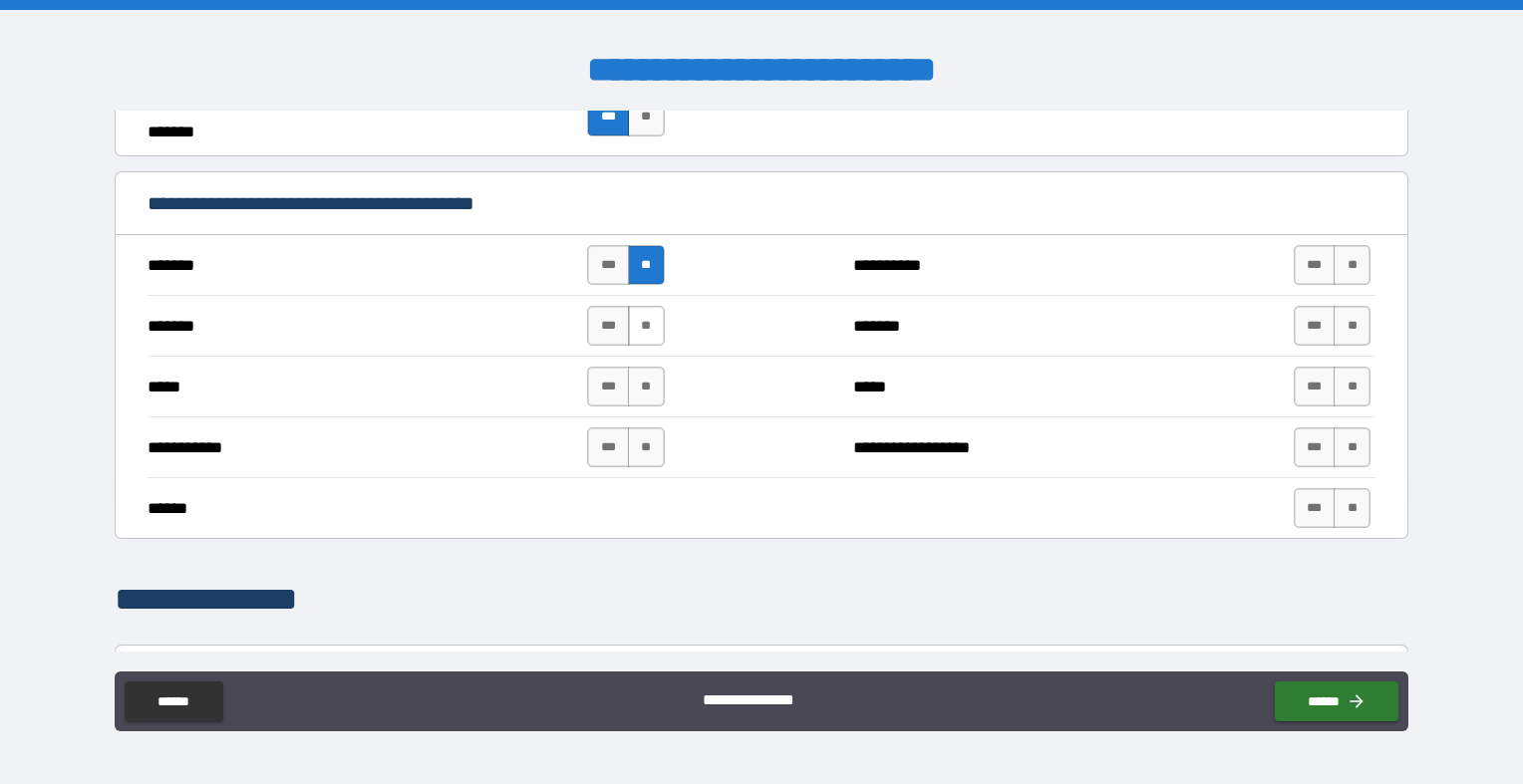 click on "**" at bounding box center [646, 326] 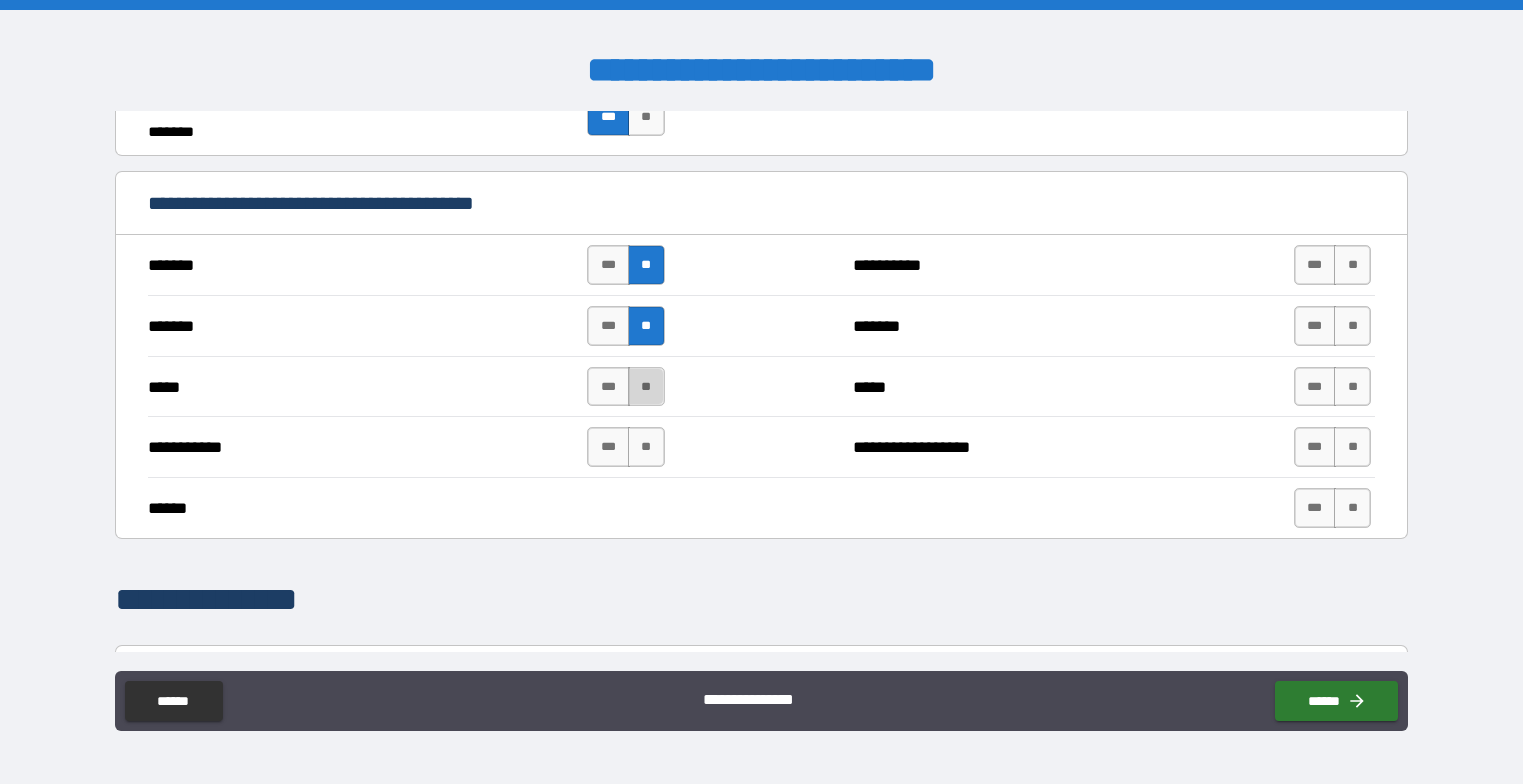 click on "**" at bounding box center (646, 387) 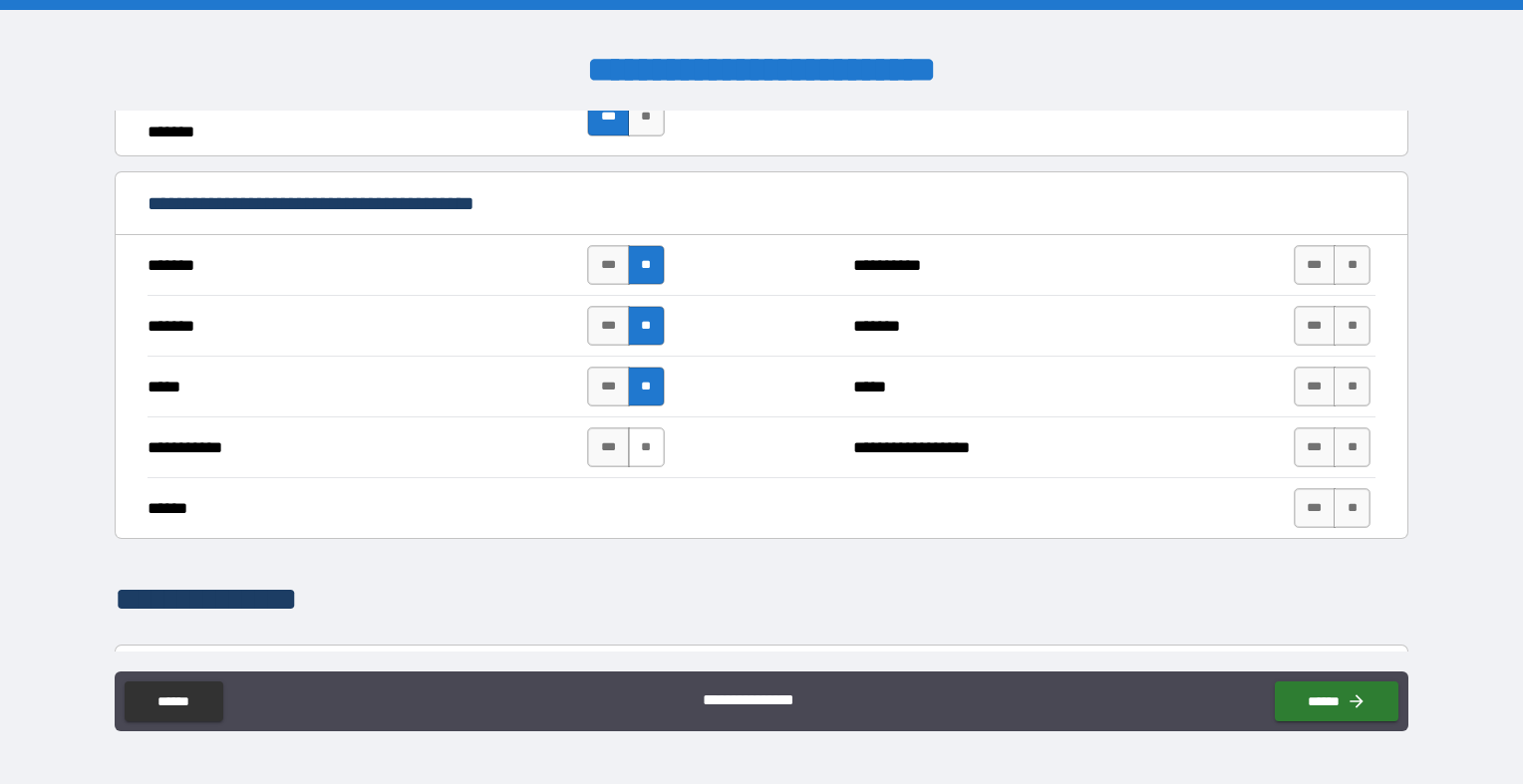 click on "**" at bounding box center [646, 447] 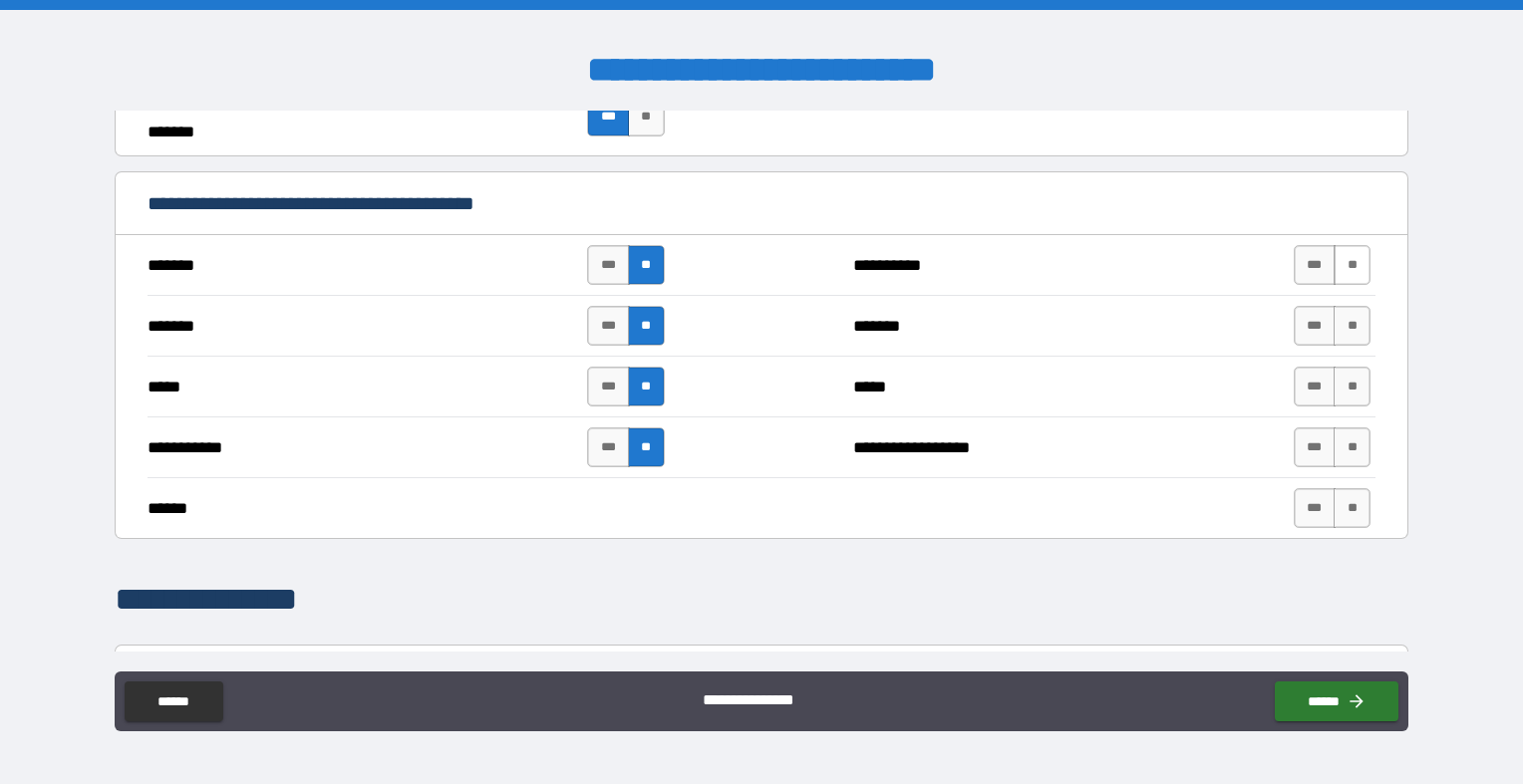 click on "**" at bounding box center (1352, 265) 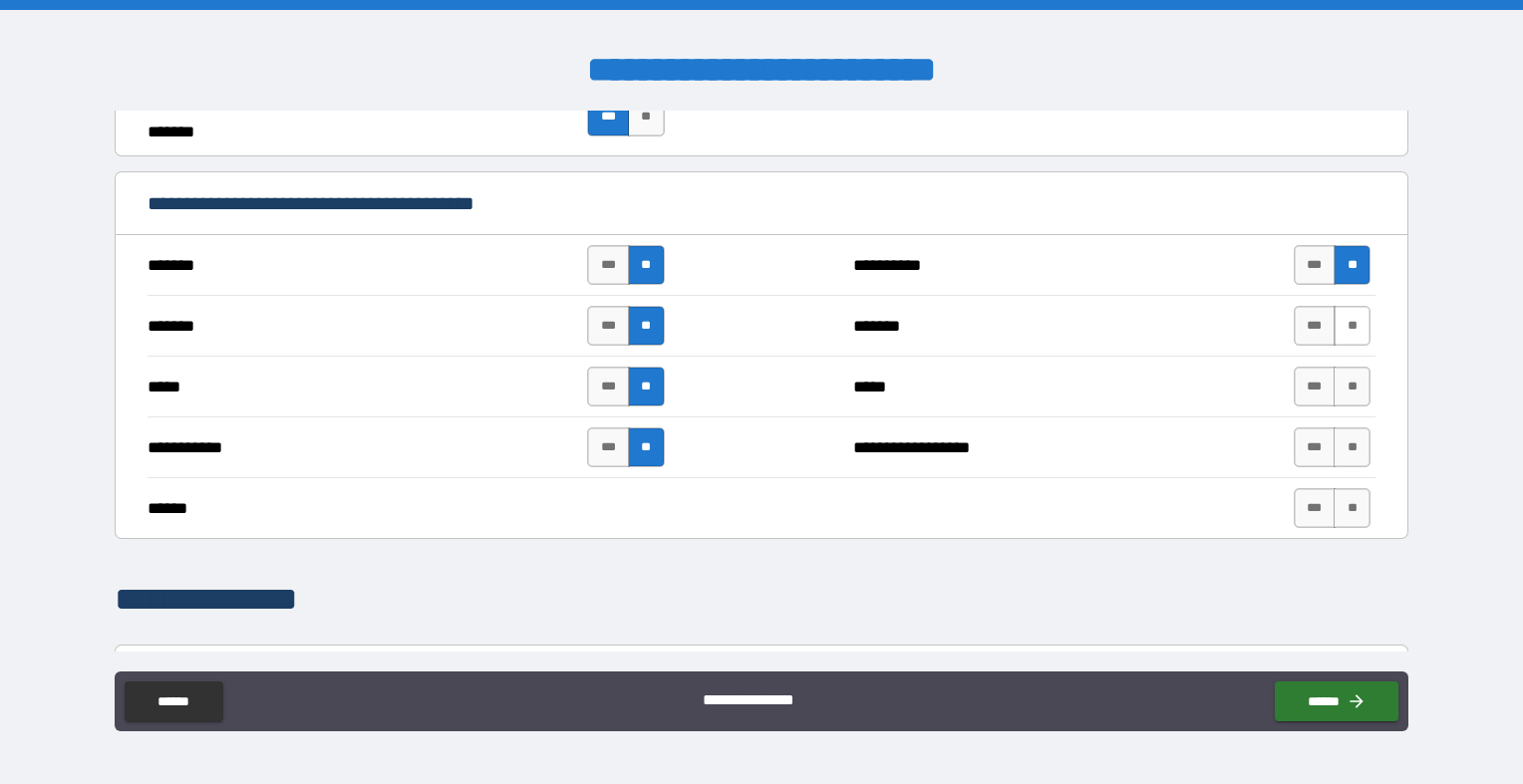 click on "**" at bounding box center [1352, 326] 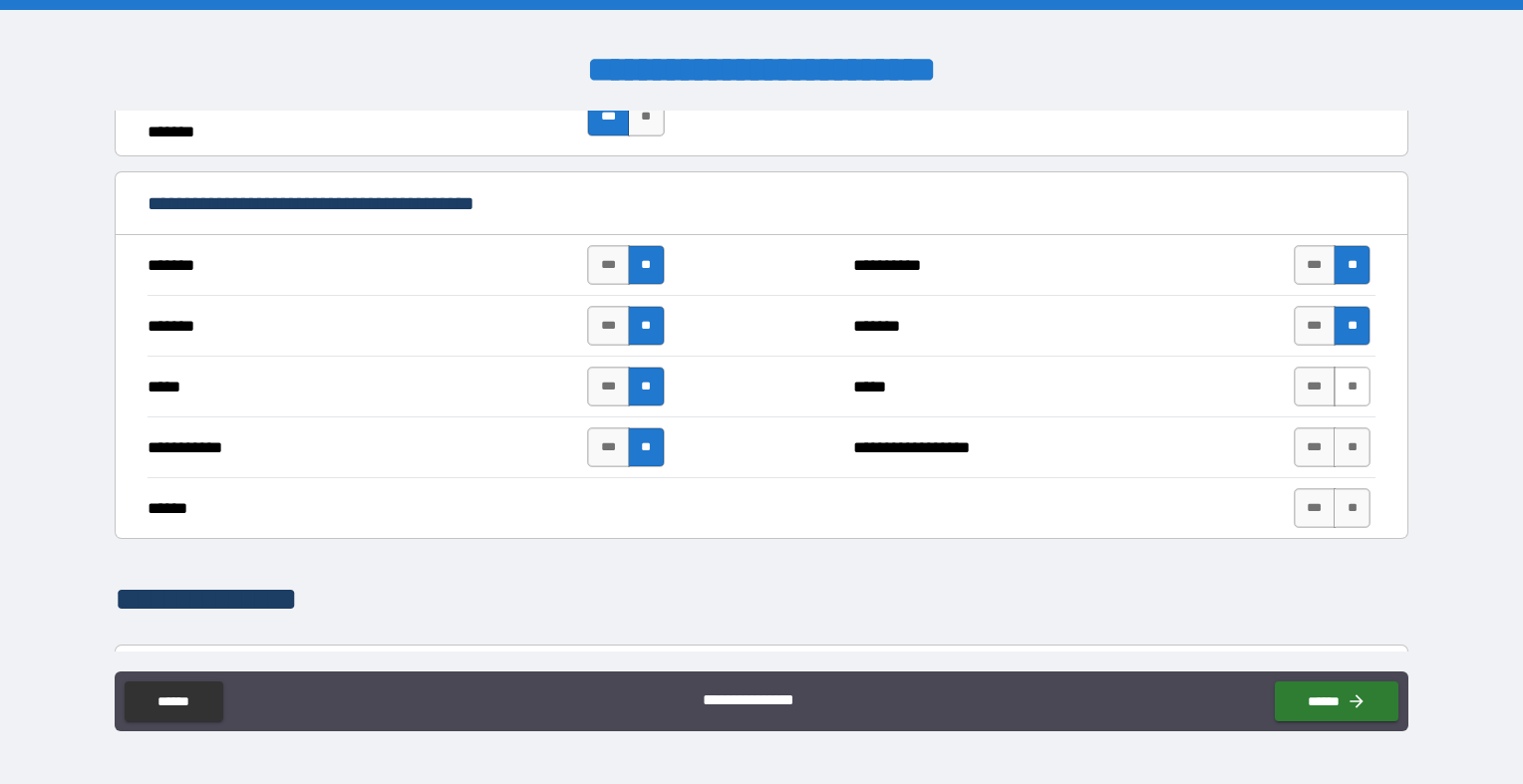 click on "**" at bounding box center (1352, 387) 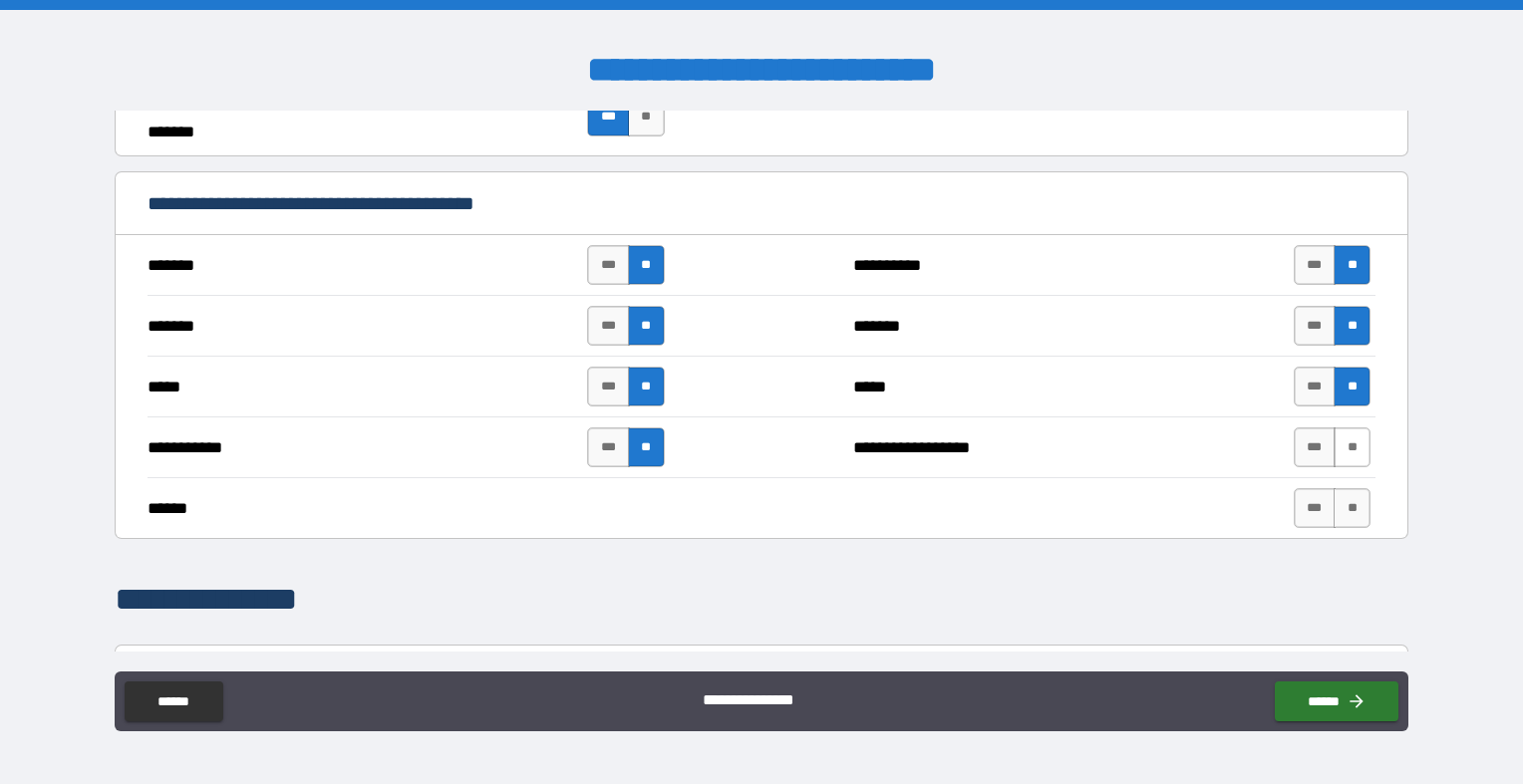 click on "**" at bounding box center (1352, 447) 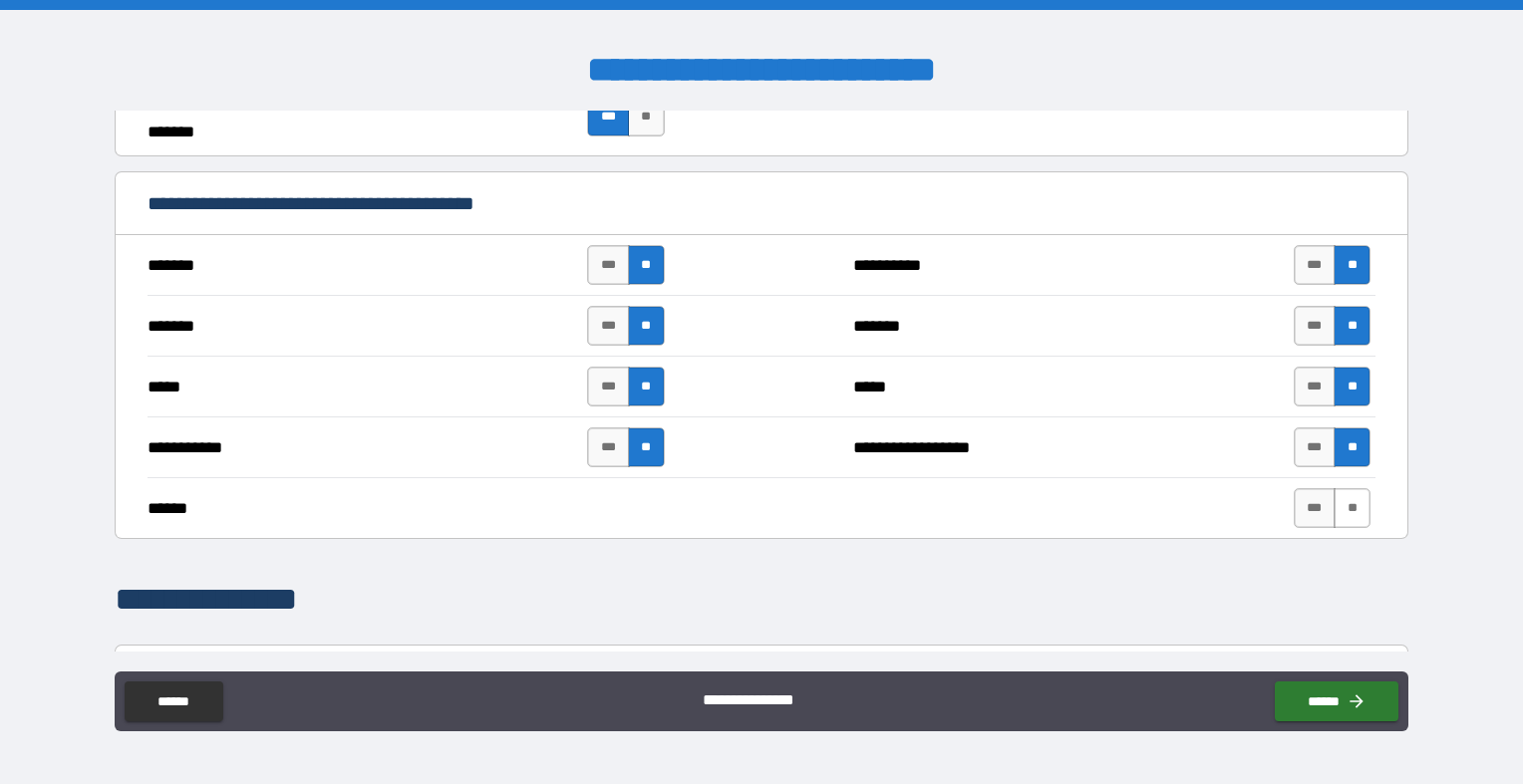 click on "**" at bounding box center [1352, 508] 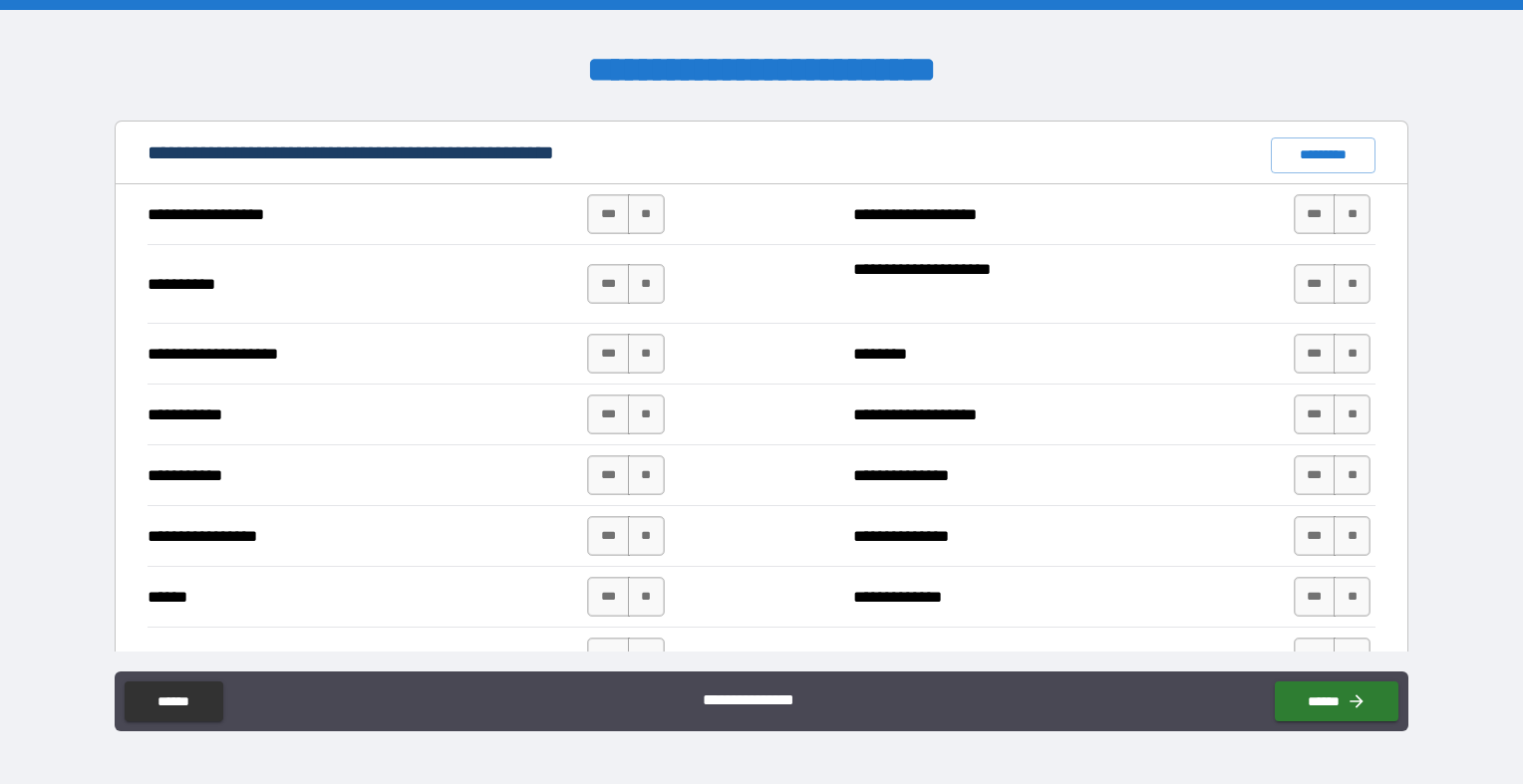 scroll, scrollTop: 1843, scrollLeft: 0, axis: vertical 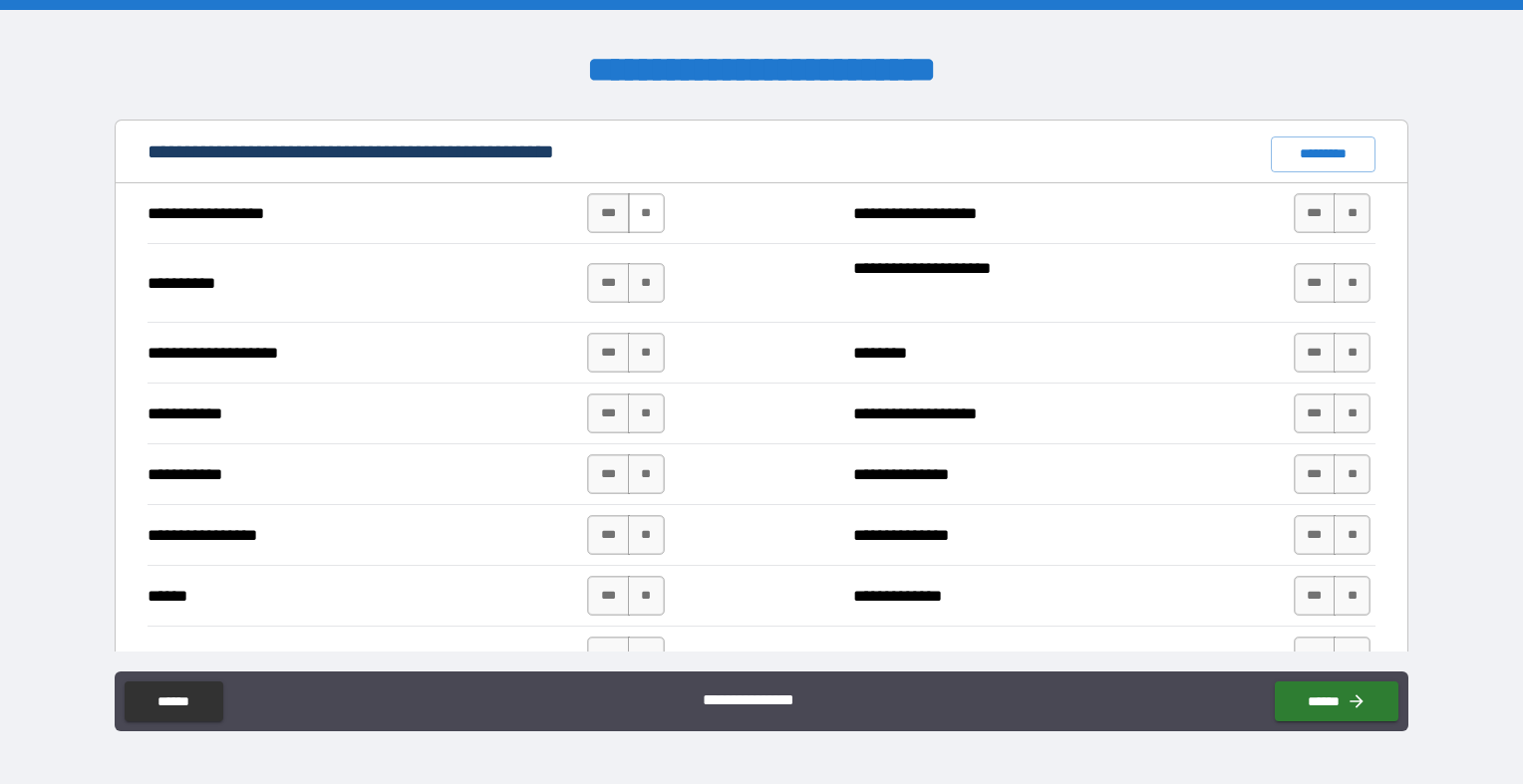 click on "**" at bounding box center [646, 213] 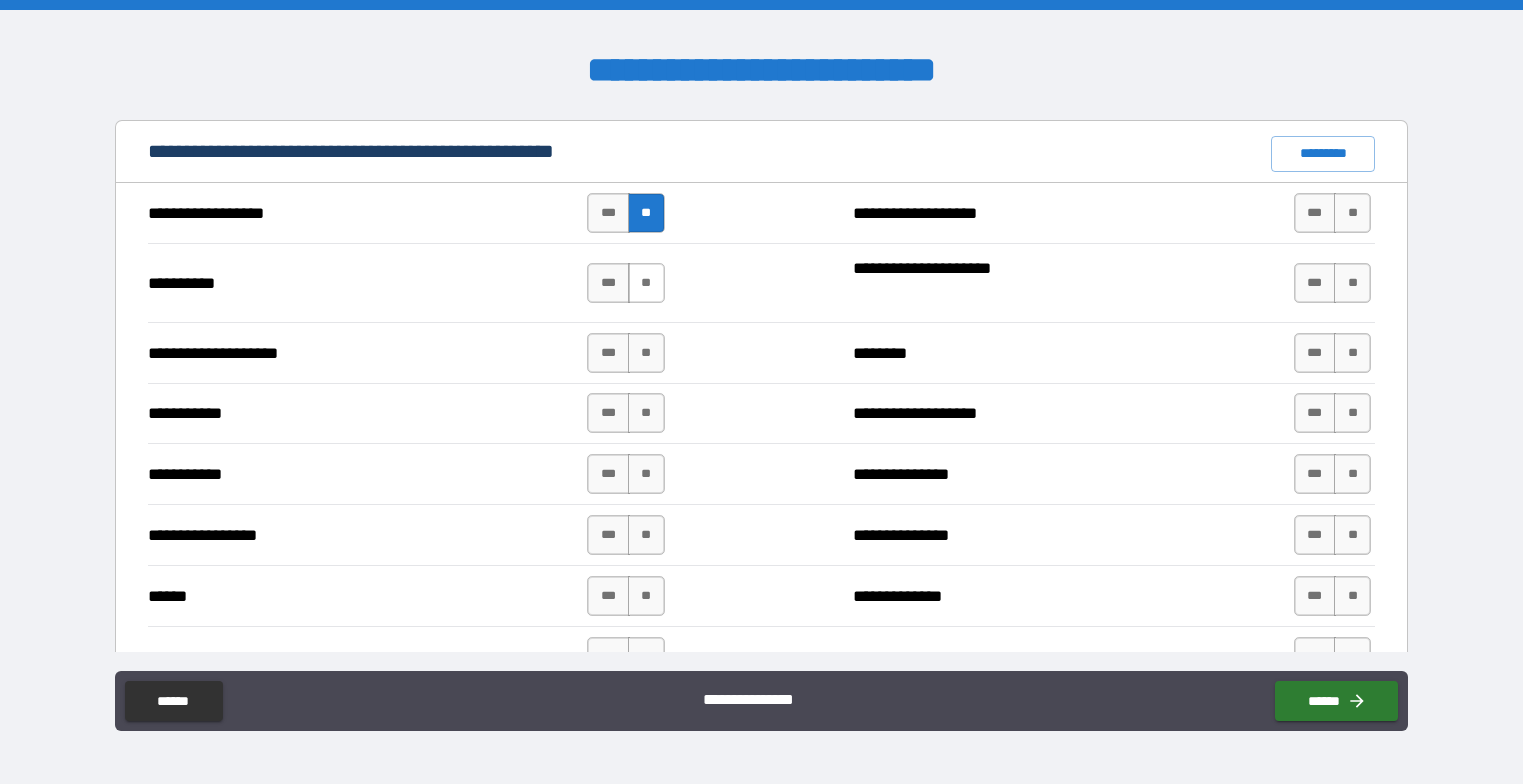 click on "**" at bounding box center [646, 283] 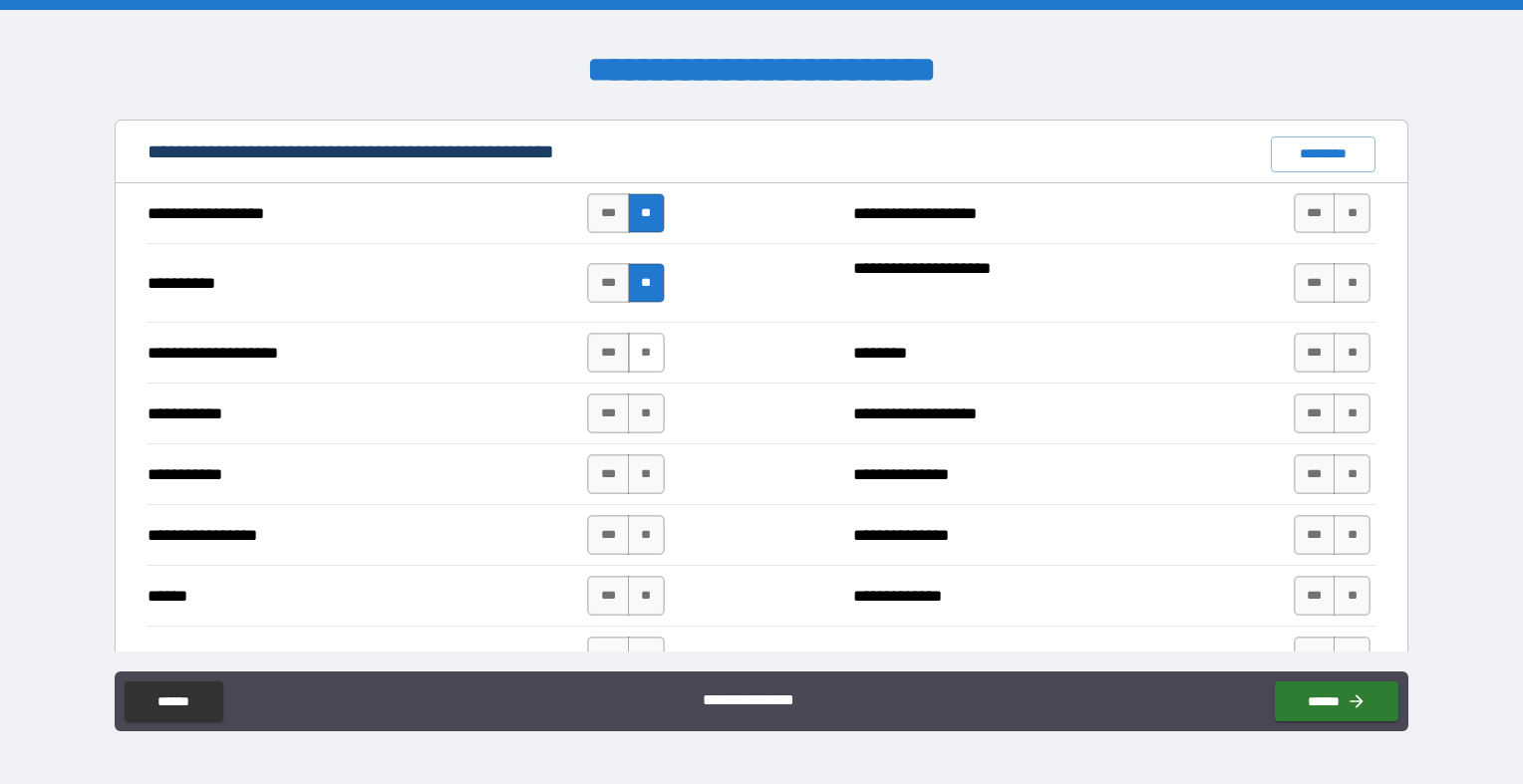 click on "**" at bounding box center [646, 353] 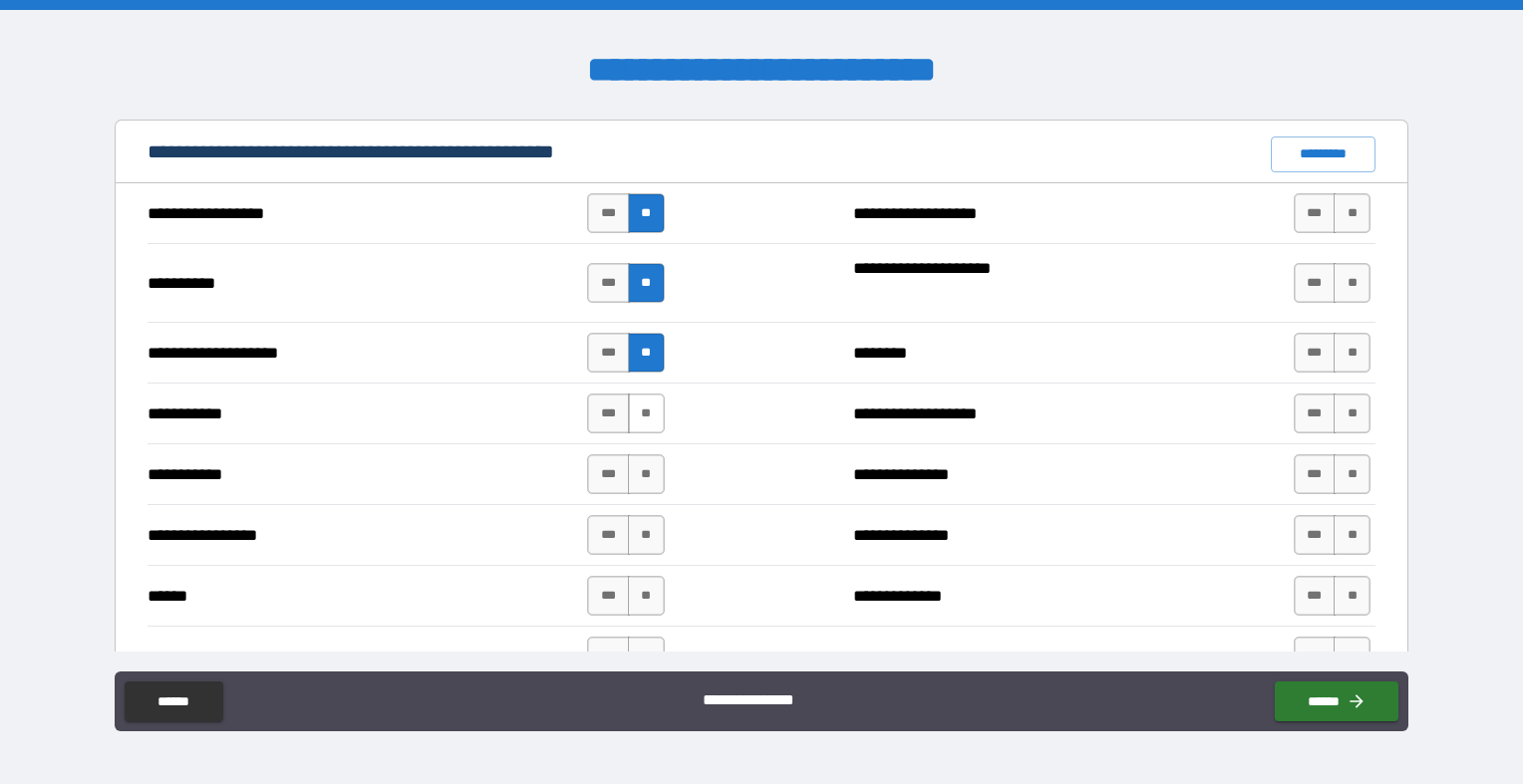 click on "**" at bounding box center (646, 413) 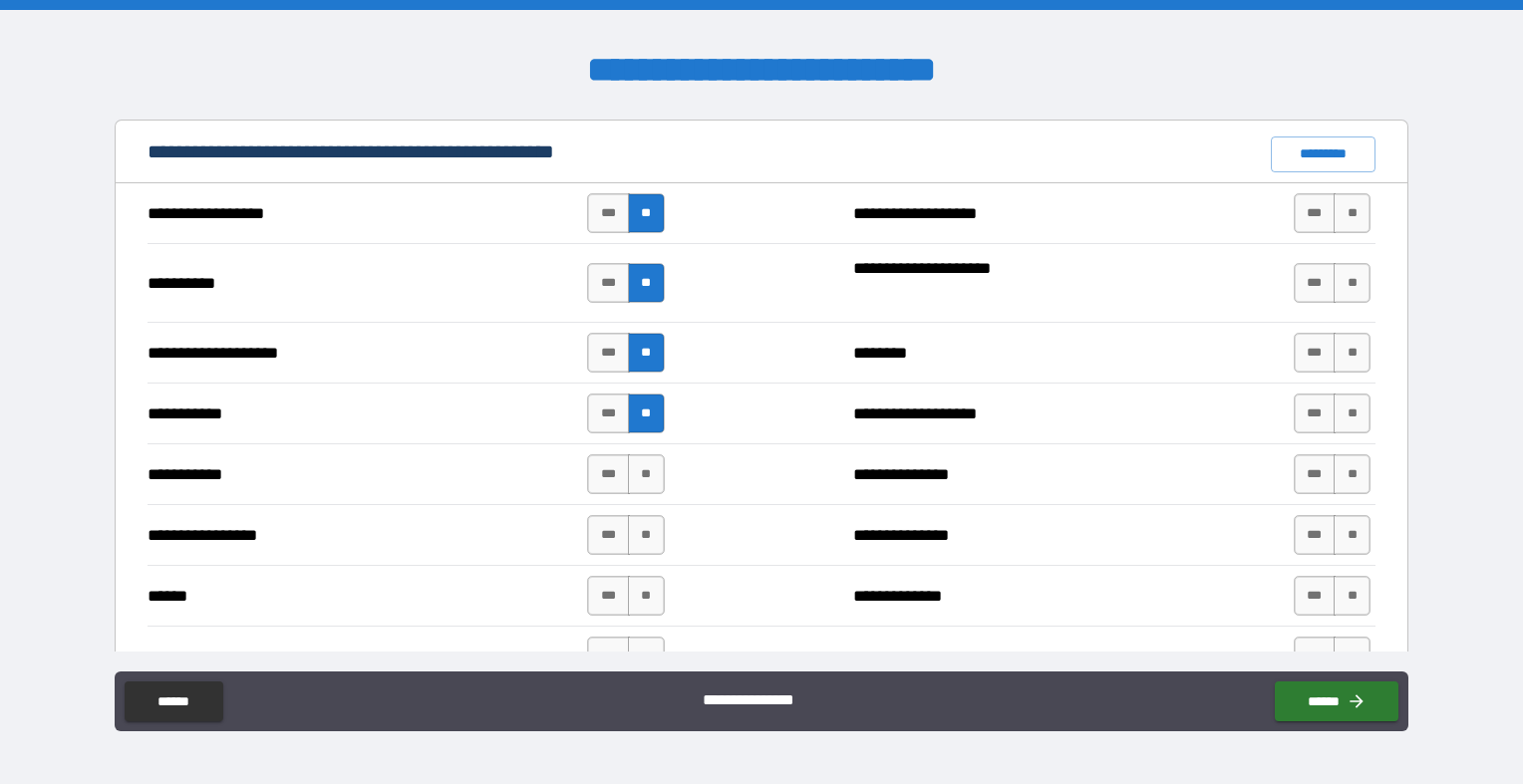 click on "**********" at bounding box center (762, 473) 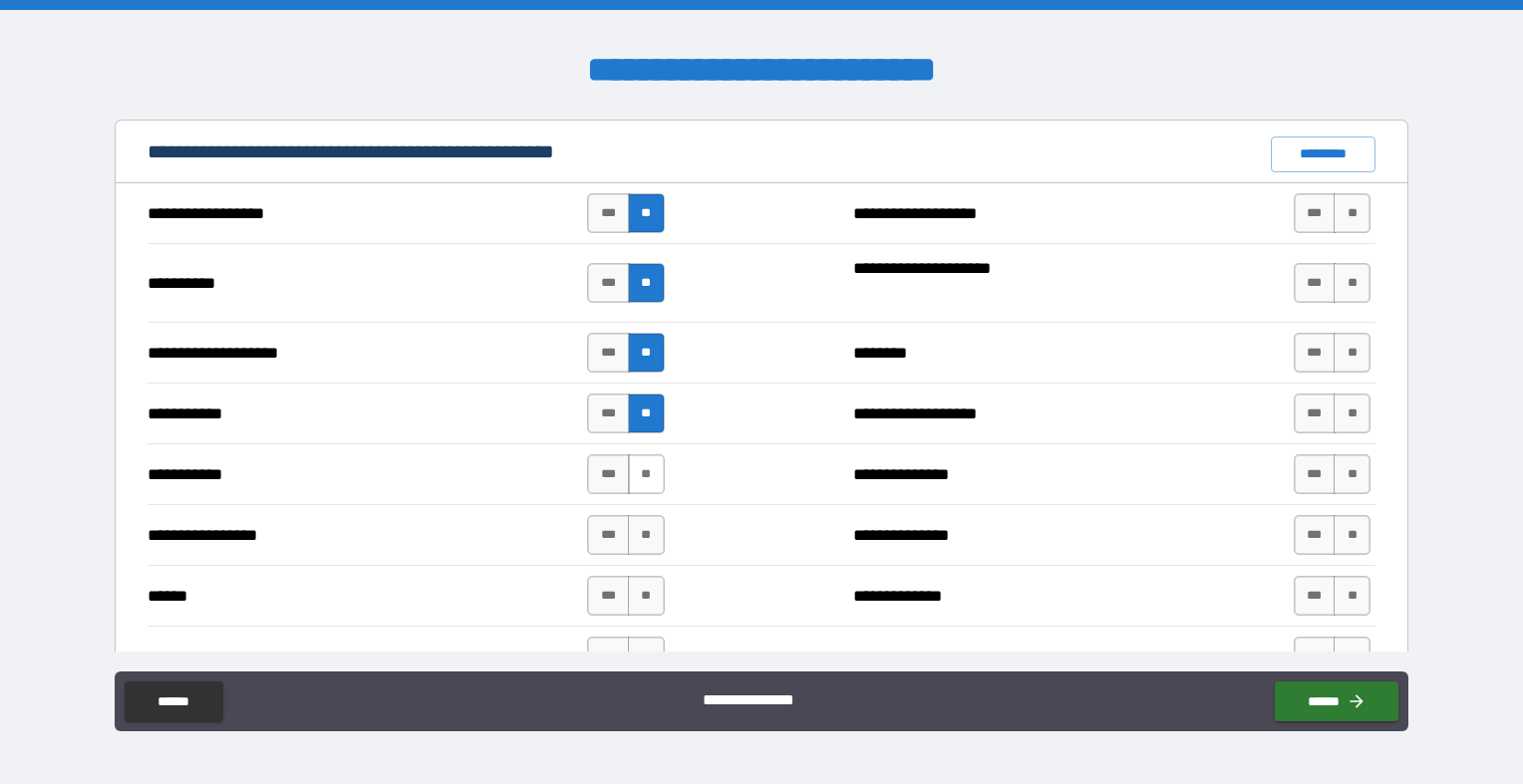 click on "**" at bounding box center (646, 474) 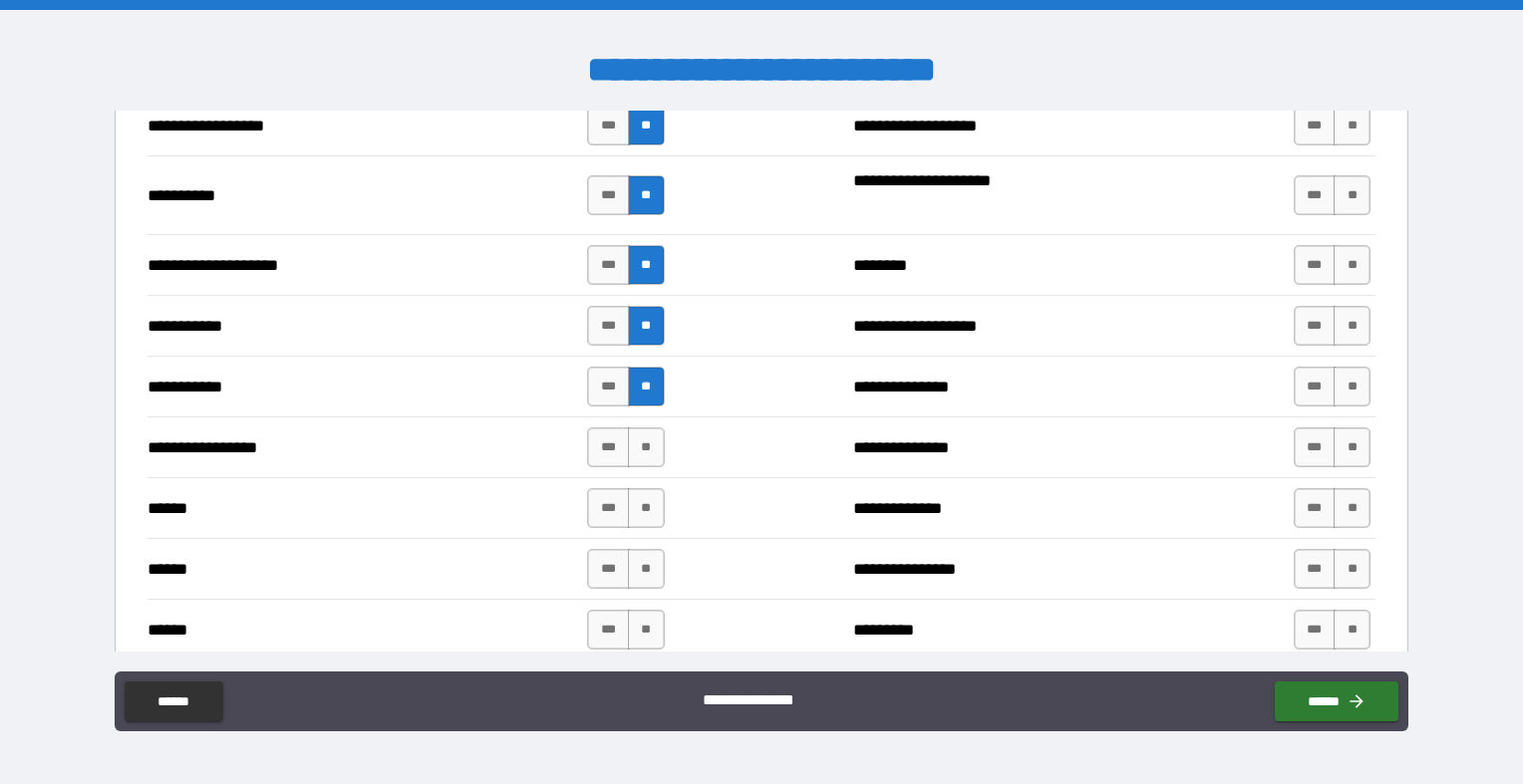 scroll, scrollTop: 1936, scrollLeft: 0, axis: vertical 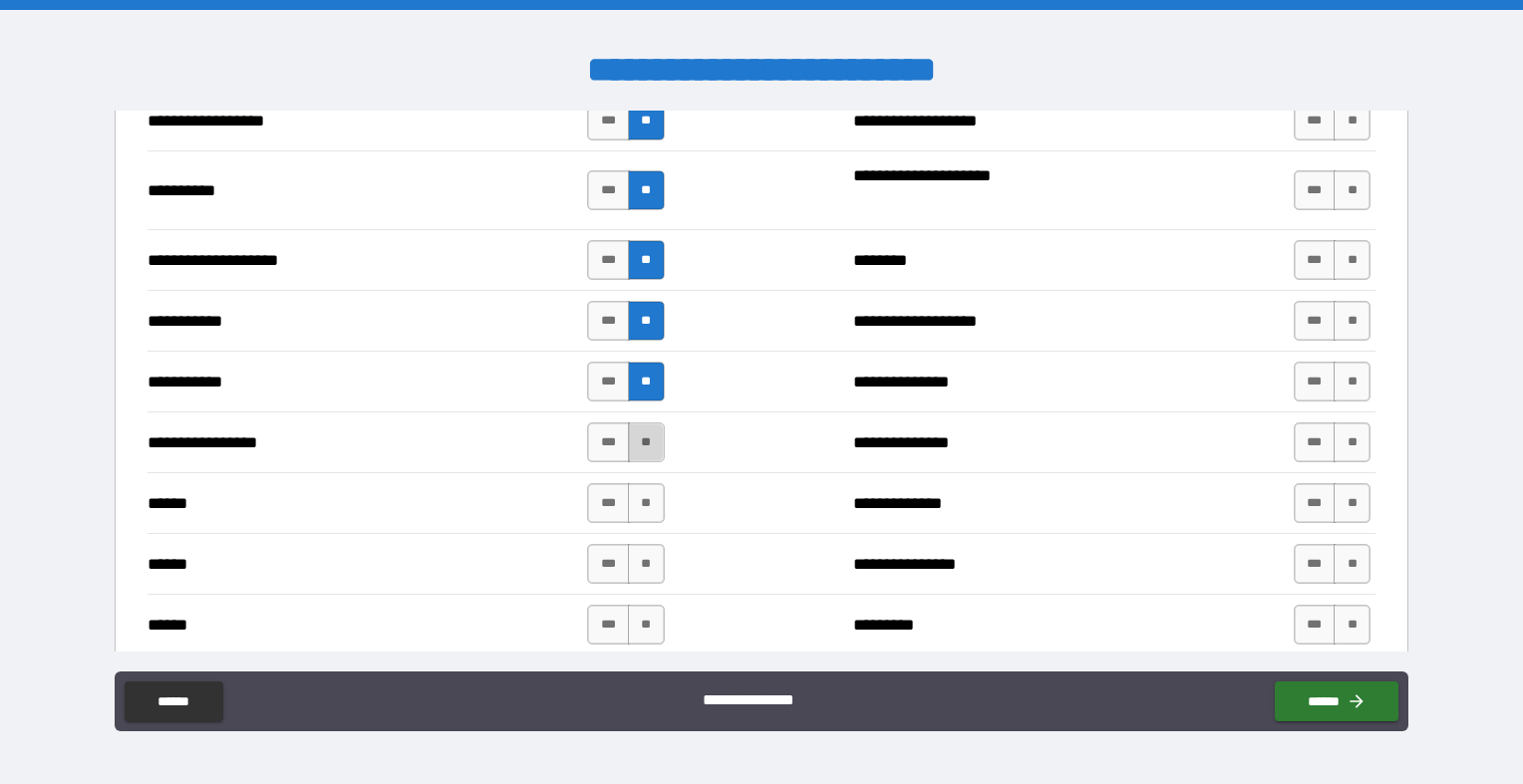 click on "**" at bounding box center (646, 442) 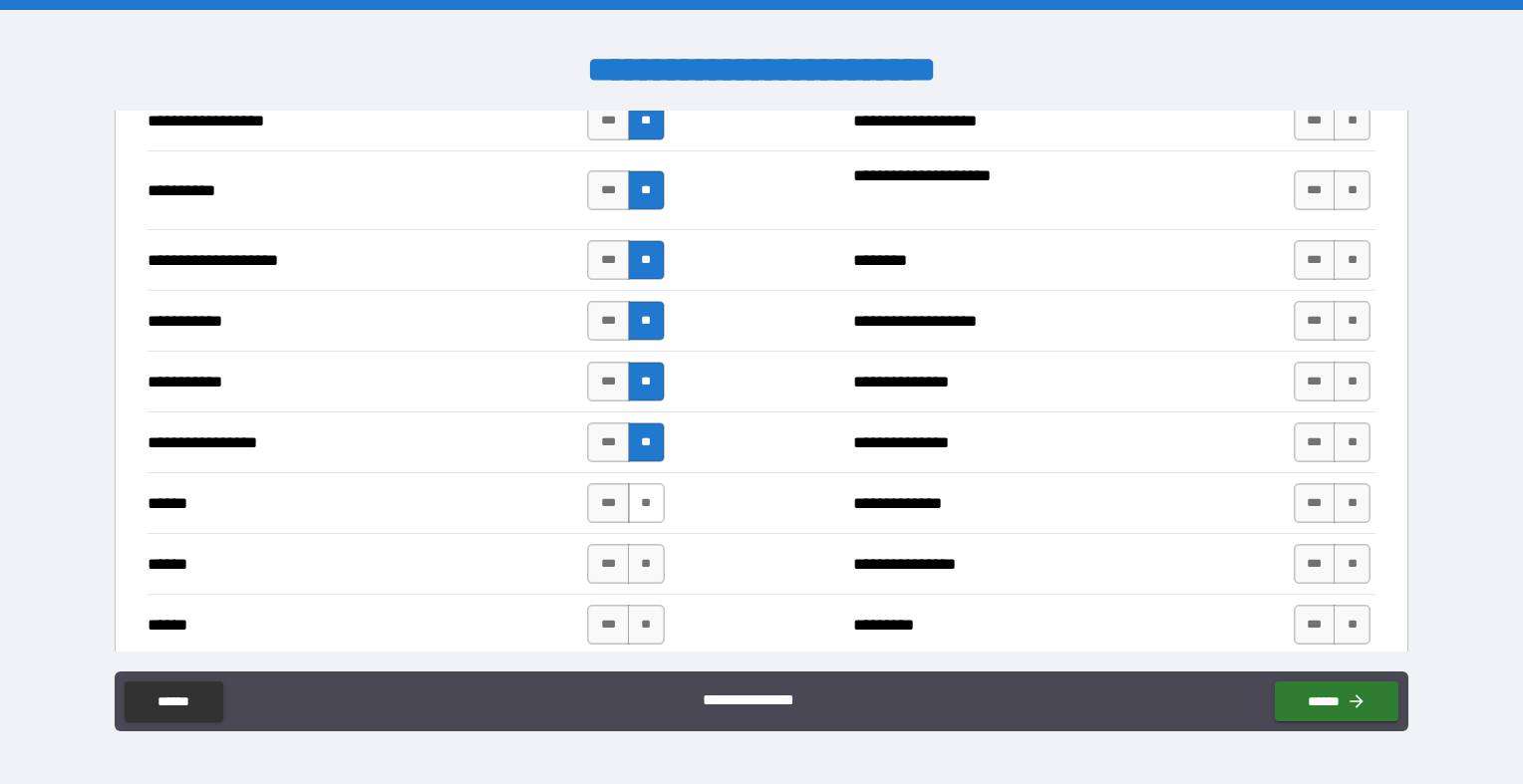 click on "**" at bounding box center (646, 503) 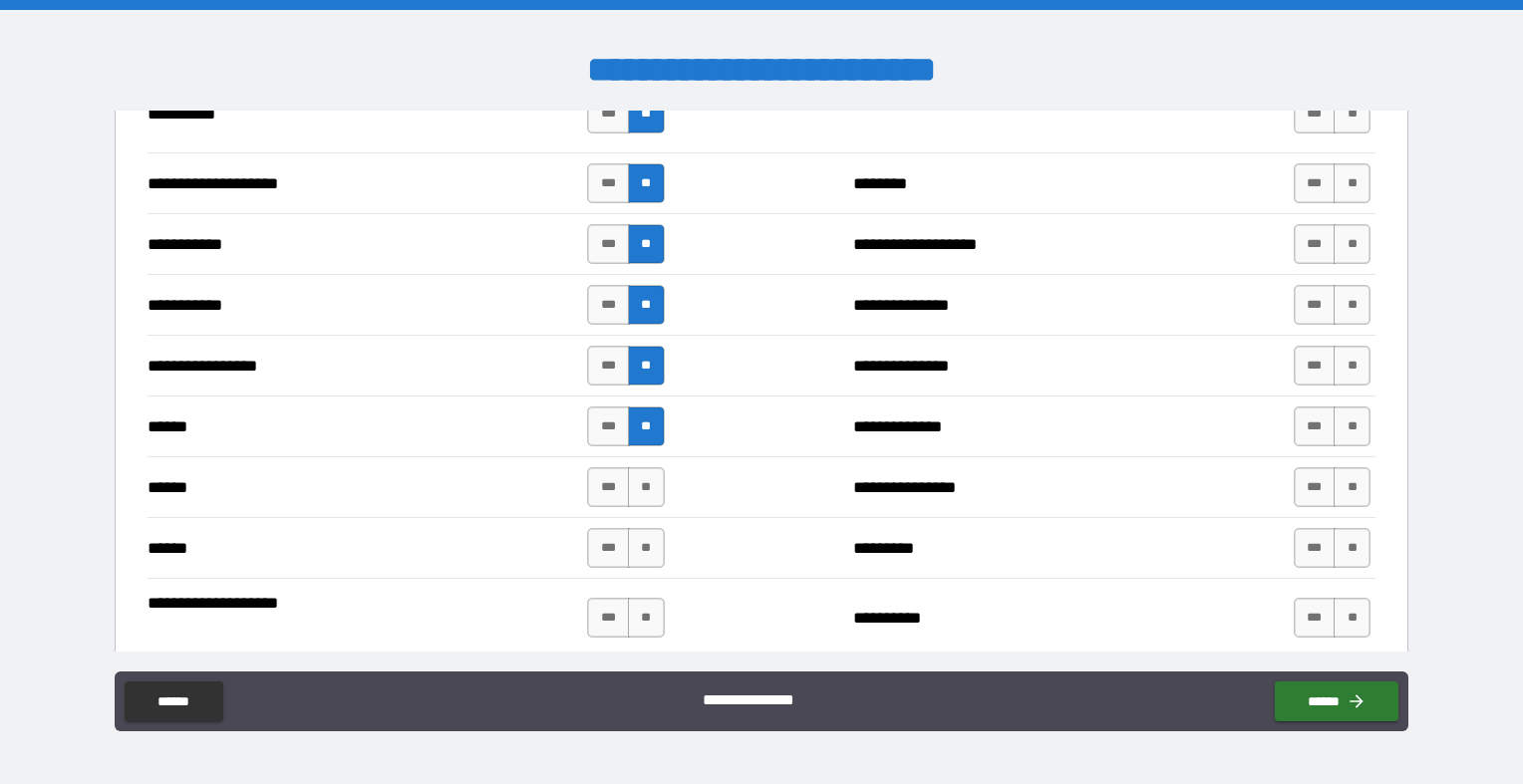 scroll, scrollTop: 2023, scrollLeft: 0, axis: vertical 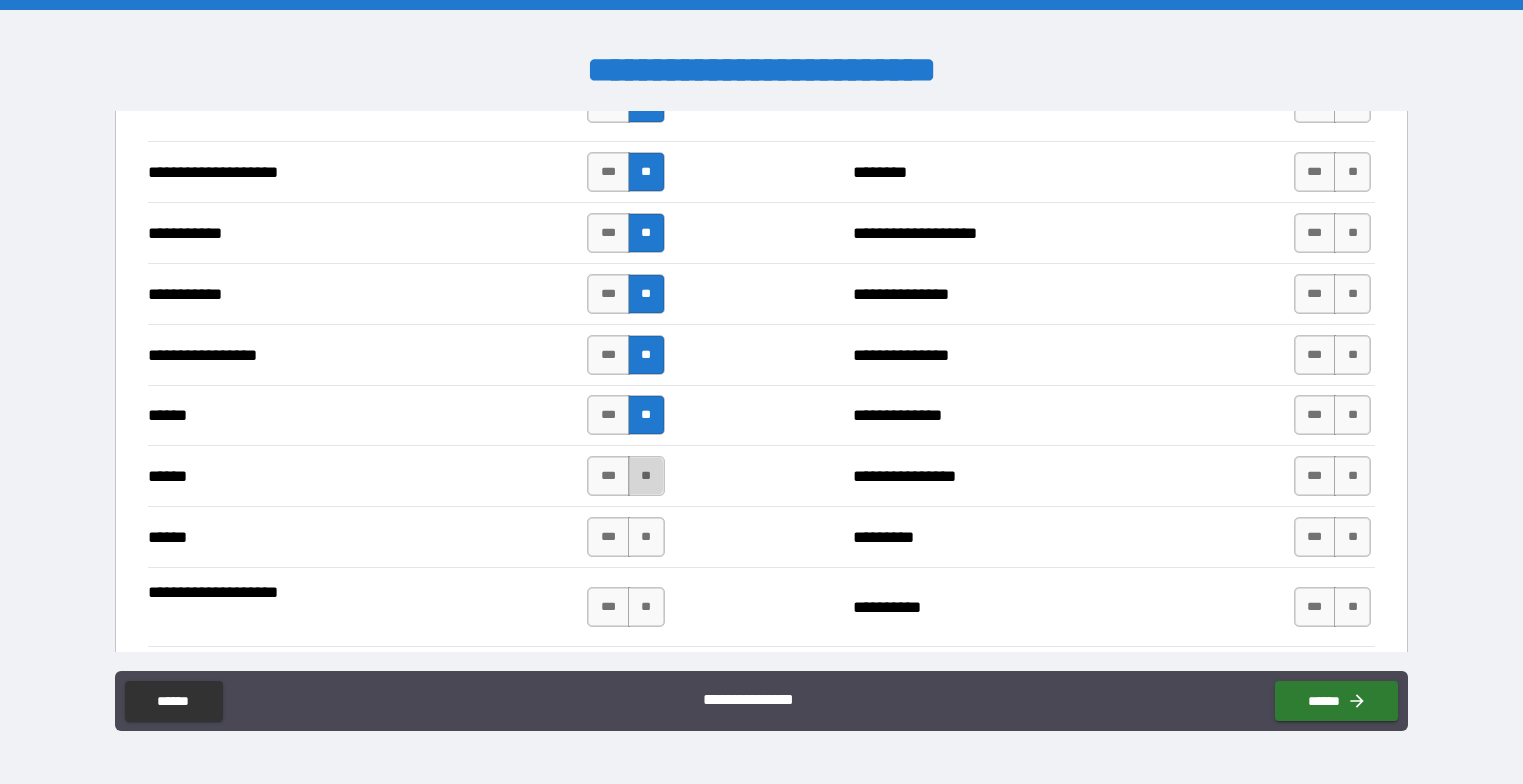 click on "**" at bounding box center [646, 476] 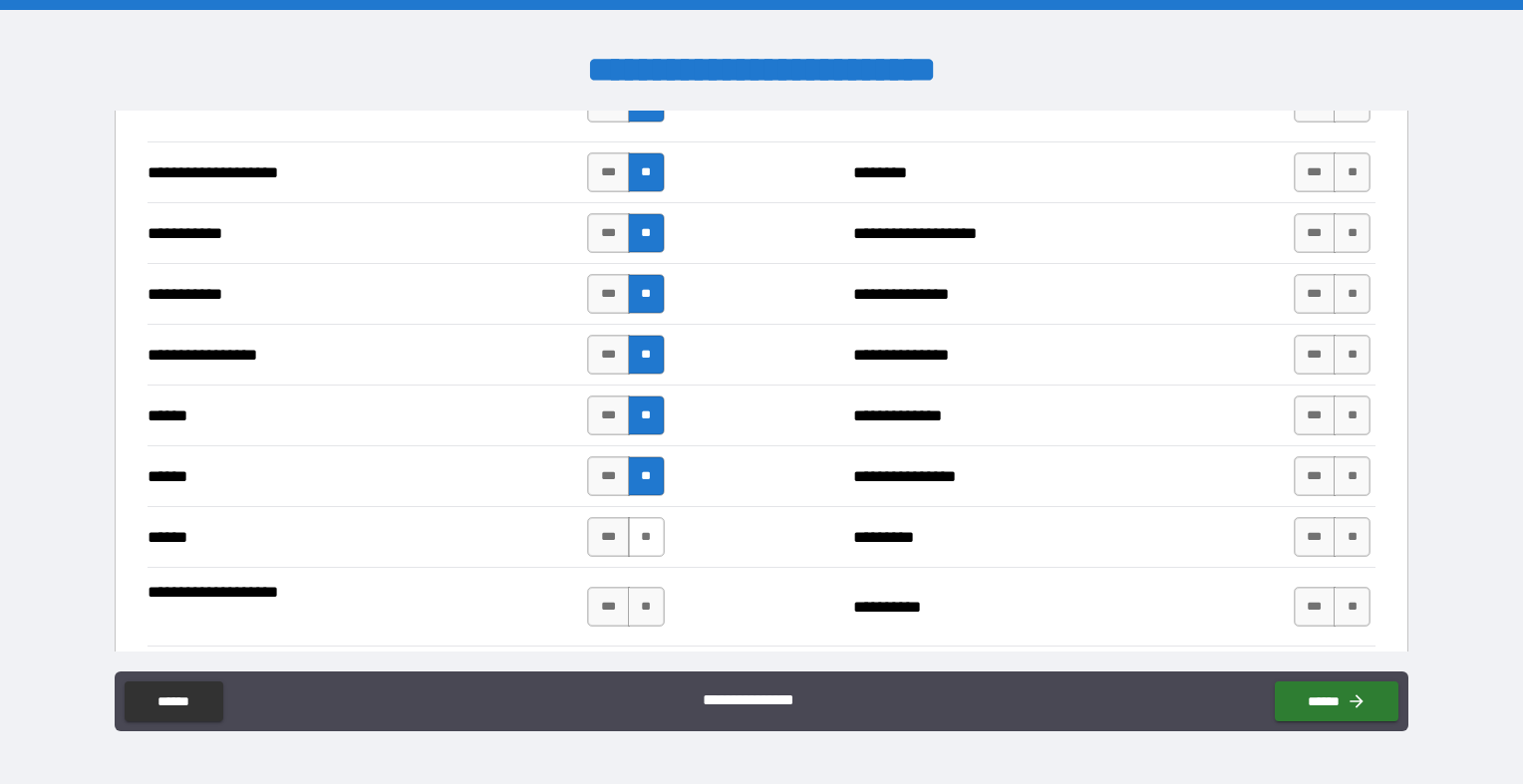 click on "**" at bounding box center (646, 537) 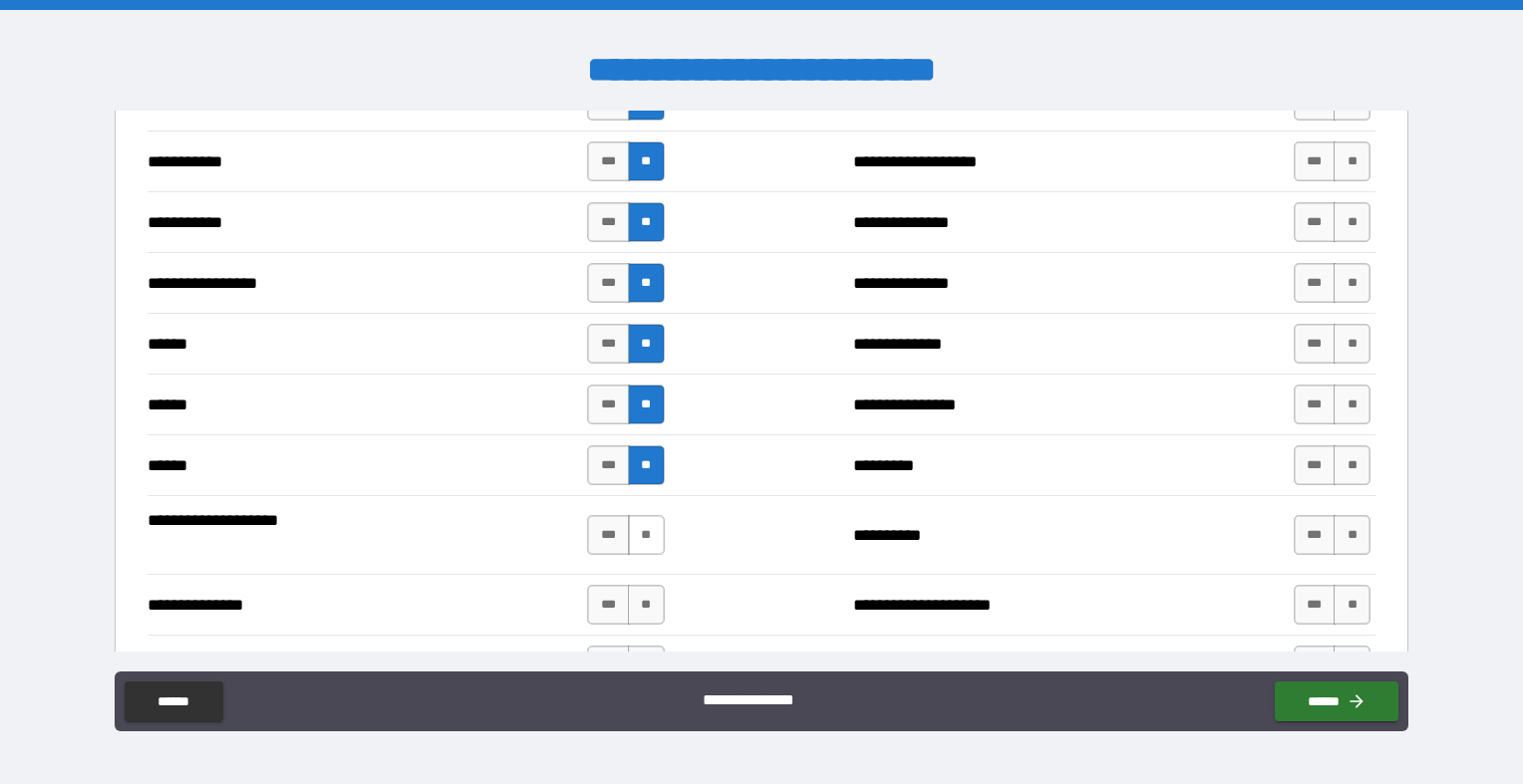 click on "**" at bounding box center (646, 535) 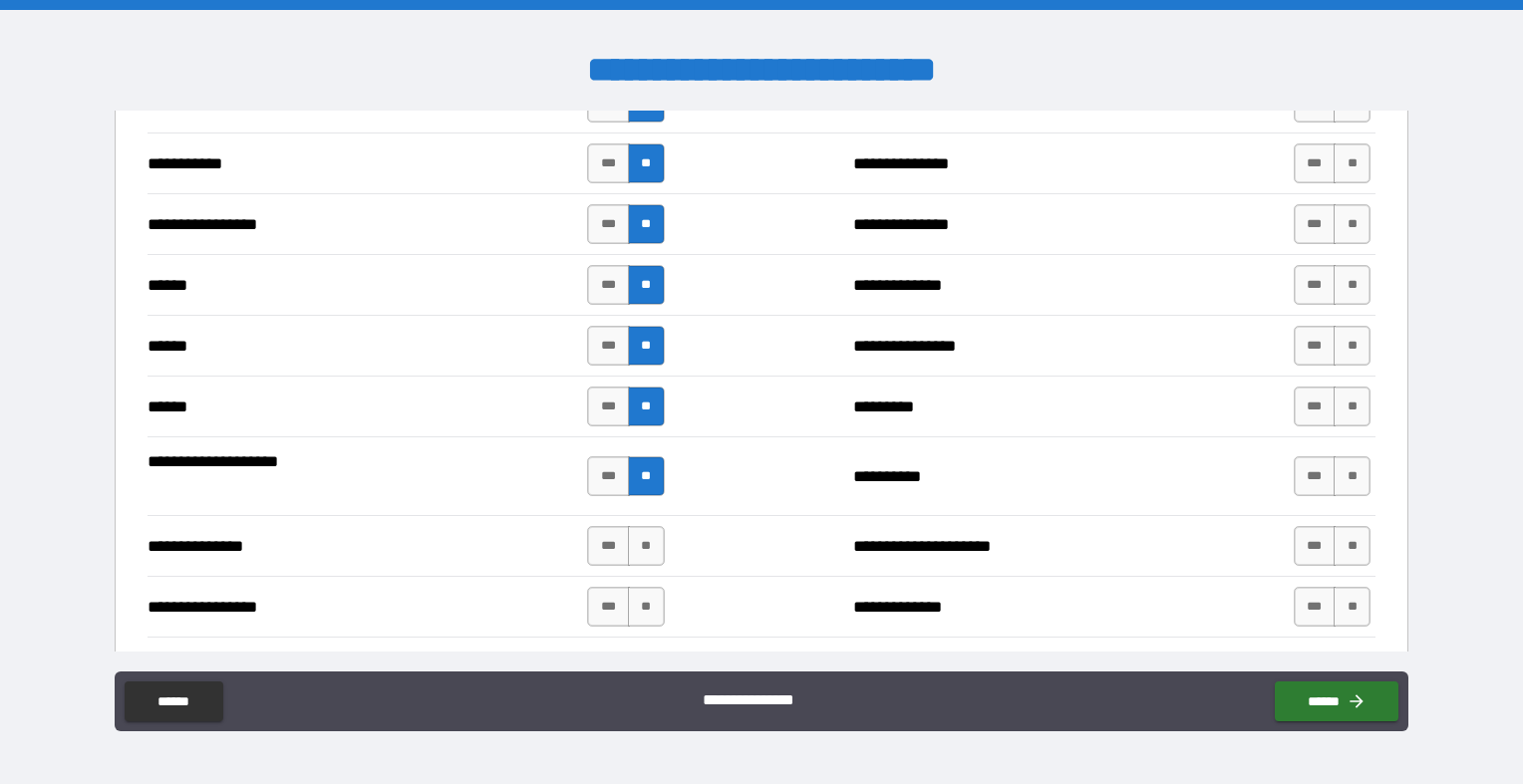 scroll, scrollTop: 2155, scrollLeft: 0, axis: vertical 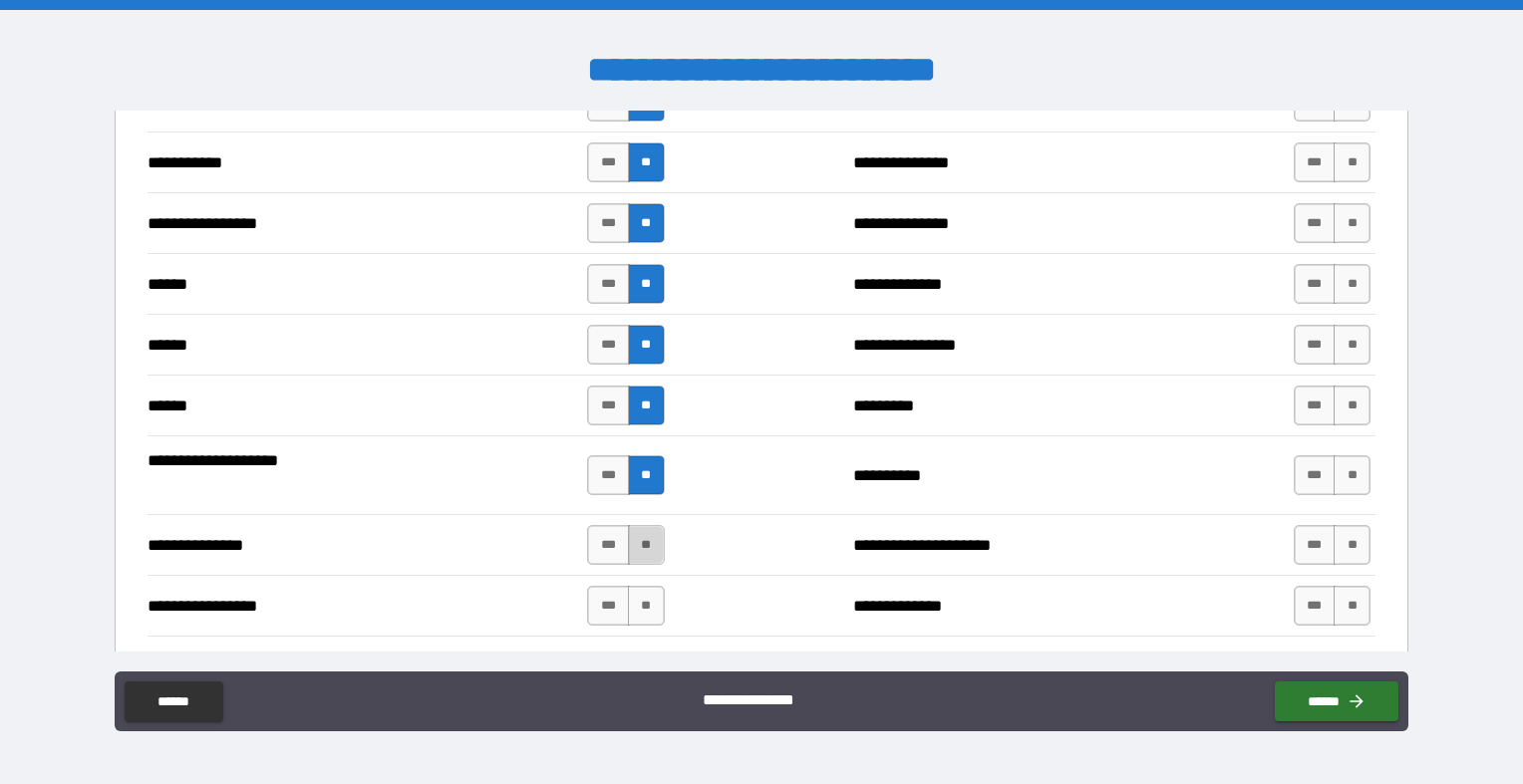 click on "**" at bounding box center [646, 545] 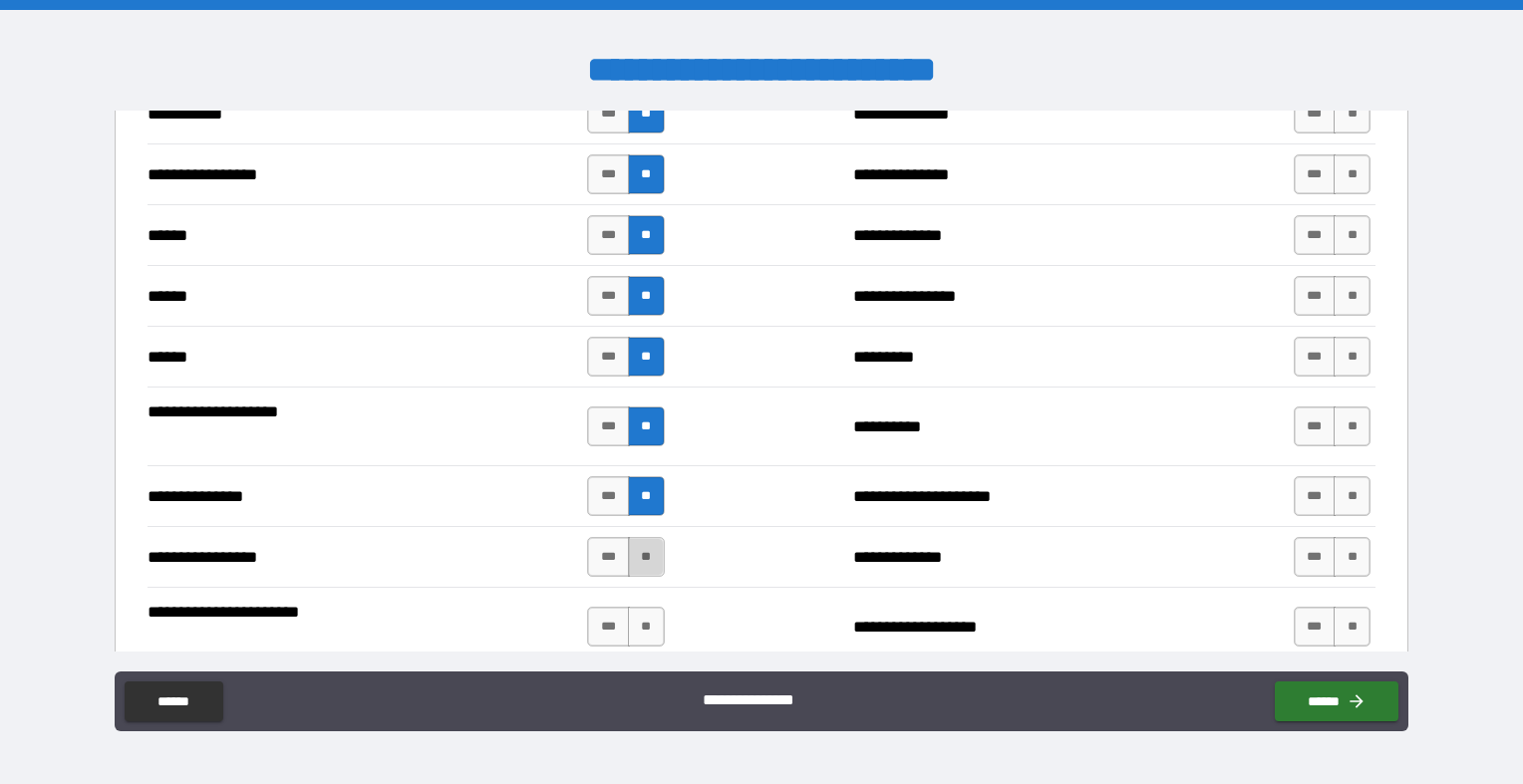 click on "**" at bounding box center [646, 557] 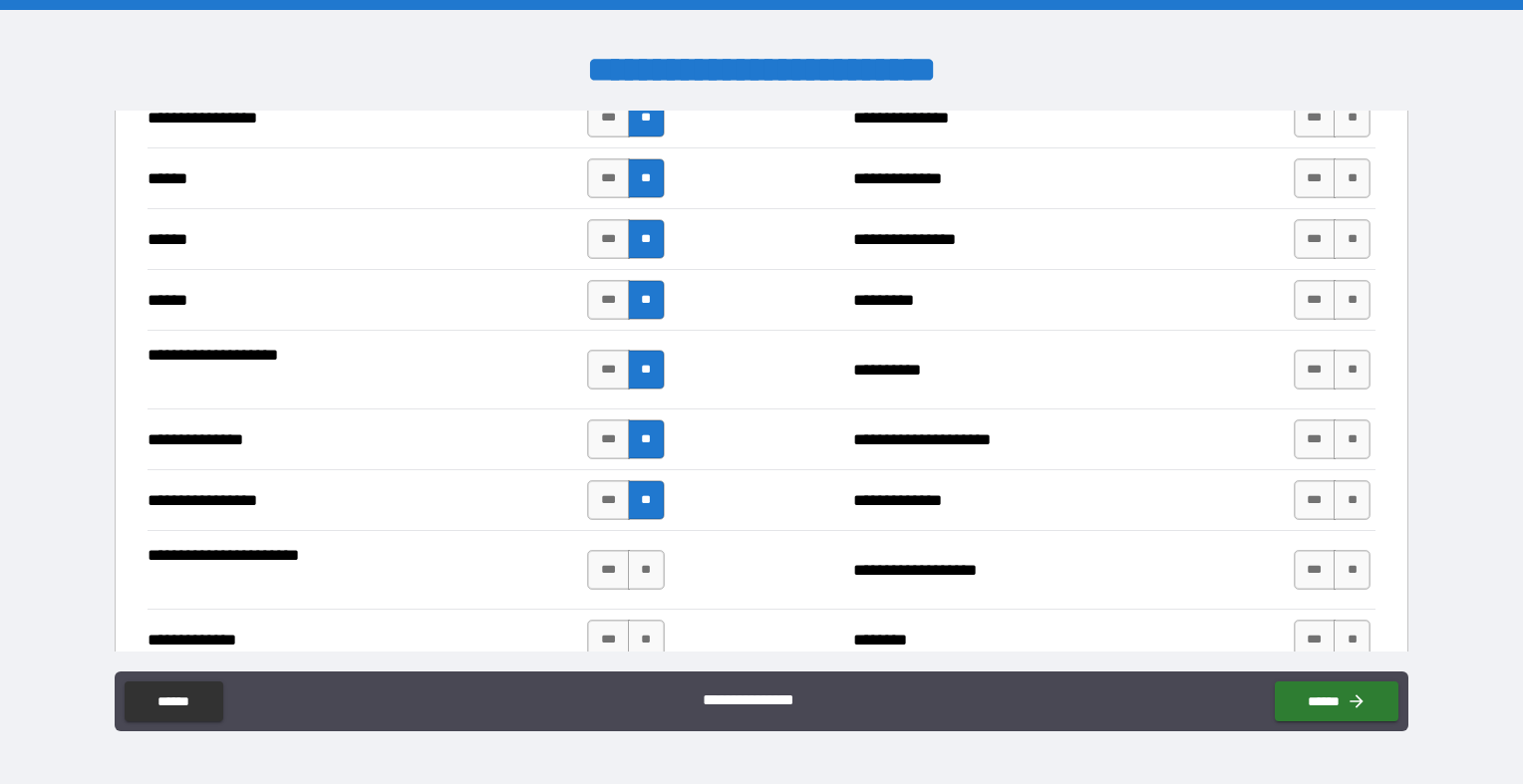 scroll, scrollTop: 2265, scrollLeft: 0, axis: vertical 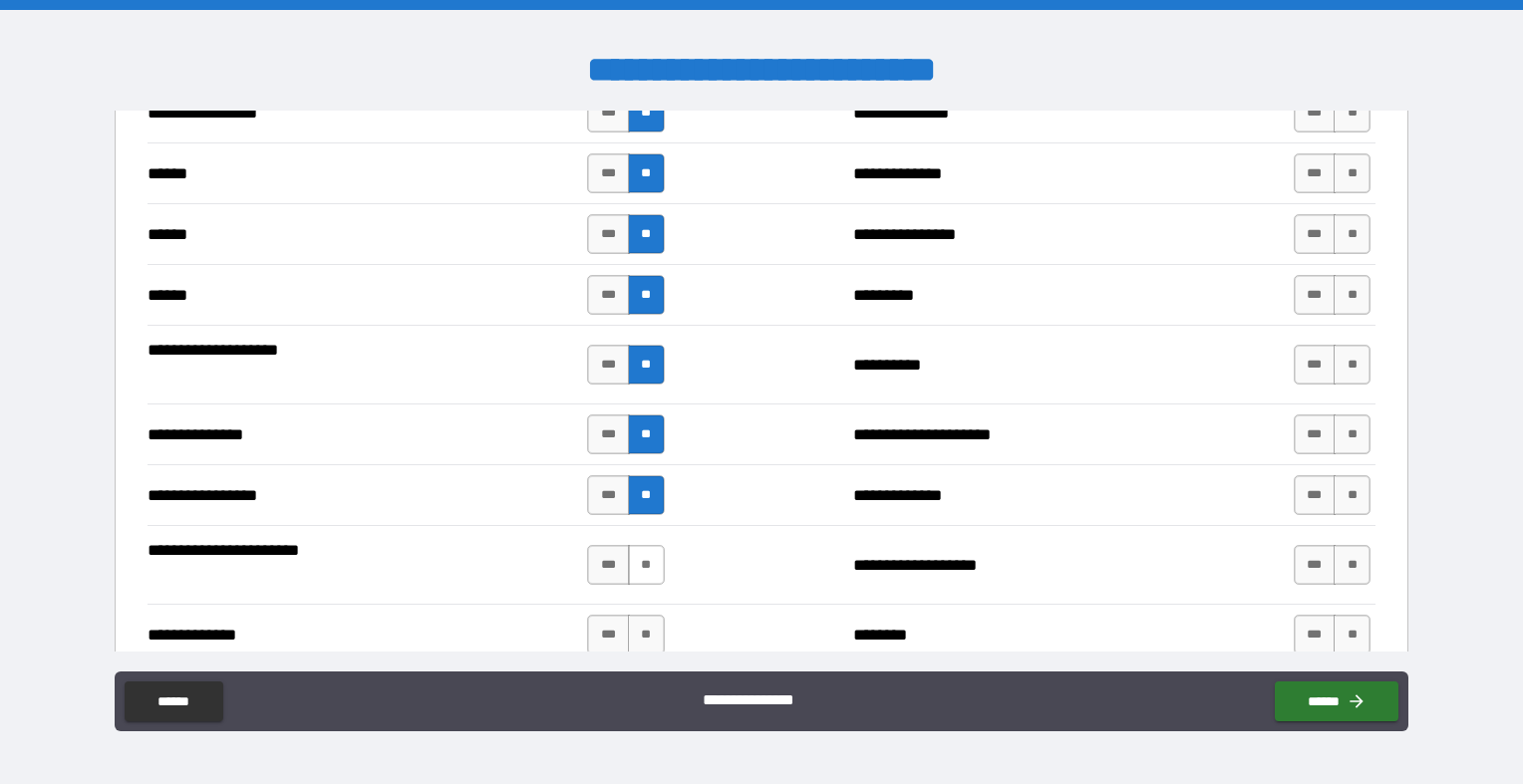 click on "**" at bounding box center [646, 565] 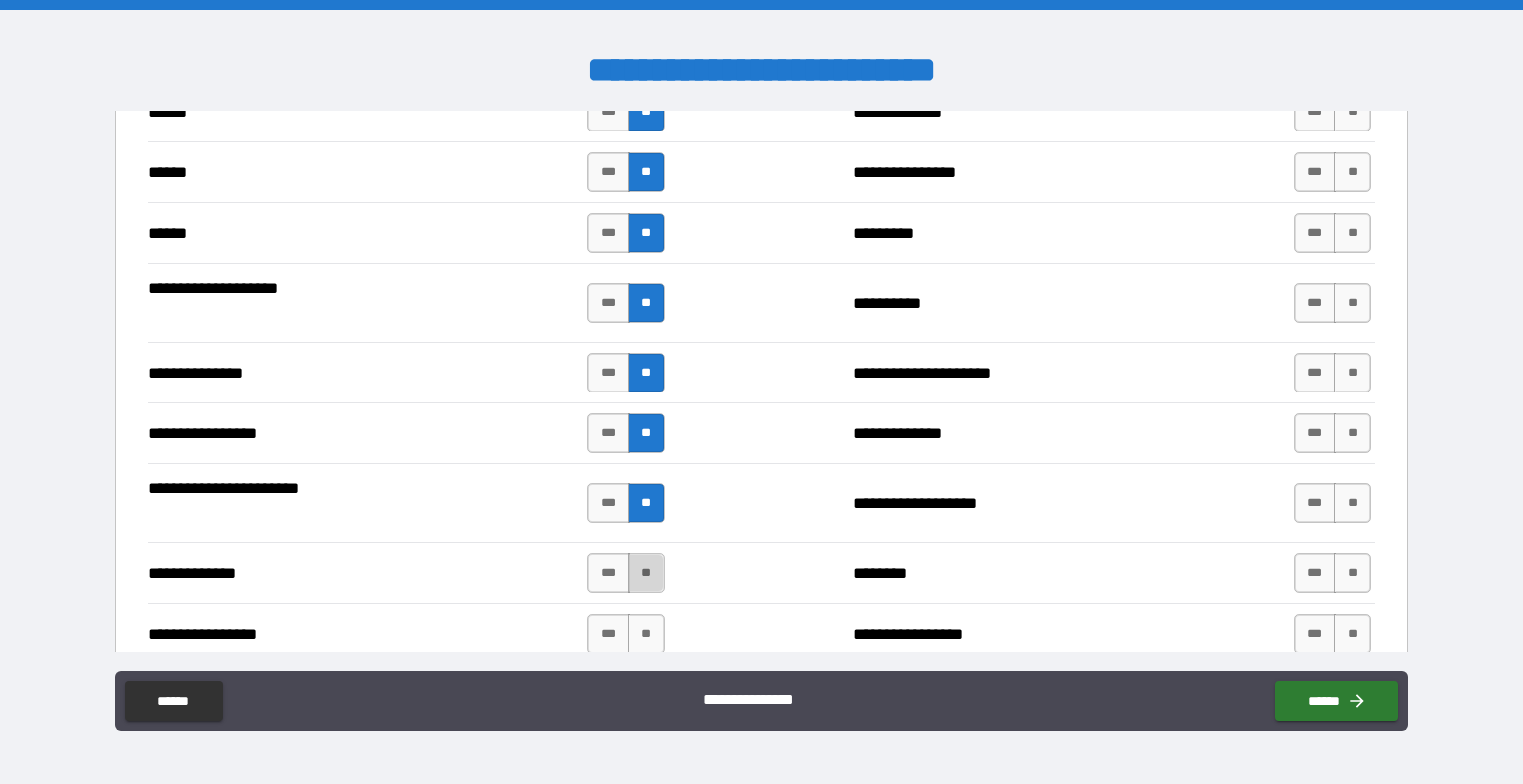 click on "**" at bounding box center (646, 573) 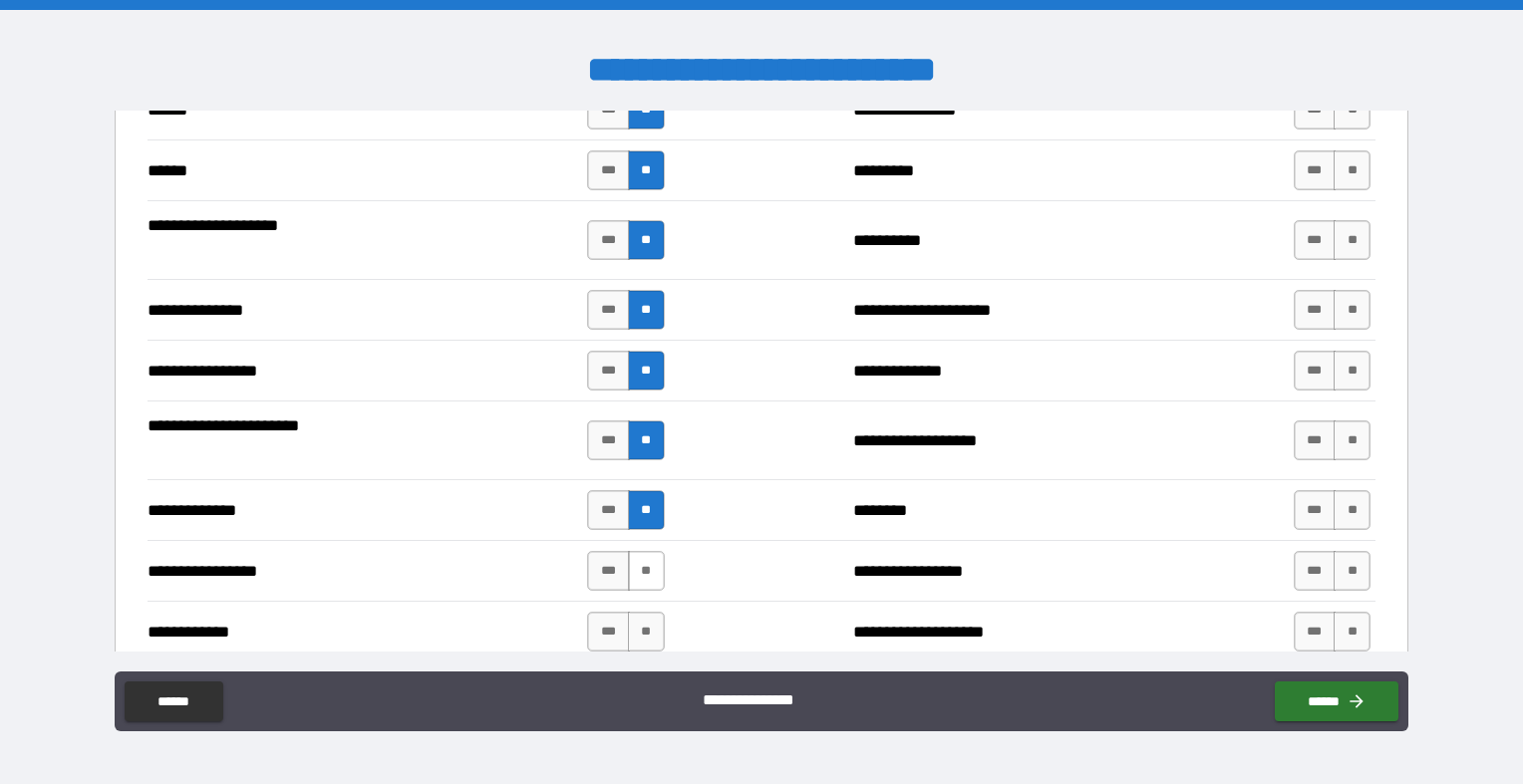 click on "**" at bounding box center (646, 571) 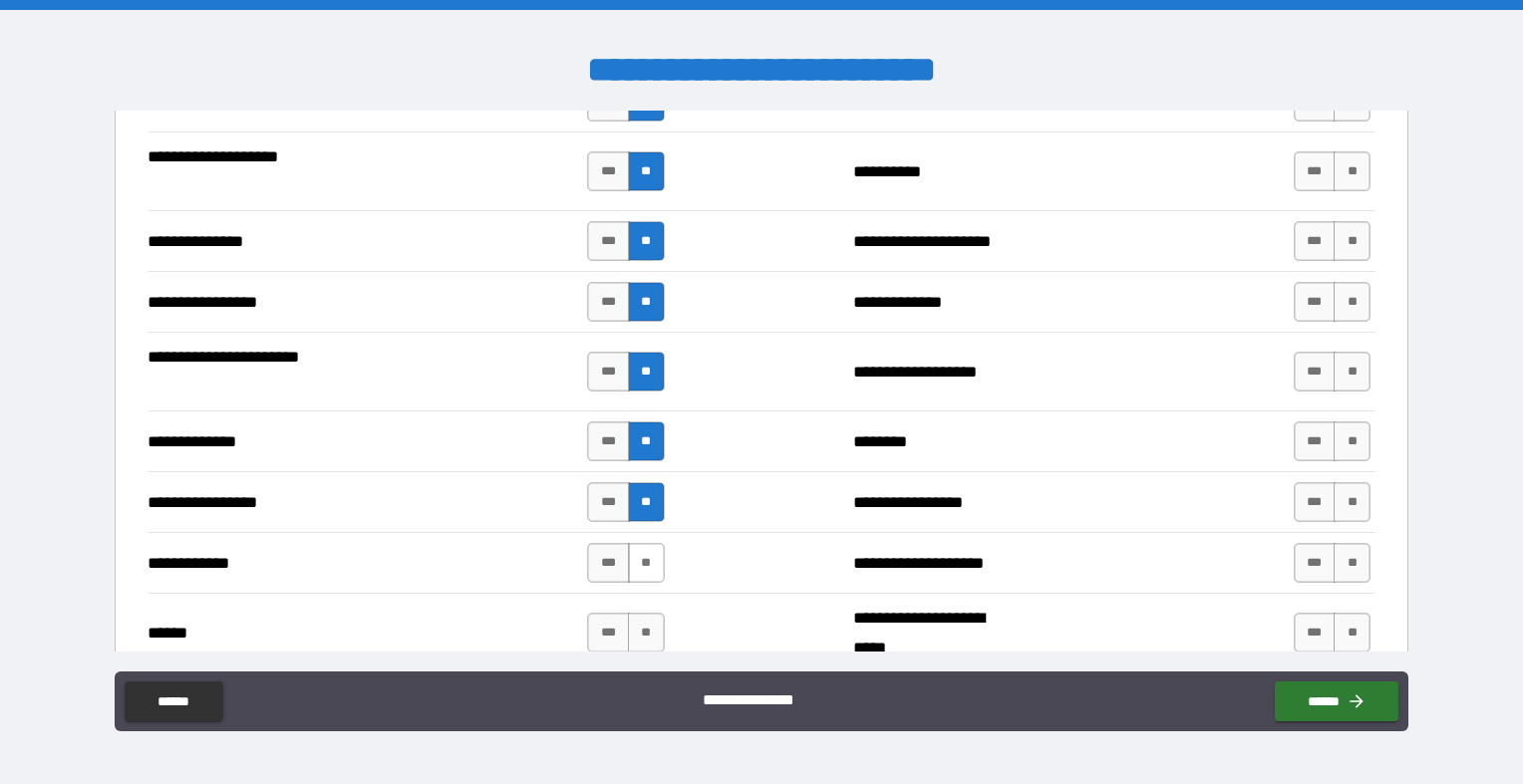 click on "**" at bounding box center [646, 563] 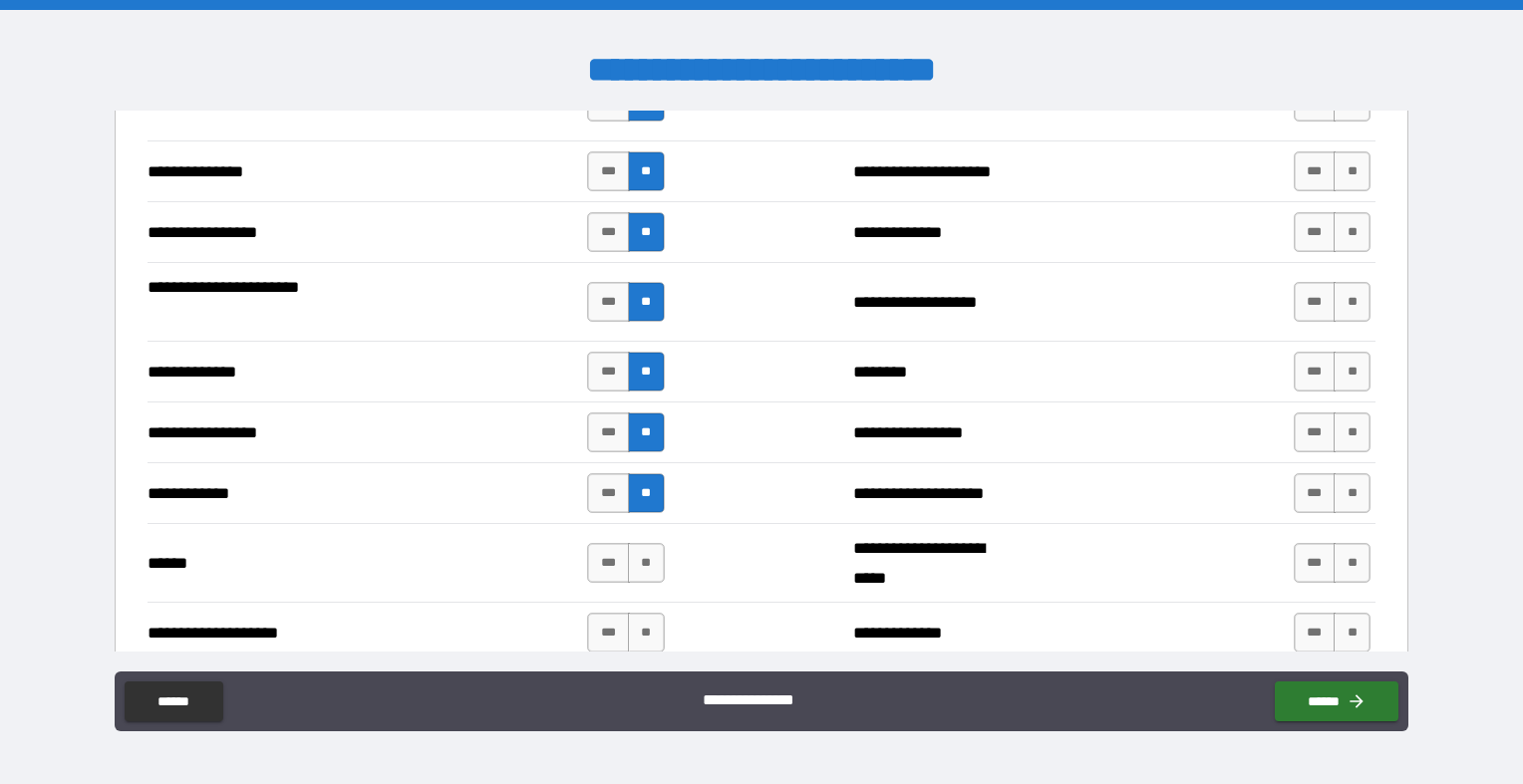 scroll, scrollTop: 2534, scrollLeft: 0, axis: vertical 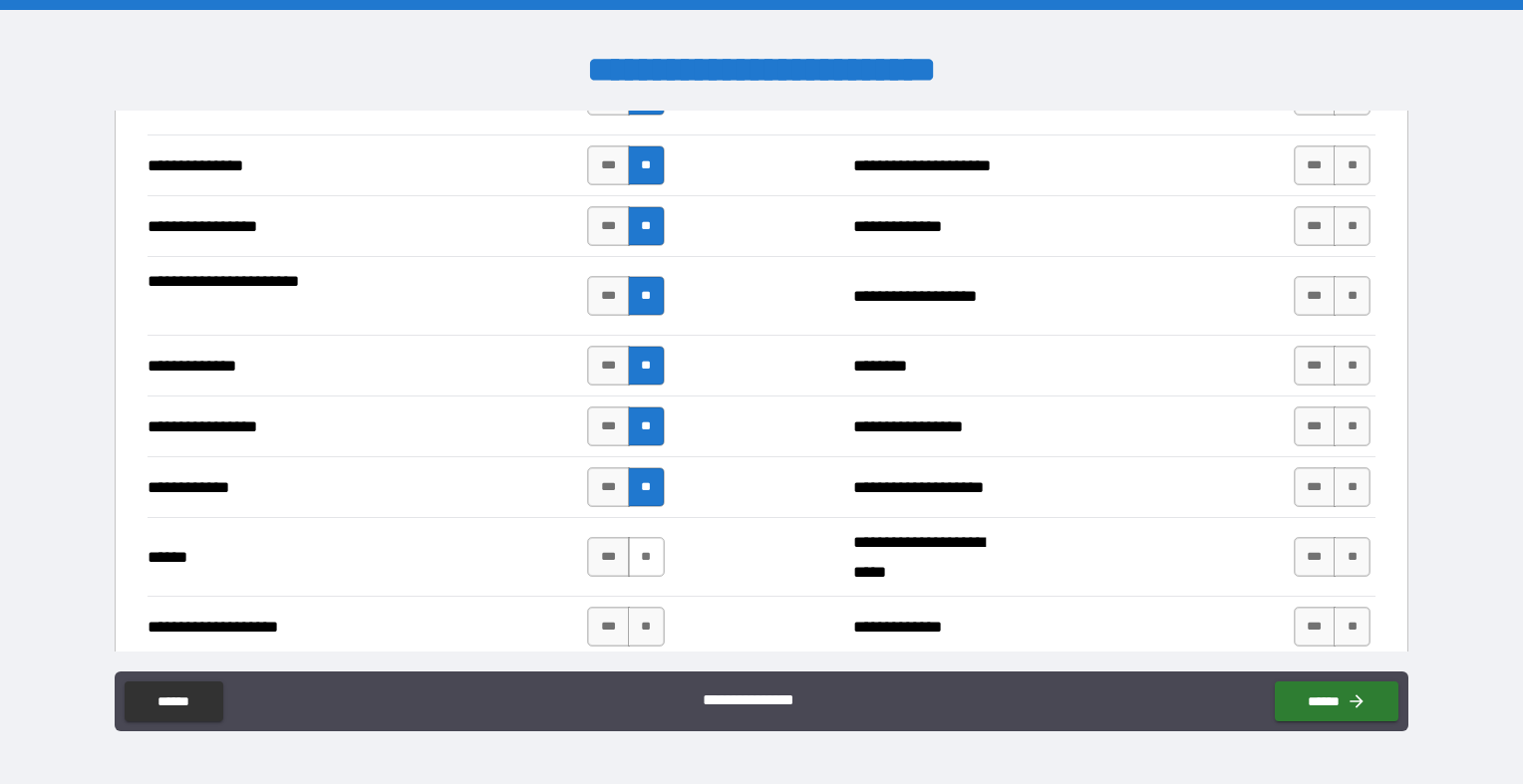 click on "**" at bounding box center [646, 557] 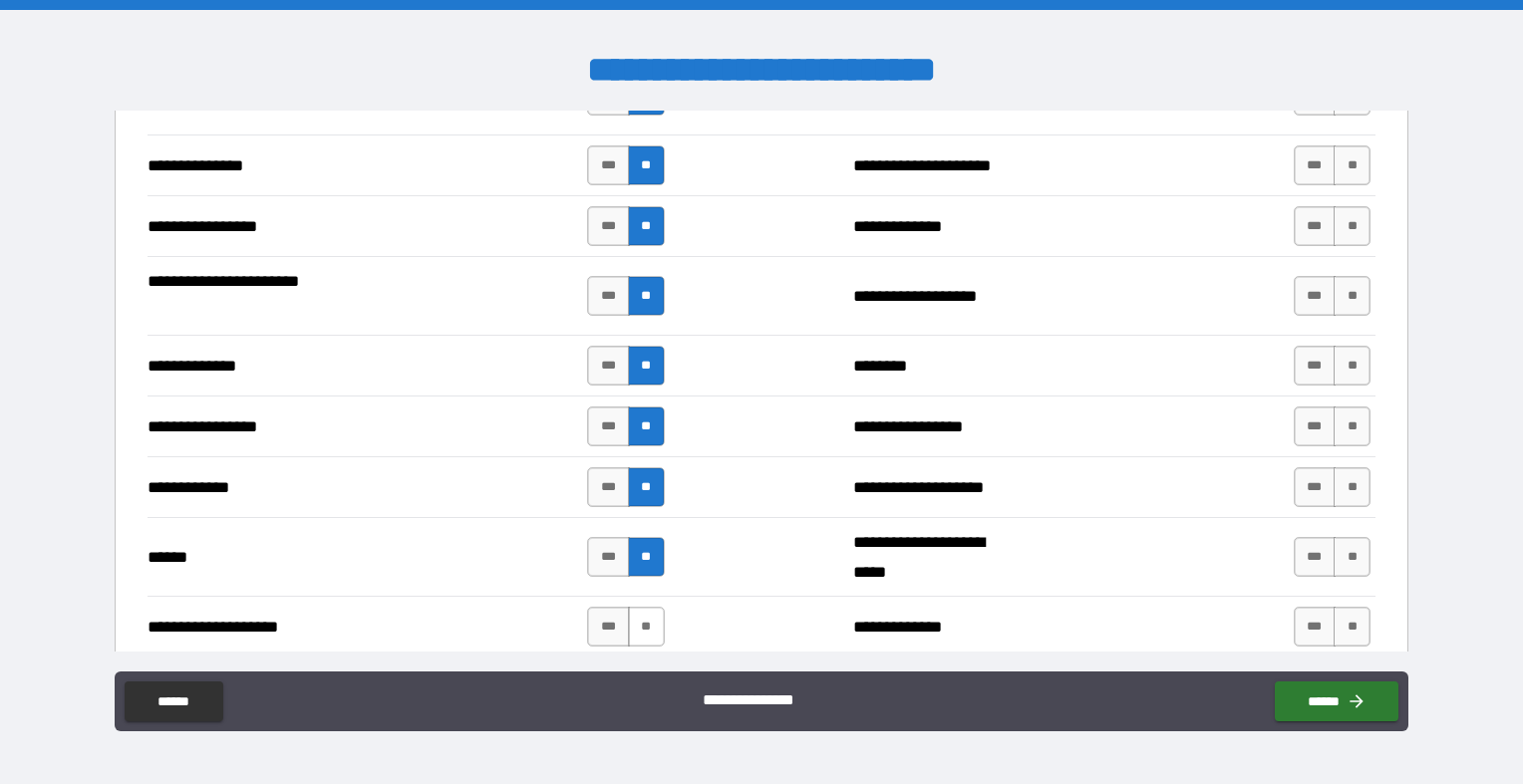 click on "**" at bounding box center [646, 627] 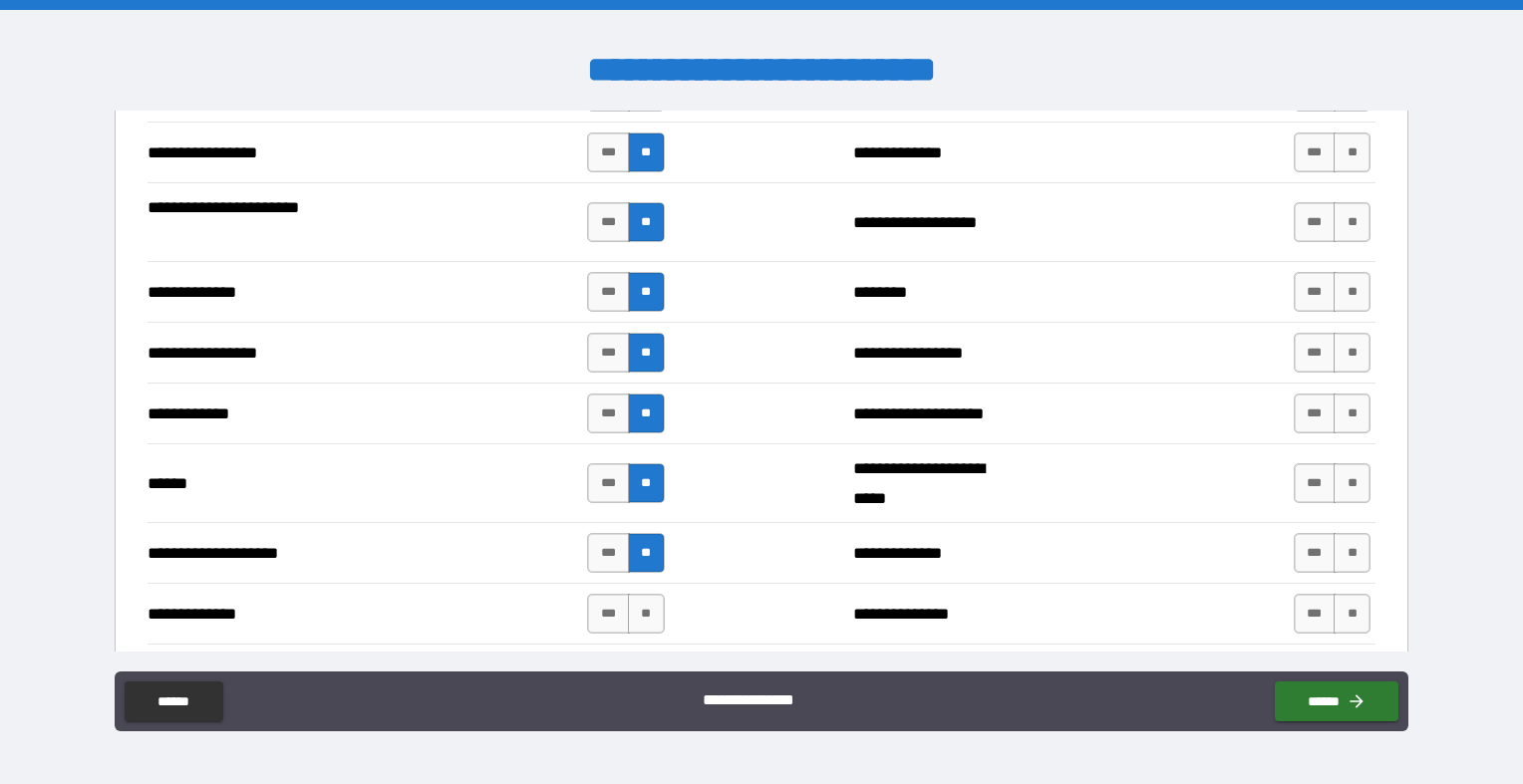 scroll, scrollTop: 2621, scrollLeft: 0, axis: vertical 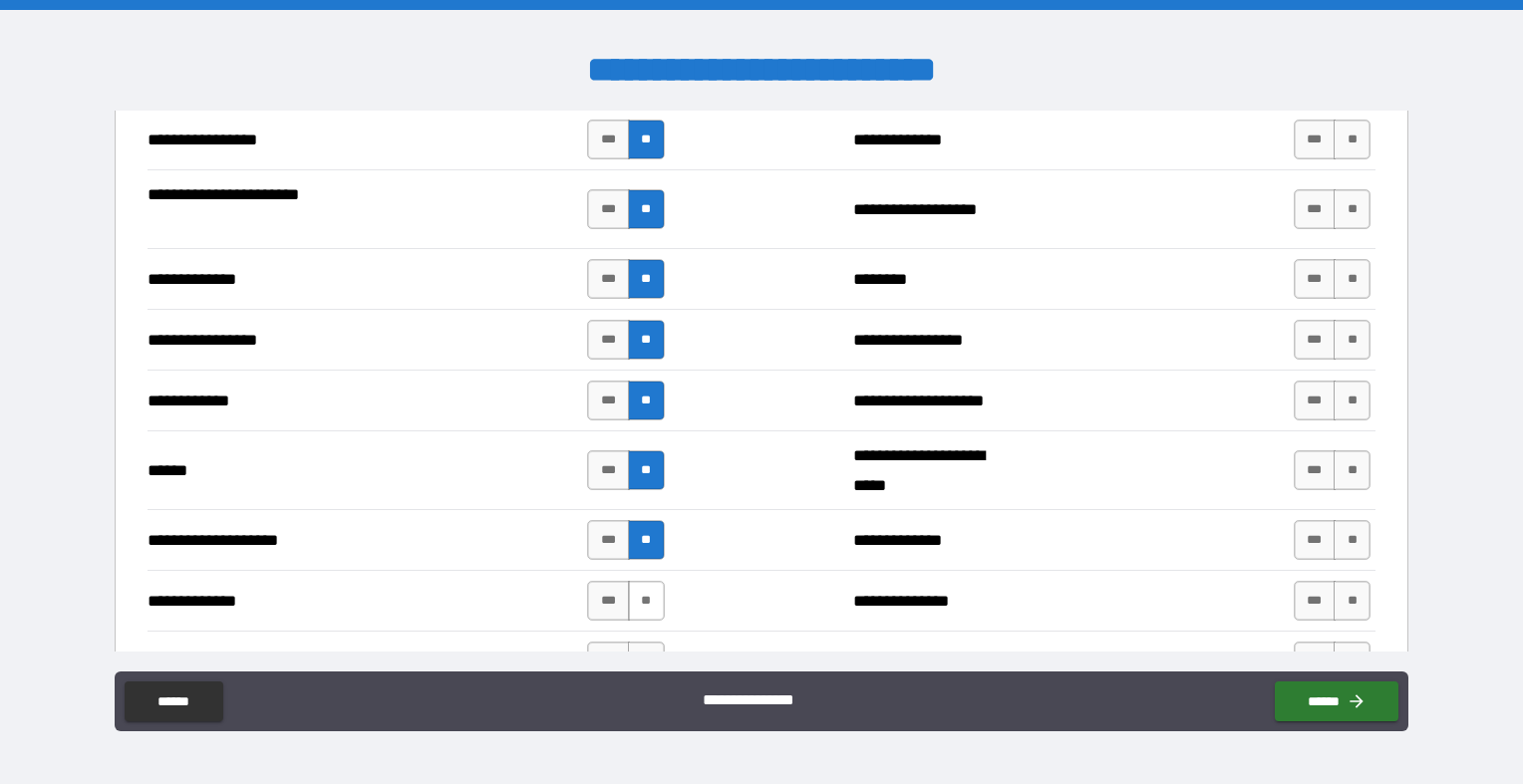 click on "**" at bounding box center (646, 601) 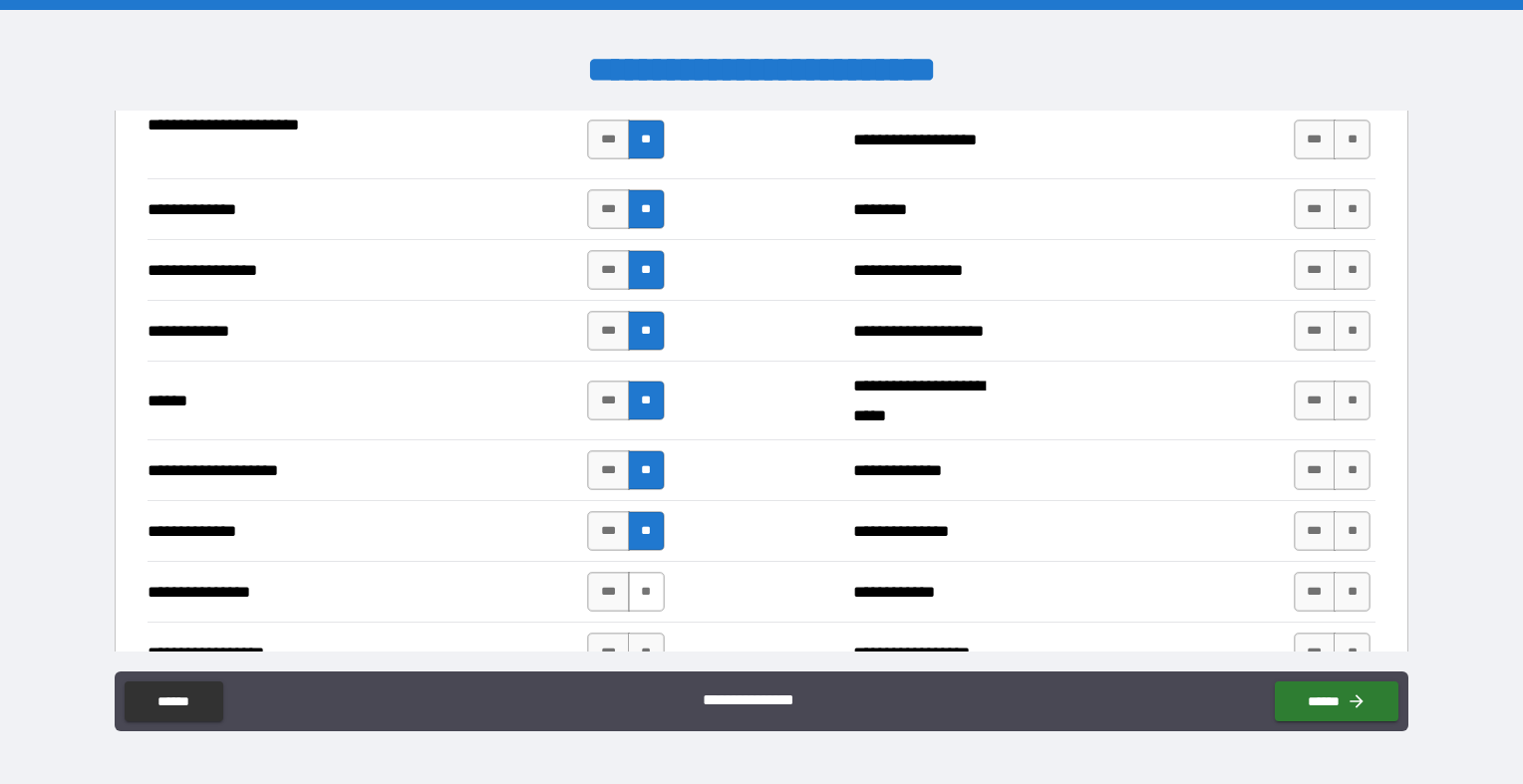 click on "**" at bounding box center [646, 592] 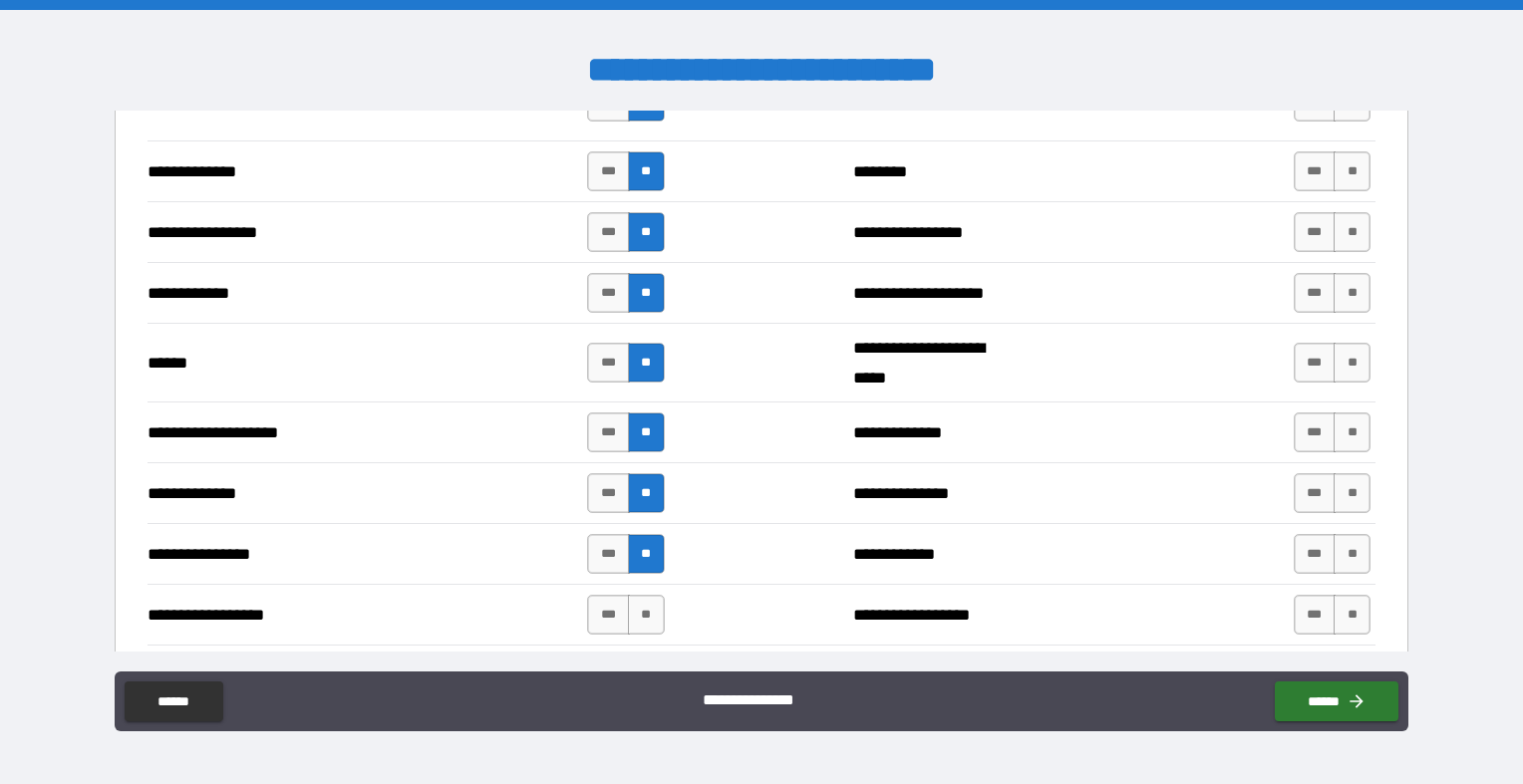 scroll, scrollTop: 2759, scrollLeft: 0, axis: vertical 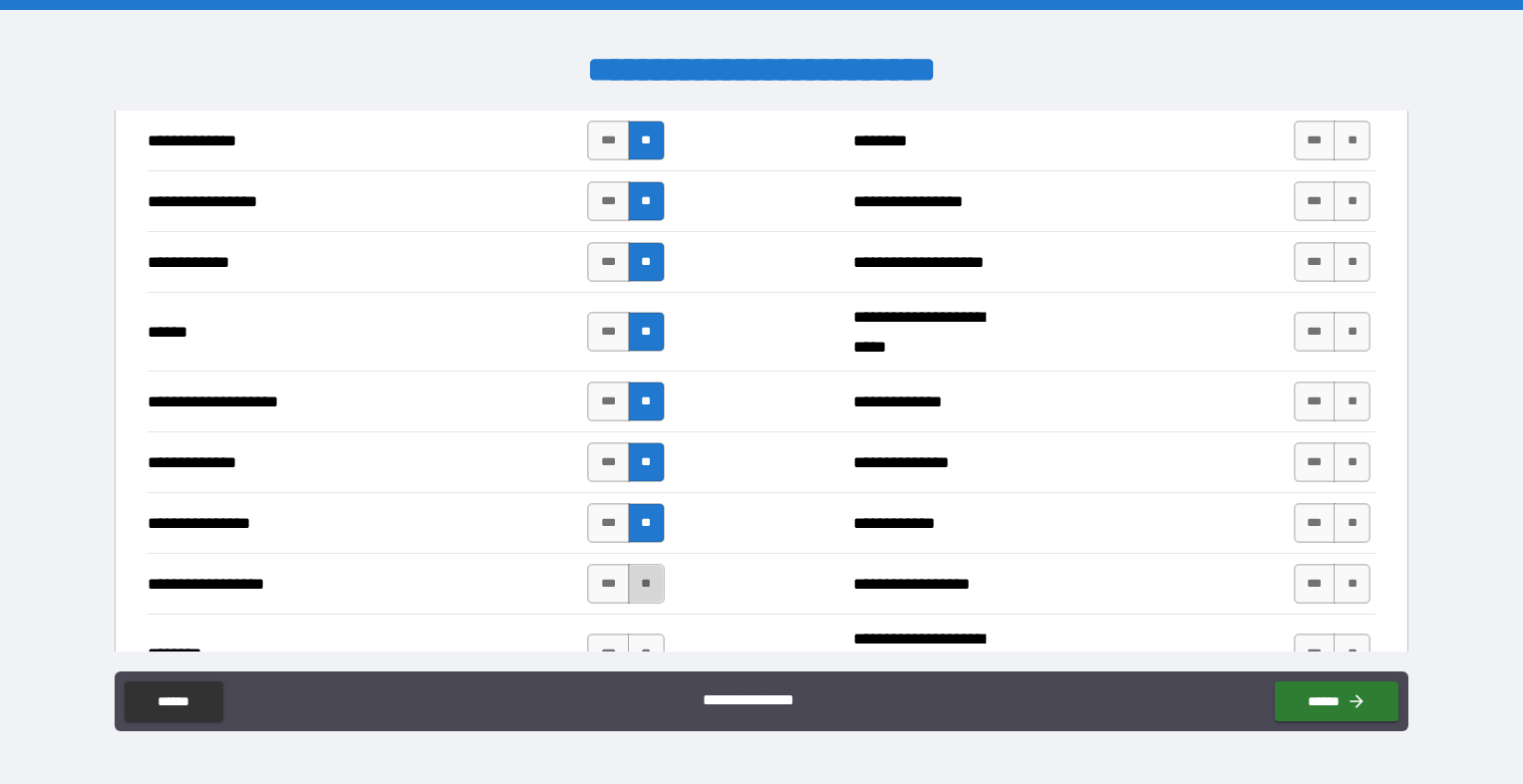 click on "**" at bounding box center (646, 584) 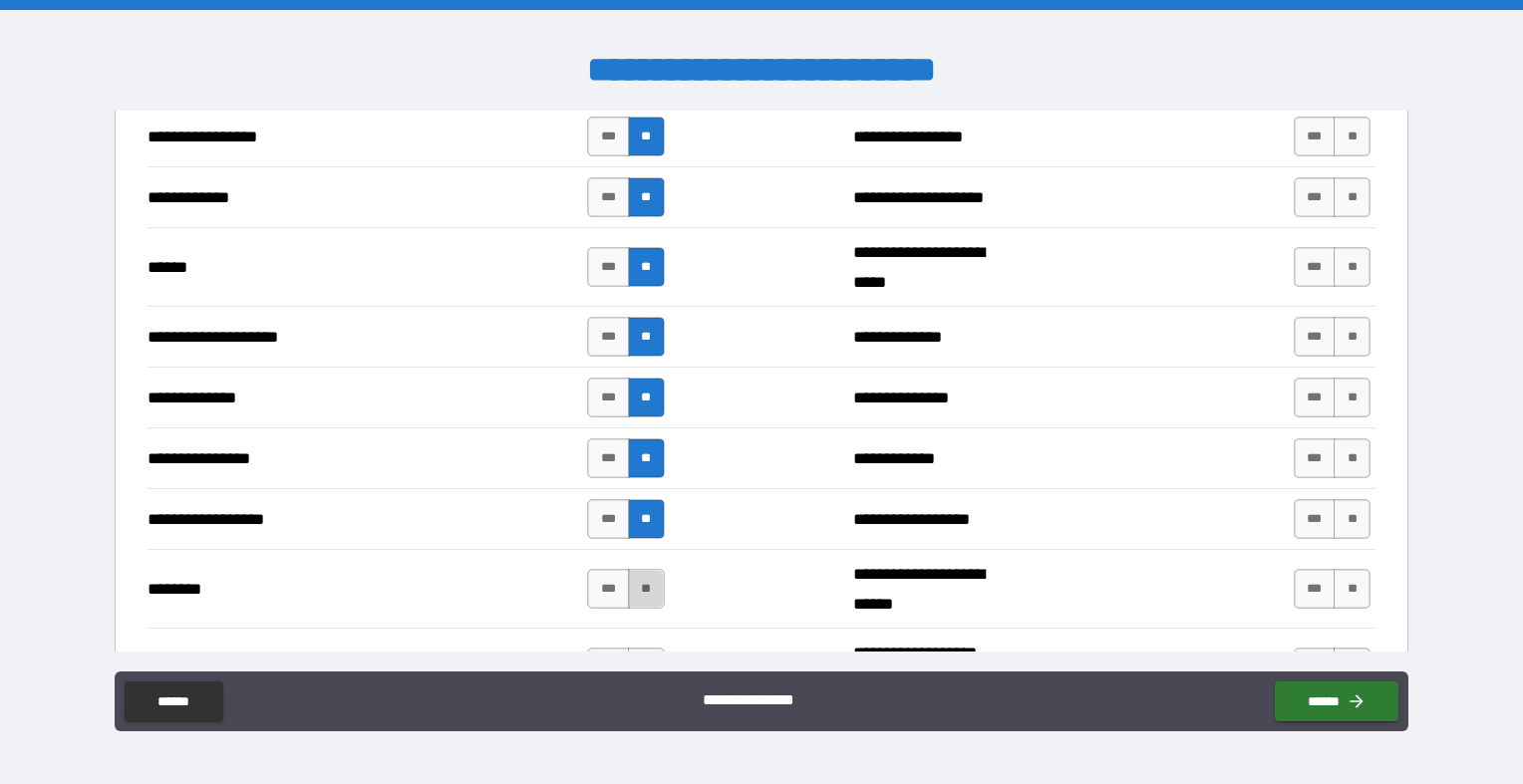 click on "**" at bounding box center (646, 589) 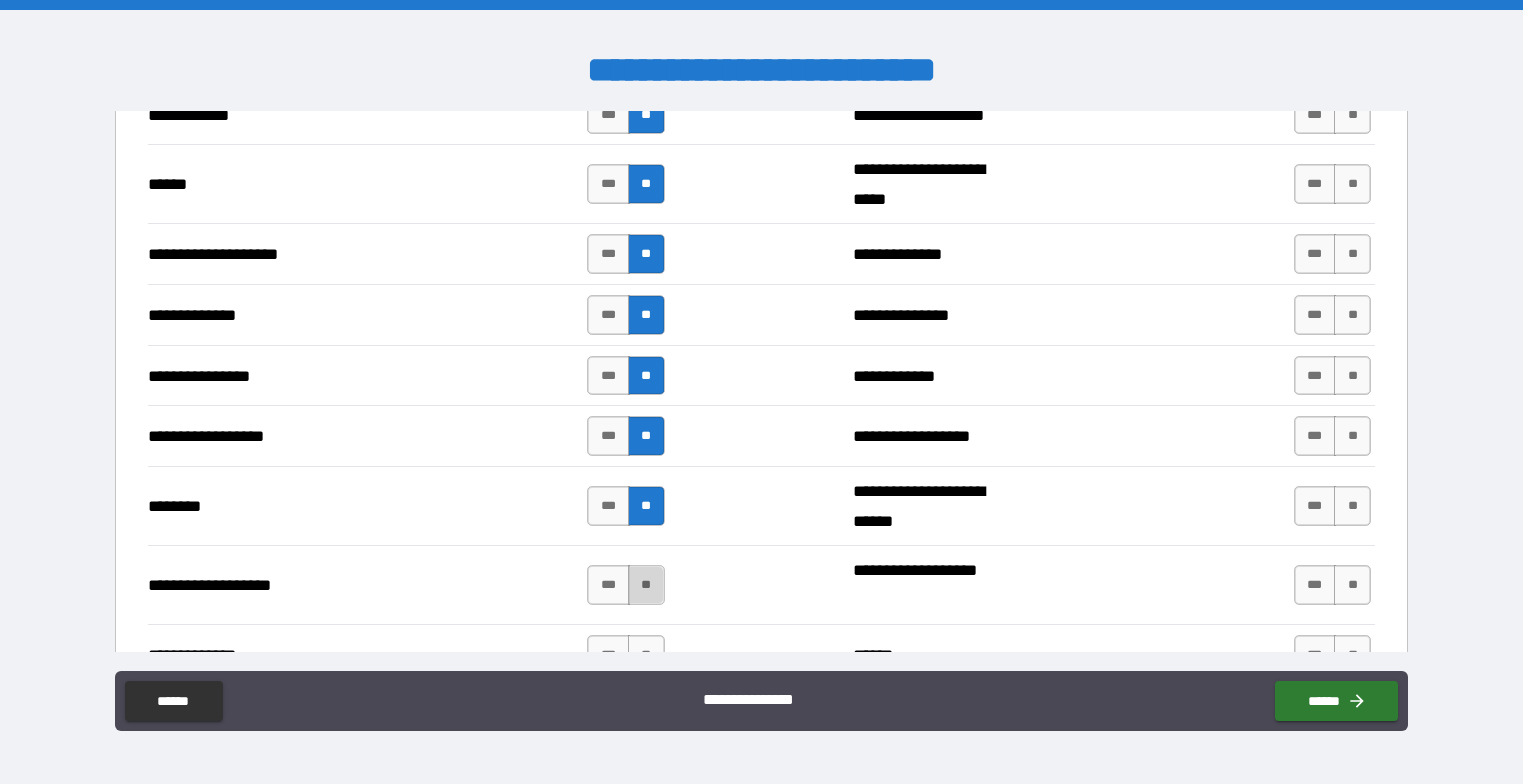 click on "**" at bounding box center (646, 585) 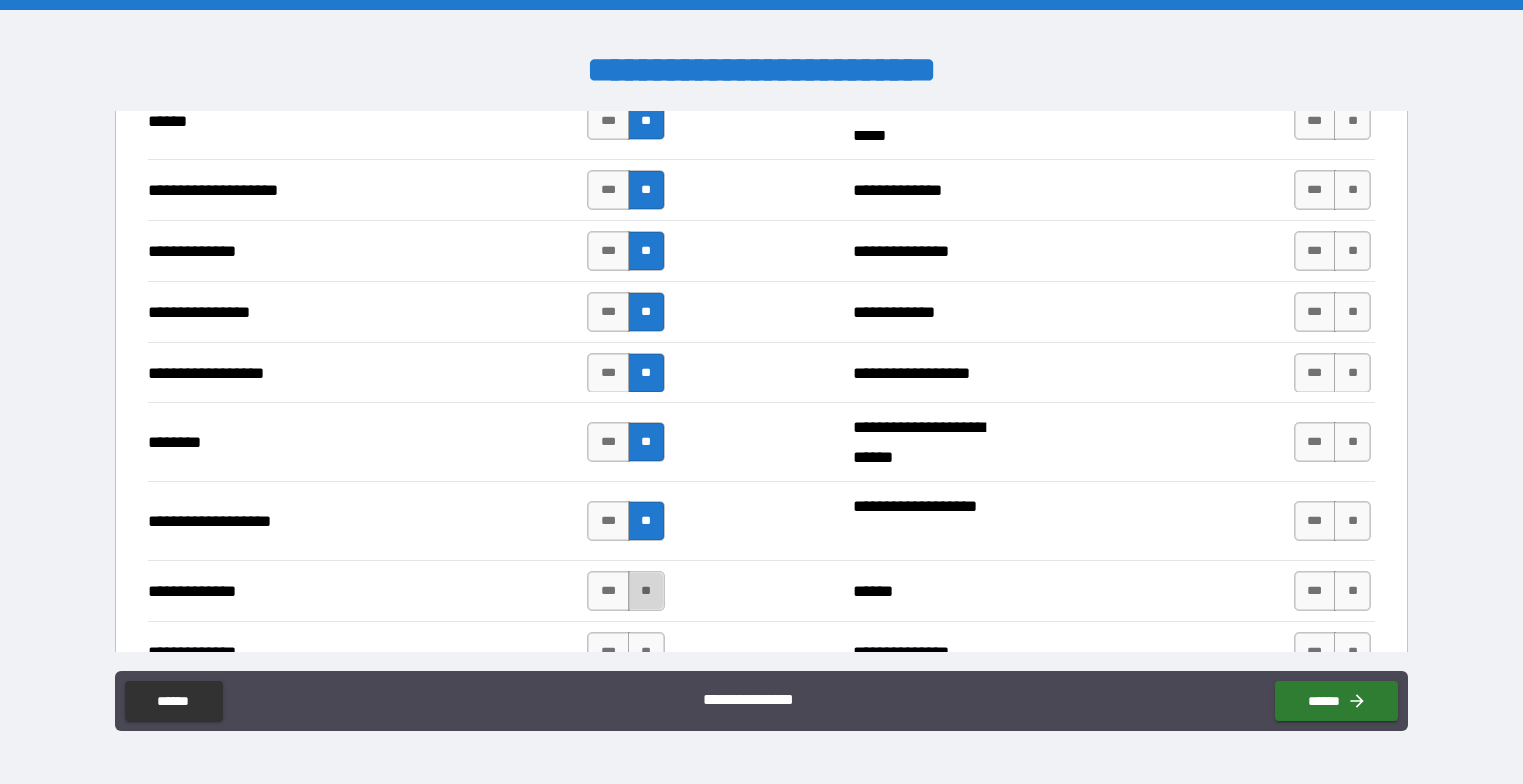 click on "**" at bounding box center [646, 591] 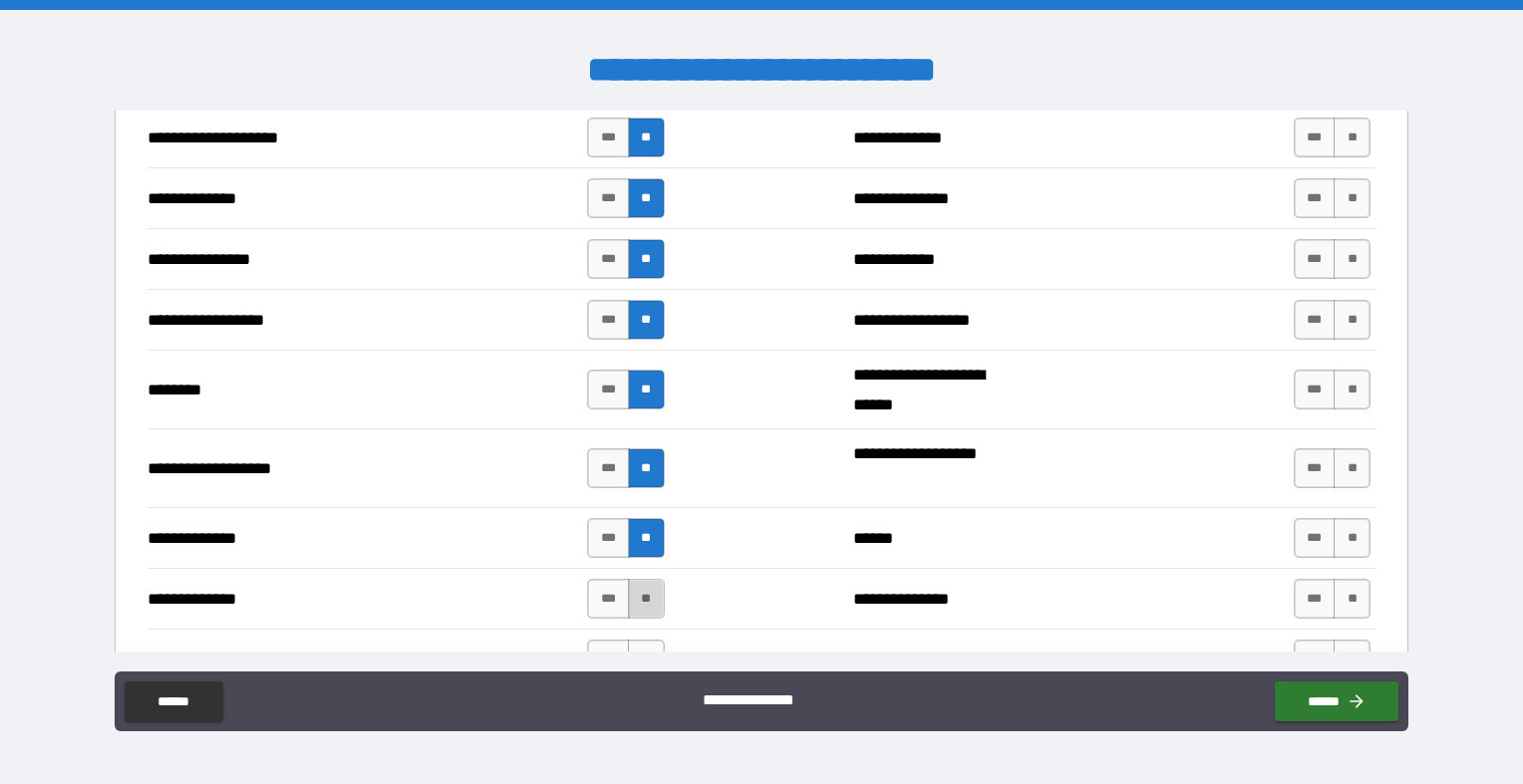 click on "**" at bounding box center (646, 599) 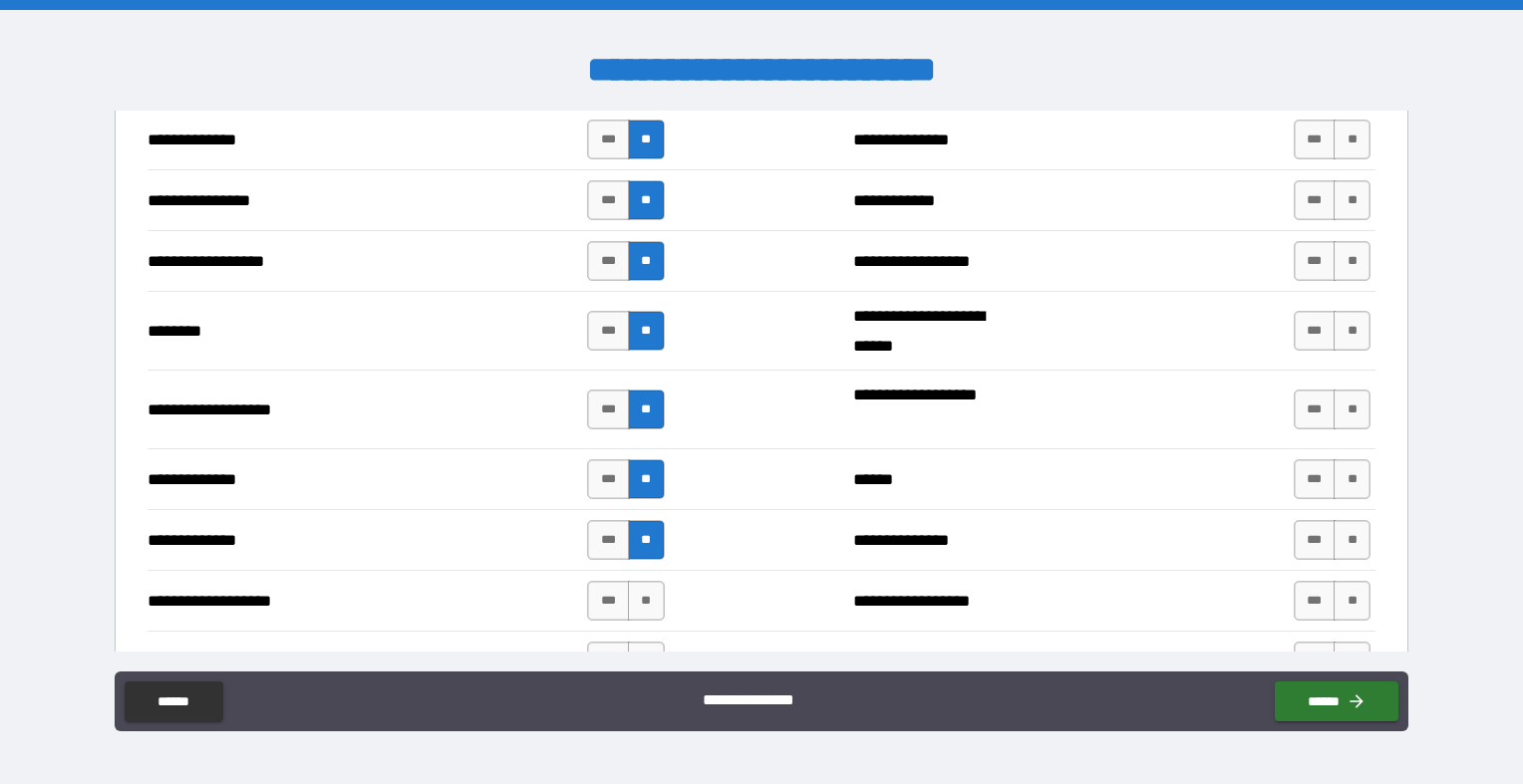 scroll, scrollTop: 3094, scrollLeft: 0, axis: vertical 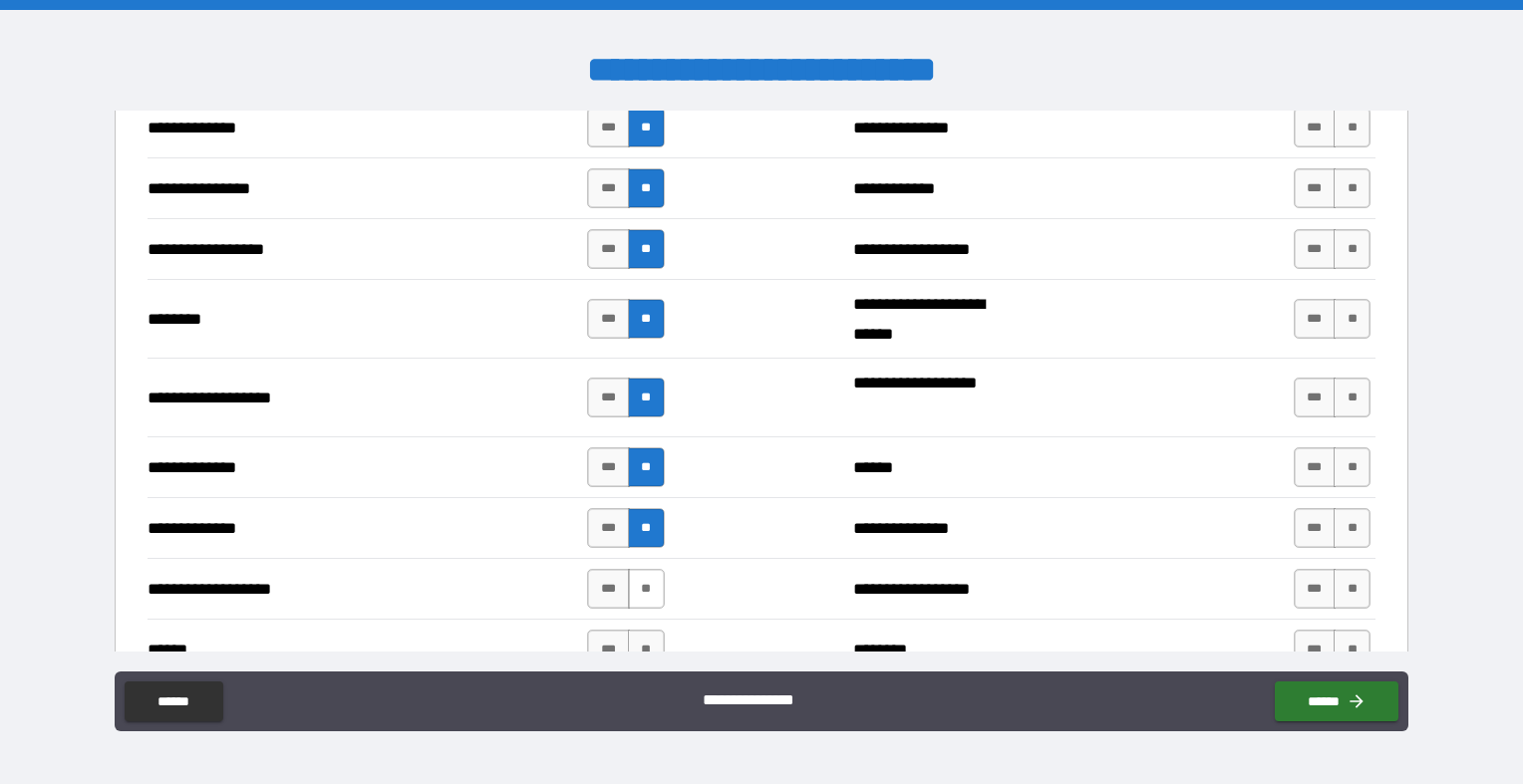 click on "**" at bounding box center (646, 589) 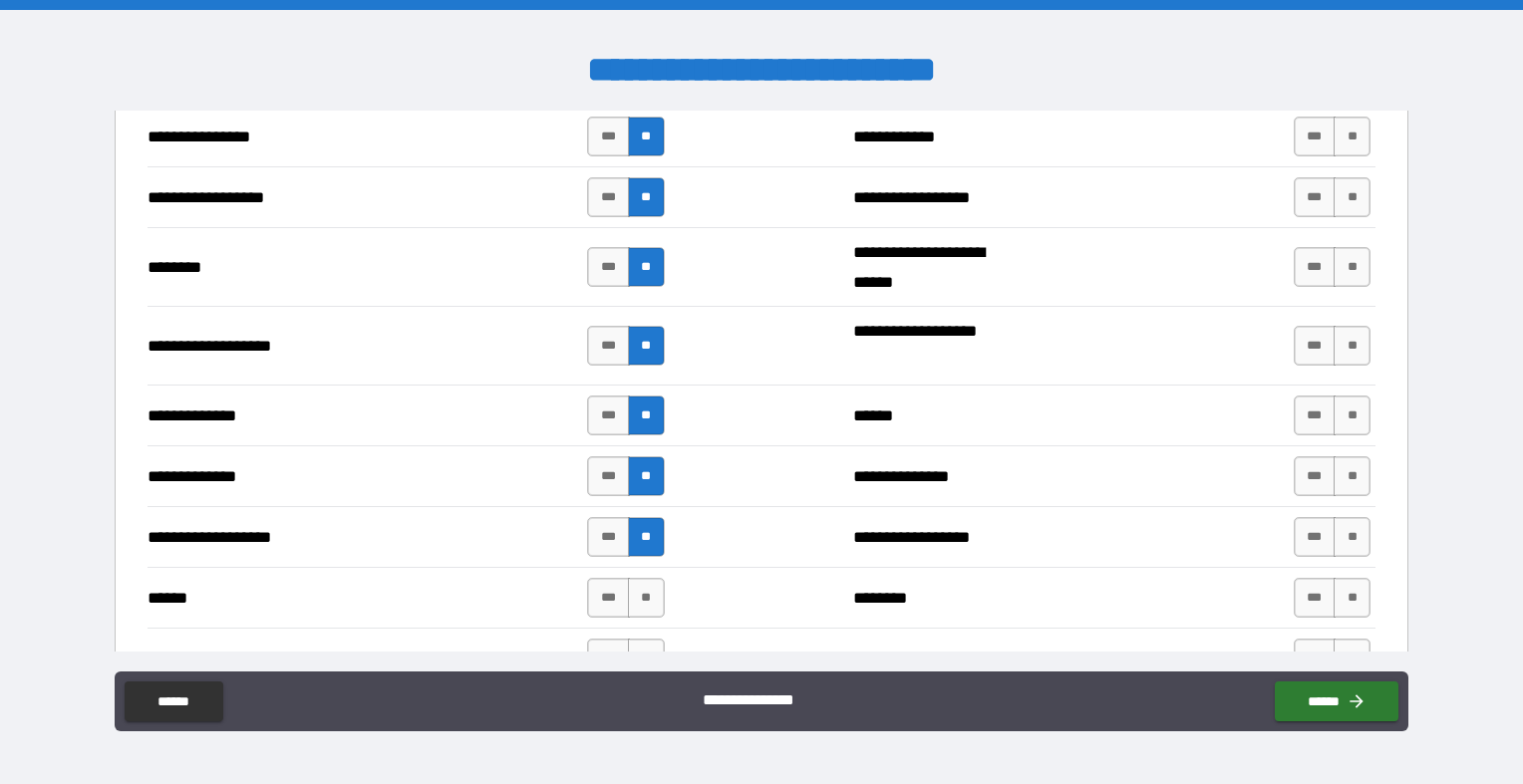 scroll, scrollTop: 3154, scrollLeft: 0, axis: vertical 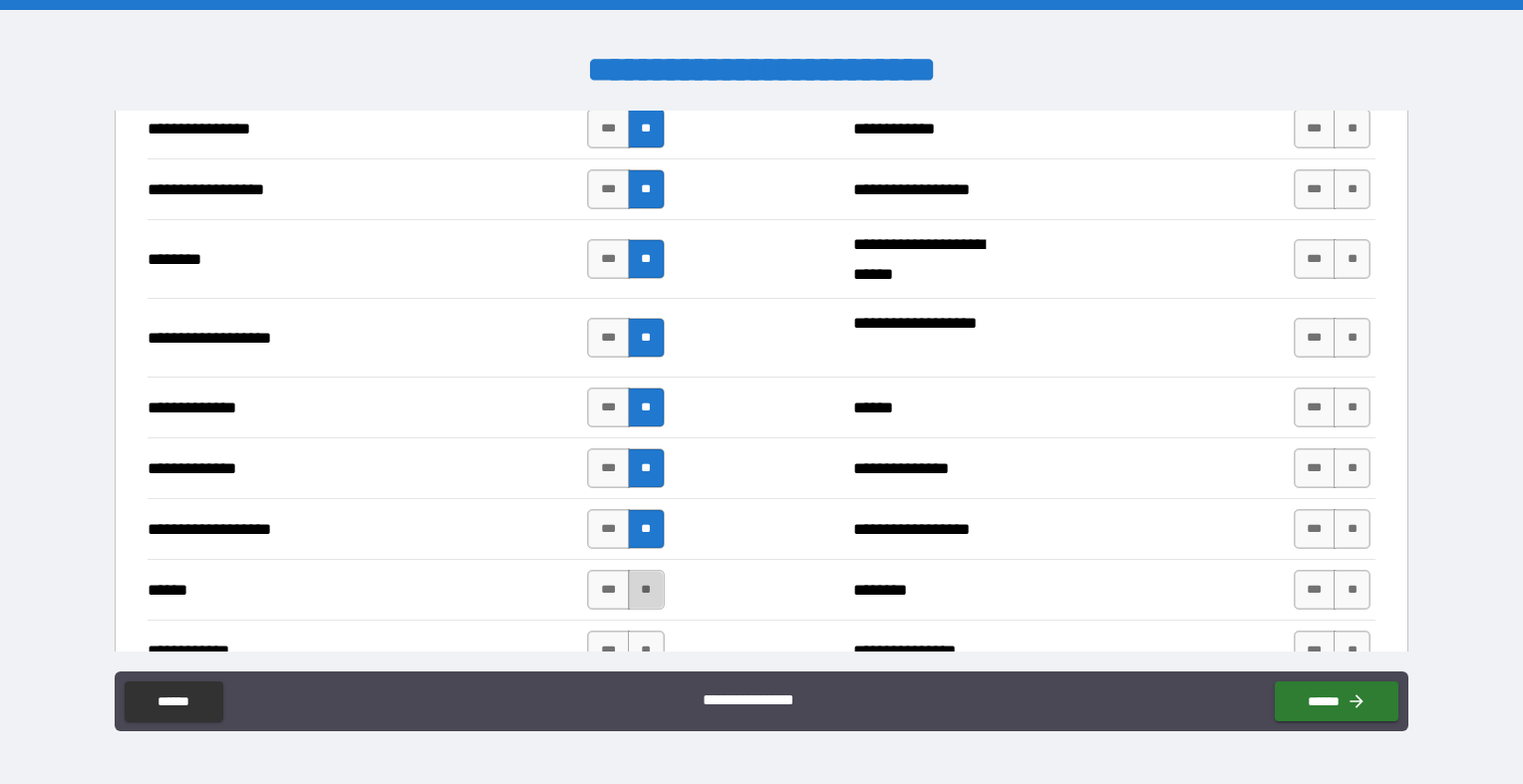 click on "**" at bounding box center [646, 590] 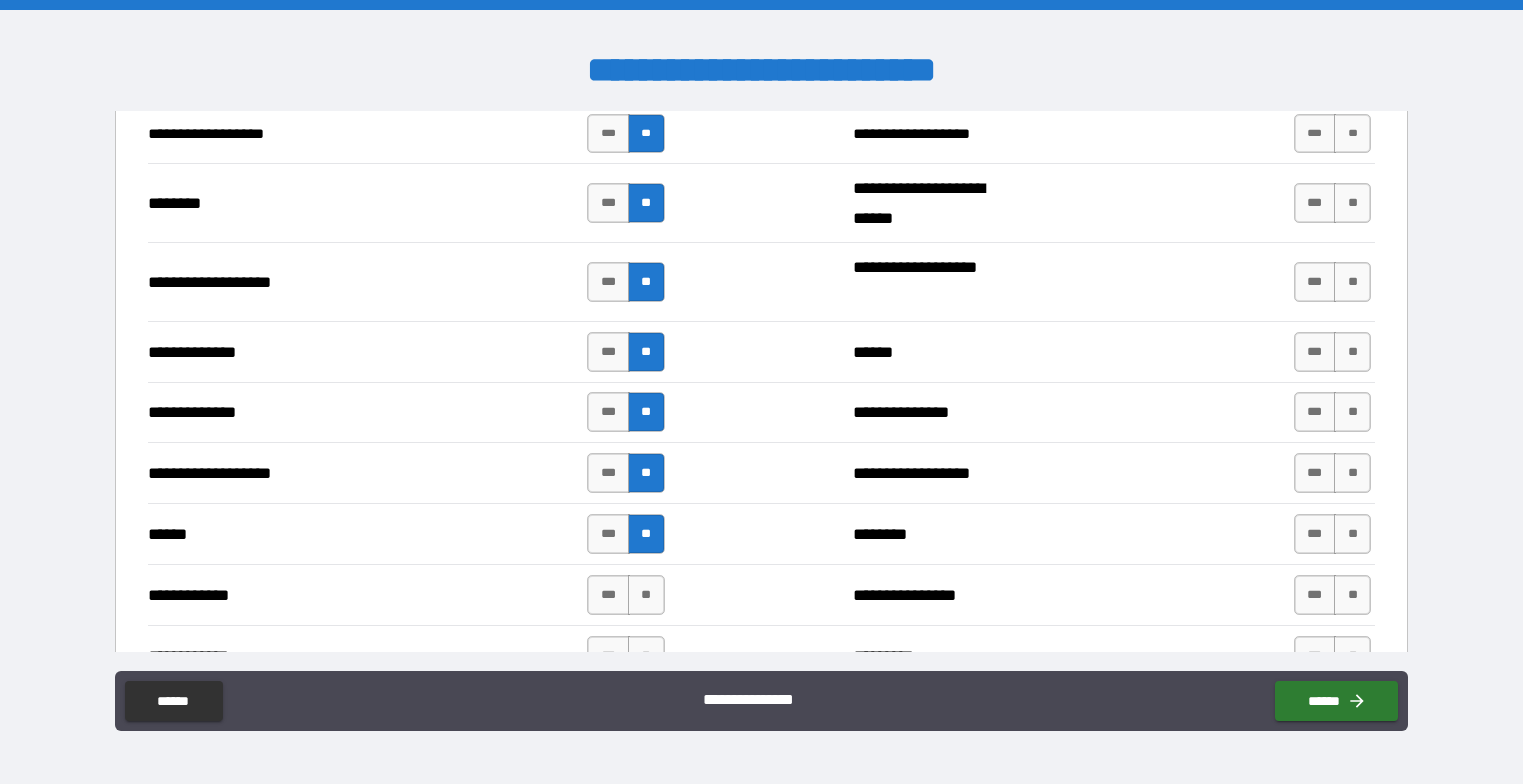 scroll, scrollTop: 3217, scrollLeft: 0, axis: vertical 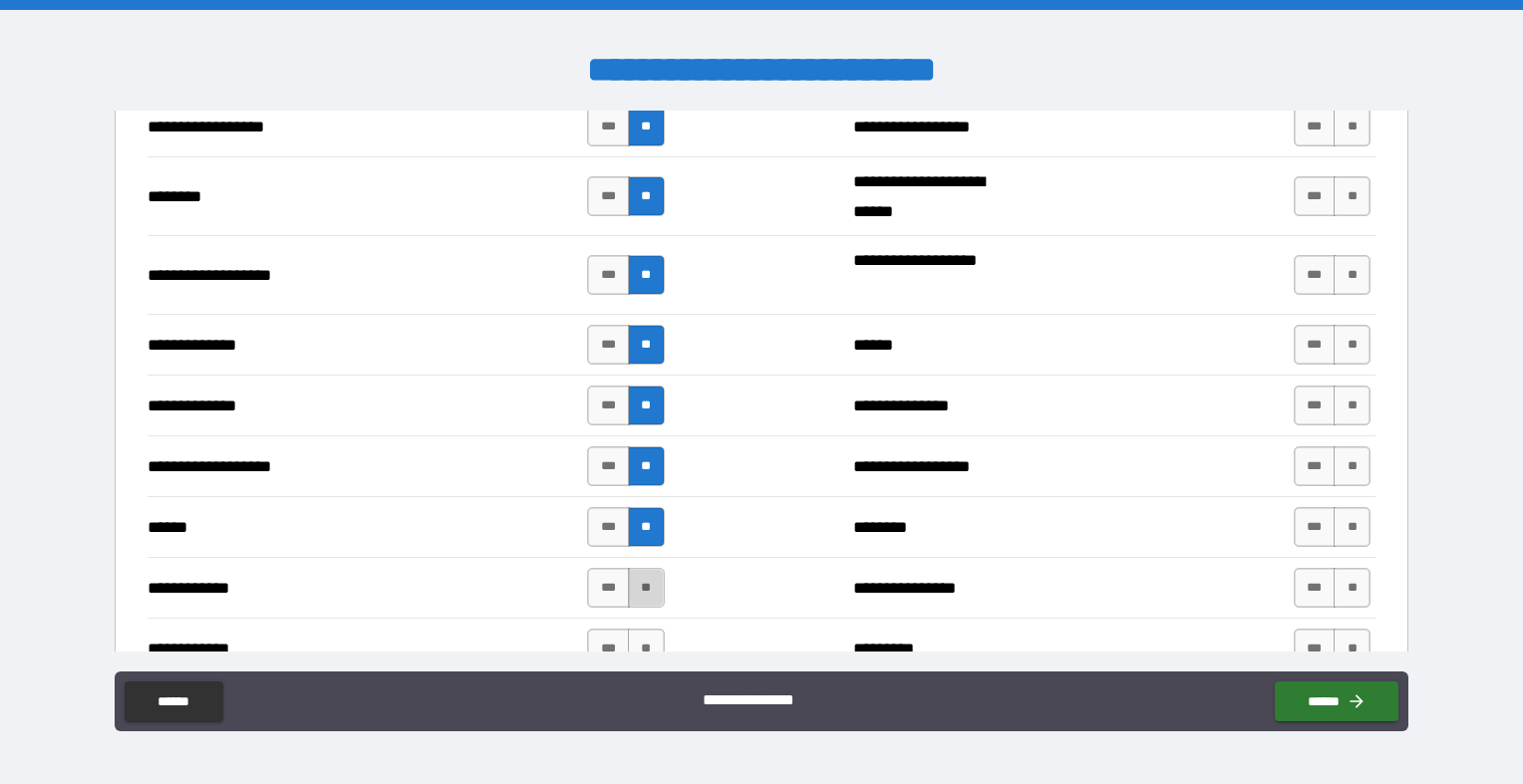 click on "**" at bounding box center [646, 588] 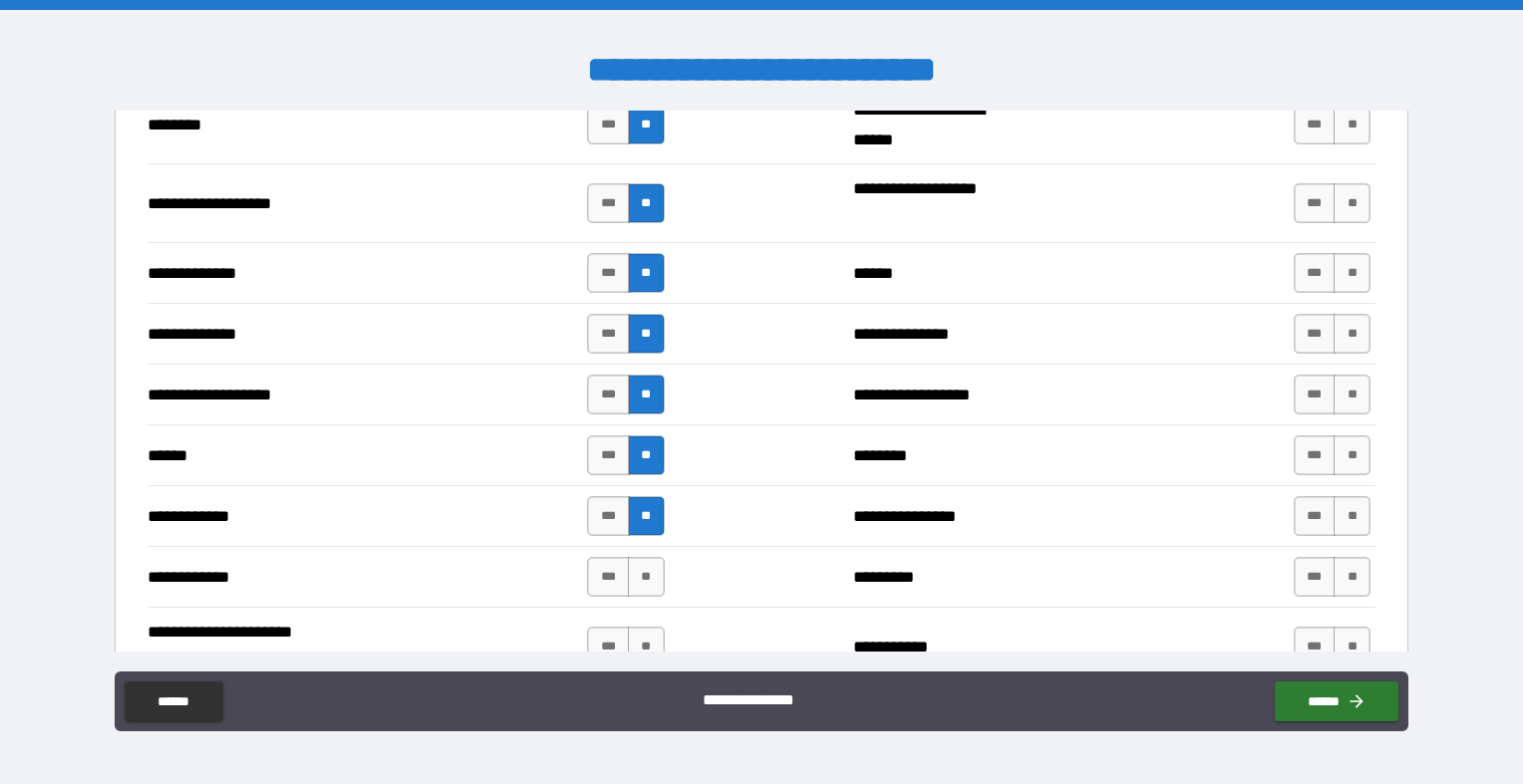 scroll, scrollTop: 3297, scrollLeft: 0, axis: vertical 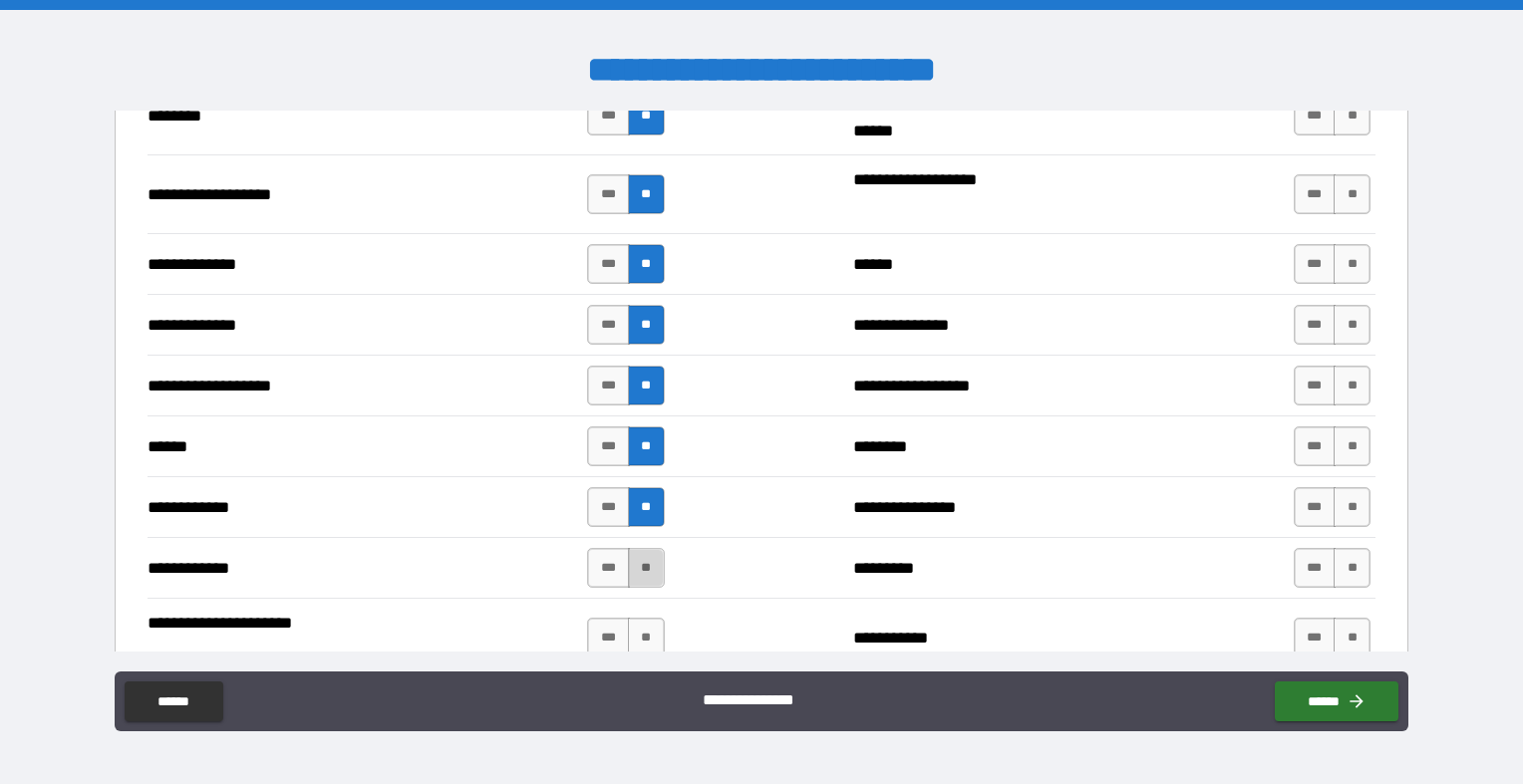 click on "**" at bounding box center (646, 568) 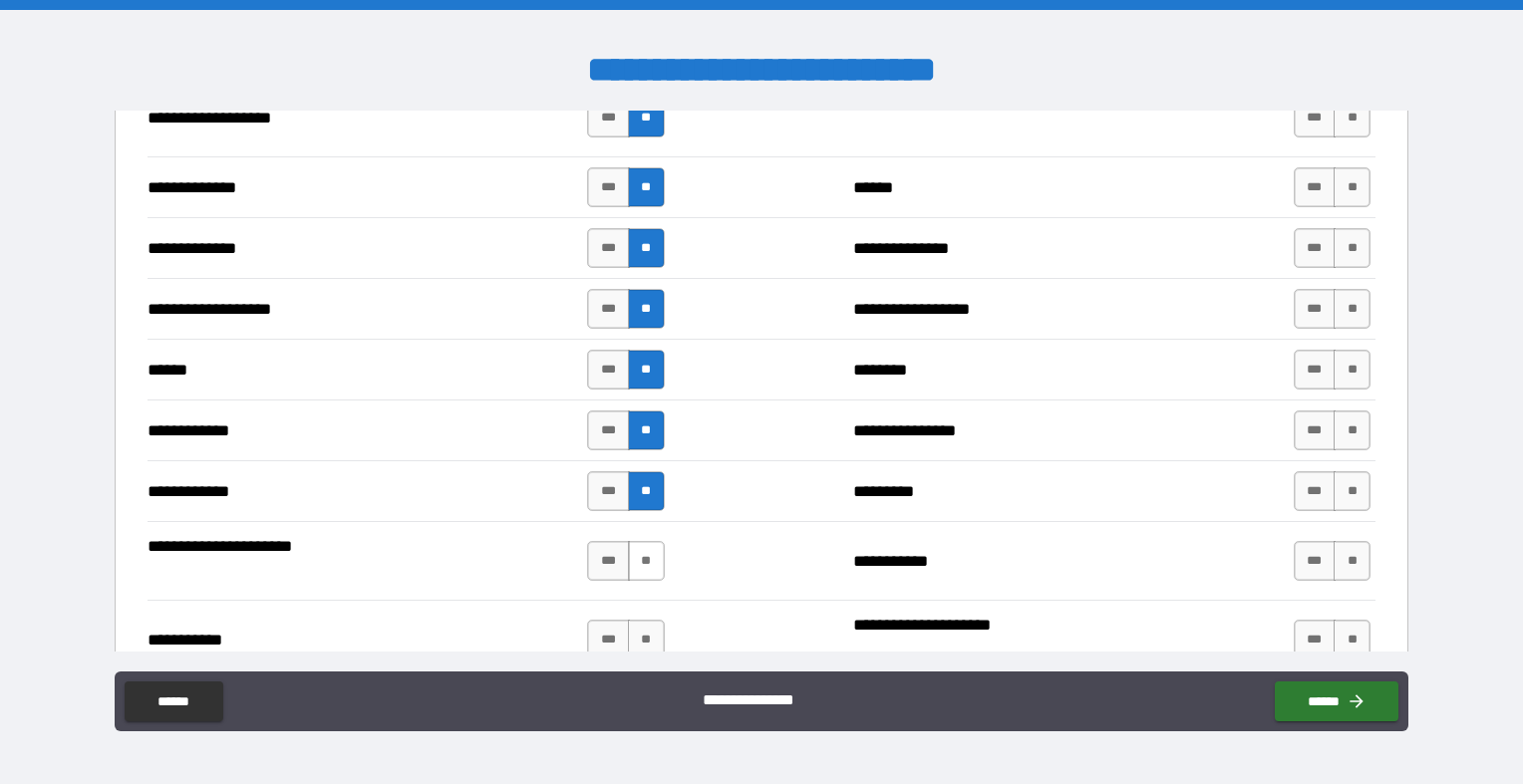 click on "**" at bounding box center (646, 561) 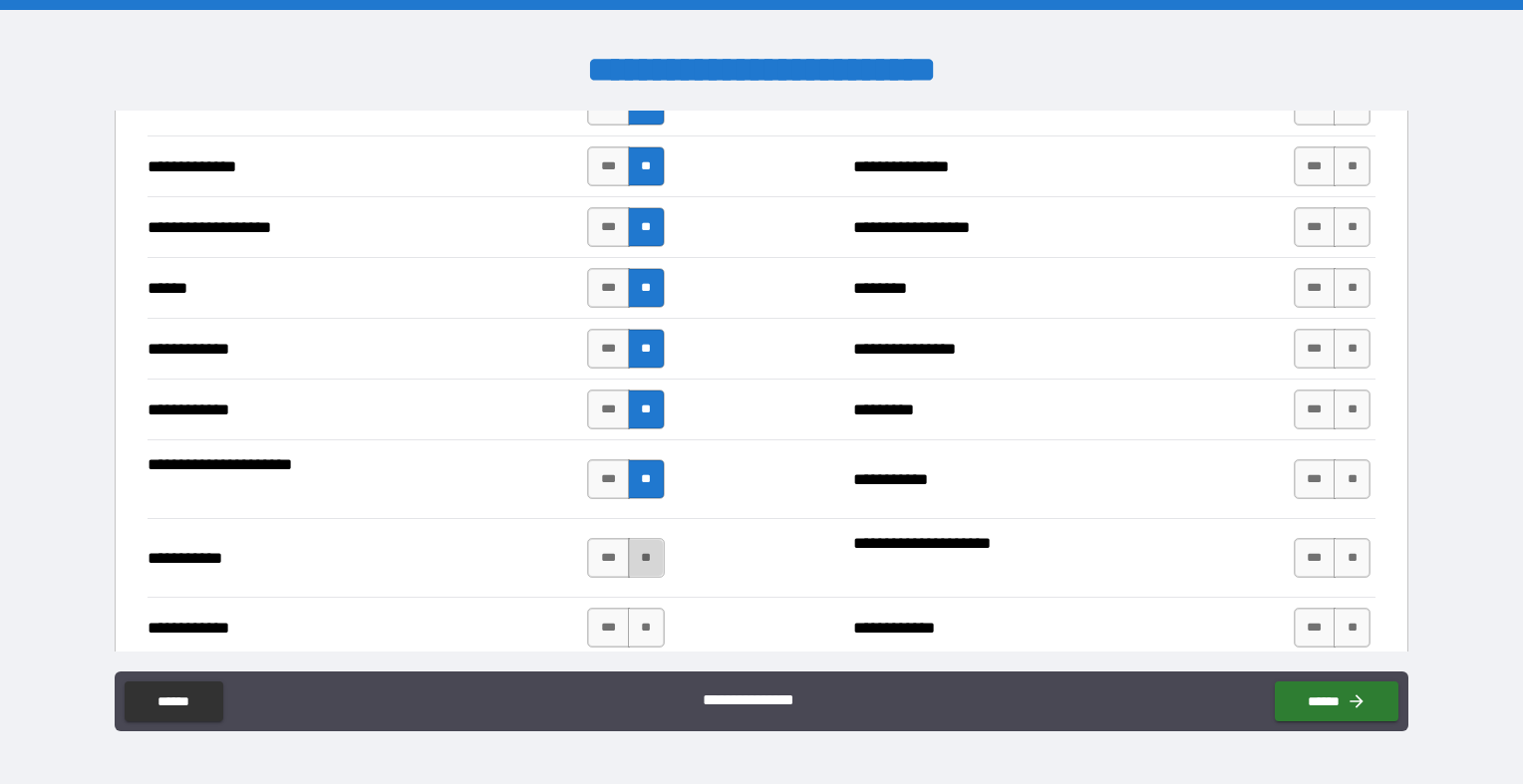 click on "**" at bounding box center (646, 558) 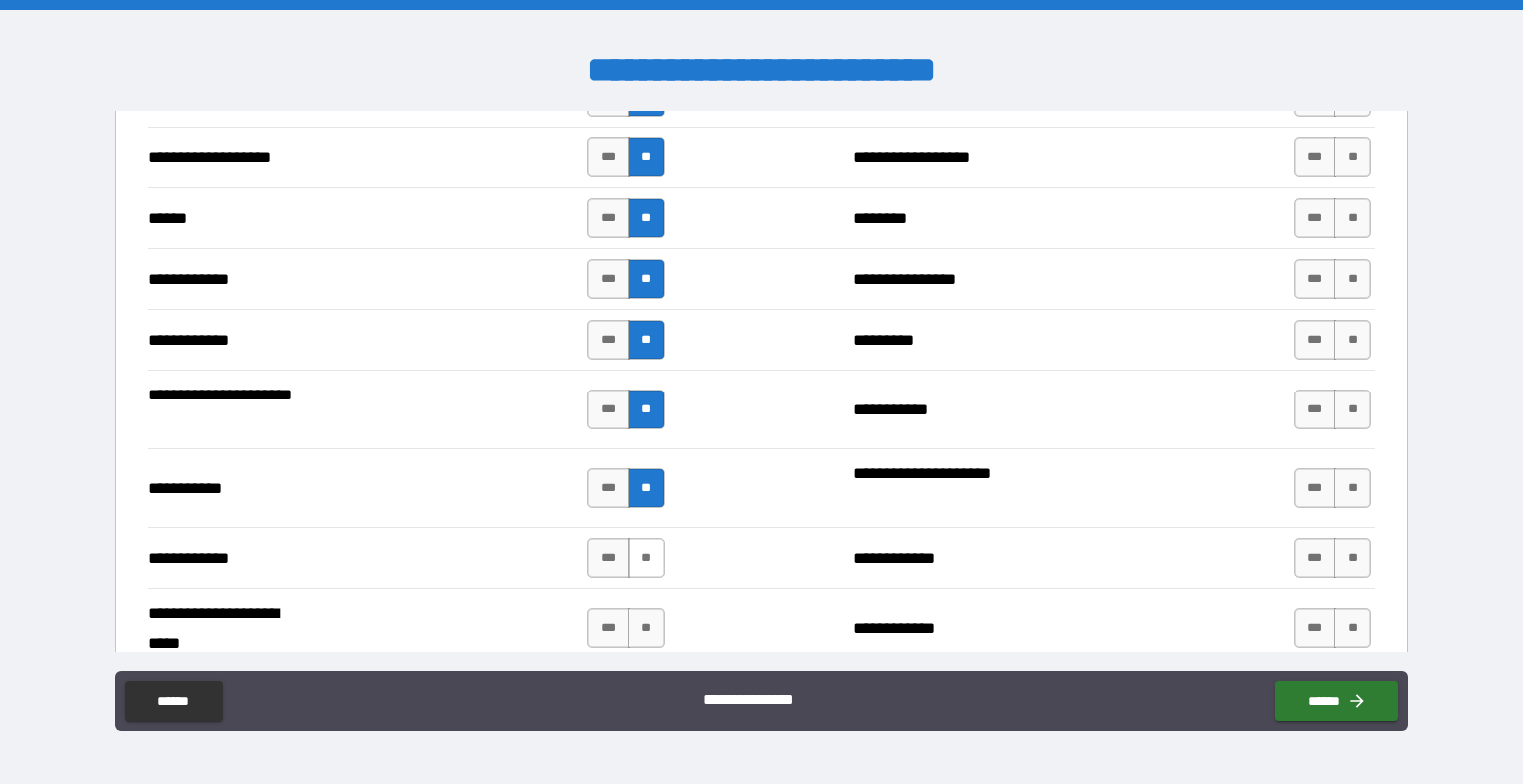 click on "**" at bounding box center [646, 558] 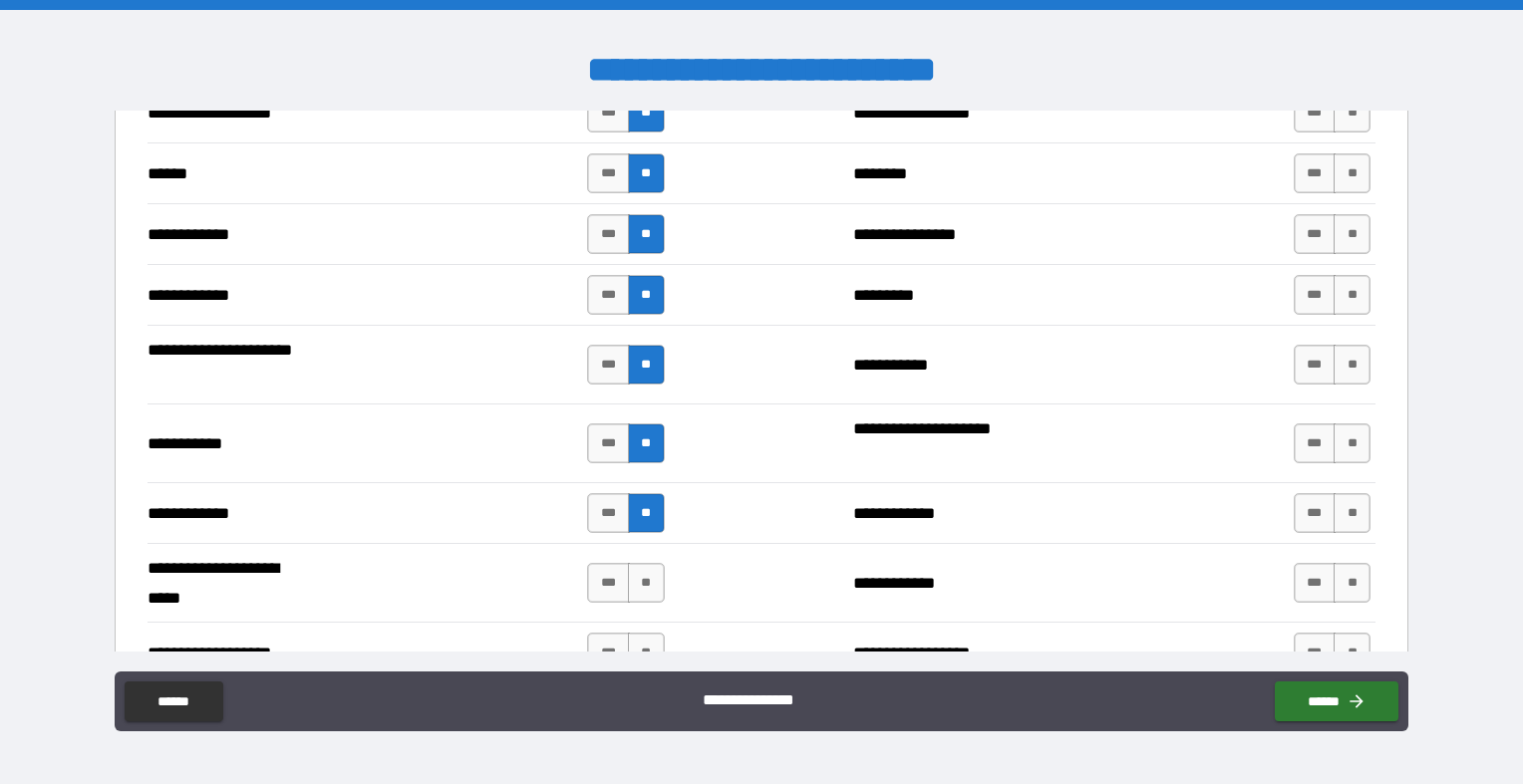 scroll, scrollTop: 3574, scrollLeft: 0, axis: vertical 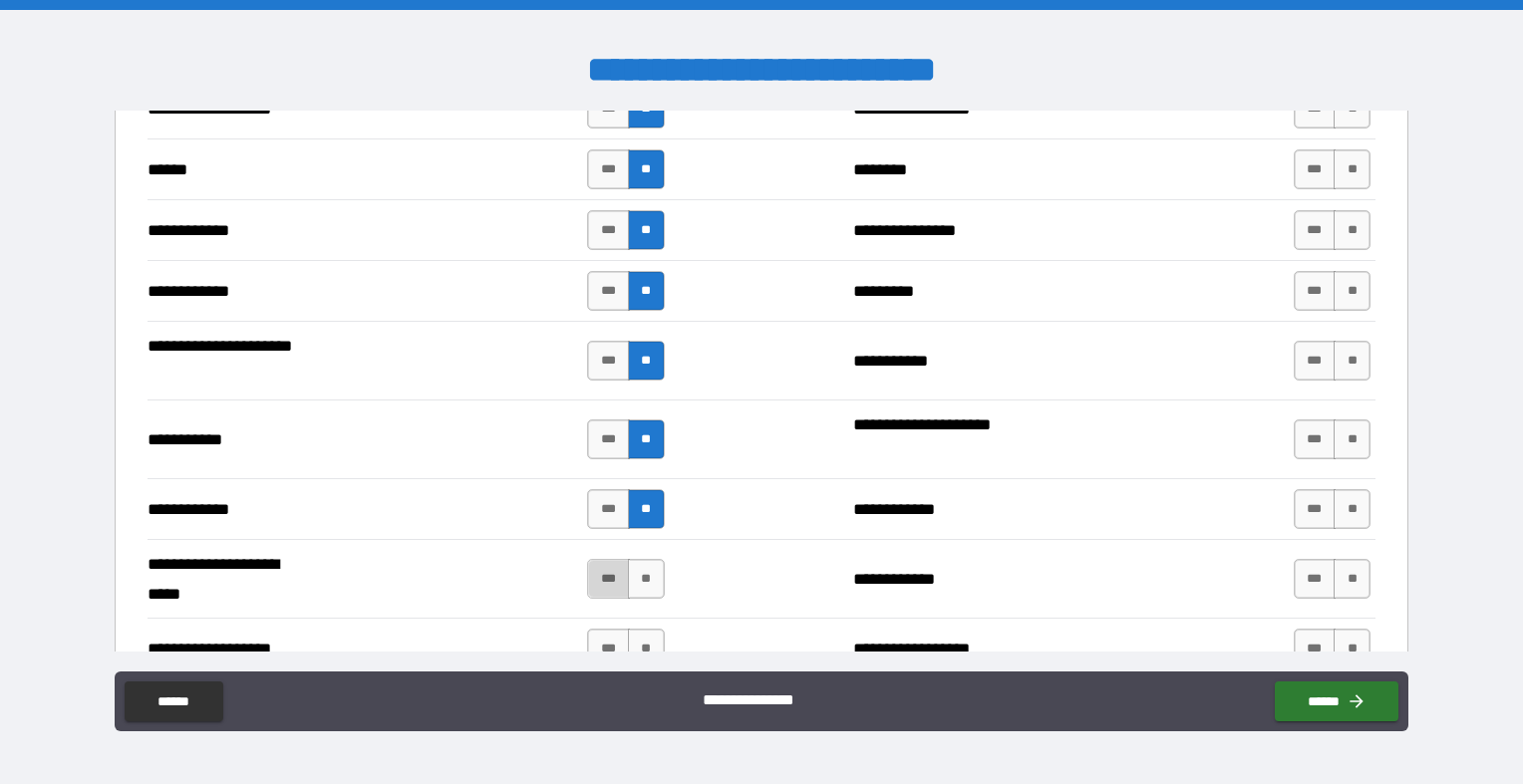 click on "***" at bounding box center (608, 579) 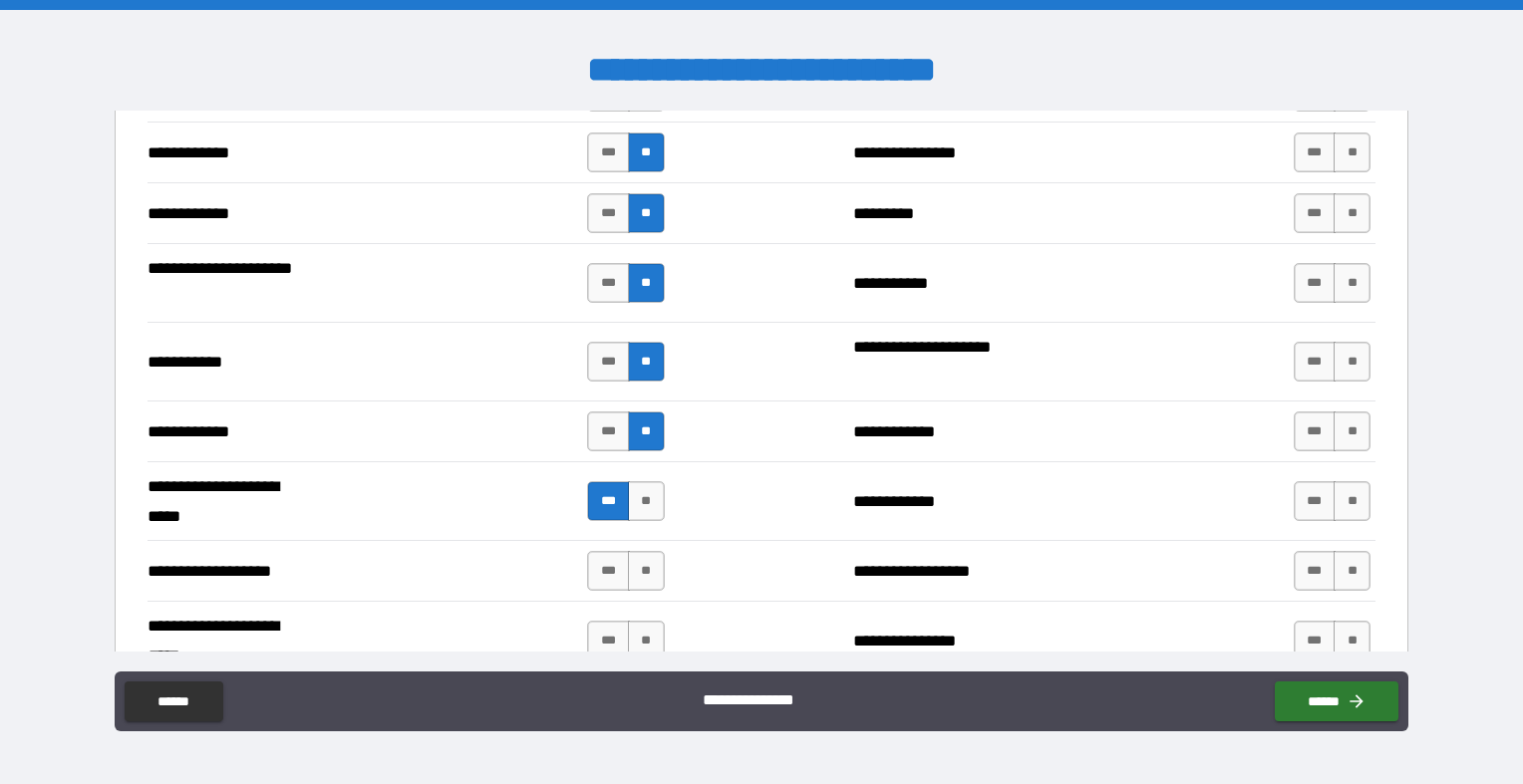 scroll, scrollTop: 3679, scrollLeft: 0, axis: vertical 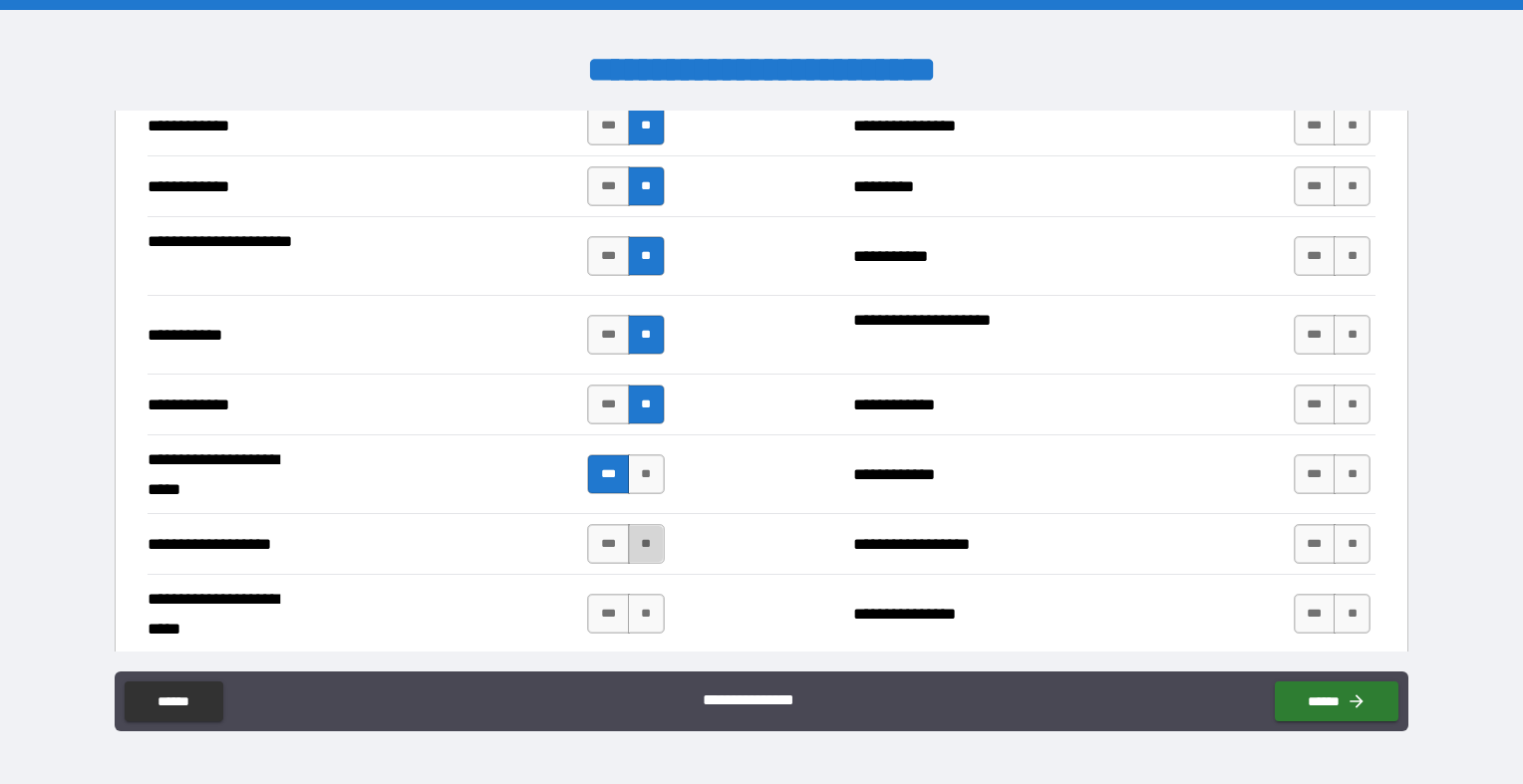 click on "**" at bounding box center [646, 544] 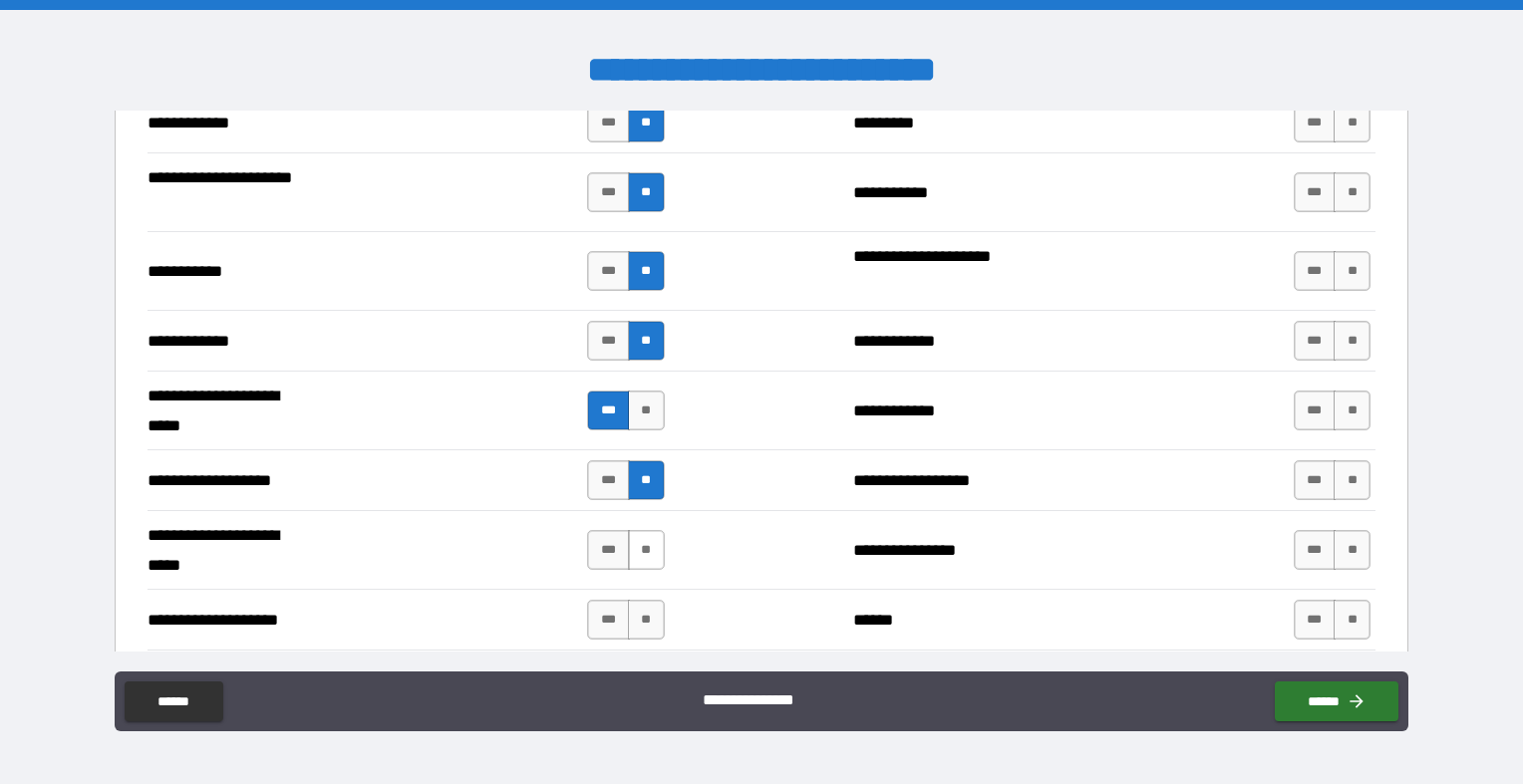 click on "**" at bounding box center [646, 550] 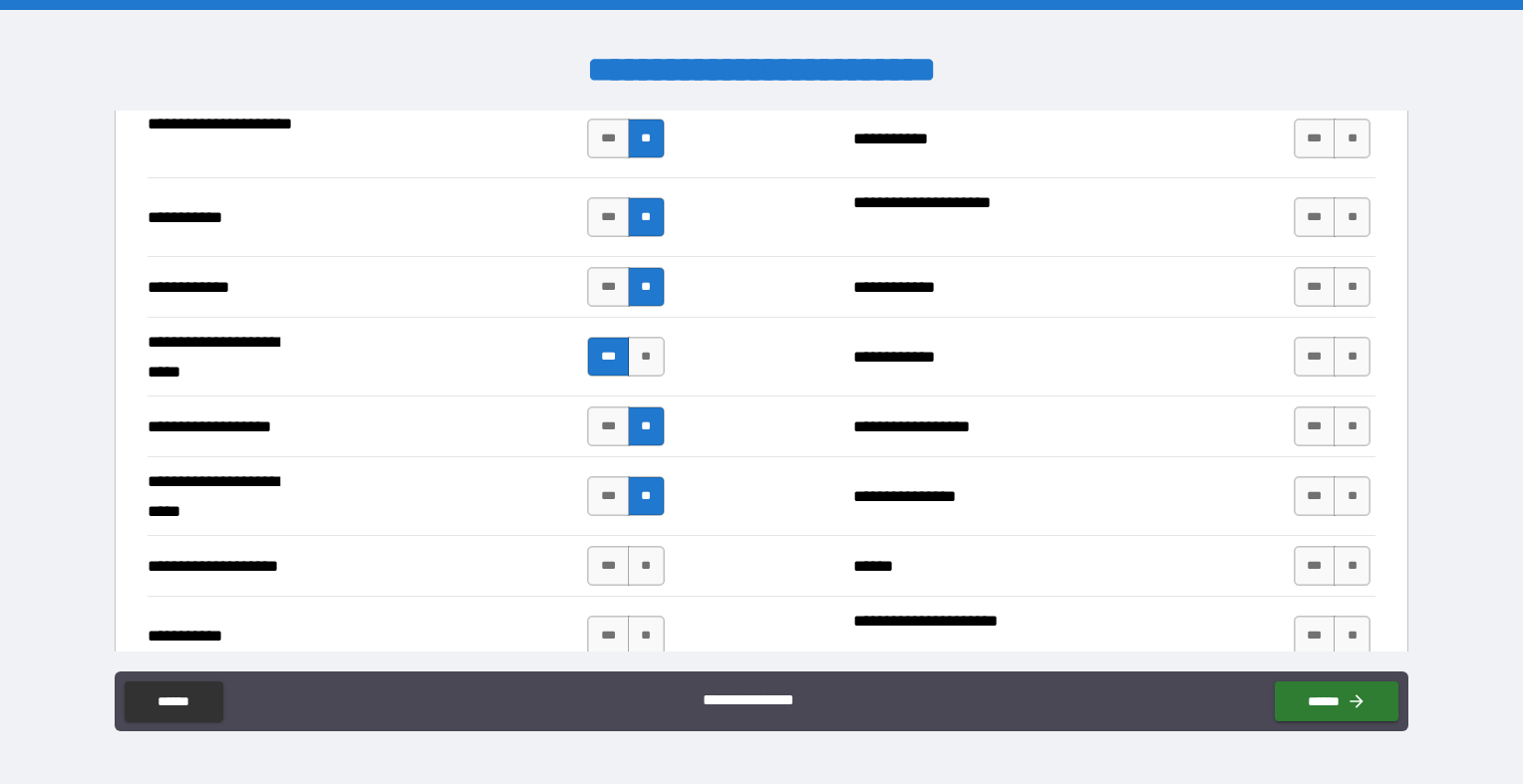 scroll, scrollTop: 3798, scrollLeft: 0, axis: vertical 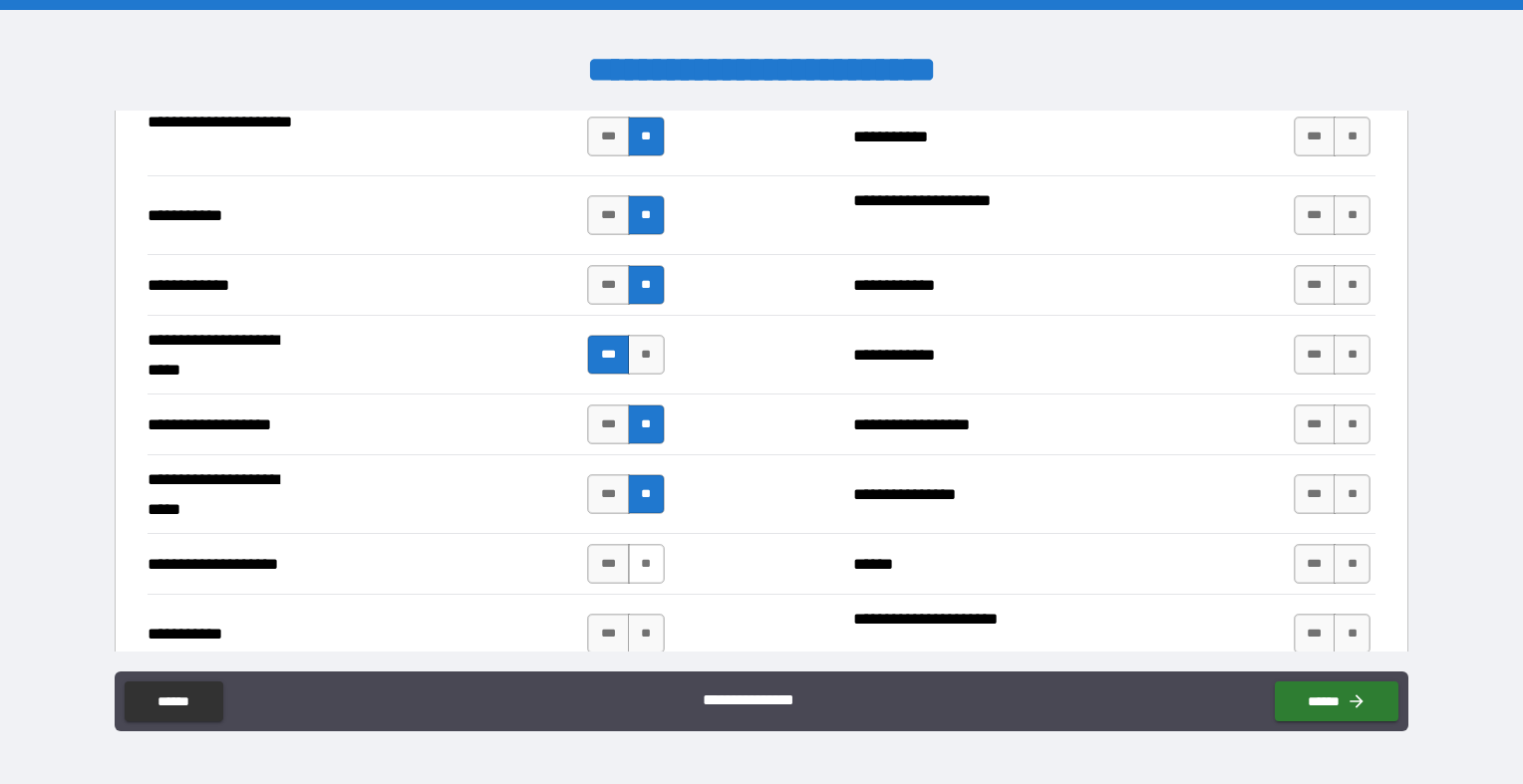 click on "**" at bounding box center (646, 564) 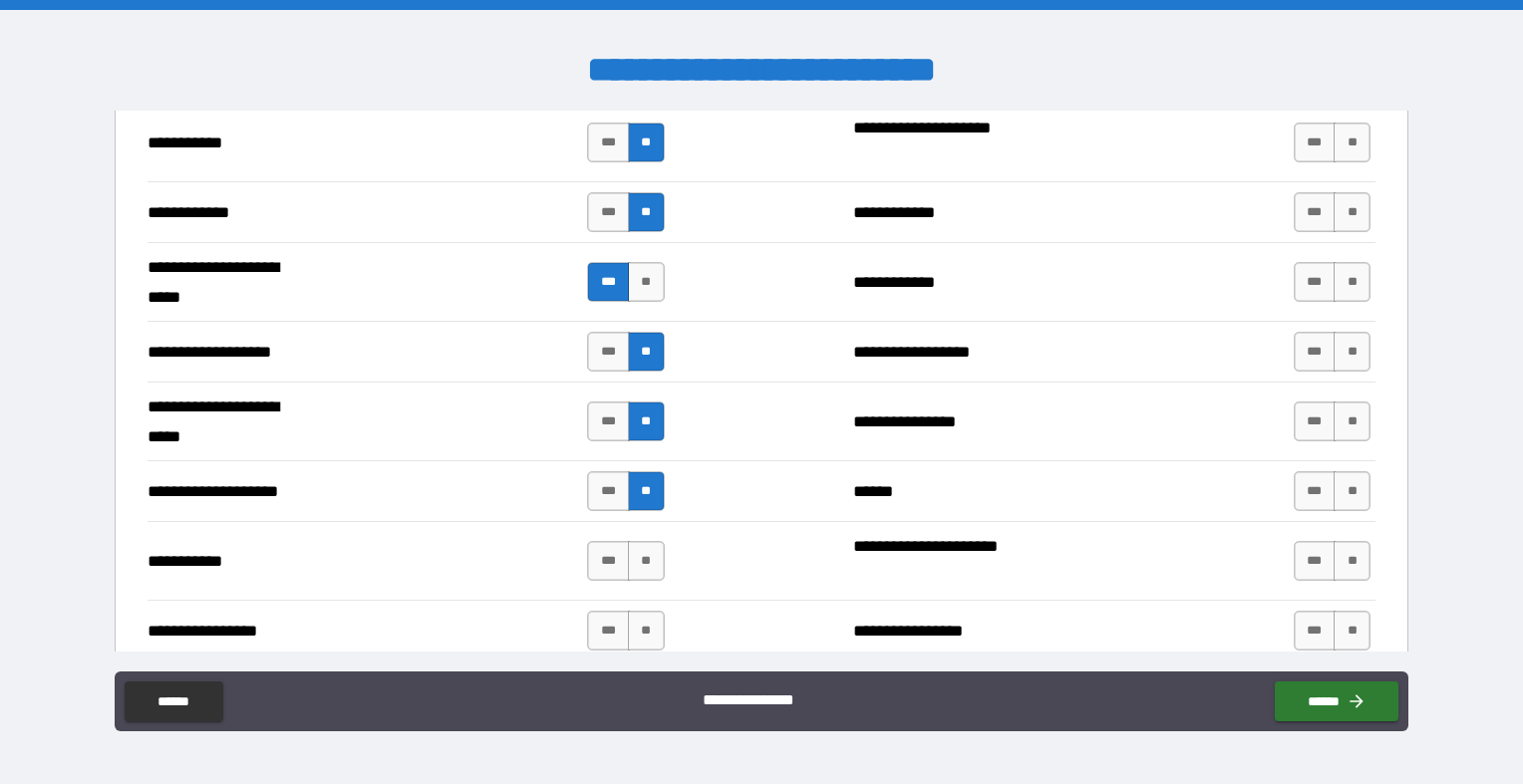 scroll, scrollTop: 3895, scrollLeft: 0, axis: vertical 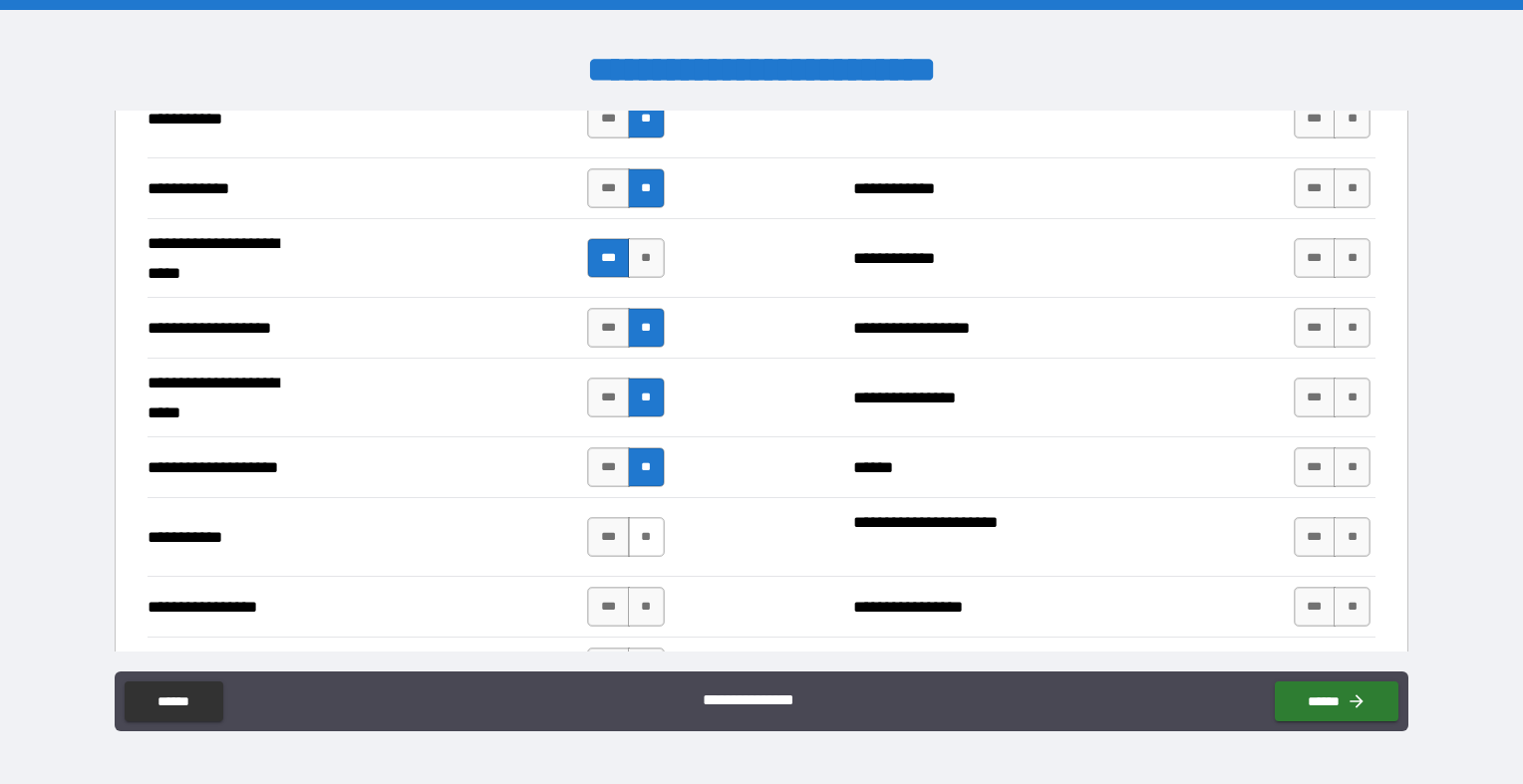 click on "**" at bounding box center [646, 537] 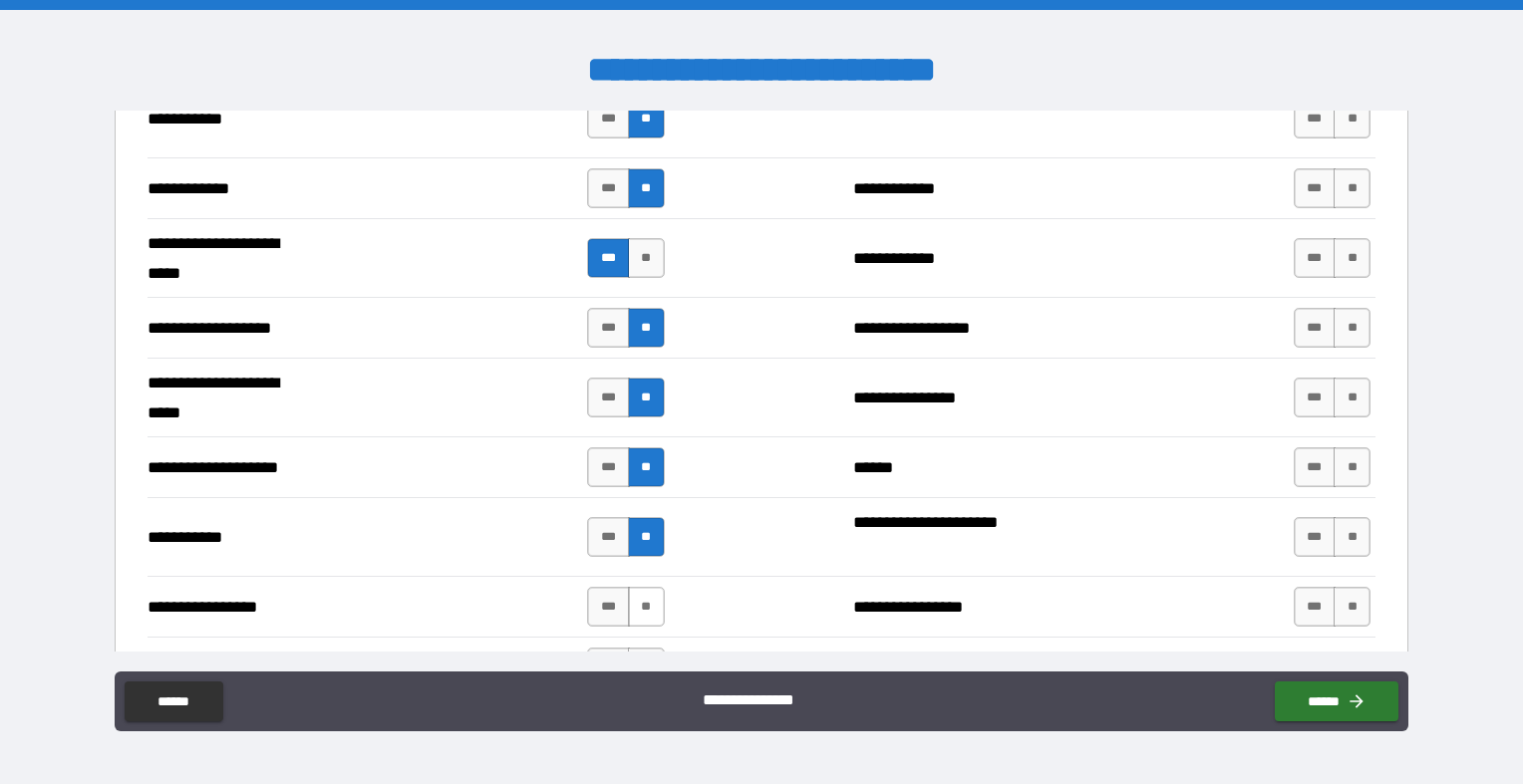 click on "**" at bounding box center [646, 607] 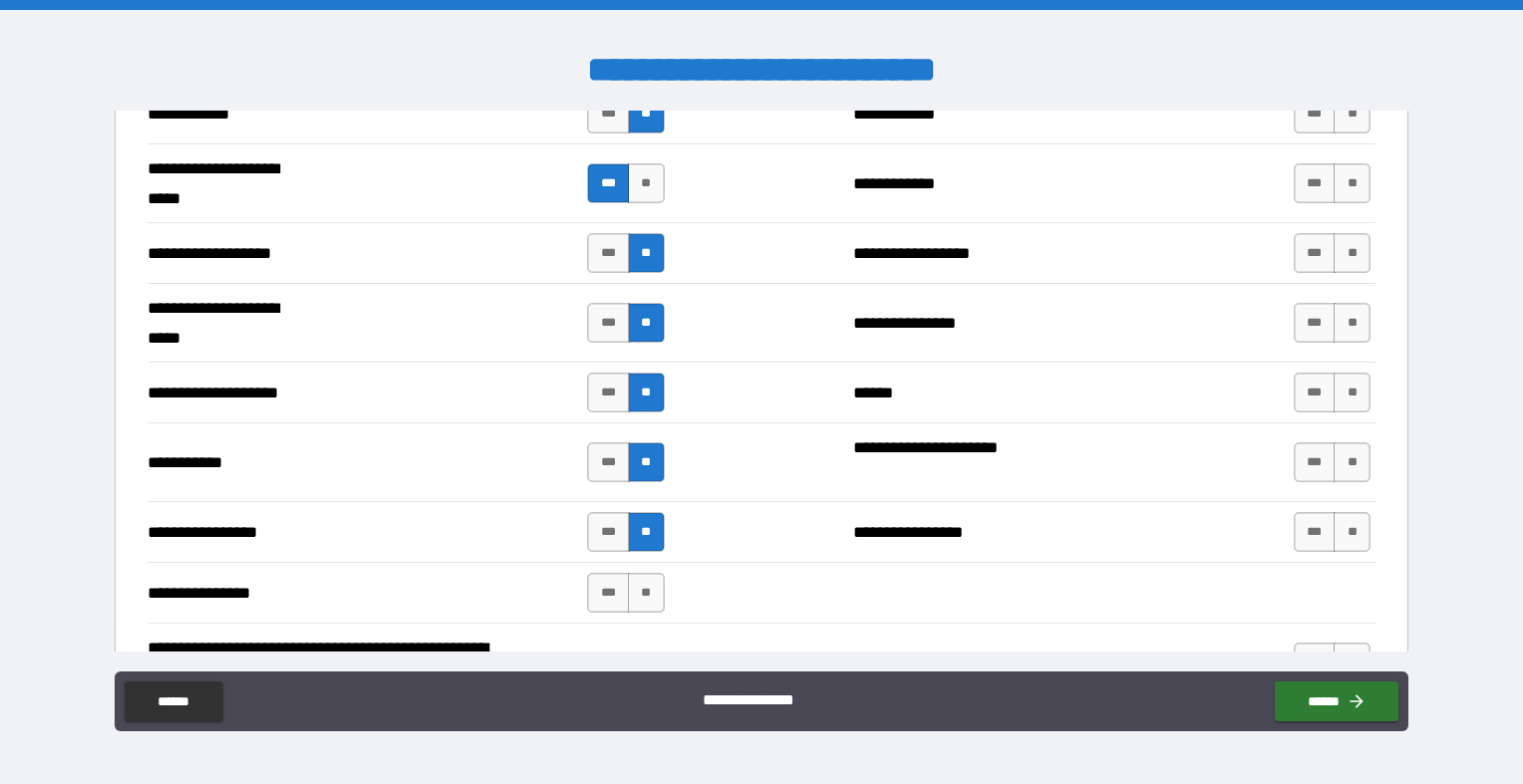 scroll, scrollTop: 3980, scrollLeft: 0, axis: vertical 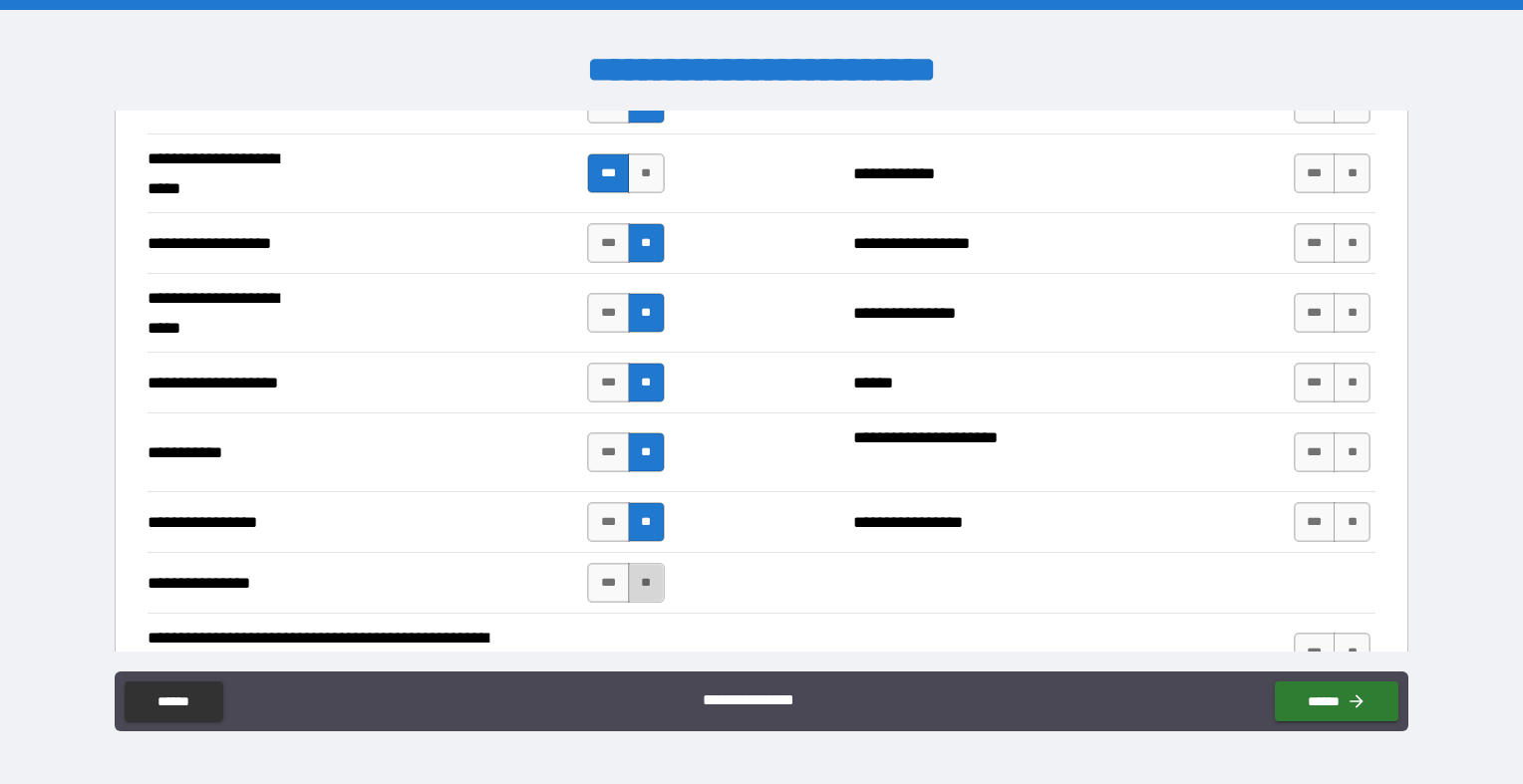 click on "**" at bounding box center (646, 583) 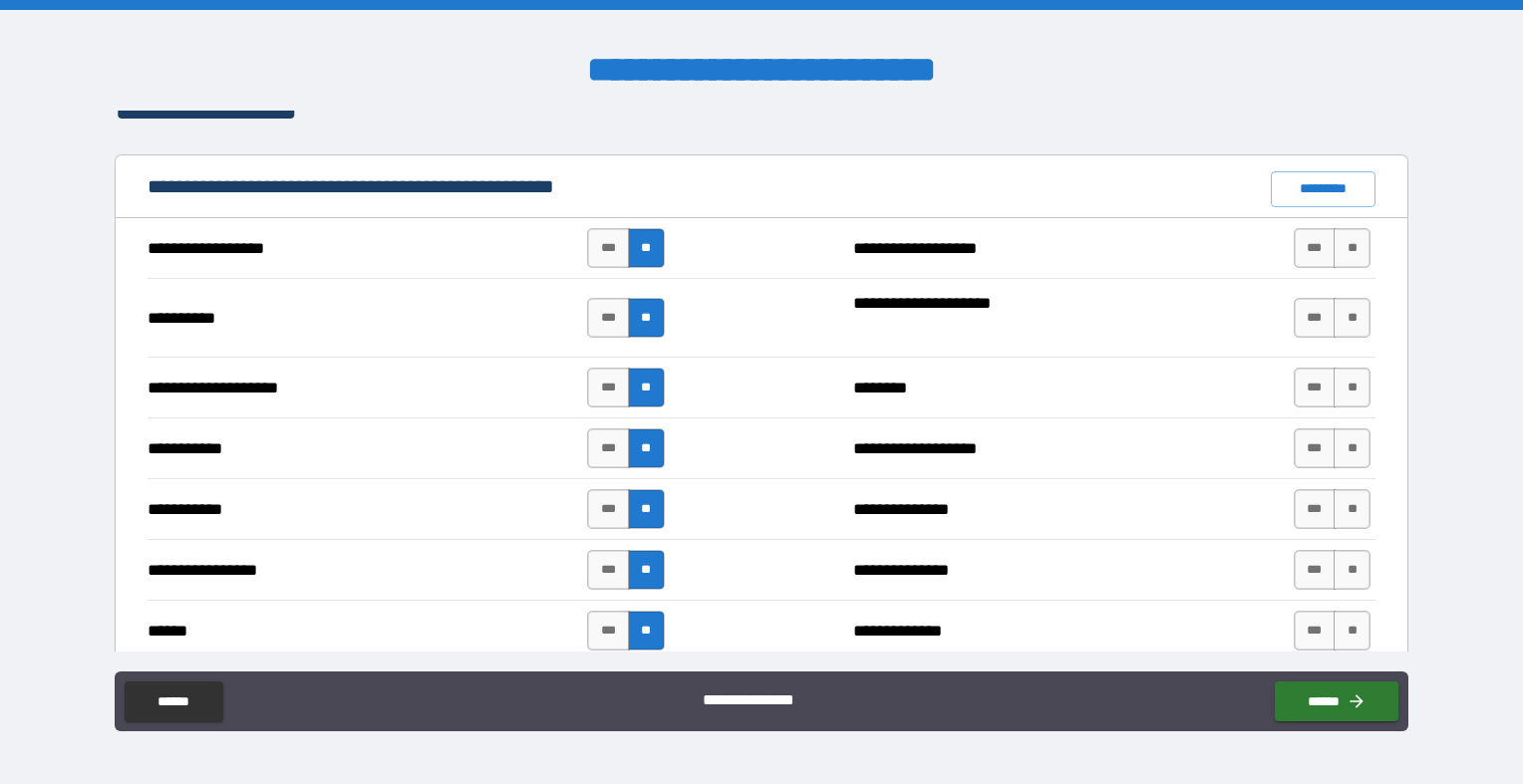 scroll, scrollTop: 1802, scrollLeft: 0, axis: vertical 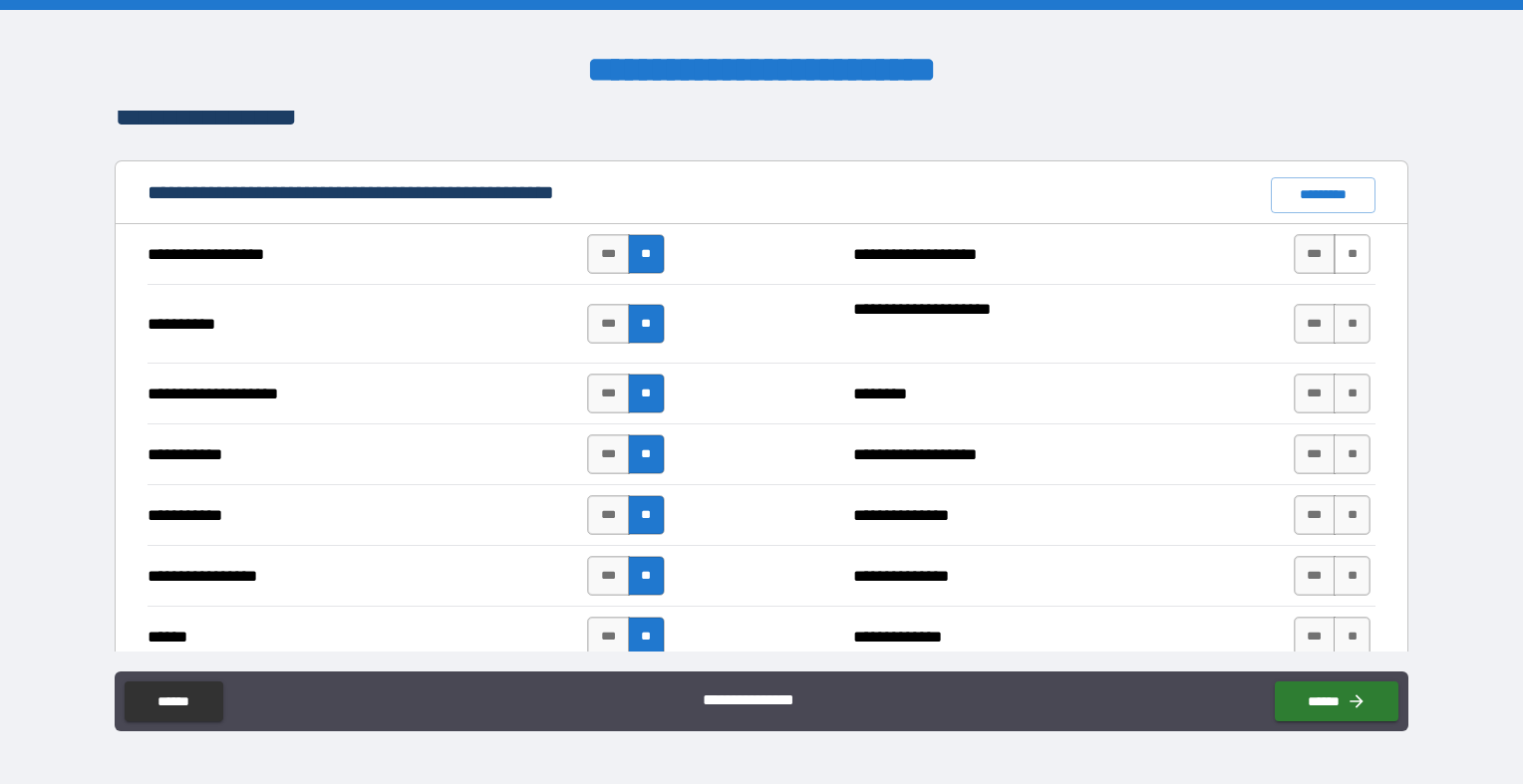 click on "**" at bounding box center (1352, 254) 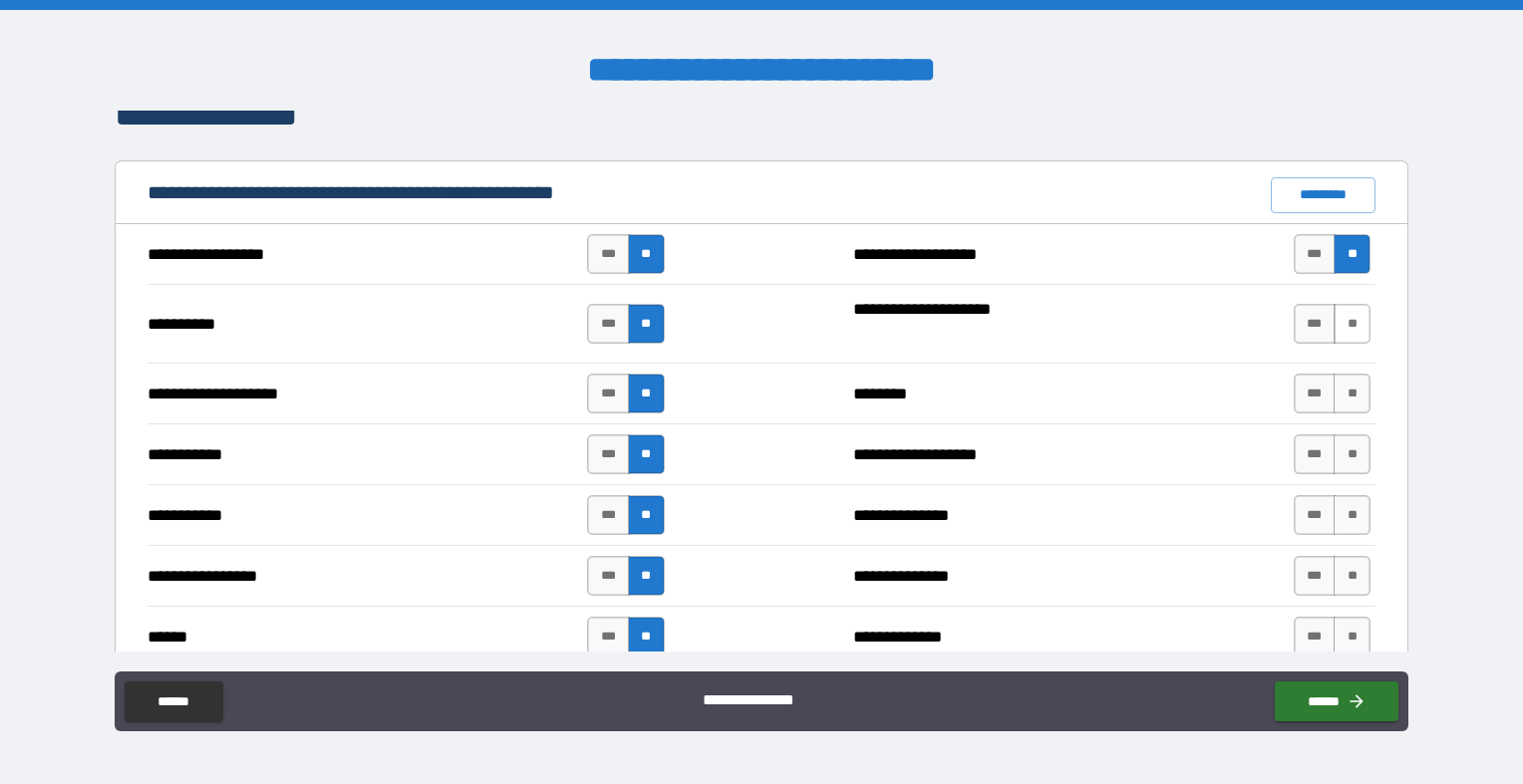 click on "**" at bounding box center [1352, 324] 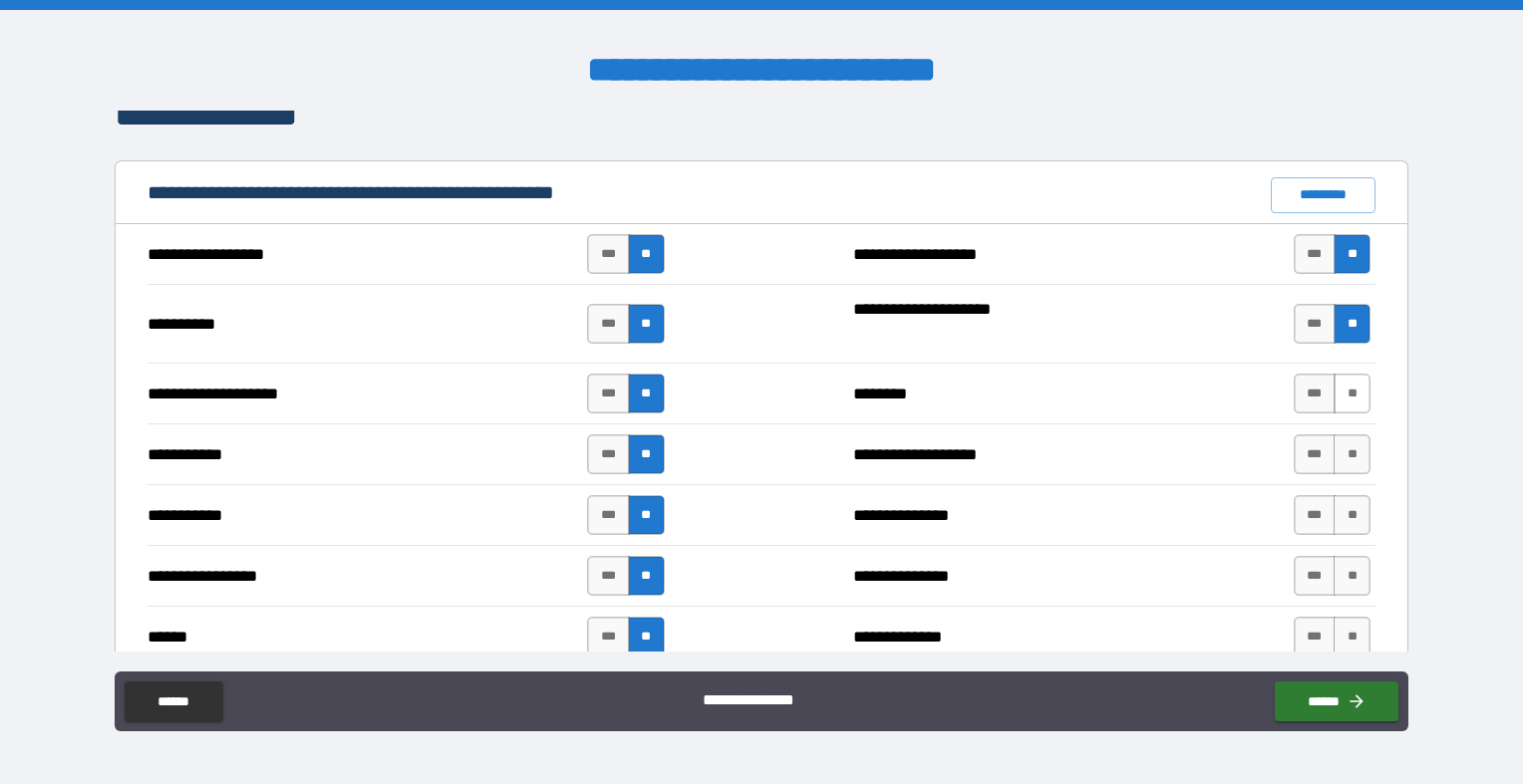 click on "**" at bounding box center (1352, 393) 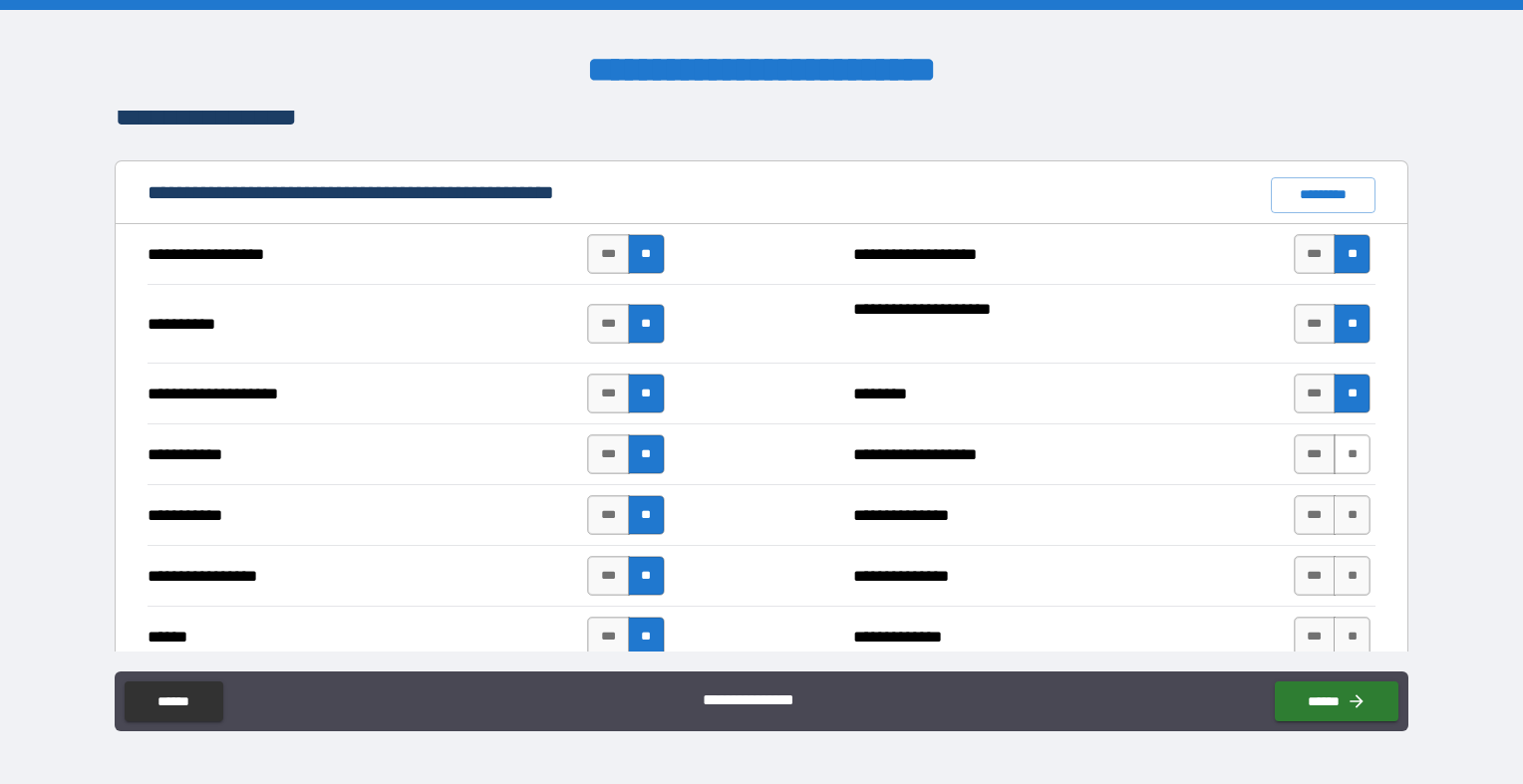 click on "**" at bounding box center (1352, 454) 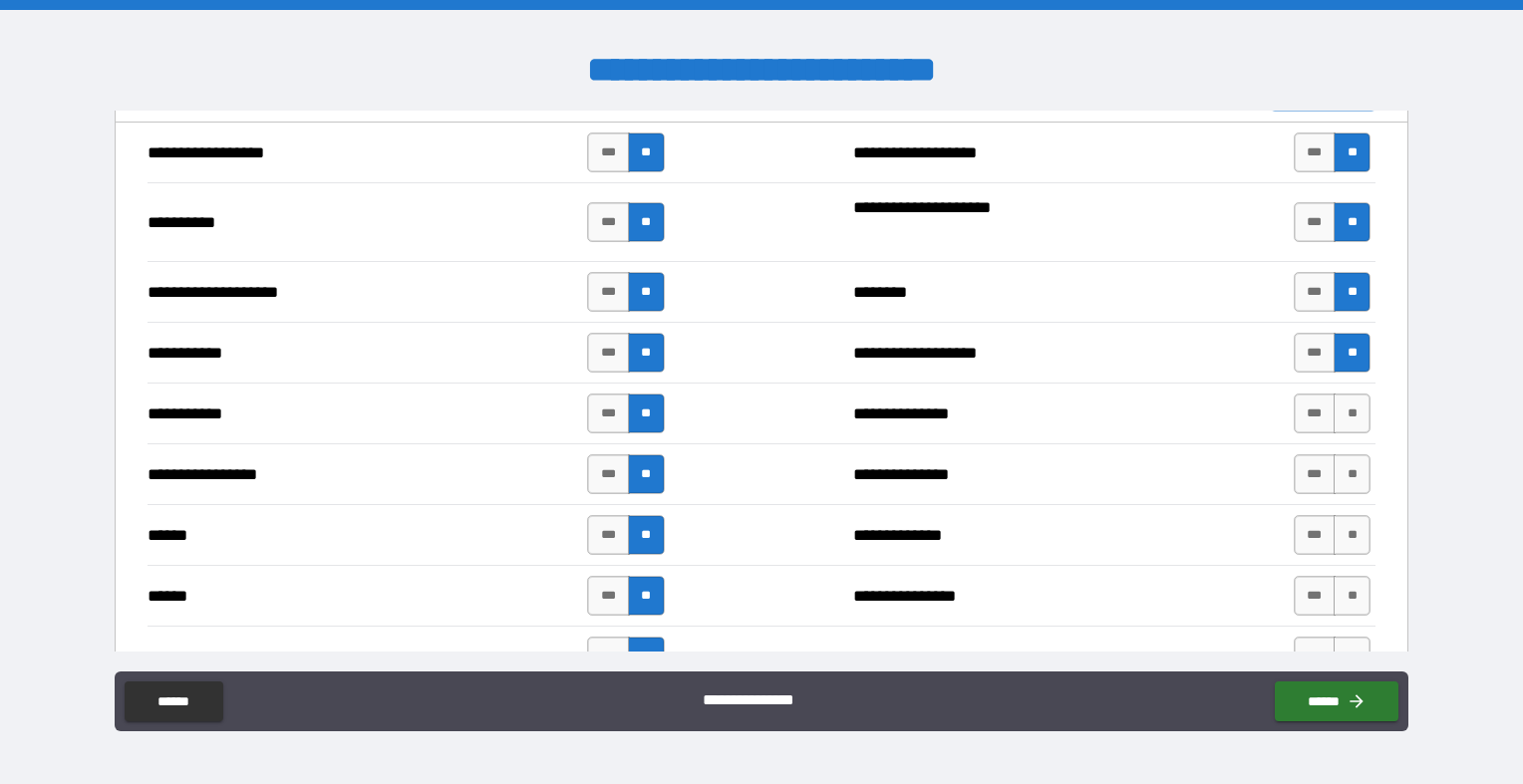 scroll, scrollTop: 1906, scrollLeft: 0, axis: vertical 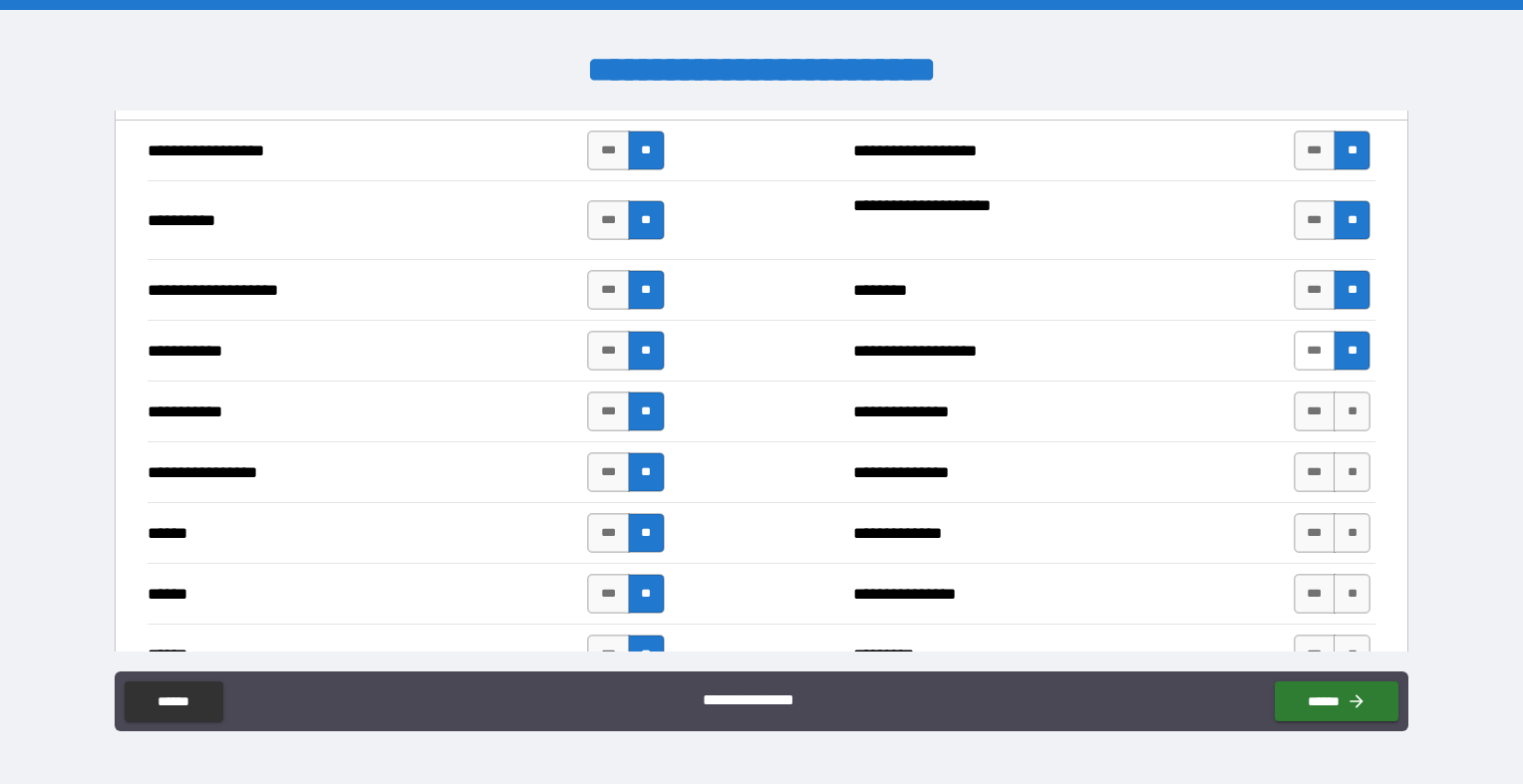 click on "***" at bounding box center [1315, 351] 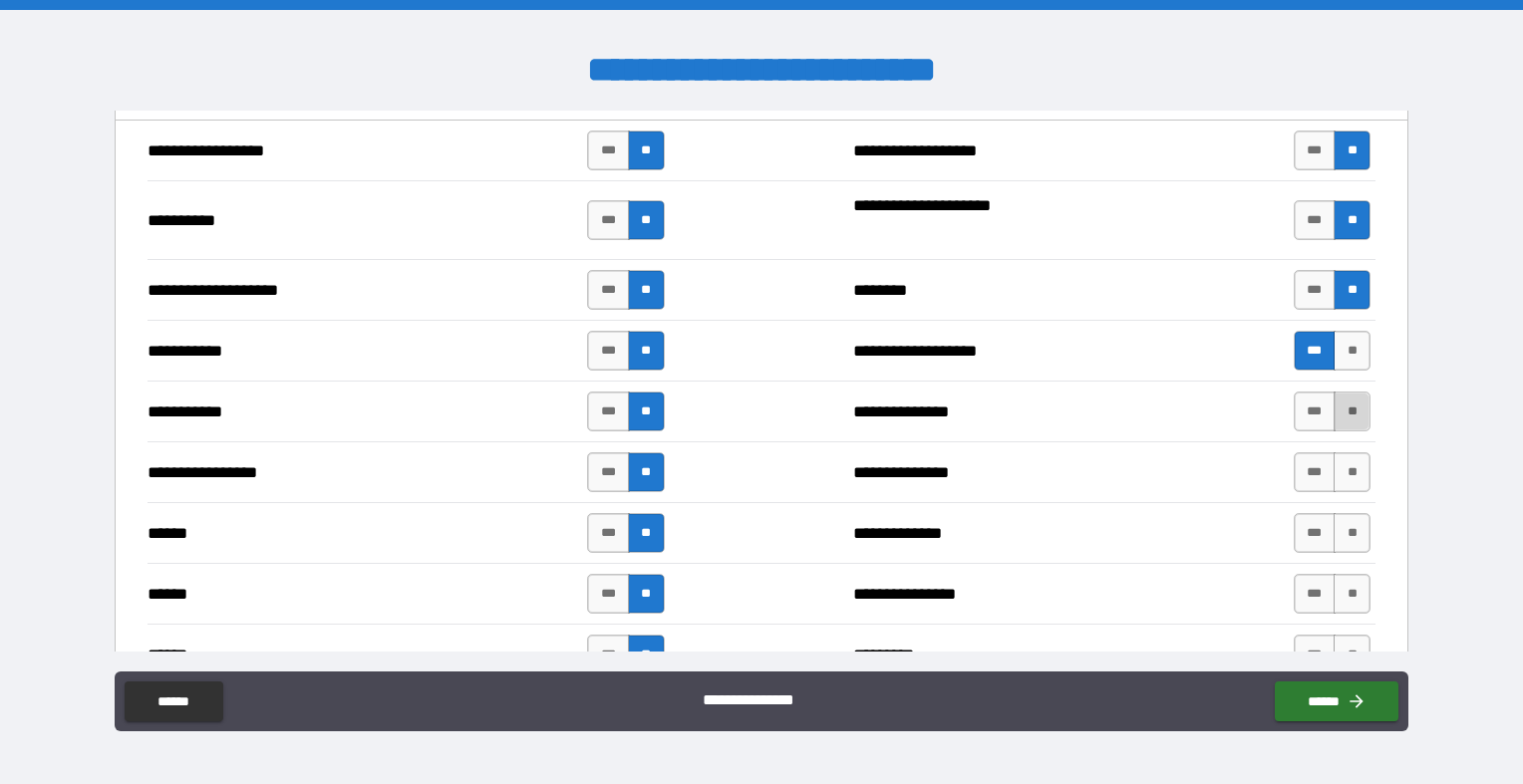 click on "**" at bounding box center [1352, 411] 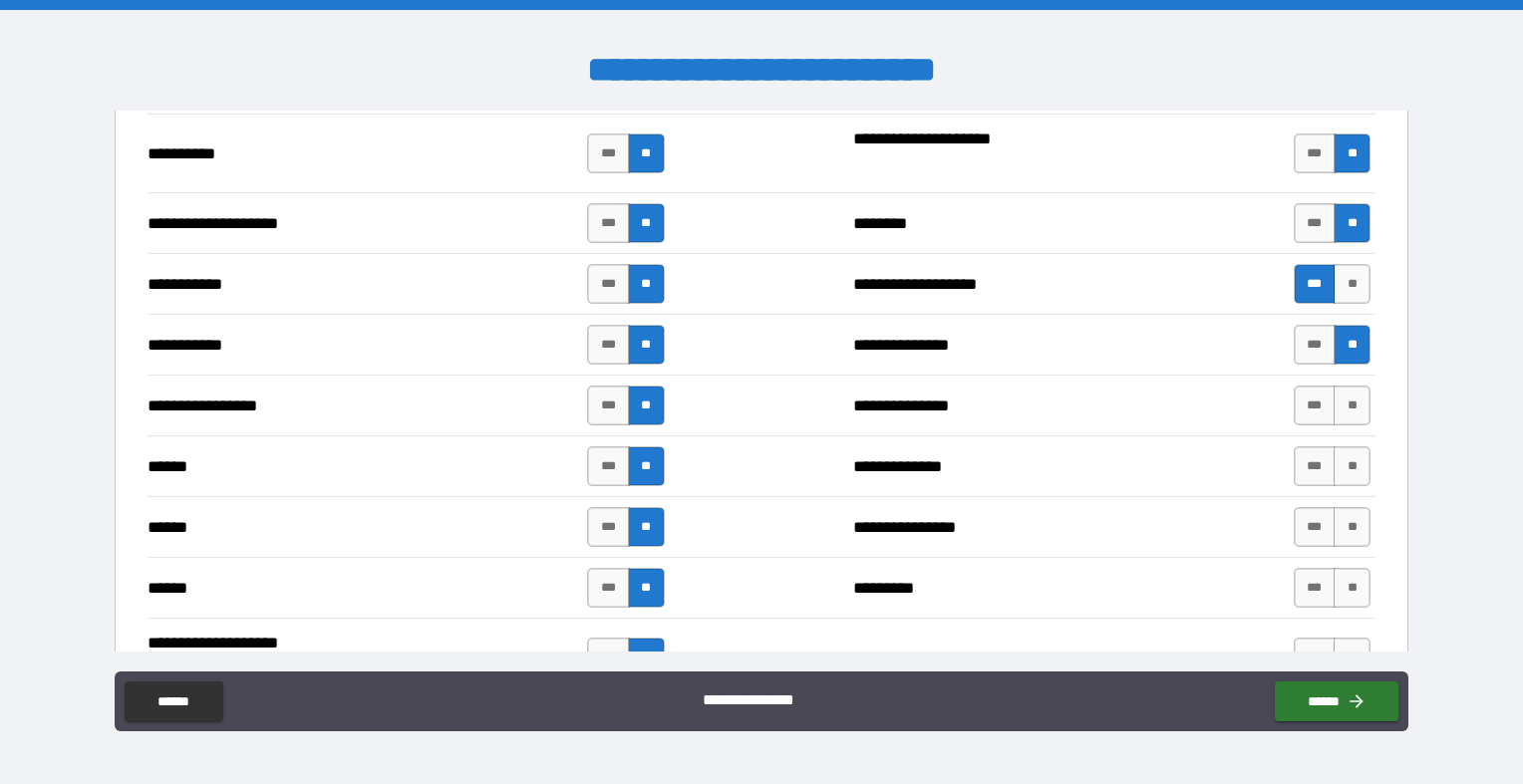 scroll, scrollTop: 1983, scrollLeft: 0, axis: vertical 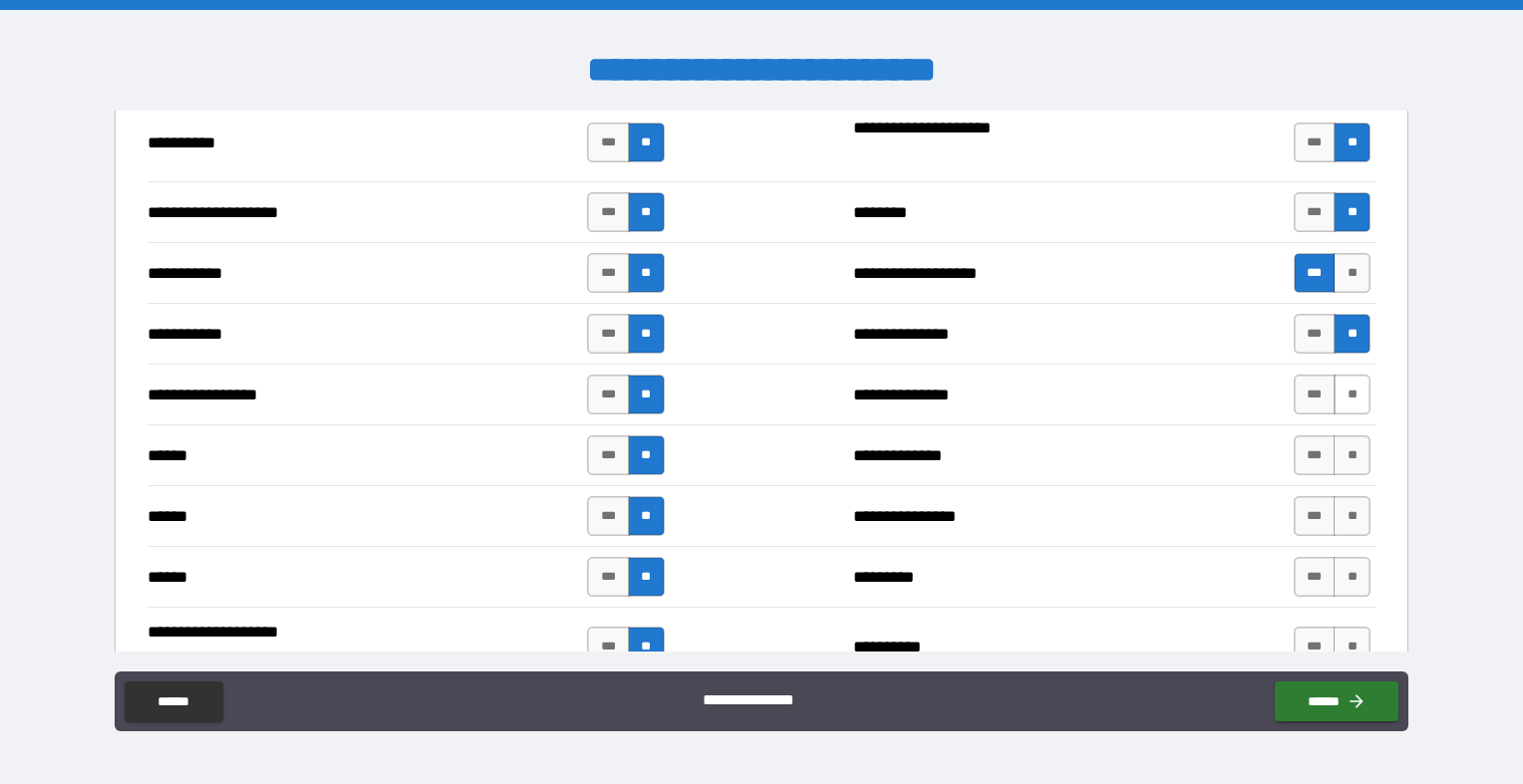 click on "**" at bounding box center (1352, 394) 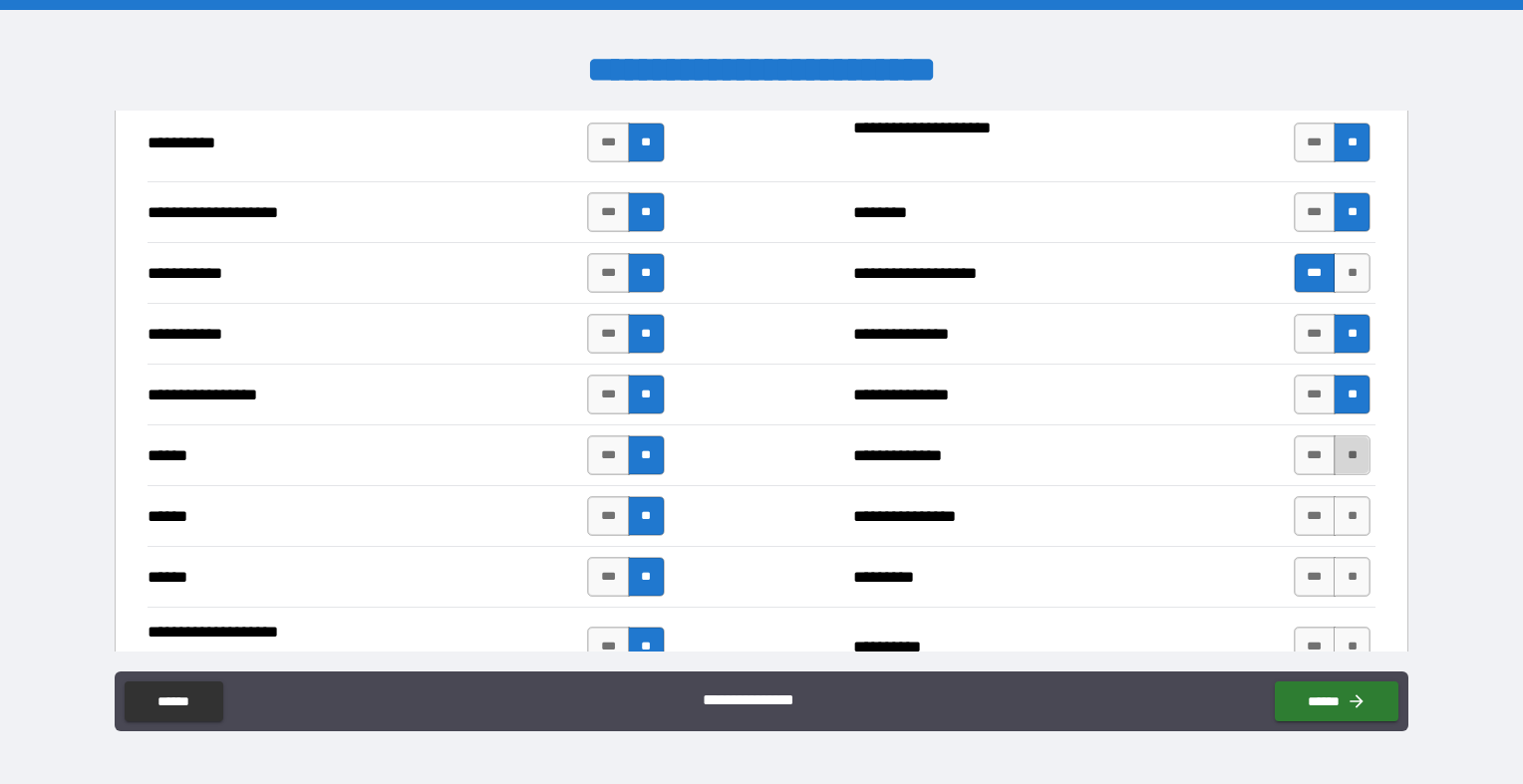 click on "**" at bounding box center (1352, 455) 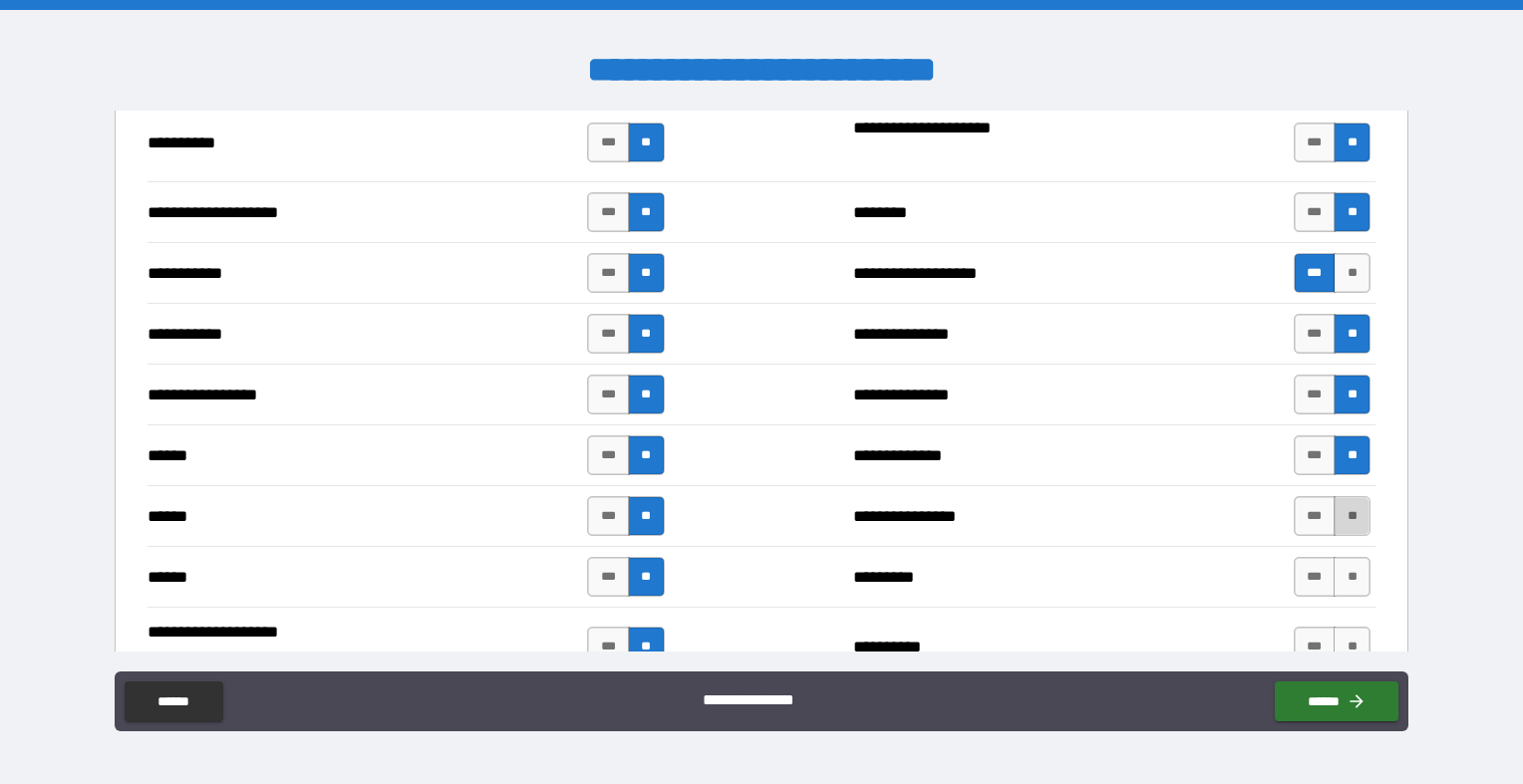 click on "**" at bounding box center (1352, 516) 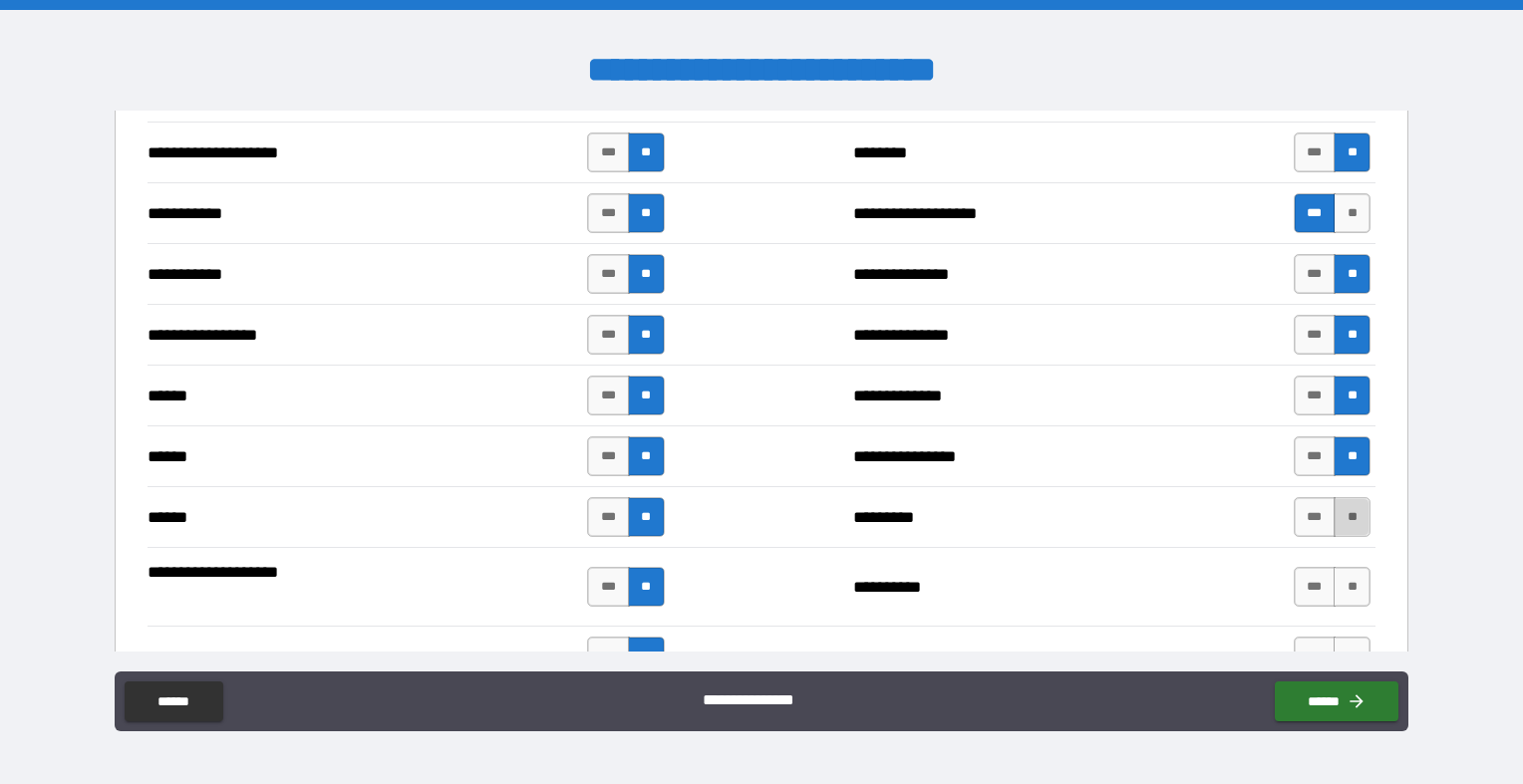 click on "**" at bounding box center (1352, 517) 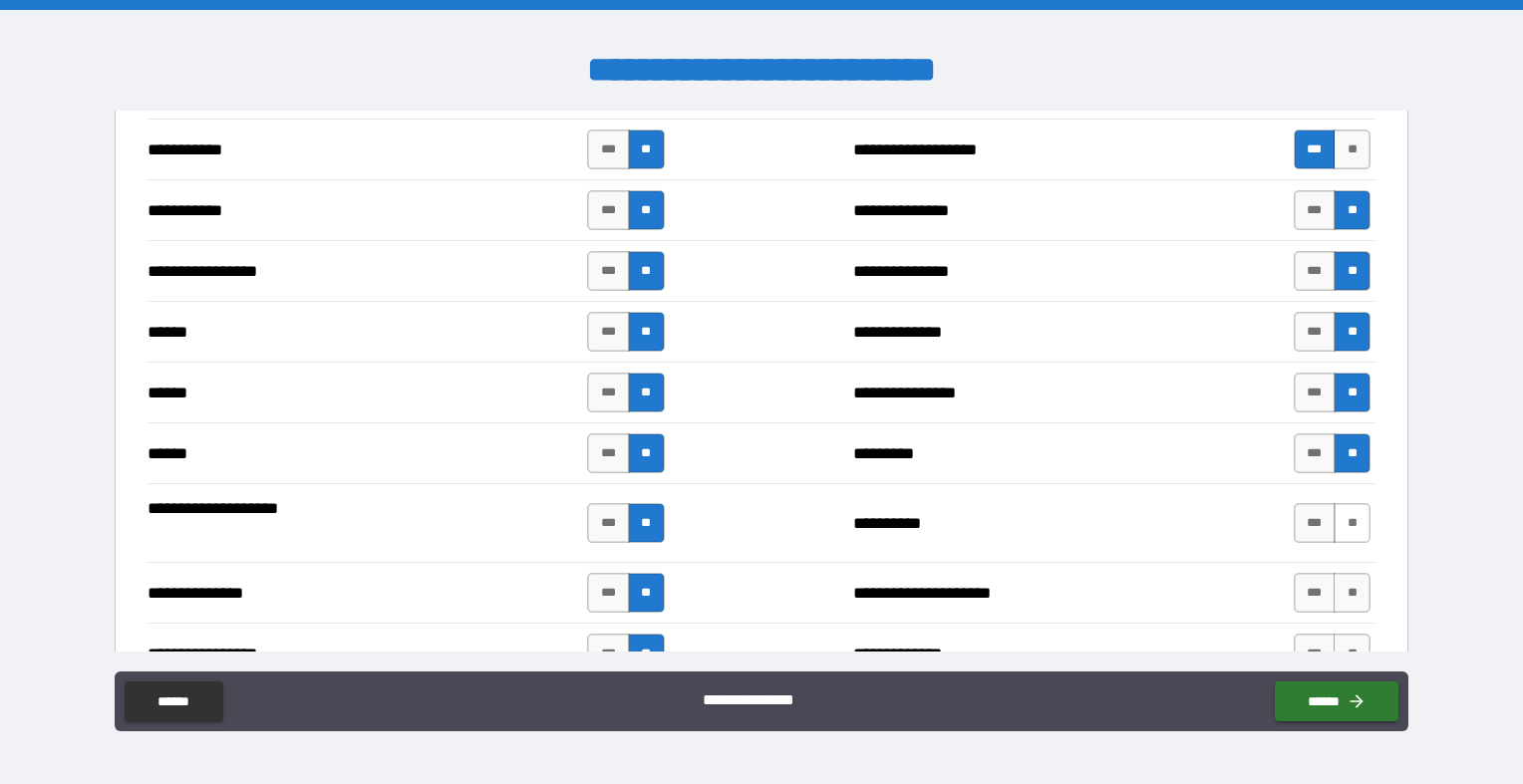 click on "**" at bounding box center [1352, 523] 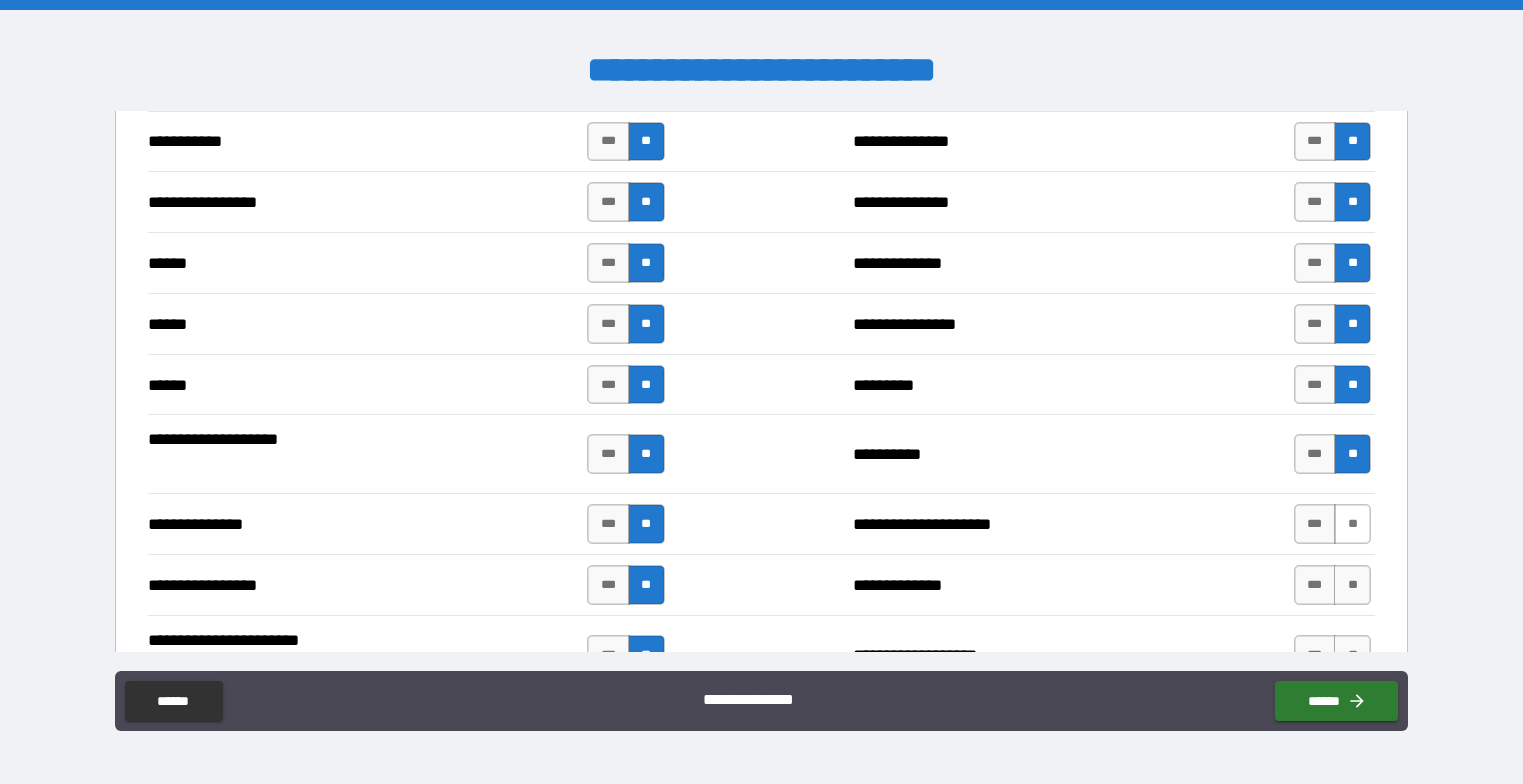 click on "**" at bounding box center [1352, 524] 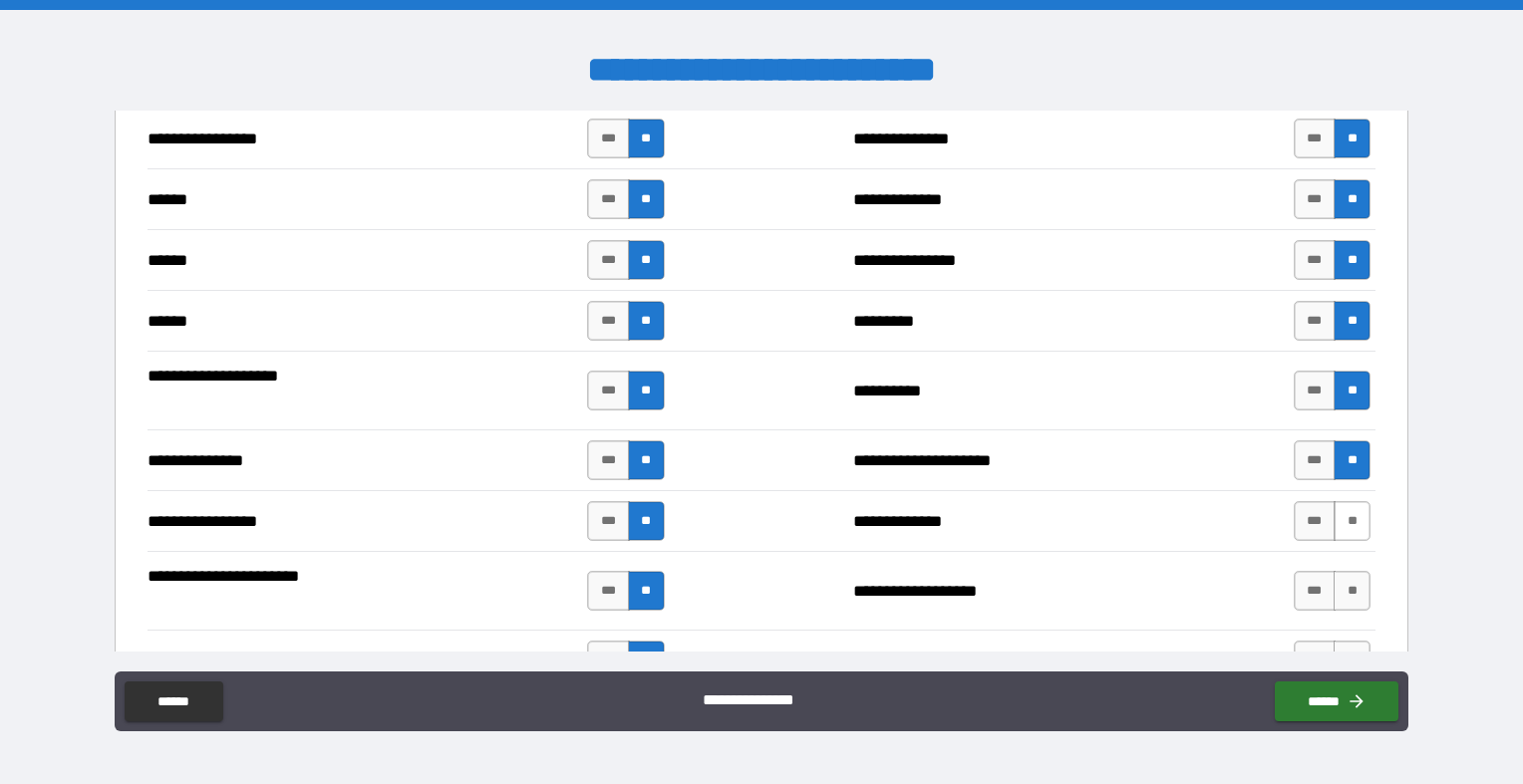 click on "**" at bounding box center [1352, 521] 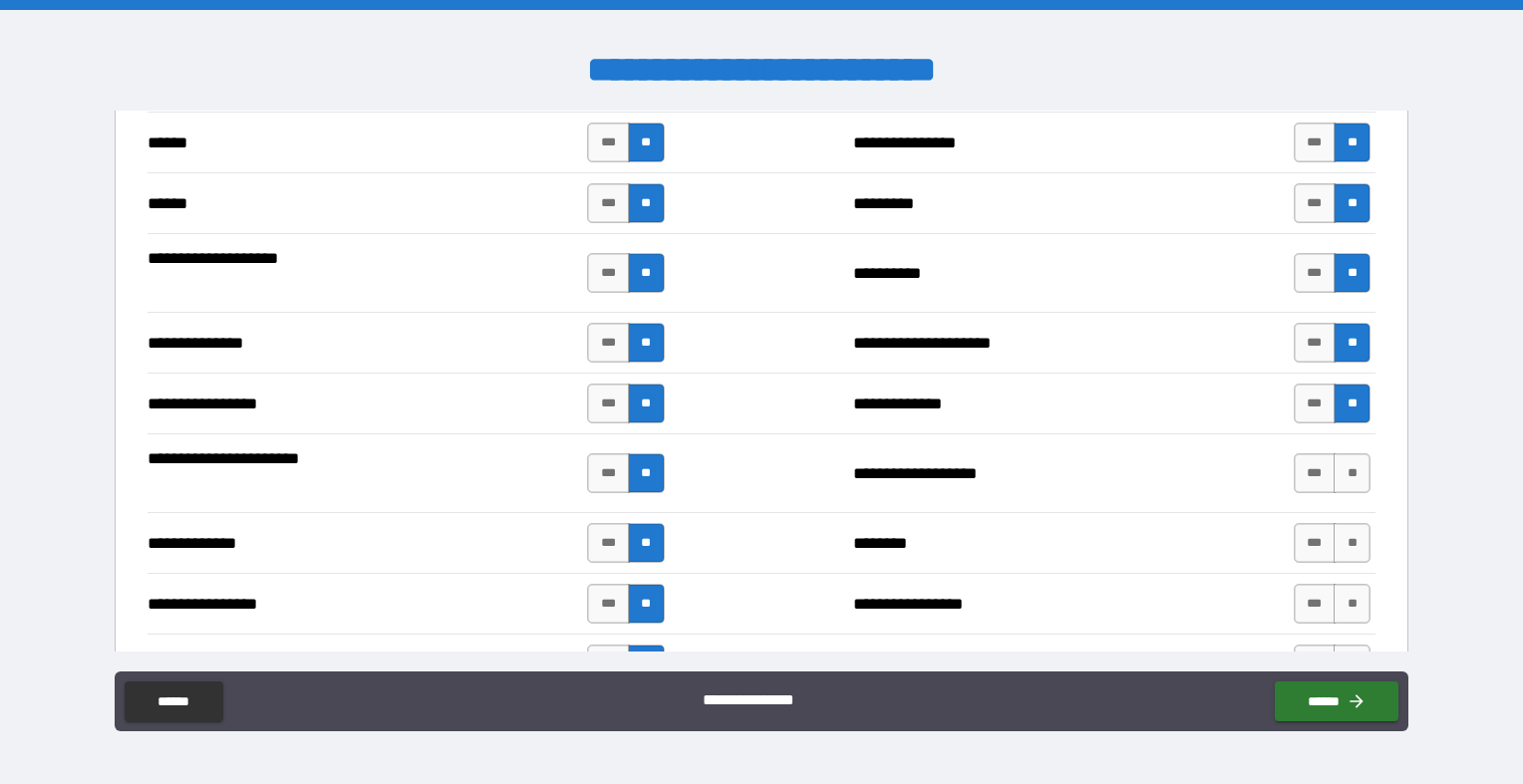 scroll, scrollTop: 2367, scrollLeft: 0, axis: vertical 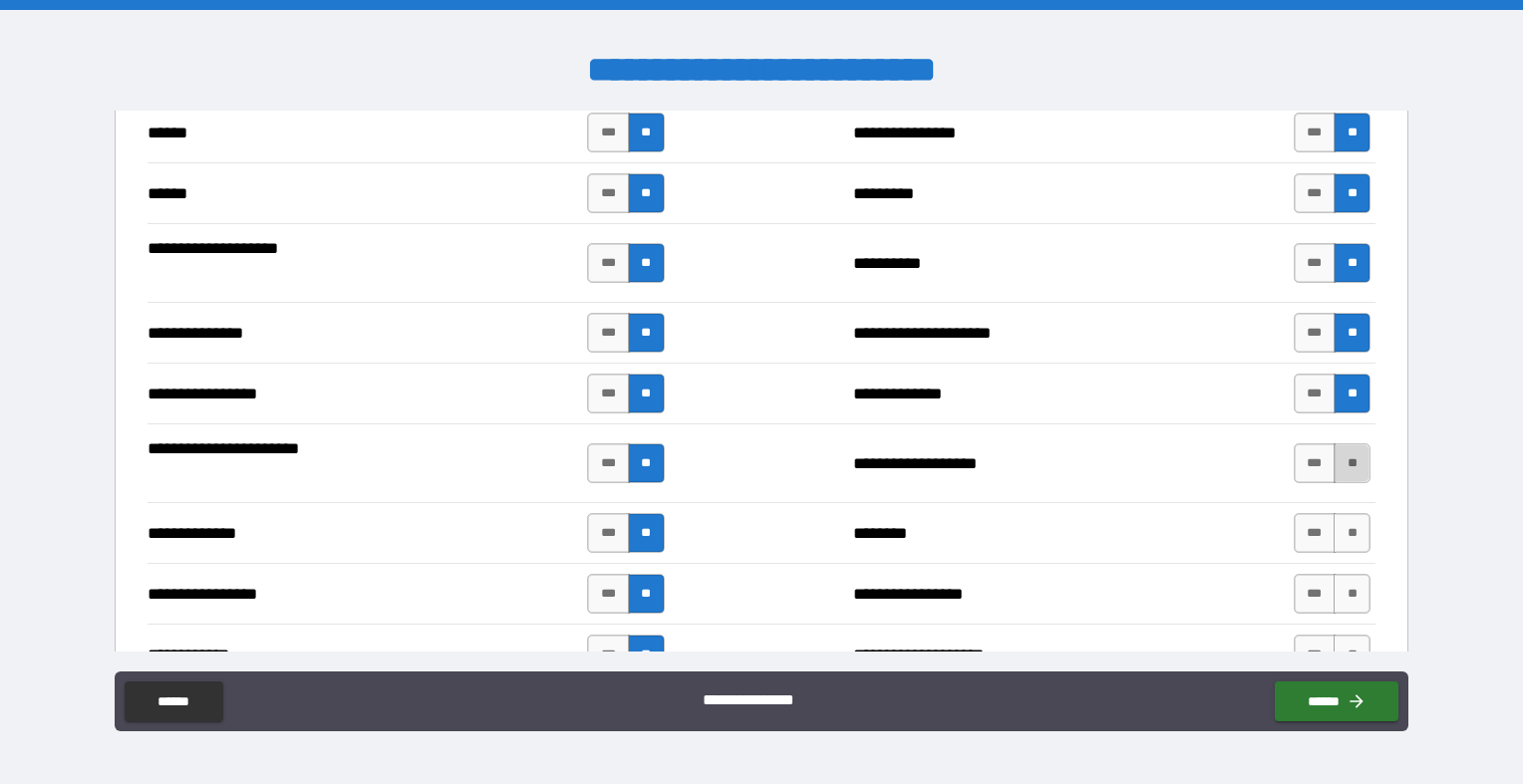 click on "**" at bounding box center (1352, 463) 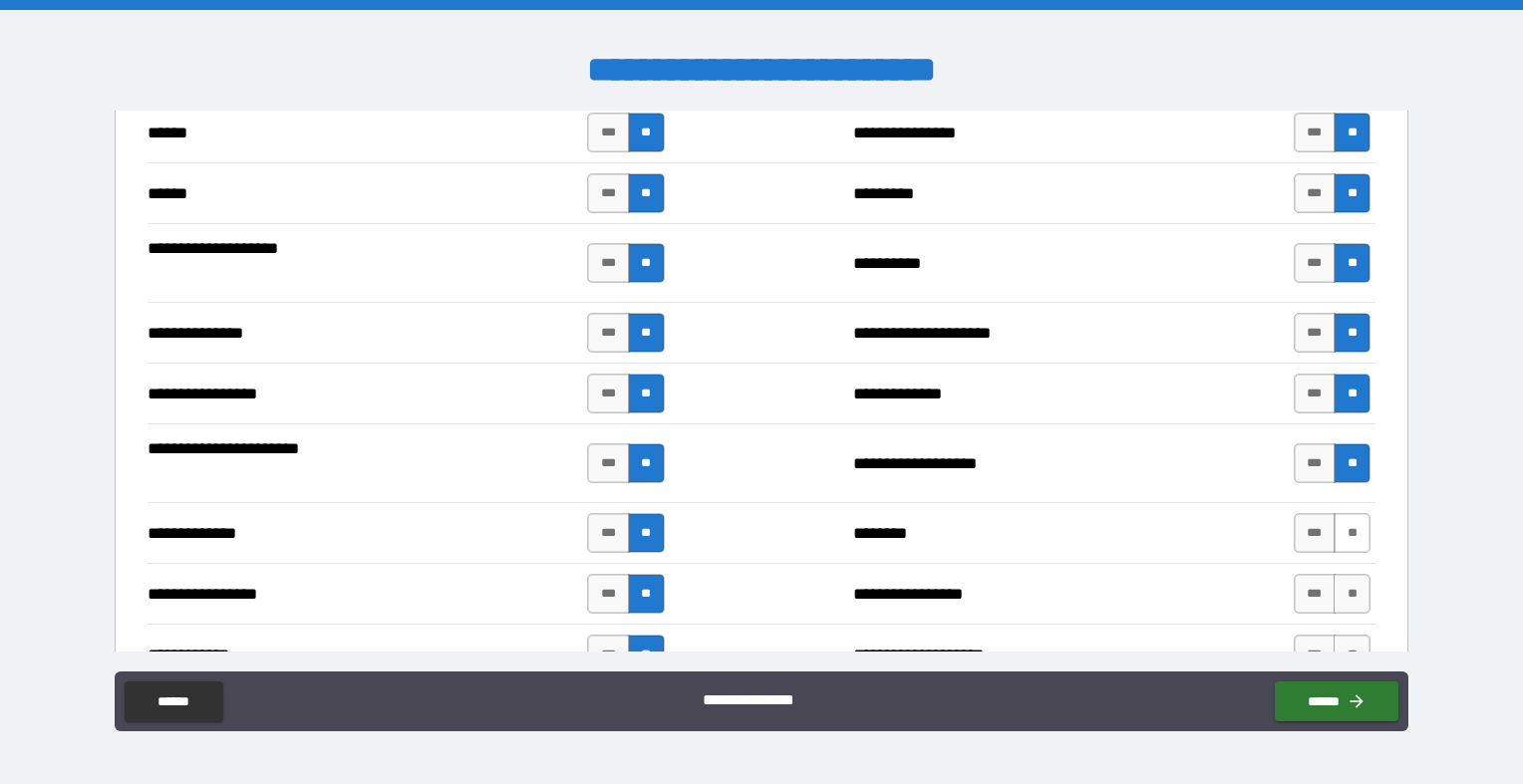 click on "**" at bounding box center [1352, 533] 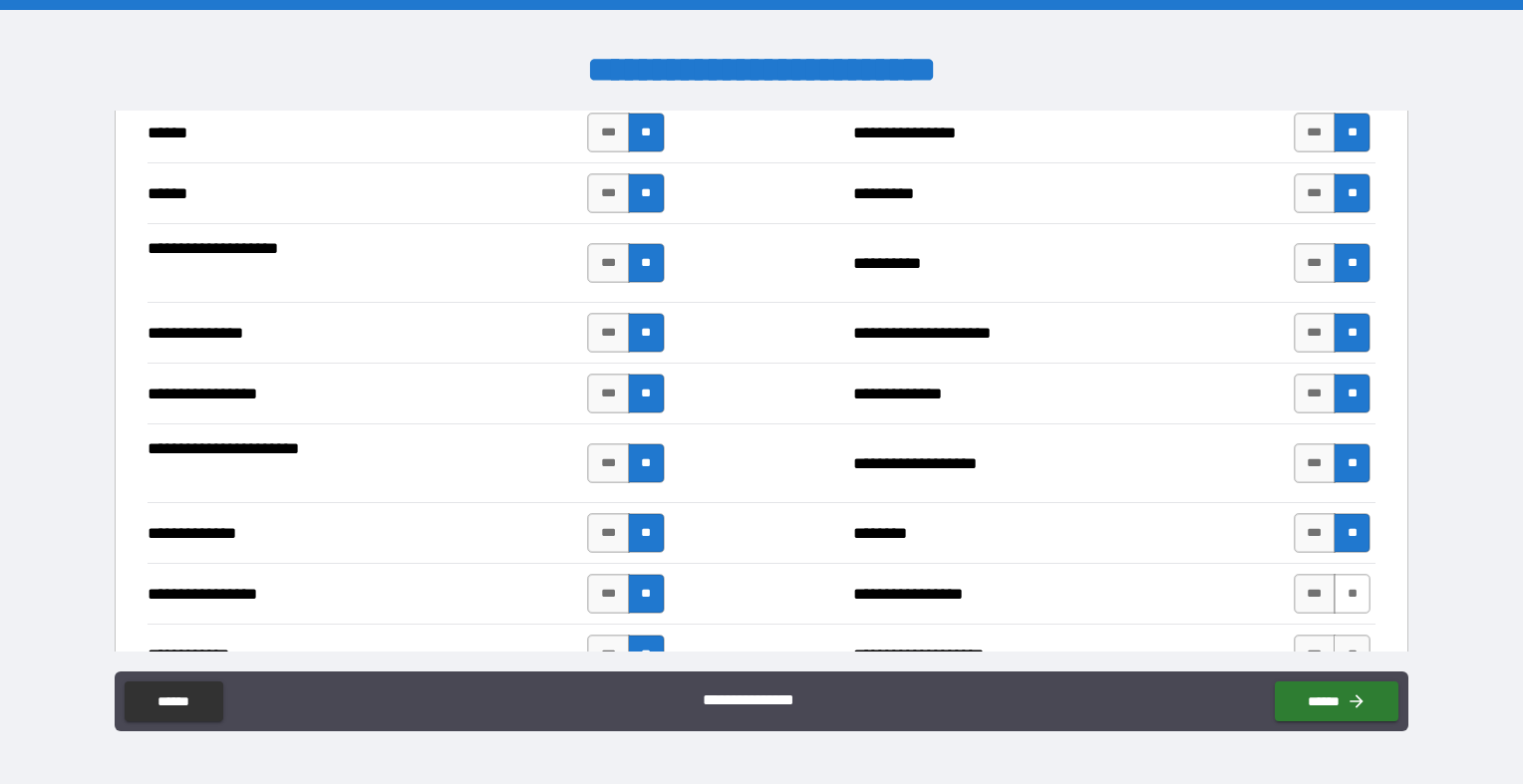 click on "**" at bounding box center (1352, 594) 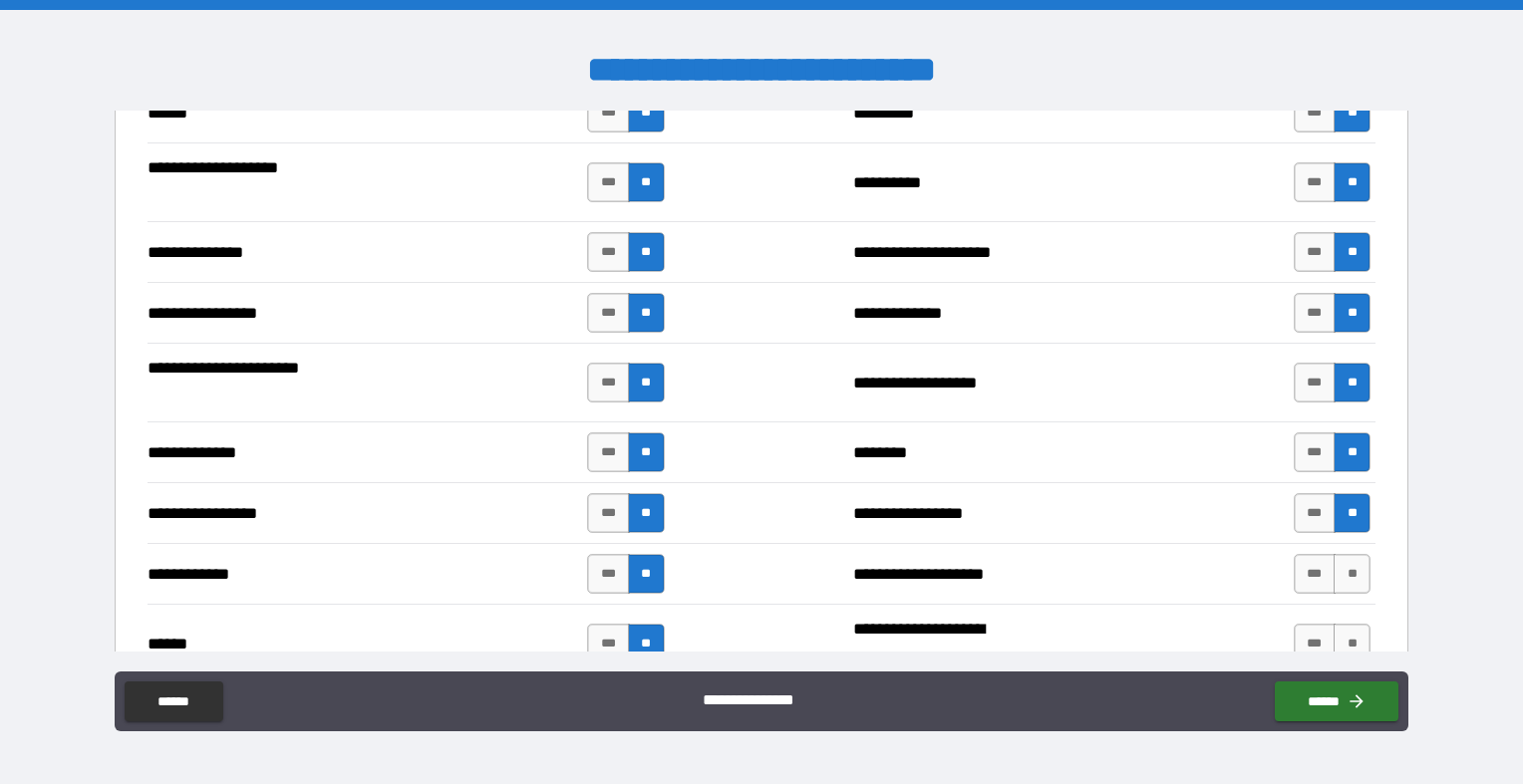scroll, scrollTop: 2462, scrollLeft: 0, axis: vertical 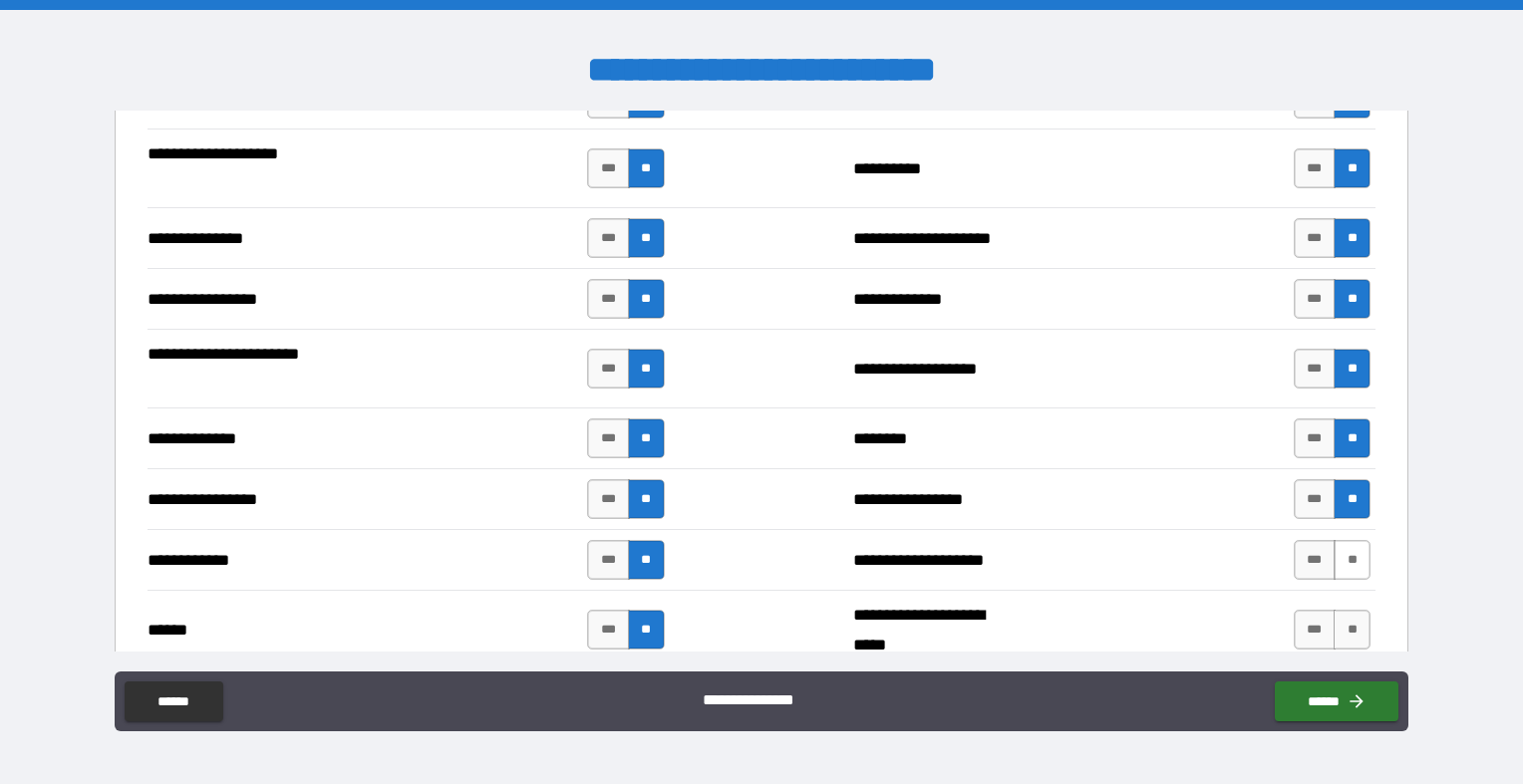 click on "**" at bounding box center (1352, 560) 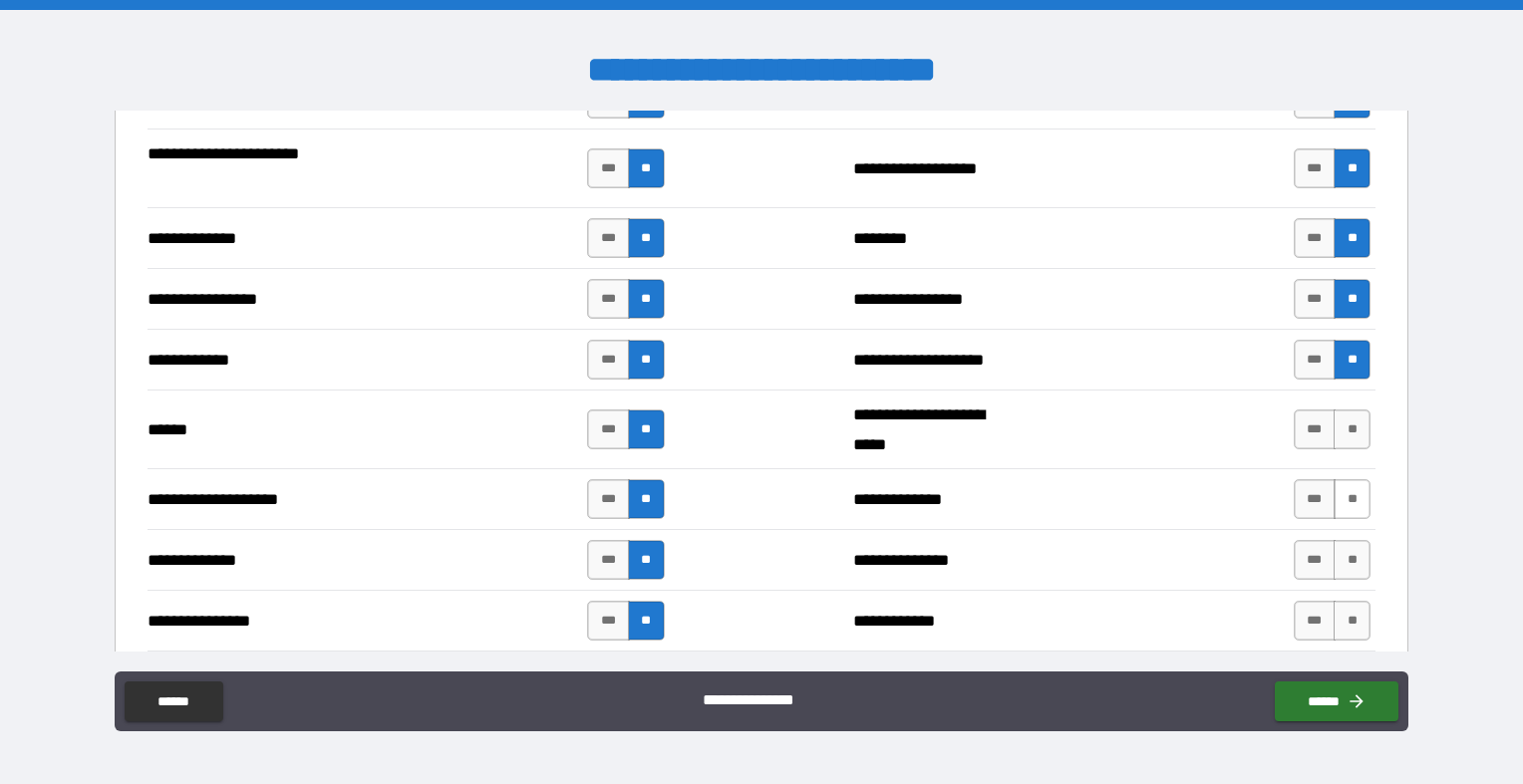 scroll, scrollTop: 2663, scrollLeft: 0, axis: vertical 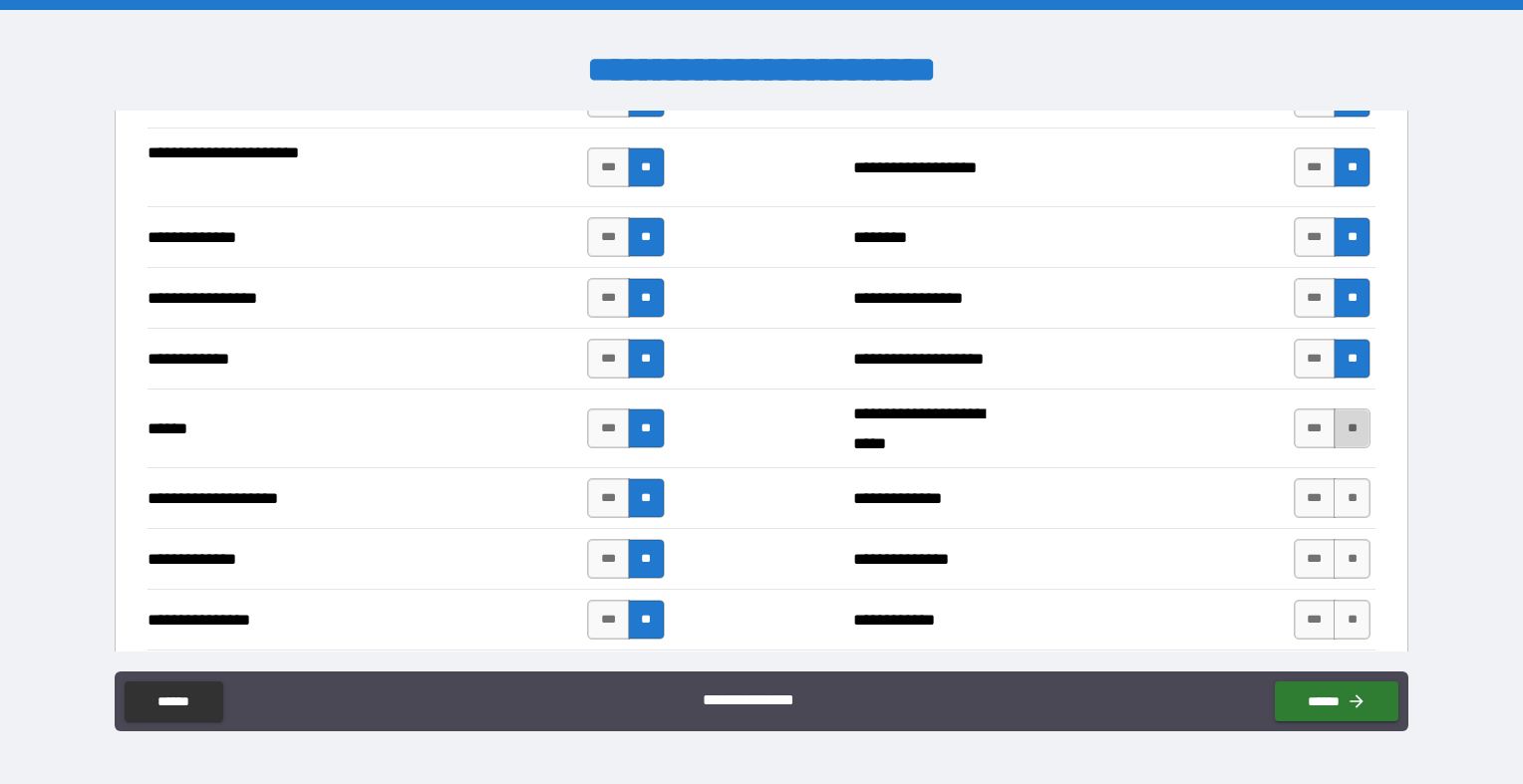 click on "**" at bounding box center [1352, 428] 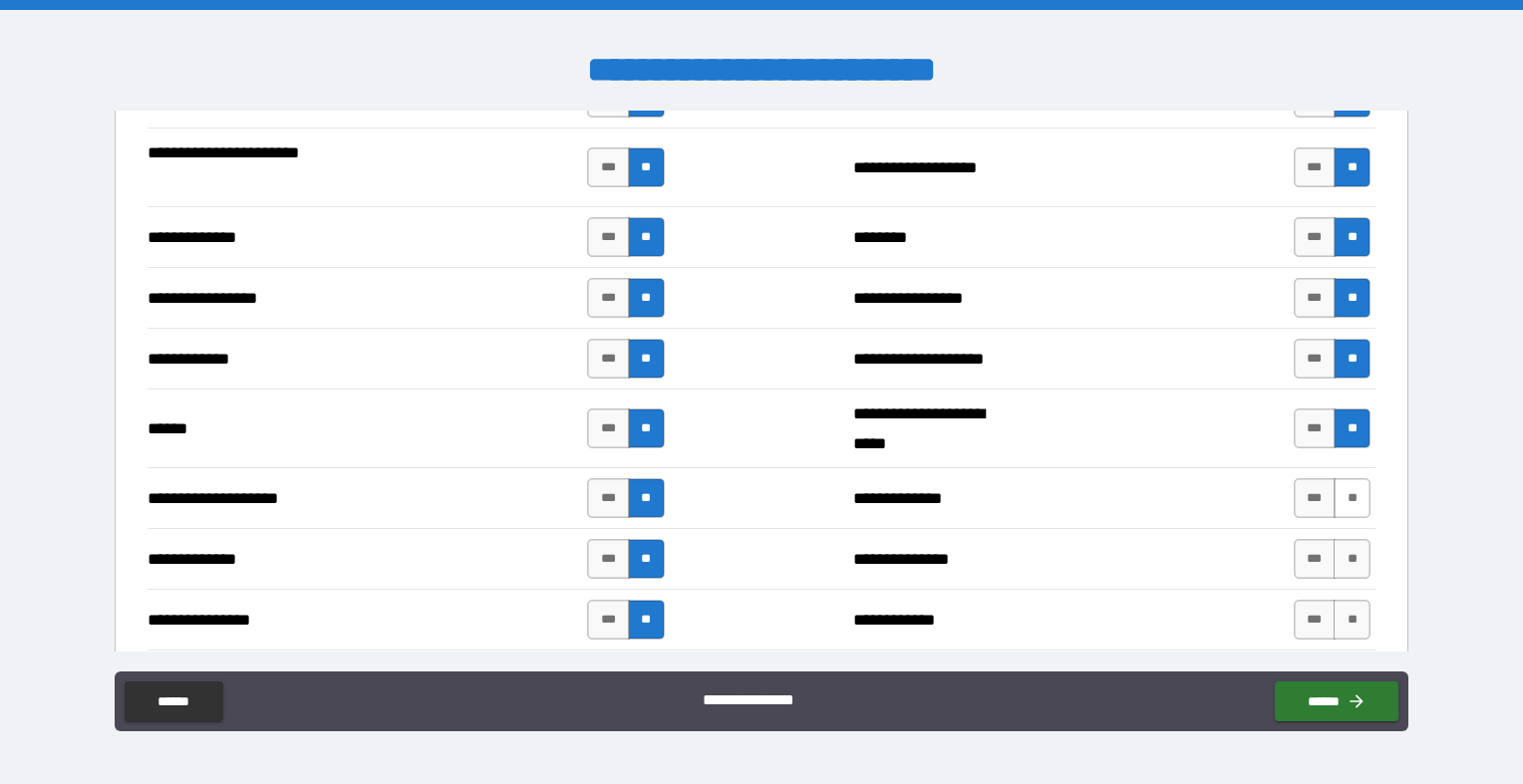 click on "**" at bounding box center (1352, 498) 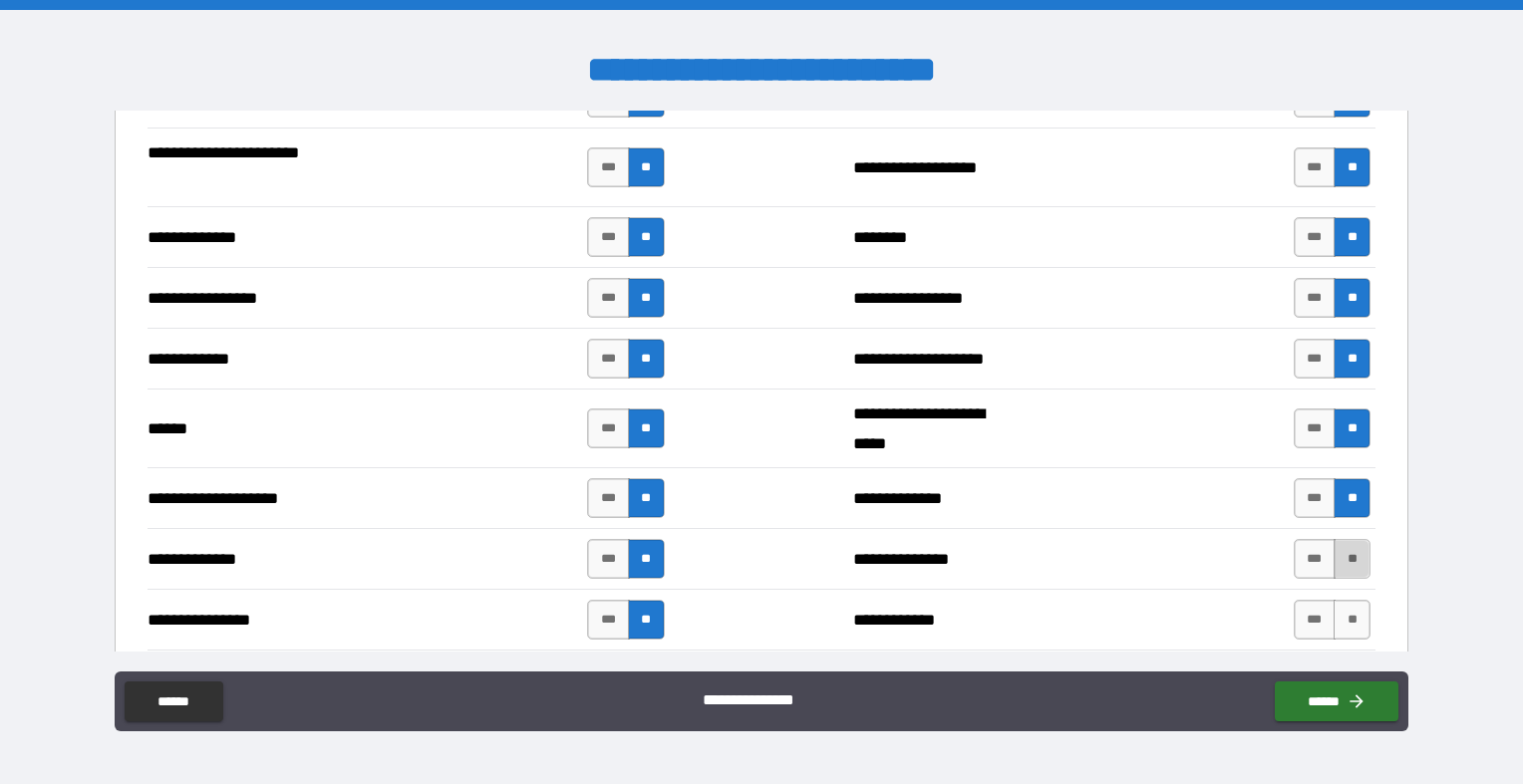 click on "**" at bounding box center (1352, 559) 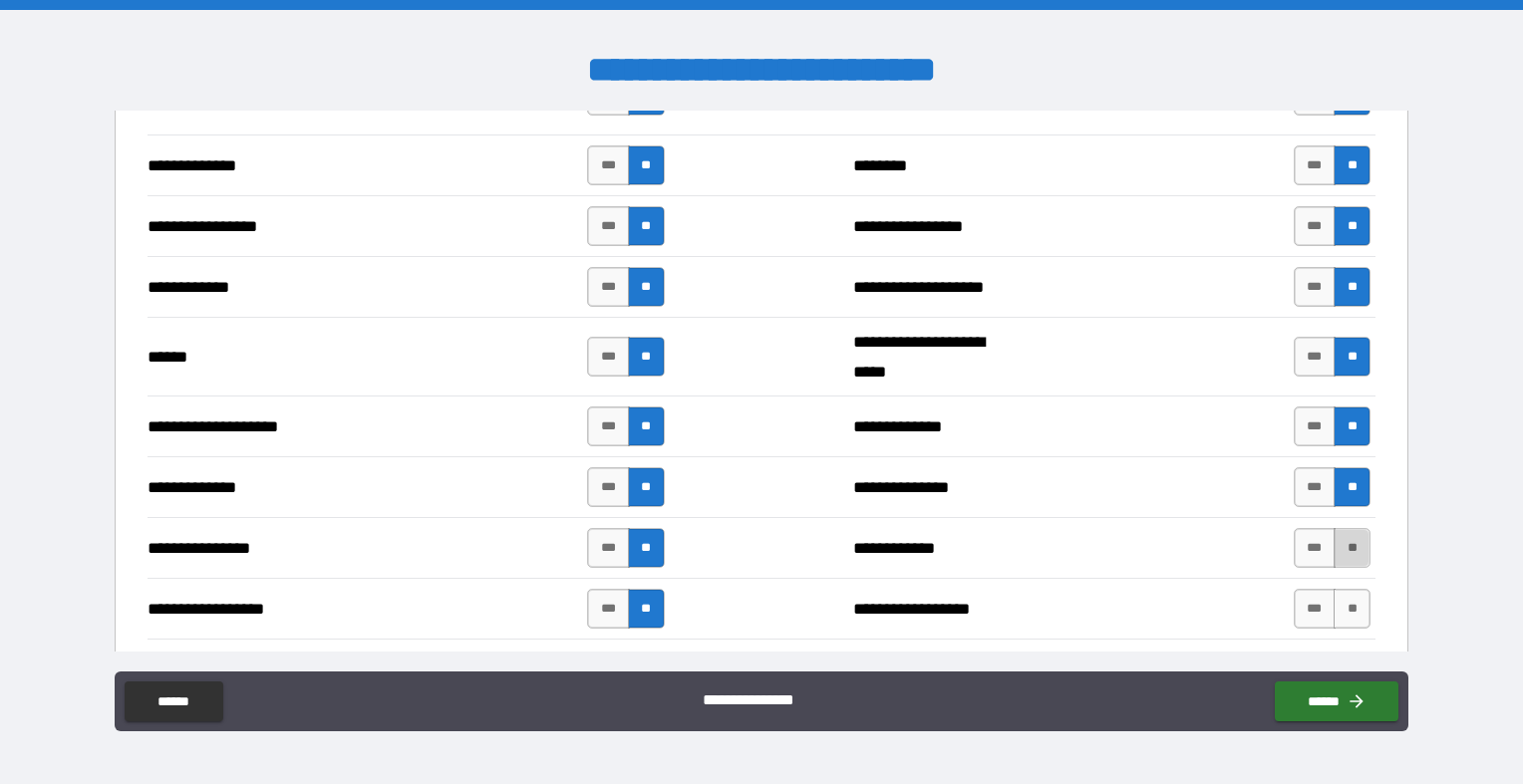 click on "**" at bounding box center (1352, 548) 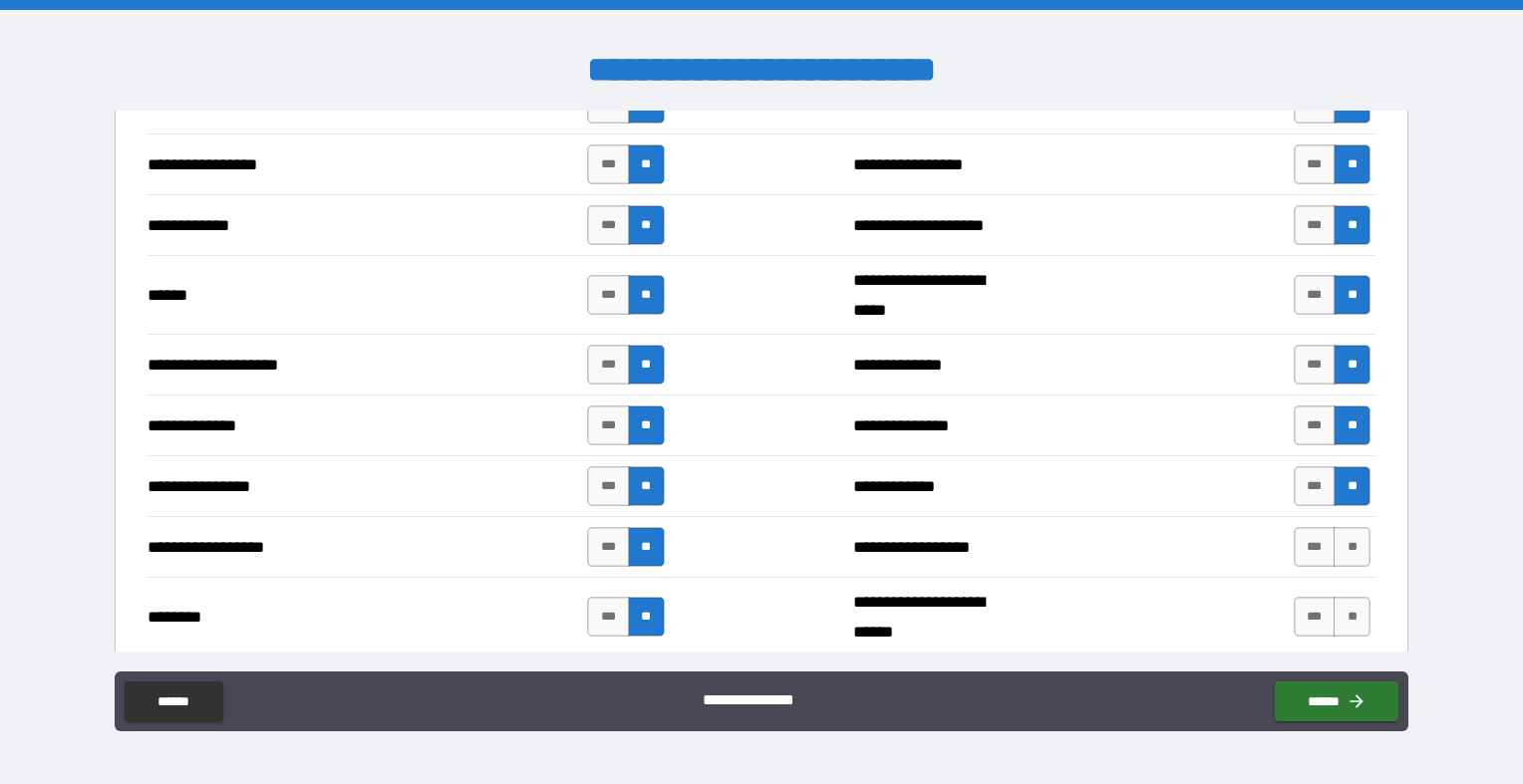 click on "*** **" at bounding box center [1332, 547] 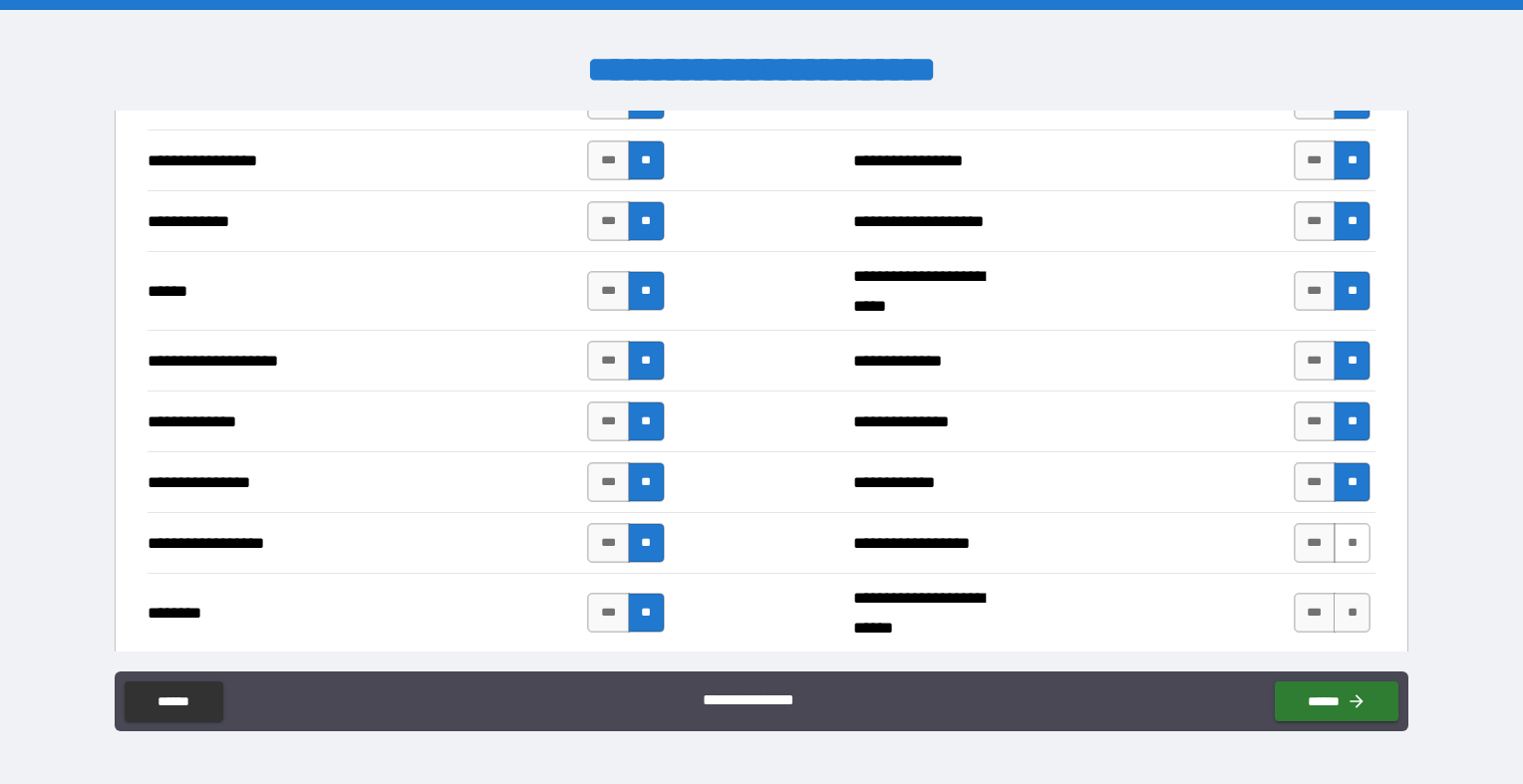 click on "**" at bounding box center [1352, 543] 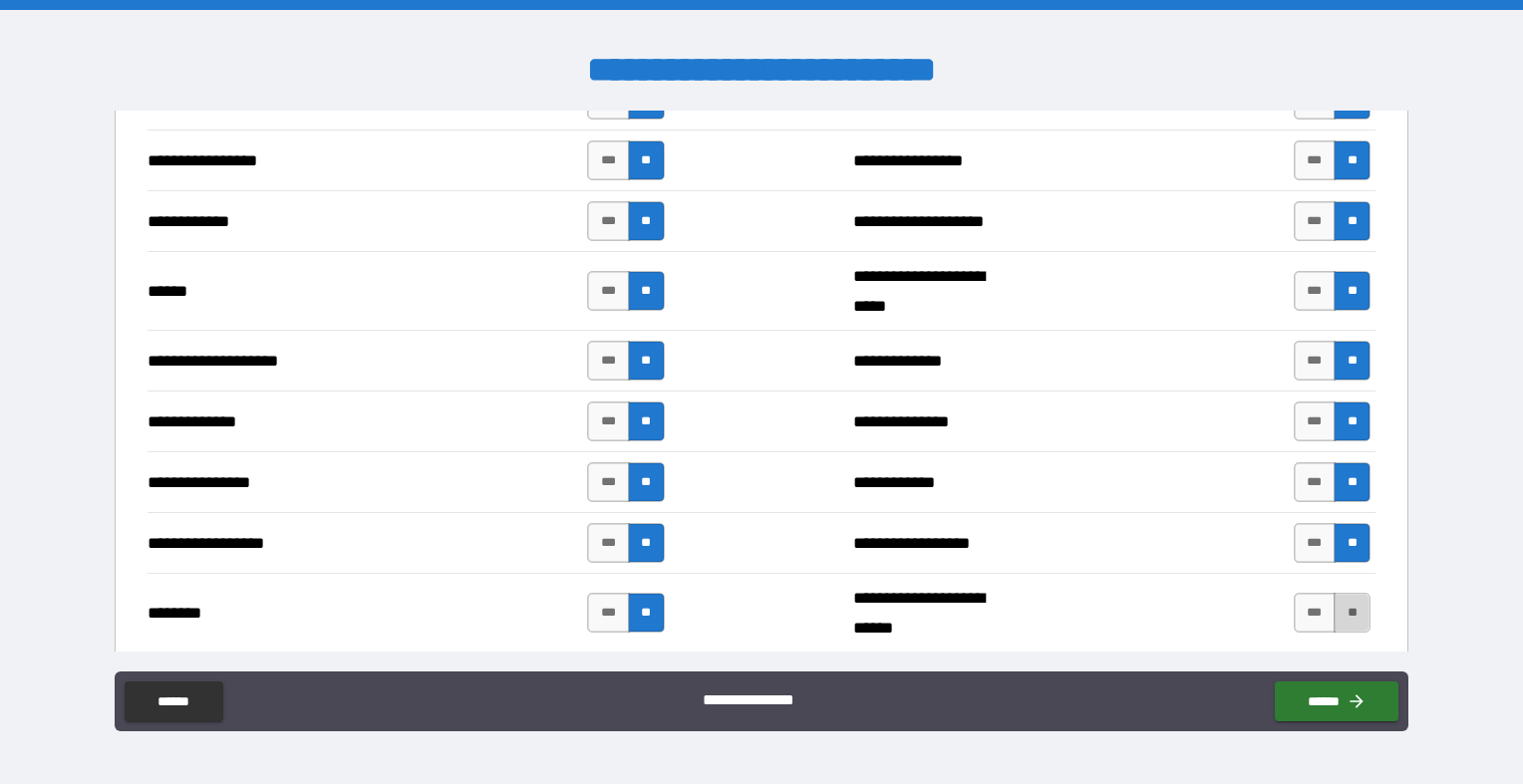 click on "**" at bounding box center (1352, 613) 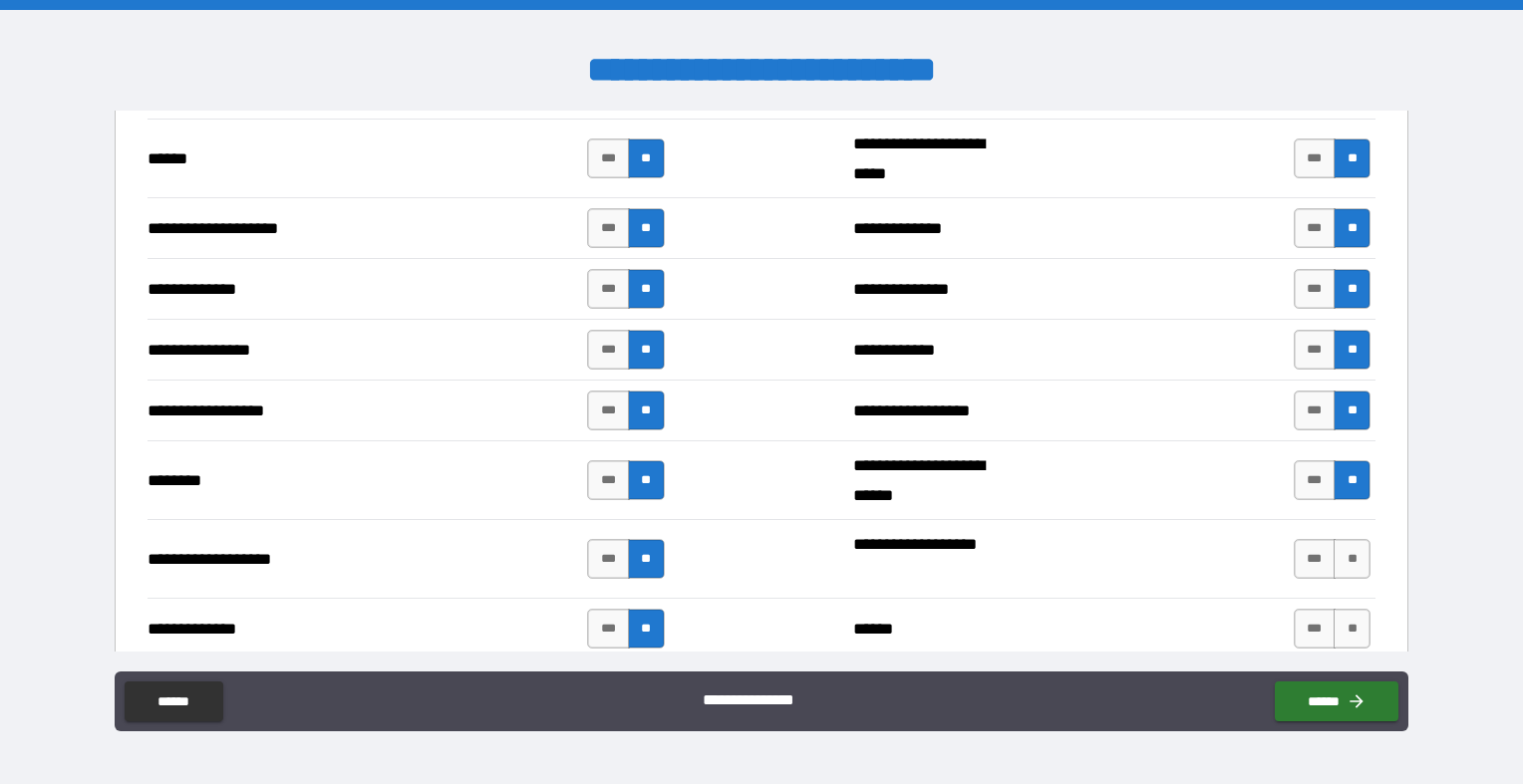 scroll, scrollTop: 2947, scrollLeft: 0, axis: vertical 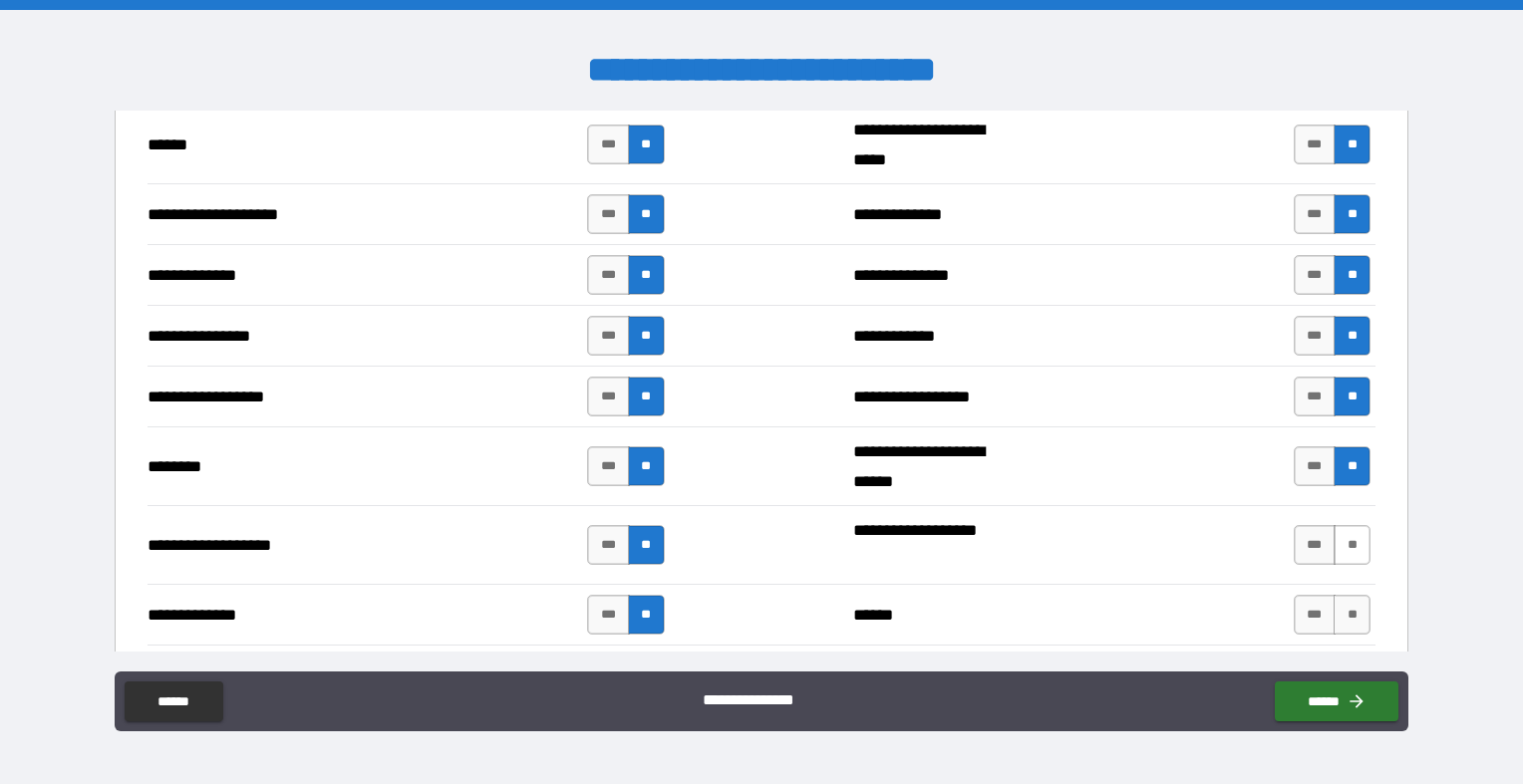click on "**" at bounding box center (1352, 545) 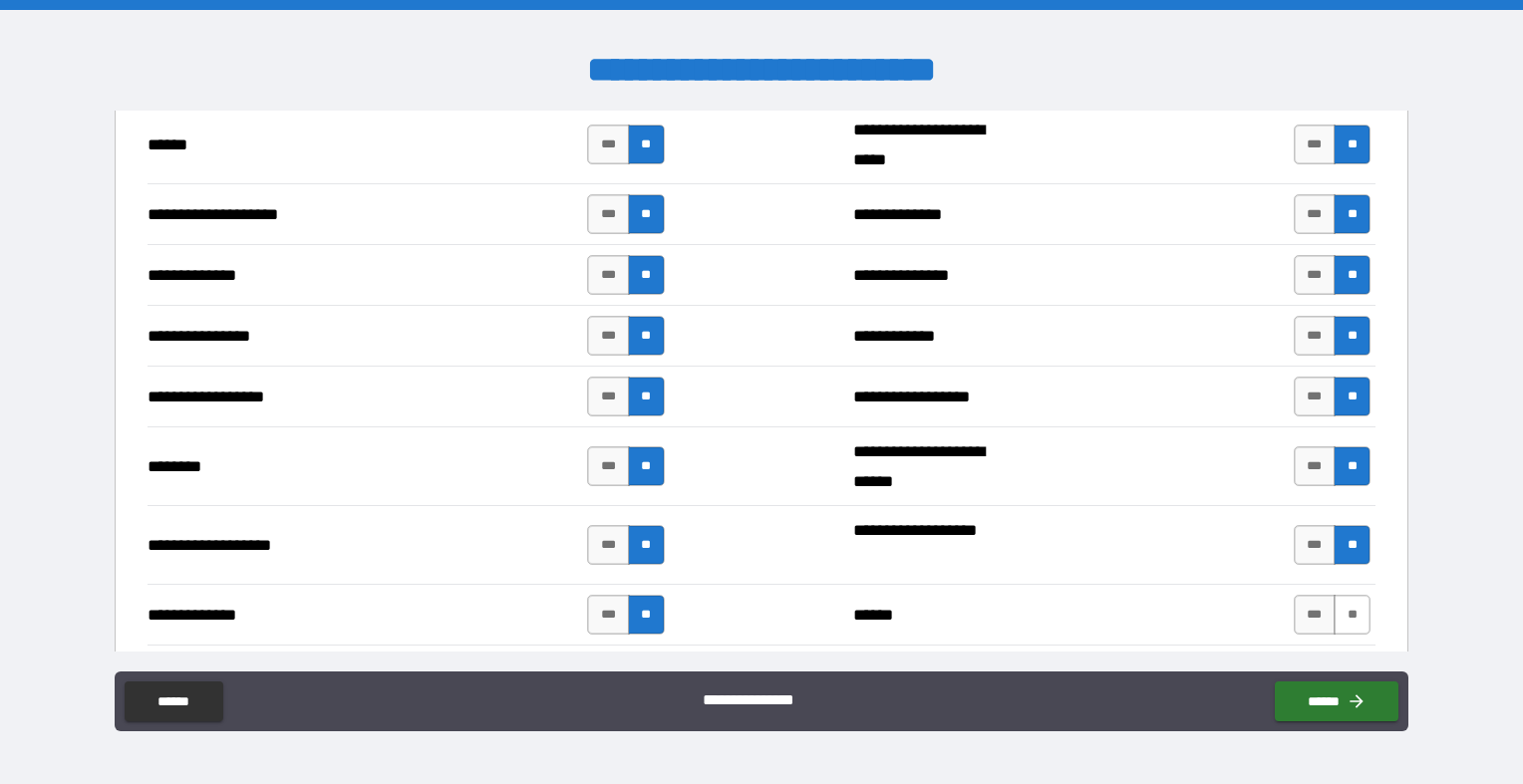 click on "**" at bounding box center (1352, 615) 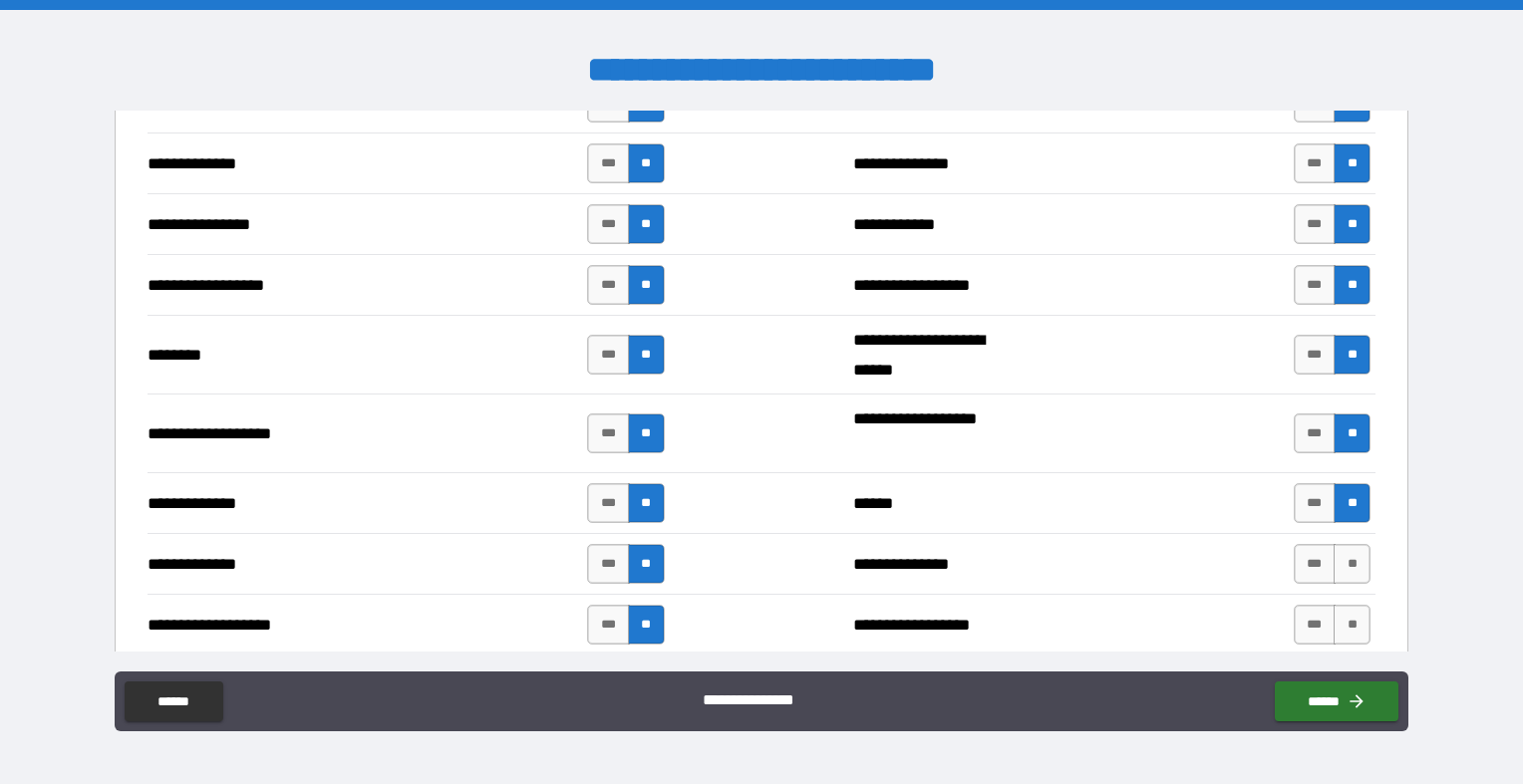 scroll, scrollTop: 3098, scrollLeft: 0, axis: vertical 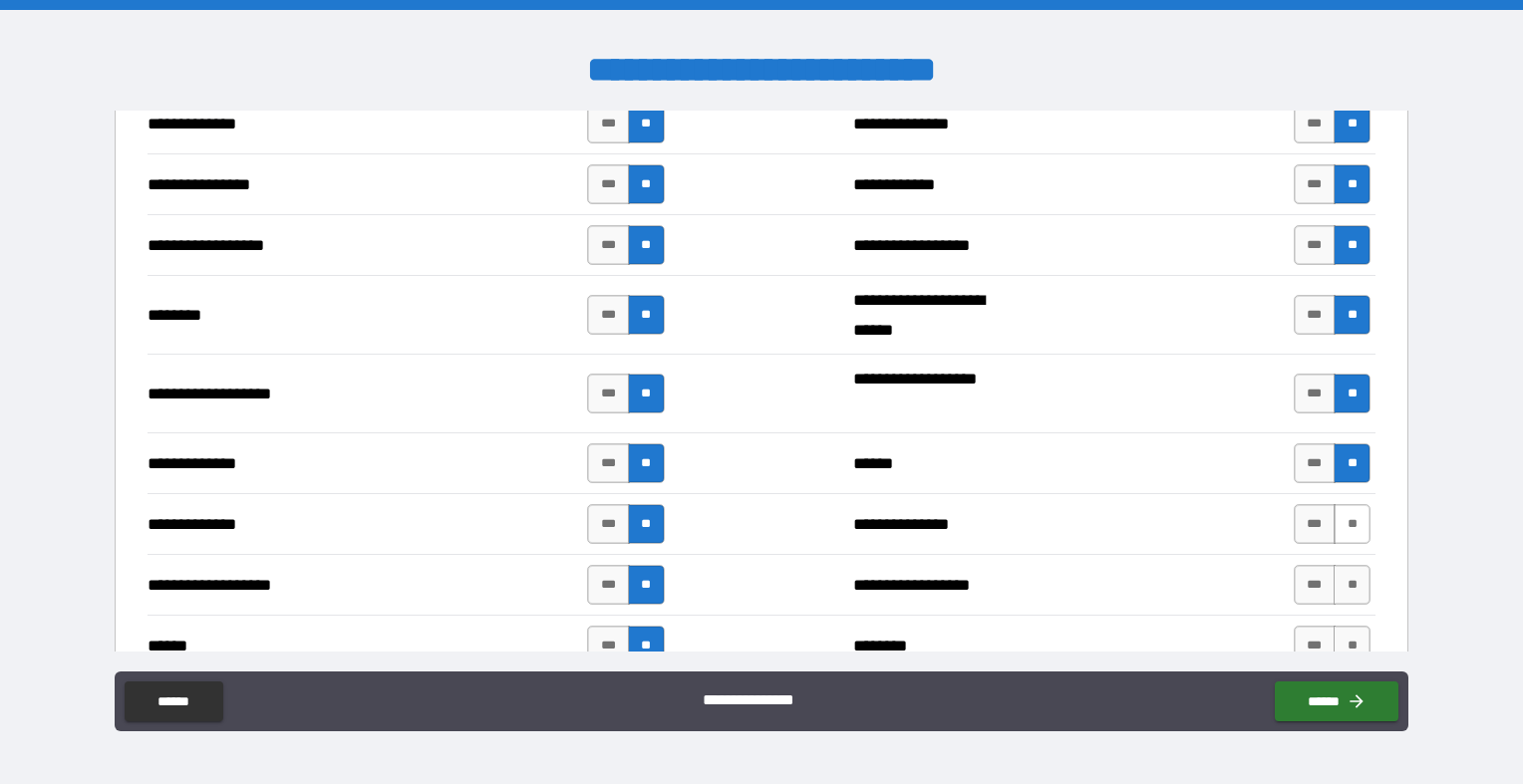 click on "**" at bounding box center (1352, 524) 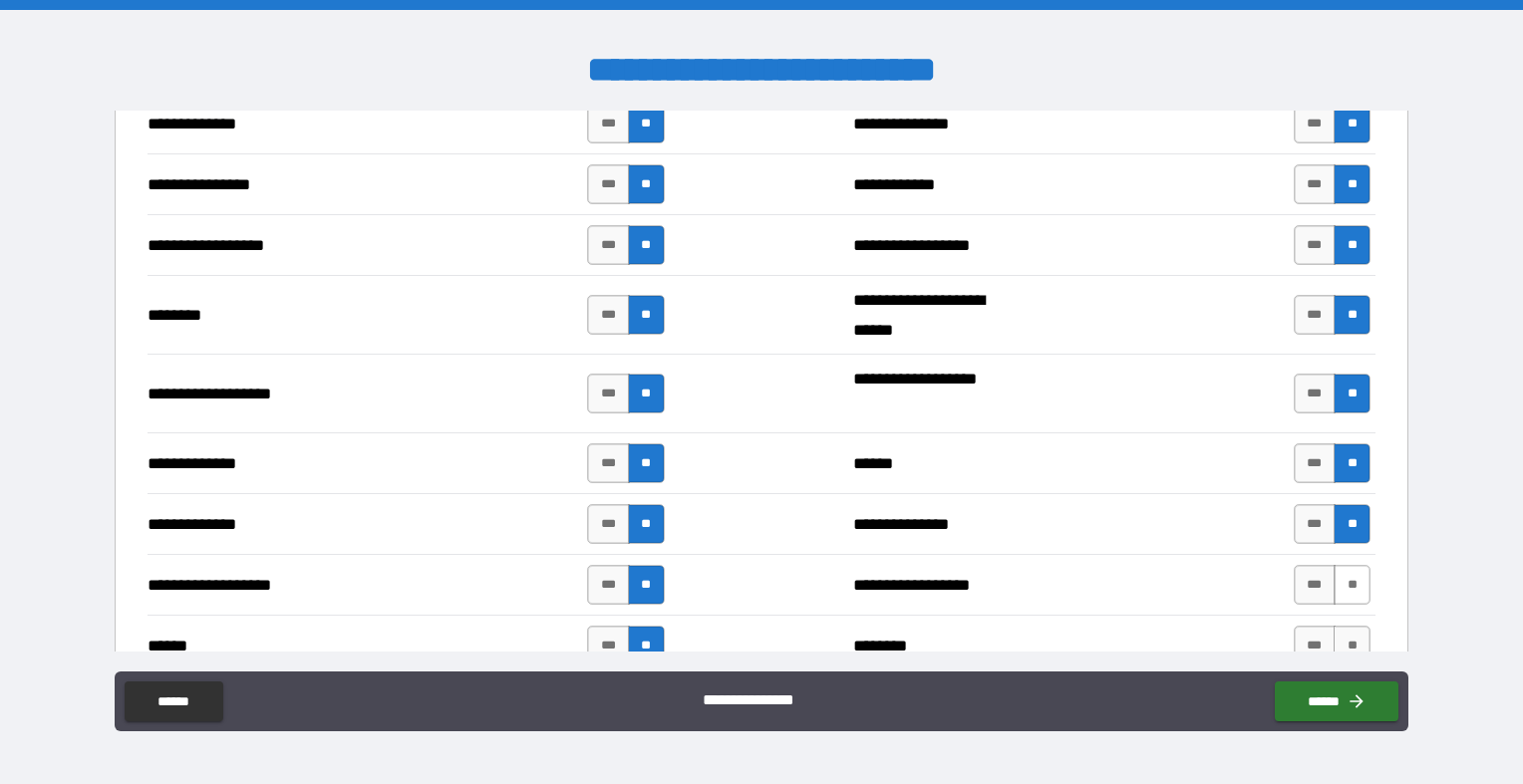 click on "**" at bounding box center [1352, 585] 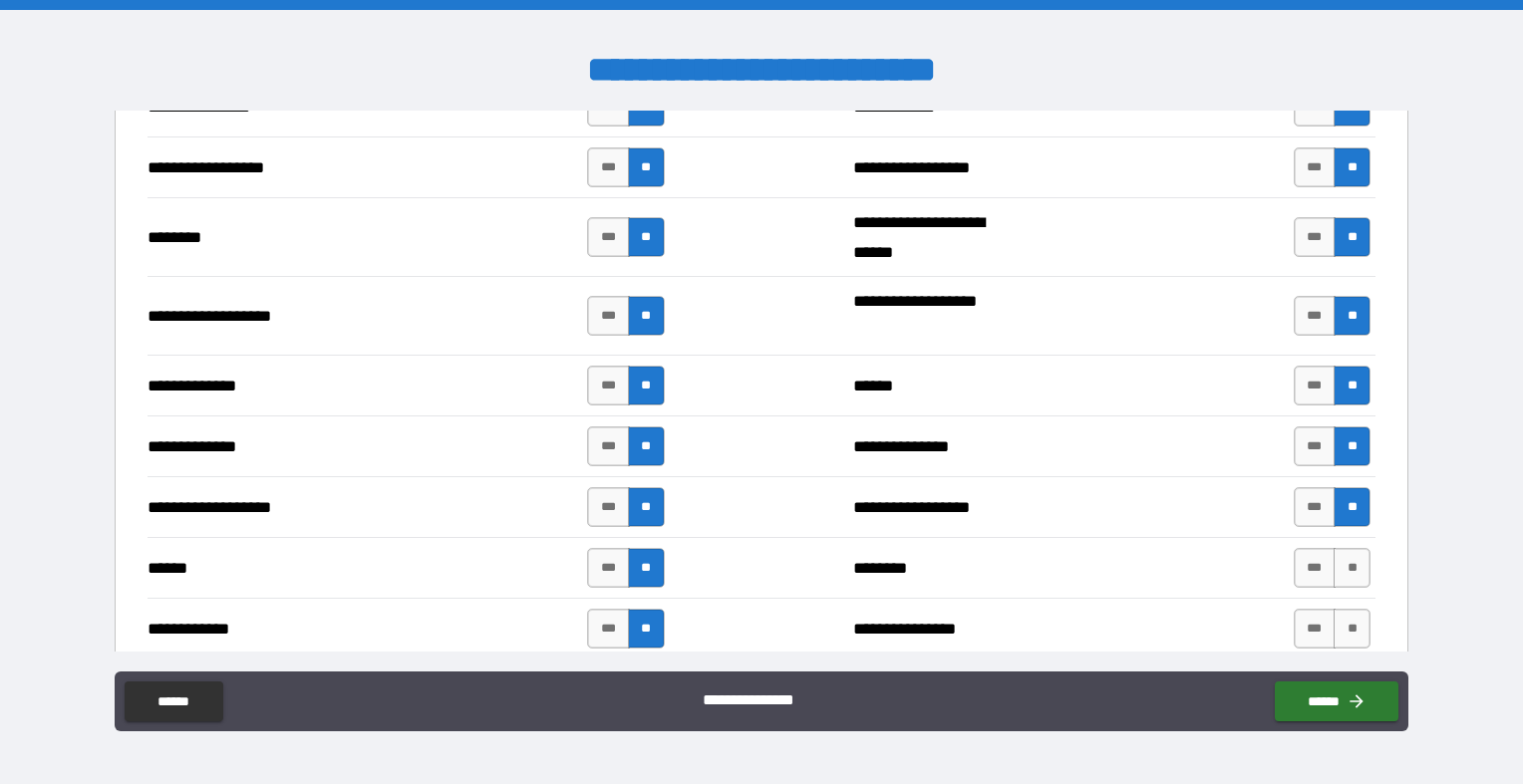 scroll, scrollTop: 3186, scrollLeft: 0, axis: vertical 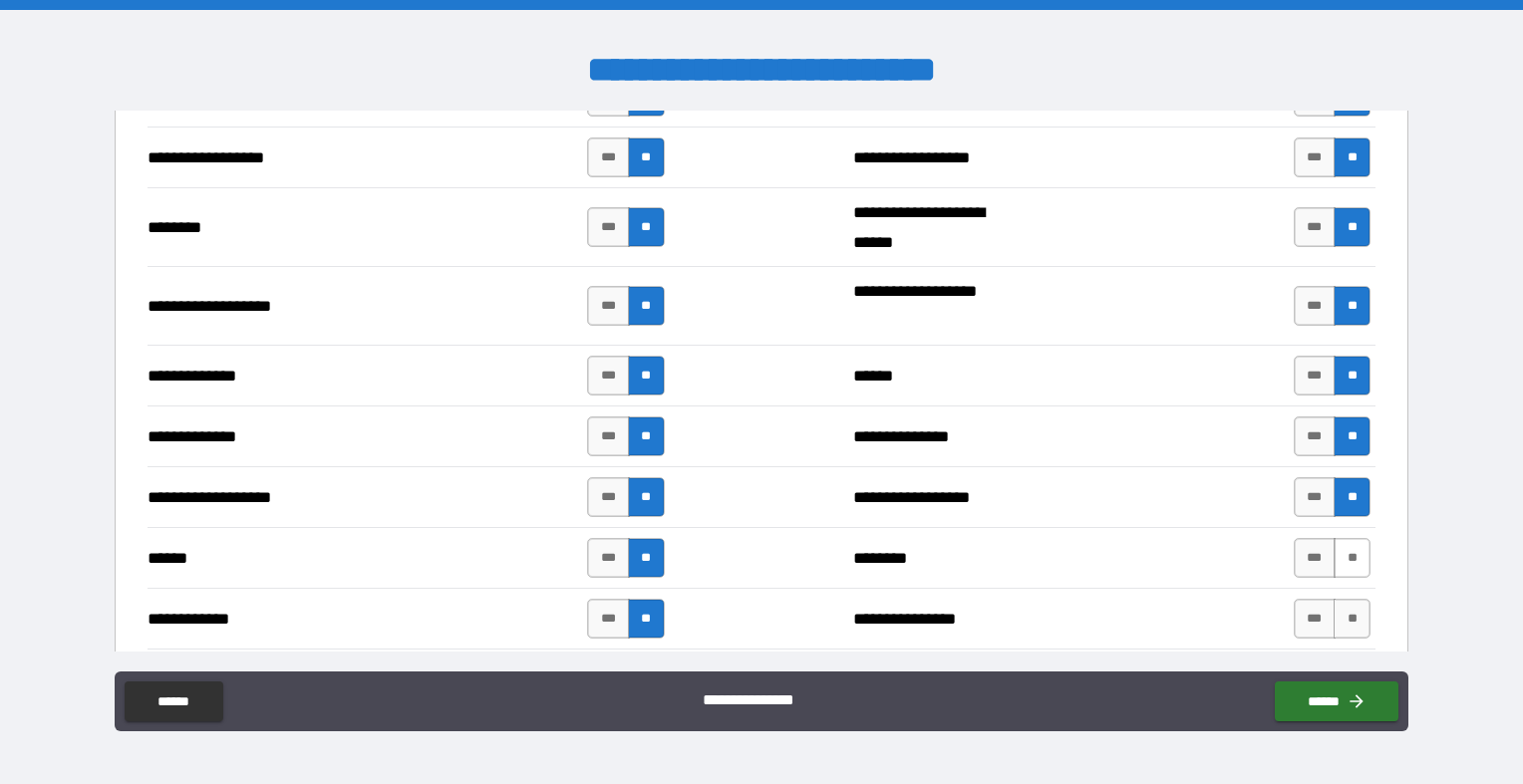 click on "**" at bounding box center [1352, 558] 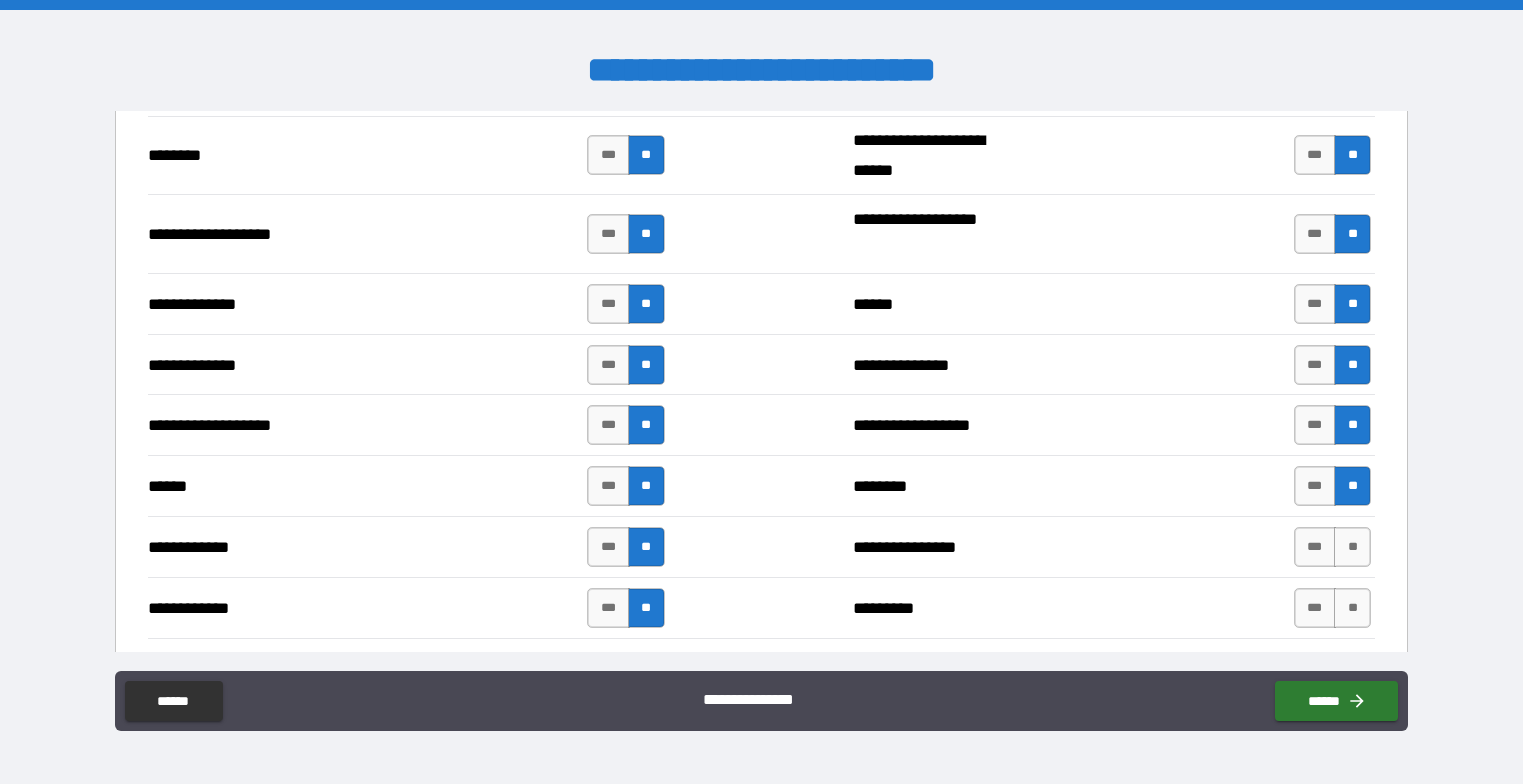 scroll, scrollTop: 3261, scrollLeft: 0, axis: vertical 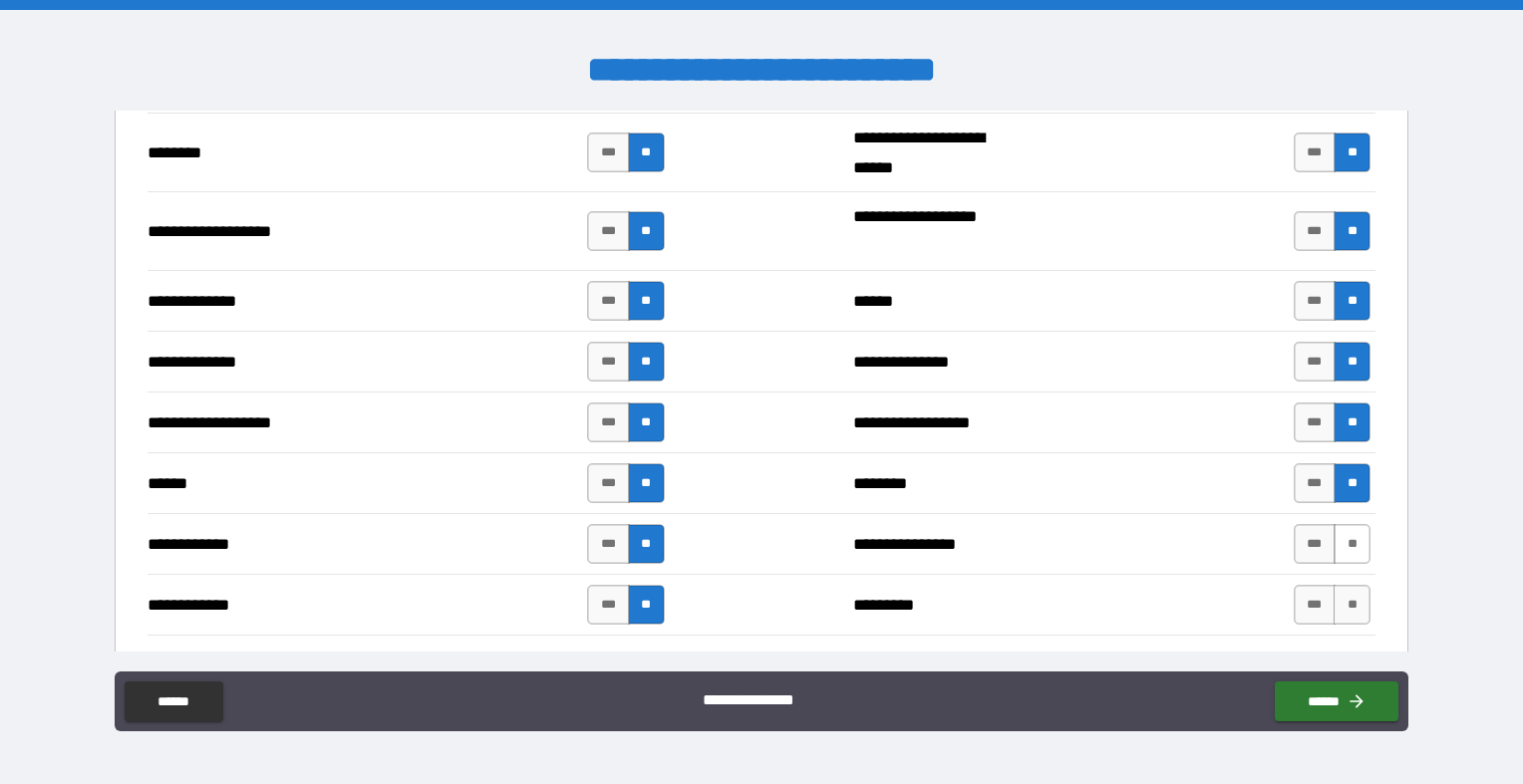 click on "**" at bounding box center [1352, 544] 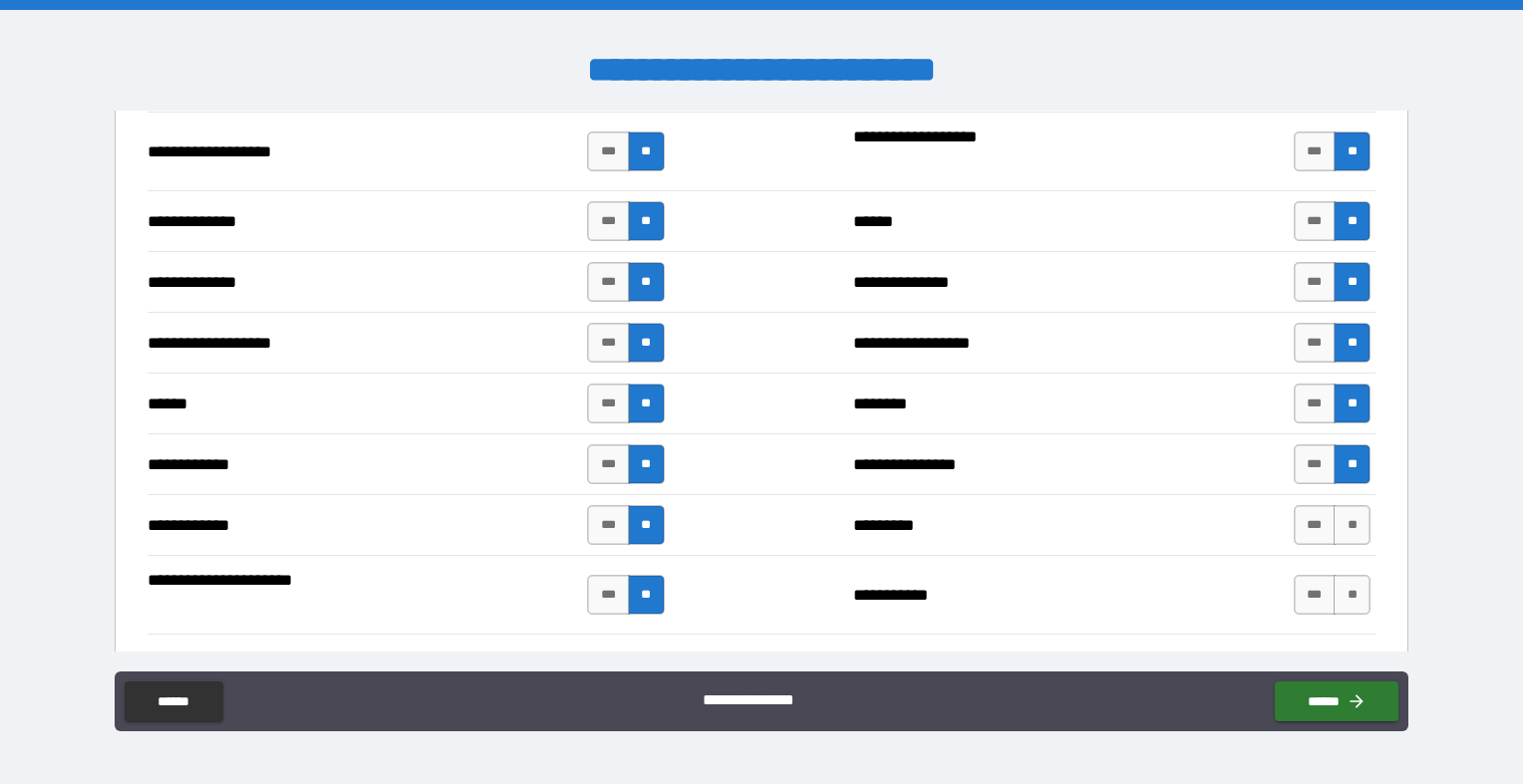 scroll, scrollTop: 3345, scrollLeft: 0, axis: vertical 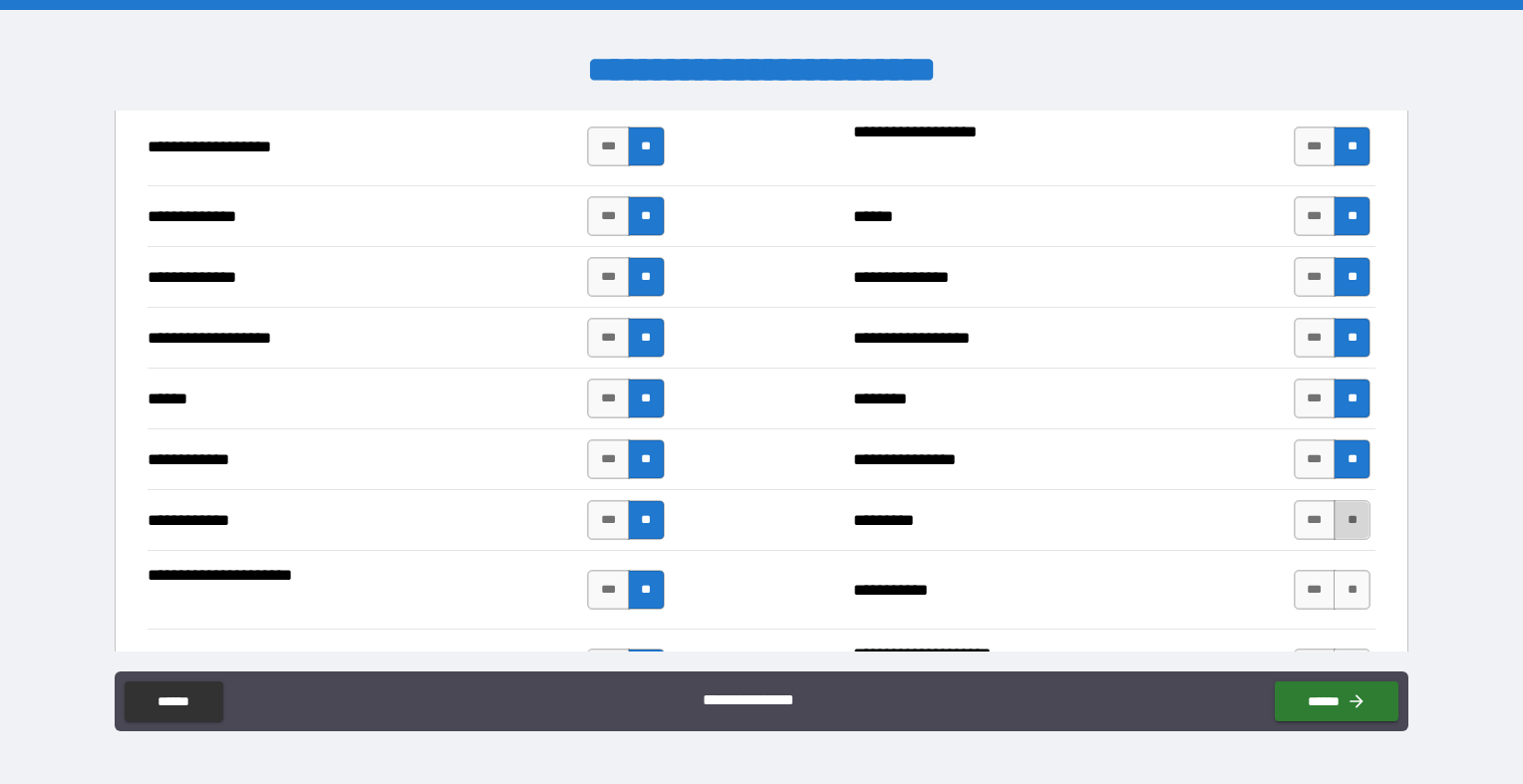 click on "**" at bounding box center (1352, 520) 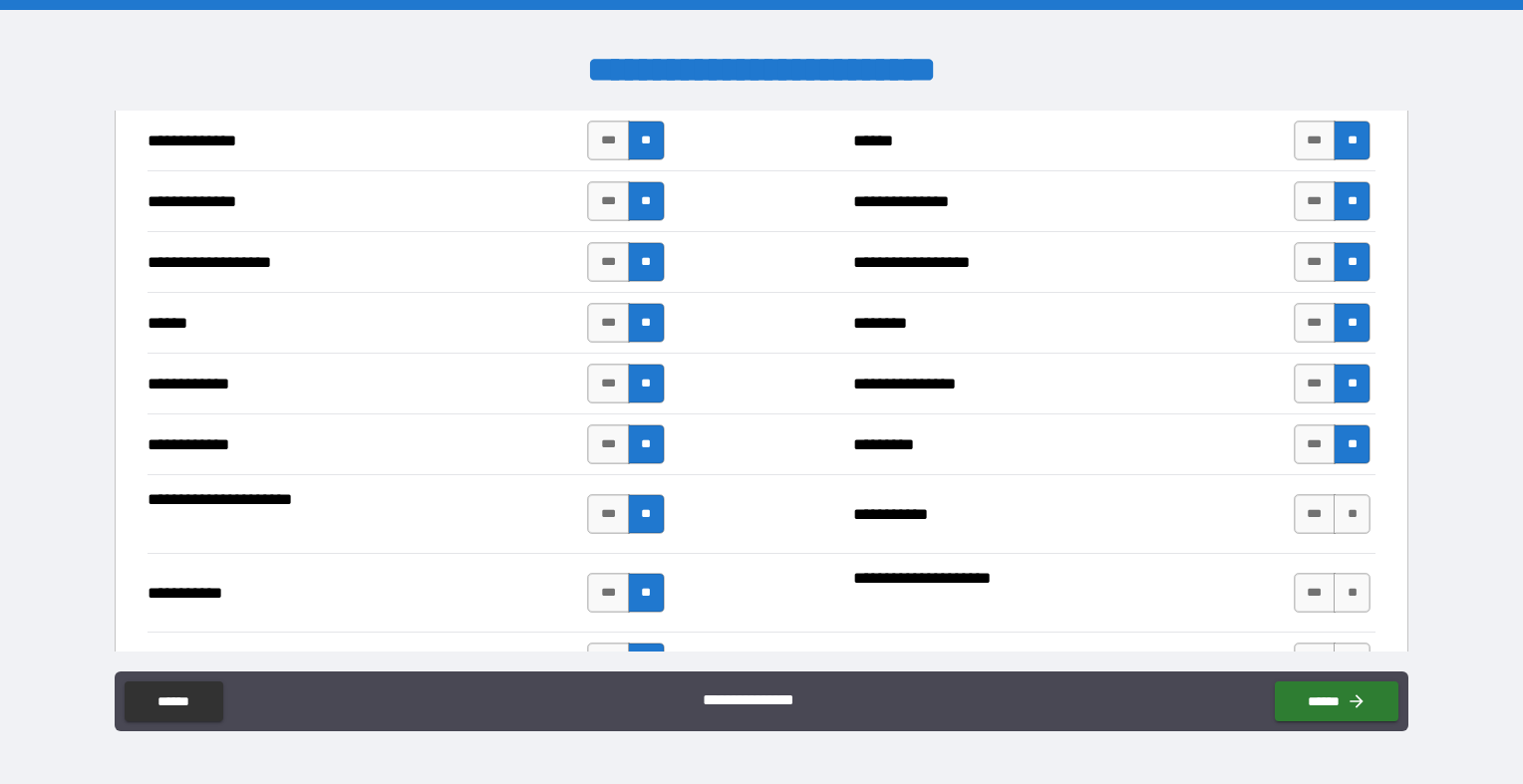 scroll, scrollTop: 3429, scrollLeft: 0, axis: vertical 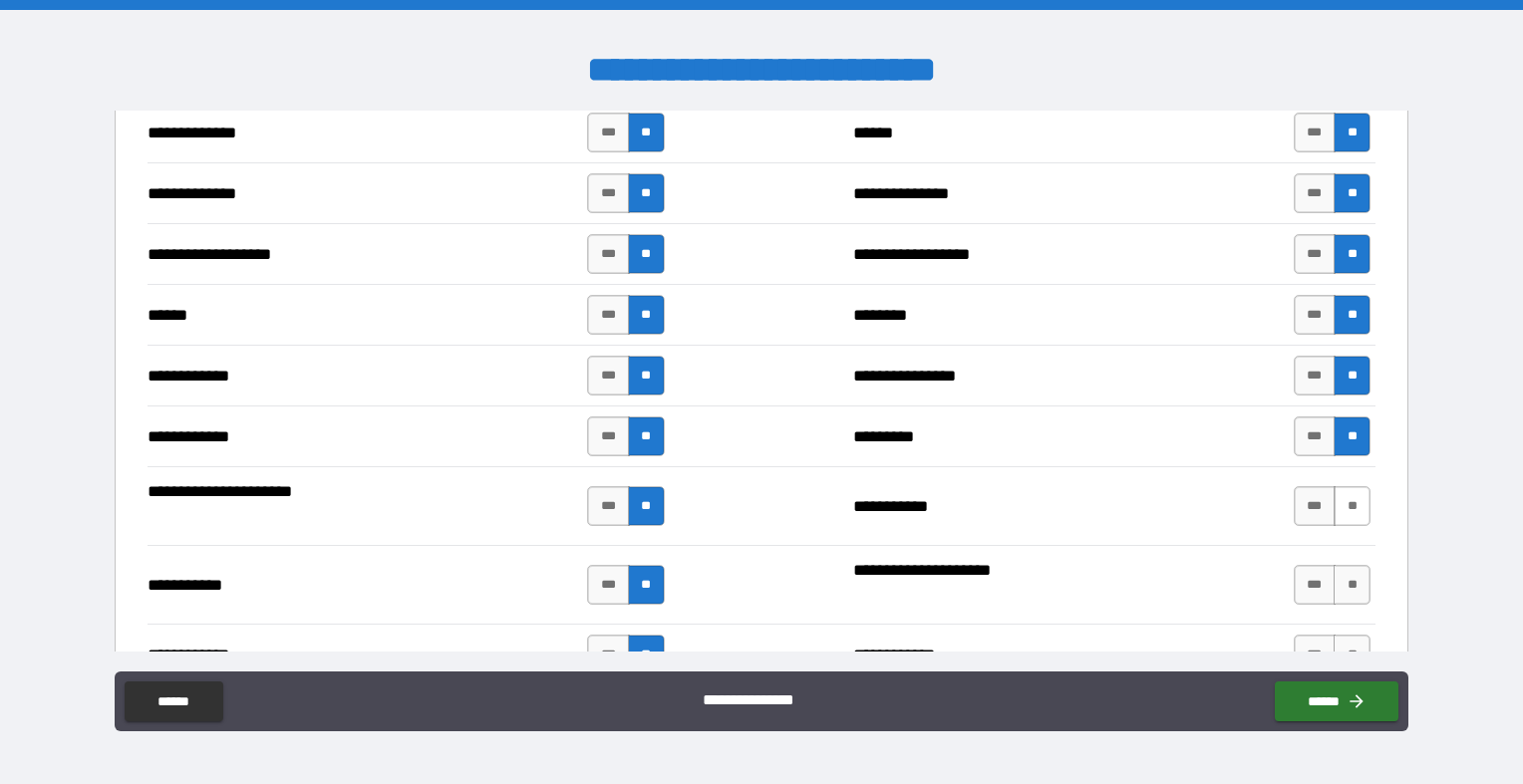 click on "**" at bounding box center [1352, 506] 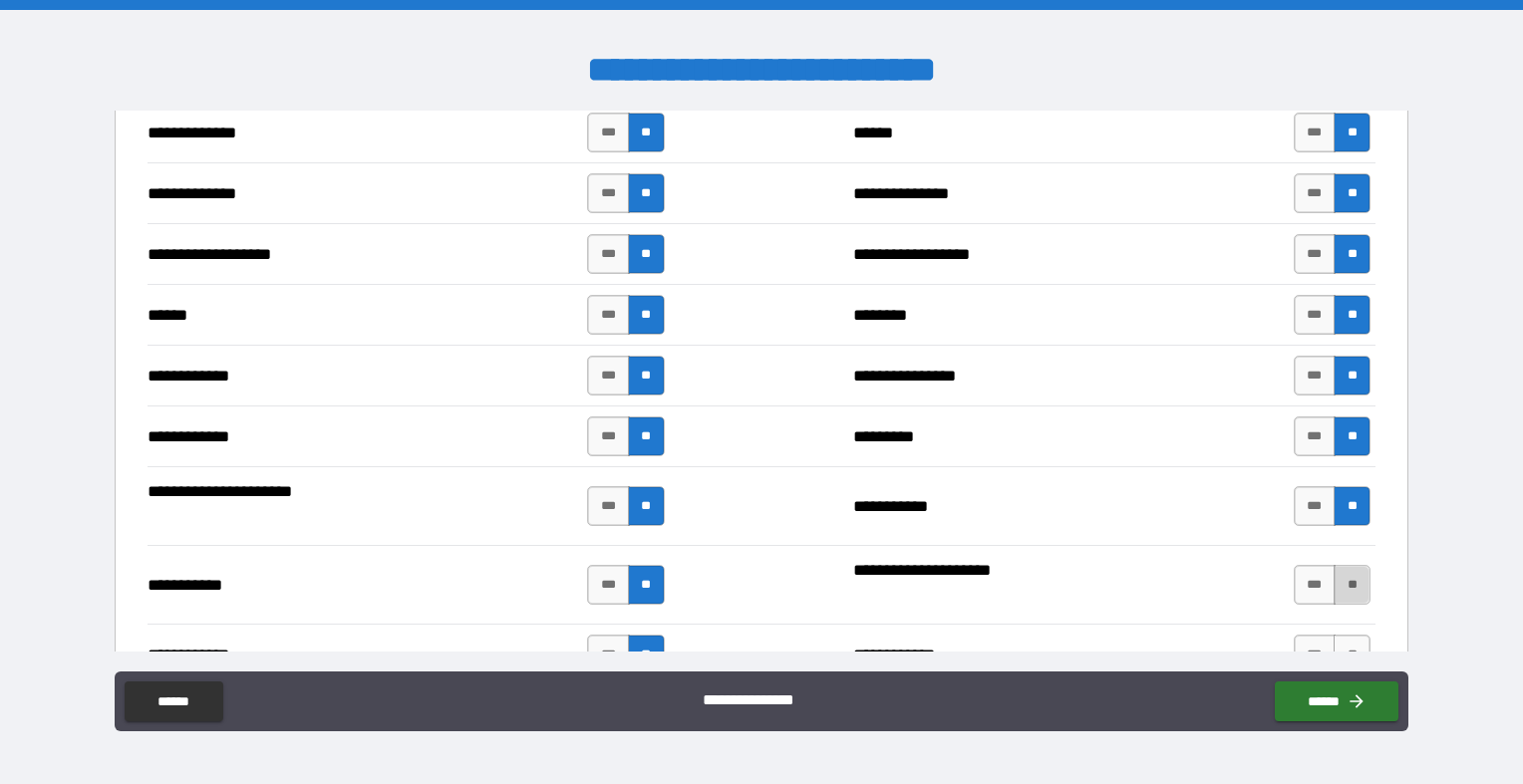 click on "**" at bounding box center [1352, 585] 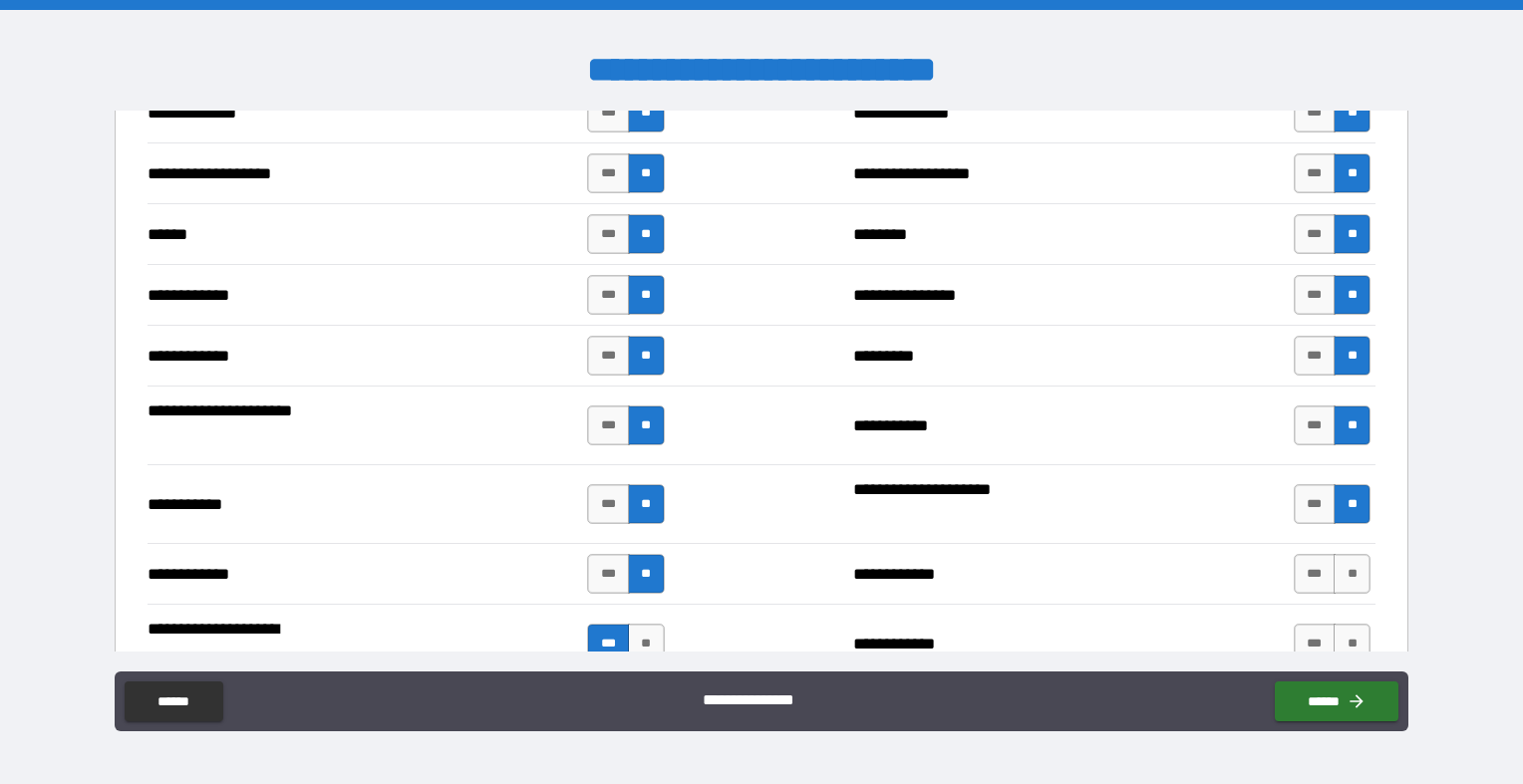 scroll, scrollTop: 3518, scrollLeft: 0, axis: vertical 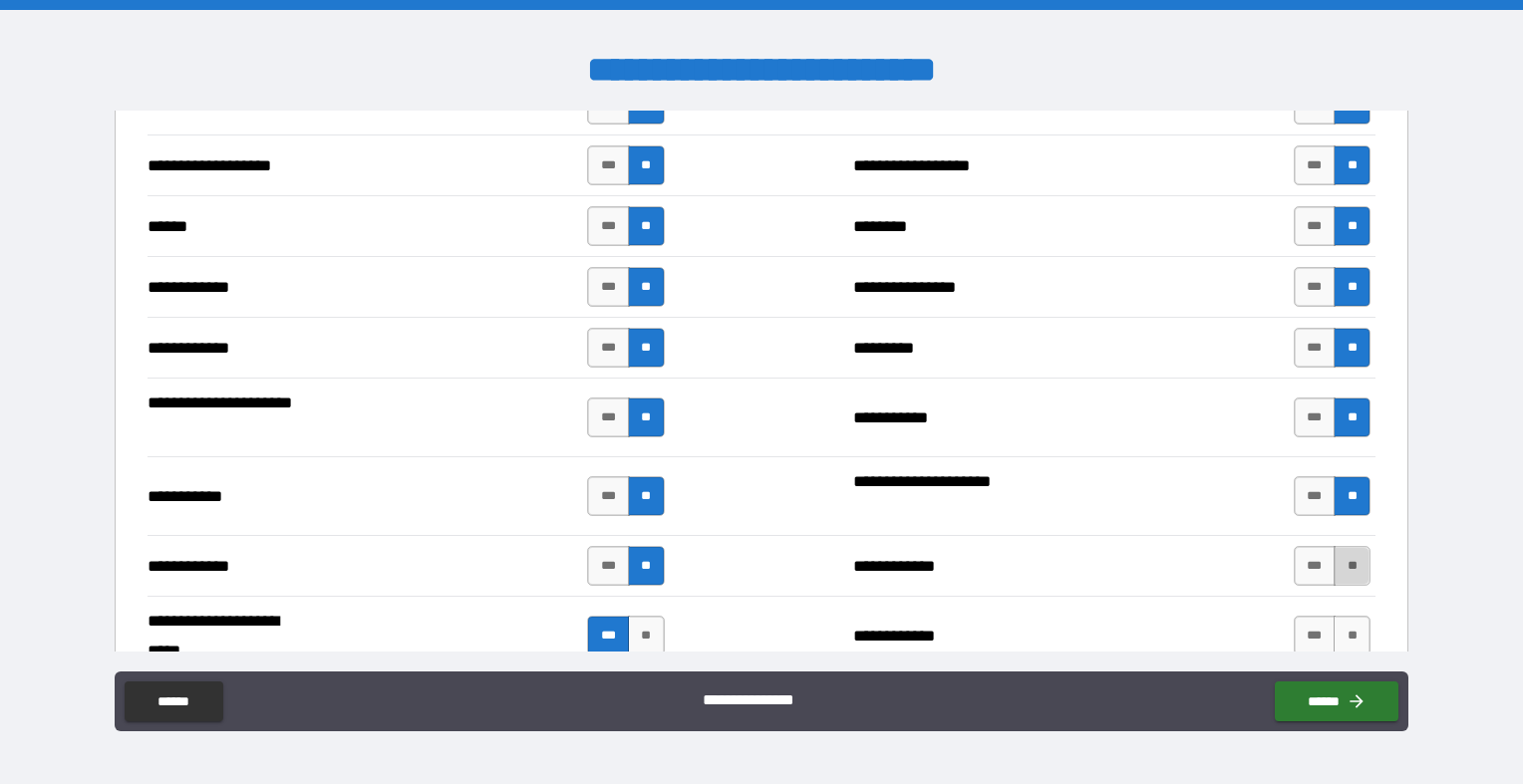 click on "**" at bounding box center (1352, 566) 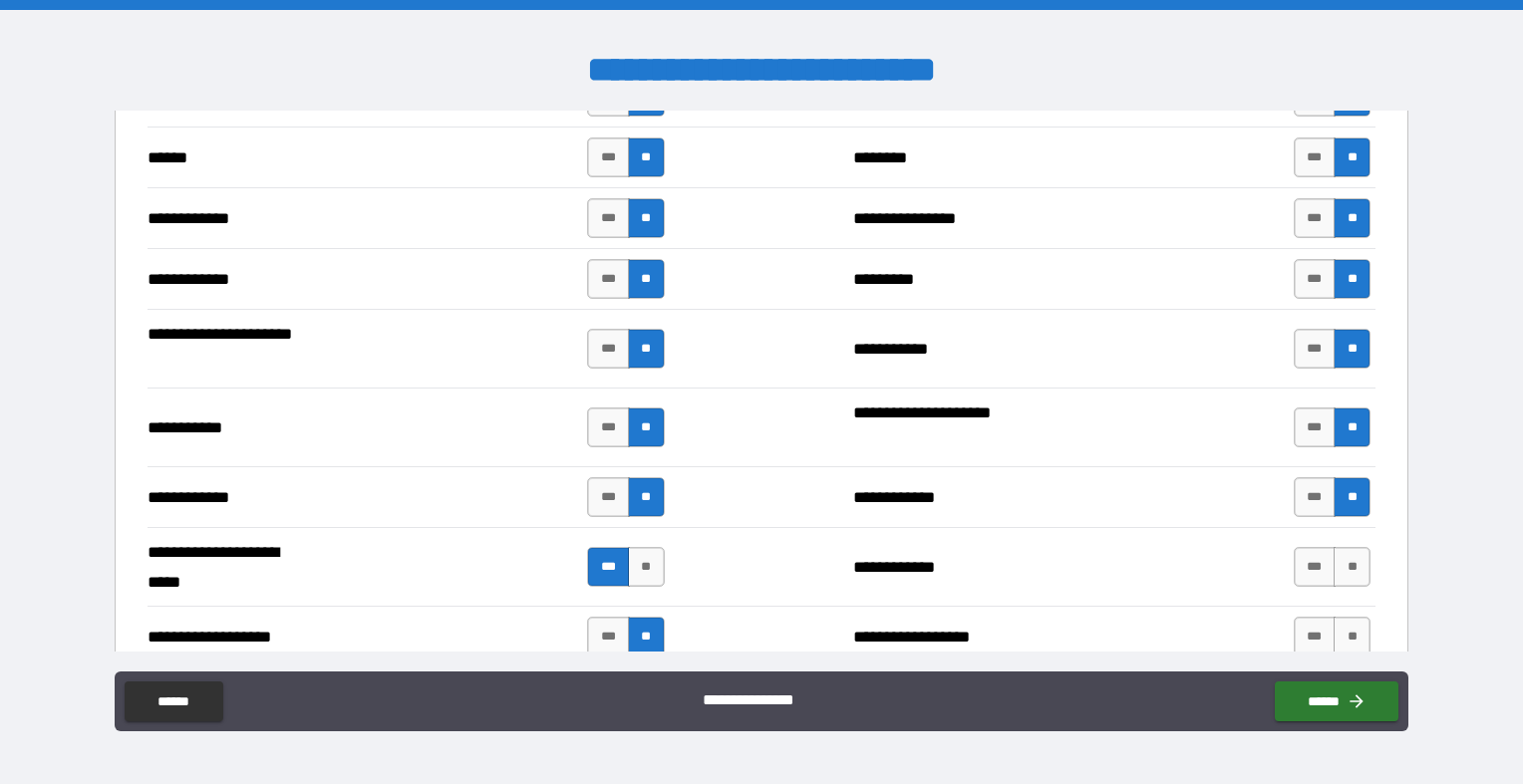 scroll, scrollTop: 3597, scrollLeft: 0, axis: vertical 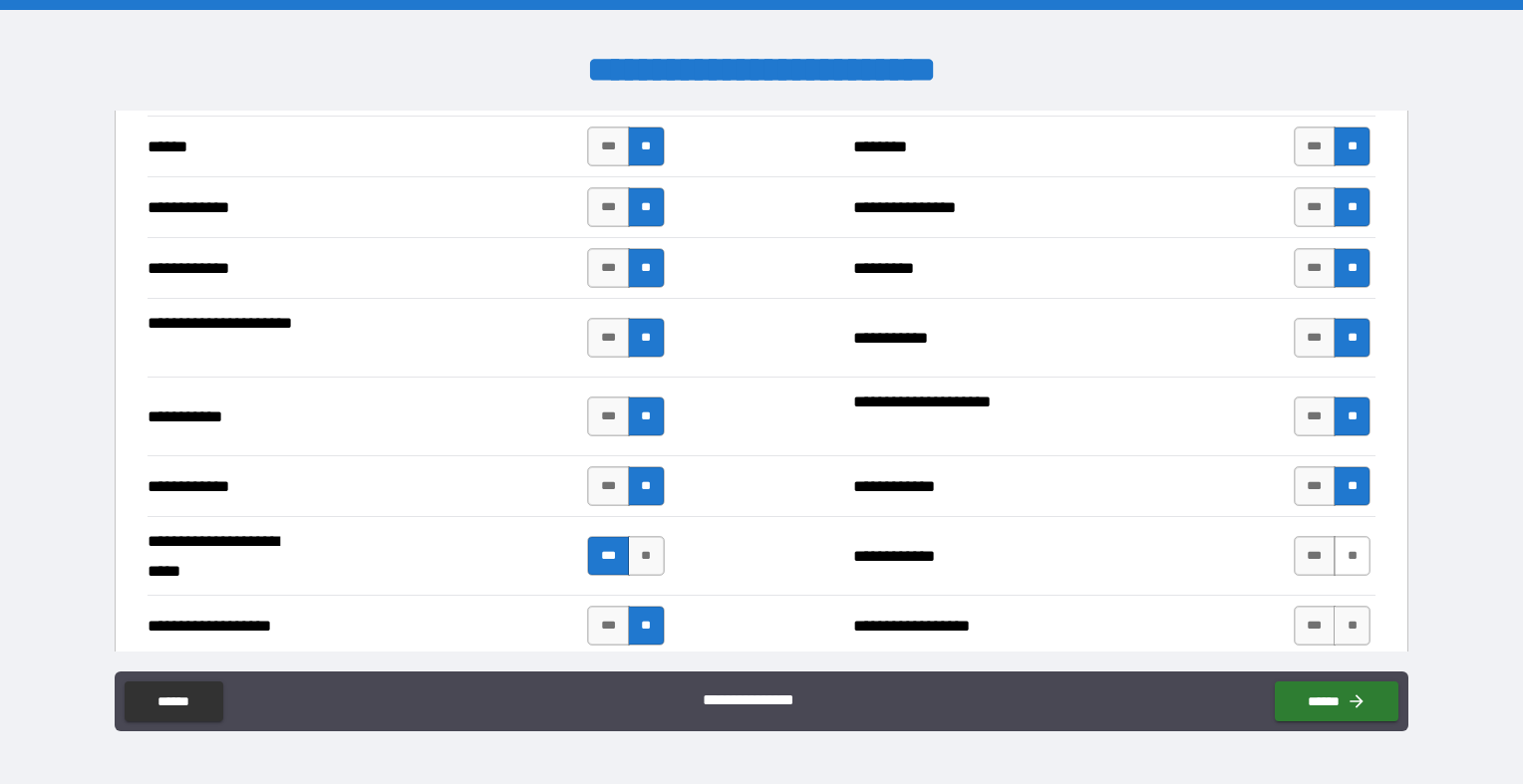 click on "**" at bounding box center [1352, 556] 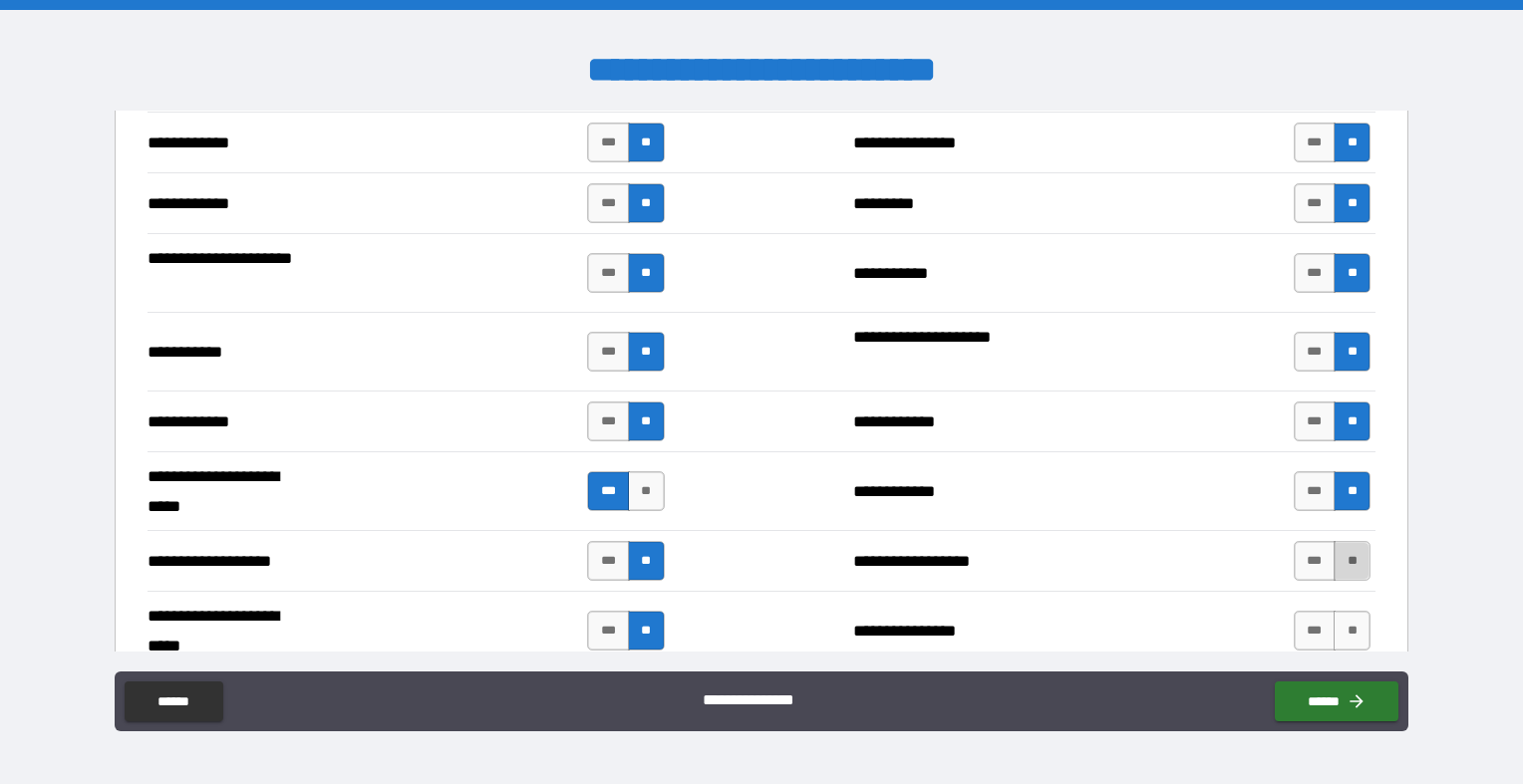 click on "**" at bounding box center [1352, 561] 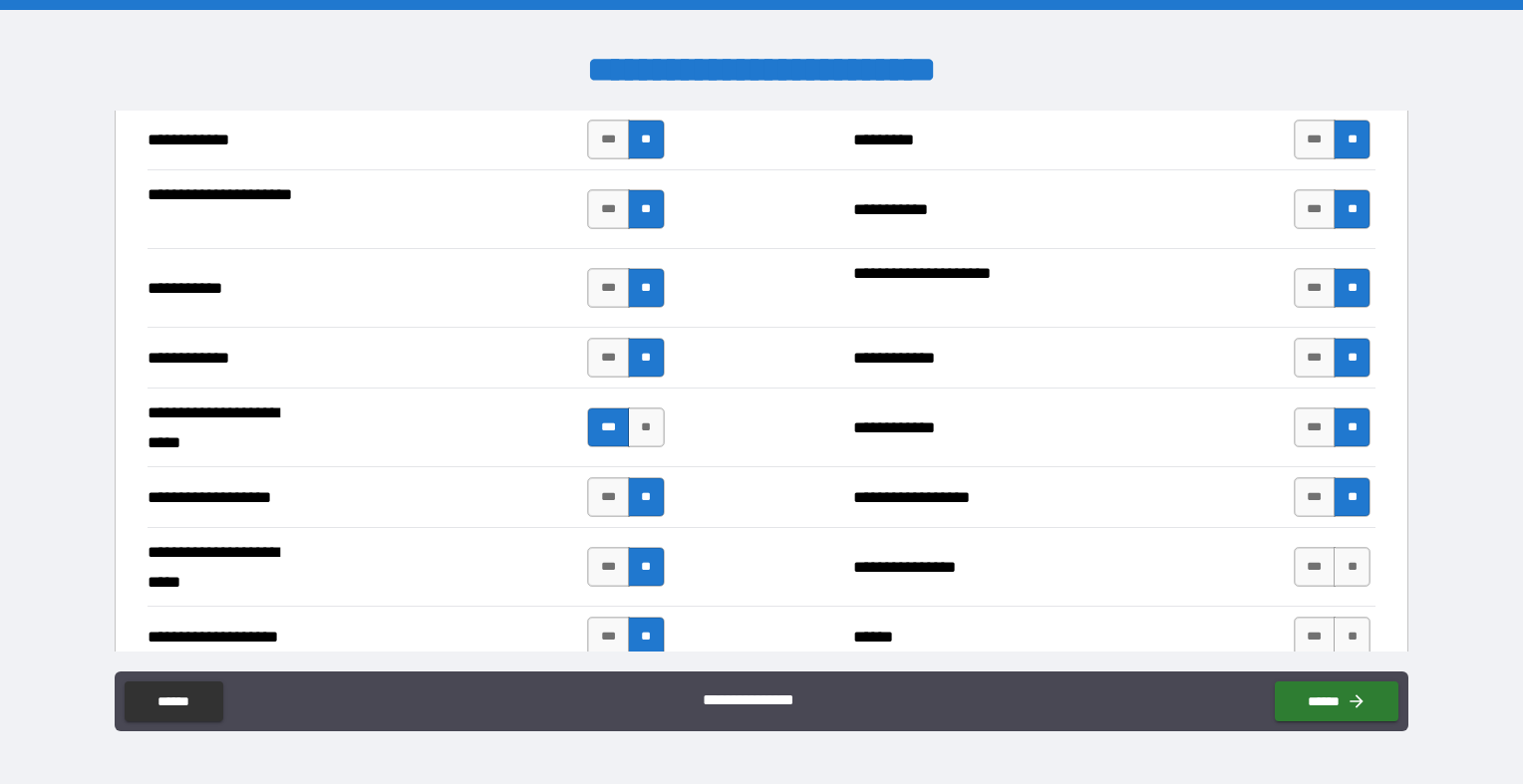 scroll, scrollTop: 3741, scrollLeft: 0, axis: vertical 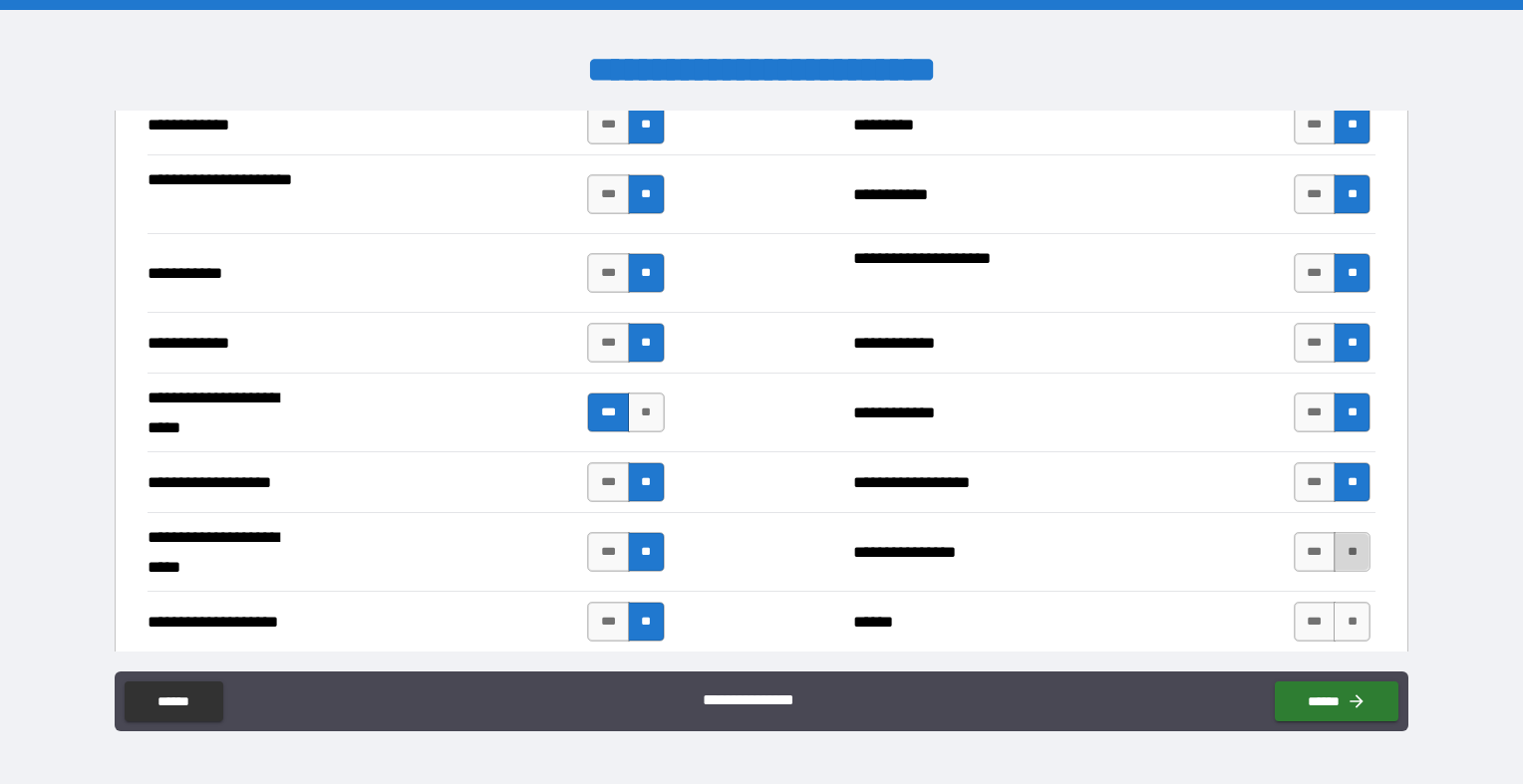 click on "**" at bounding box center (1352, 552) 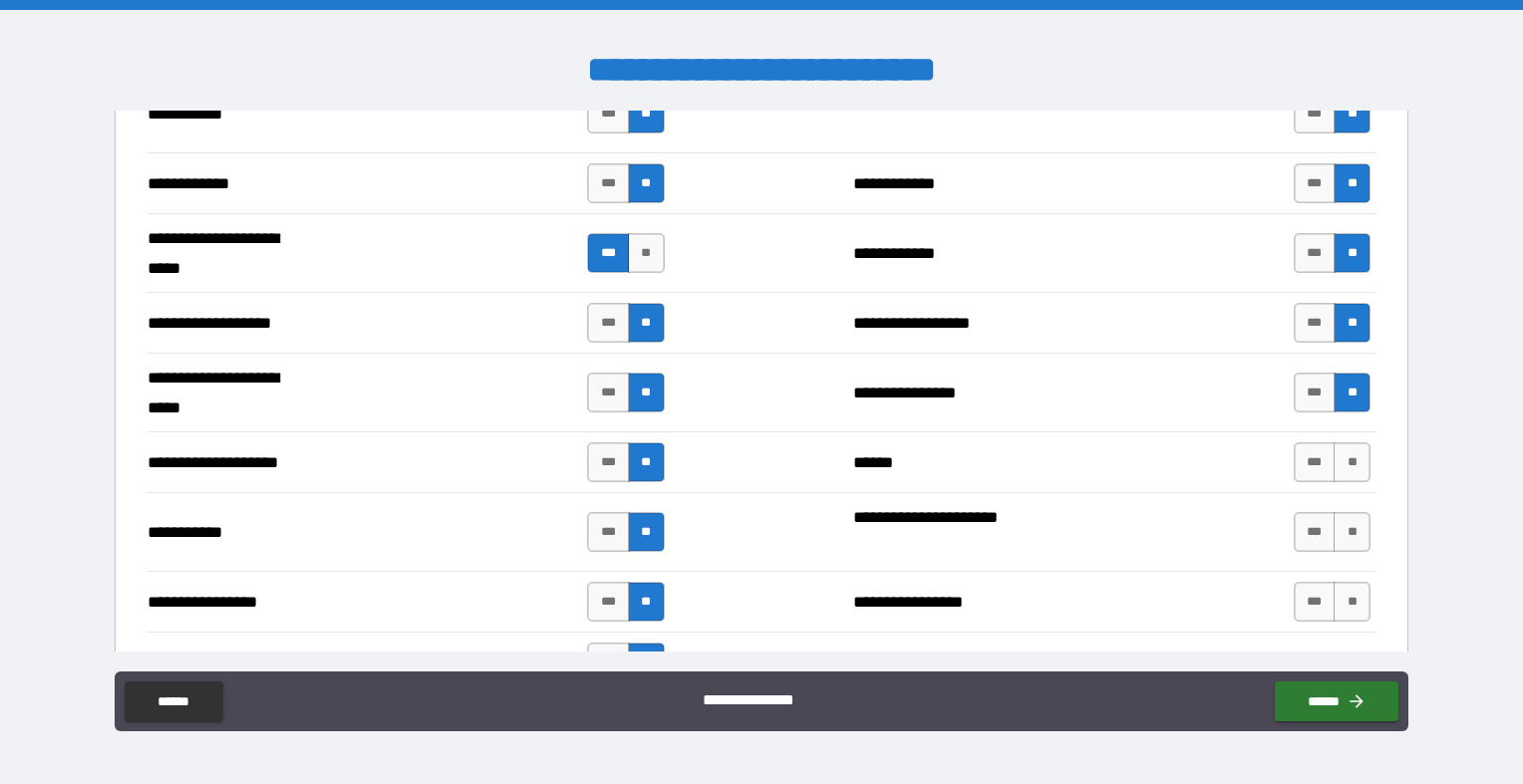 scroll, scrollTop: 3925, scrollLeft: 0, axis: vertical 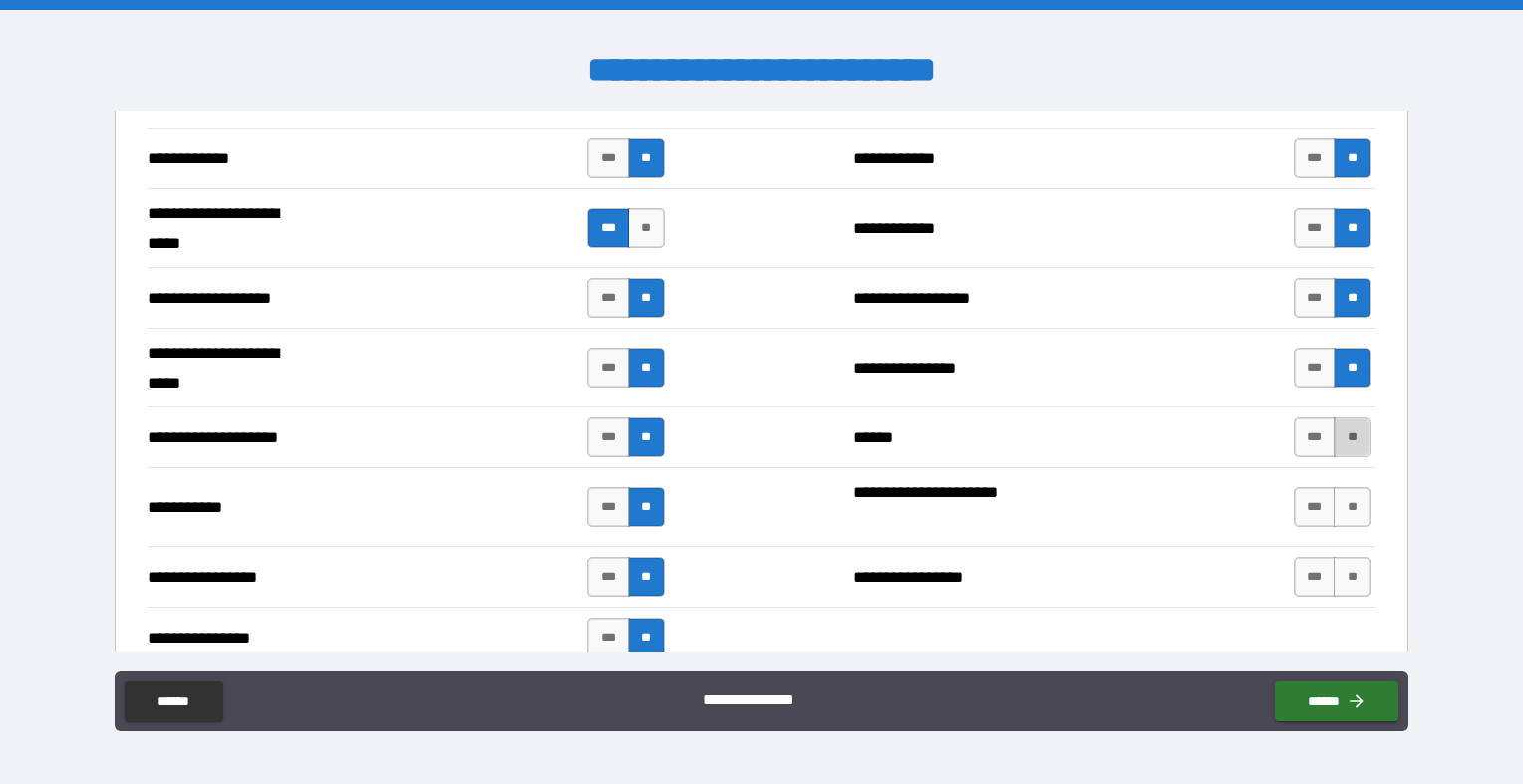 click on "**" at bounding box center (1352, 437) 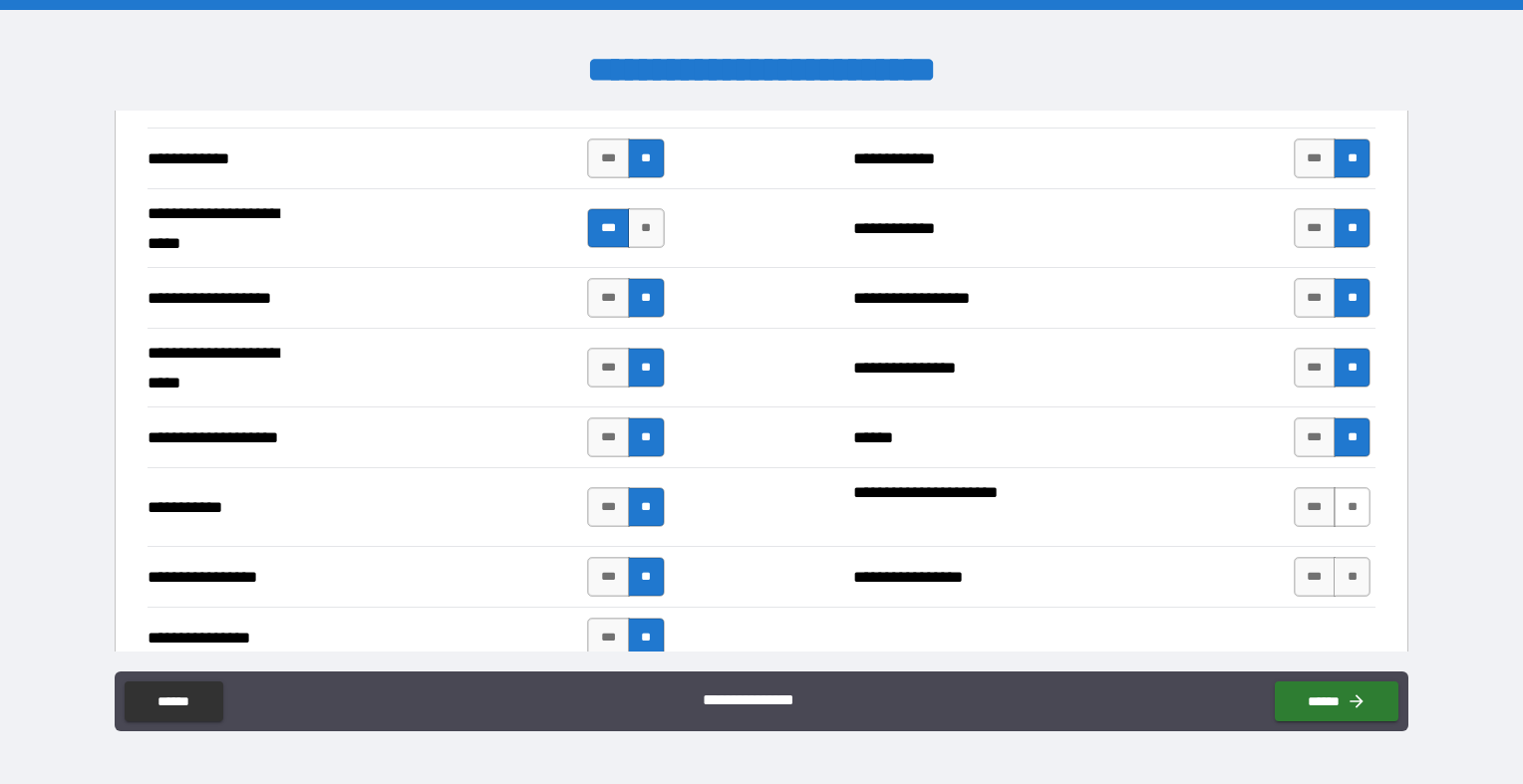 click on "**" at bounding box center (1352, 507) 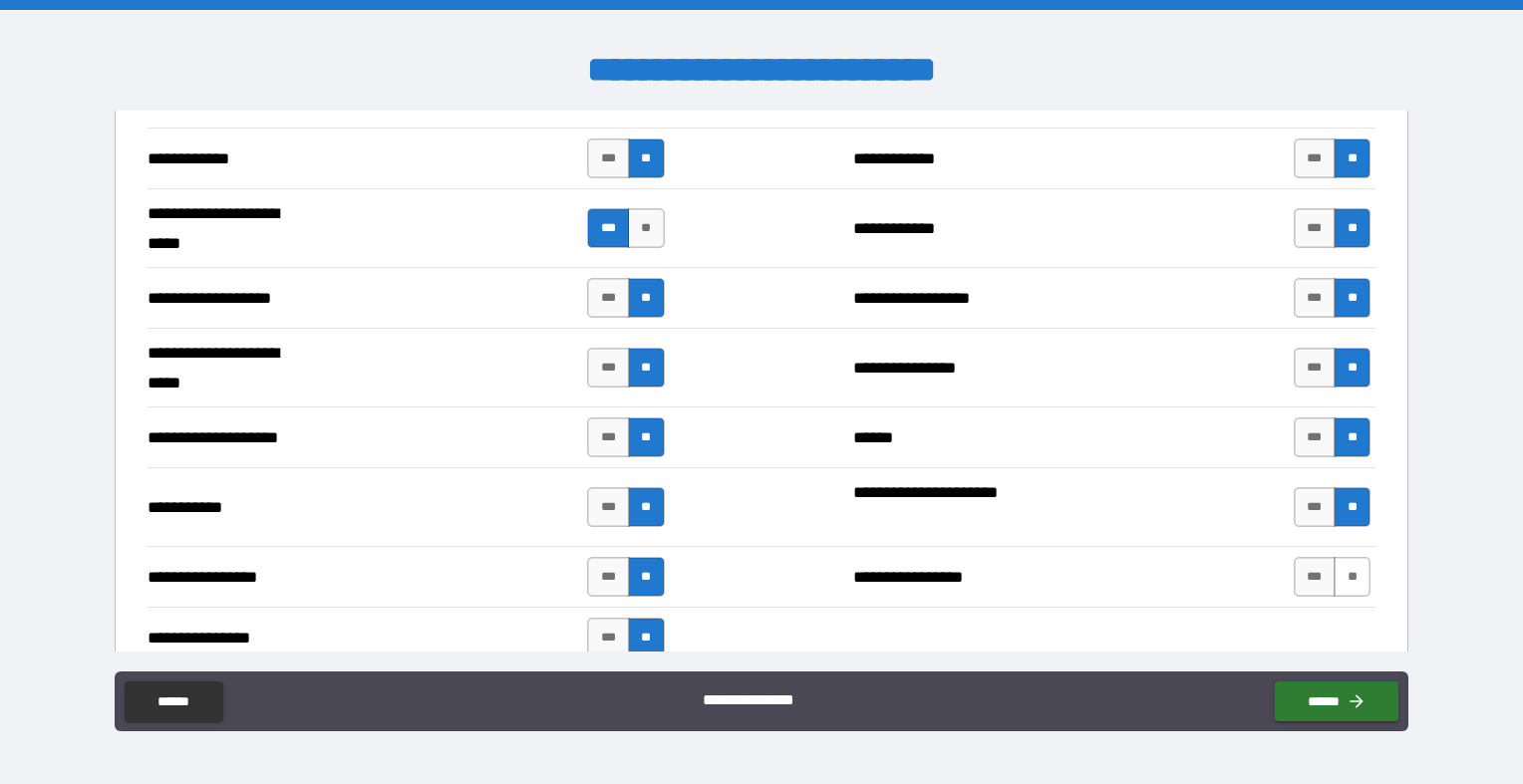 click on "**" at bounding box center [1352, 577] 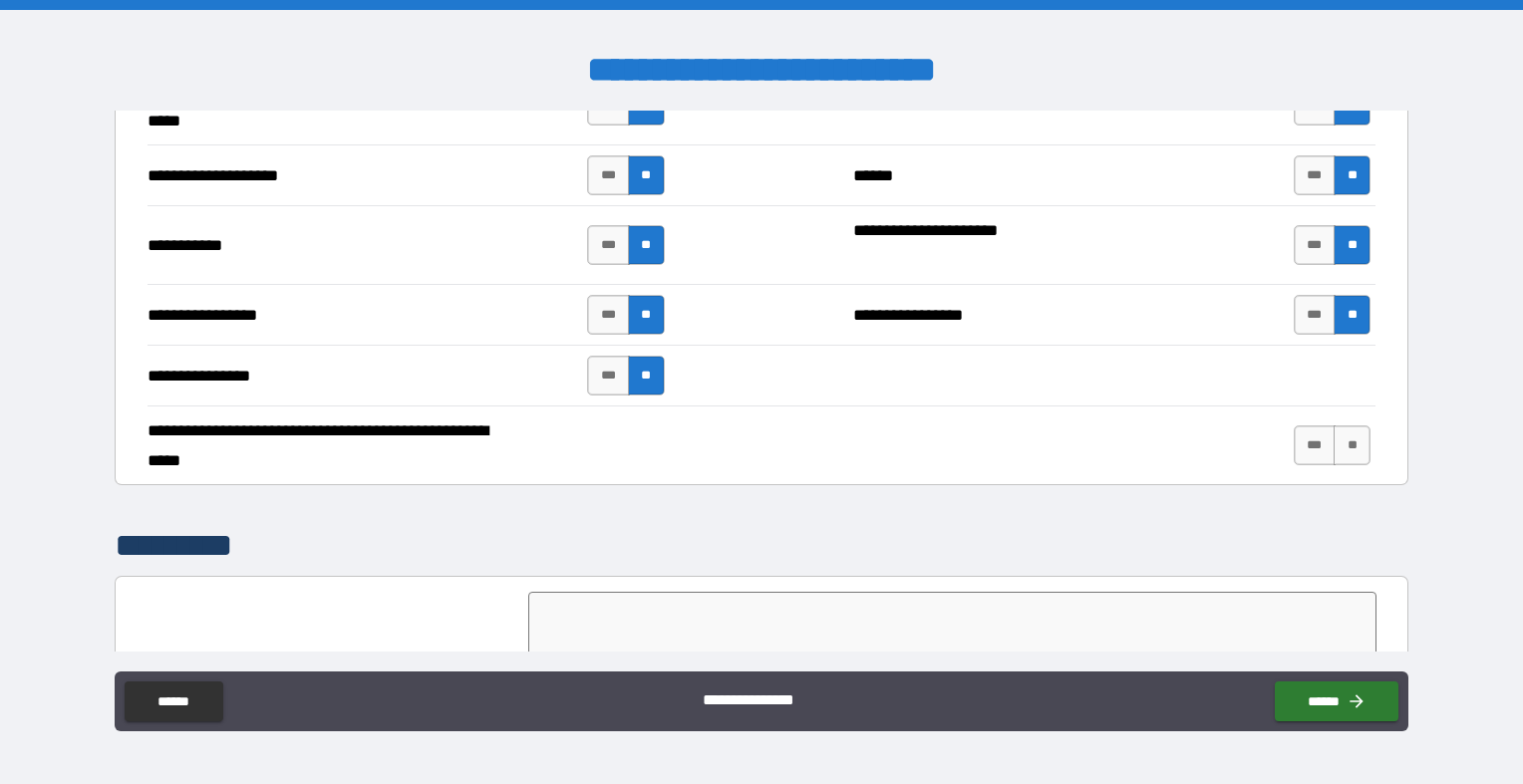 scroll, scrollTop: 4190, scrollLeft: 0, axis: vertical 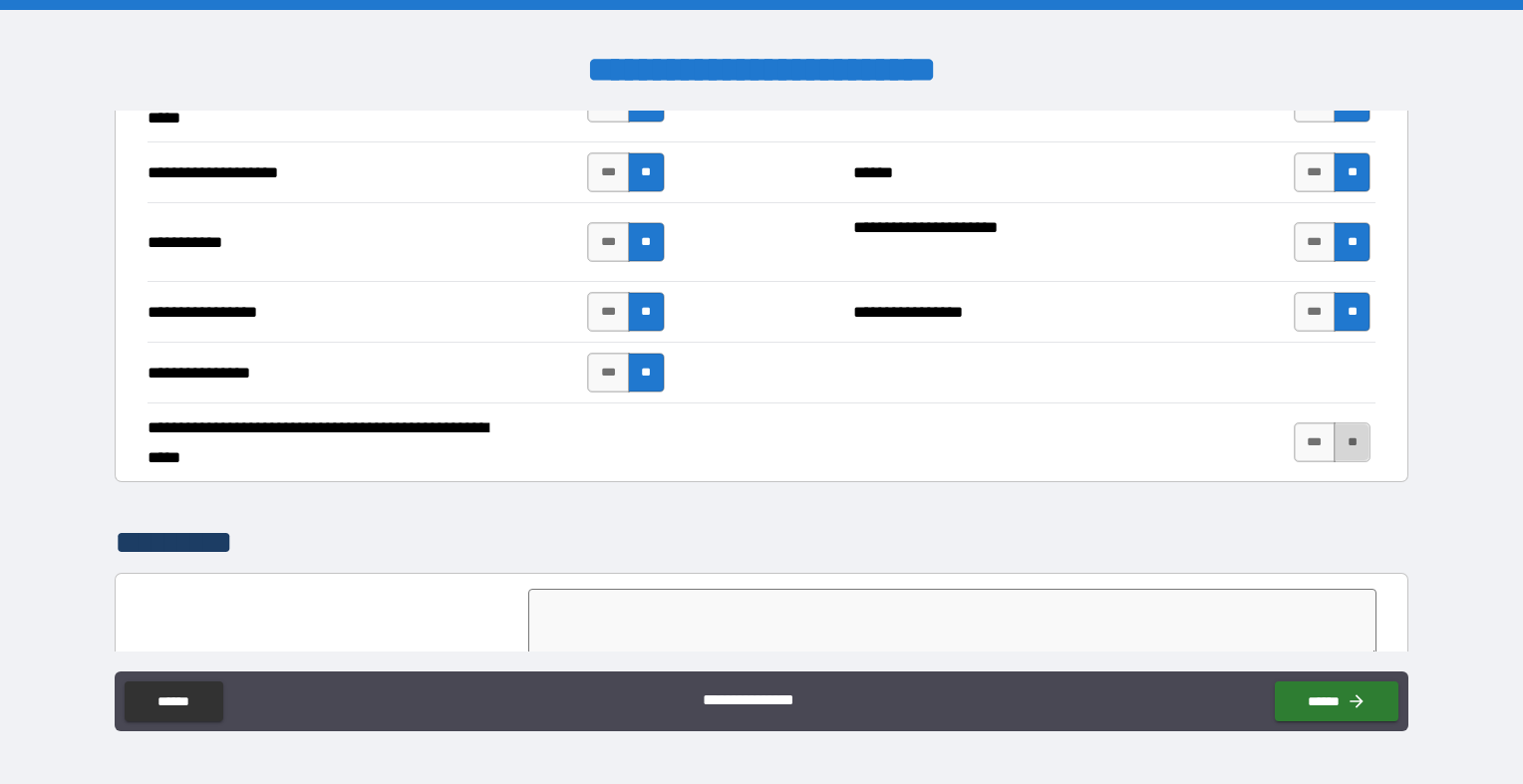 click on "**" at bounding box center (1352, 442) 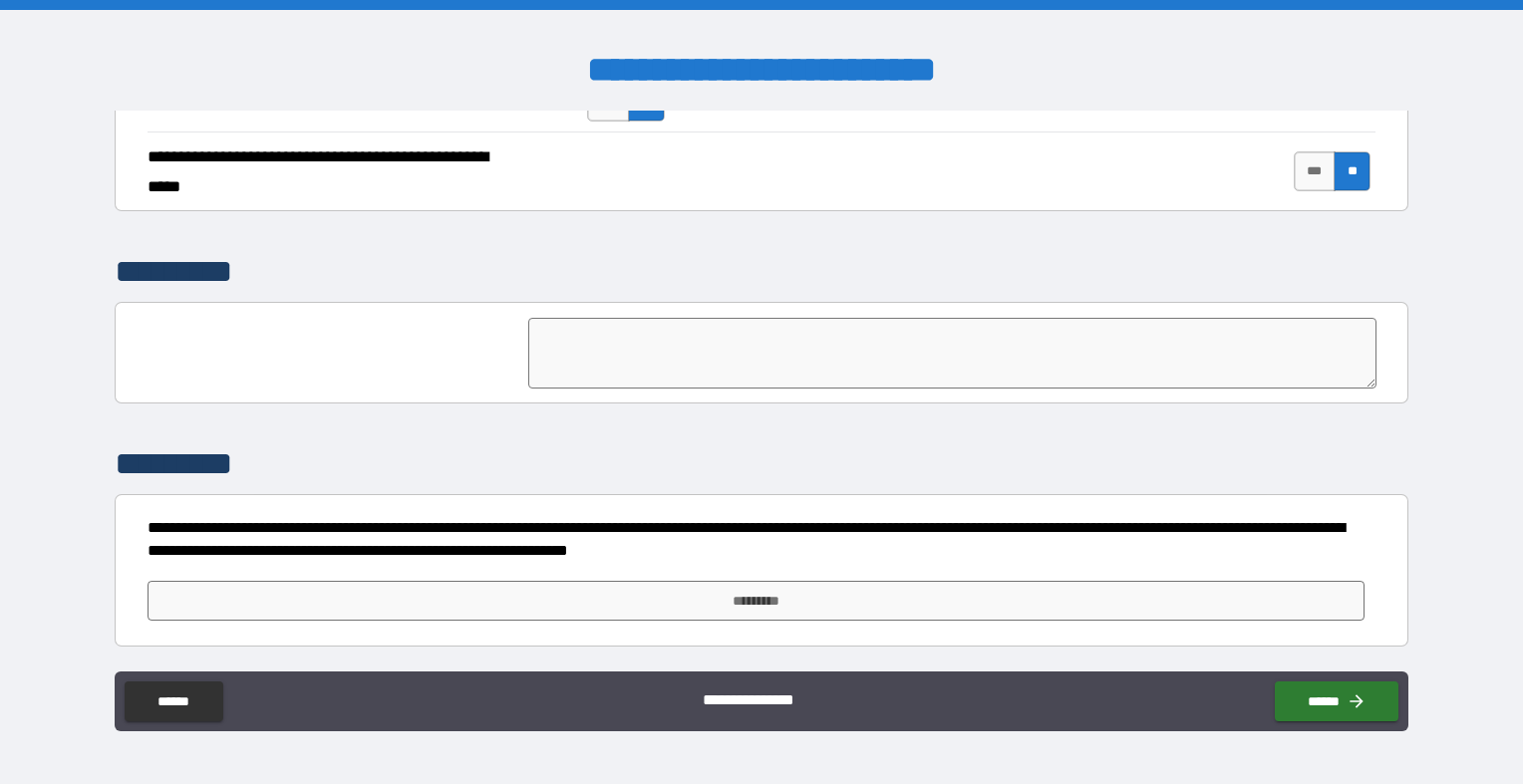 scroll, scrollTop: 4461, scrollLeft: 0, axis: vertical 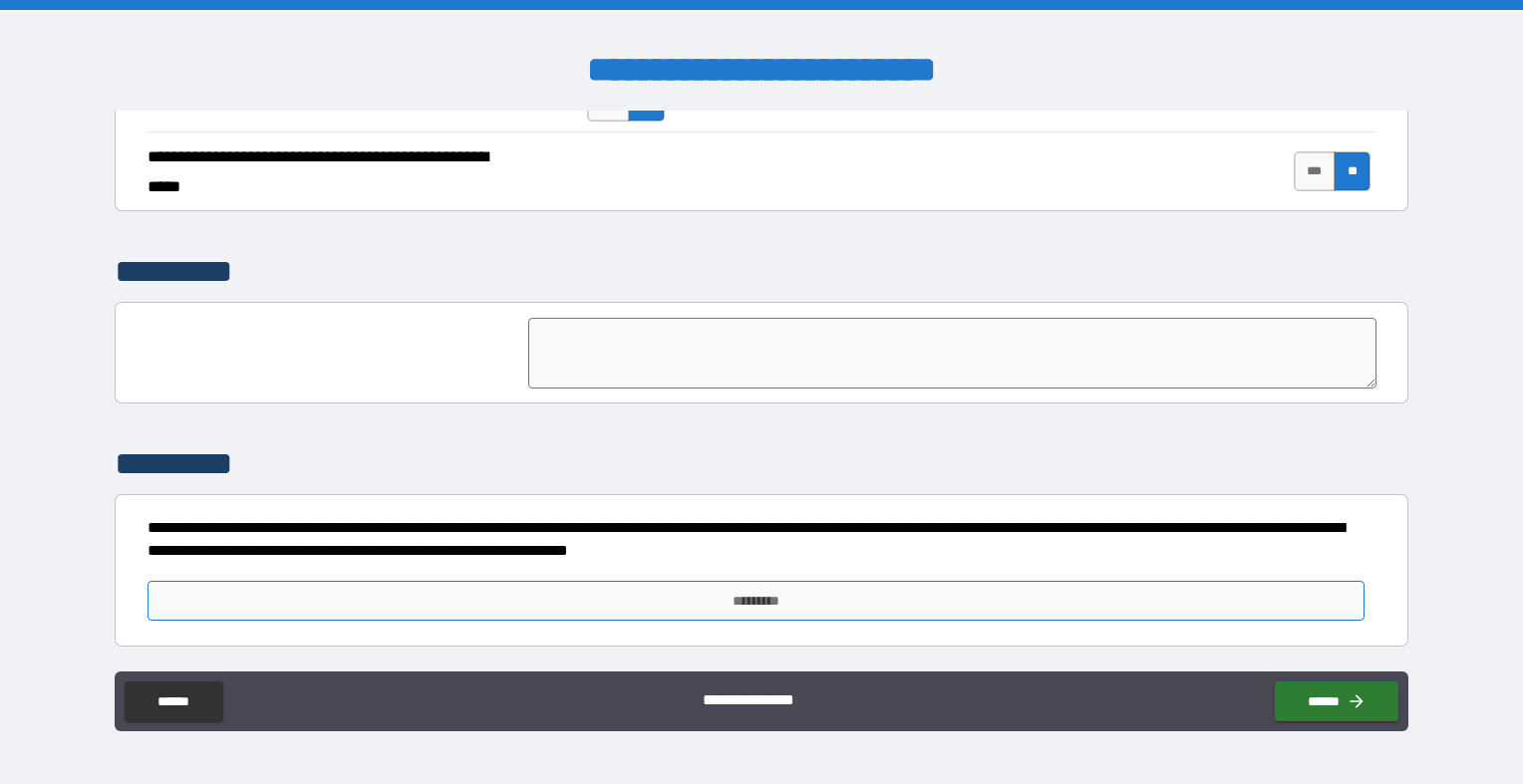 click on "*********" at bounding box center [756, 601] 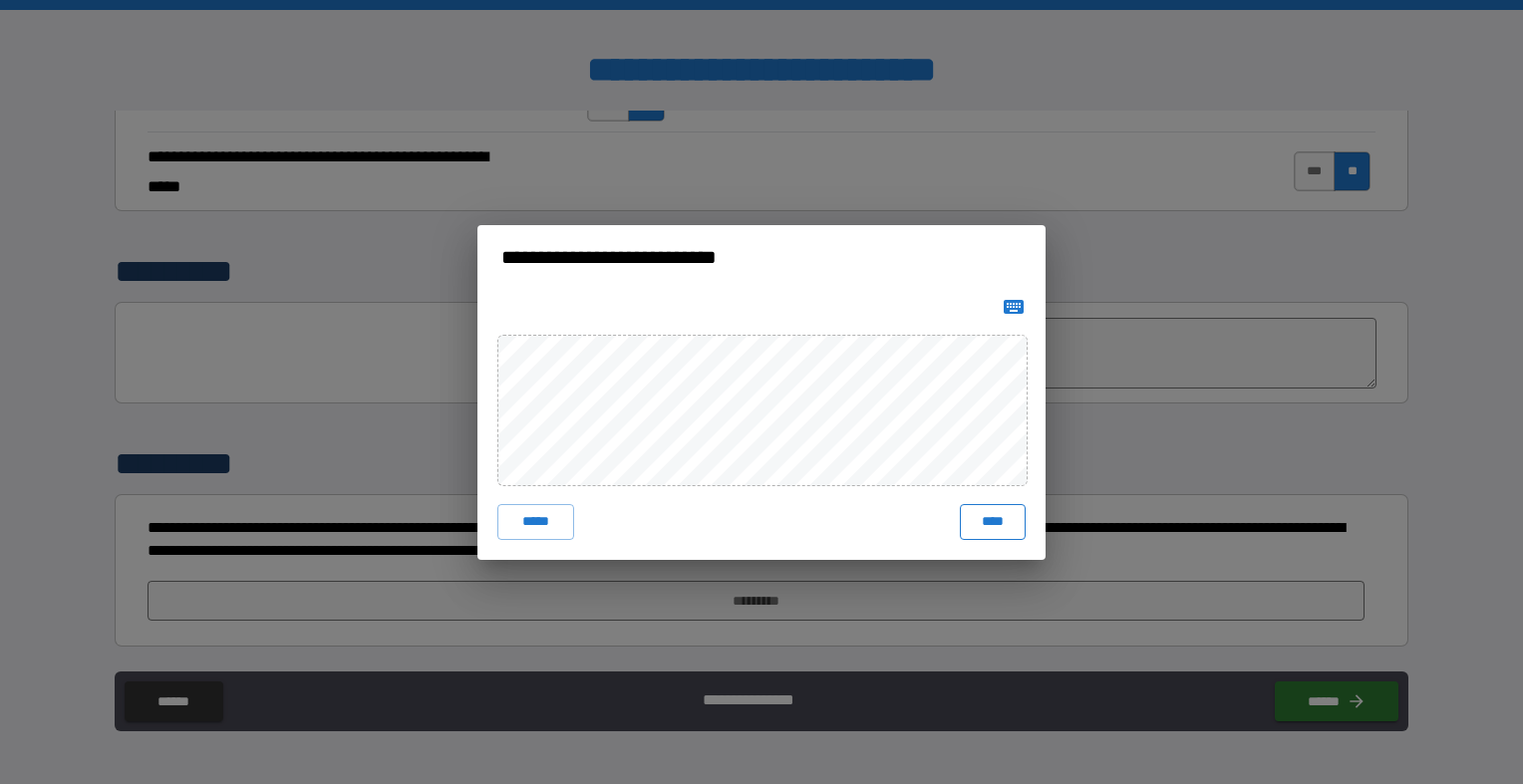 click on "****" at bounding box center (993, 522) 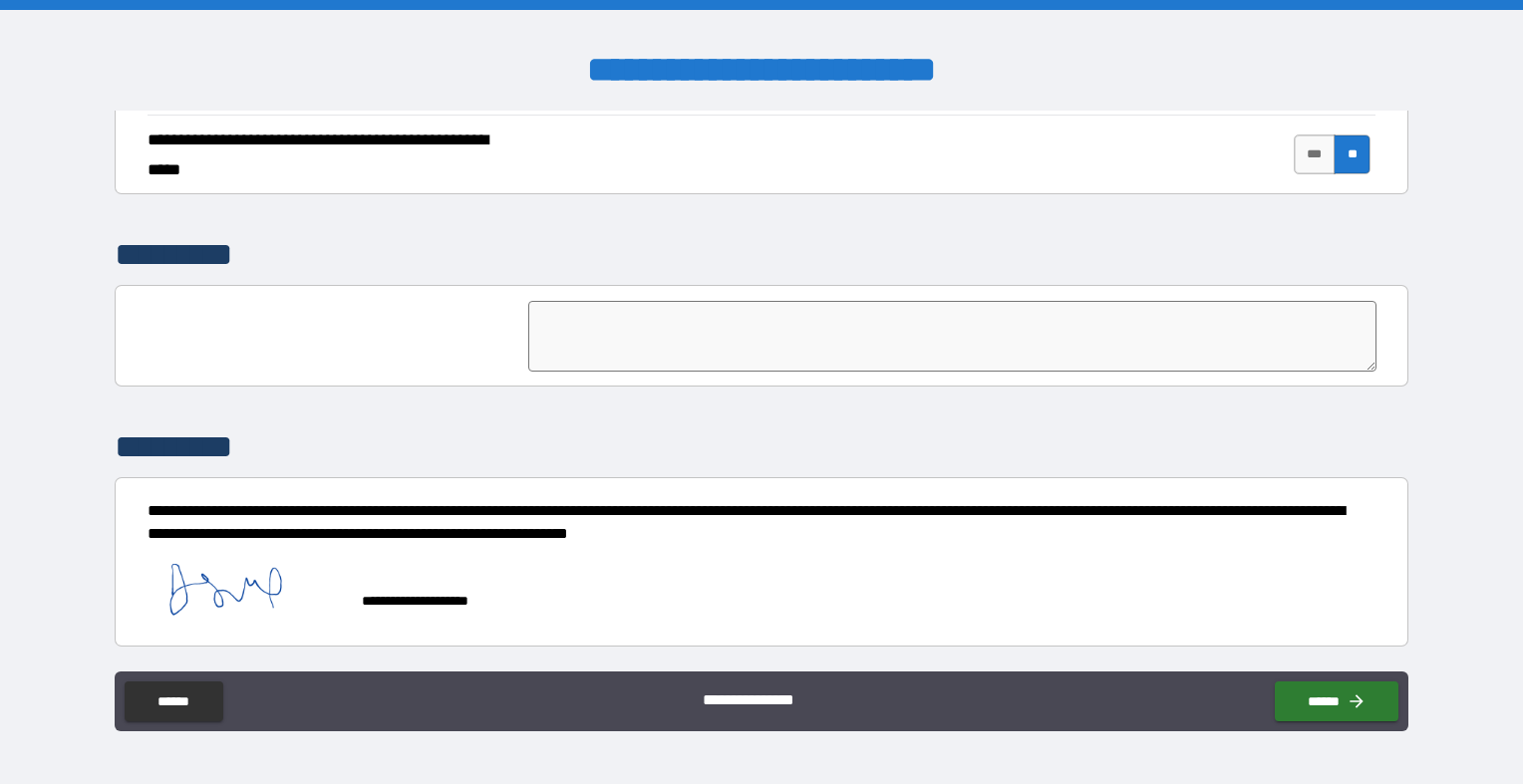 scroll, scrollTop: 4478, scrollLeft: 0, axis: vertical 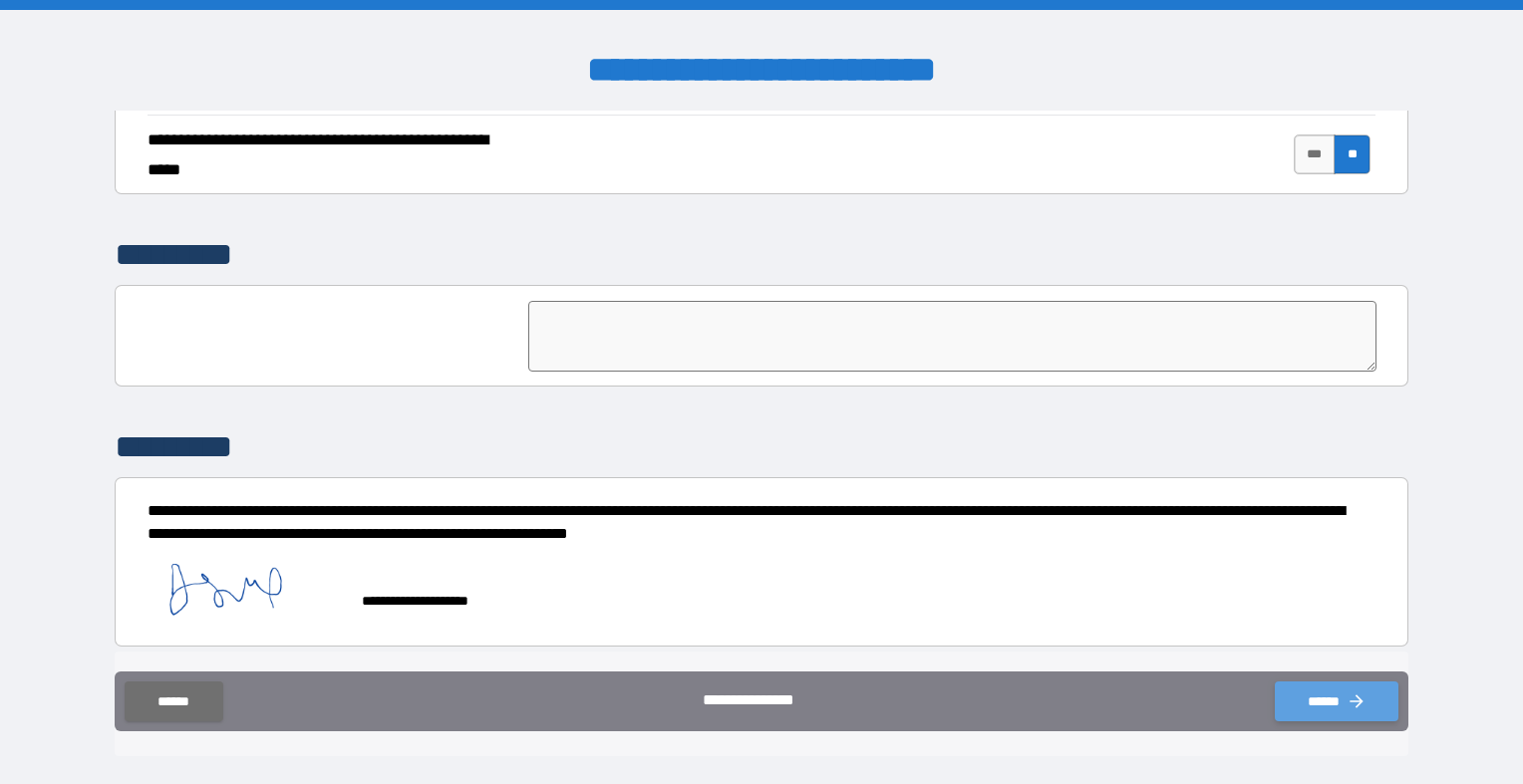 click on "******" at bounding box center (1337, 701) 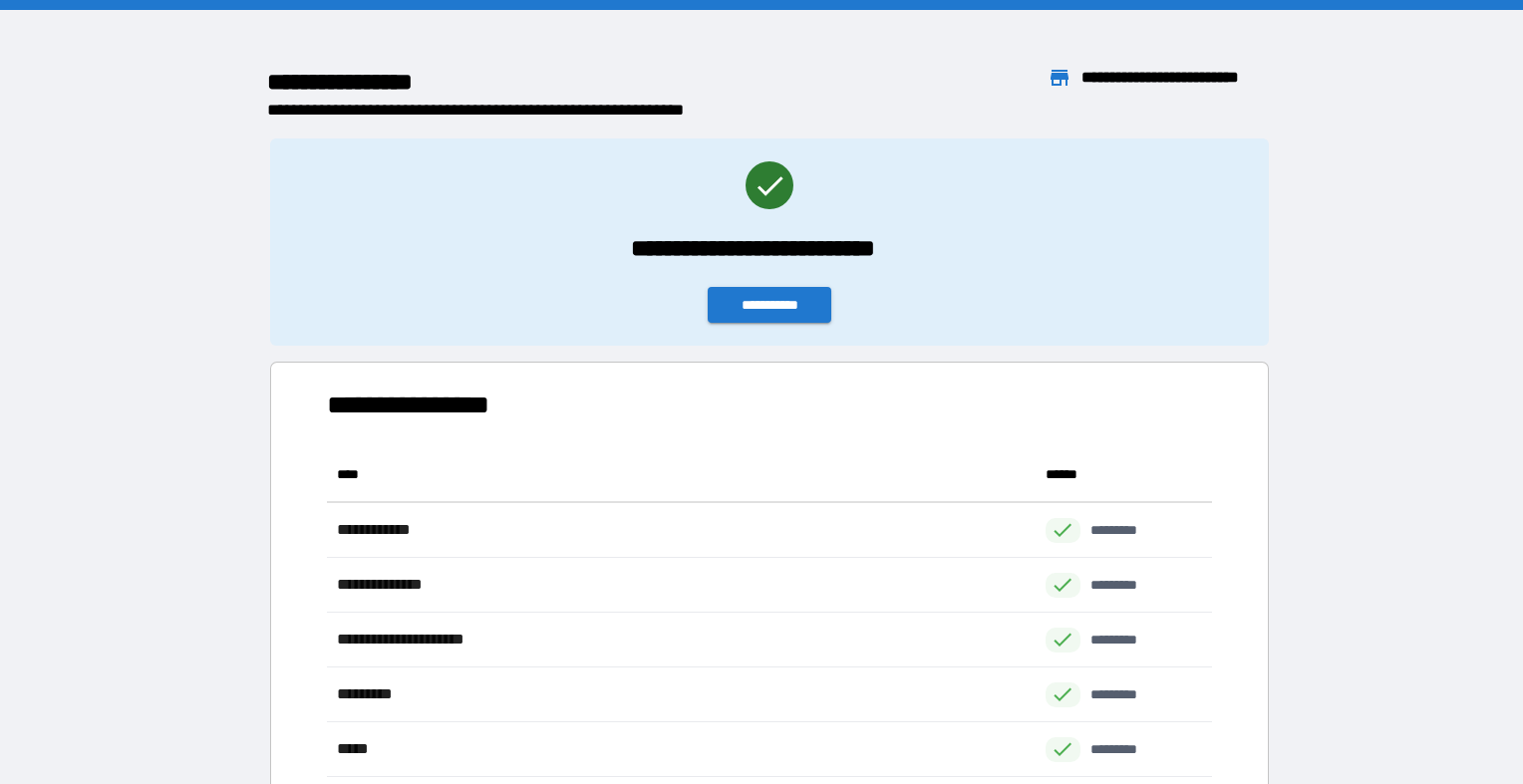 scroll, scrollTop: 1, scrollLeft: 1, axis: both 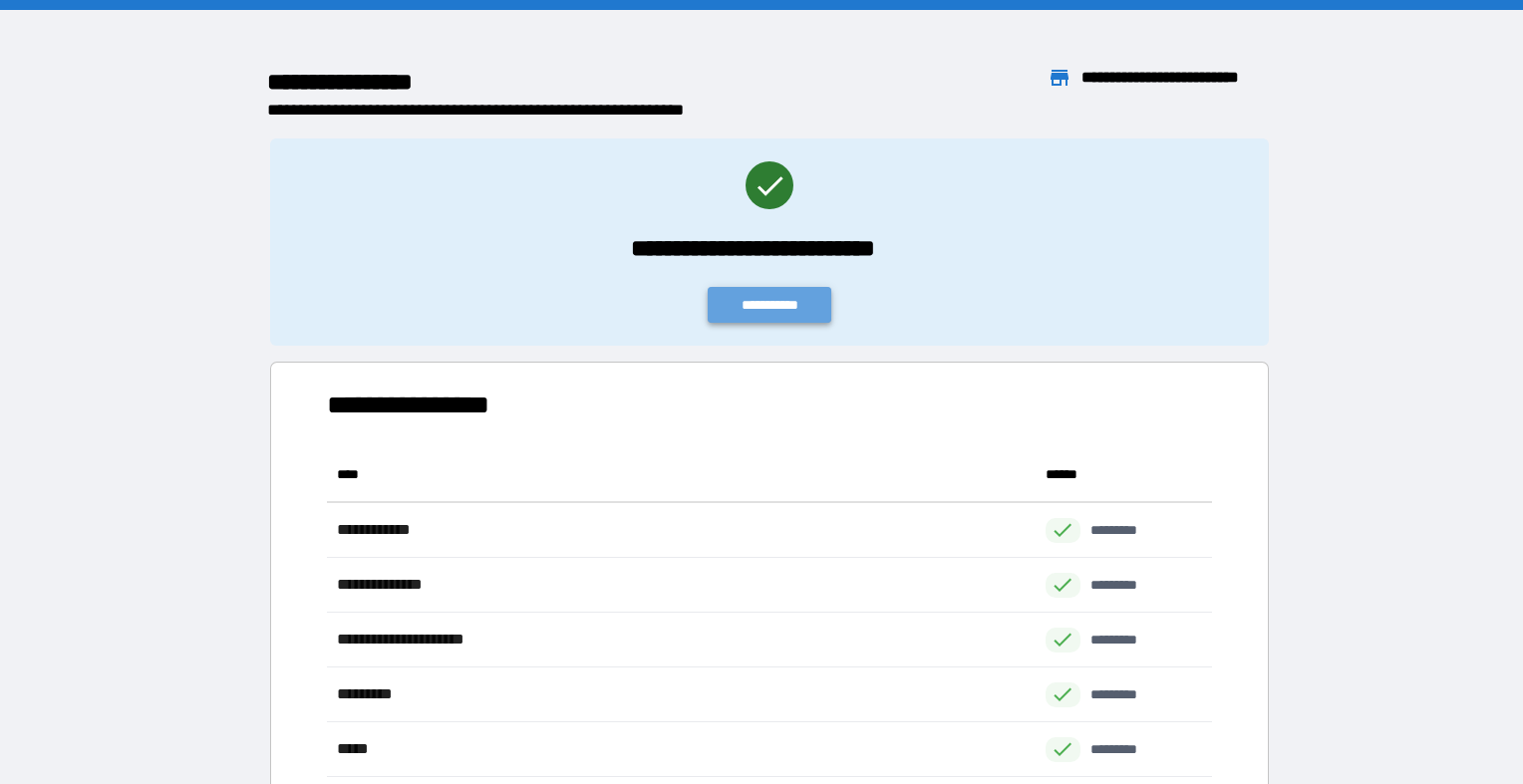 click on "**********" at bounding box center [769, 305] 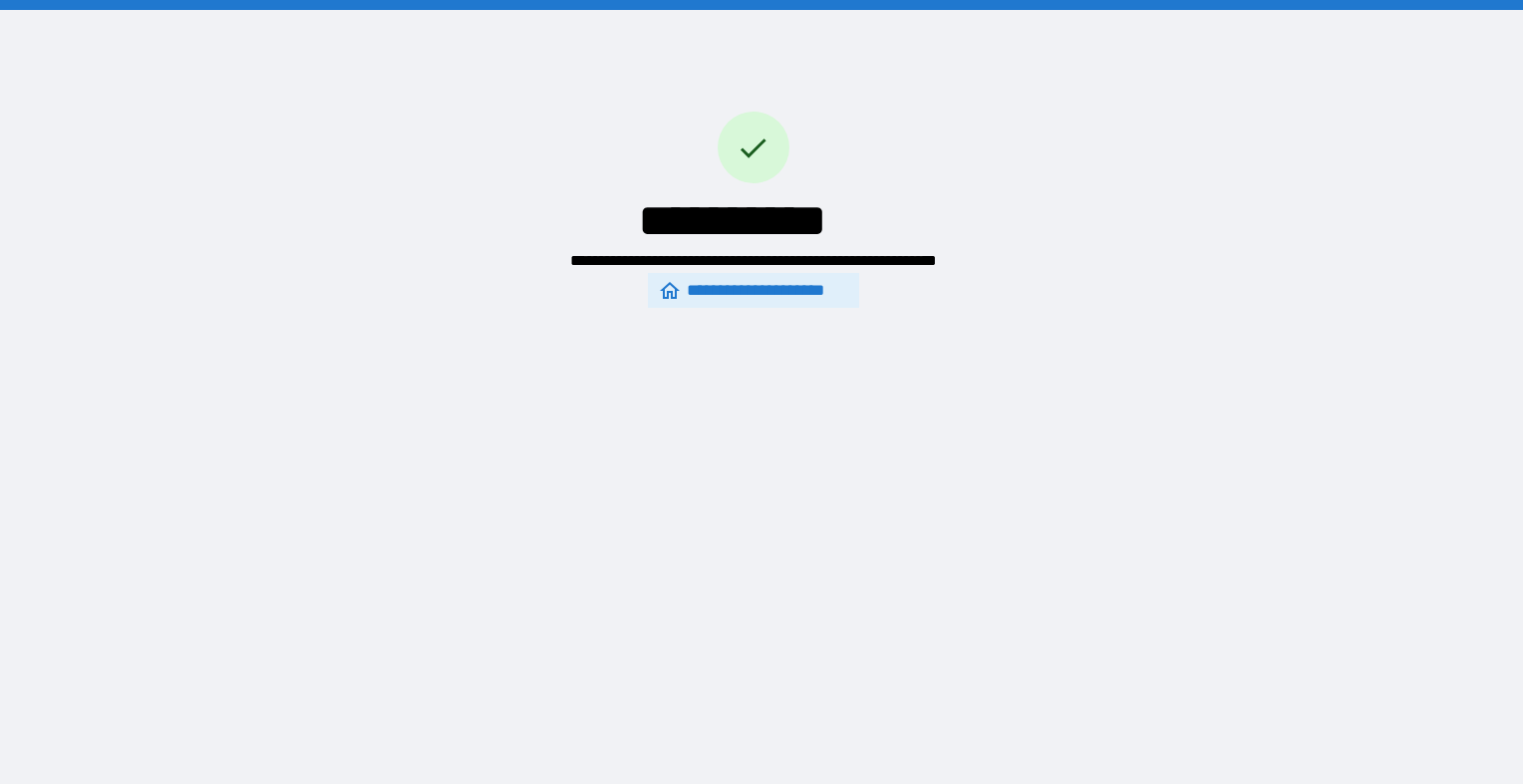 click on "**********" at bounding box center [754, 290] 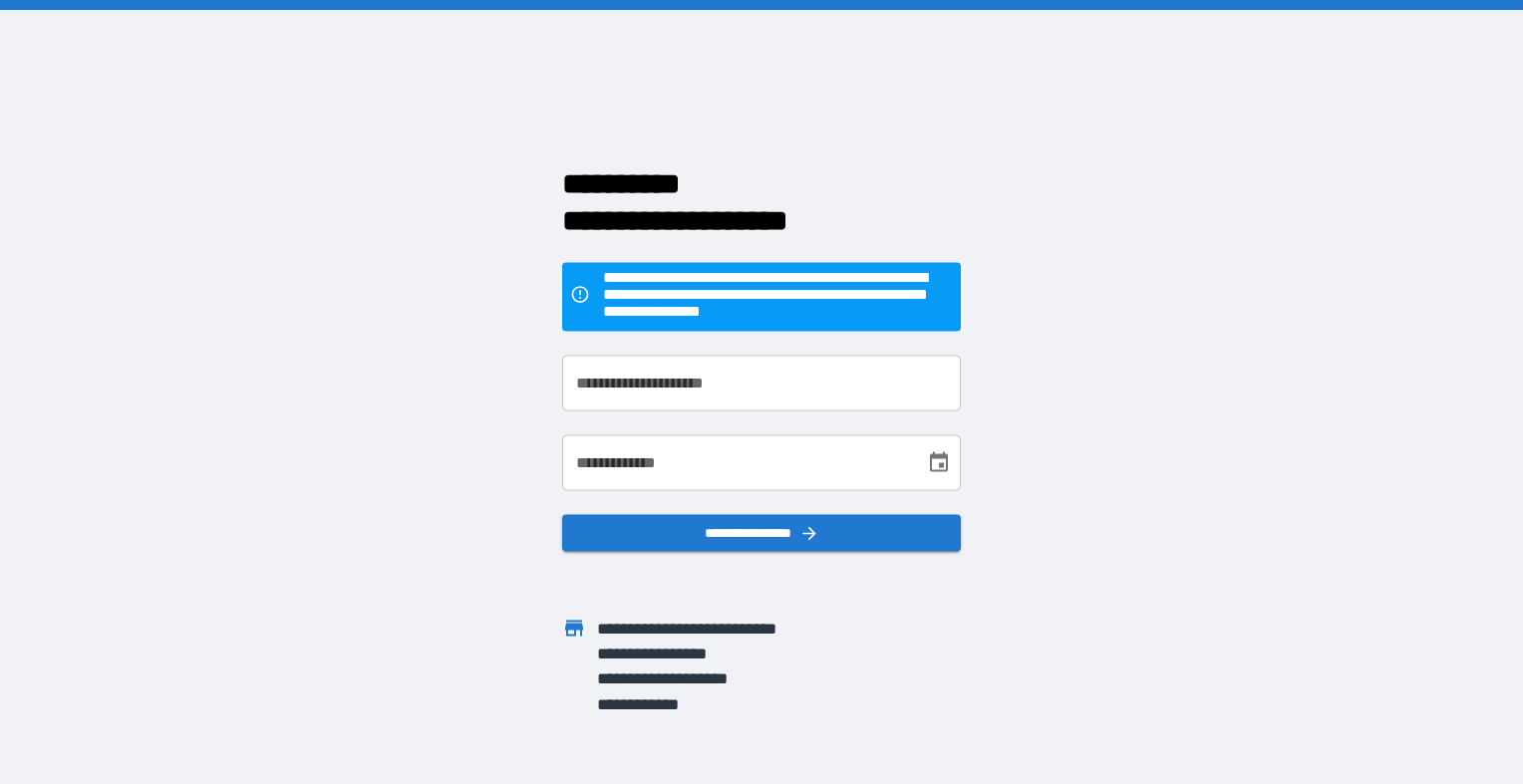 click on "**********" at bounding box center (762, 392) 